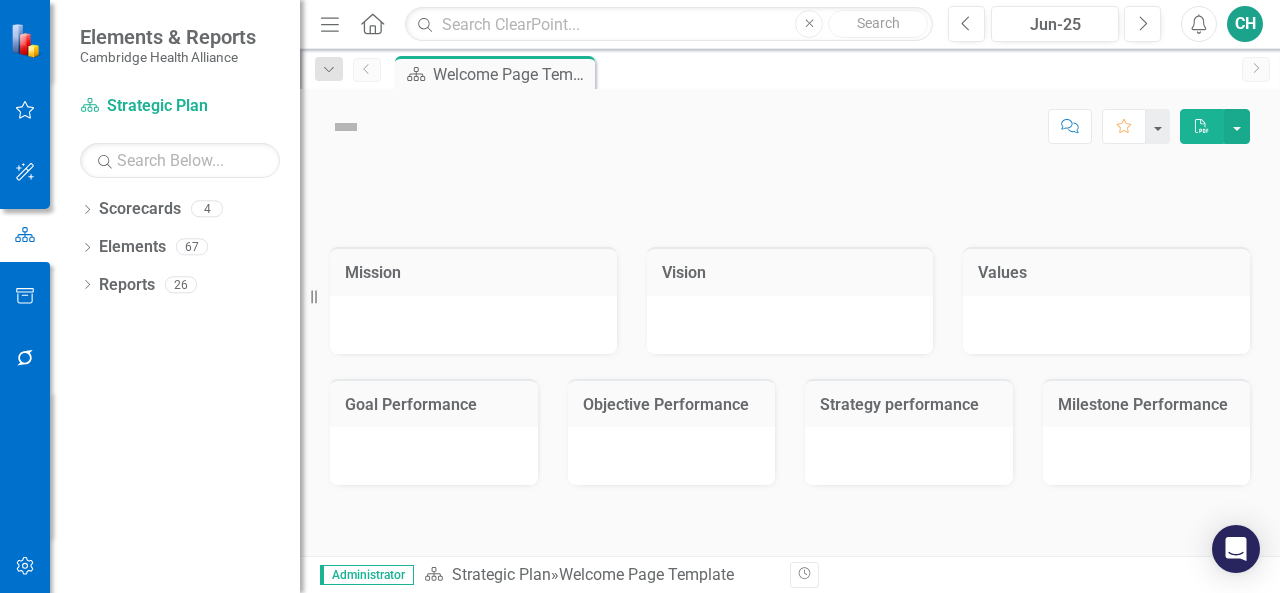 scroll, scrollTop: 0, scrollLeft: 0, axis: both 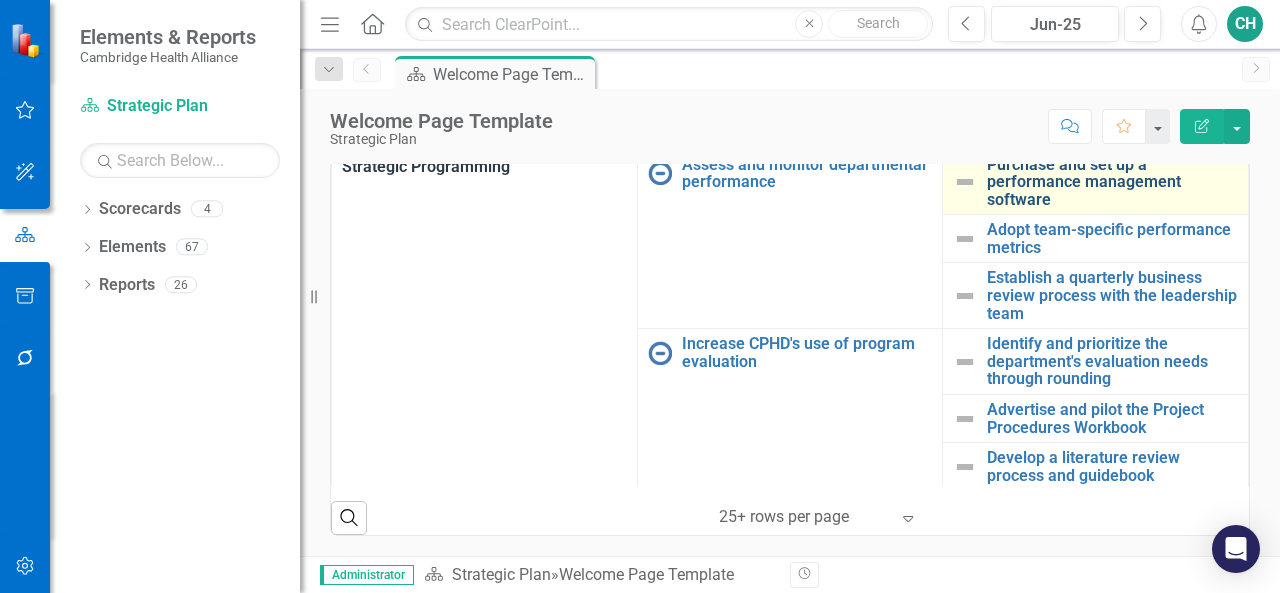 click on "Purchase and set up a performance management software" at bounding box center (1112, 182) 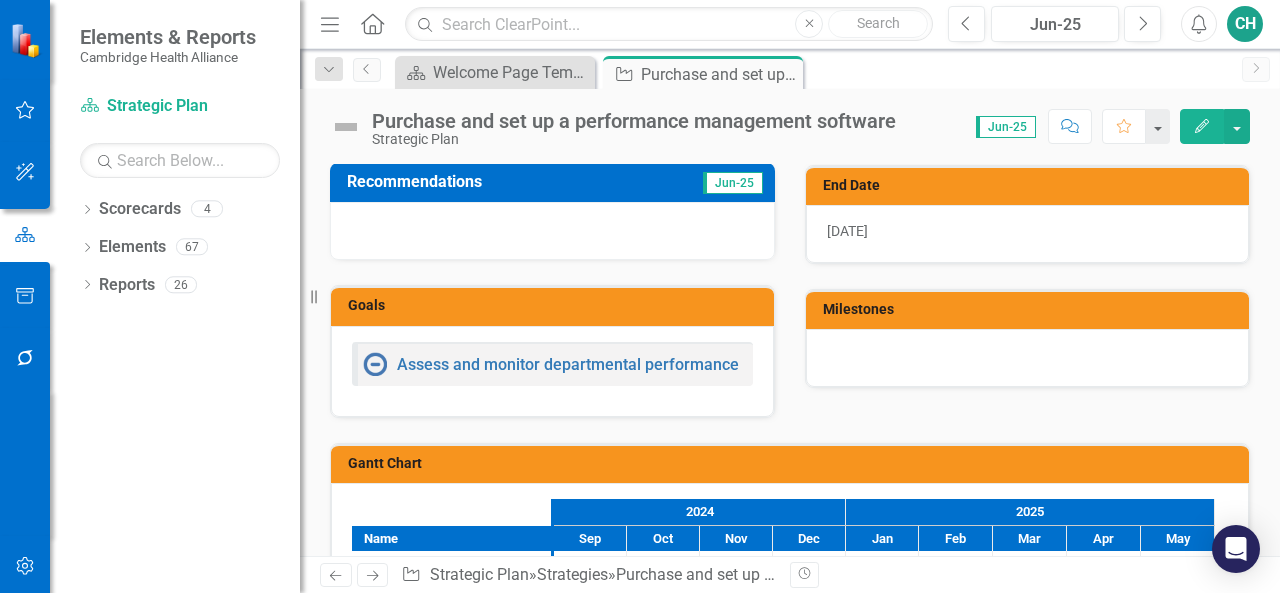 scroll, scrollTop: 400, scrollLeft: 0, axis: vertical 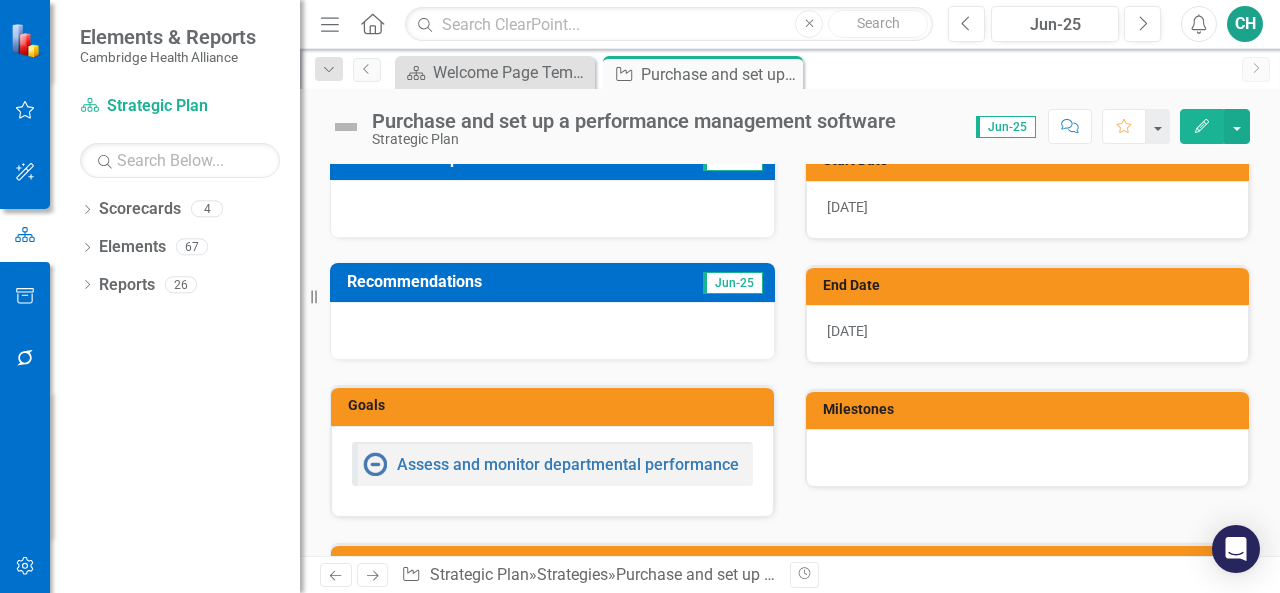 click on "Edit" 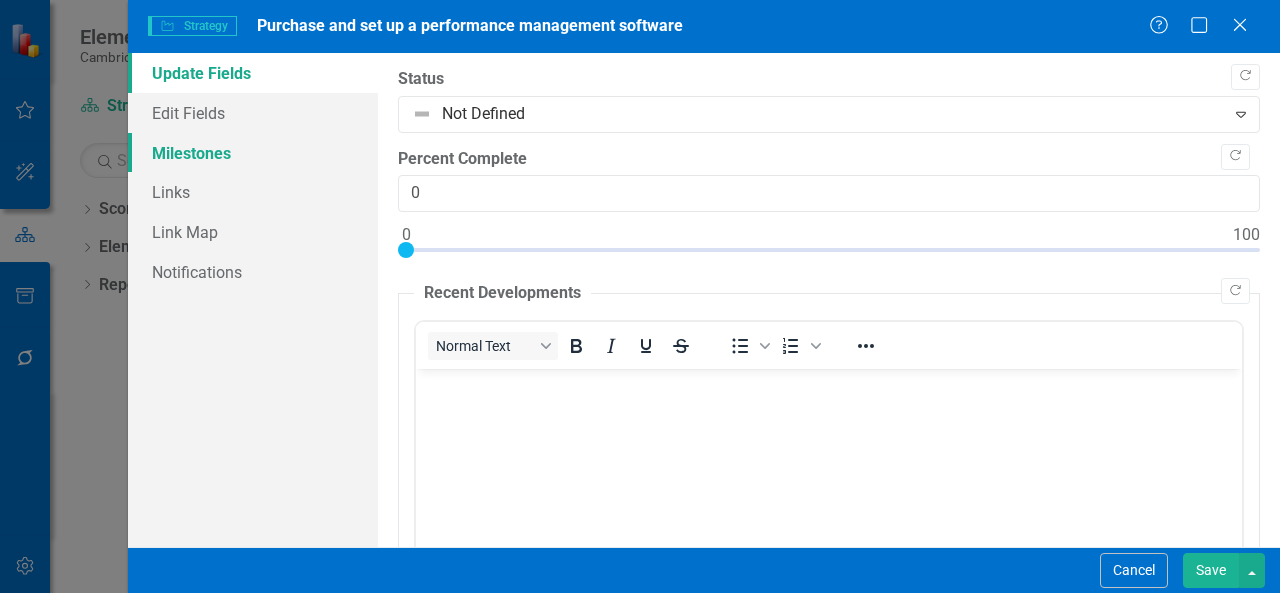 scroll, scrollTop: 0, scrollLeft: 0, axis: both 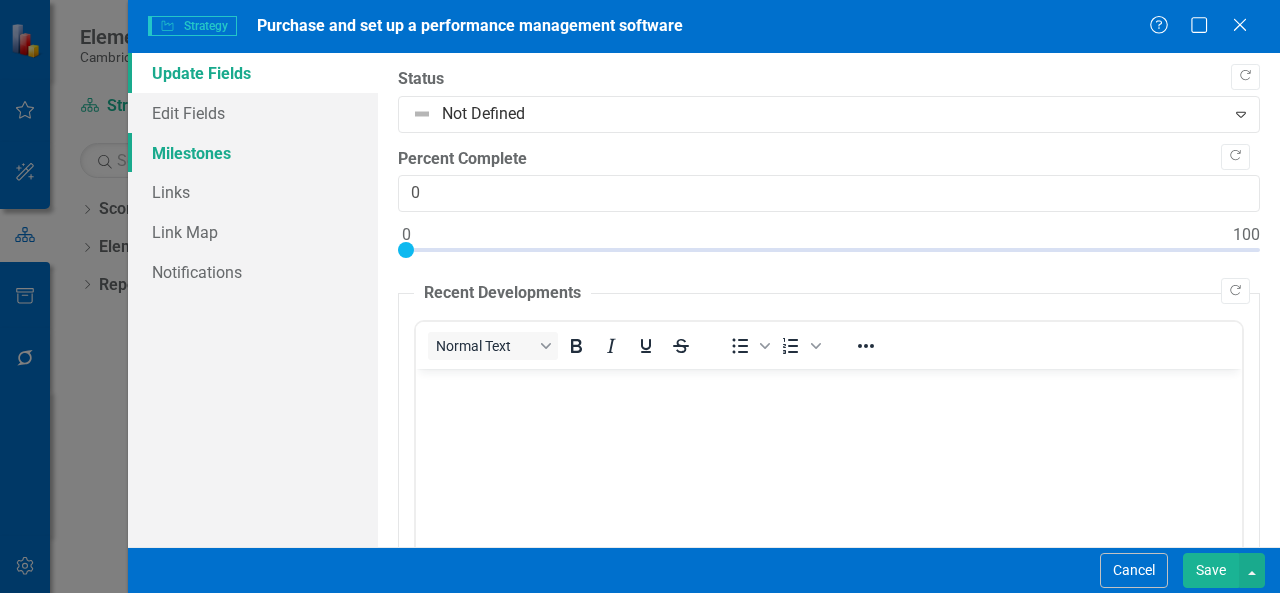 click on "Milestones" at bounding box center [253, 153] 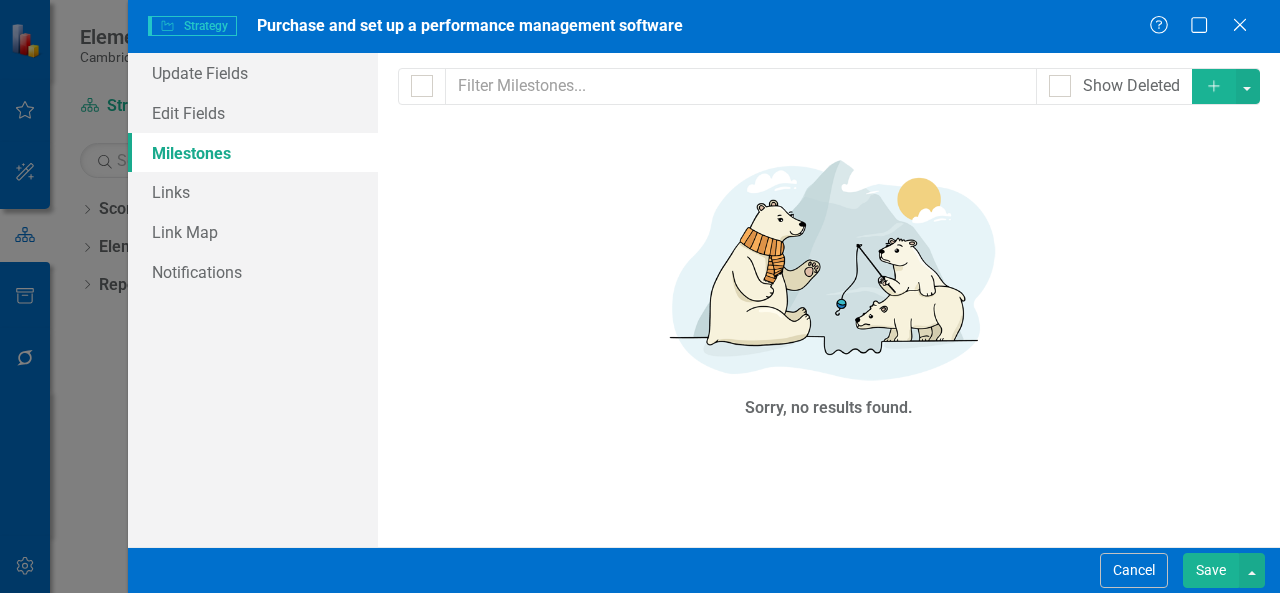 click on "Add" at bounding box center (1214, 86) 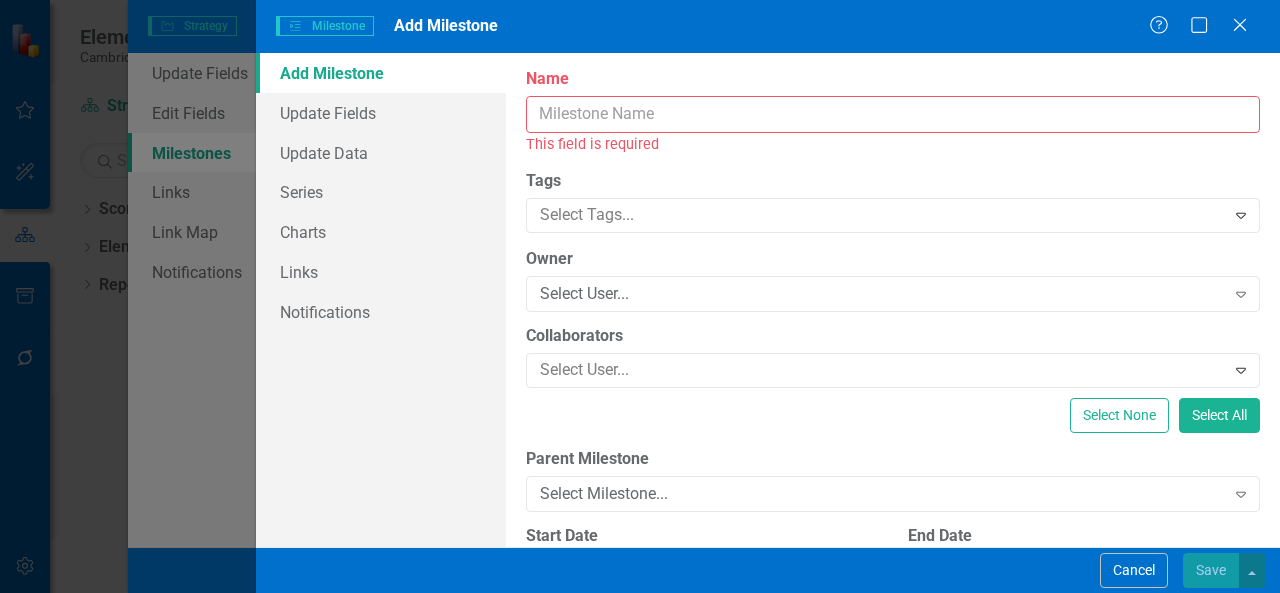 click on "Name" at bounding box center (893, 114) 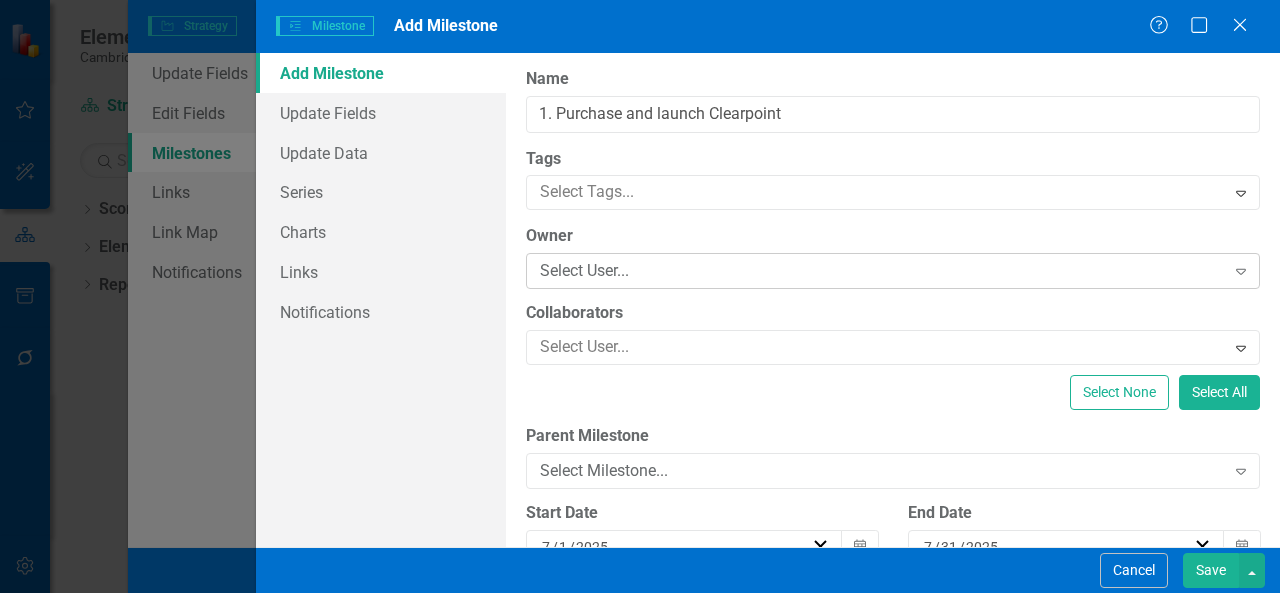 click on "Select User..." at bounding box center [882, 271] 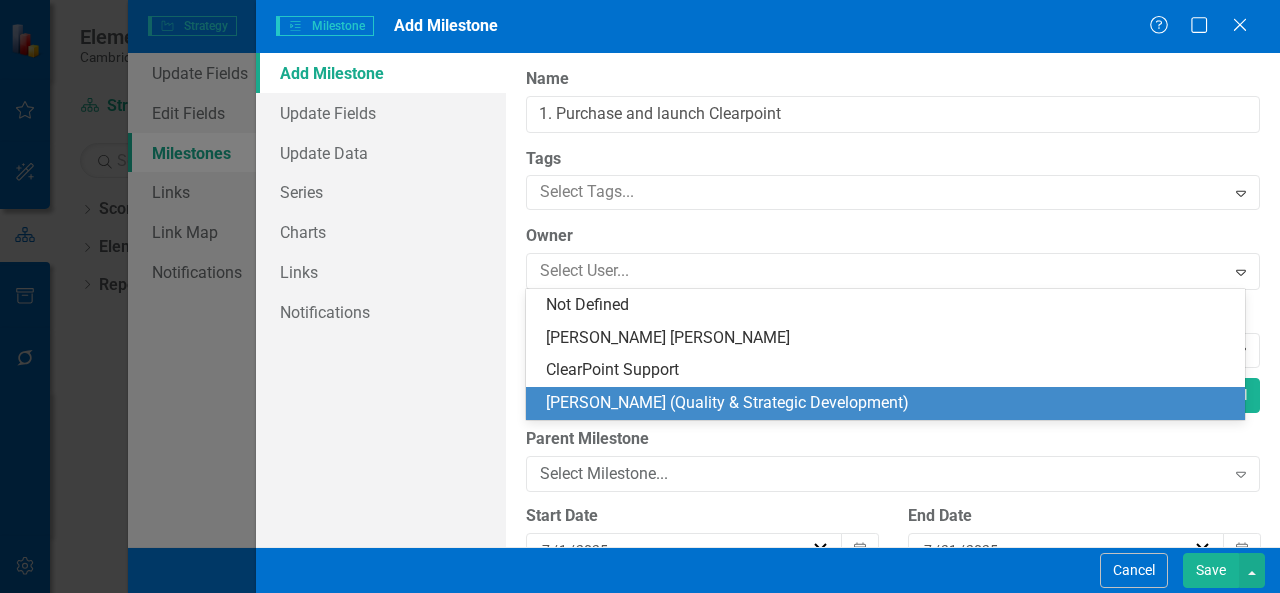 click on "[PERSON_NAME] (Quality & Strategic Development)" at bounding box center [889, 403] 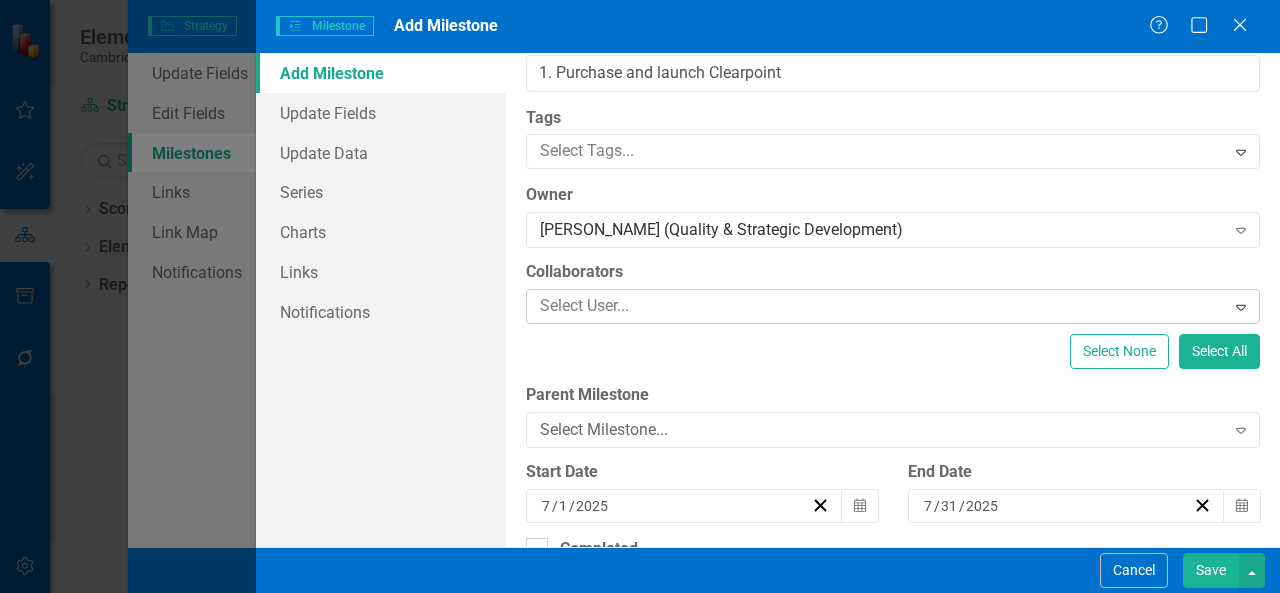 scroll, scrollTop: 0, scrollLeft: 0, axis: both 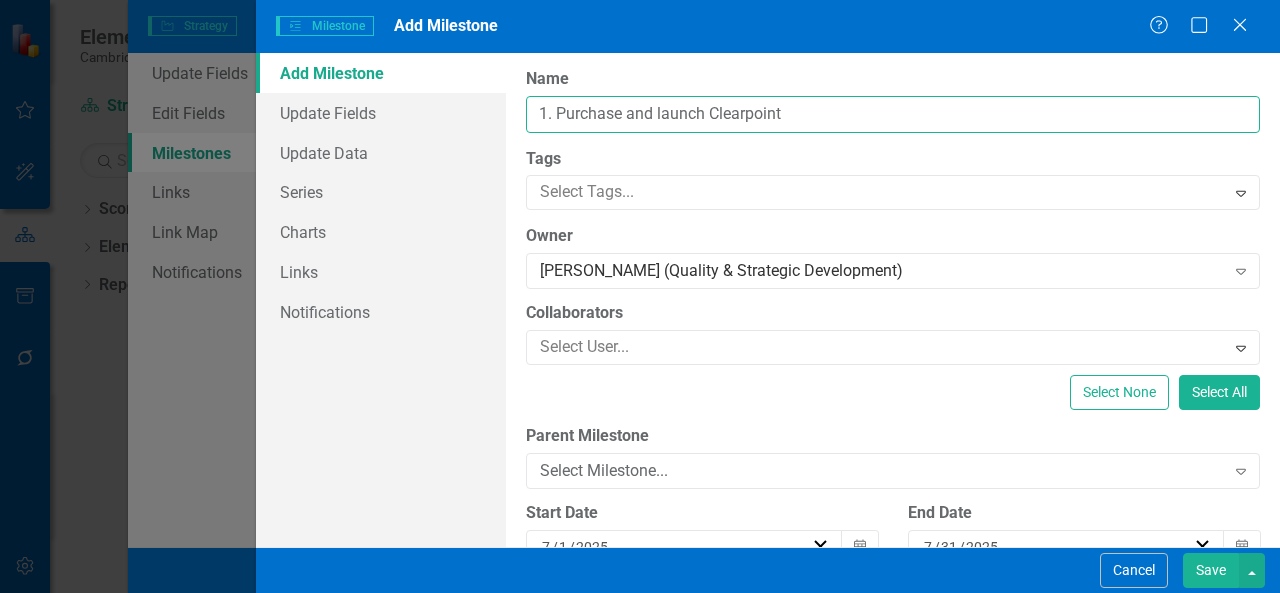 drag, startPoint x: 792, startPoint y: 119, endPoint x: 635, endPoint y: 111, distance: 157.20369 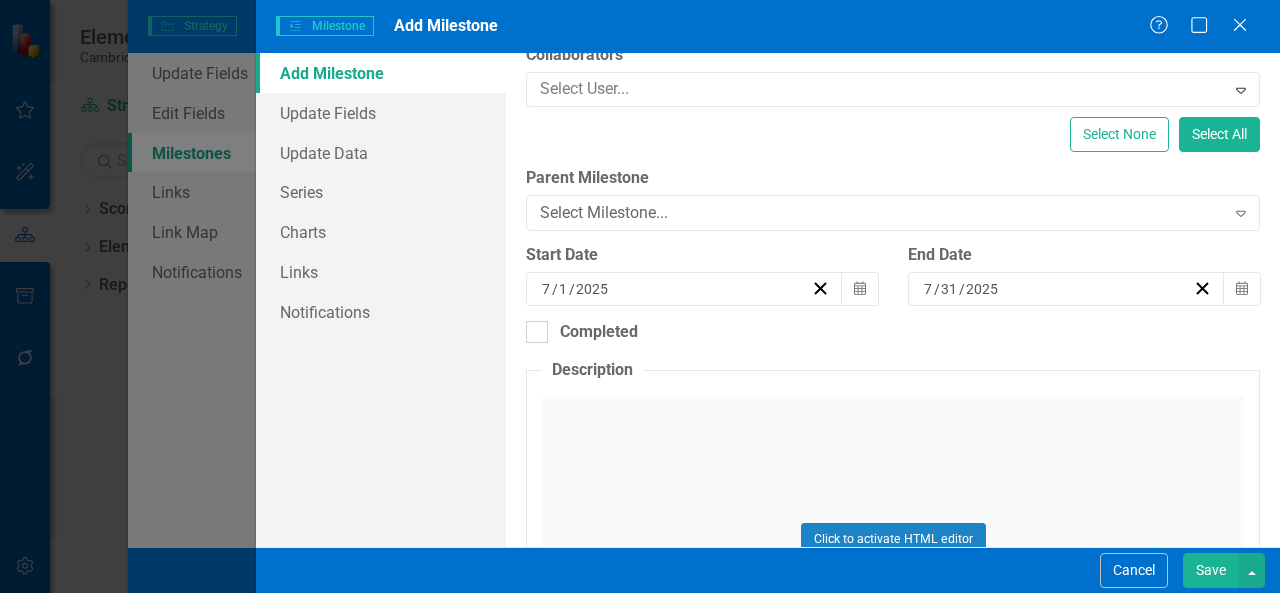 scroll, scrollTop: 300, scrollLeft: 0, axis: vertical 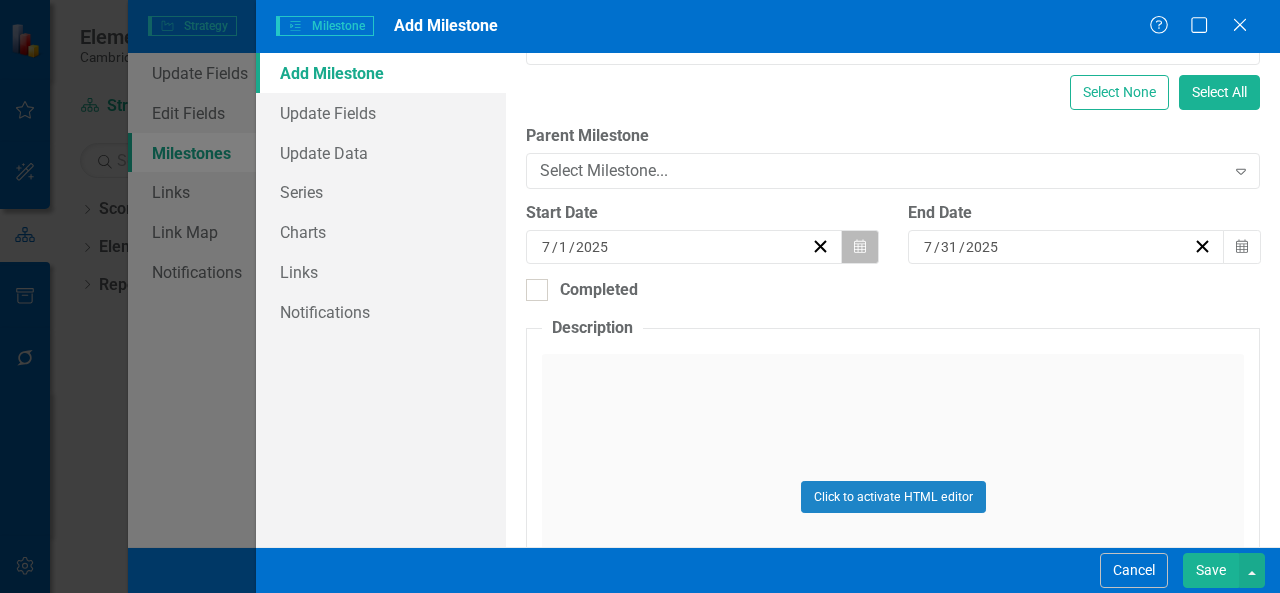 click on "Calendar" at bounding box center (860, 247) 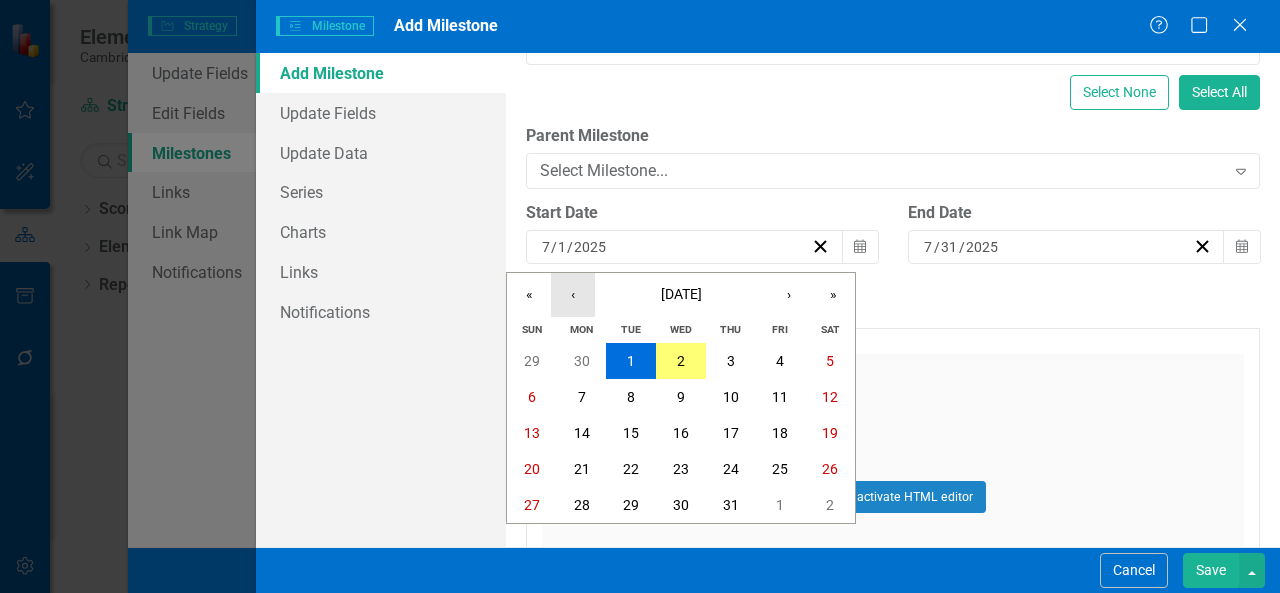 click on "‹" at bounding box center [573, 295] 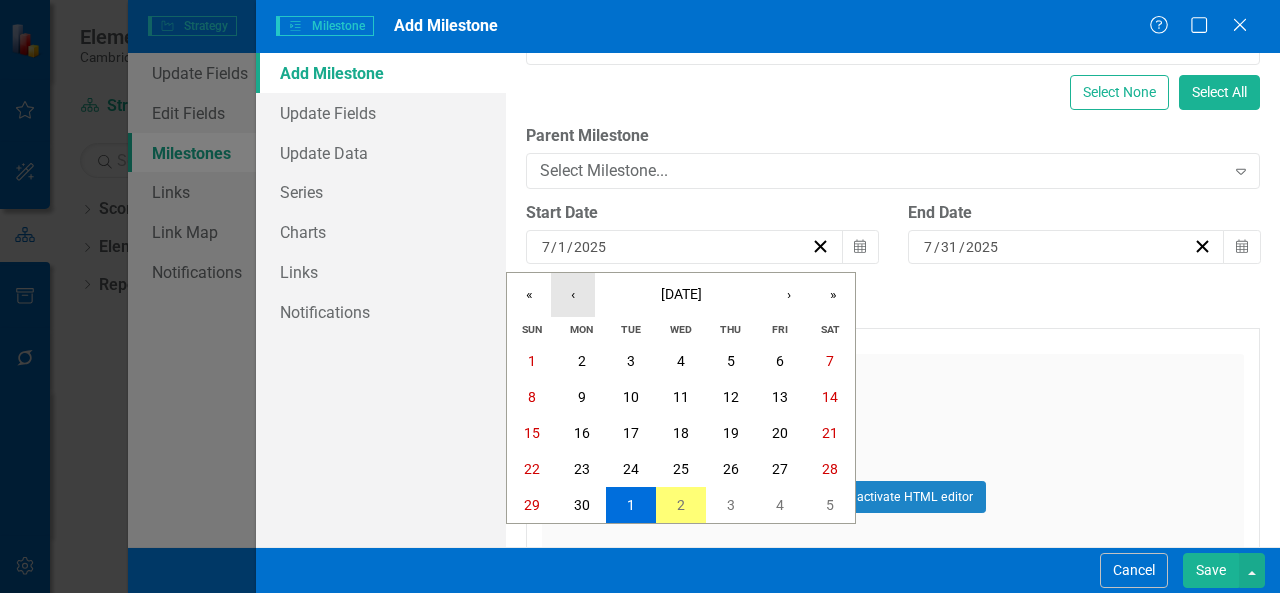 click on "‹" at bounding box center (573, 295) 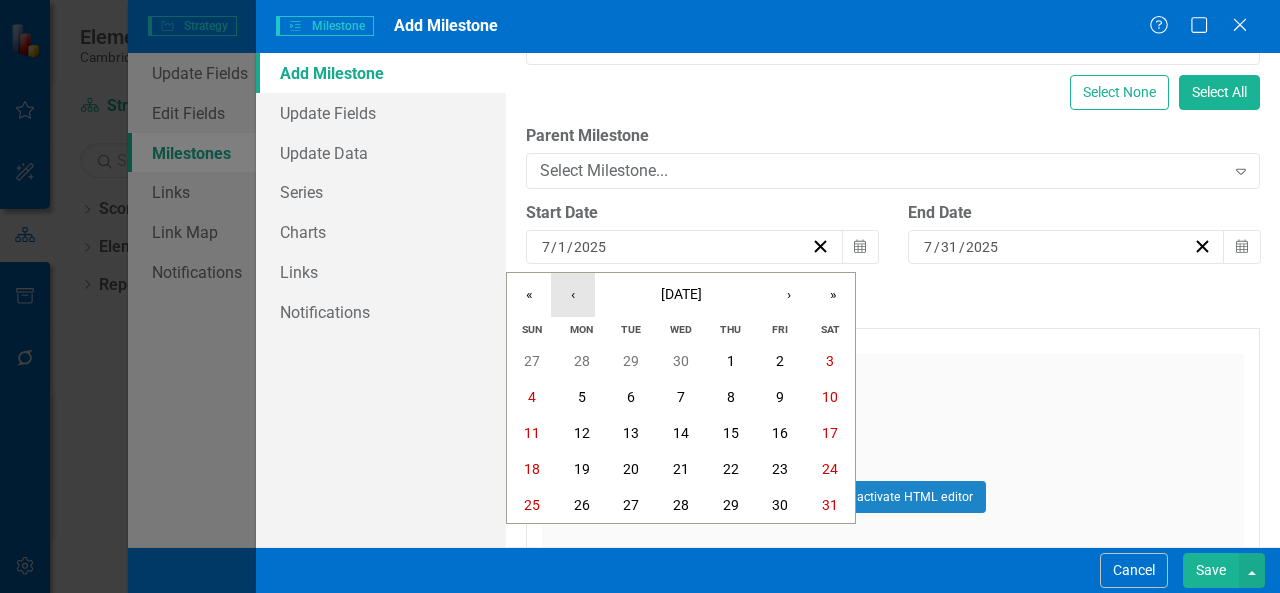 click on "‹" at bounding box center (573, 295) 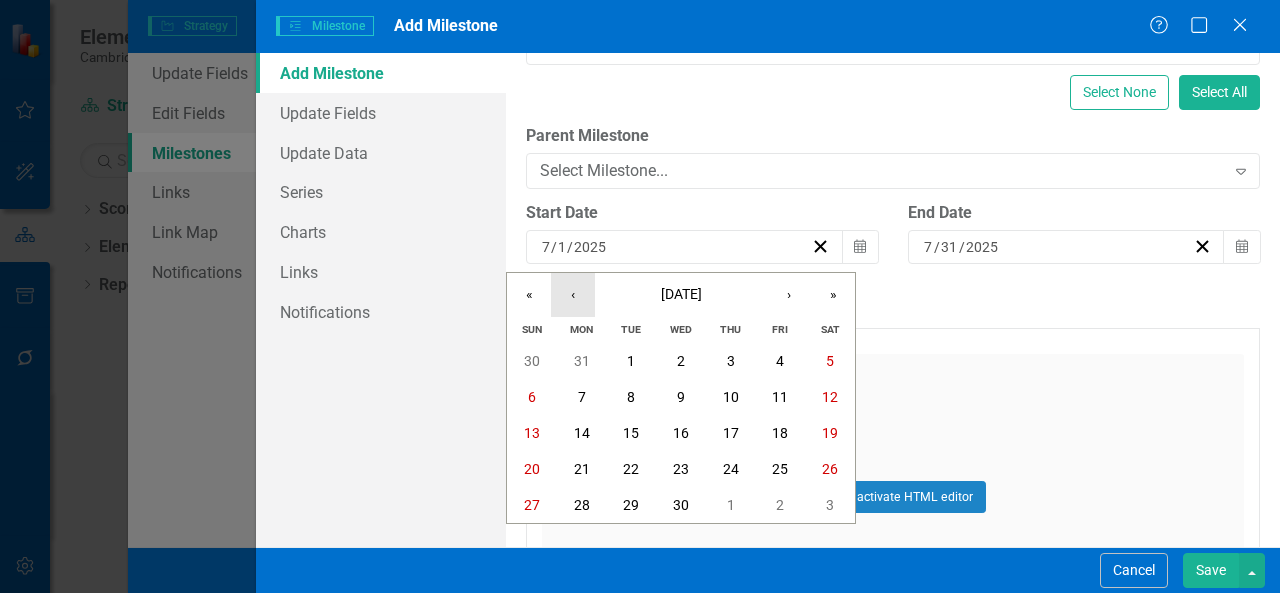 click on "‹" at bounding box center (573, 295) 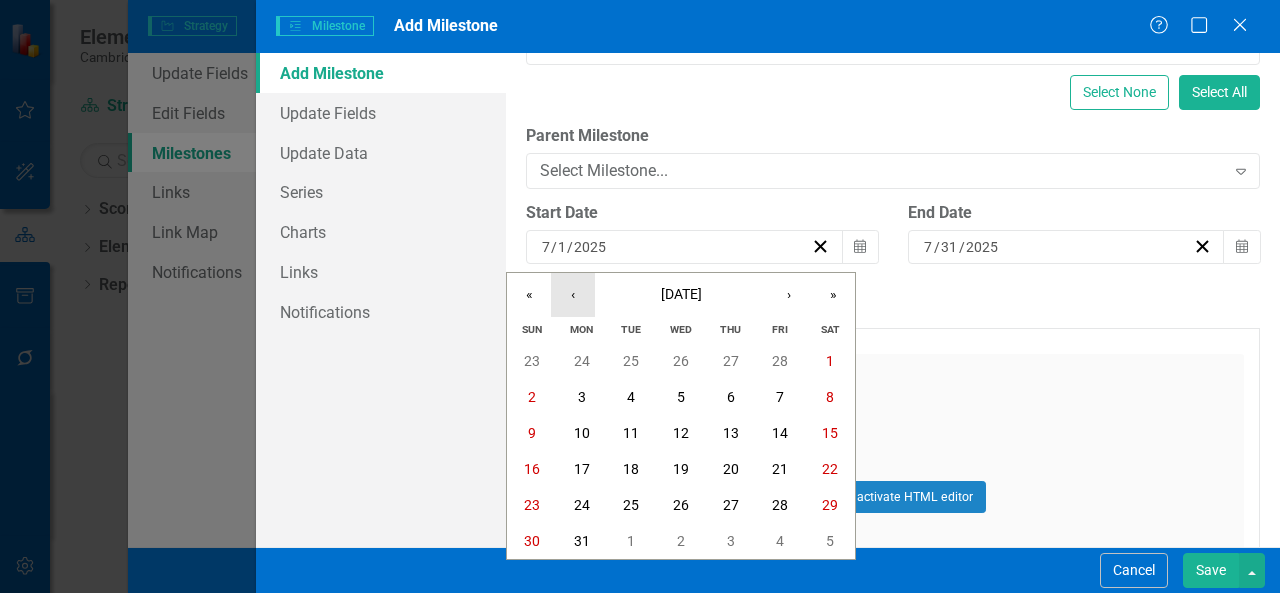click on "‹" at bounding box center (573, 295) 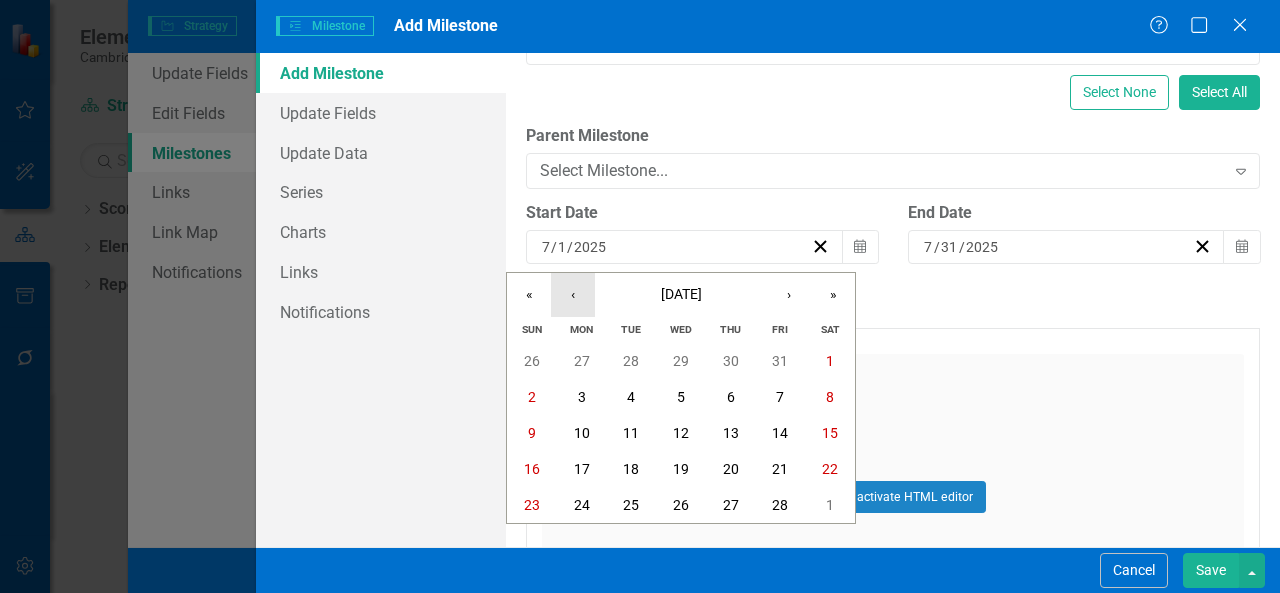 click on "‹" at bounding box center (573, 295) 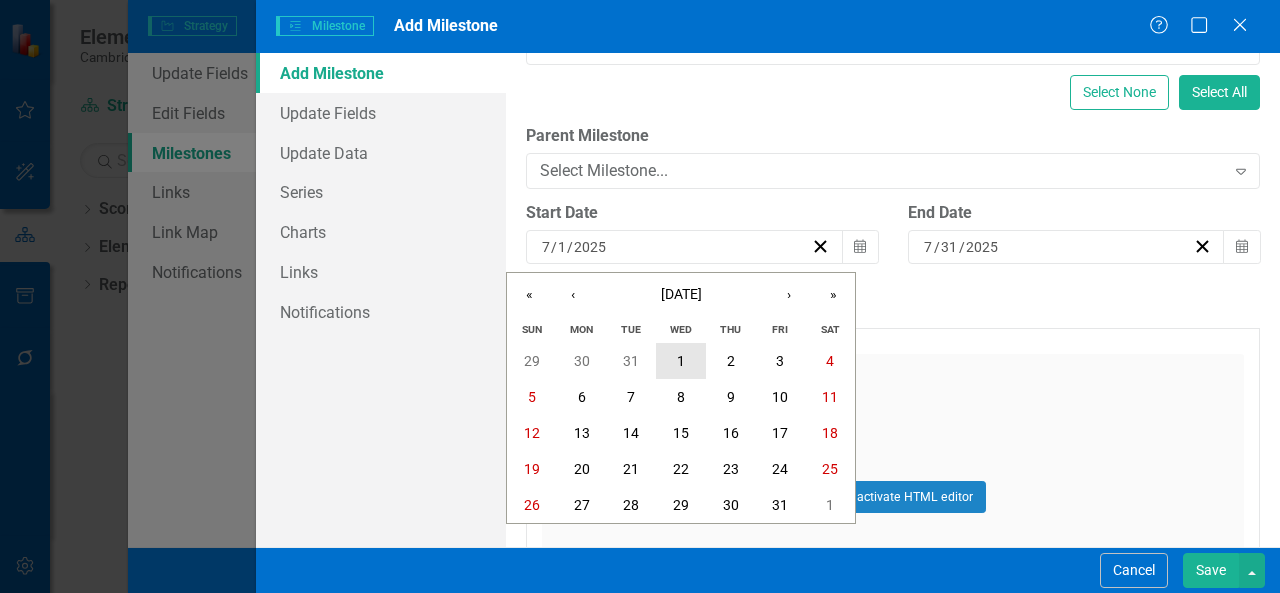 click on "1" at bounding box center (681, 361) 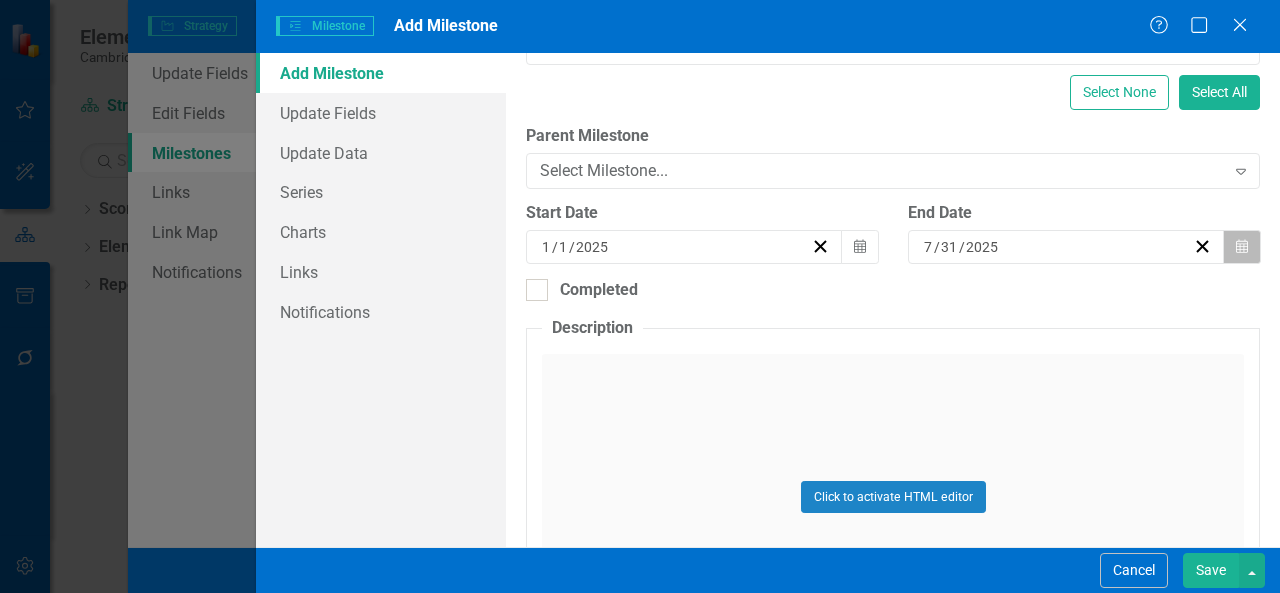 click on "Calendar" at bounding box center [1242, 247] 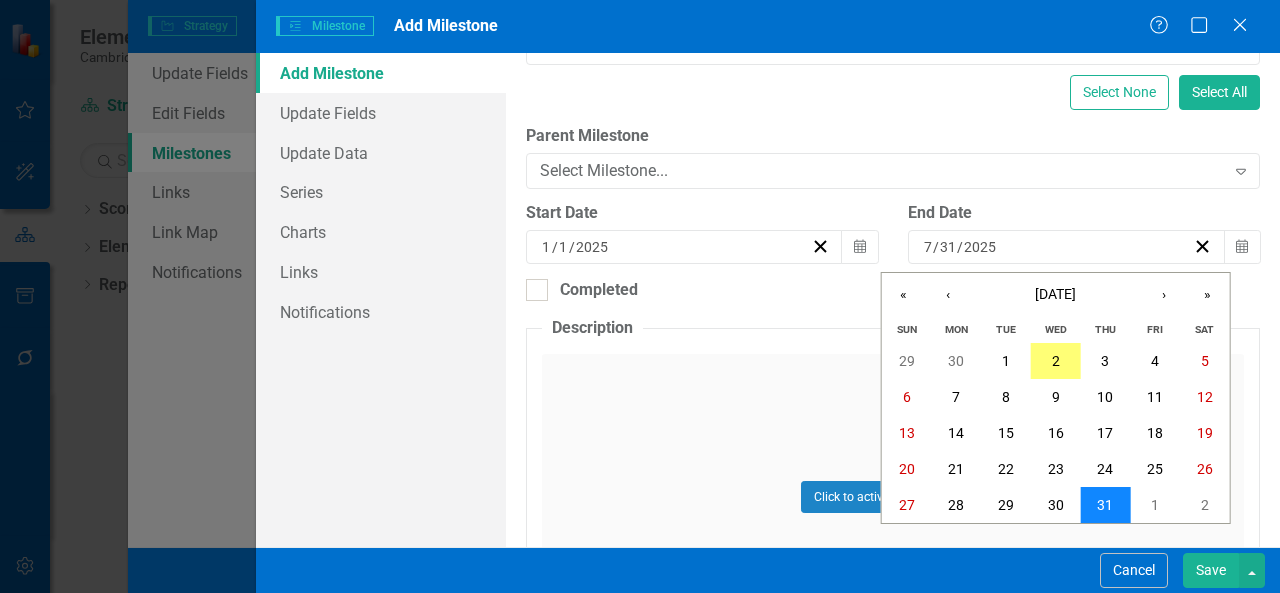 click on "31" at bounding box center [1105, 505] 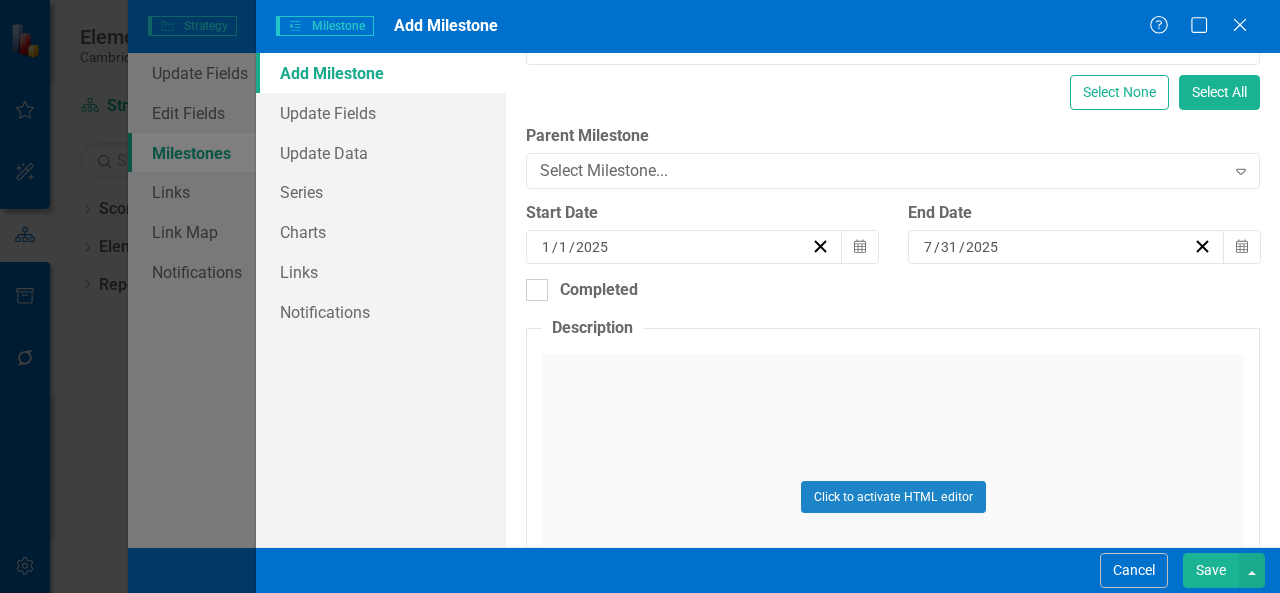 scroll, scrollTop: 0, scrollLeft: 0, axis: both 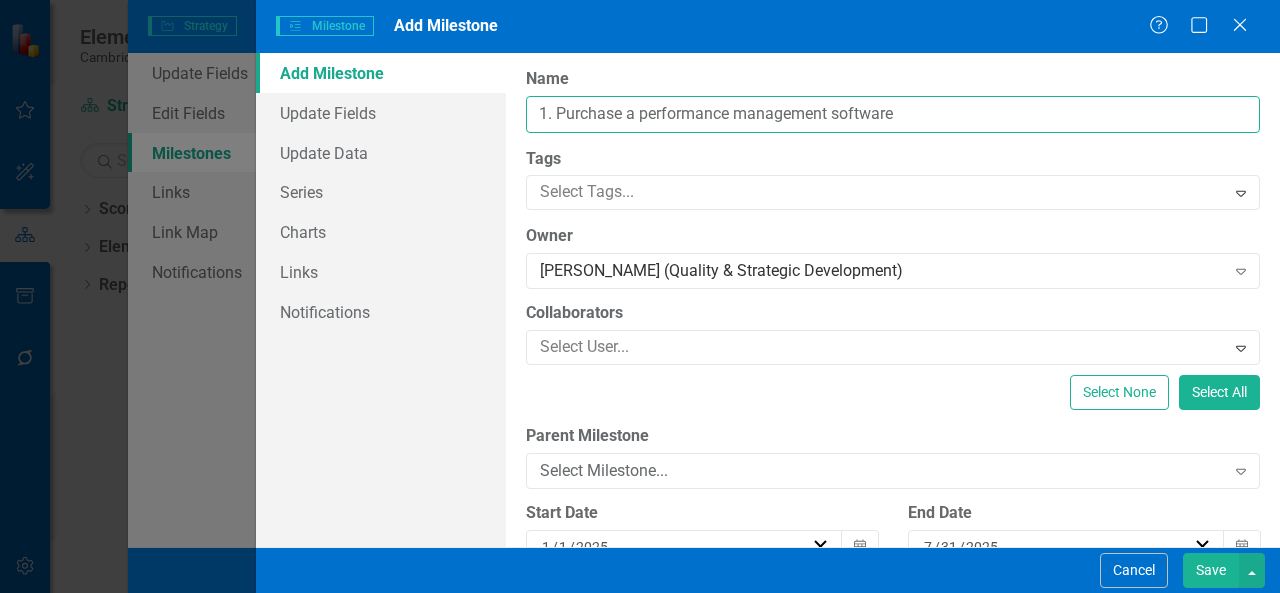 click on "1. Purchase a performance management software" at bounding box center (893, 114) 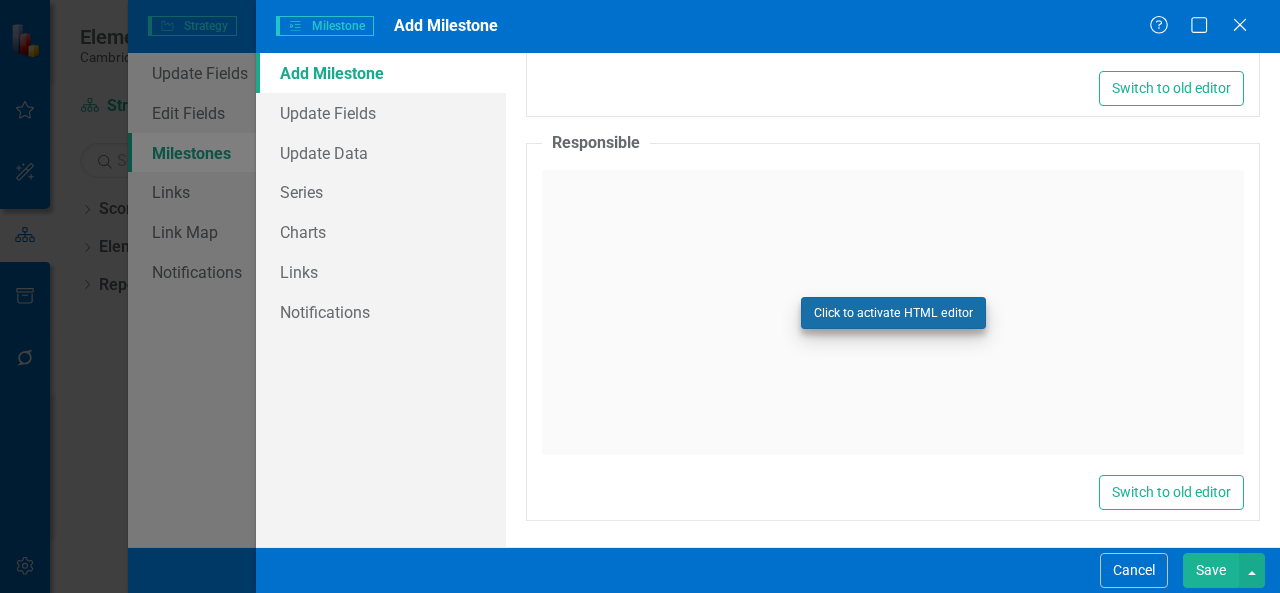 type on "1. Purchase and launch a performance management software" 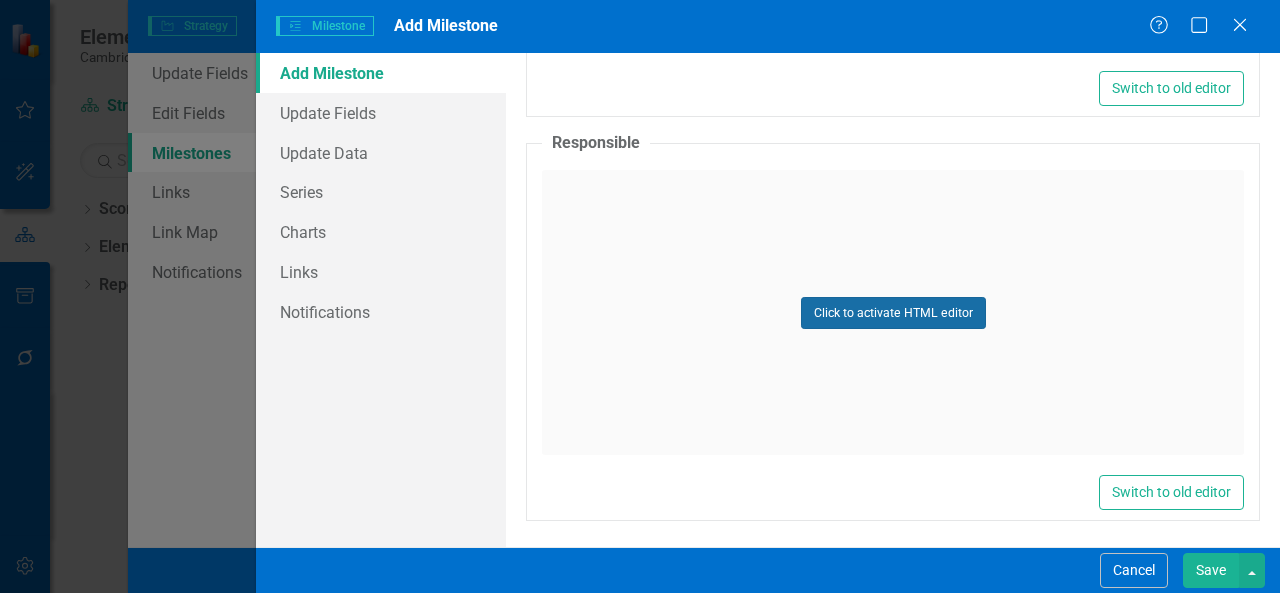 click on "Click to activate HTML editor" at bounding box center (893, 313) 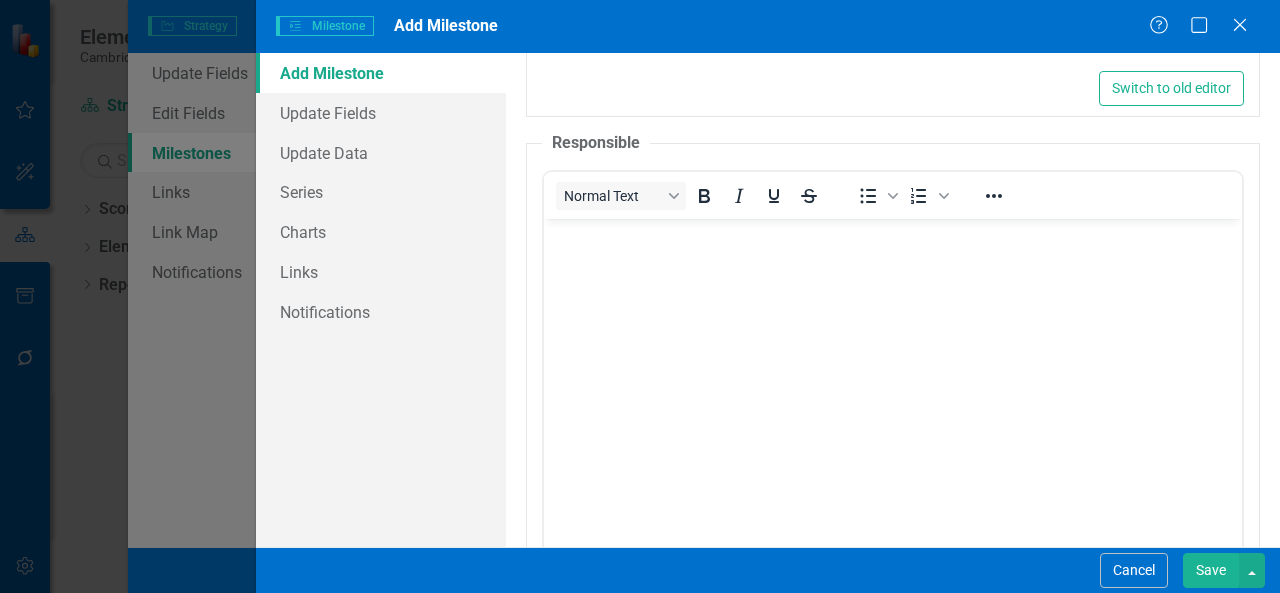 scroll, scrollTop: 888, scrollLeft: 0, axis: vertical 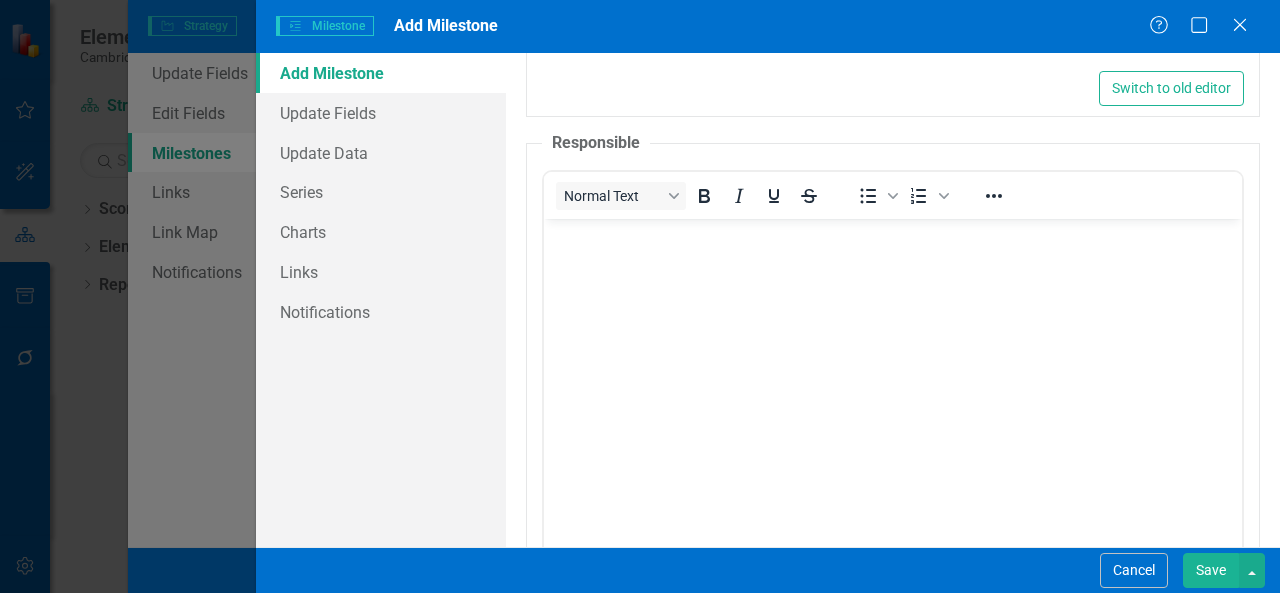 click at bounding box center (893, 369) 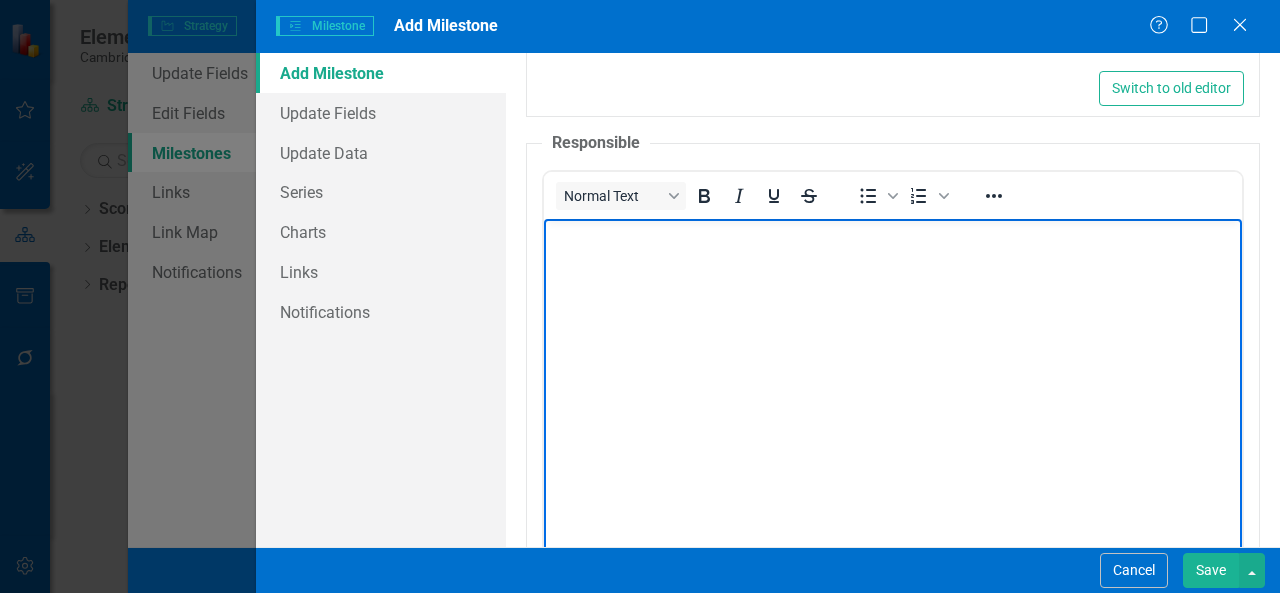 type 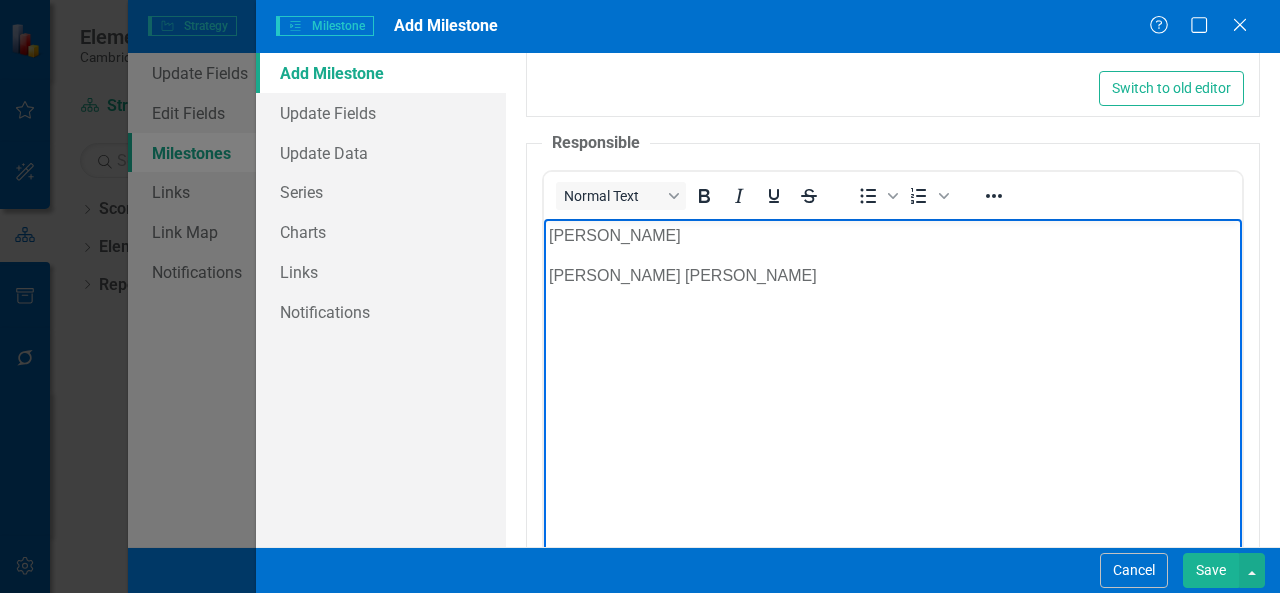 click on "Save" at bounding box center [1211, 570] 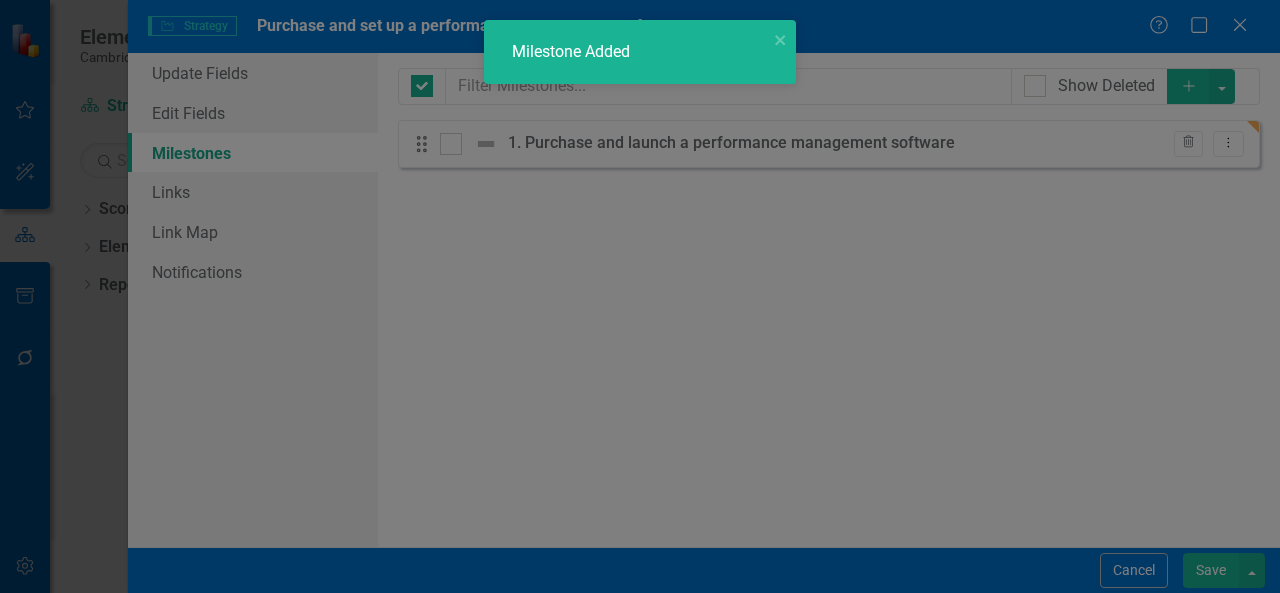 checkbox on "false" 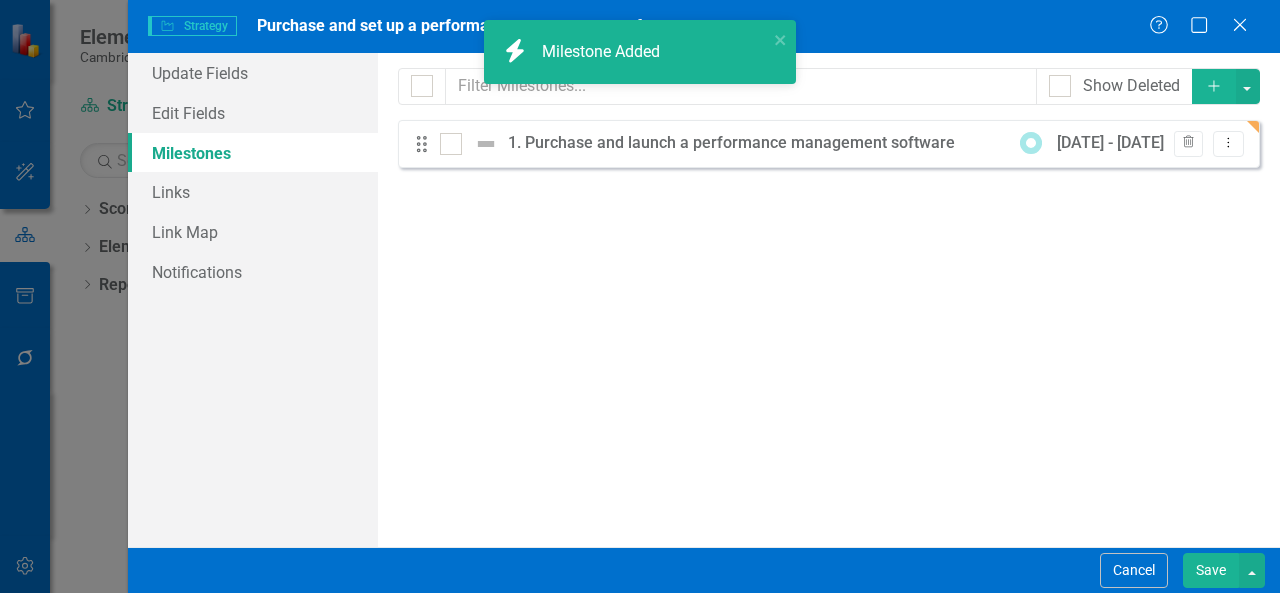 click on "Add" 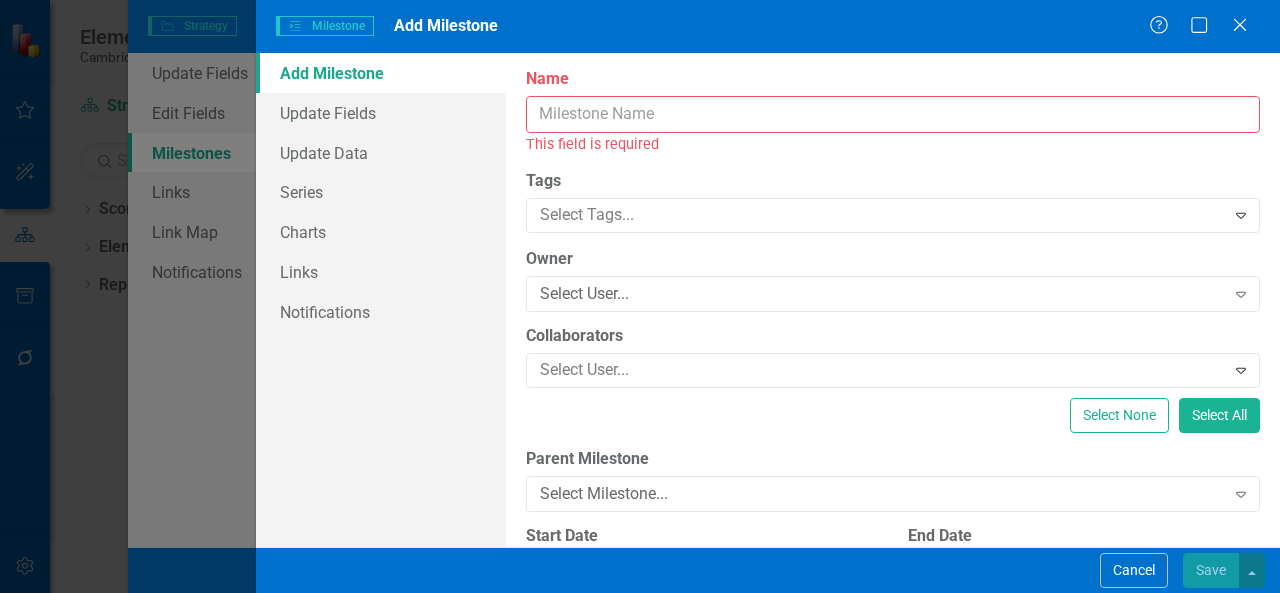 click on "Name" at bounding box center [893, 114] 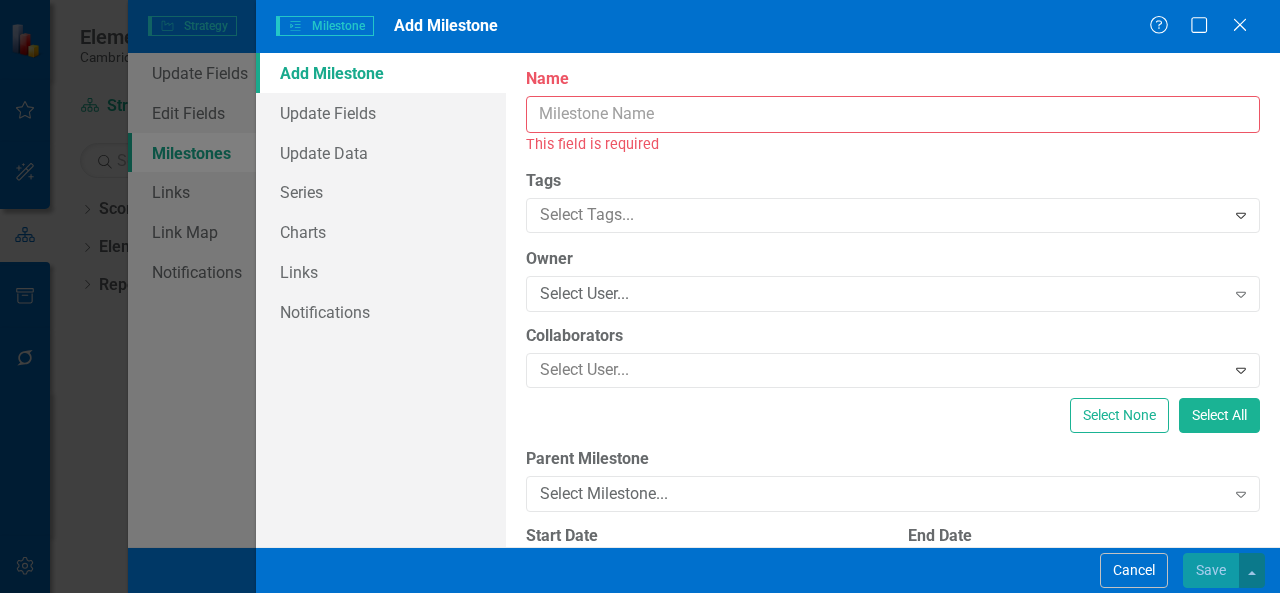 paste on "2. 100% of performance dashboards are set up, including the Strategic Plan, CHIP, and team-specific dashboards" 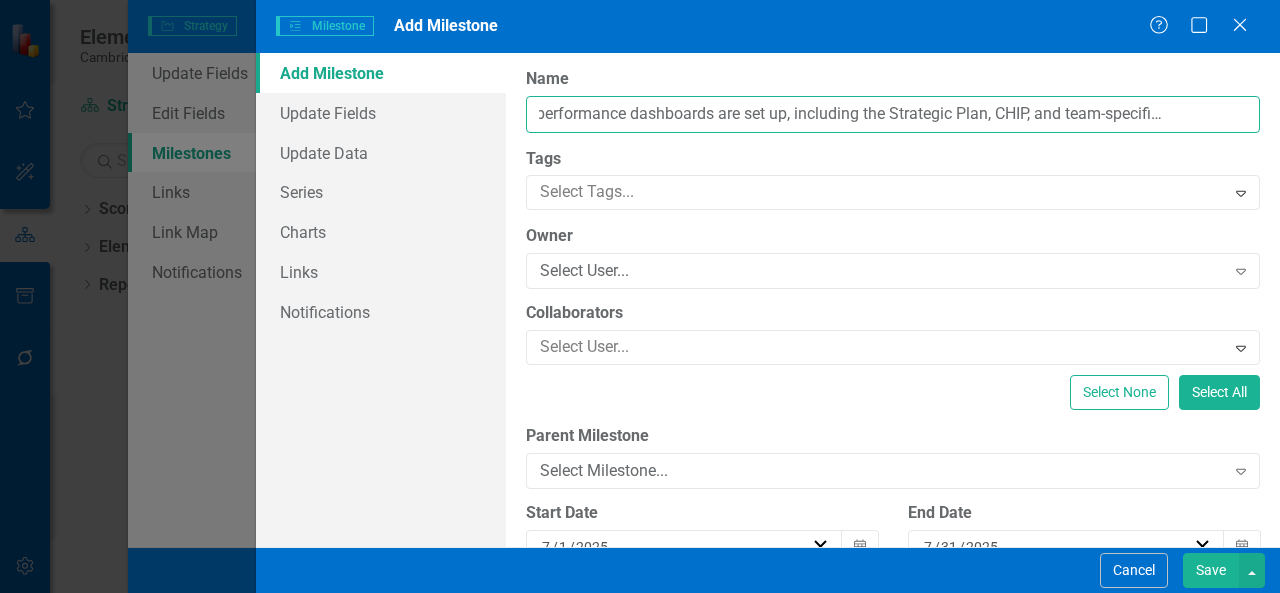 scroll, scrollTop: 0, scrollLeft: 0, axis: both 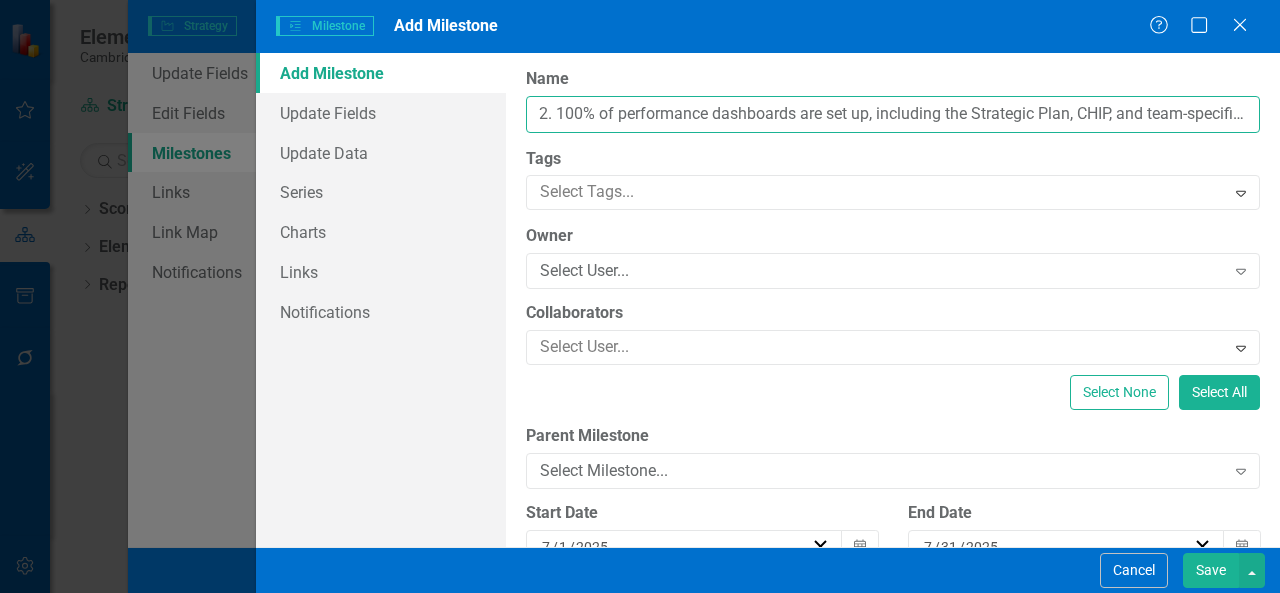 drag, startPoint x: 668, startPoint y: 115, endPoint x: 124, endPoint y: 164, distance: 546.20233 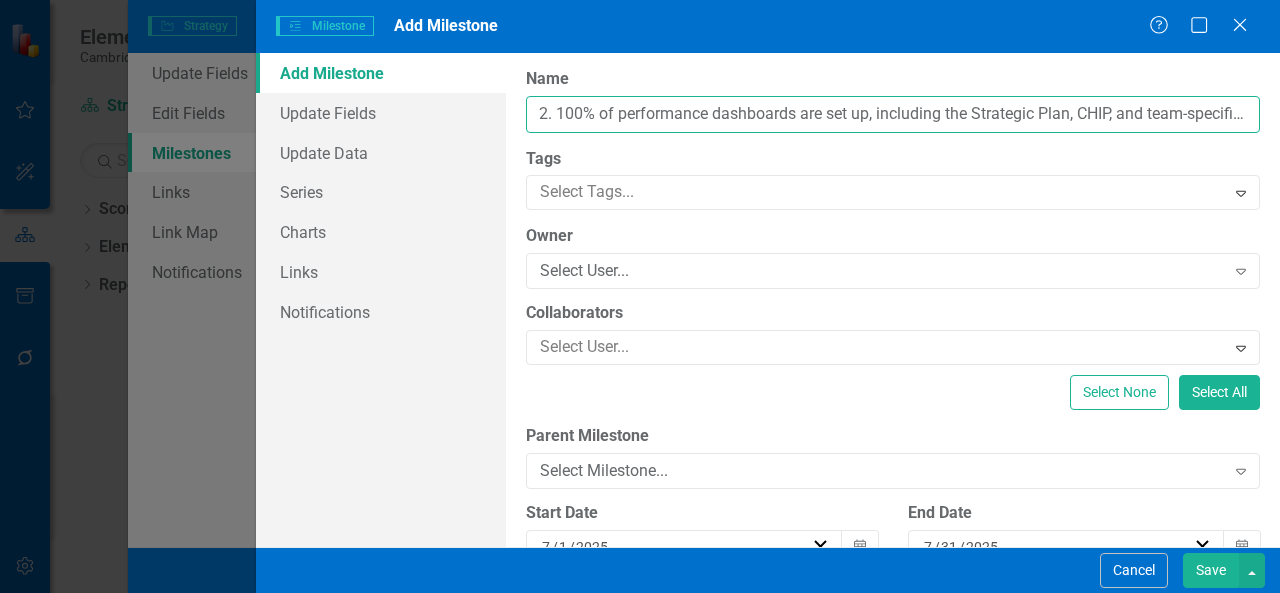 click on "2. 100% of performance dashboards are set up, including the Strategic Plan, CHIP, and team-specific dashboards" at bounding box center [893, 114] 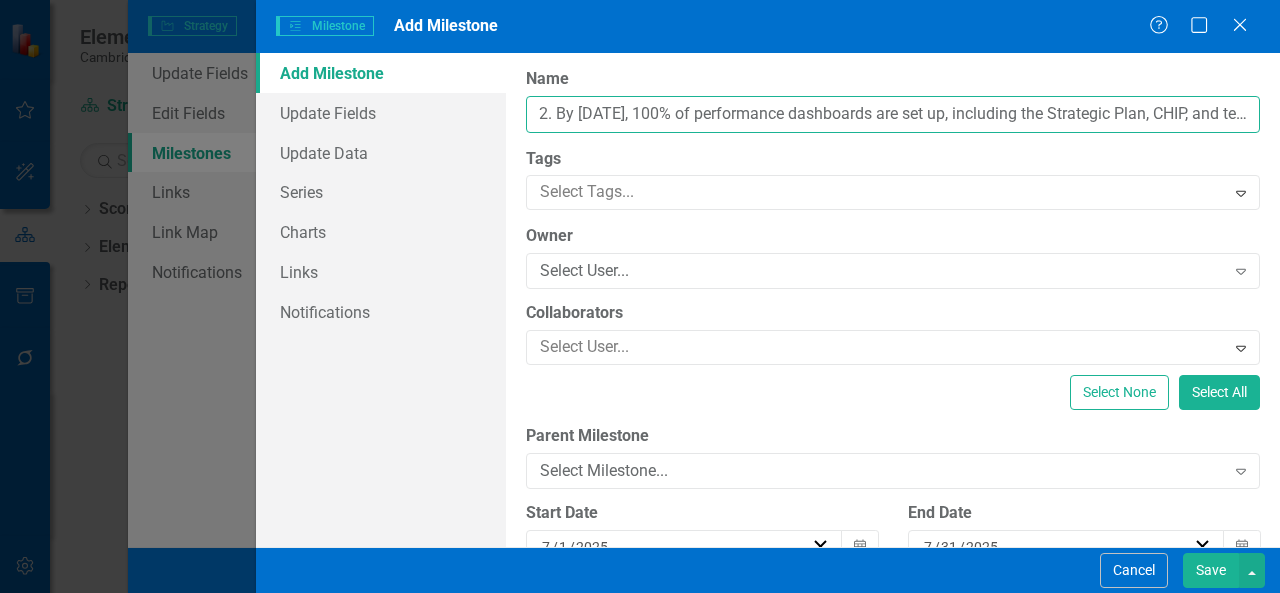 drag, startPoint x: 645, startPoint y: 109, endPoint x: 908, endPoint y: 116, distance: 263.09314 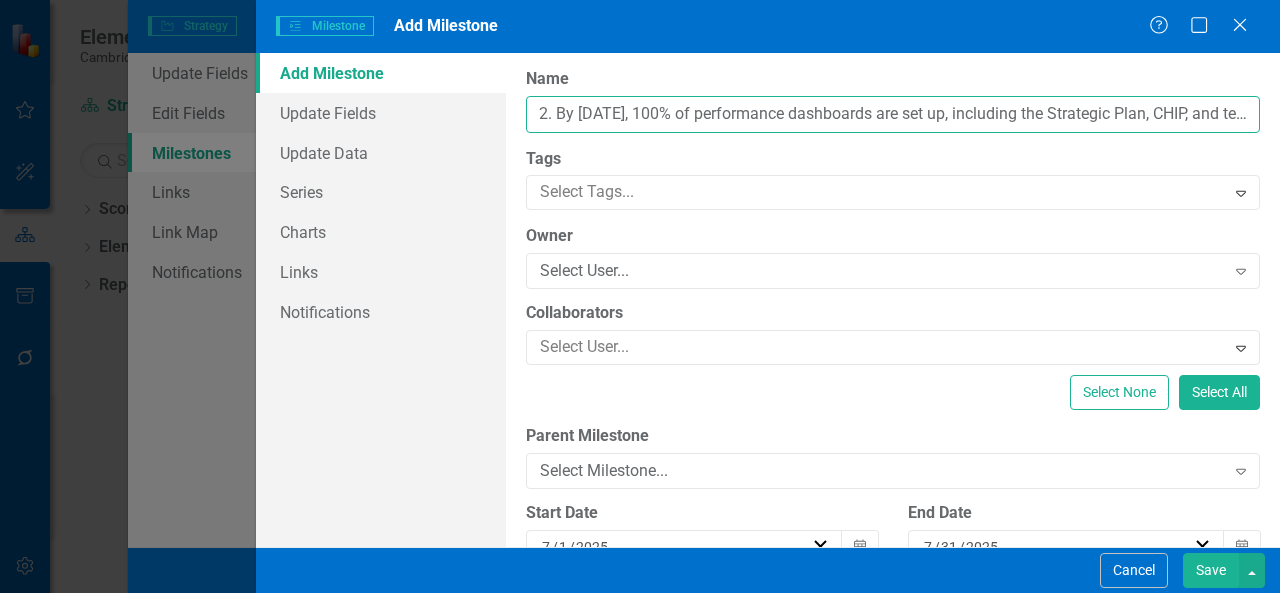 click on "2. By 6/30/25, 100% of performance dashboards are set up, including the Strategic Plan, CHIP, and team-specific dashboards" at bounding box center [893, 114] 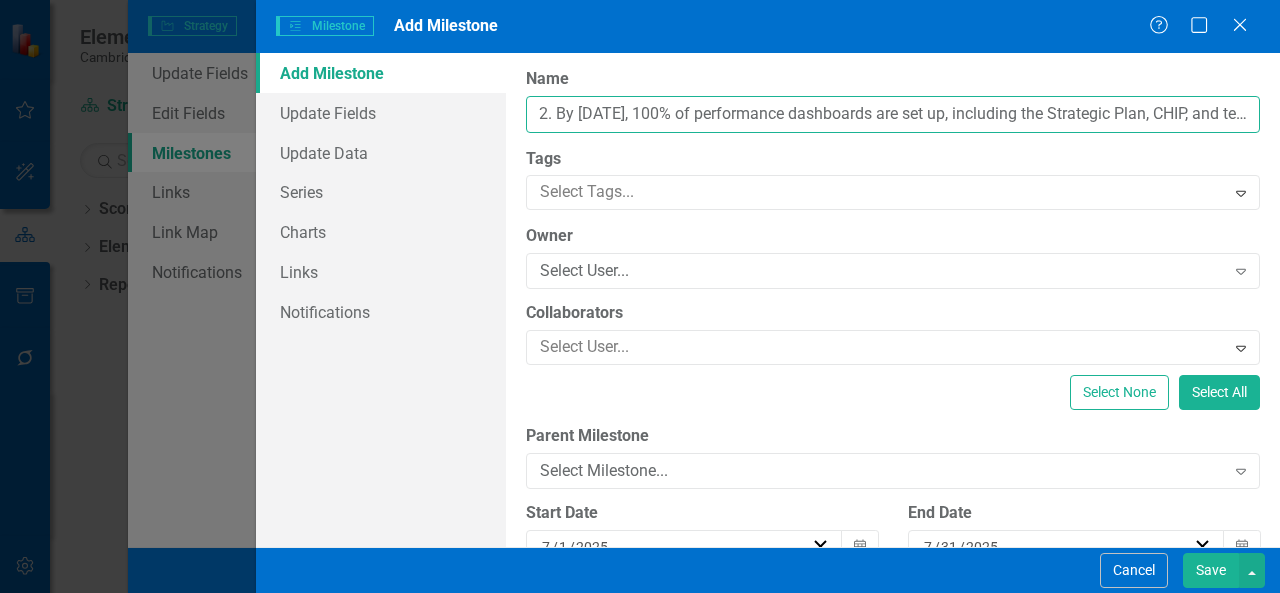 scroll, scrollTop: 0, scrollLeft: 189, axis: horizontal 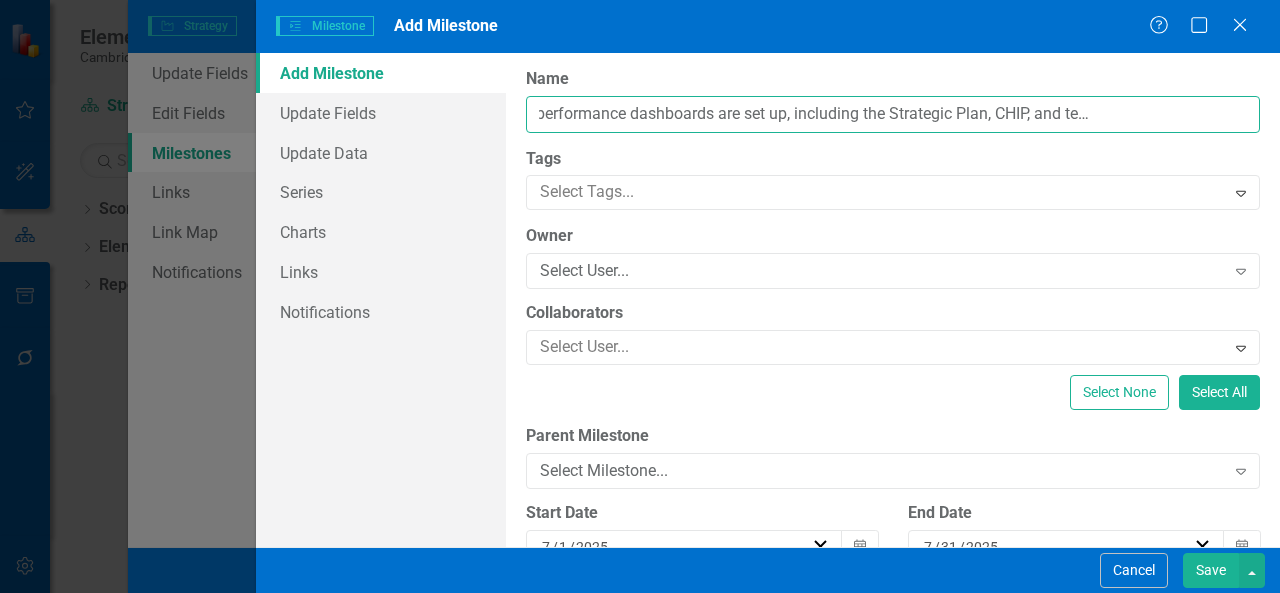 drag, startPoint x: 953, startPoint y: 118, endPoint x: 1232, endPoint y: 119, distance: 279.0018 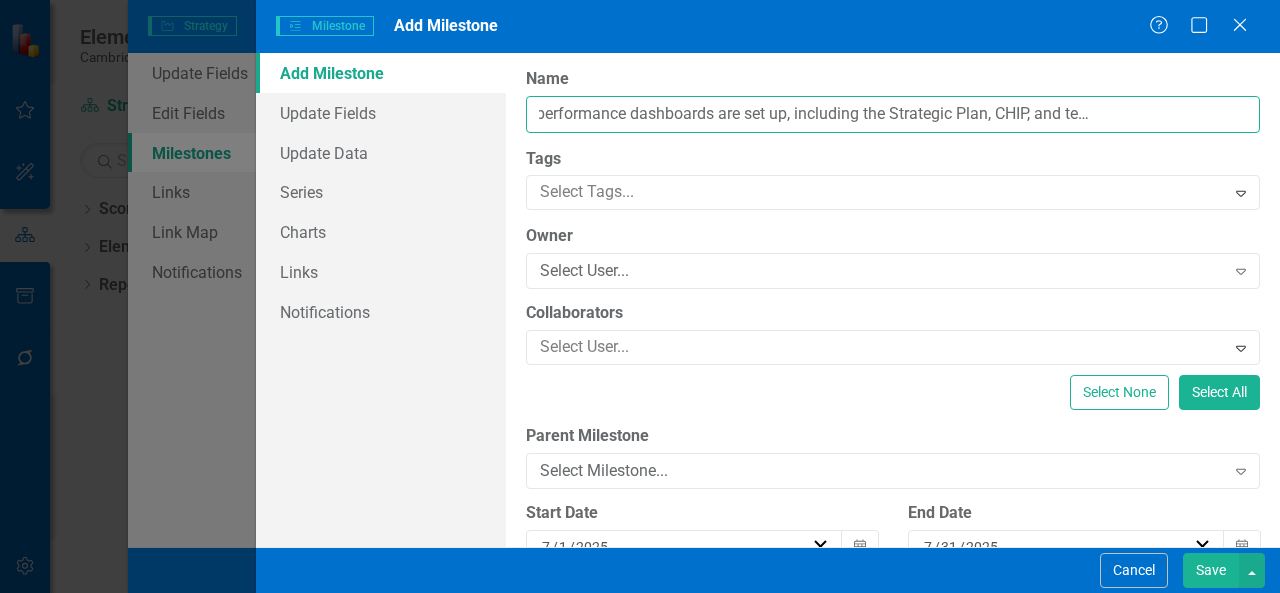 click on "2. By 6/30/25, 100% of performance dashboards are set up, including the Strategic Plan, CHIP, and team-specific dashboards" at bounding box center [893, 114] 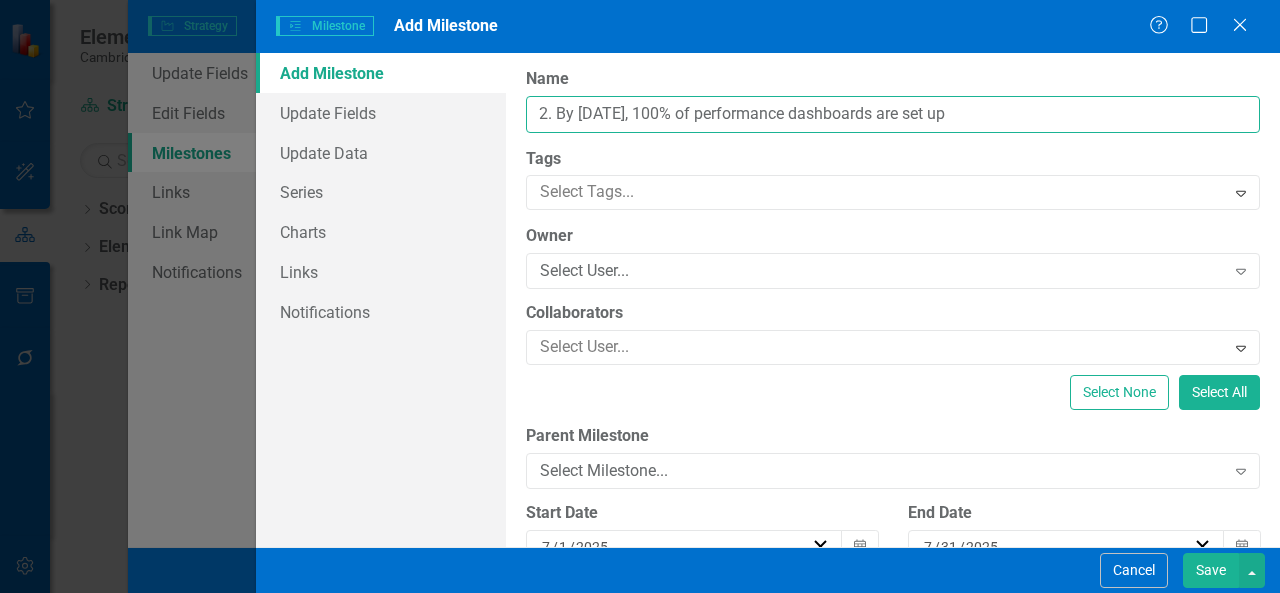 scroll, scrollTop: 0, scrollLeft: 0, axis: both 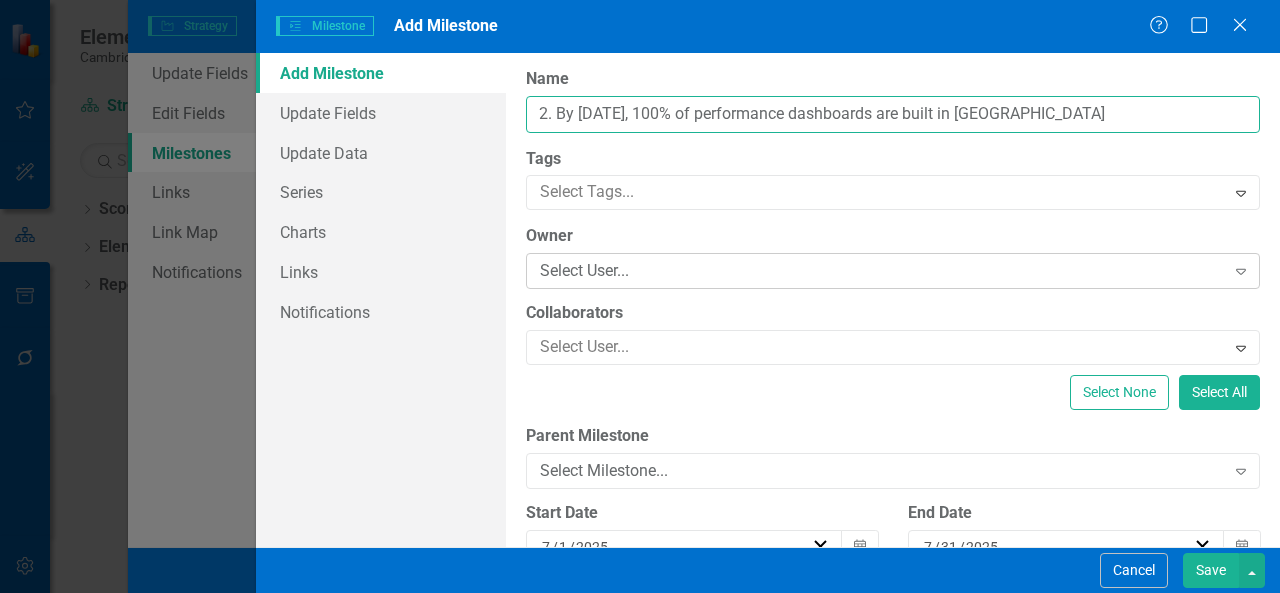type on "2. By [DATE], 100% of performance dashboards are built in [GEOGRAPHIC_DATA]" 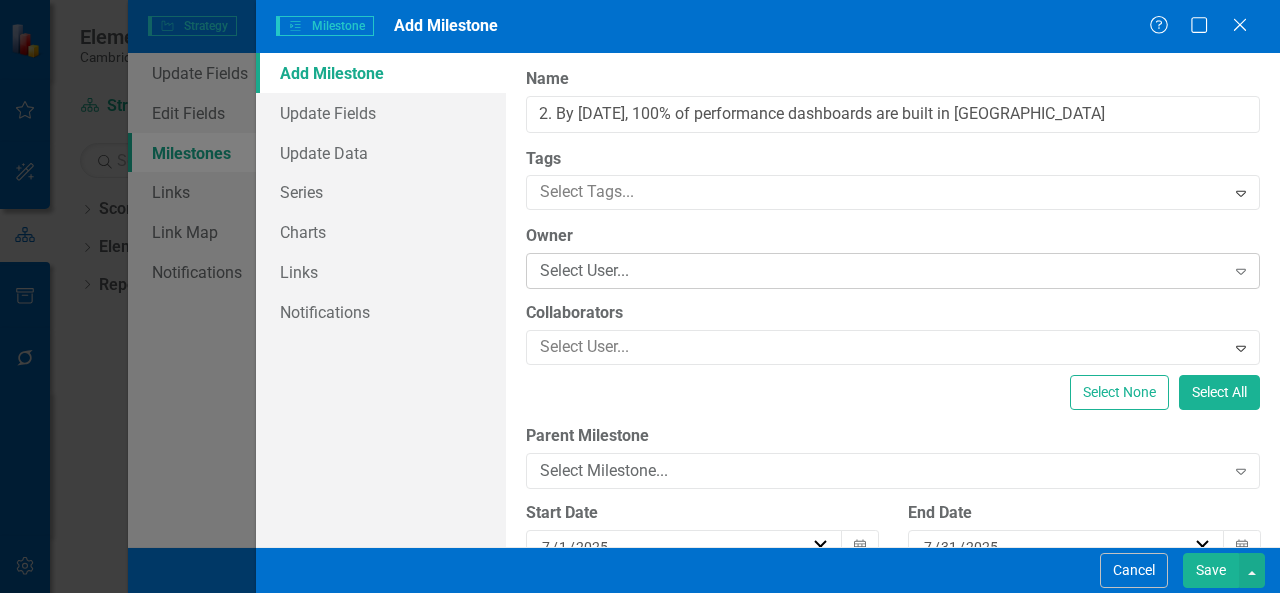 click on "Select User..." at bounding box center [882, 271] 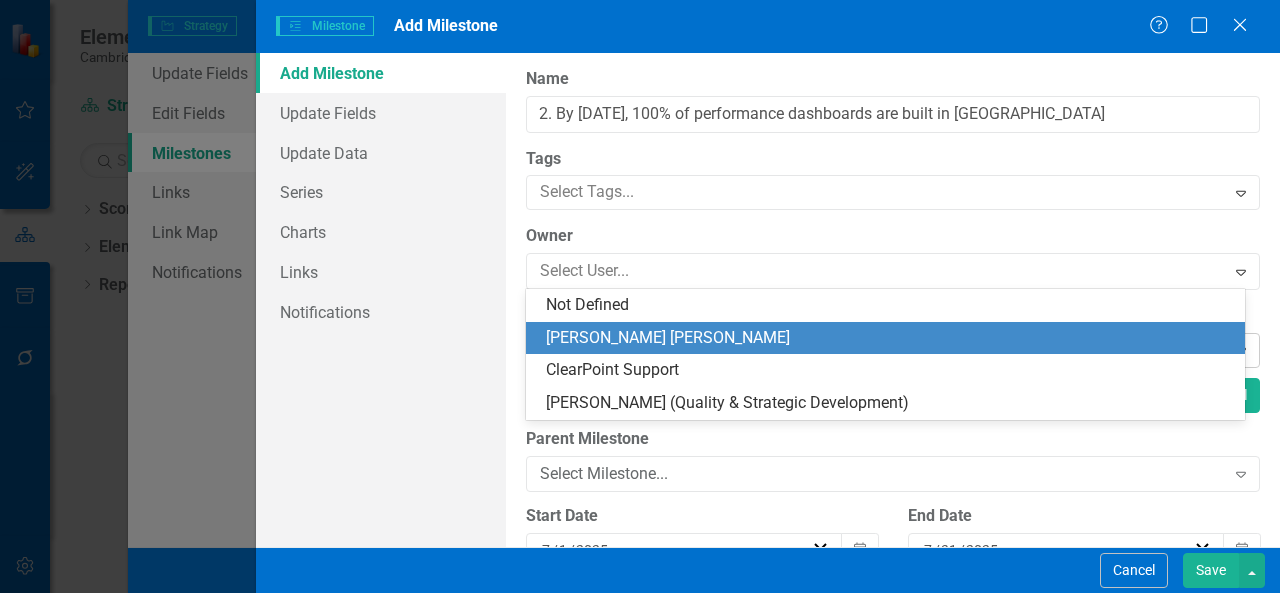 click on "[PERSON_NAME] [PERSON_NAME]" at bounding box center (889, 338) 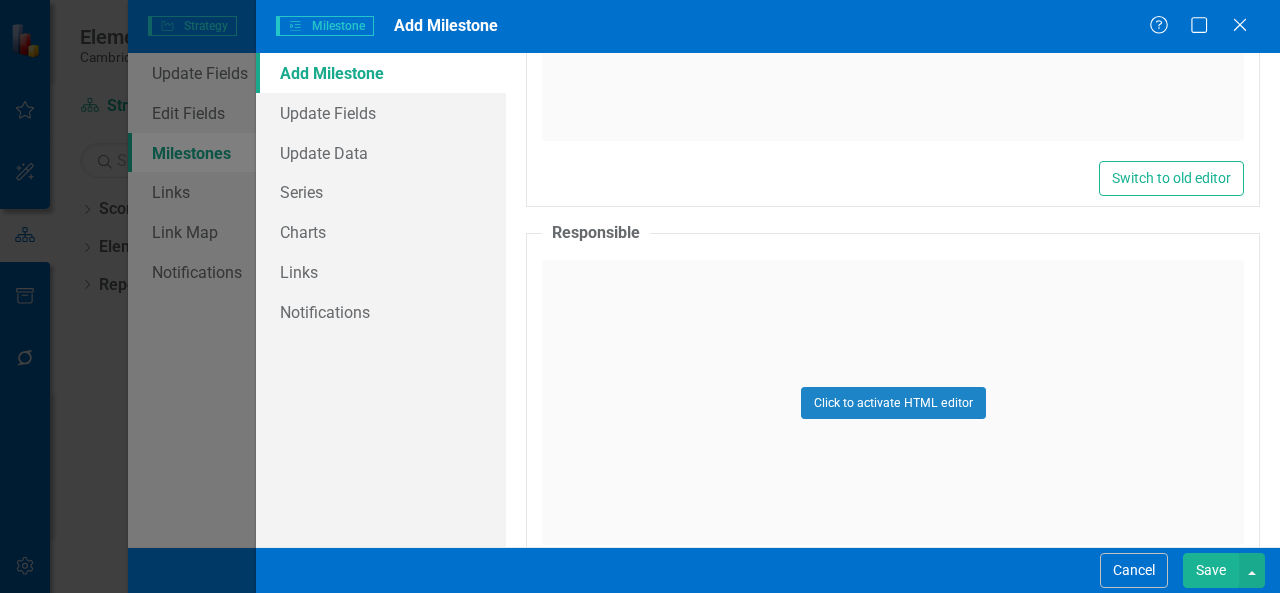 scroll, scrollTop: 888, scrollLeft: 0, axis: vertical 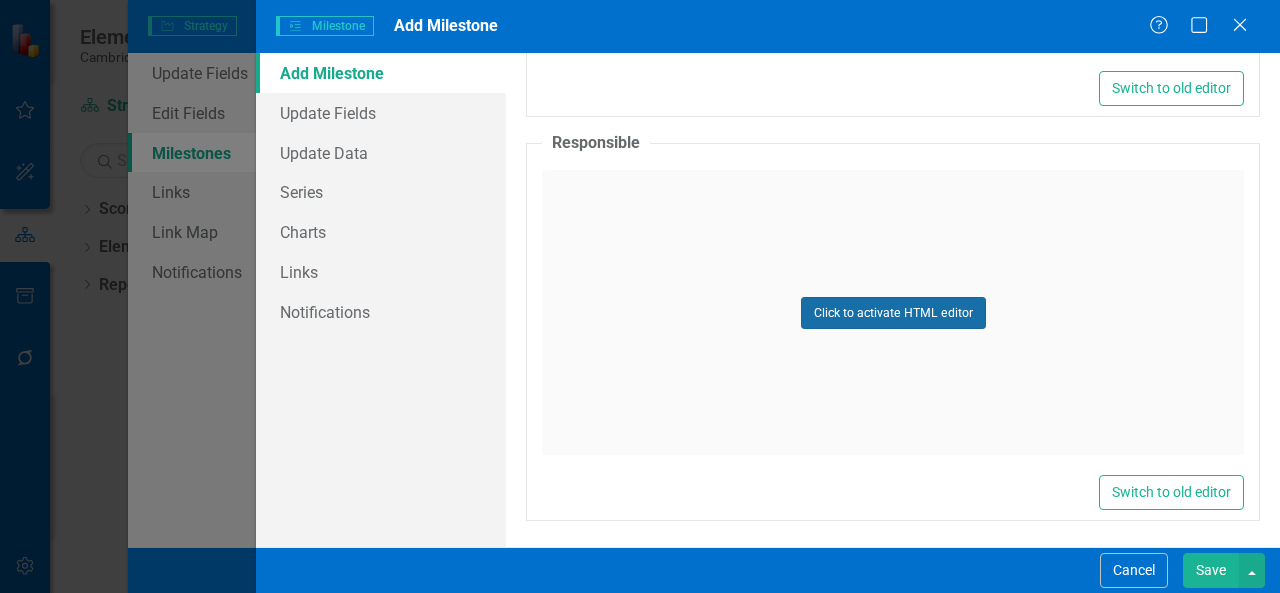 click on "Click to activate HTML editor" at bounding box center [893, 313] 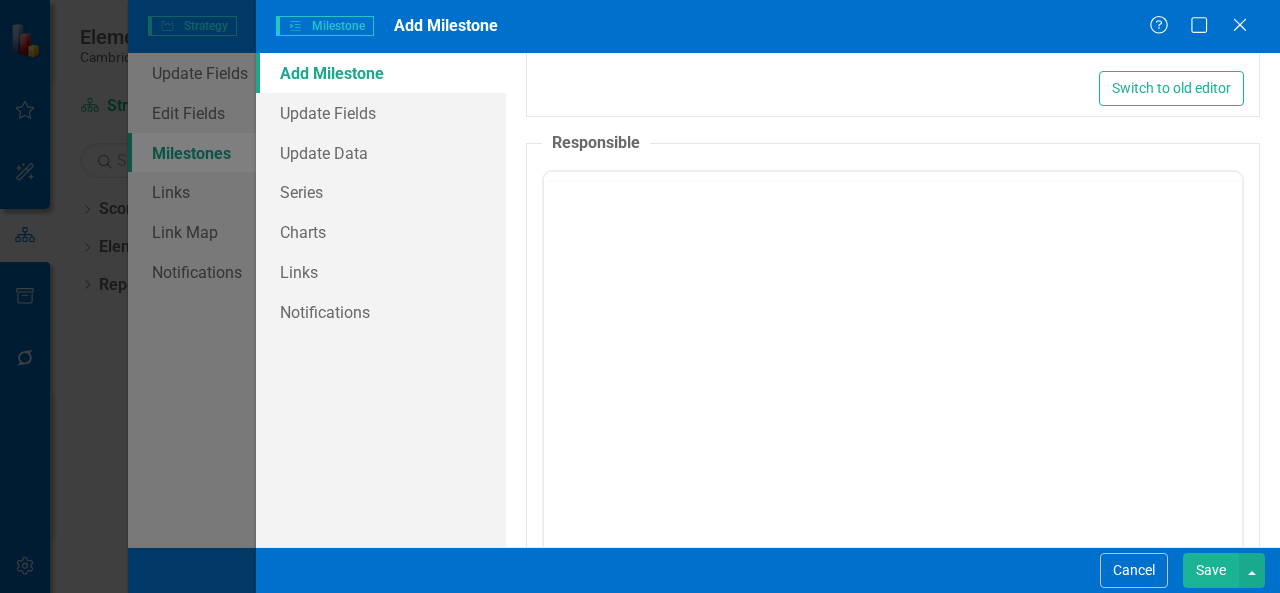 scroll, scrollTop: 0, scrollLeft: 0, axis: both 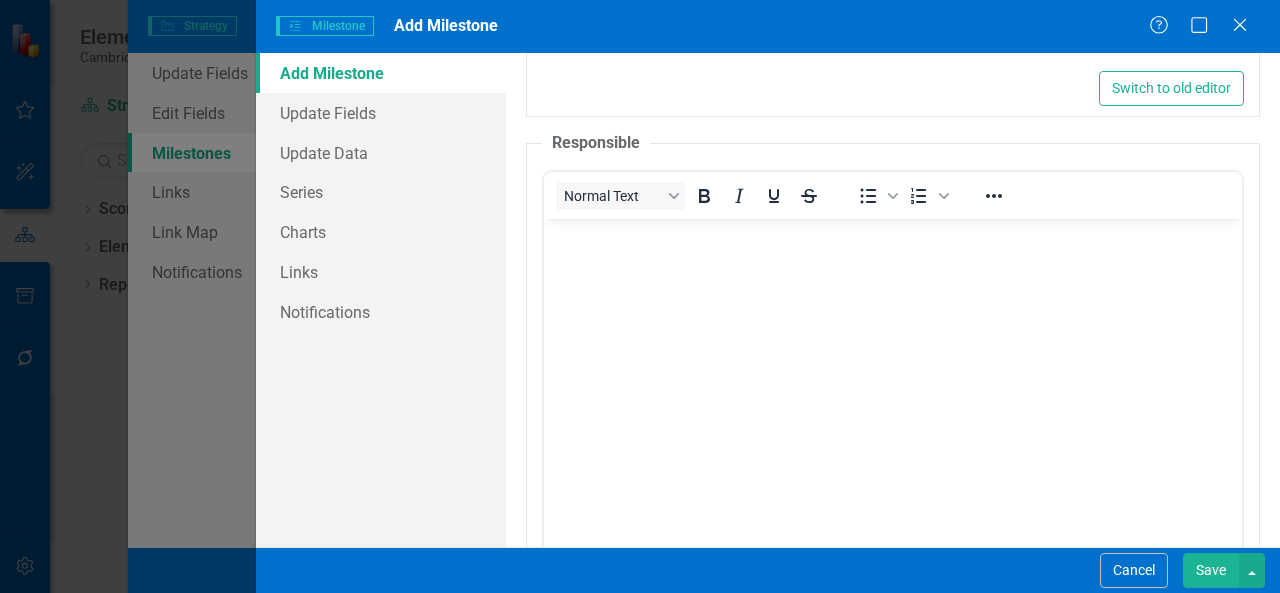 click at bounding box center (893, 369) 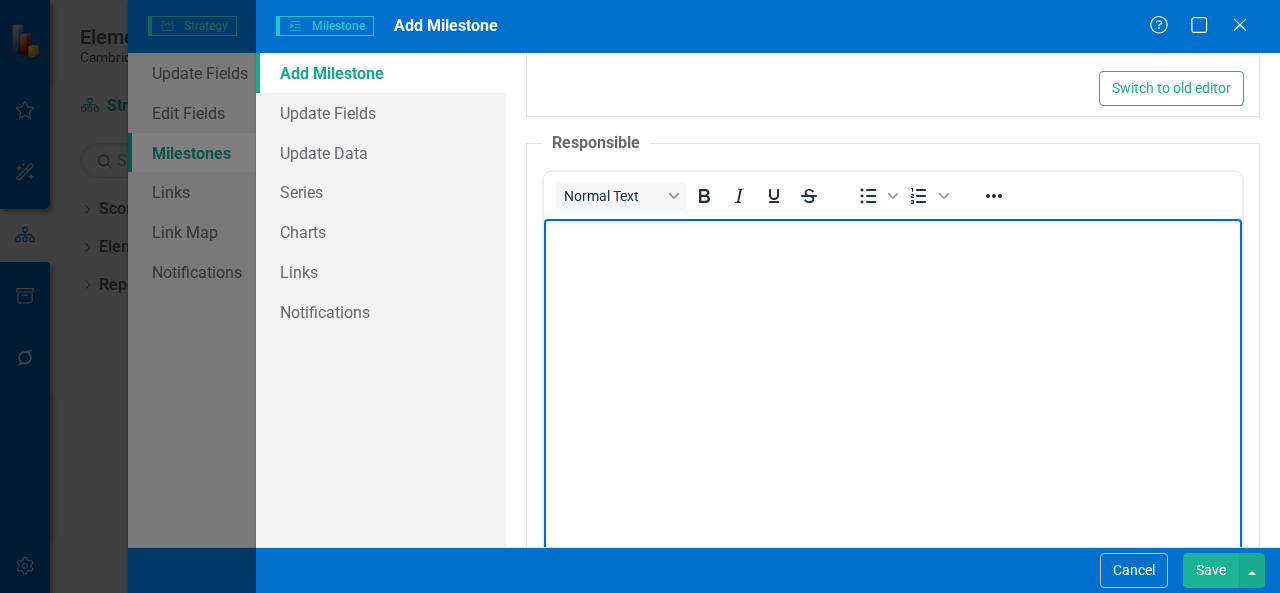 type 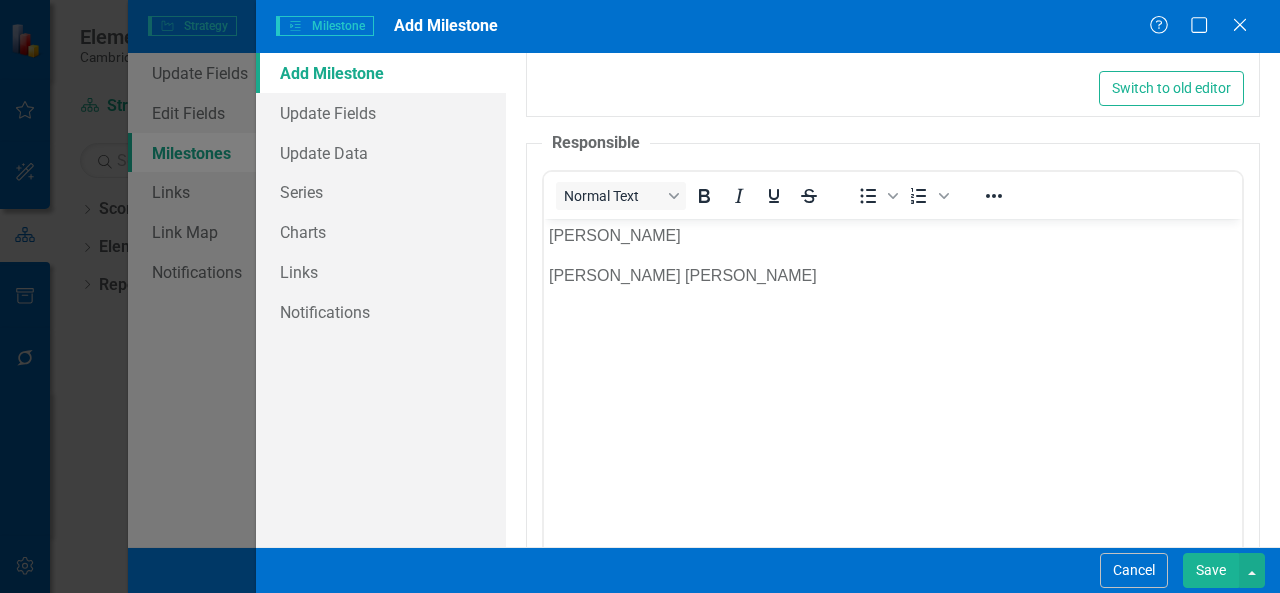 click on "Save" at bounding box center [1211, 570] 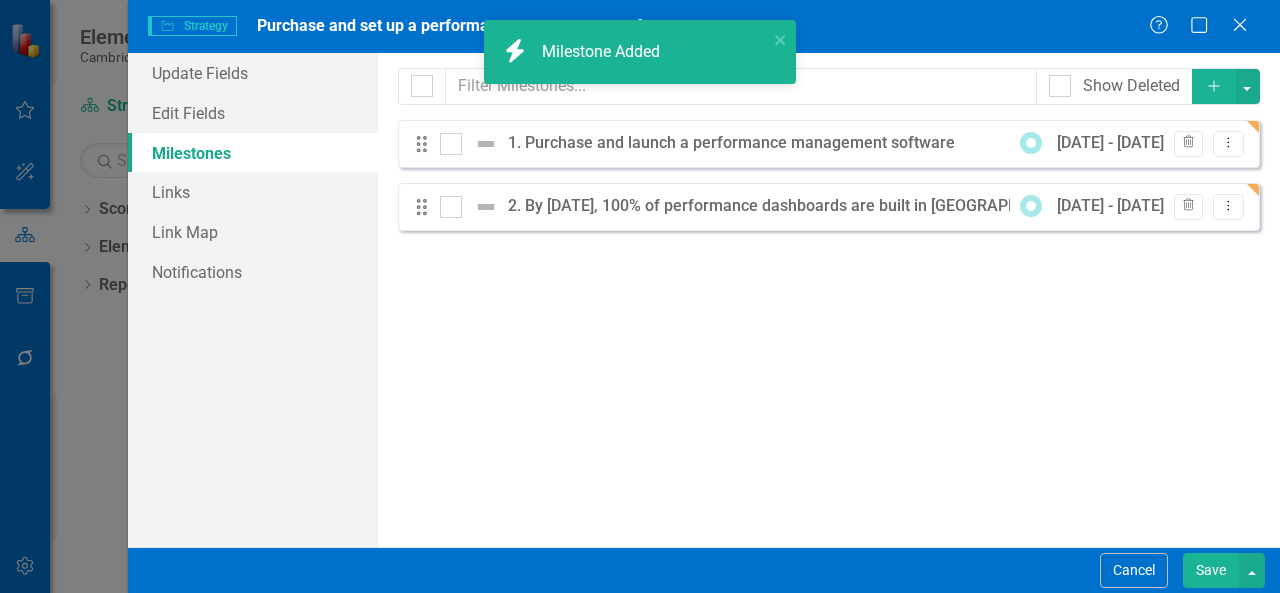 click on "Add" 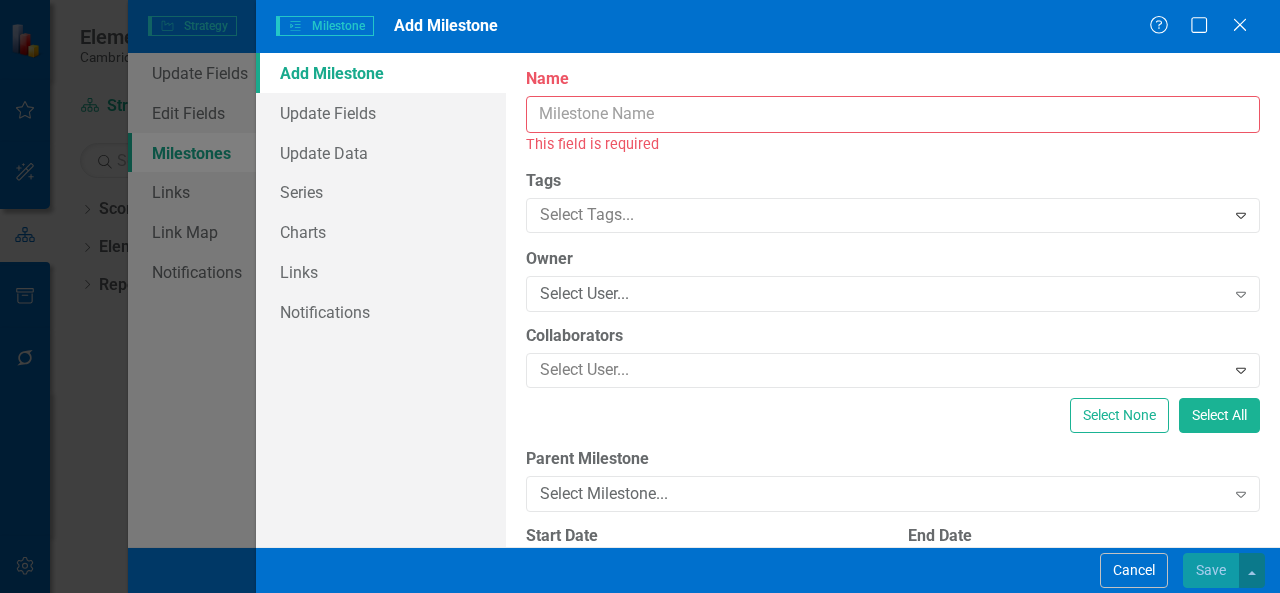 click on "Name" at bounding box center [893, 114] 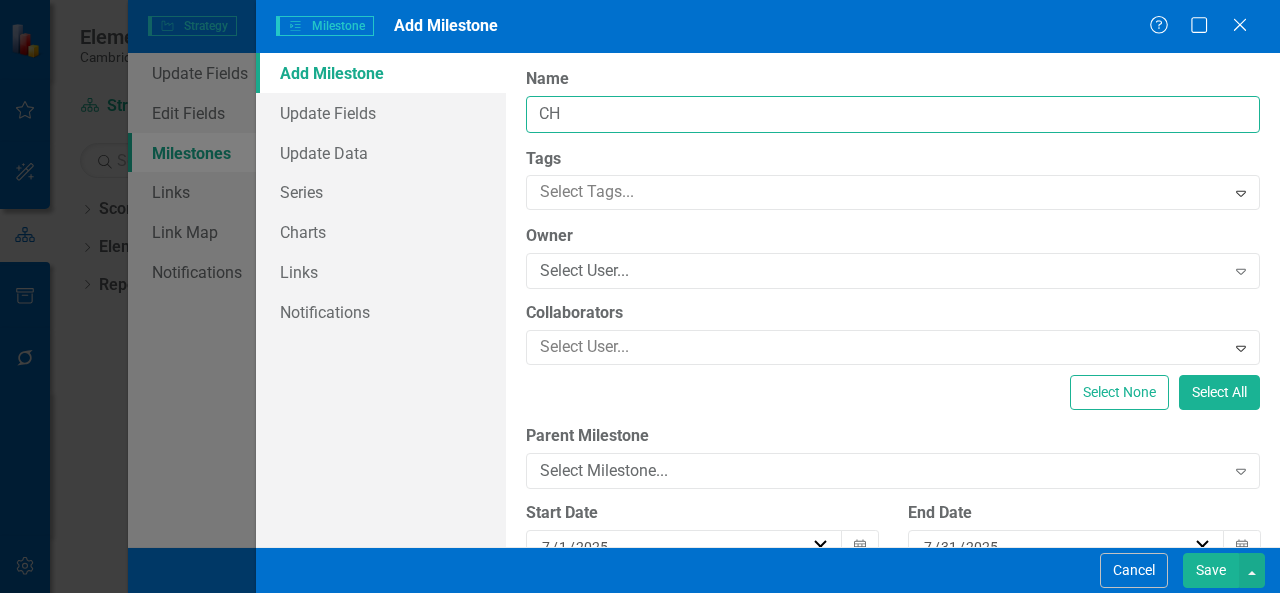 type on "C" 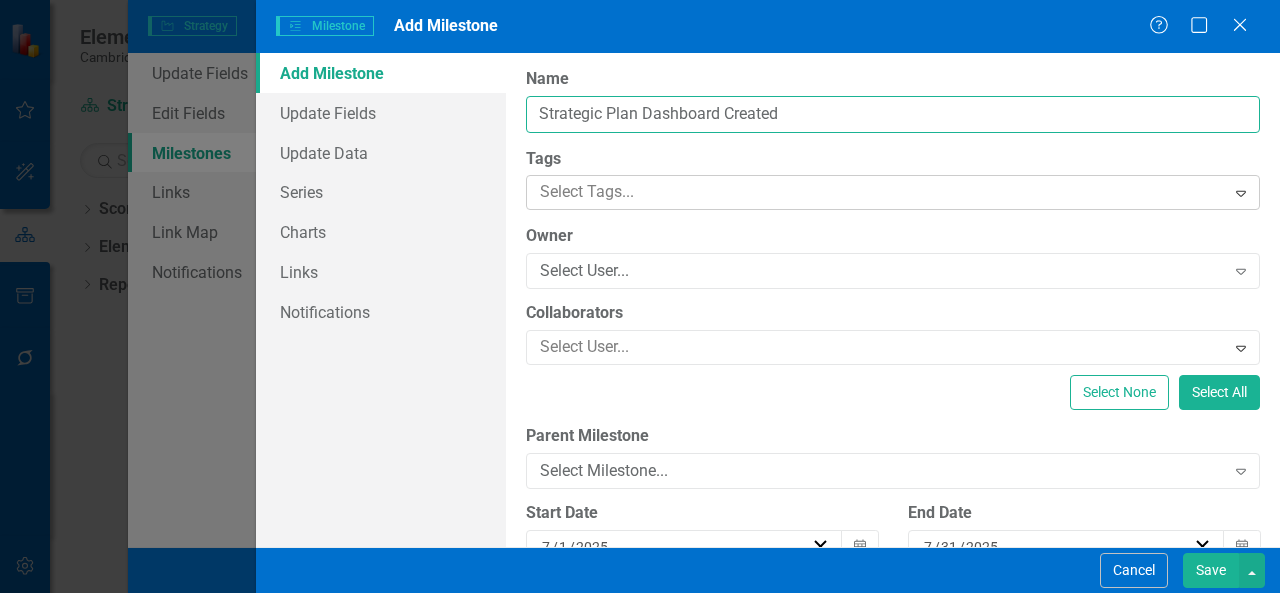 type on "Strategic Plan Dashboard Created" 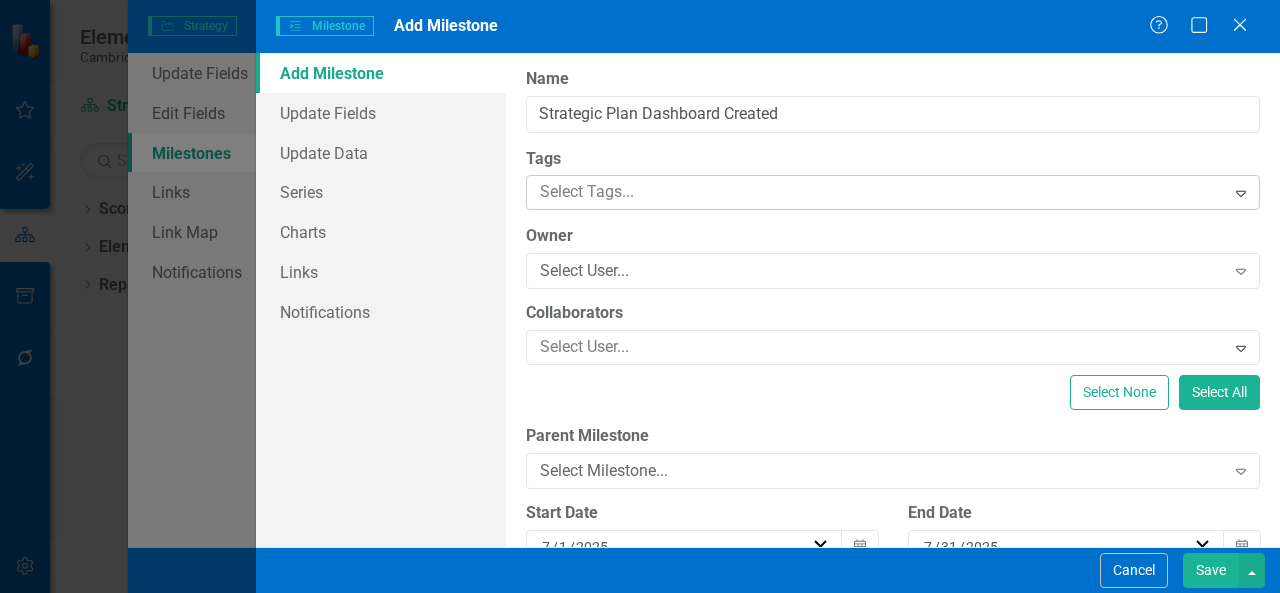 click at bounding box center [878, 192] 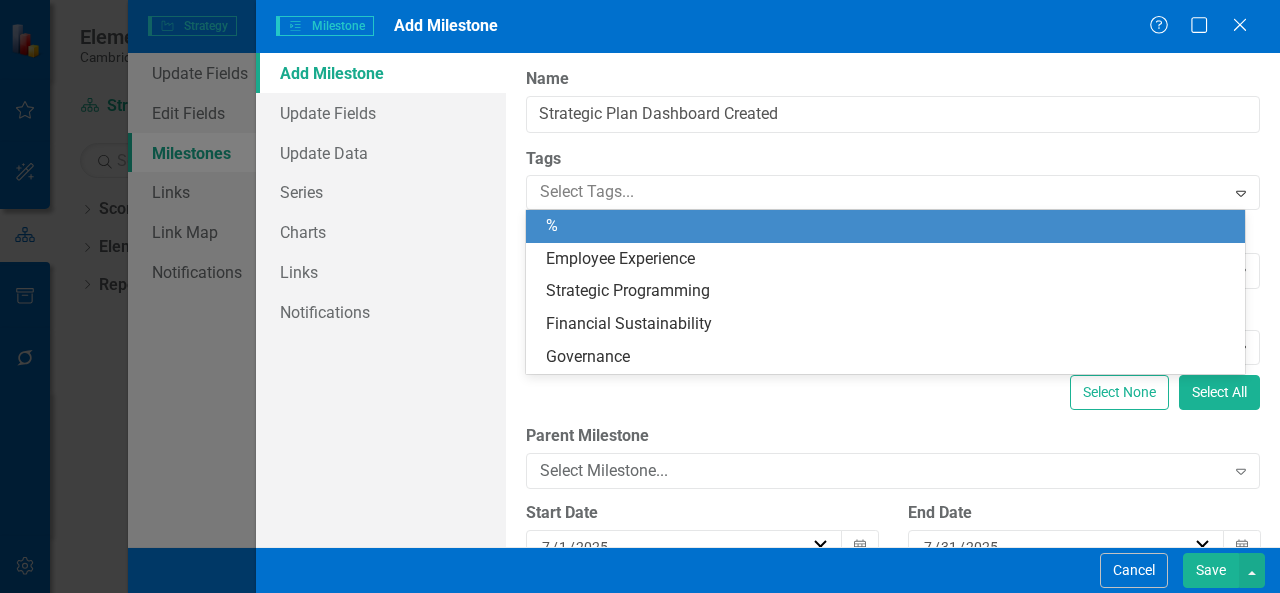 click on "Tags" at bounding box center [893, 159] 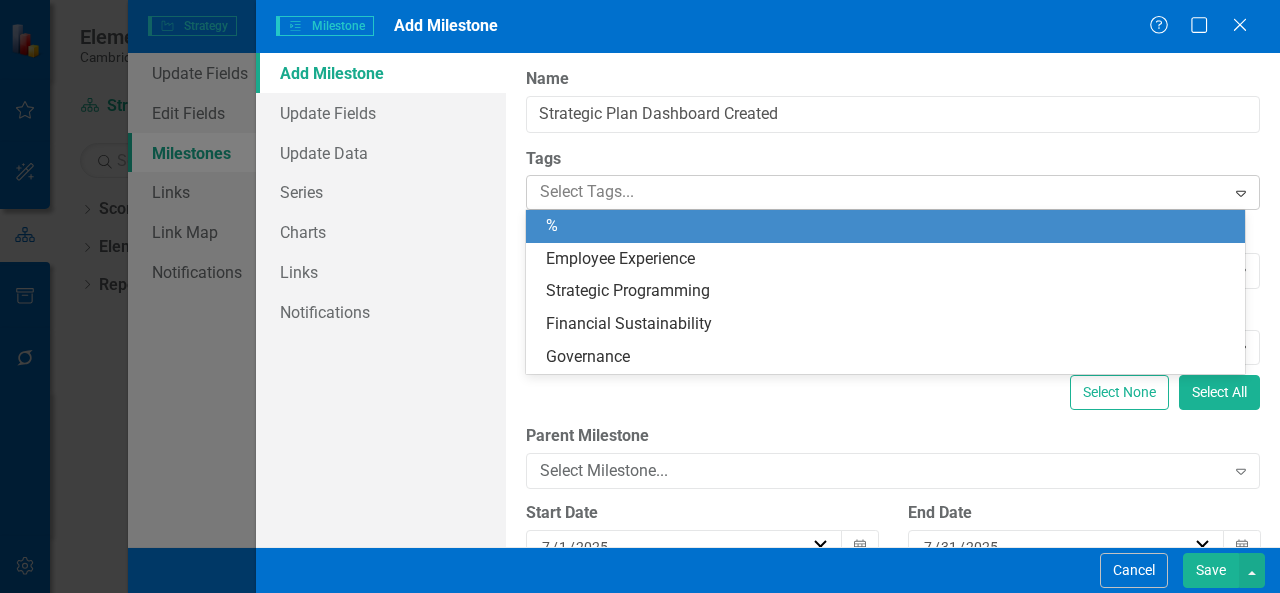 click at bounding box center (878, 192) 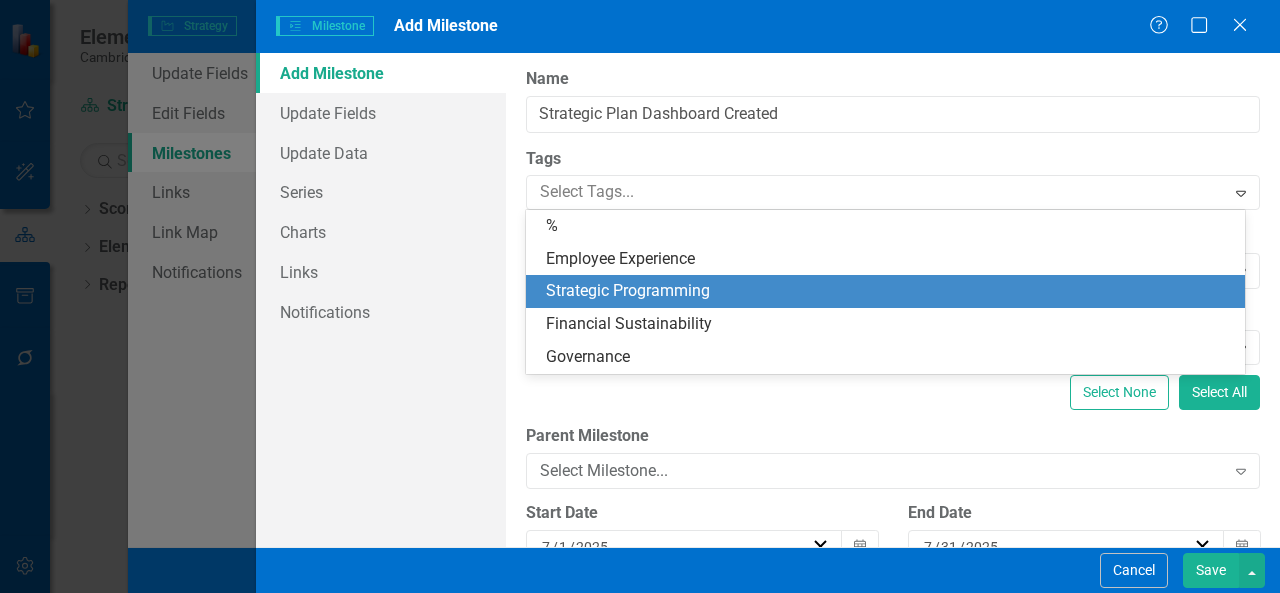click on "Strategic Programming" at bounding box center (628, 290) 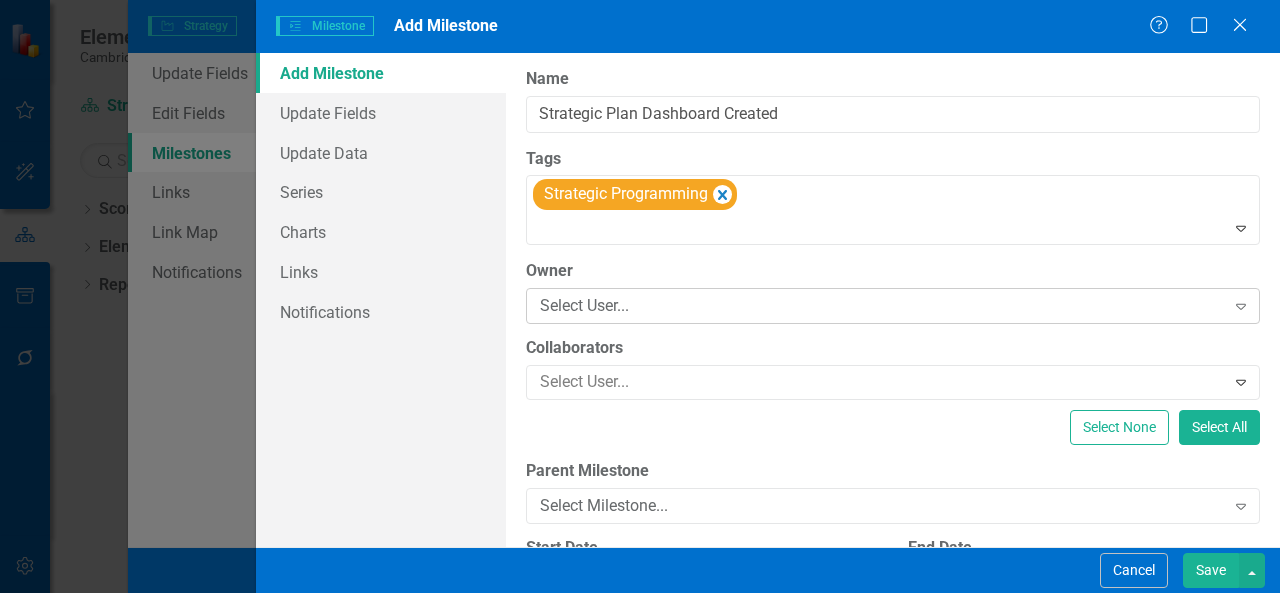 click on "Select User..." at bounding box center (882, 306) 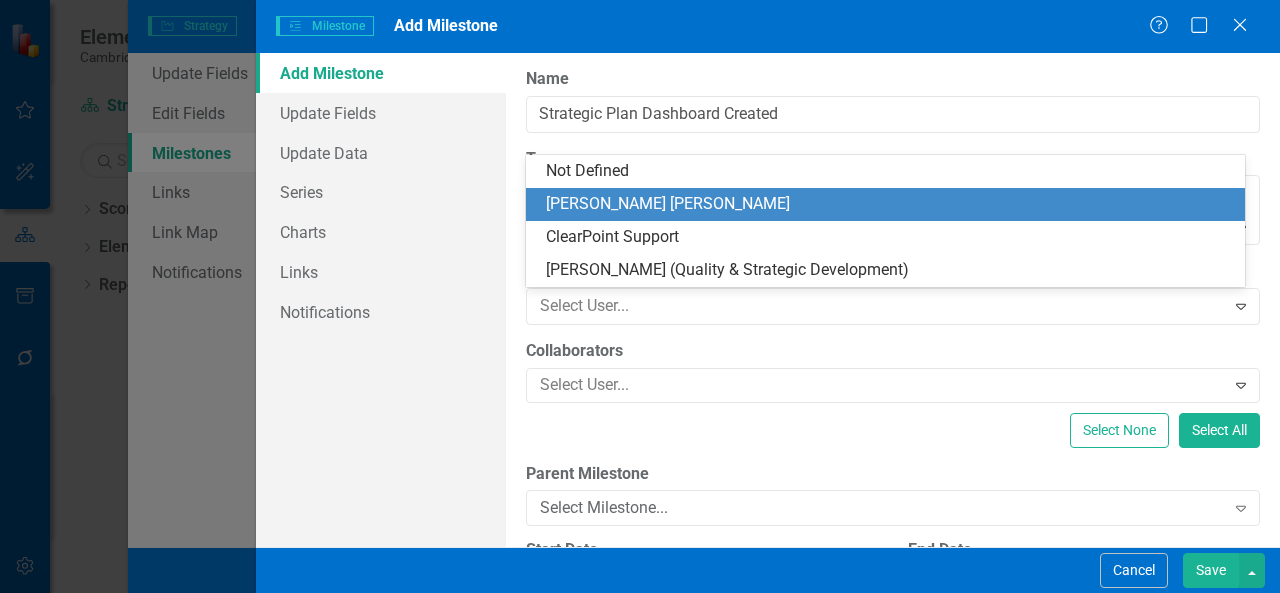 click on "[PERSON_NAME] [PERSON_NAME]" at bounding box center (885, 204) 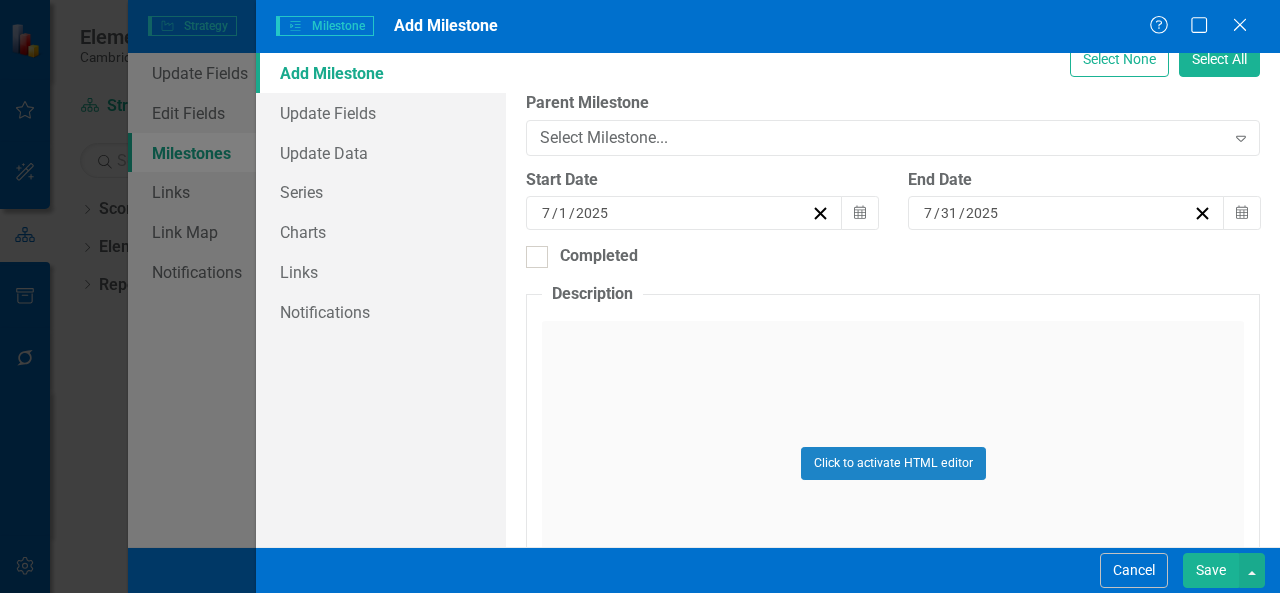 scroll, scrollTop: 400, scrollLeft: 0, axis: vertical 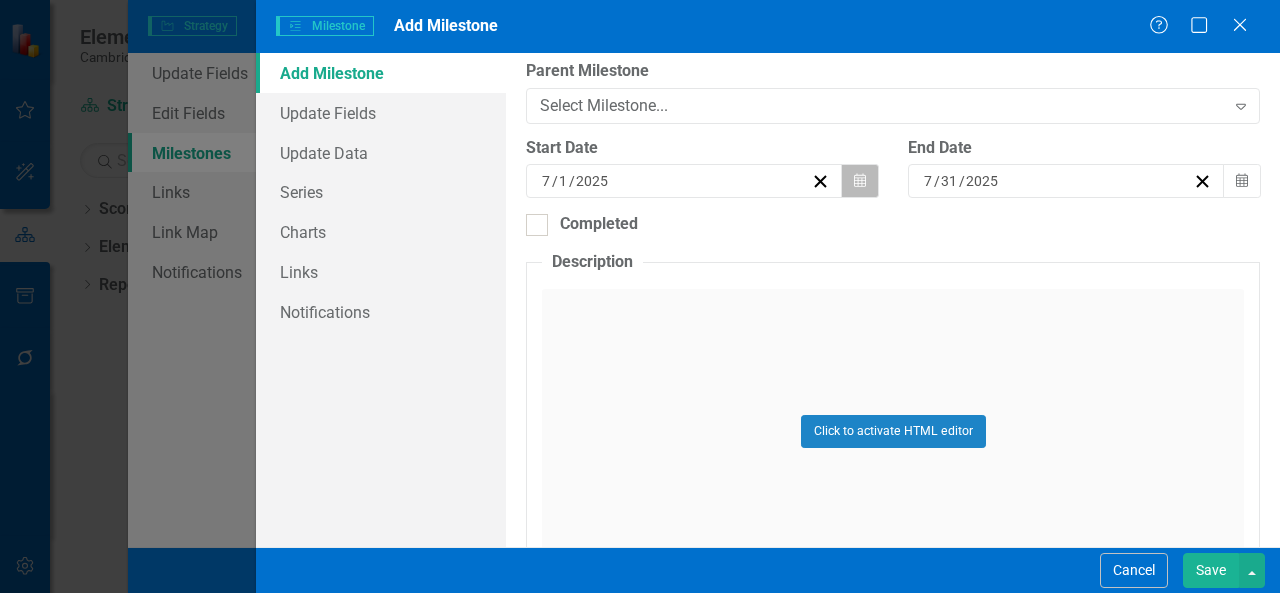 click on "Calendar" at bounding box center (860, 181) 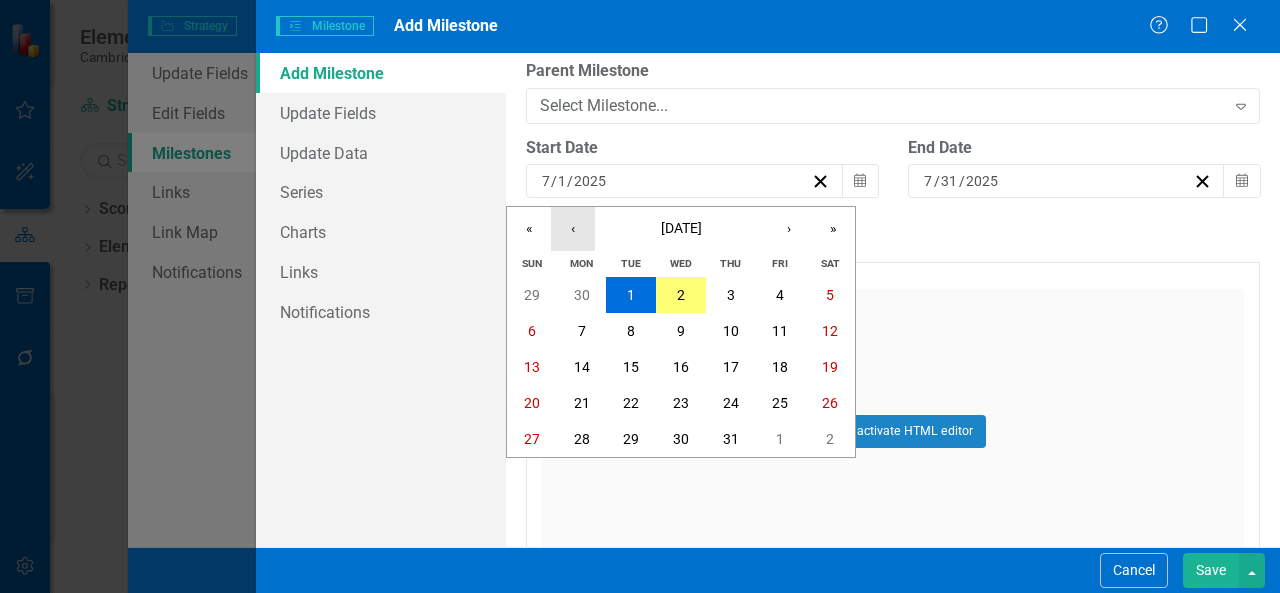 click on "‹" at bounding box center [573, 229] 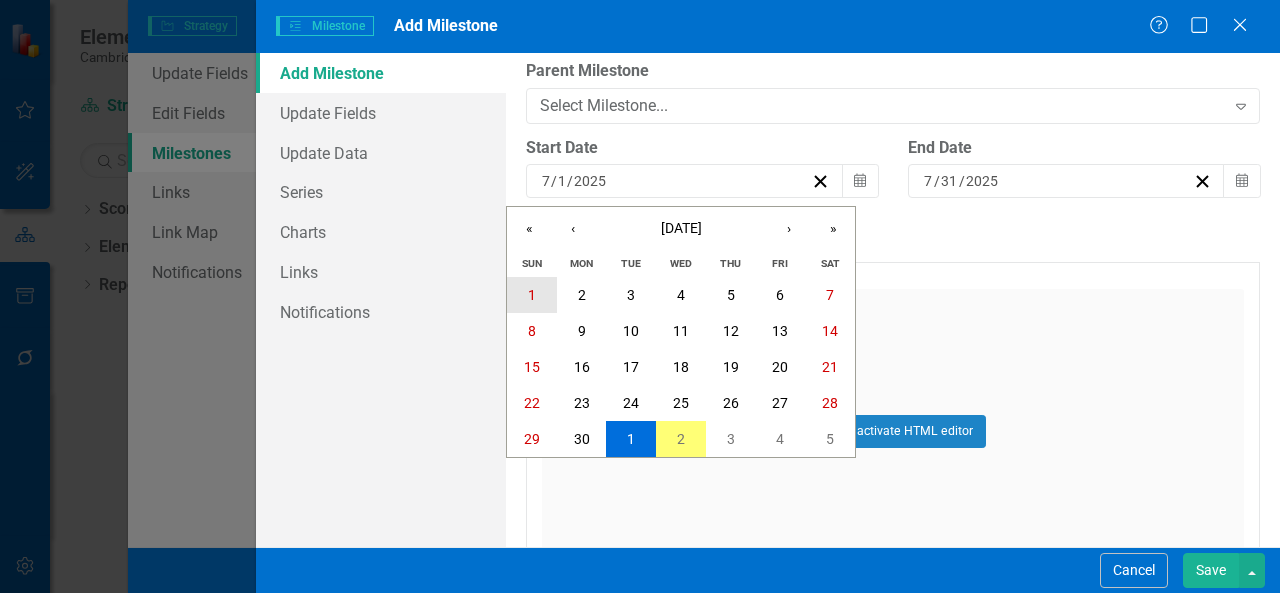 click on "1" at bounding box center [532, 295] 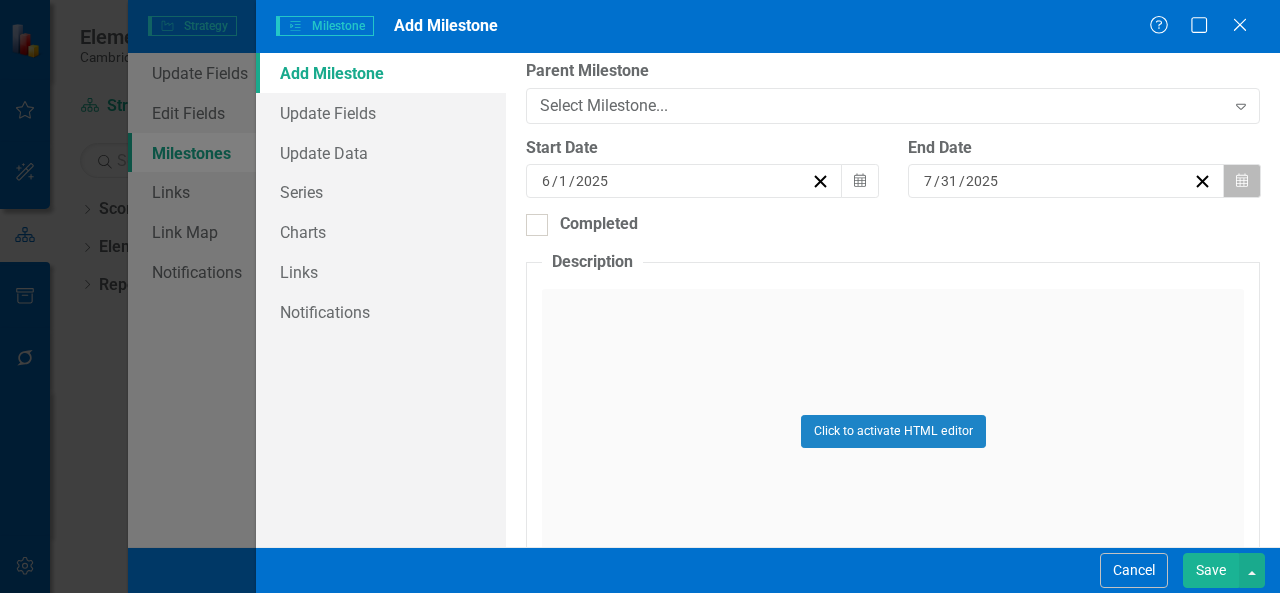 click on "Calendar" at bounding box center (1242, 181) 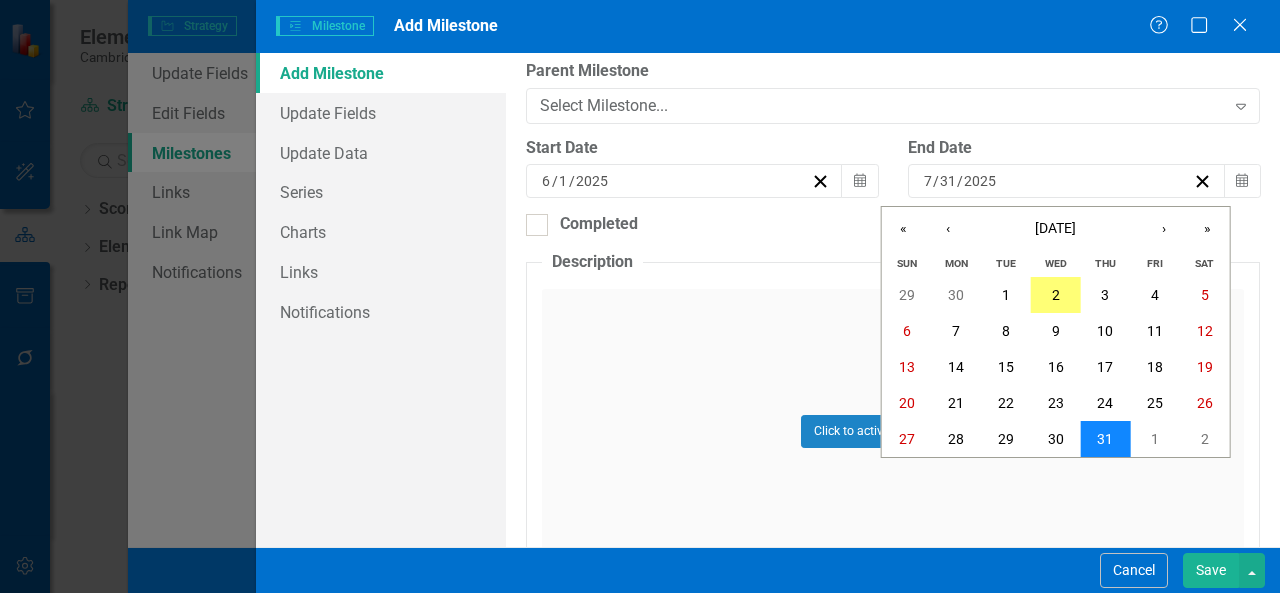 click on "31" at bounding box center [1105, 439] 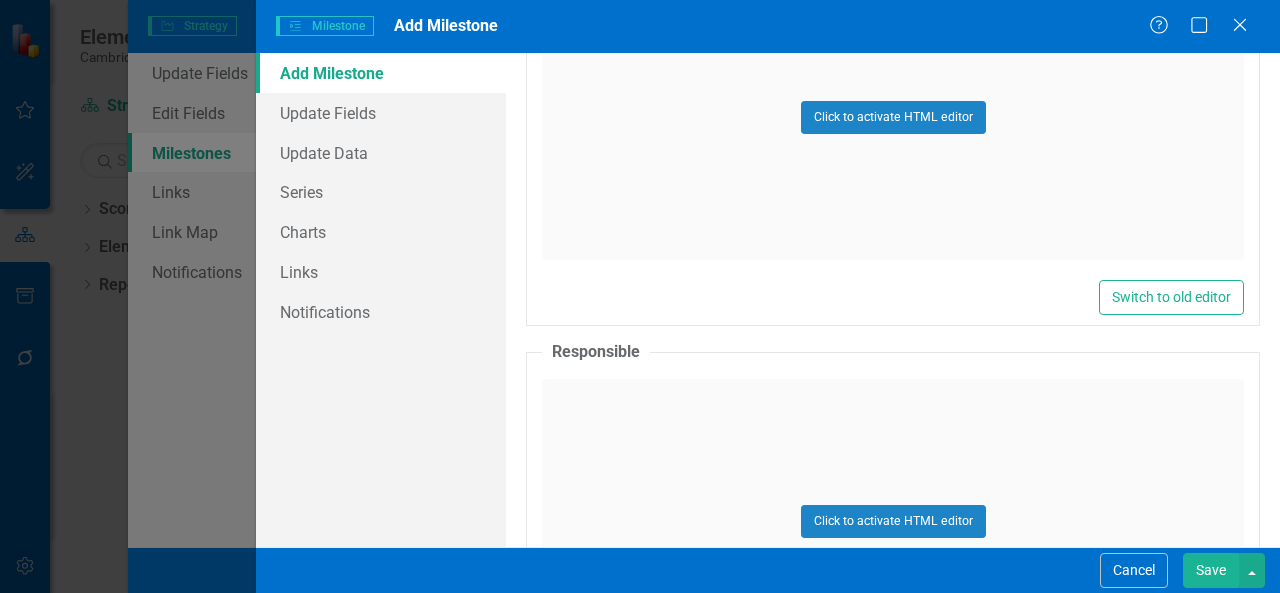 scroll, scrollTop: 922, scrollLeft: 0, axis: vertical 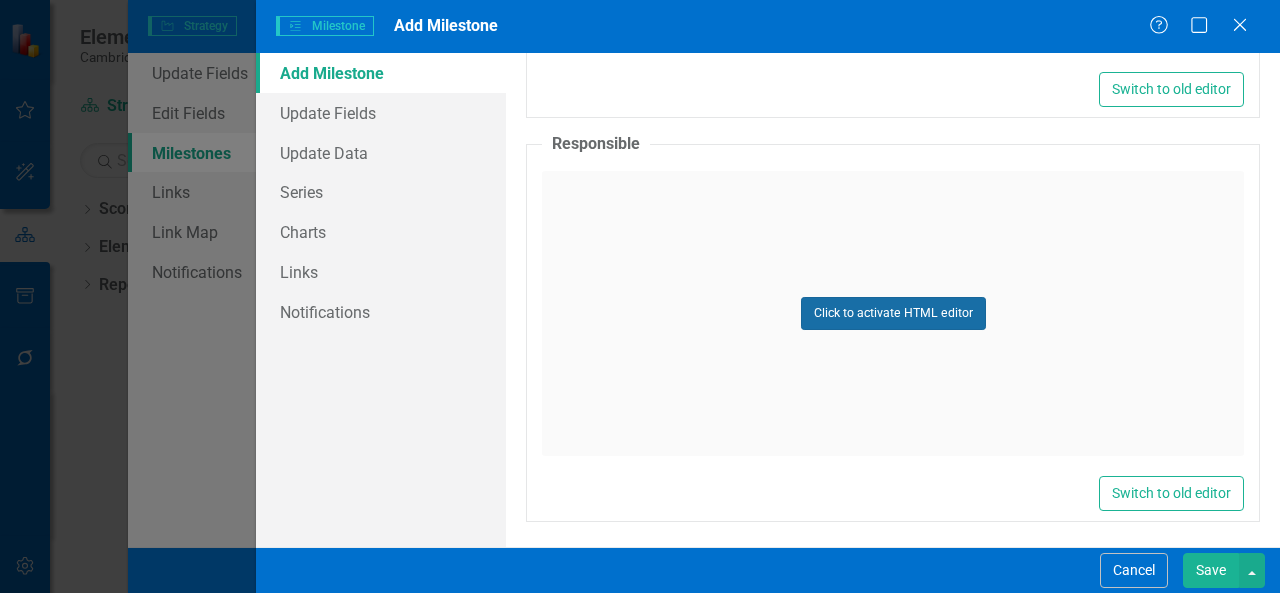 click on "Click to activate HTML editor" at bounding box center [893, 313] 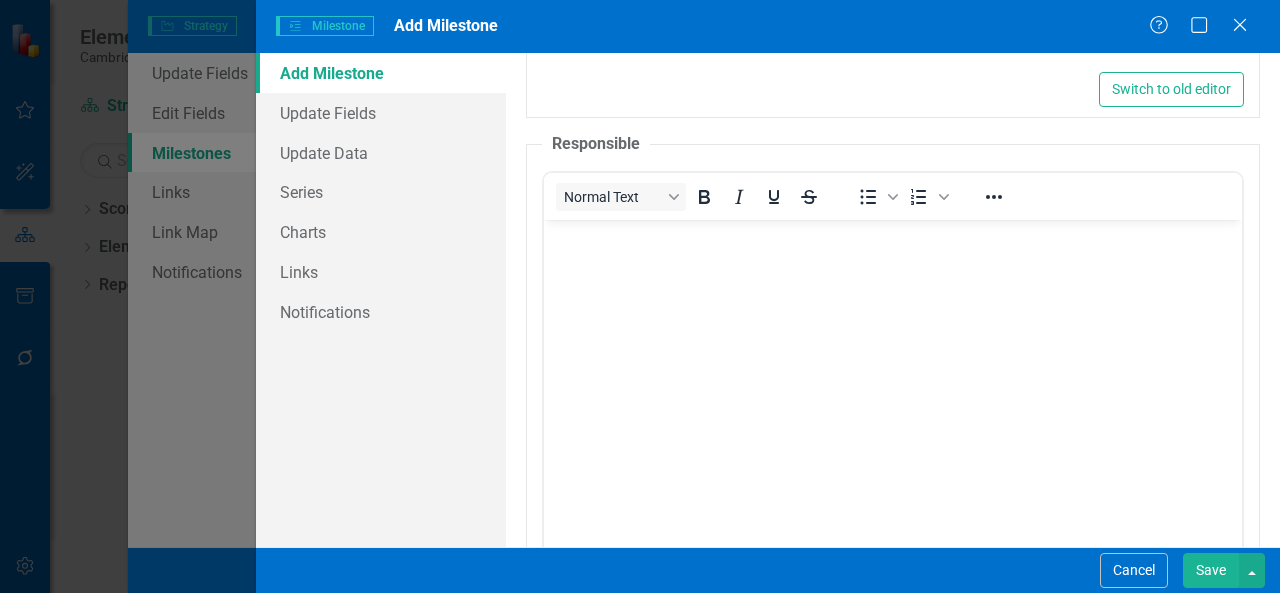 scroll, scrollTop: 0, scrollLeft: 0, axis: both 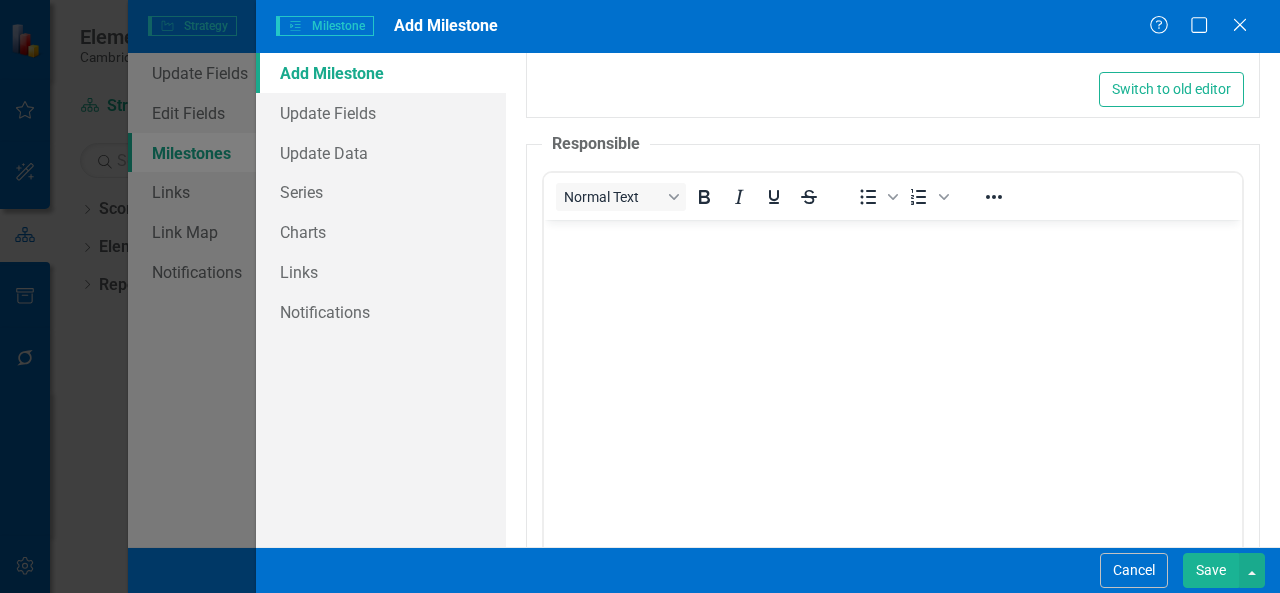 click at bounding box center [893, 369] 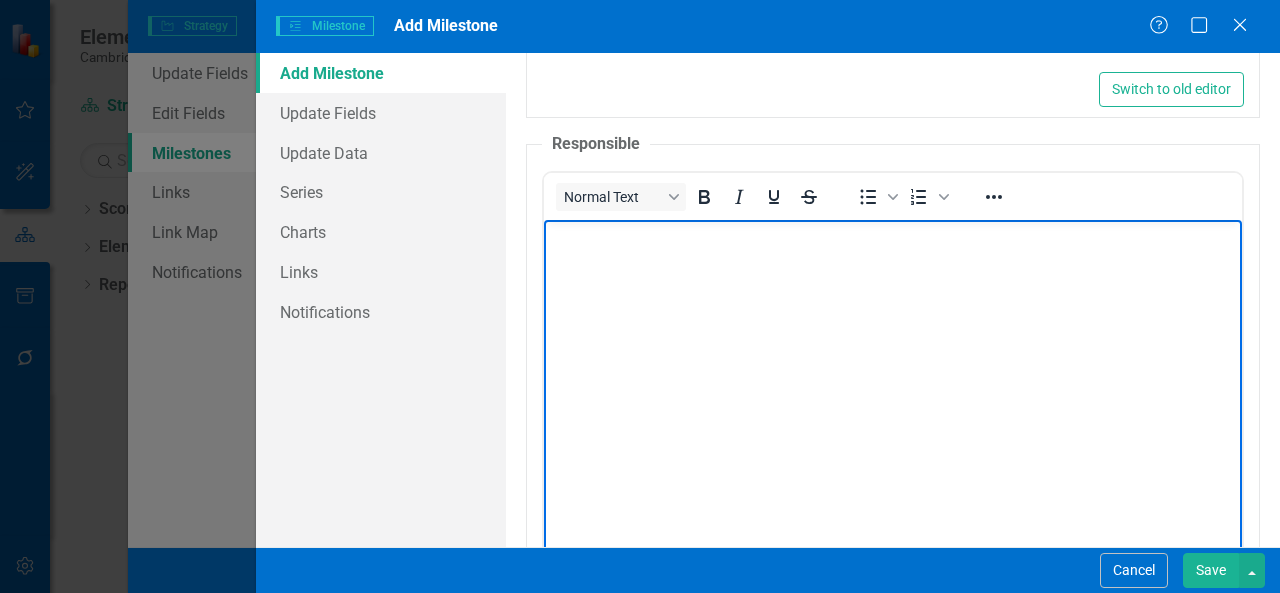 type 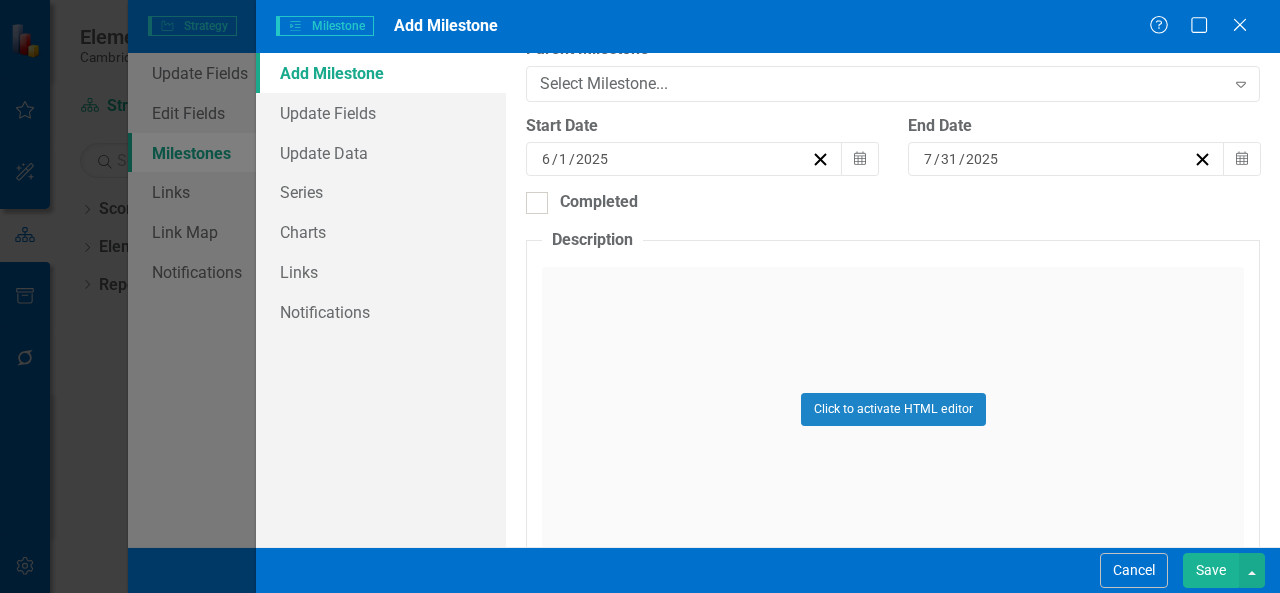 scroll, scrollTop: 322, scrollLeft: 0, axis: vertical 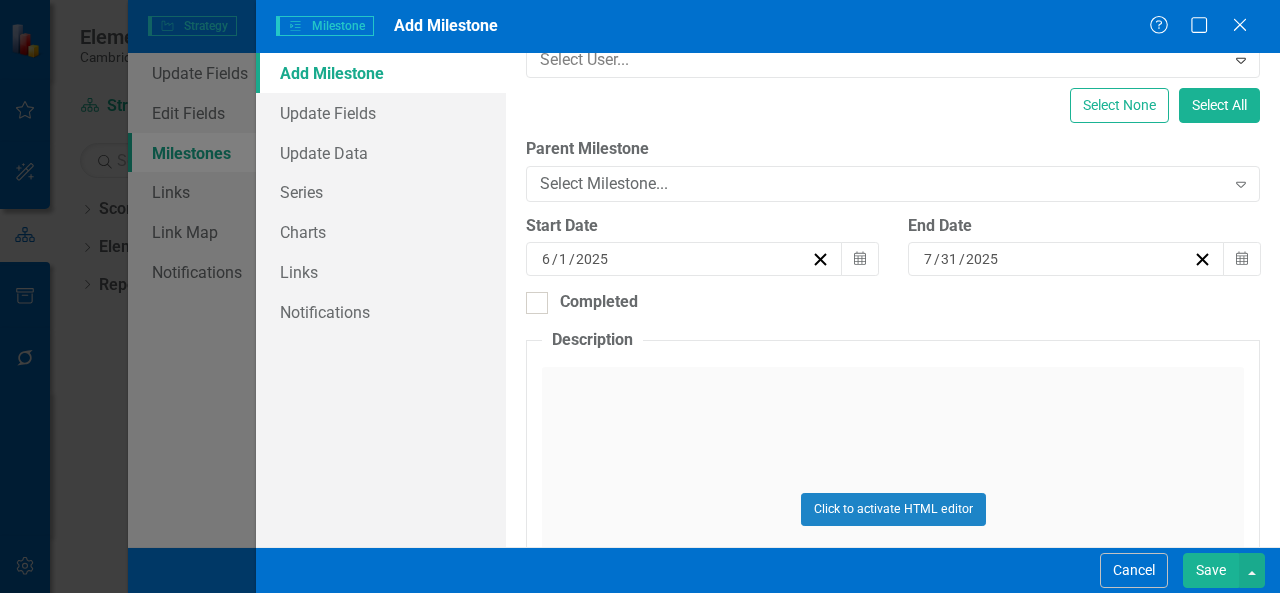 click on "Save" at bounding box center (1211, 570) 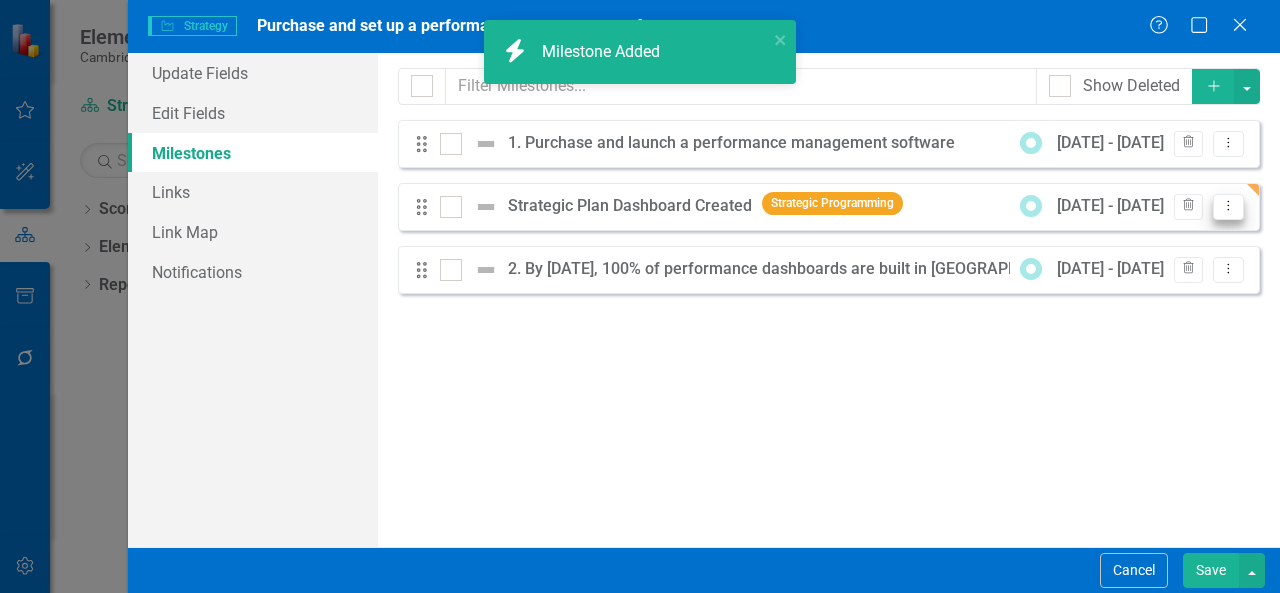 click on "Dropdown Menu" at bounding box center [1228, 207] 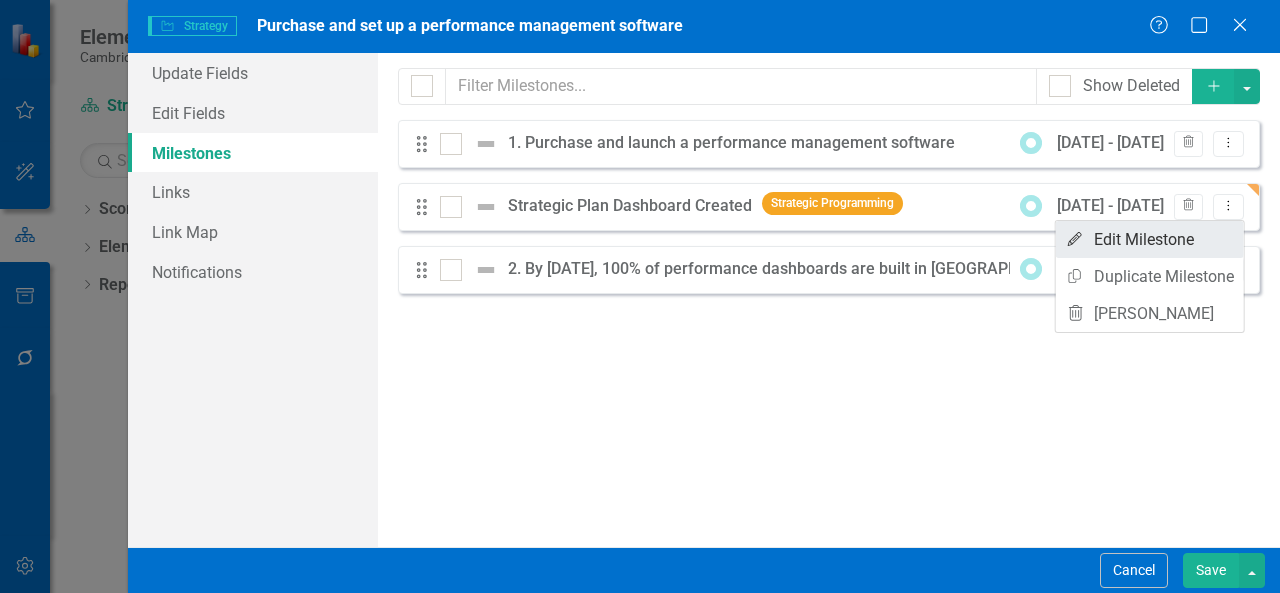 click on "Edit Edit Milestone" at bounding box center [1150, 239] 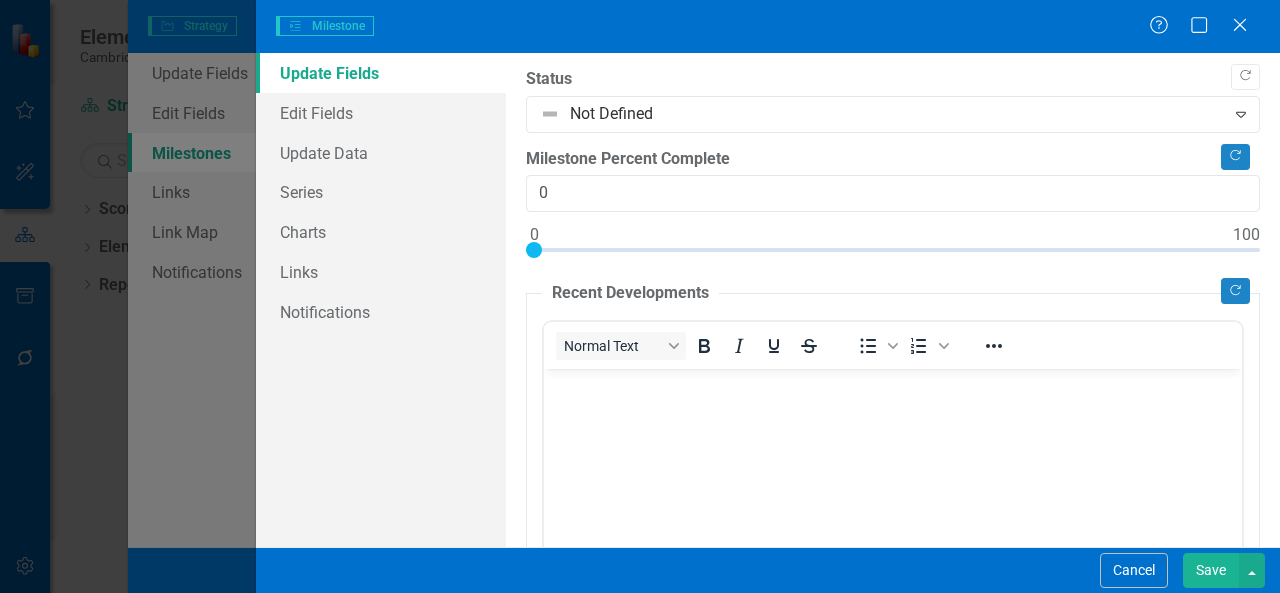 scroll, scrollTop: 0, scrollLeft: 0, axis: both 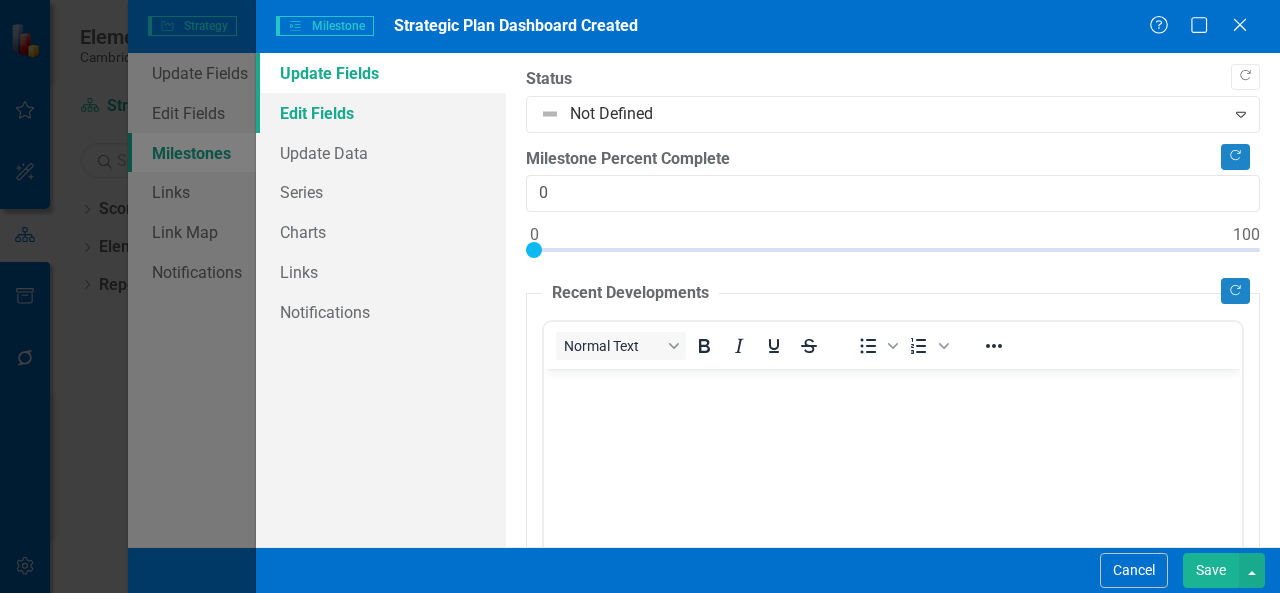 click on "Edit Fields" at bounding box center [381, 113] 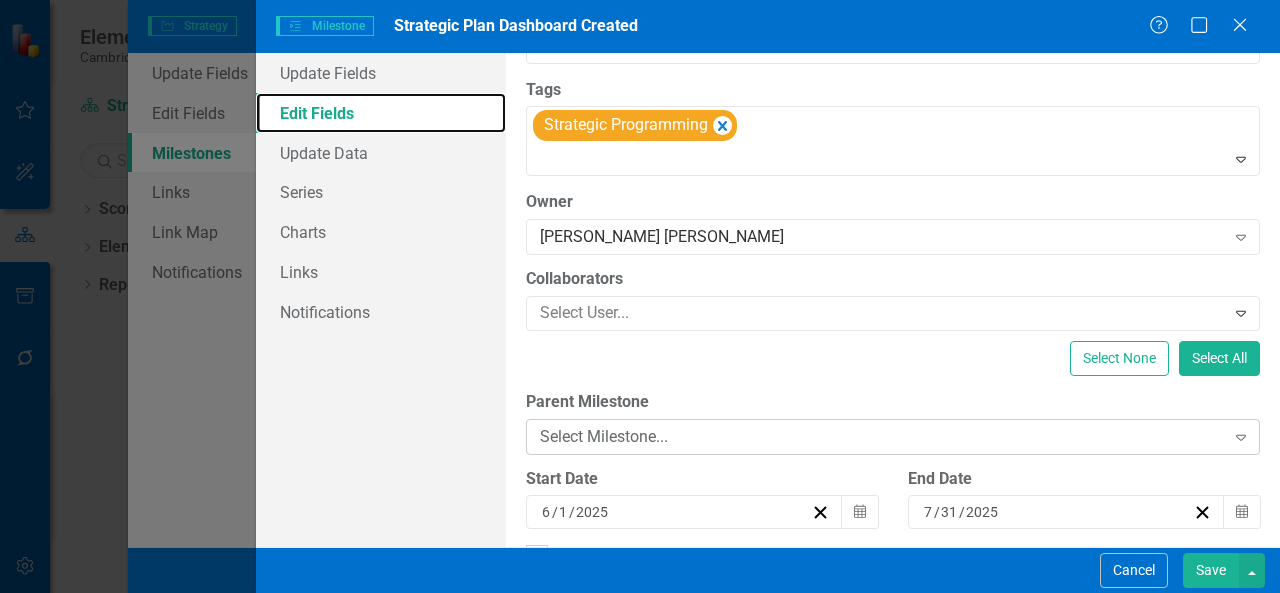 scroll, scrollTop: 100, scrollLeft: 0, axis: vertical 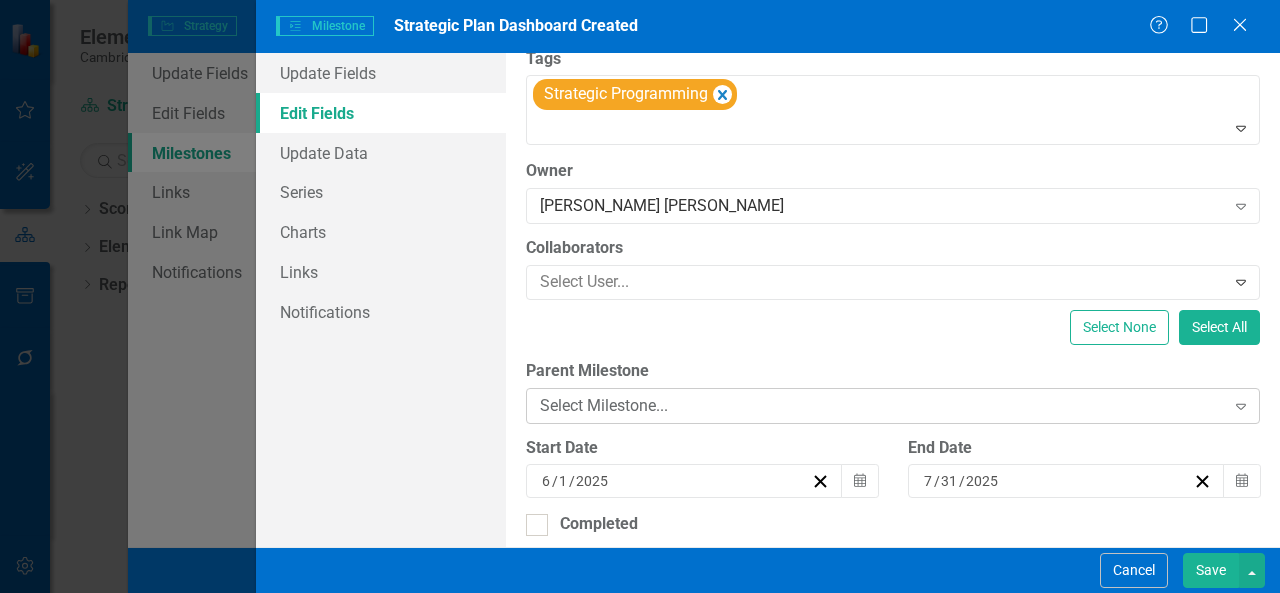 click on "Select Milestone..." at bounding box center [882, 405] 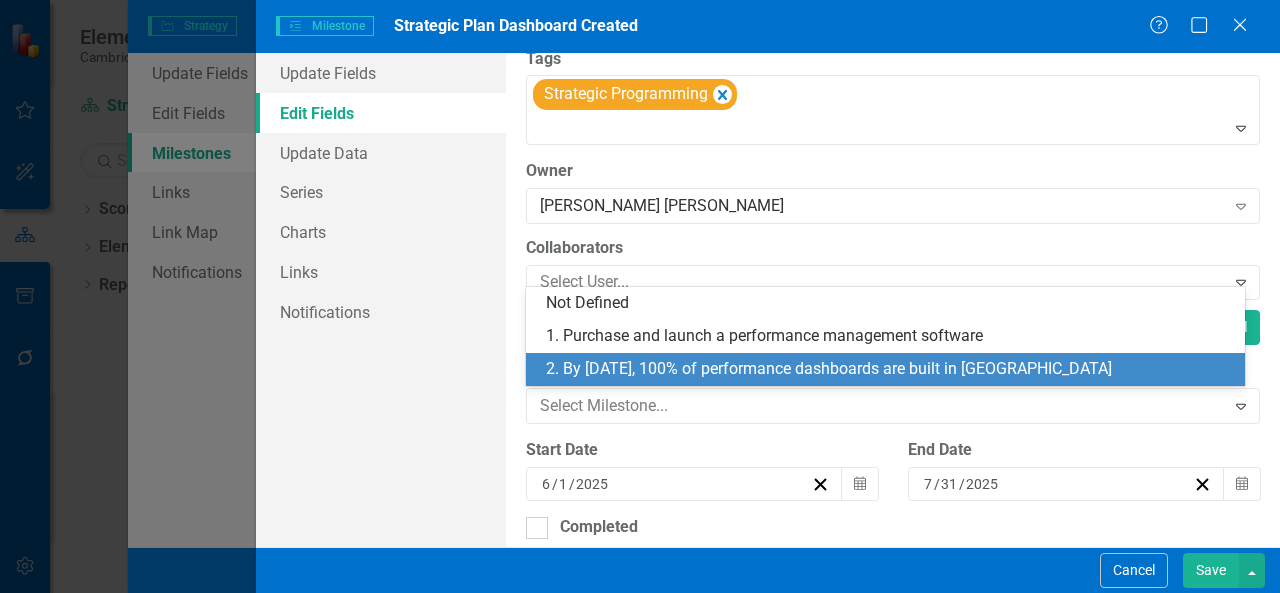 click on "2. By [DATE], 100% of performance dashboards are built in [GEOGRAPHIC_DATA]" at bounding box center [889, 369] 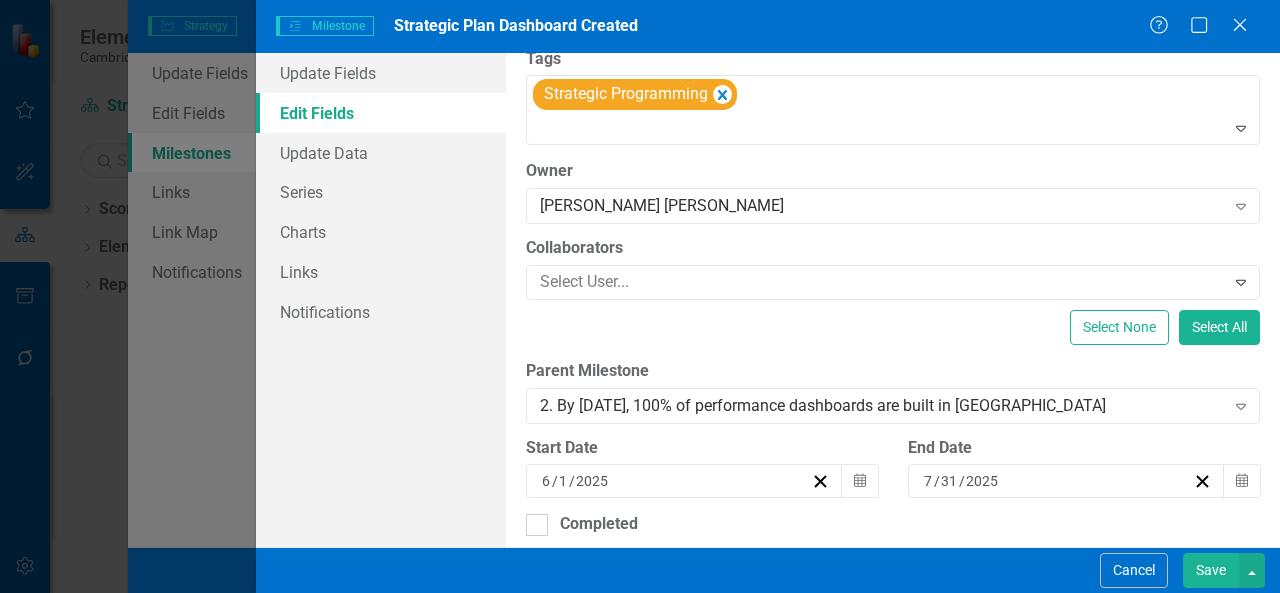 click on "Save" at bounding box center [1211, 570] 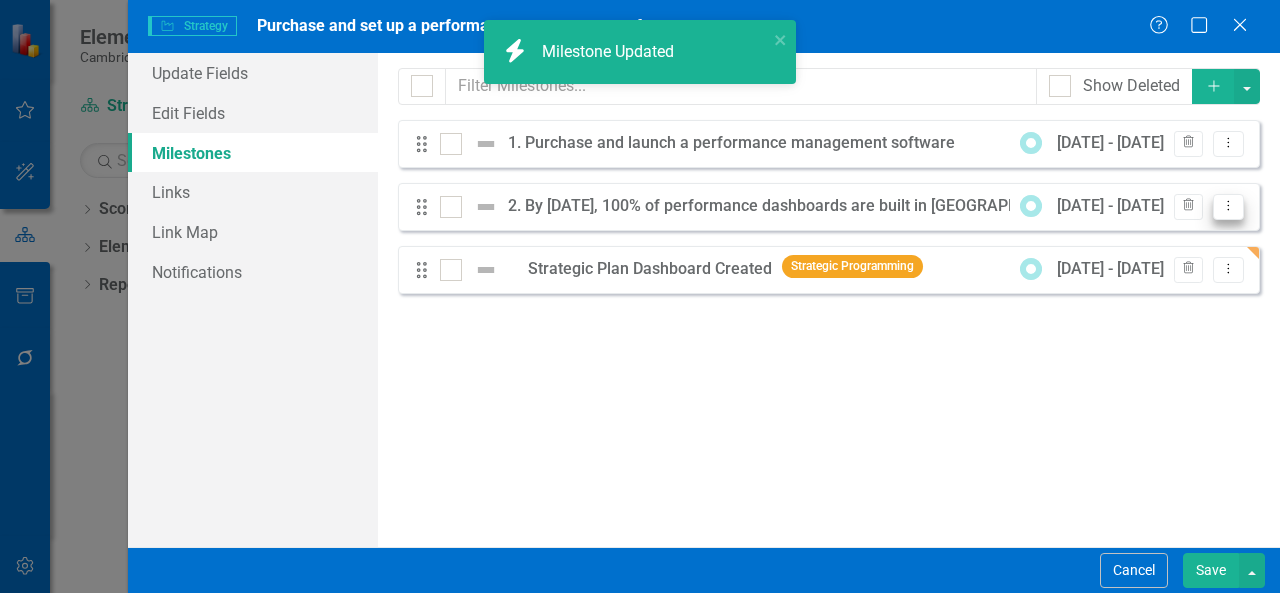 click on "Dropdown Menu" 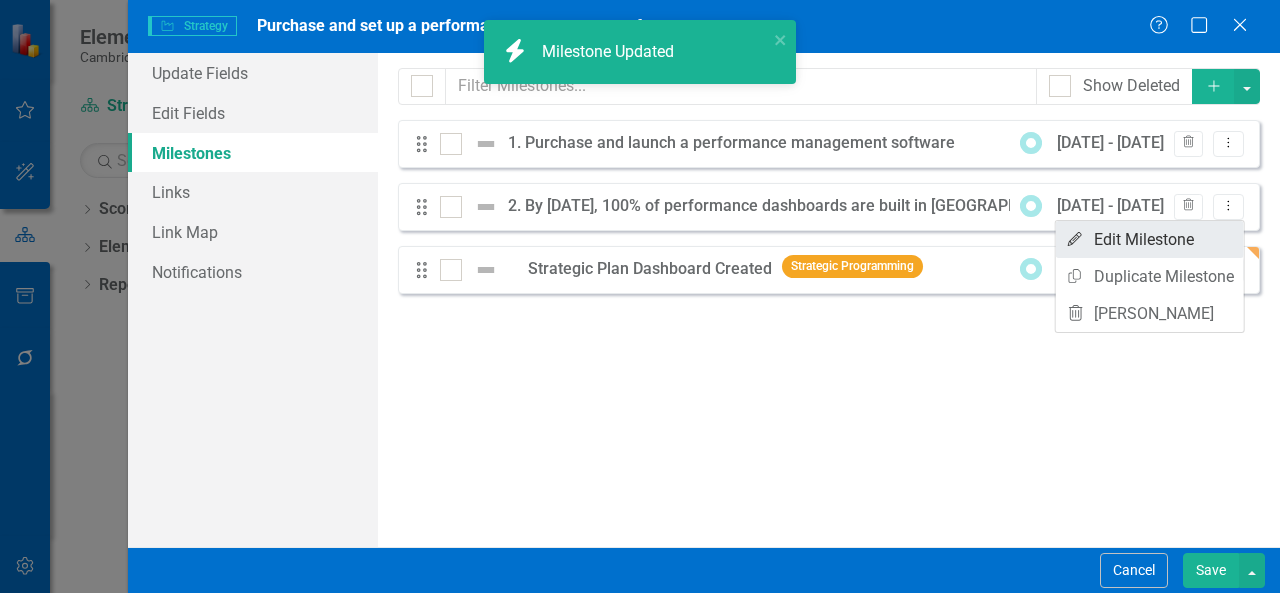 click on "Edit Edit Milestone" at bounding box center (1150, 239) 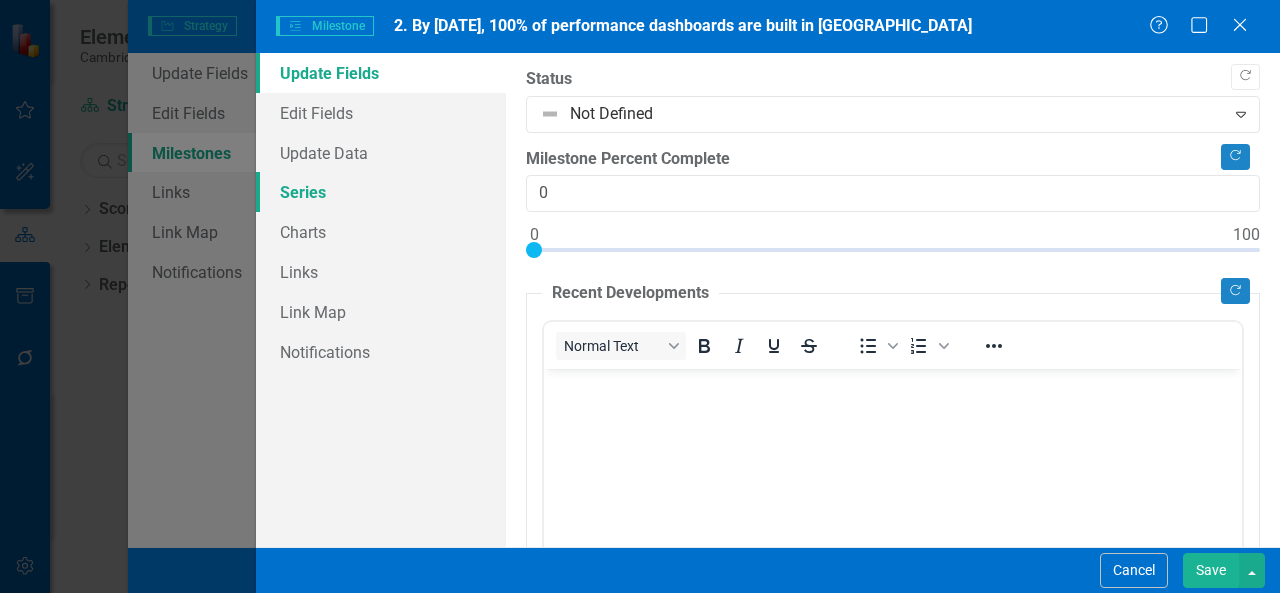 scroll, scrollTop: 0, scrollLeft: 0, axis: both 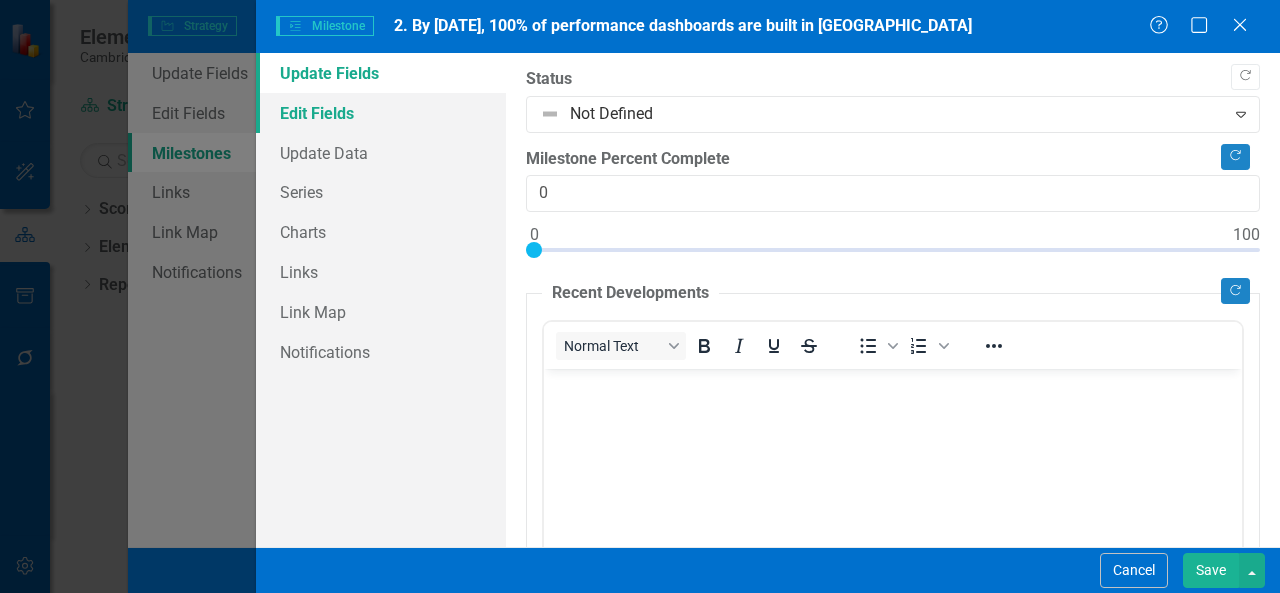 click on "Edit Fields" at bounding box center [381, 113] 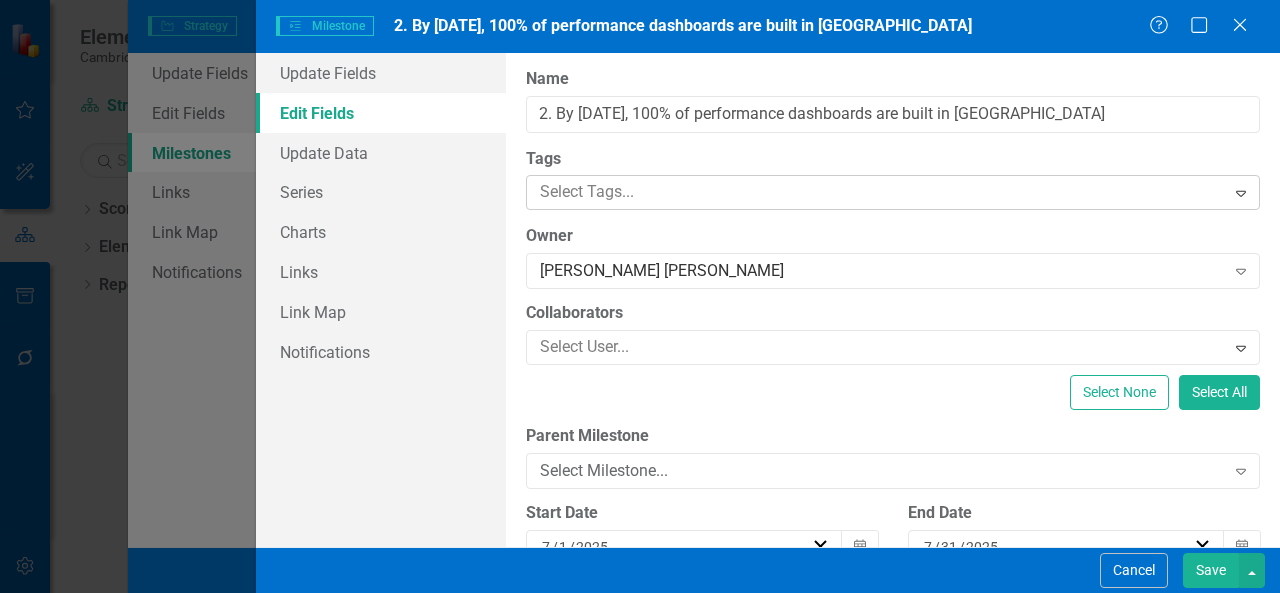 click at bounding box center (878, 192) 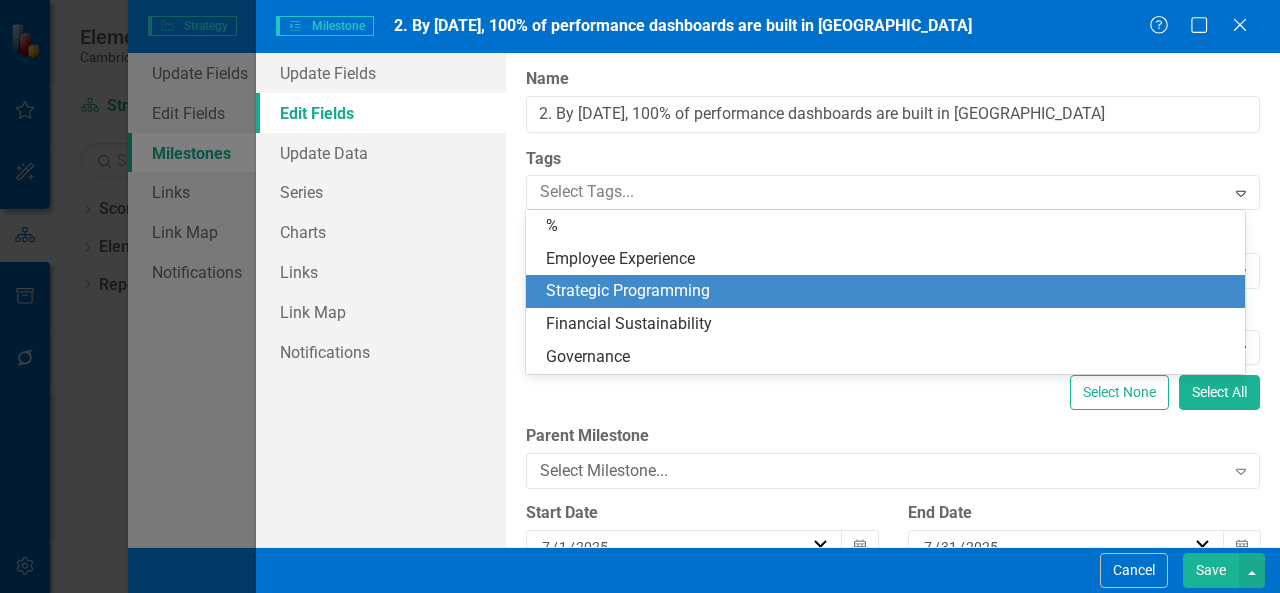click on "Strategic Programming" at bounding box center [628, 290] 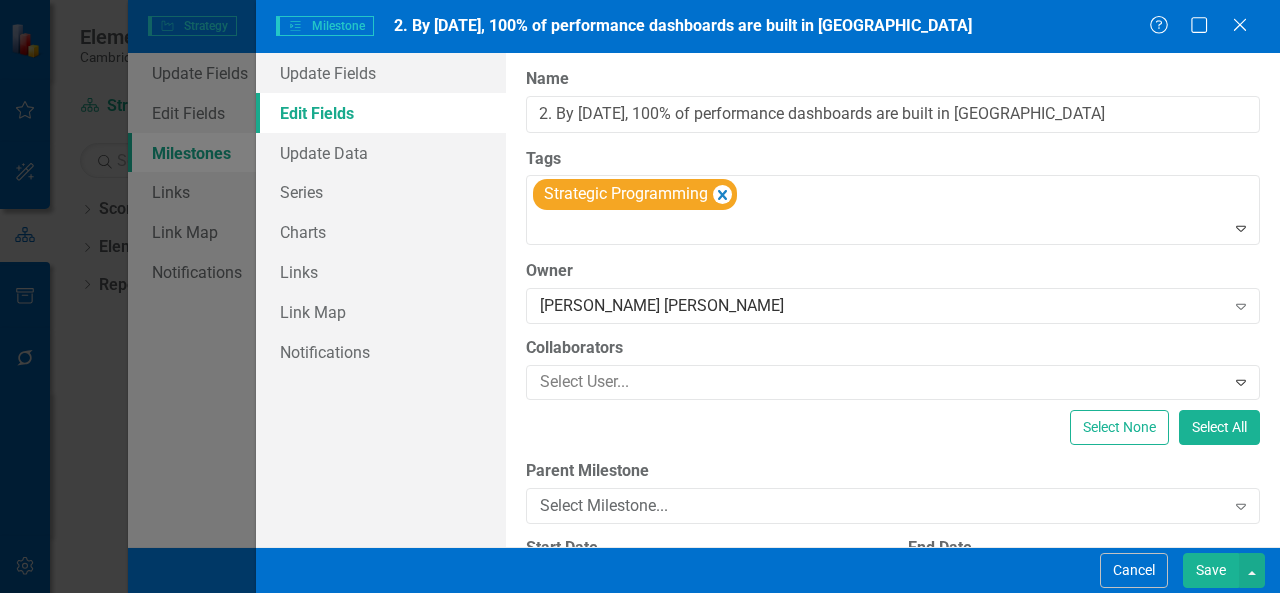 click on "Save" at bounding box center [1211, 570] 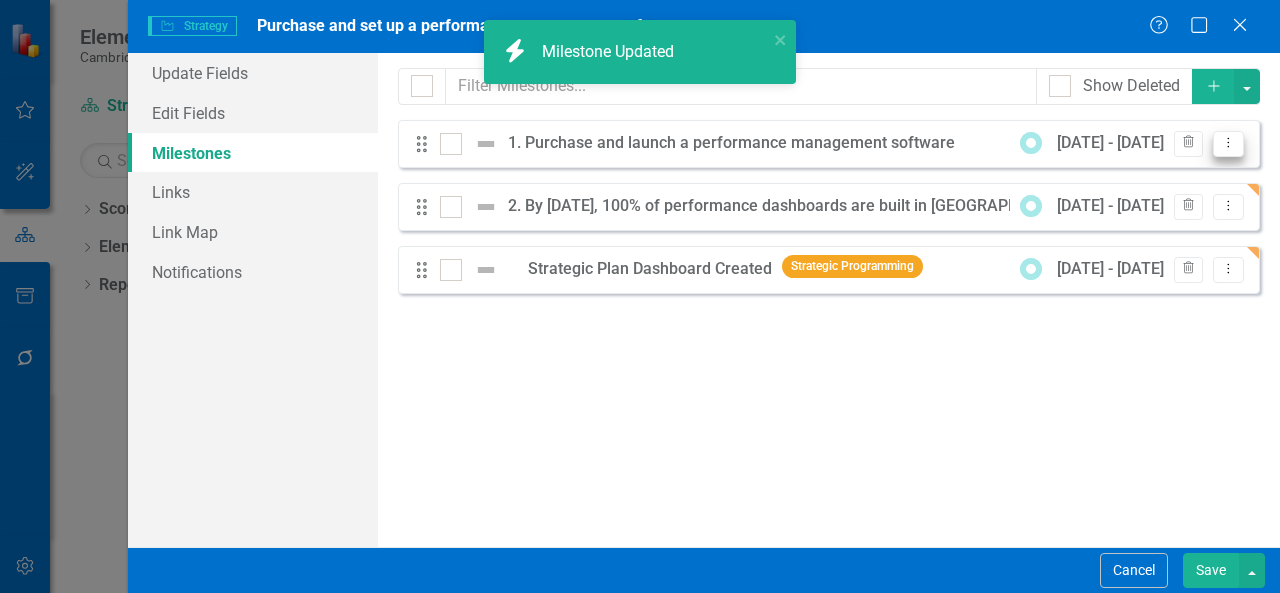 click on "Drag 1. Purchase and launch a performance management software 1/1/25 - 7/31/25 Trash Dropdown Menu" at bounding box center [829, 144] 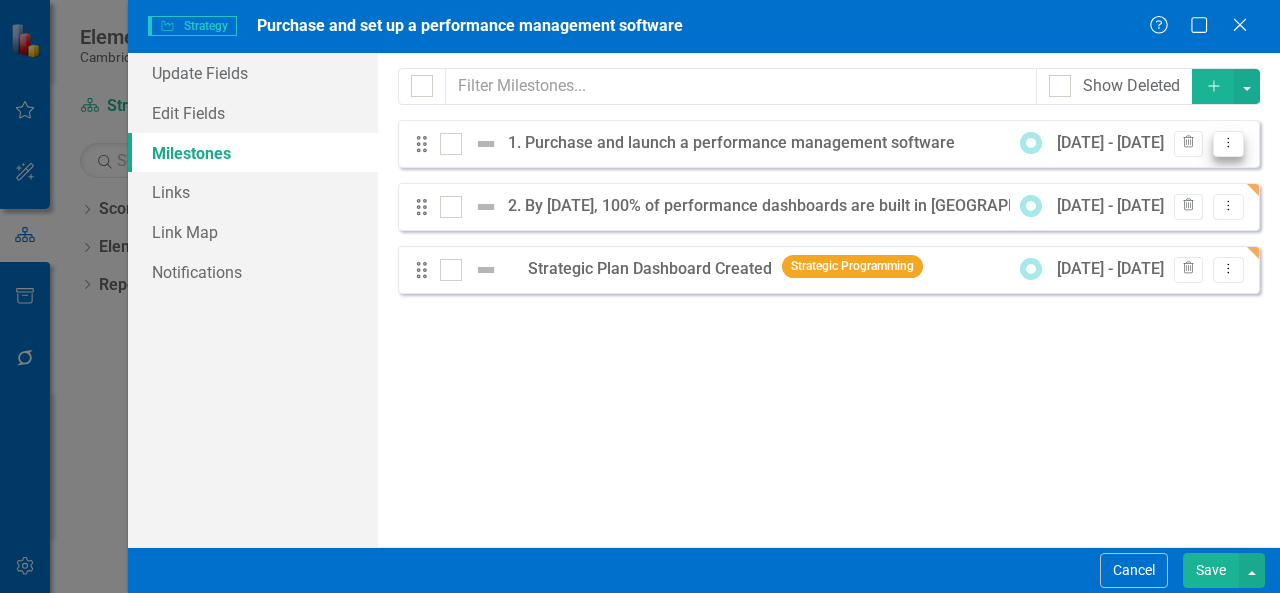click on "Dropdown Menu" at bounding box center [1228, 144] 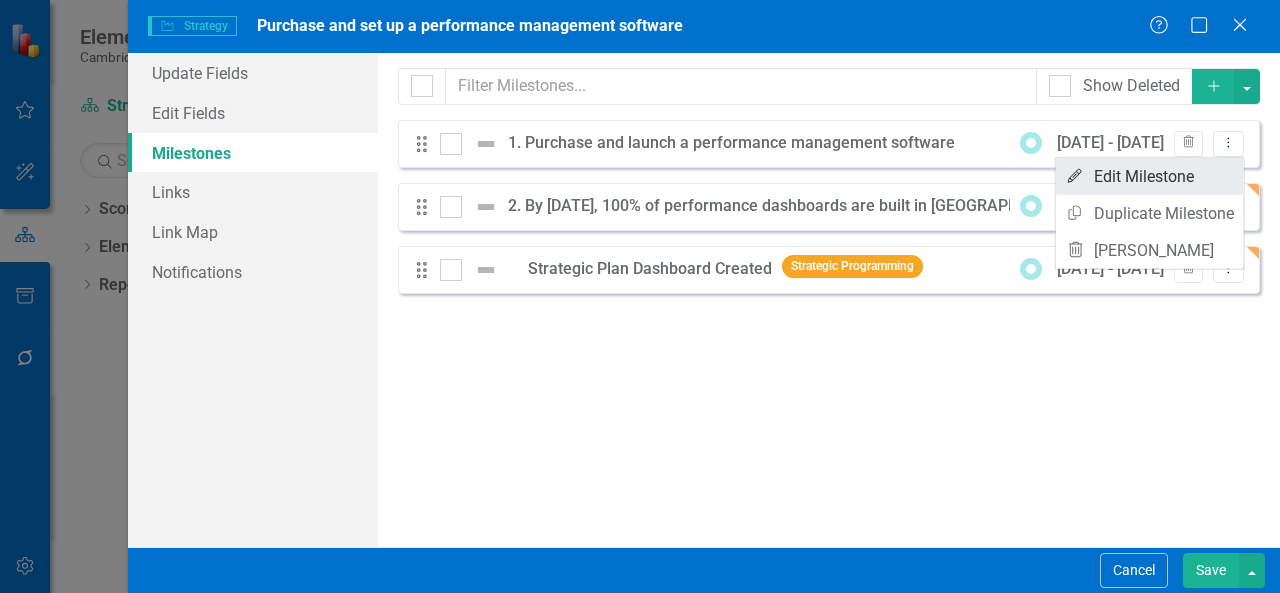 click on "Edit Edit Milestone" at bounding box center [1150, 176] 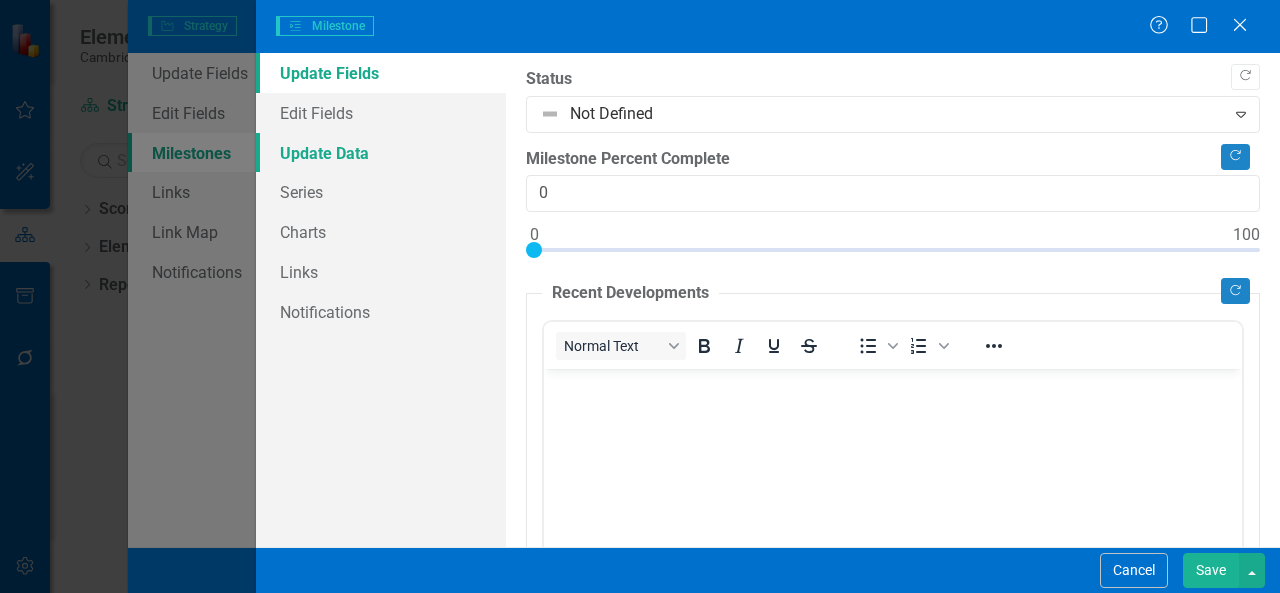 scroll, scrollTop: 0, scrollLeft: 0, axis: both 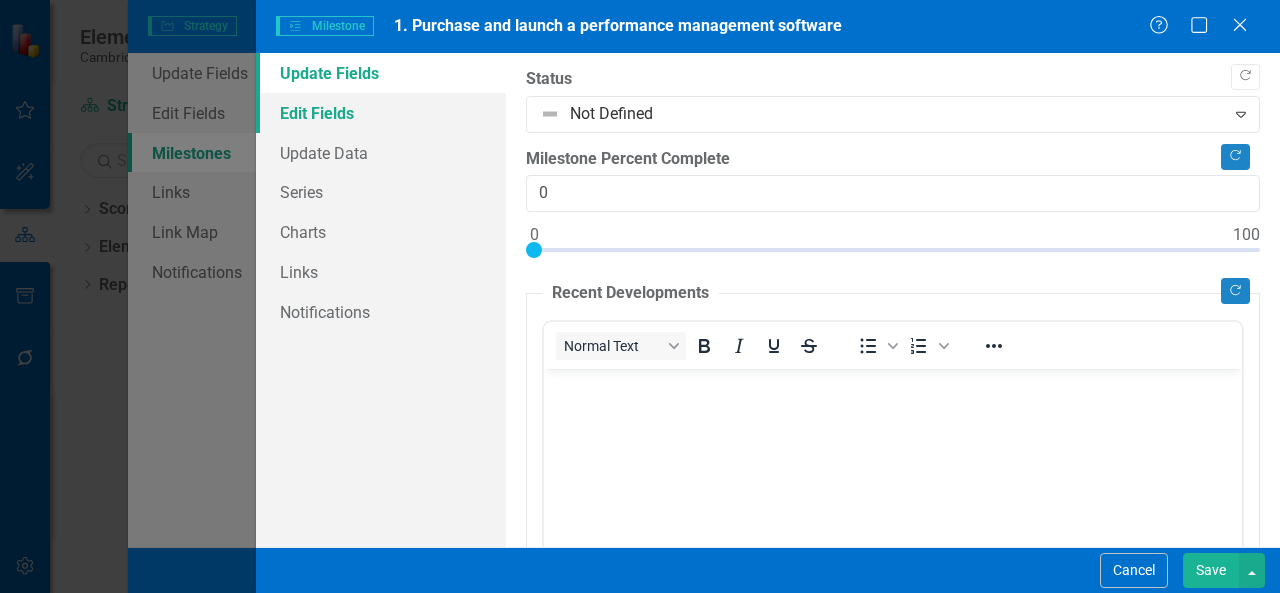 drag, startPoint x: 332, startPoint y: 123, endPoint x: 343, endPoint y: 122, distance: 11.045361 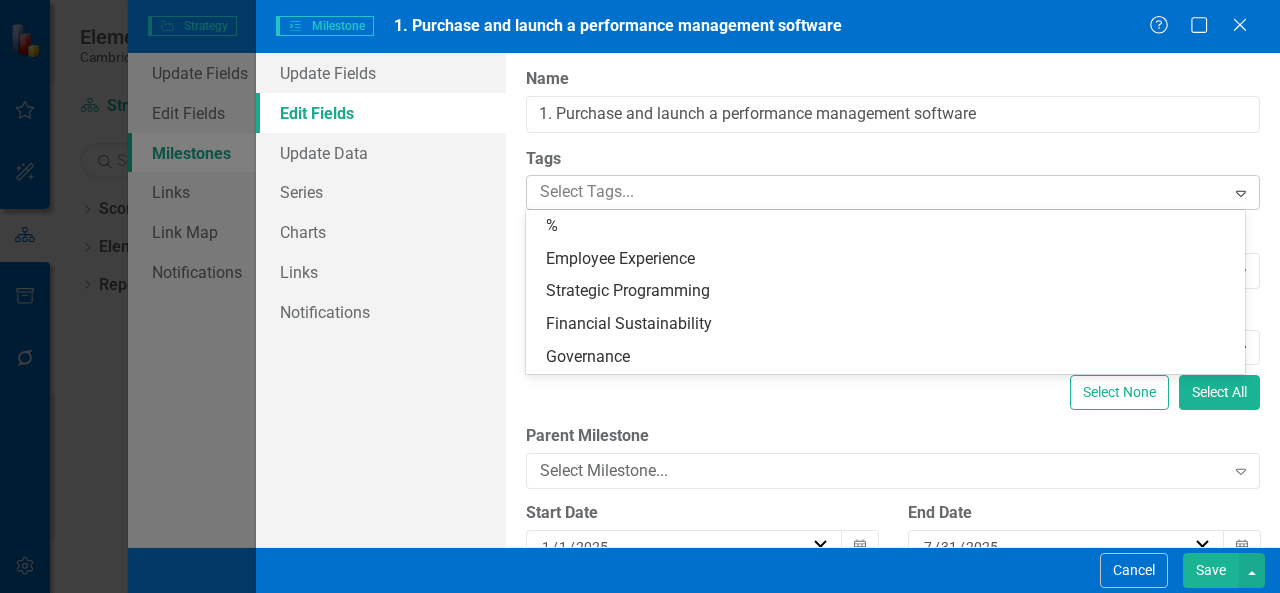 click at bounding box center [878, 192] 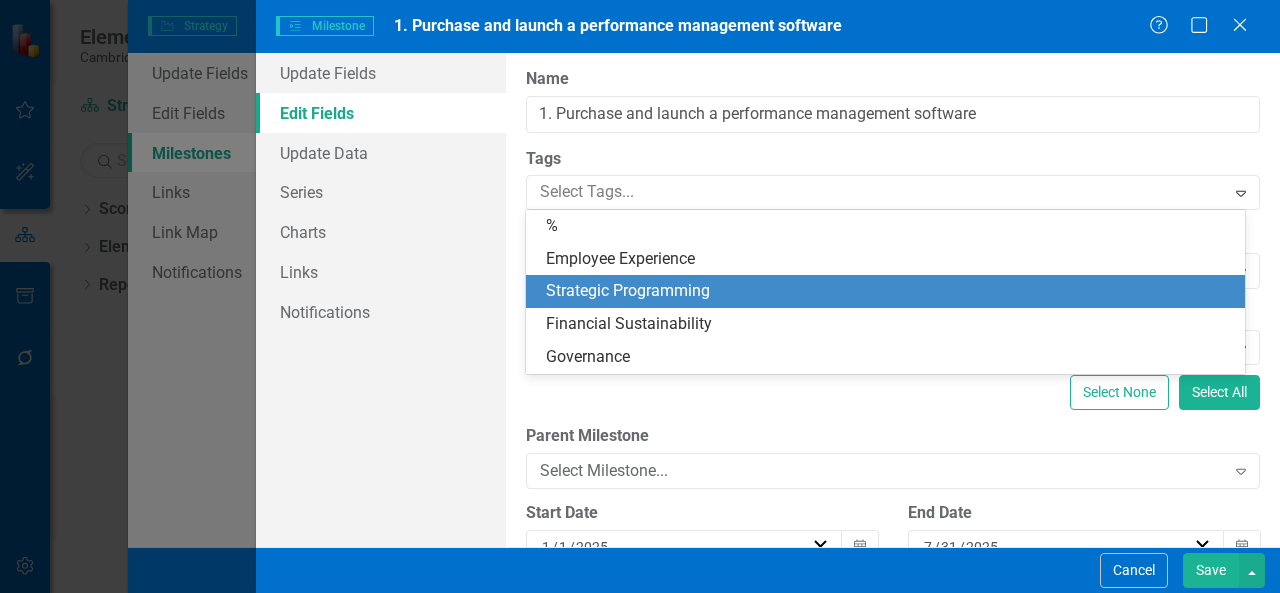 click on "Strategic Programming" at bounding box center (628, 290) 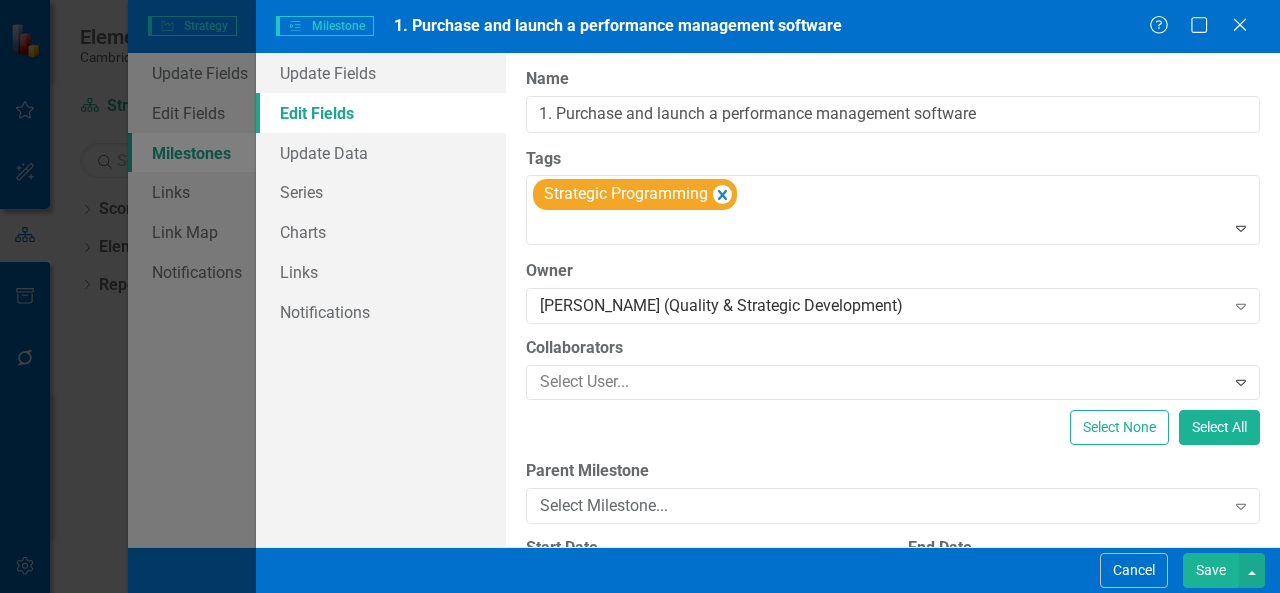 click on "Save" at bounding box center (1211, 570) 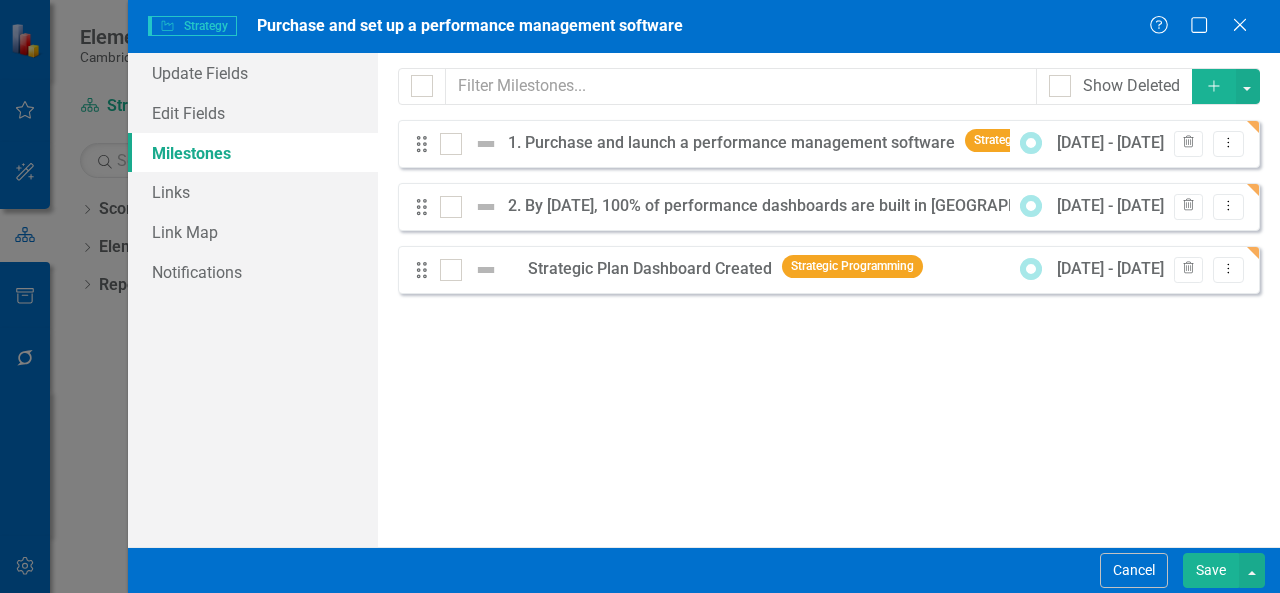 click on "Add" 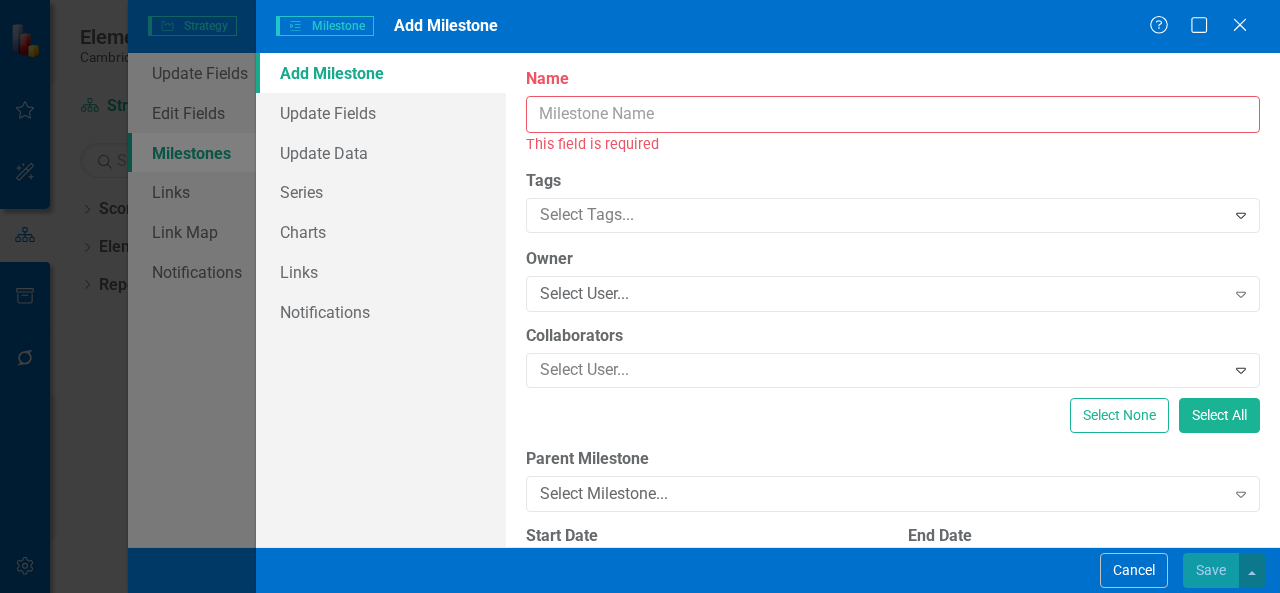 click on "Name" at bounding box center [893, 114] 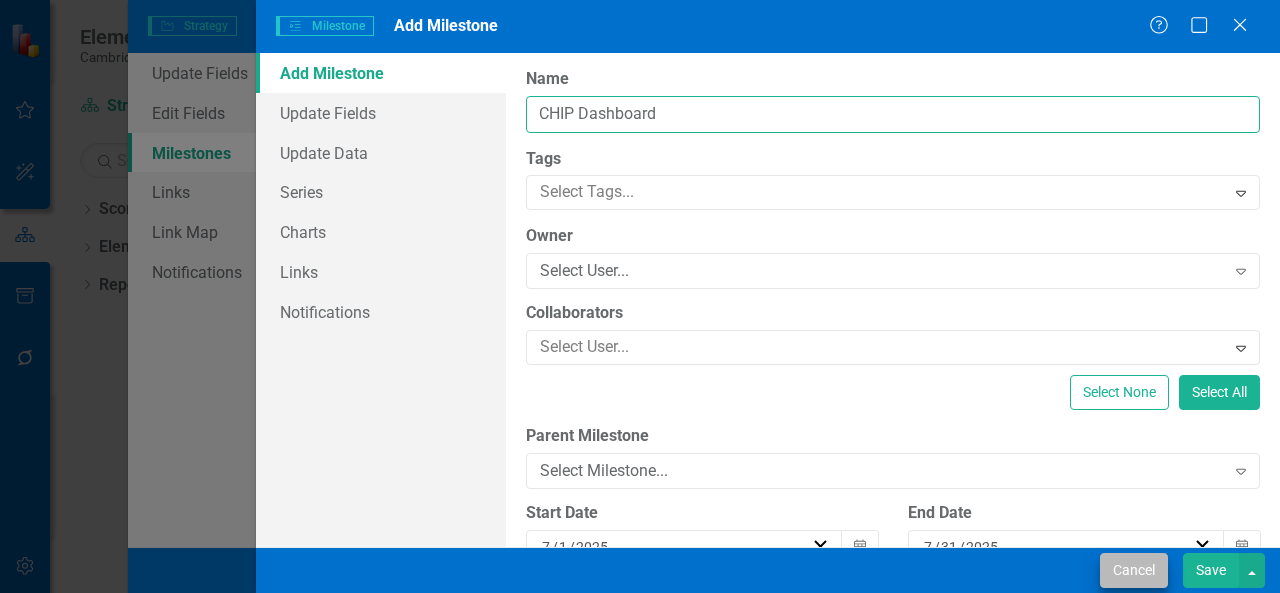 type on "CHIP Dashboard" 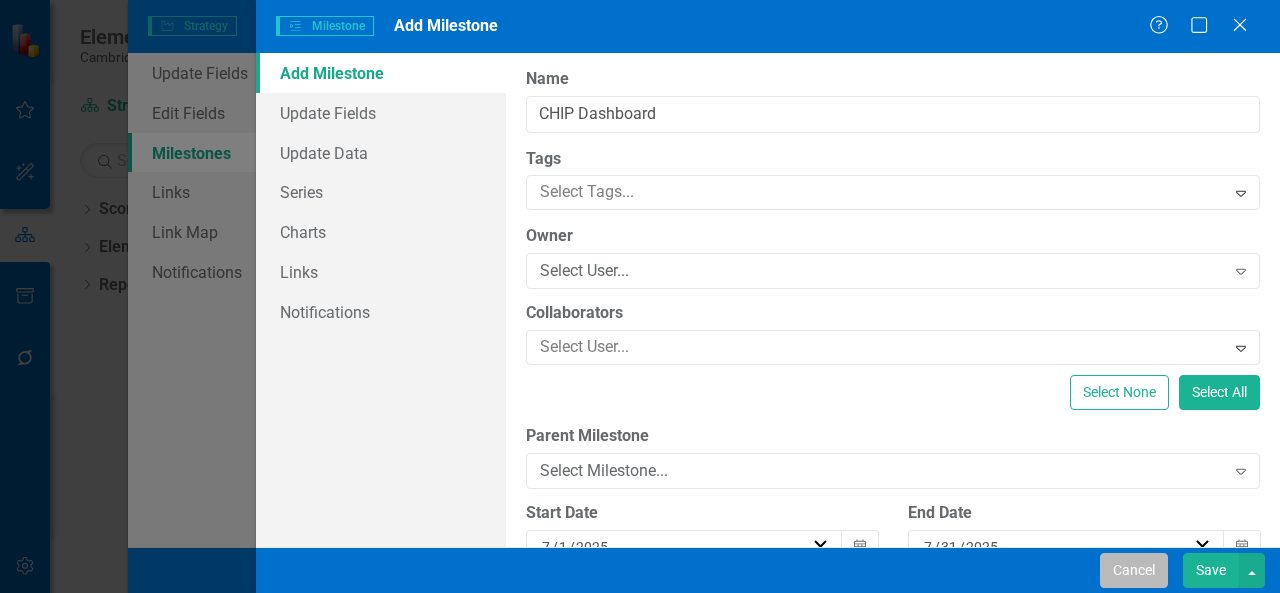 click on "Cancel" at bounding box center [1134, 570] 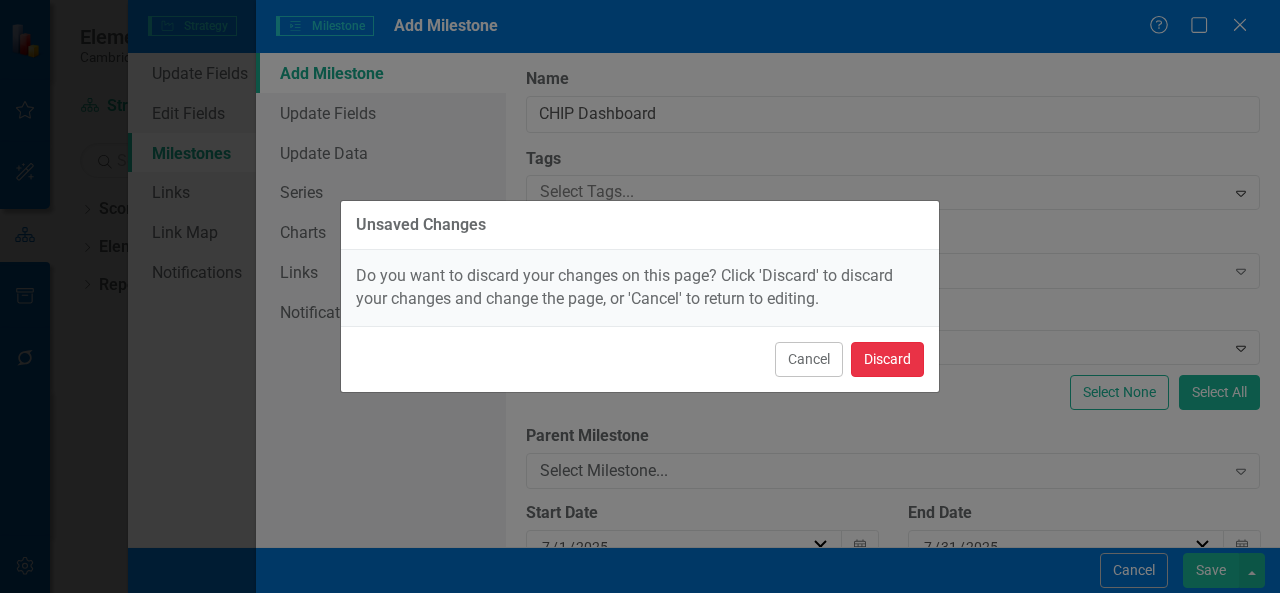 click on "Discard" at bounding box center (887, 359) 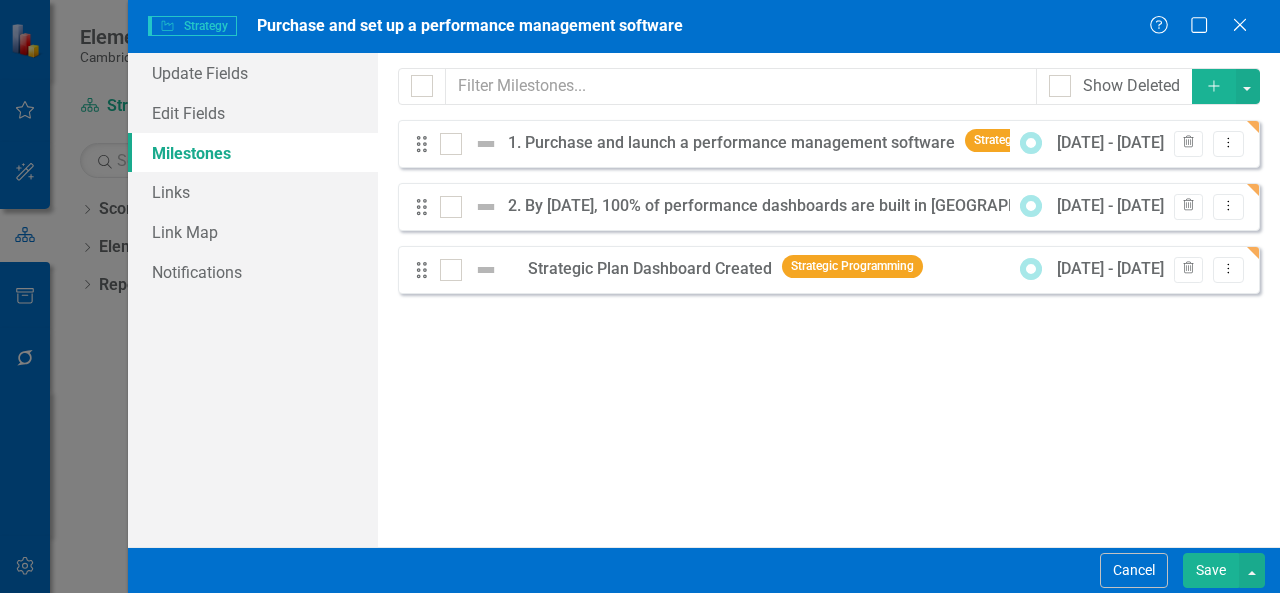 click on "Add" 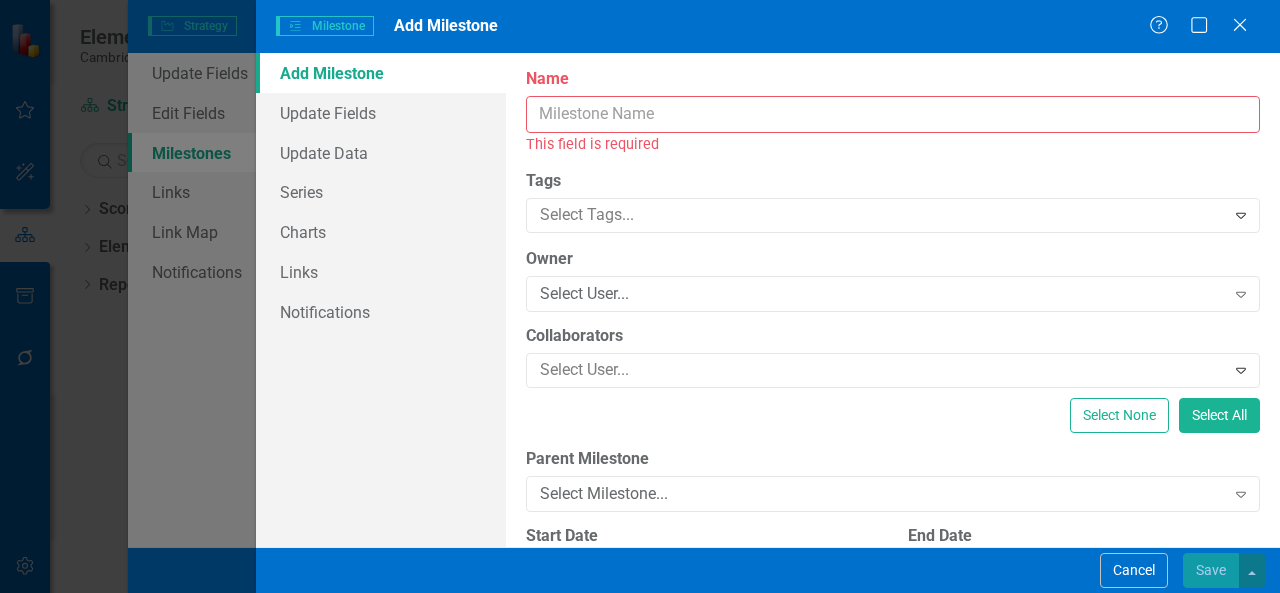 click on "Name" at bounding box center [893, 114] 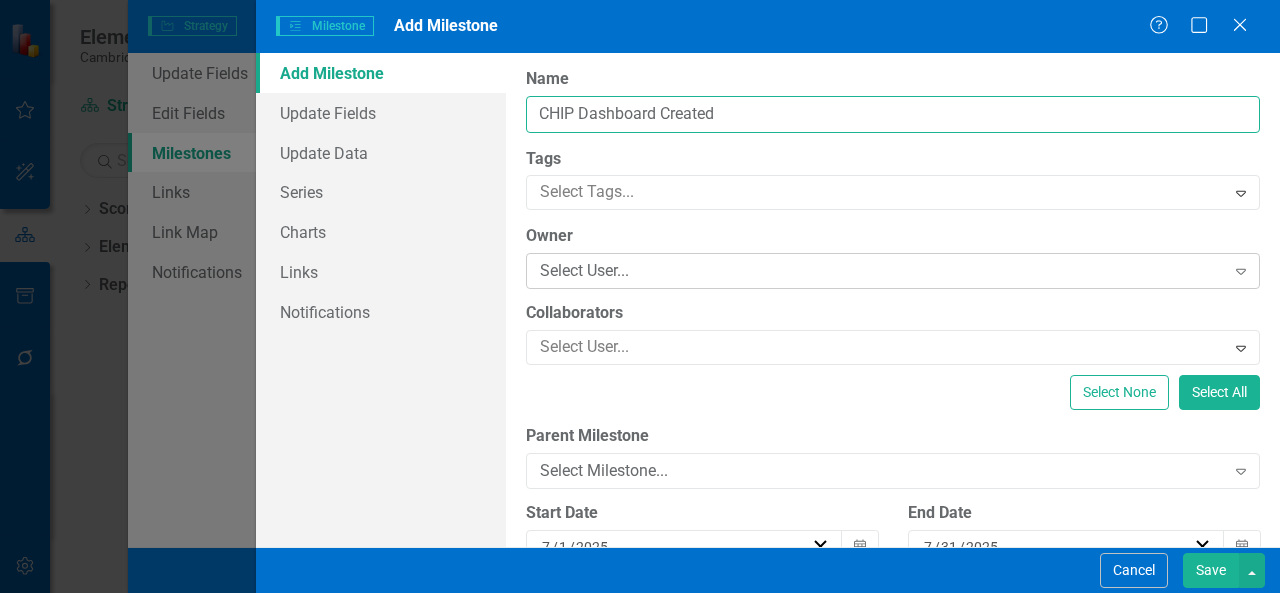 type on "CHIP Dashboard Created" 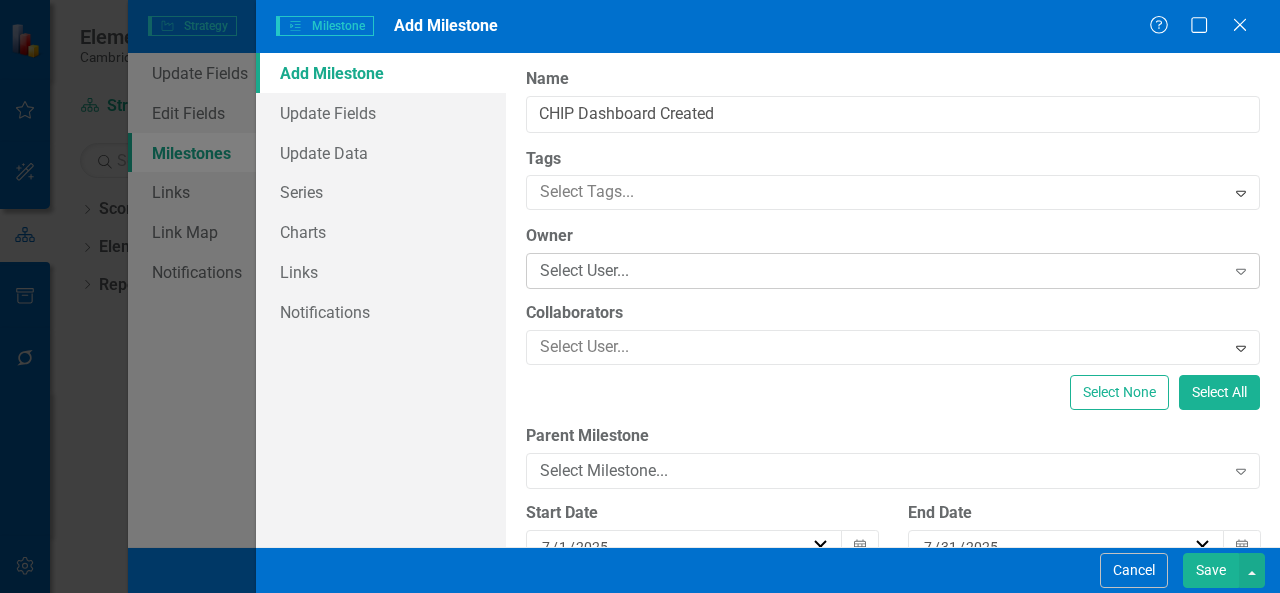click on "Select User..." at bounding box center [882, 271] 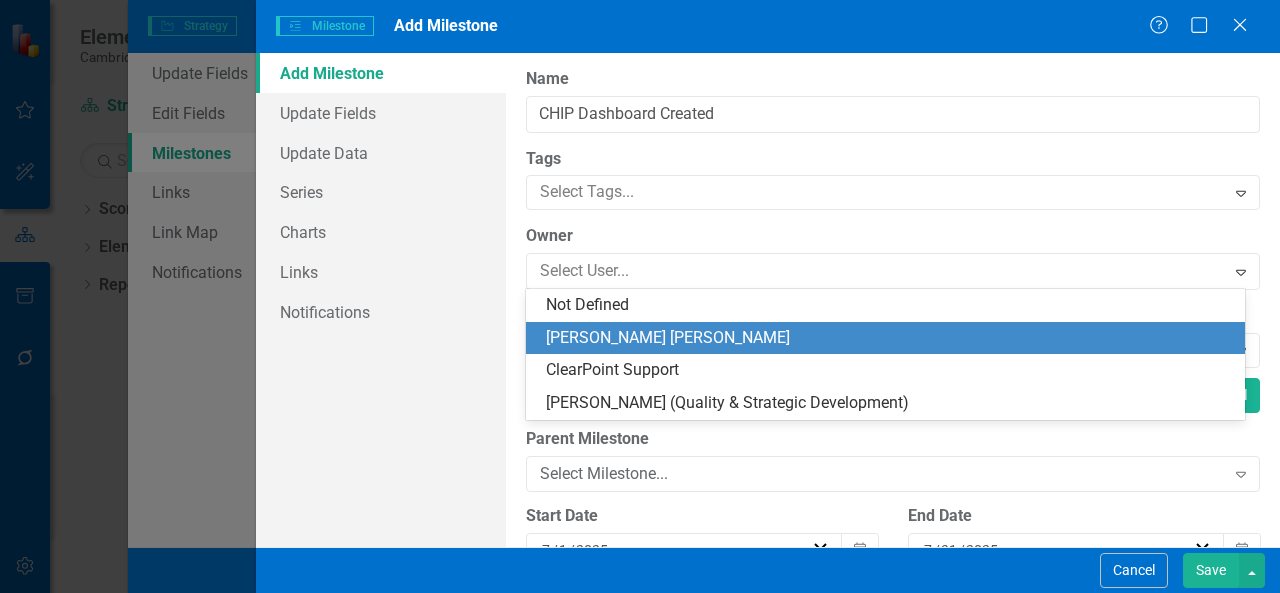 click on "[PERSON_NAME] [PERSON_NAME]" at bounding box center (889, 338) 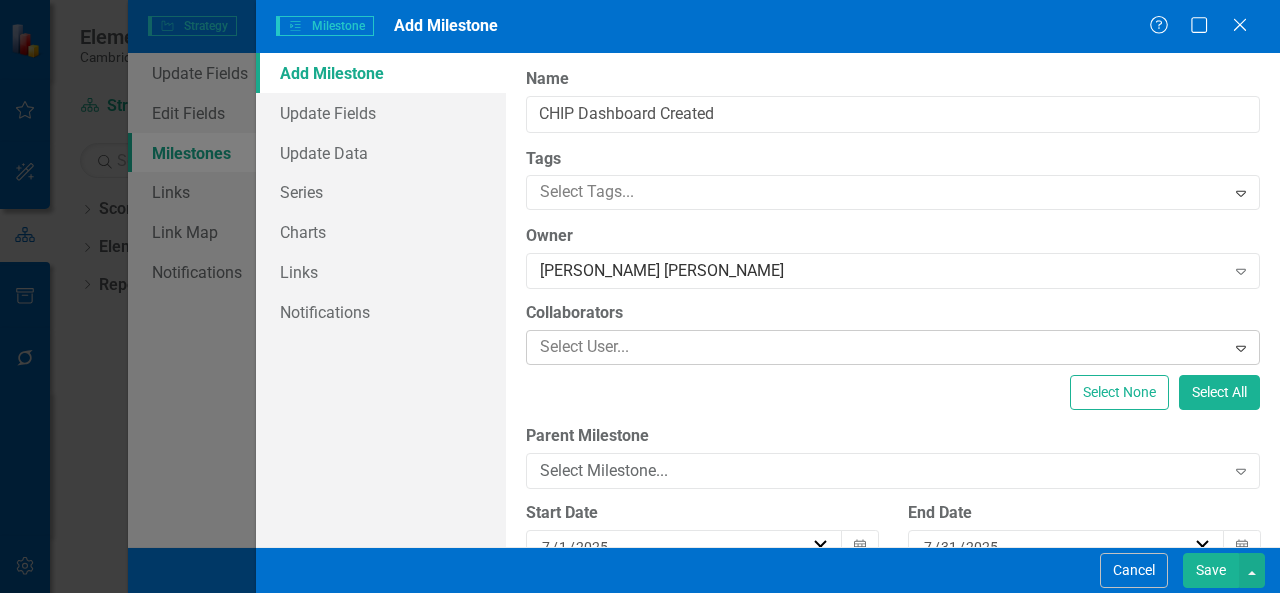 click at bounding box center (878, 347) 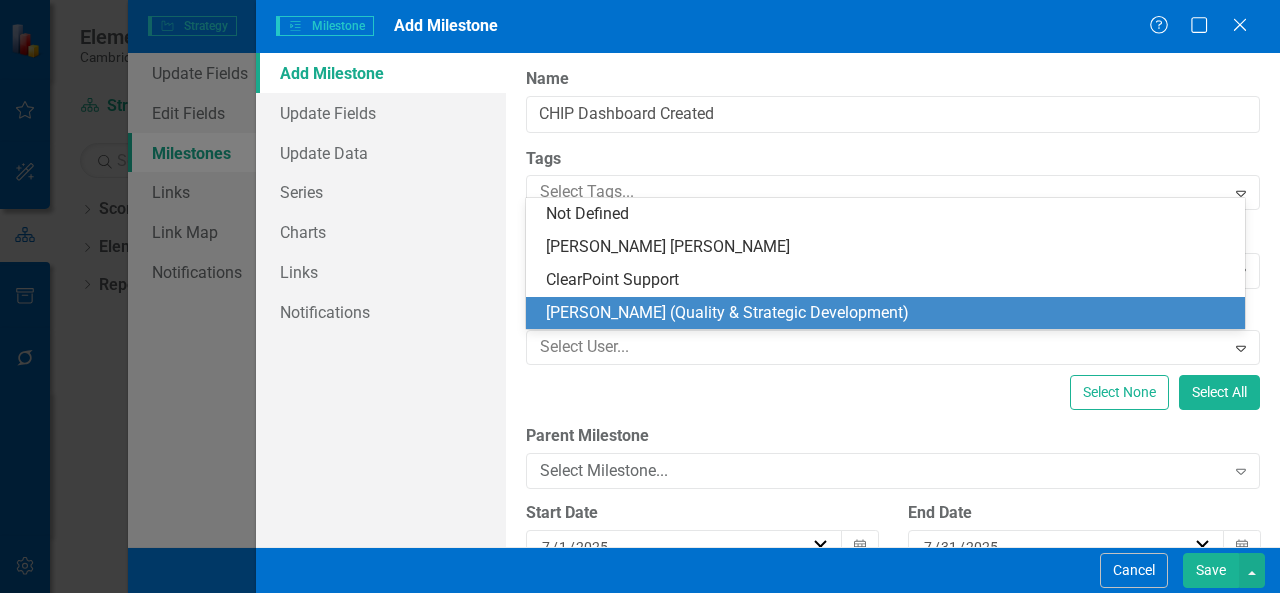 click on "Select None Select All" at bounding box center (893, 392) 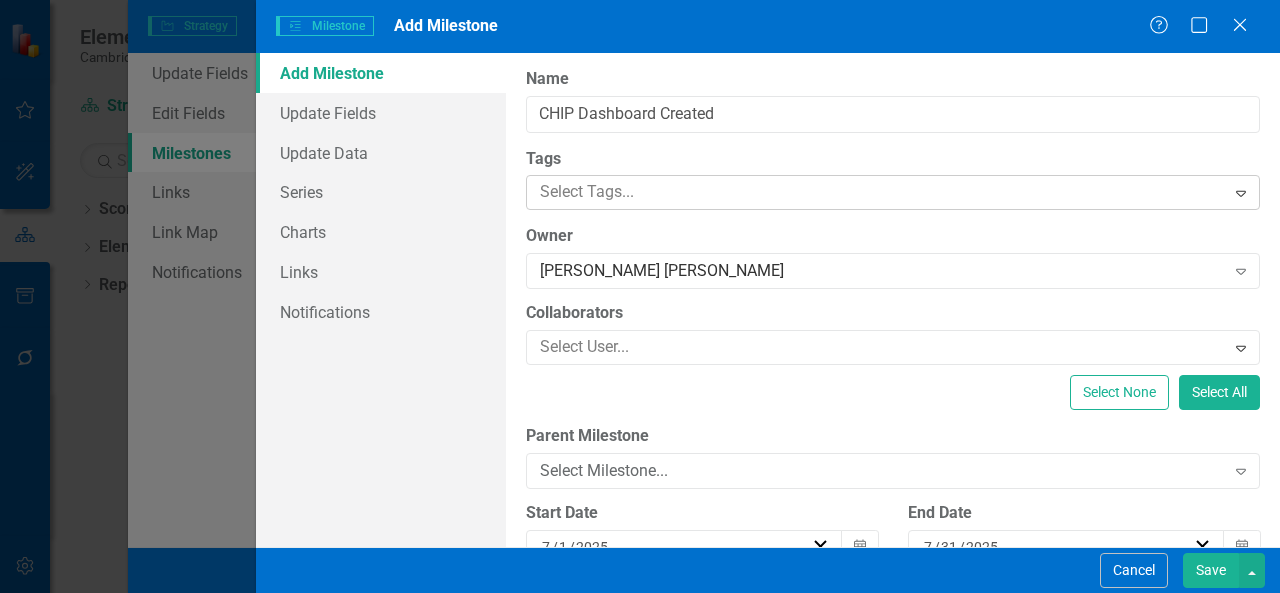 click at bounding box center (878, 192) 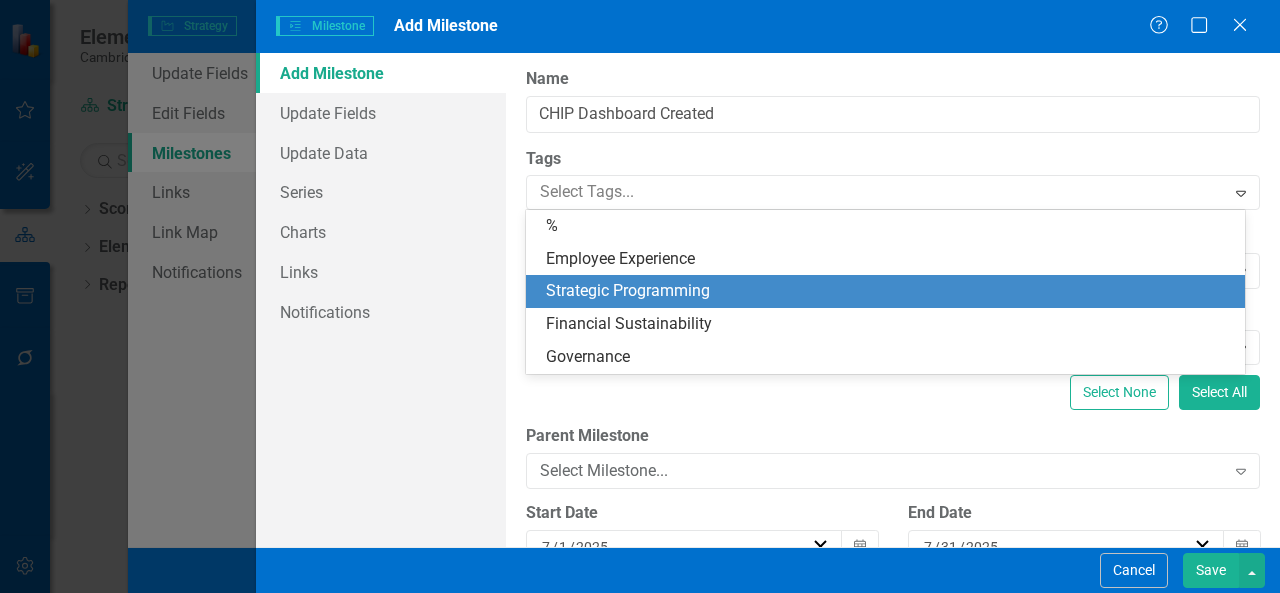 click on "Strategic Programming" at bounding box center [628, 290] 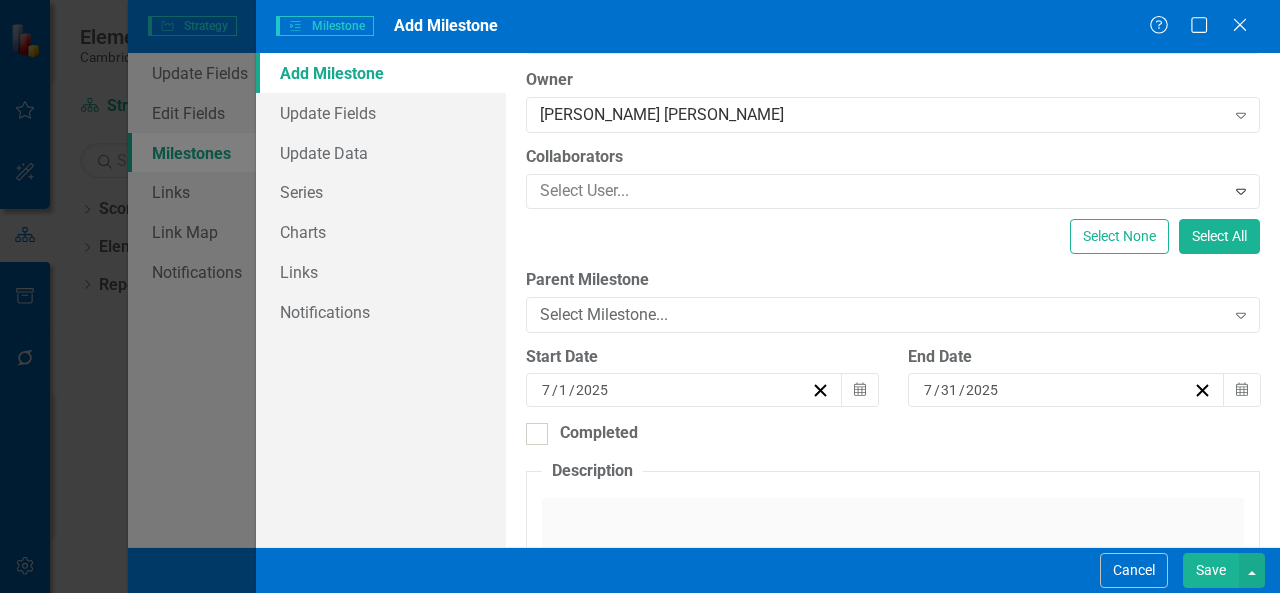 scroll, scrollTop: 200, scrollLeft: 0, axis: vertical 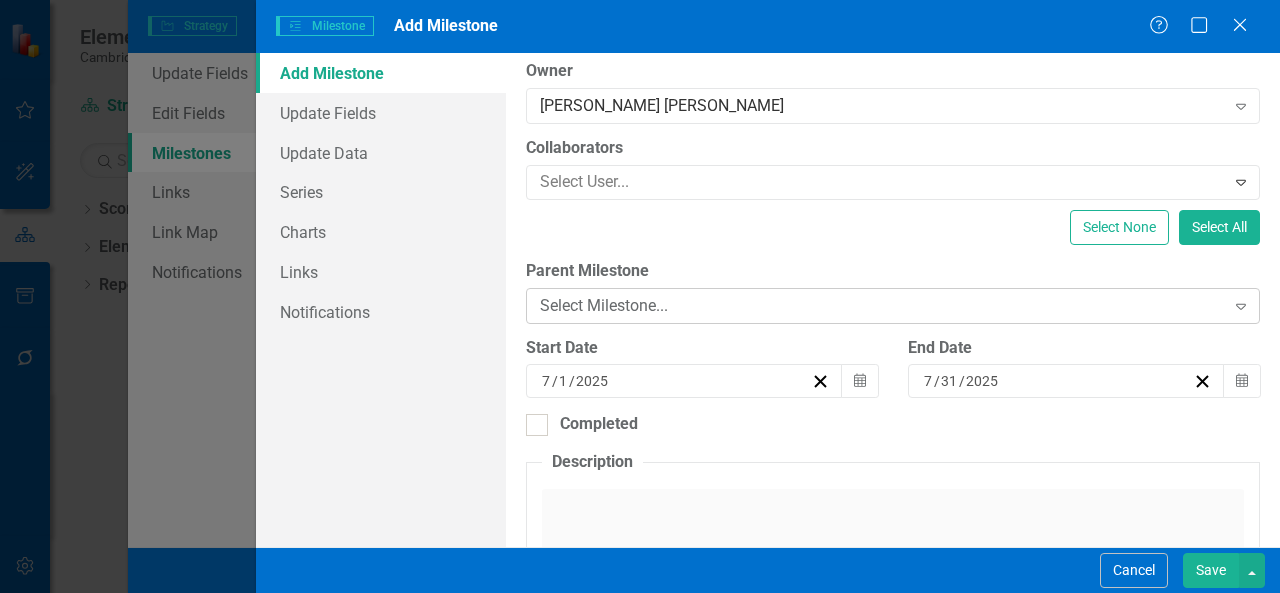 click on "Select Milestone..." at bounding box center (882, 305) 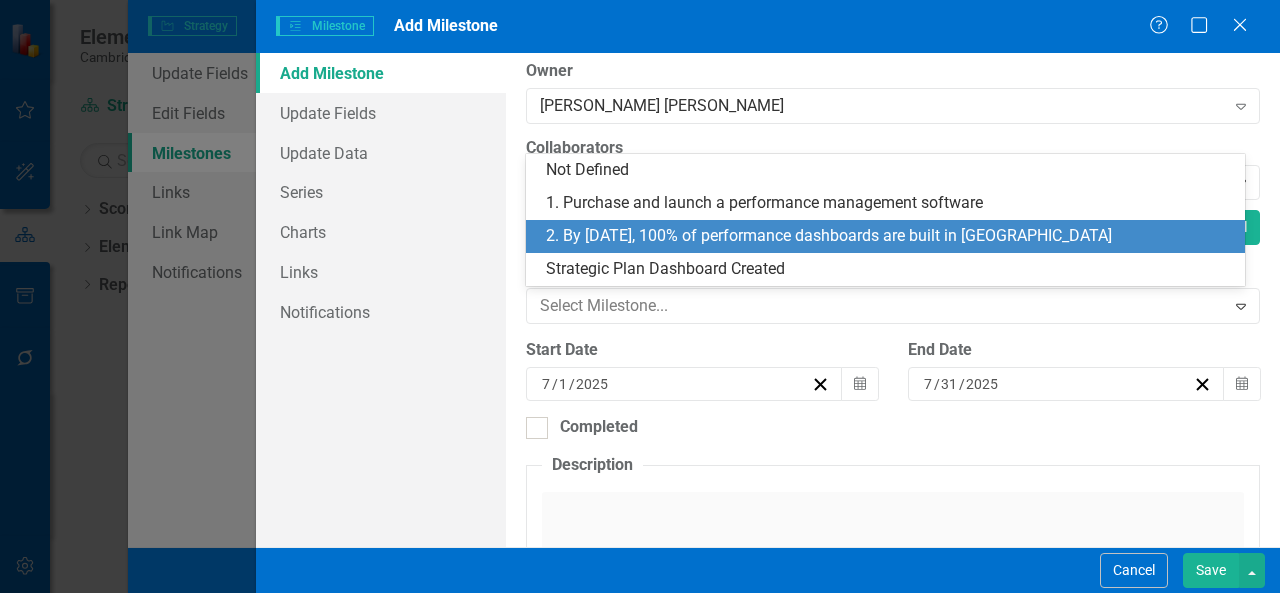 click on "2. By [DATE], 100% of performance dashboards are built in [GEOGRAPHIC_DATA]" at bounding box center [889, 236] 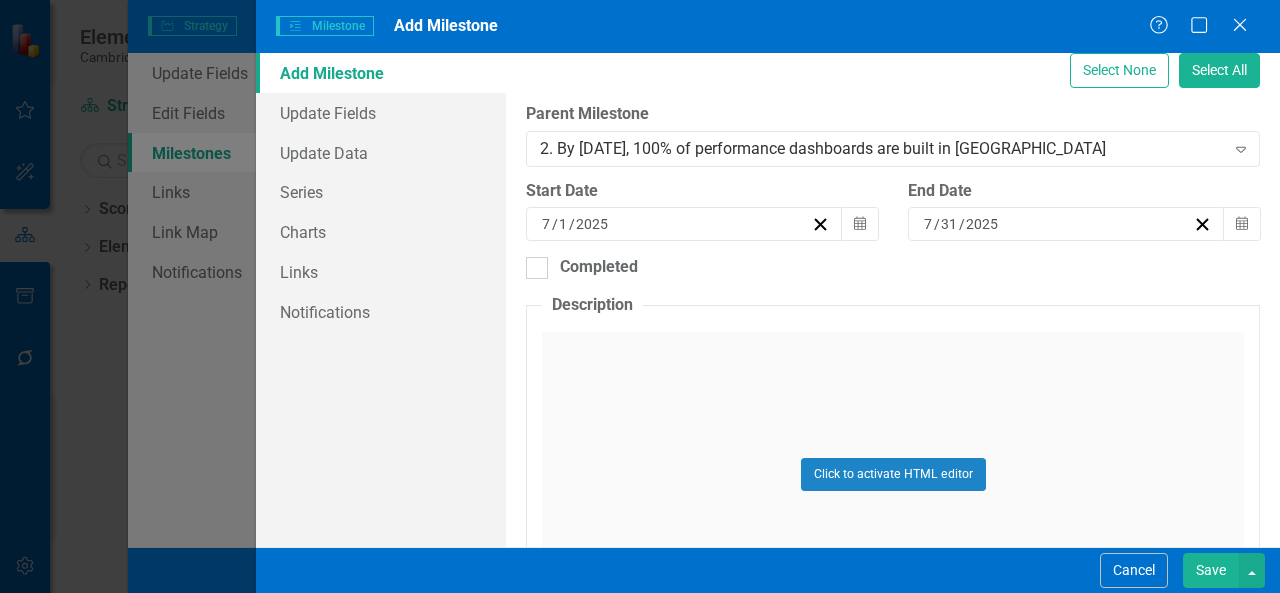 scroll, scrollTop: 400, scrollLeft: 0, axis: vertical 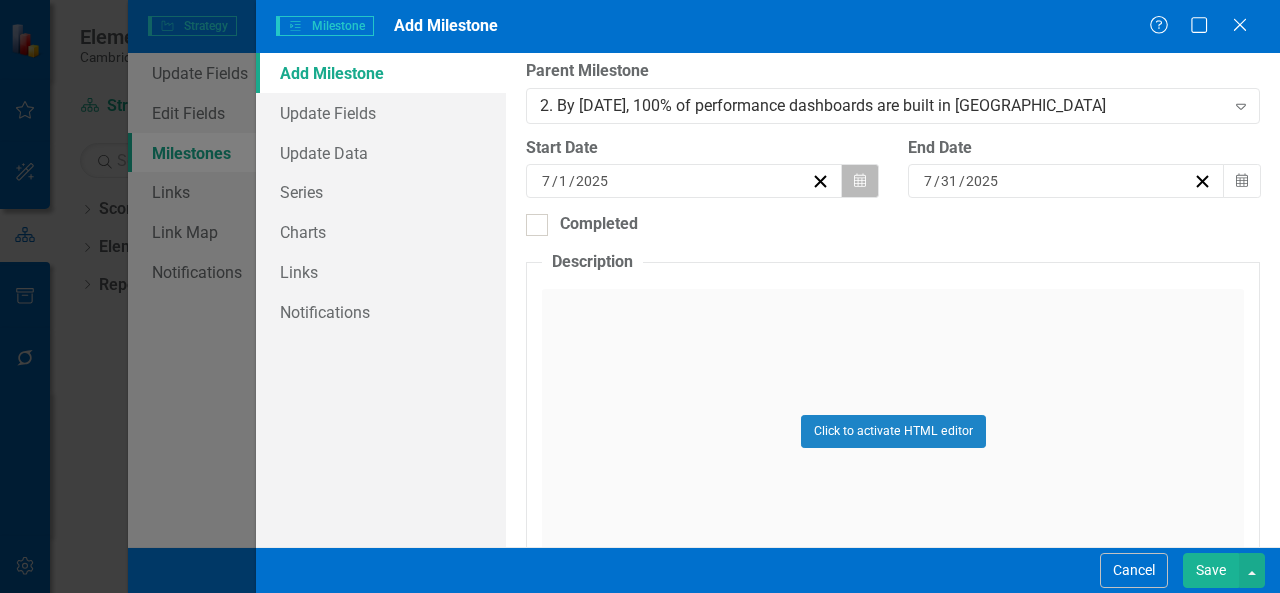 click on "Calendar" 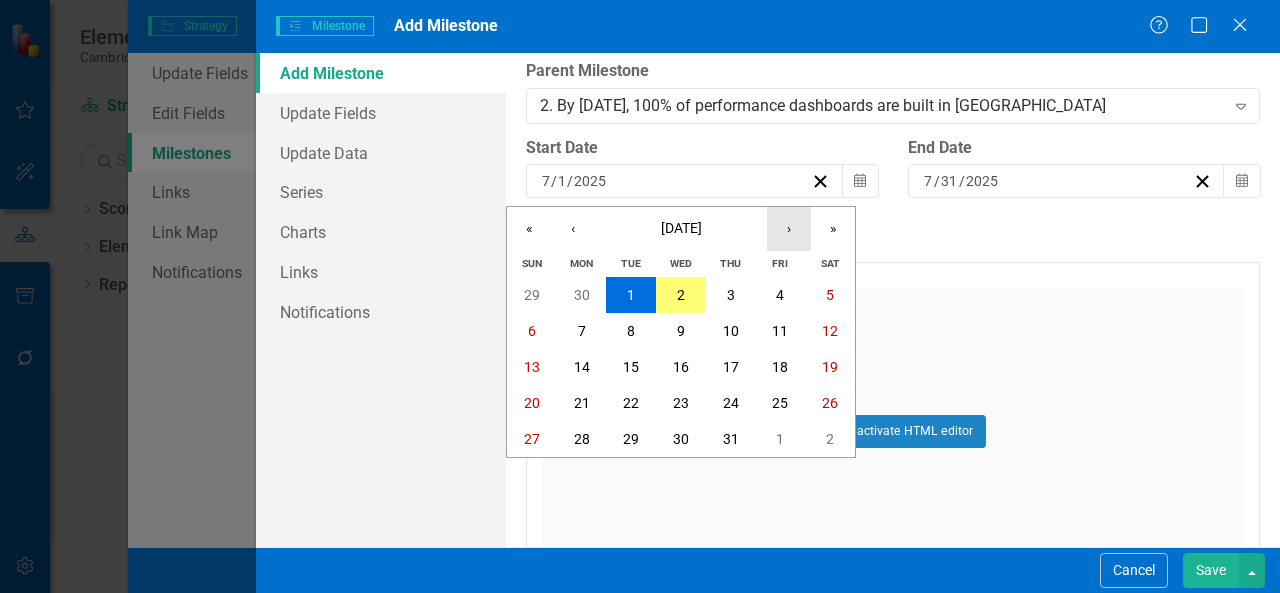 click on "›" at bounding box center (789, 229) 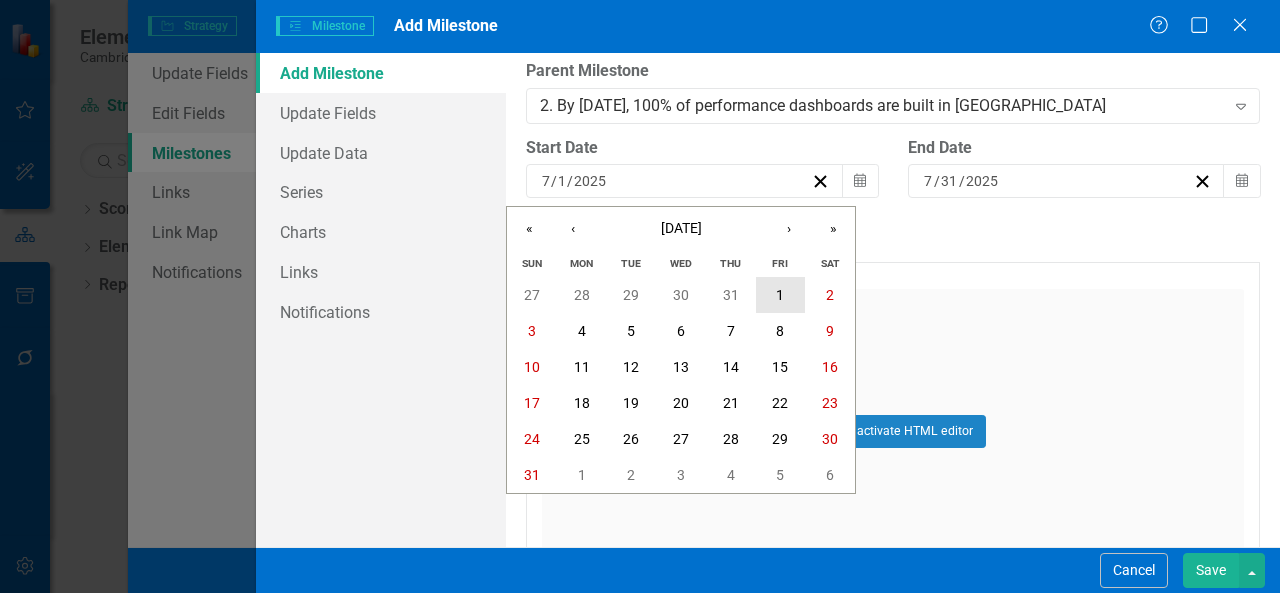 click on "1" at bounding box center [780, 295] 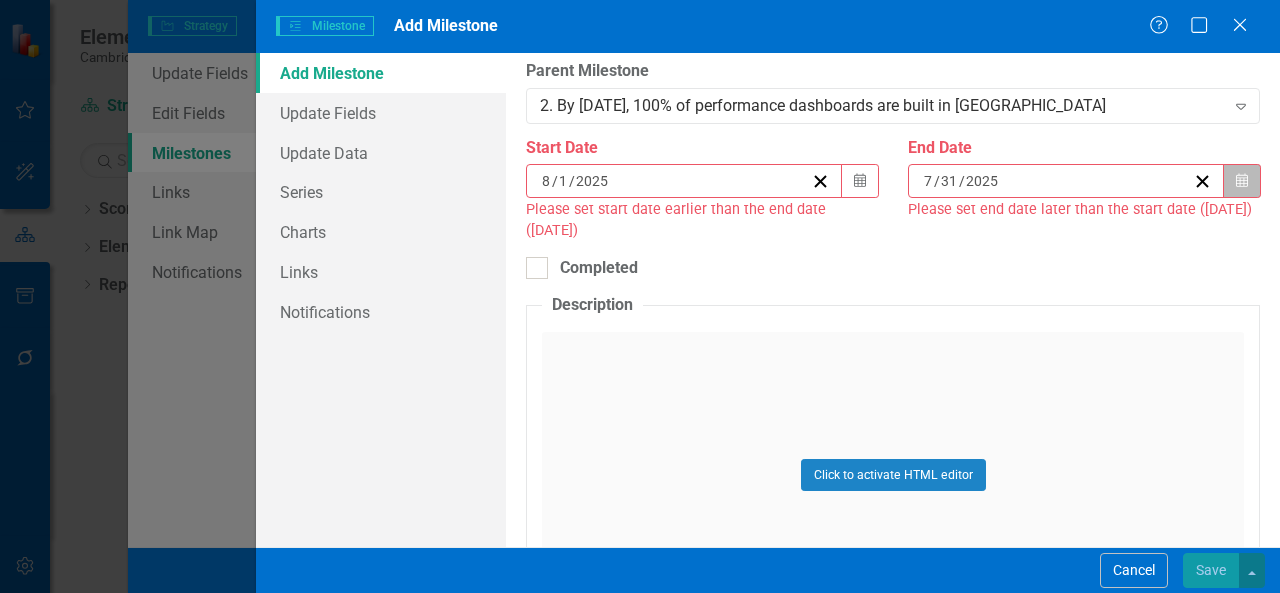 click on "Calendar" 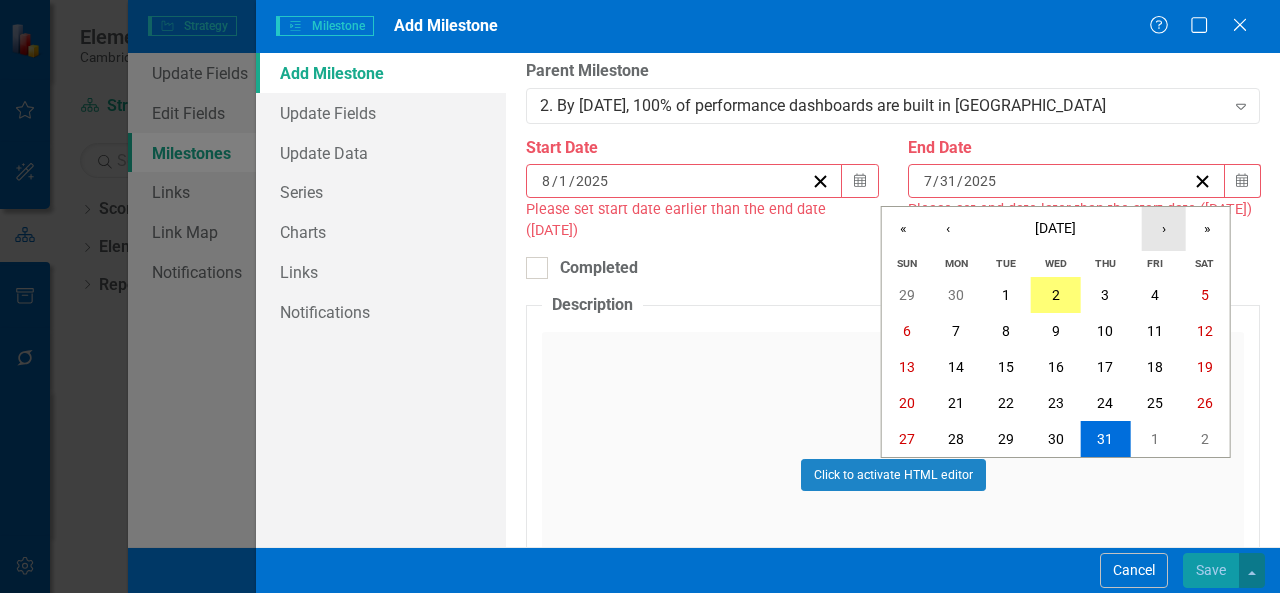 click on "›" at bounding box center [1164, 229] 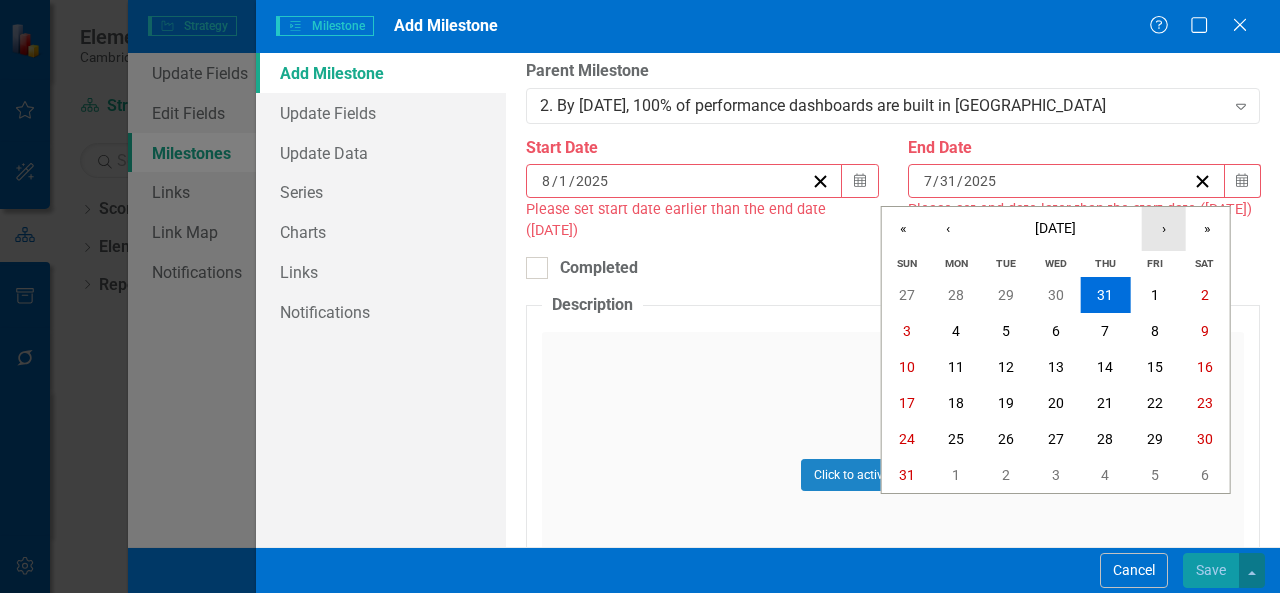 click on "›" at bounding box center (1164, 229) 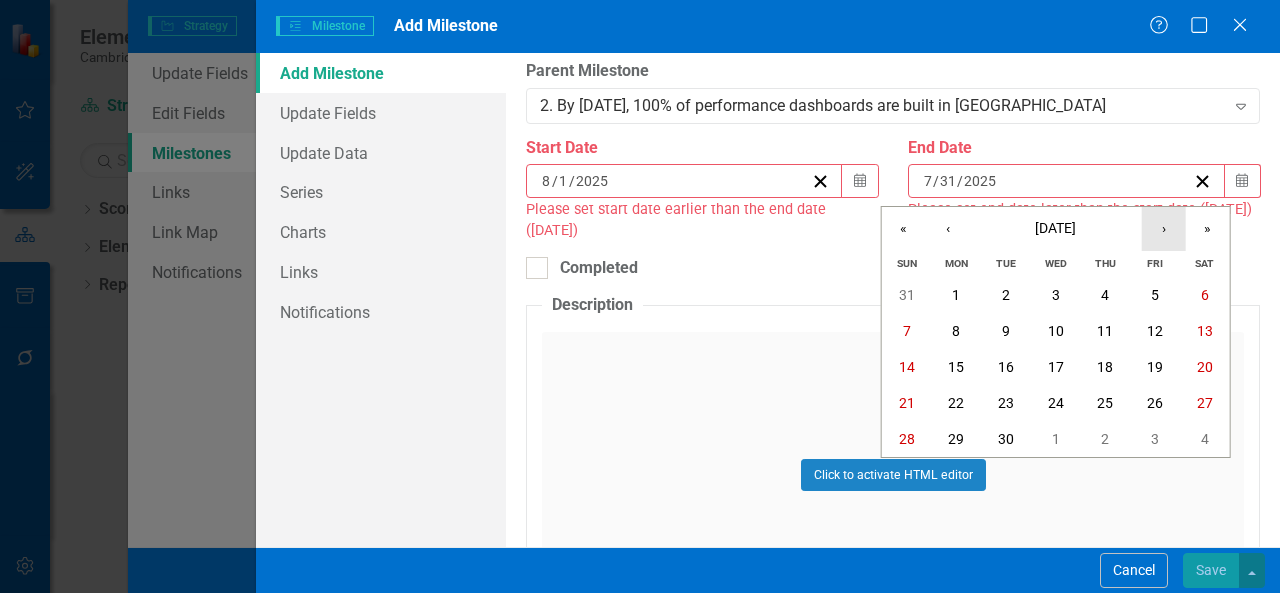 click on "›" at bounding box center [1164, 229] 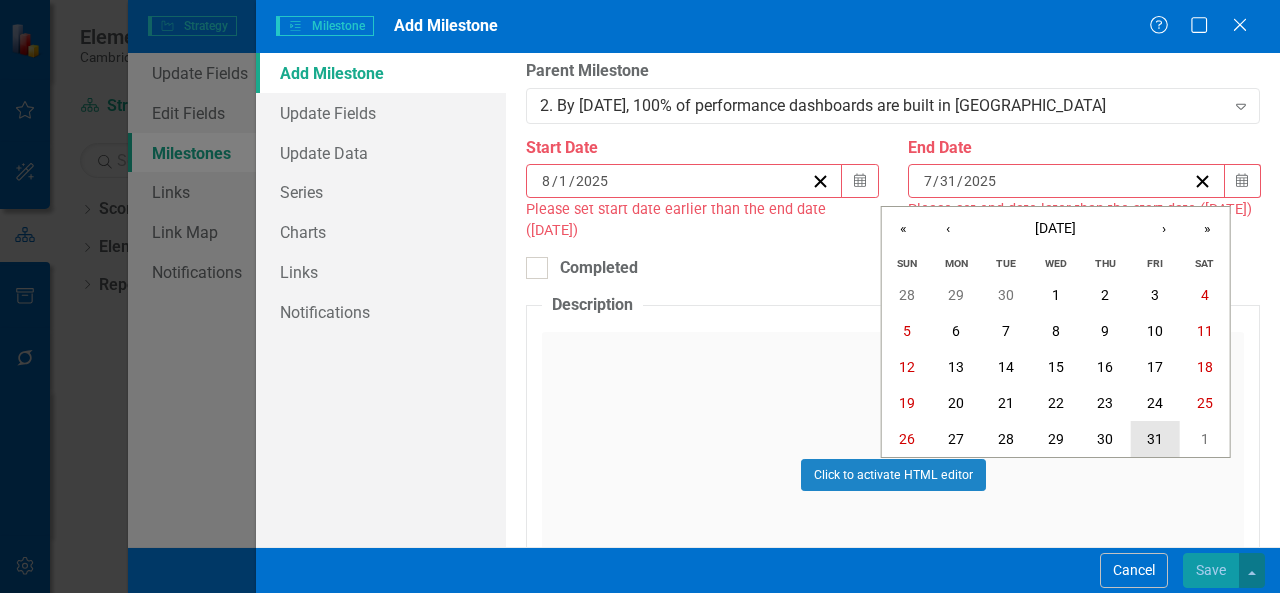click on "31" at bounding box center [1155, 439] 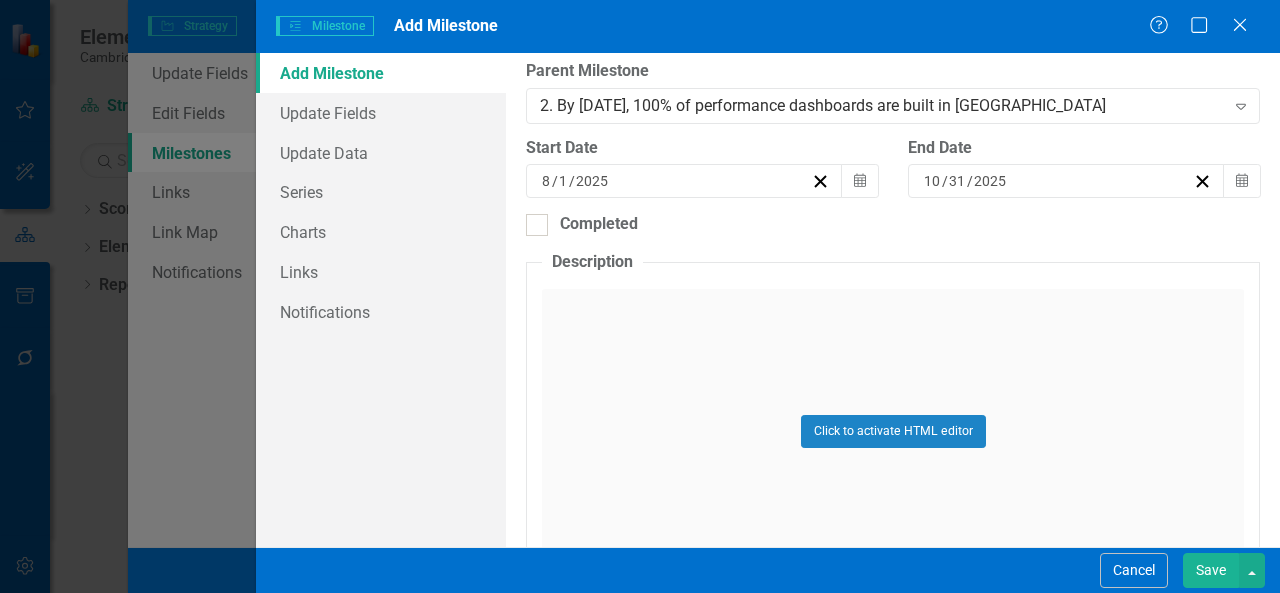 scroll, scrollTop: 900, scrollLeft: 0, axis: vertical 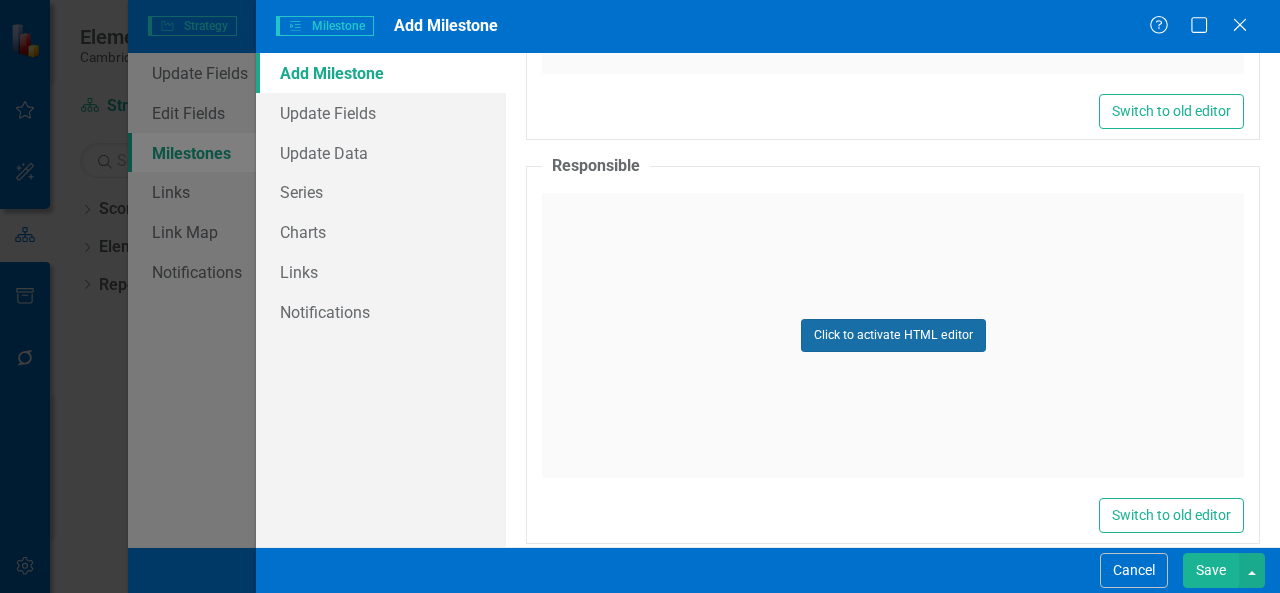 click on "Click to activate HTML editor" at bounding box center [893, 335] 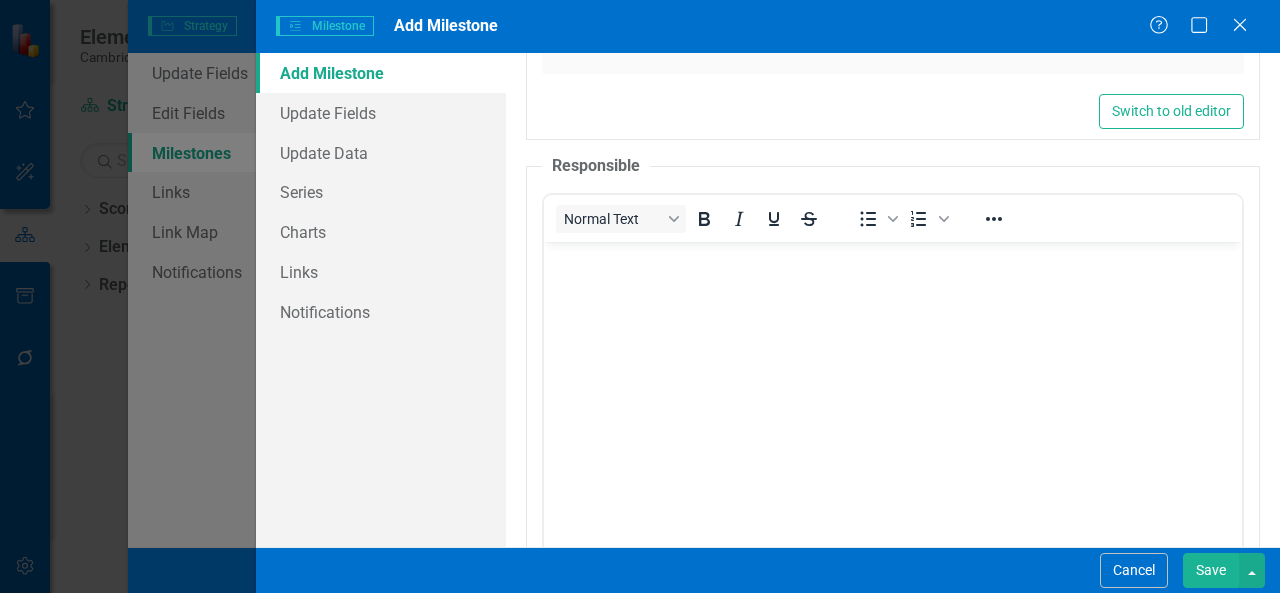 scroll, scrollTop: 0, scrollLeft: 0, axis: both 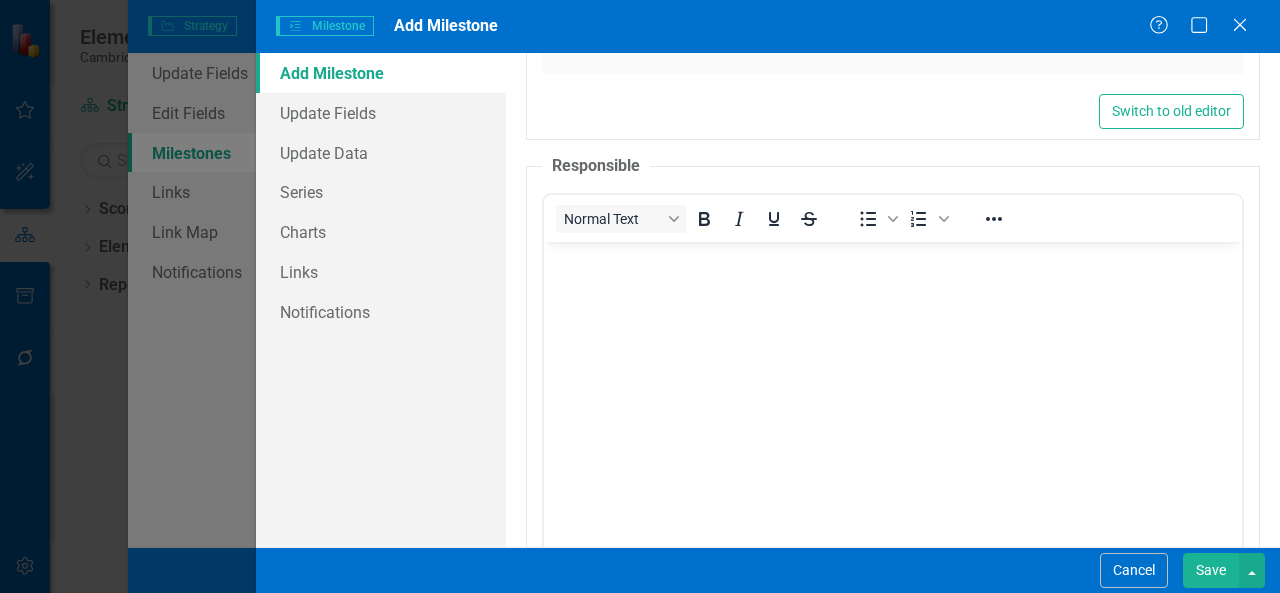 click at bounding box center (893, 391) 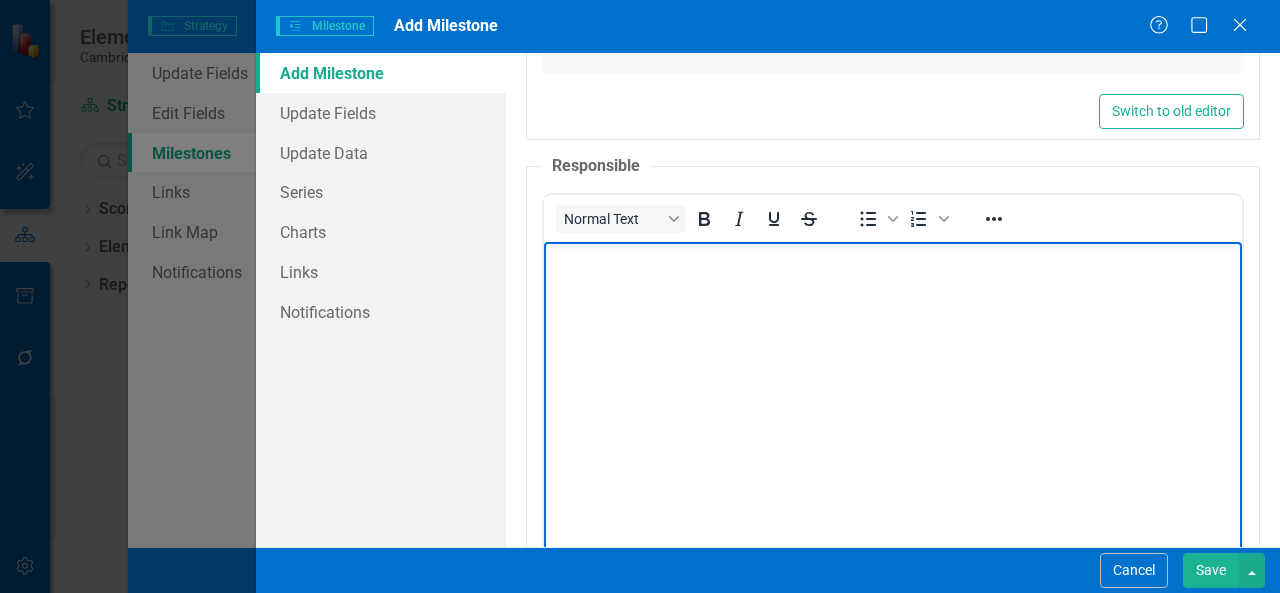 type 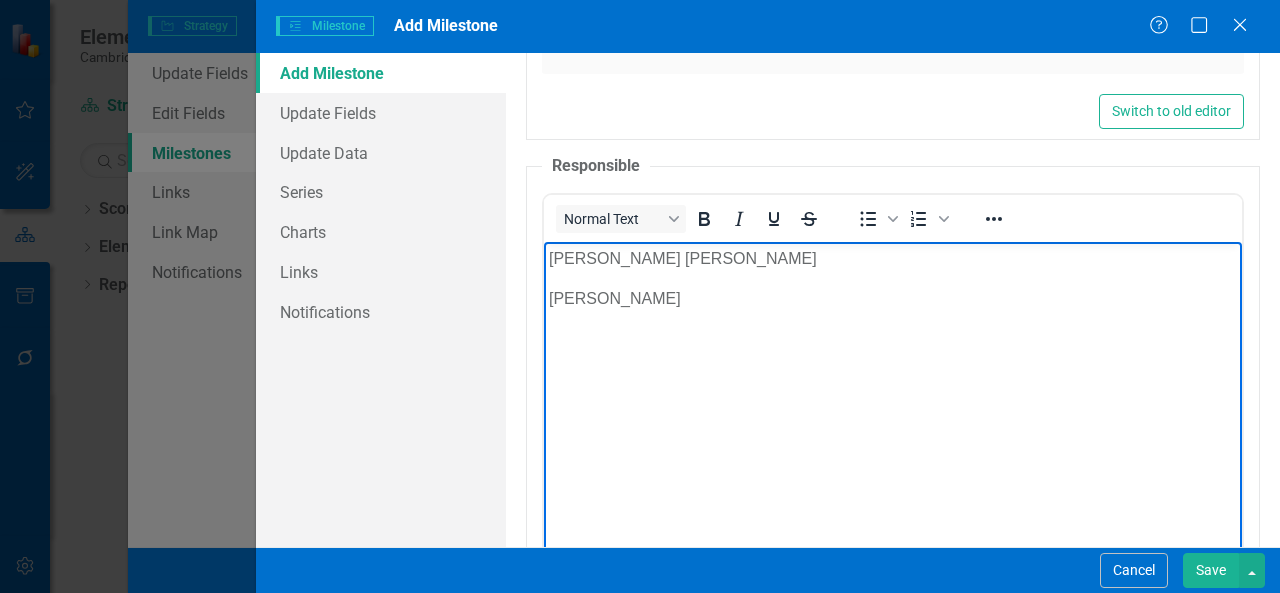 click on "Save" at bounding box center (1211, 570) 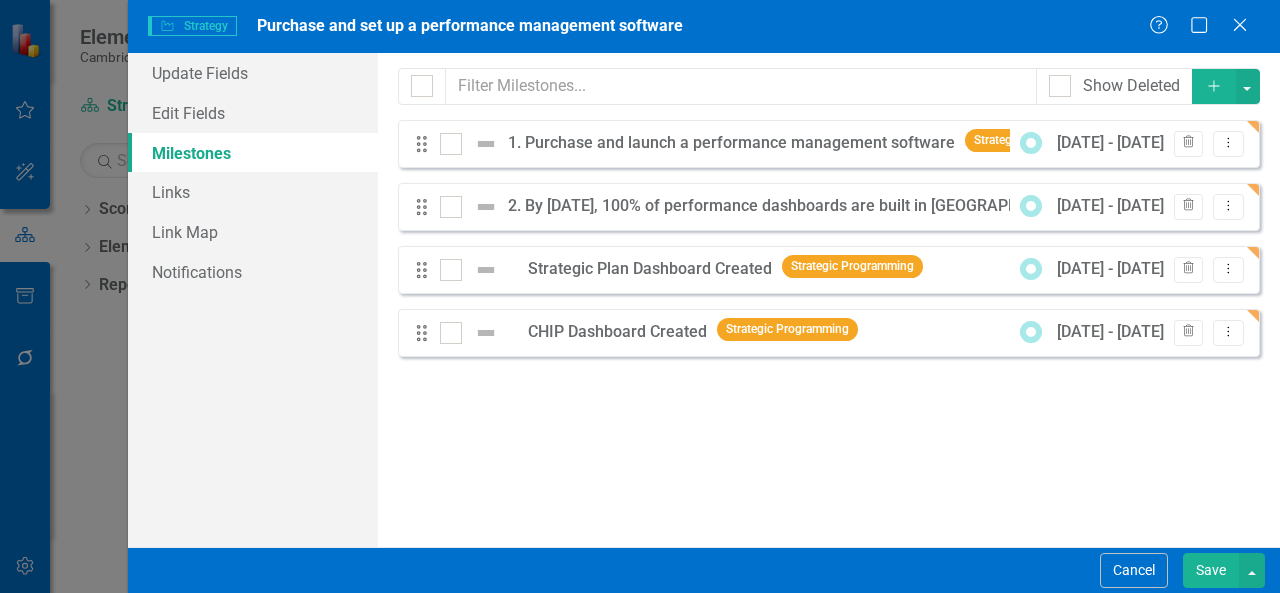 click on "Add" 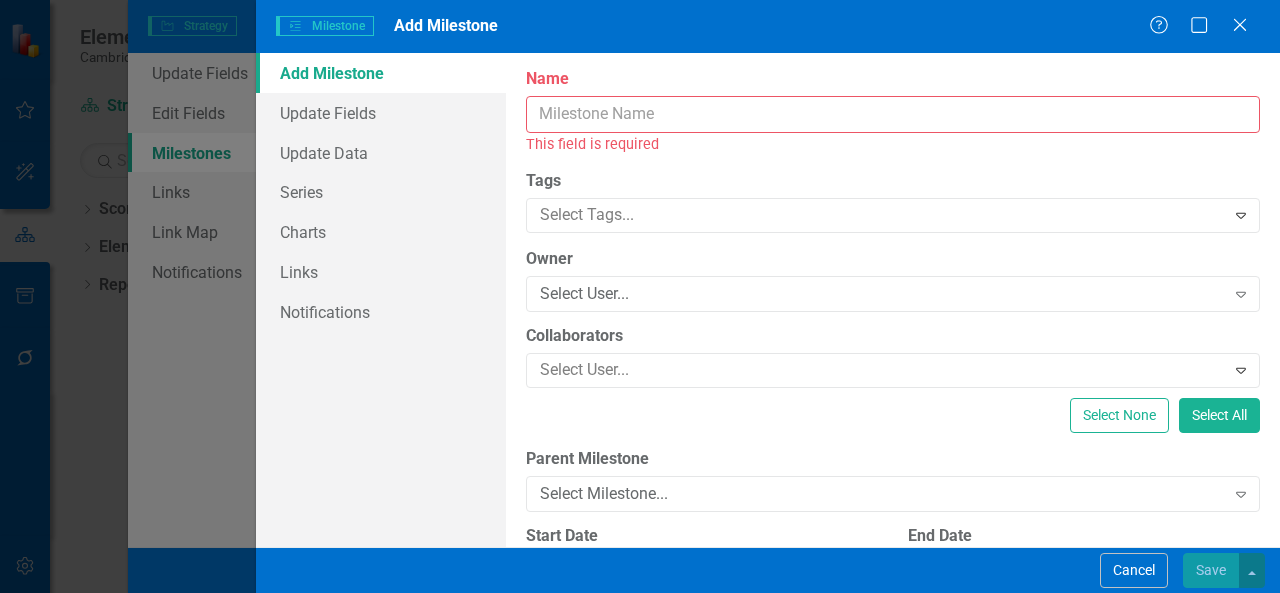 click on "Name" at bounding box center [893, 114] 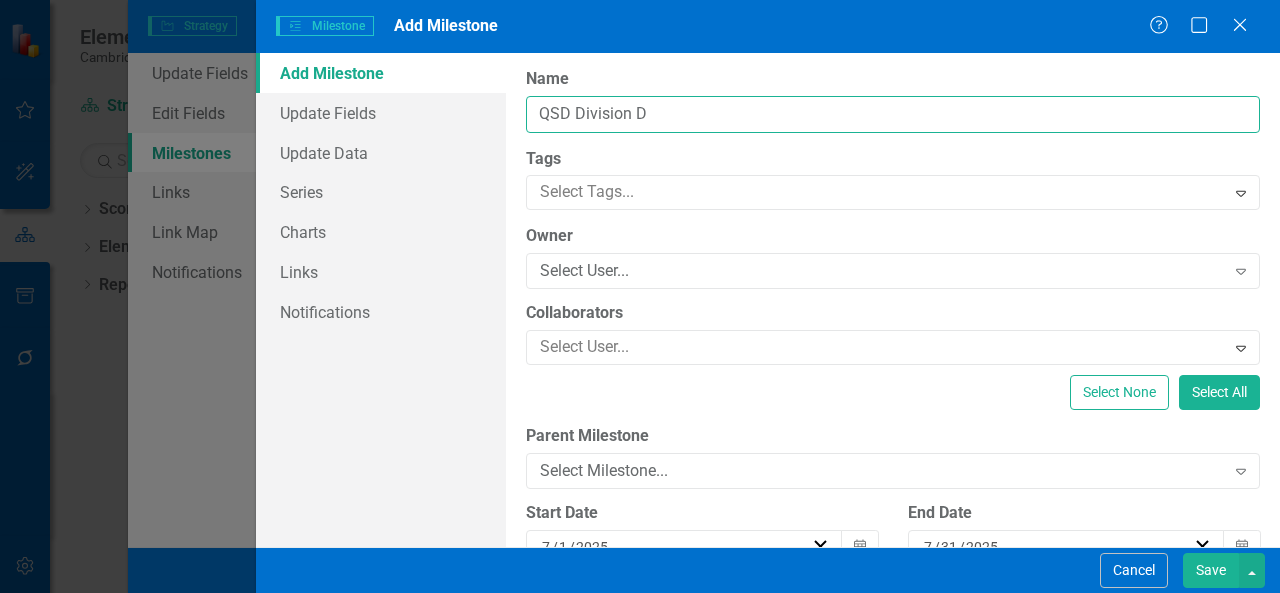 click on "QSD Division D" at bounding box center (893, 114) 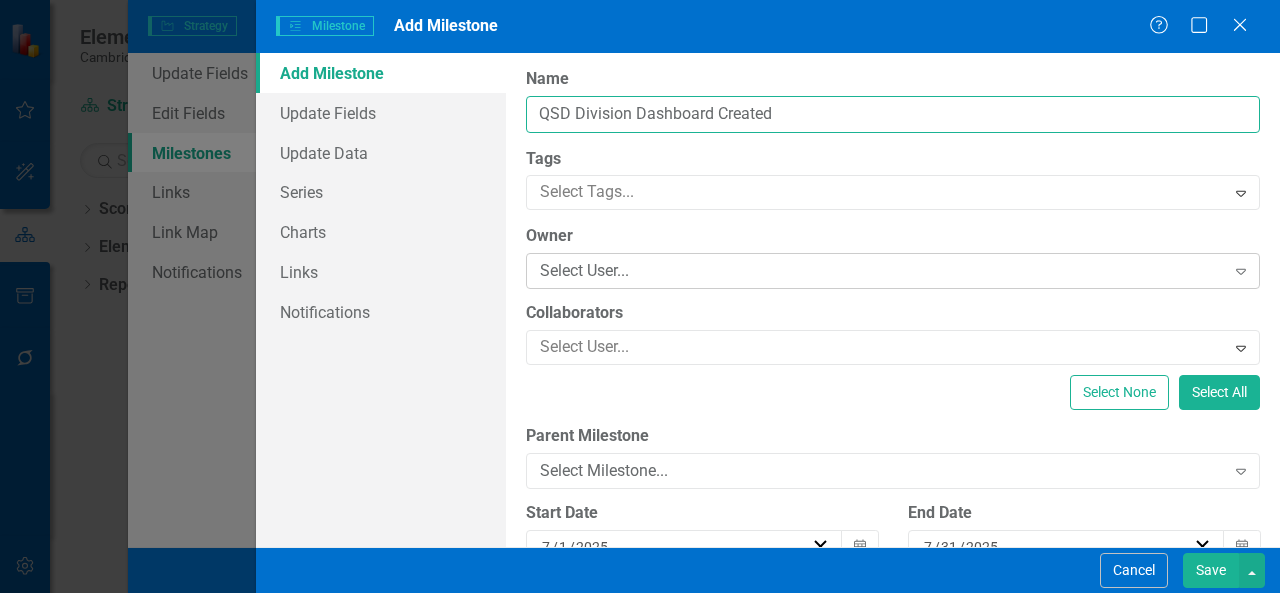 type on "QSD Division Dashboard Created" 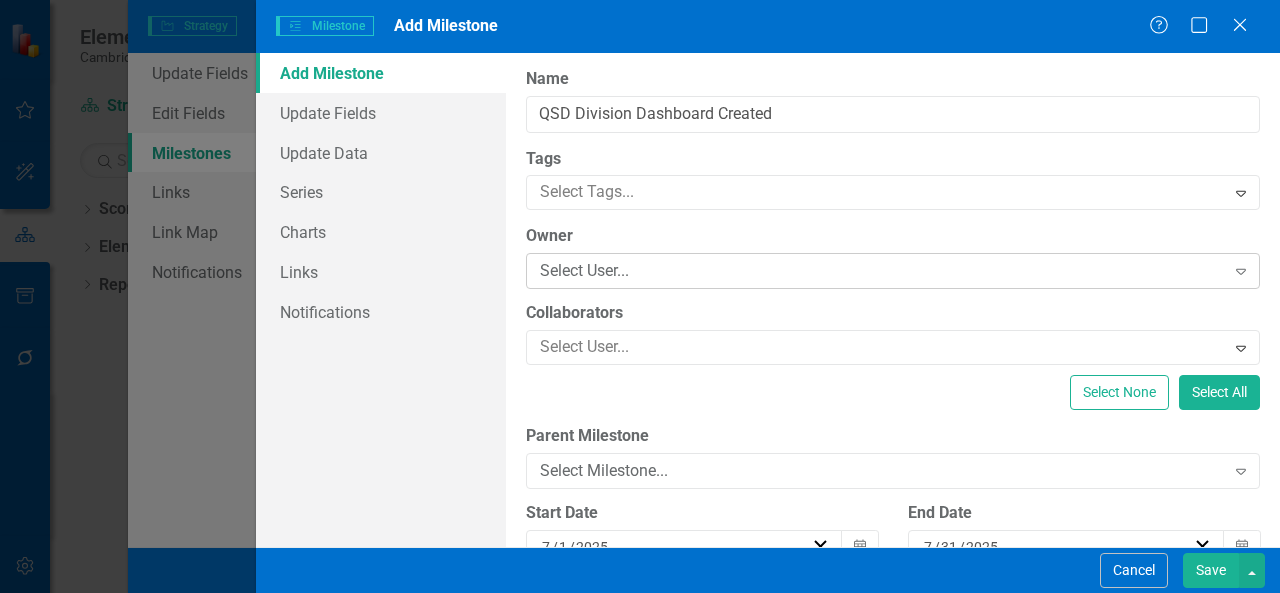 click on "Select User..." at bounding box center (882, 271) 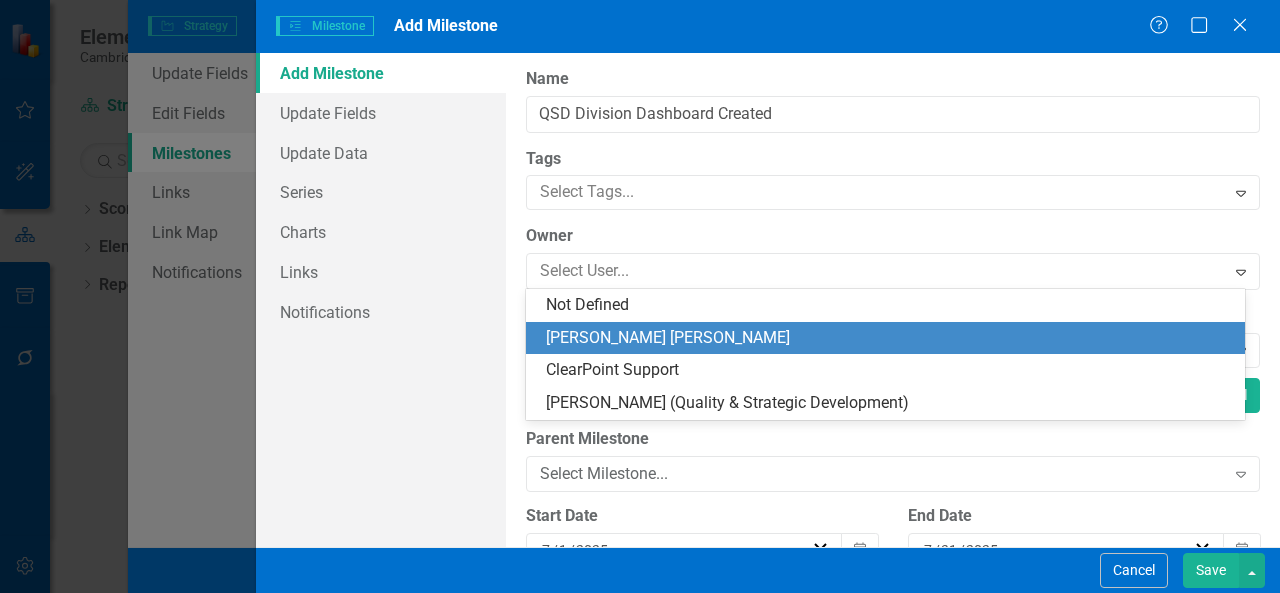 click on "[PERSON_NAME] [PERSON_NAME]" at bounding box center [889, 338] 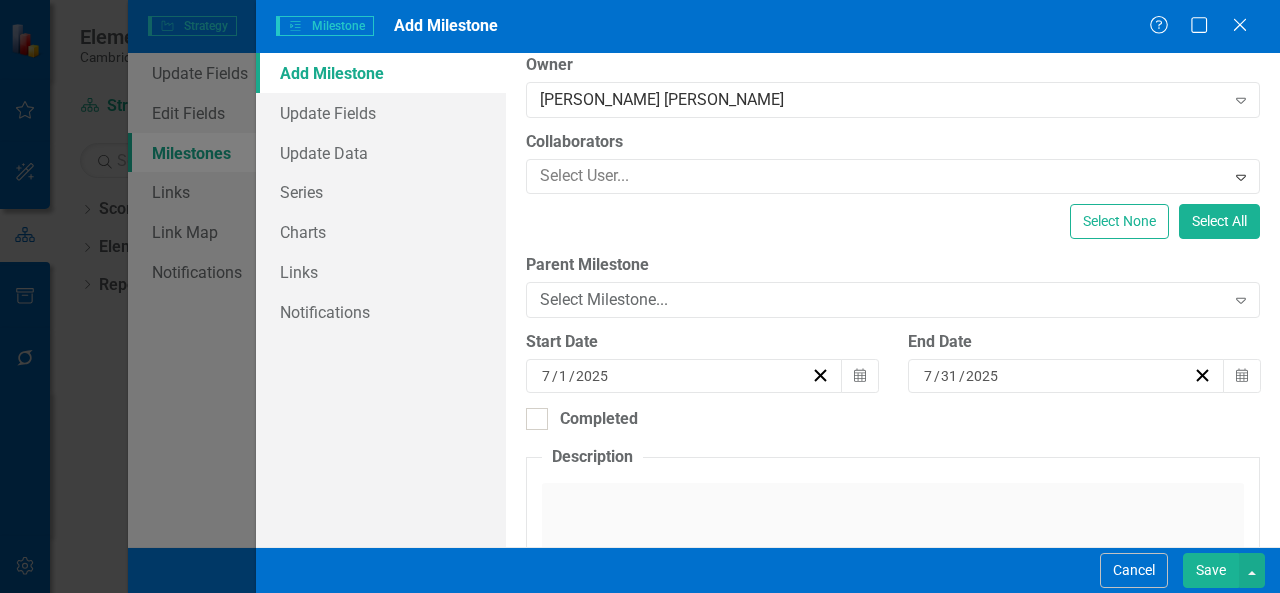 scroll, scrollTop: 200, scrollLeft: 0, axis: vertical 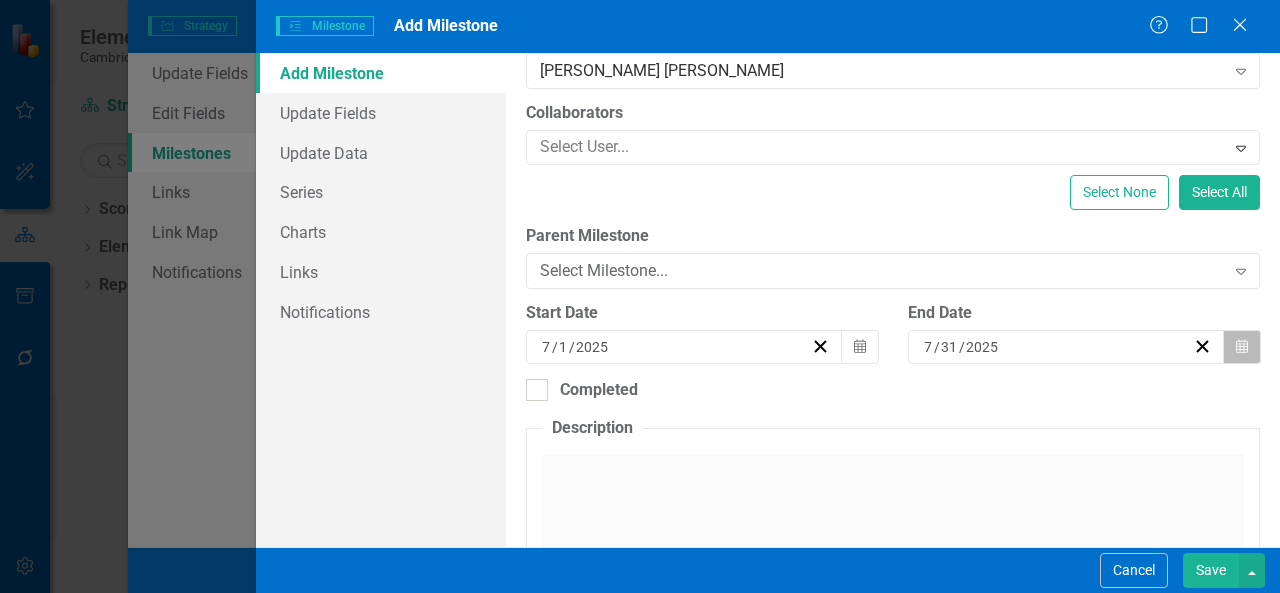 click on "Calendar" at bounding box center (1242, 347) 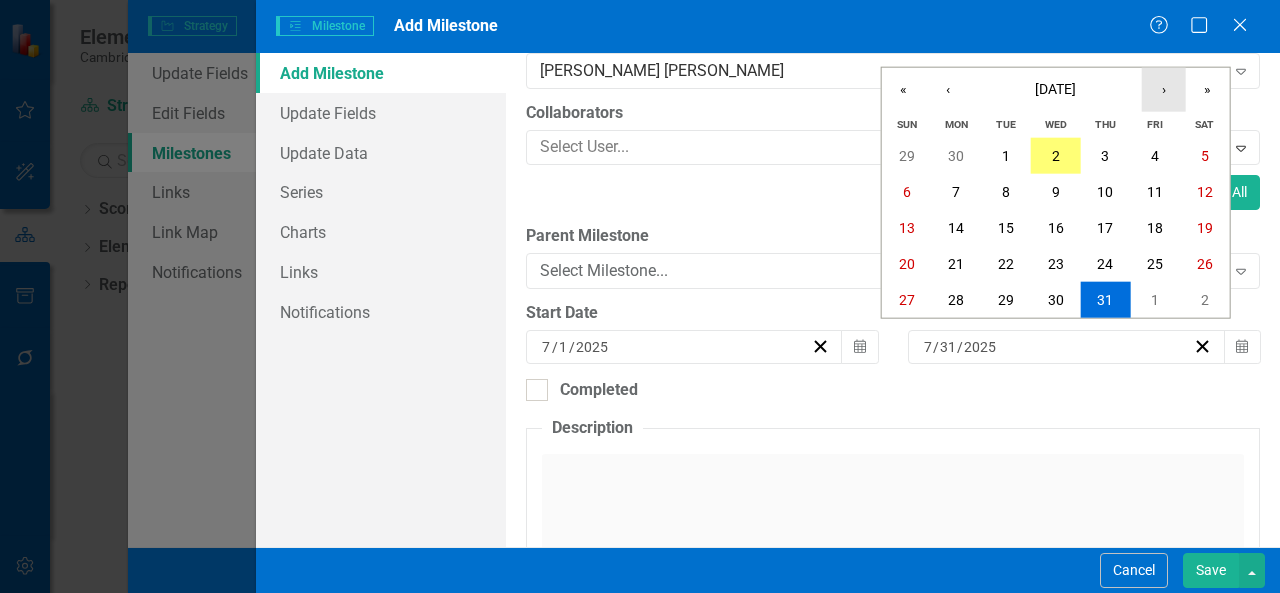 click on "›" at bounding box center (1164, 90) 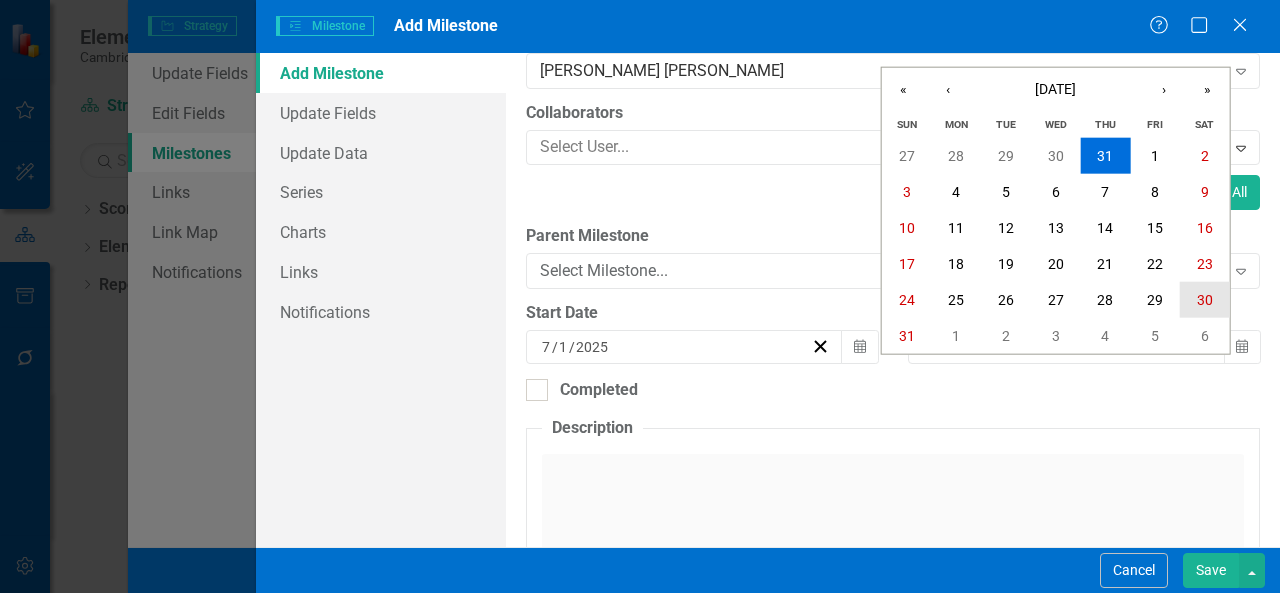 click on "30" at bounding box center (1205, 300) 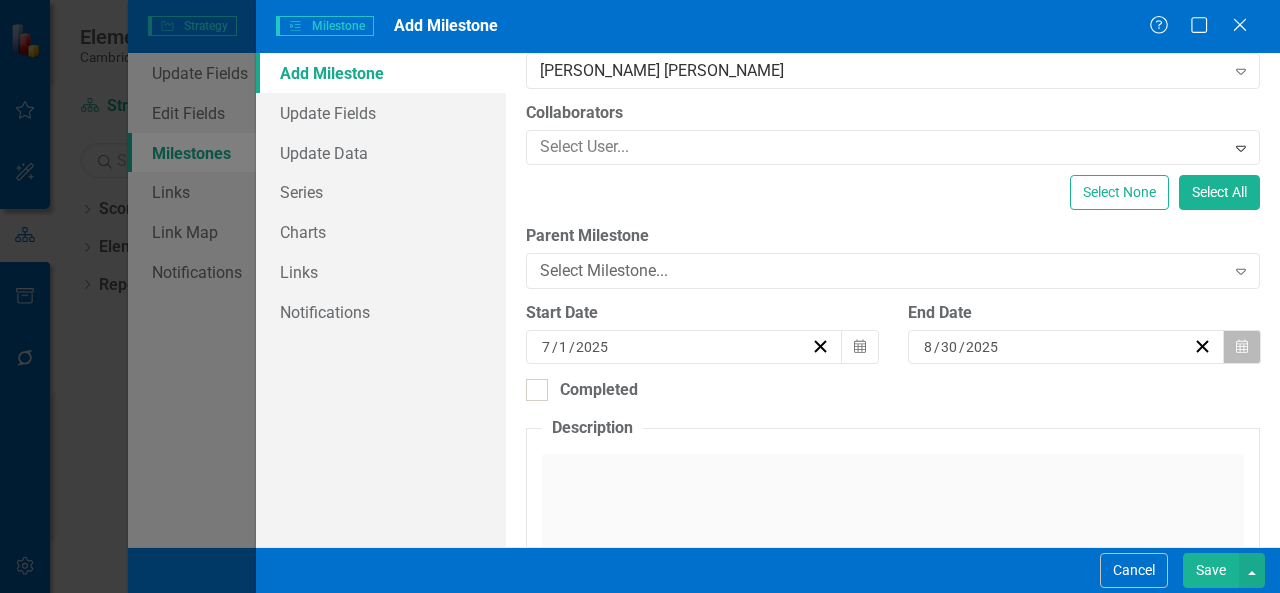 click on "Calendar" at bounding box center [1242, 347] 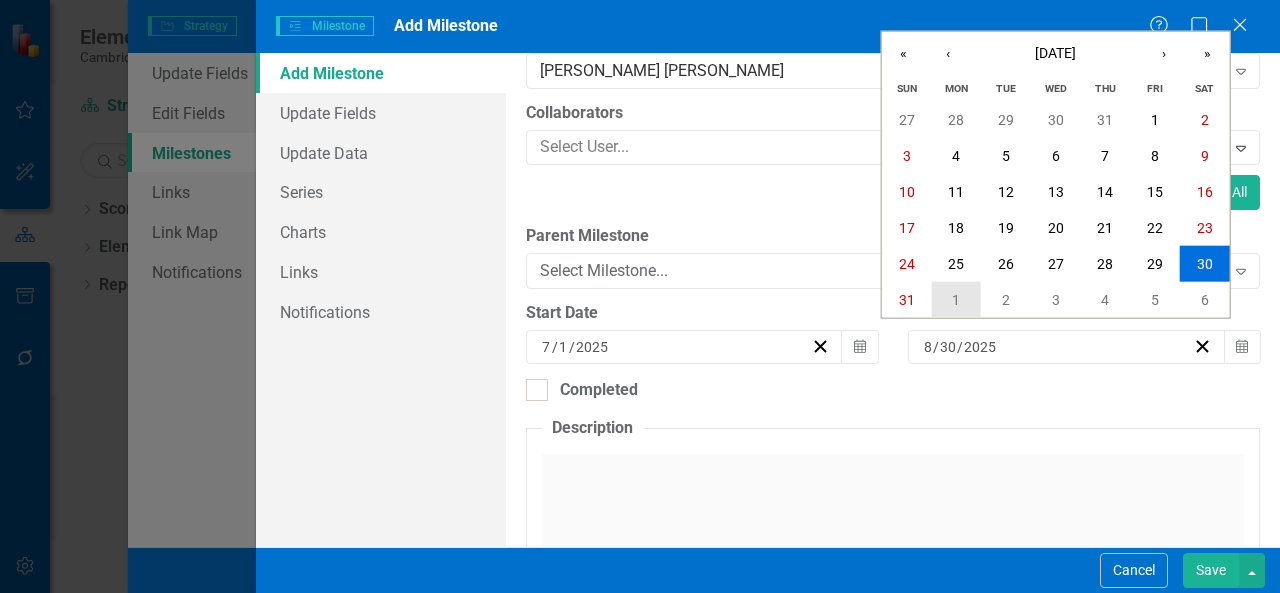 click on "1" at bounding box center (956, 300) 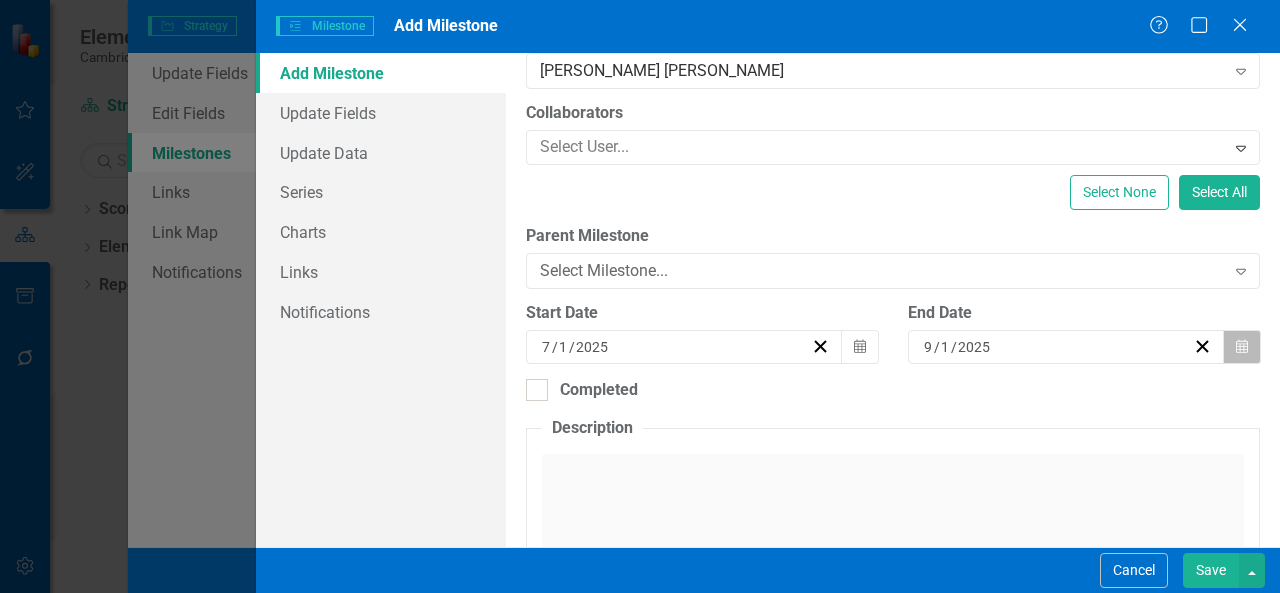 click on "Calendar" at bounding box center (1242, 347) 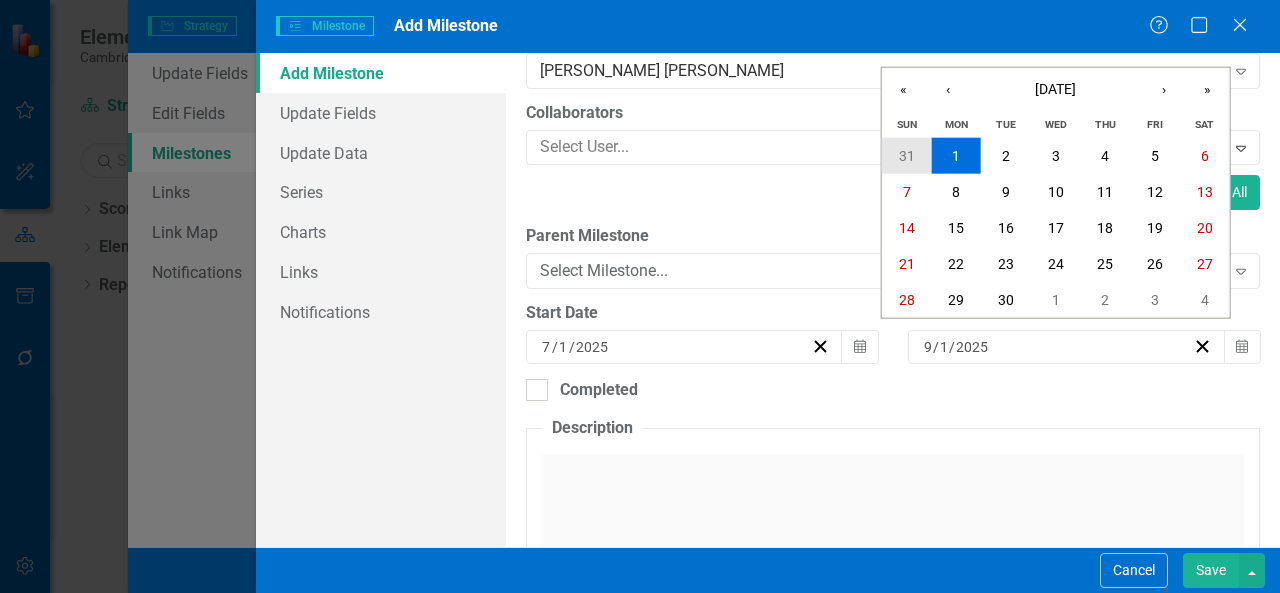 click on "31" at bounding box center (907, 156) 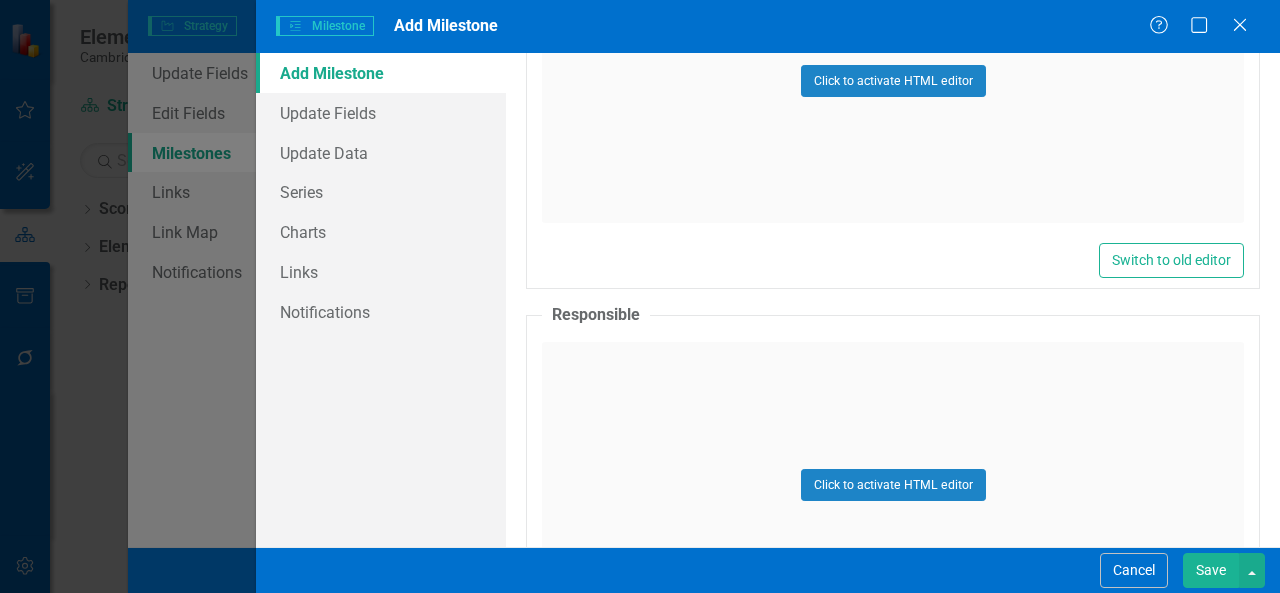 scroll, scrollTop: 800, scrollLeft: 0, axis: vertical 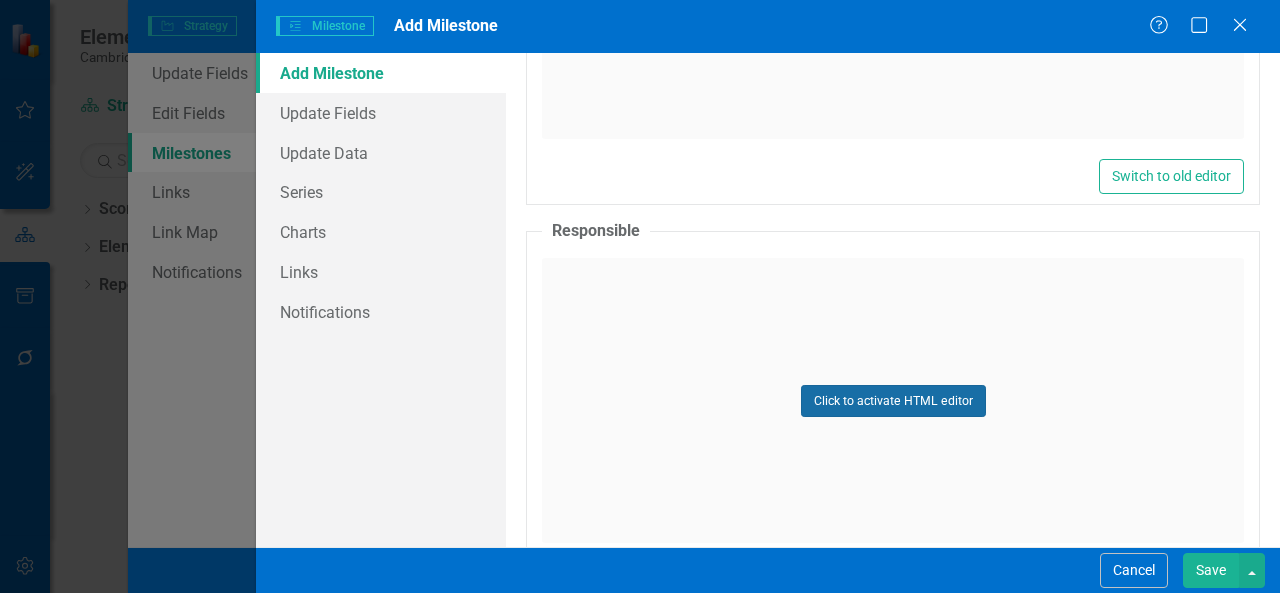 click on "Click to activate HTML editor" at bounding box center (893, 401) 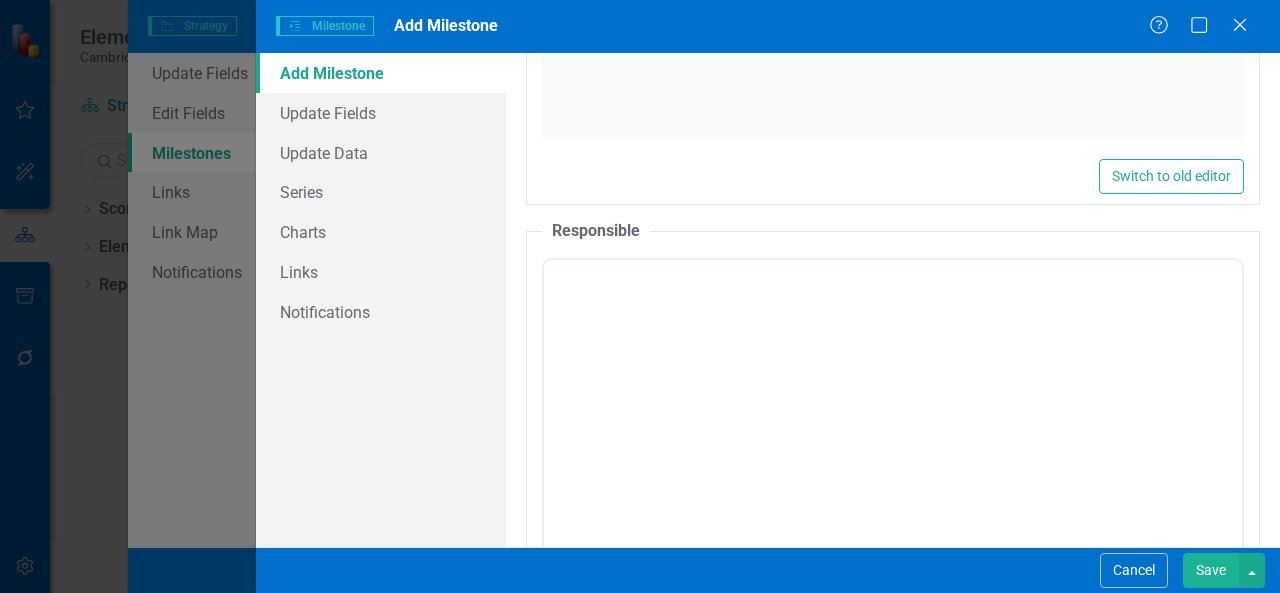 scroll, scrollTop: 0, scrollLeft: 0, axis: both 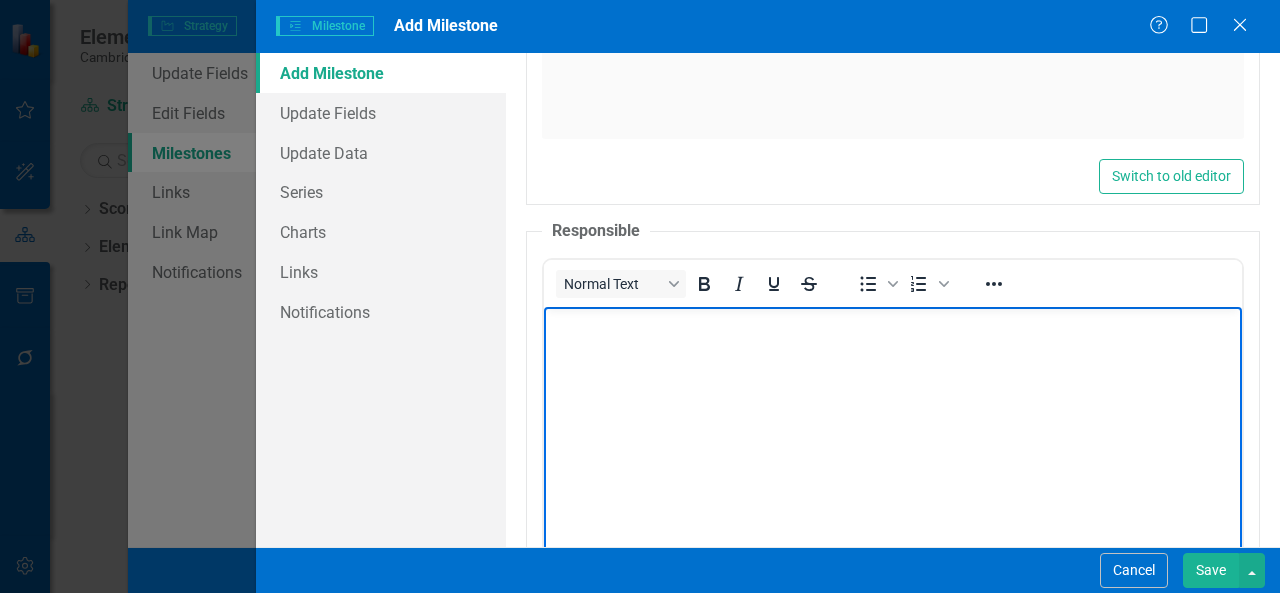 click at bounding box center (893, 457) 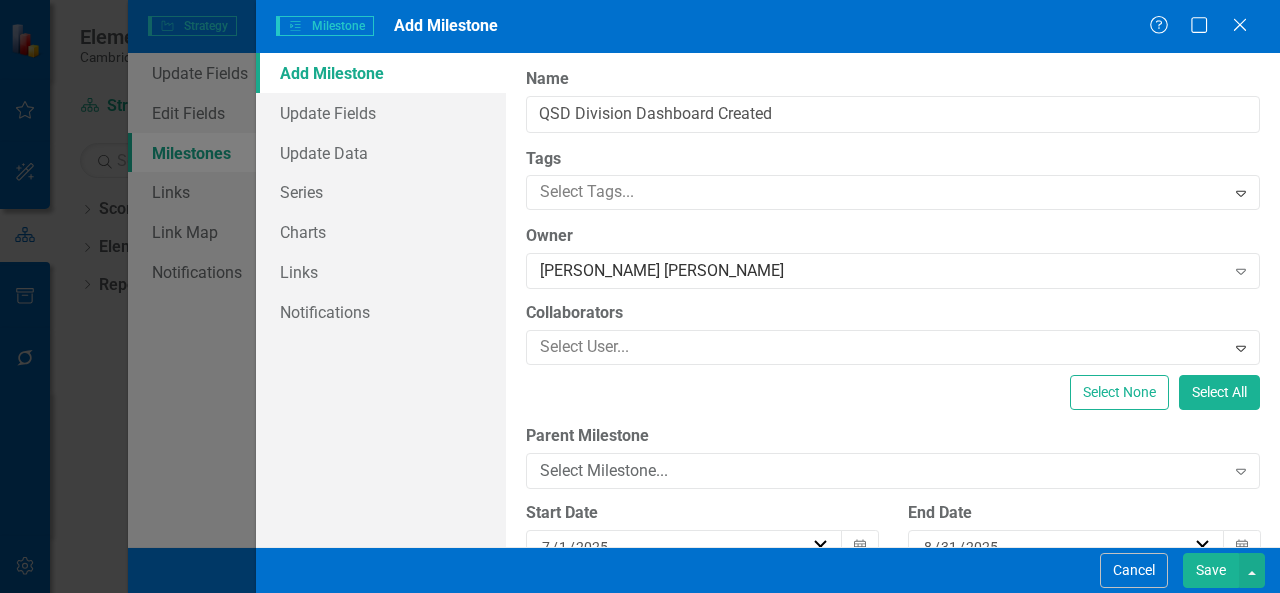 scroll, scrollTop: 100, scrollLeft: 0, axis: vertical 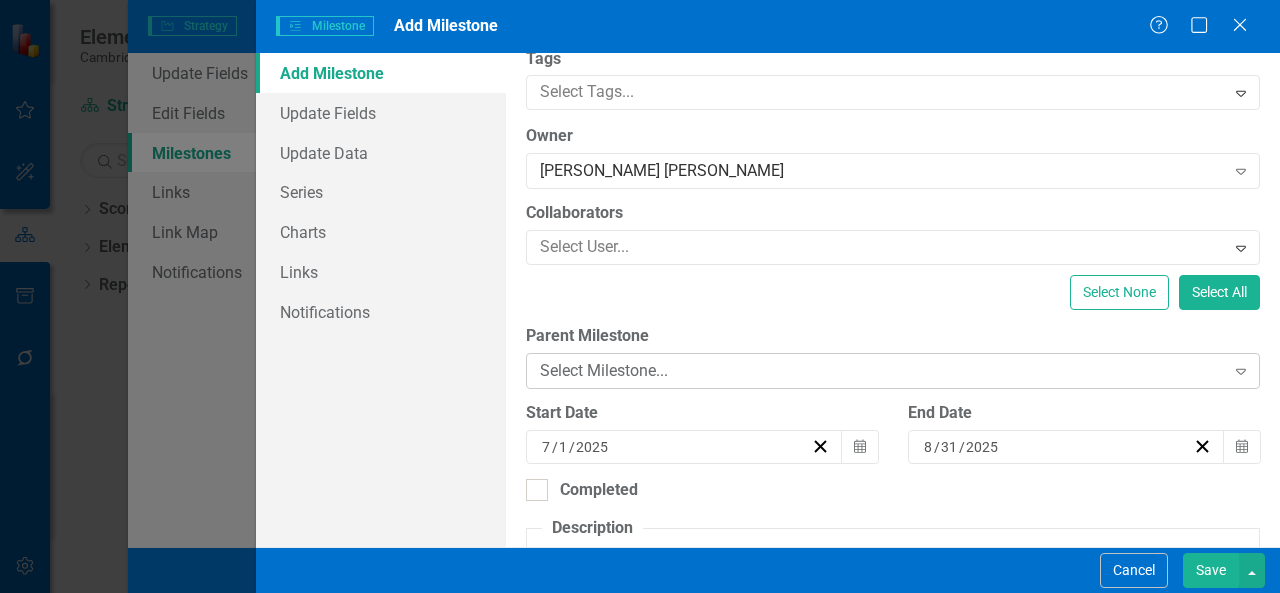 click on "Select Milestone..." at bounding box center (882, 371) 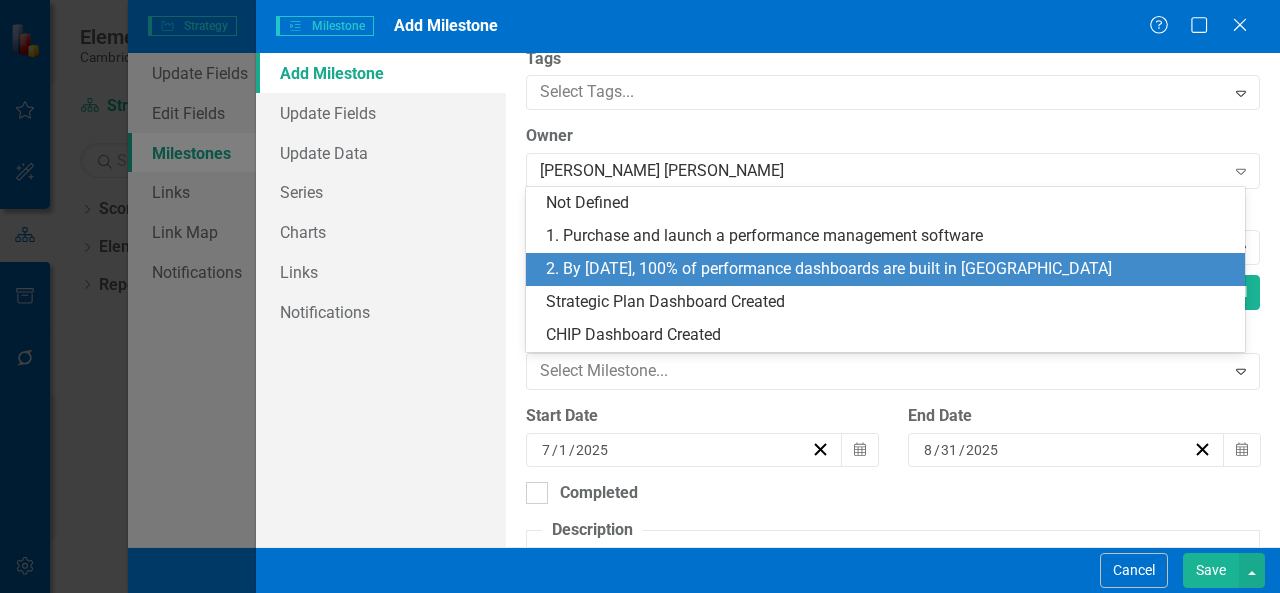 click on "2. By [DATE], 100% of performance dashboards are built in [GEOGRAPHIC_DATA]" at bounding box center (889, 269) 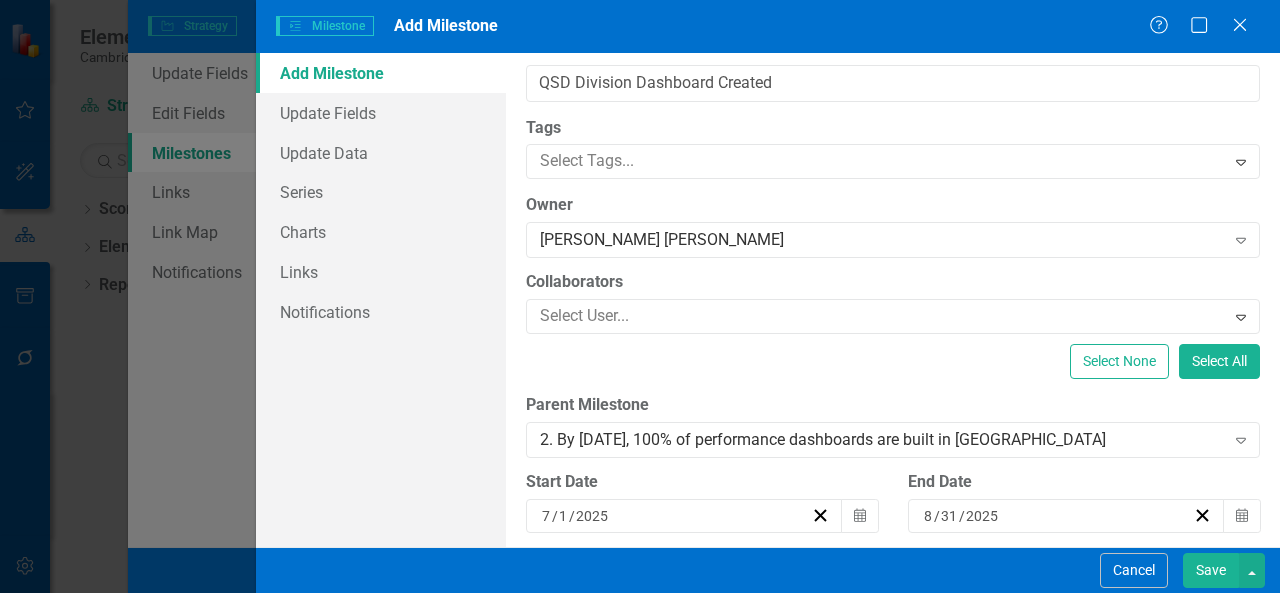 scroll, scrollTop: 0, scrollLeft: 0, axis: both 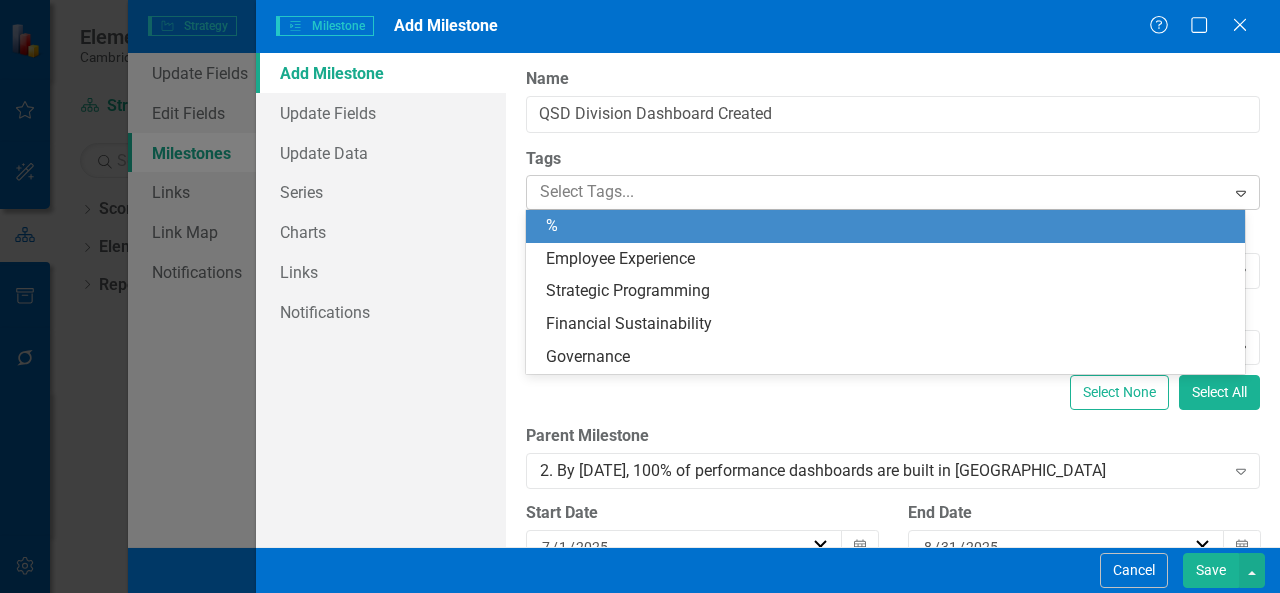 click at bounding box center (878, 192) 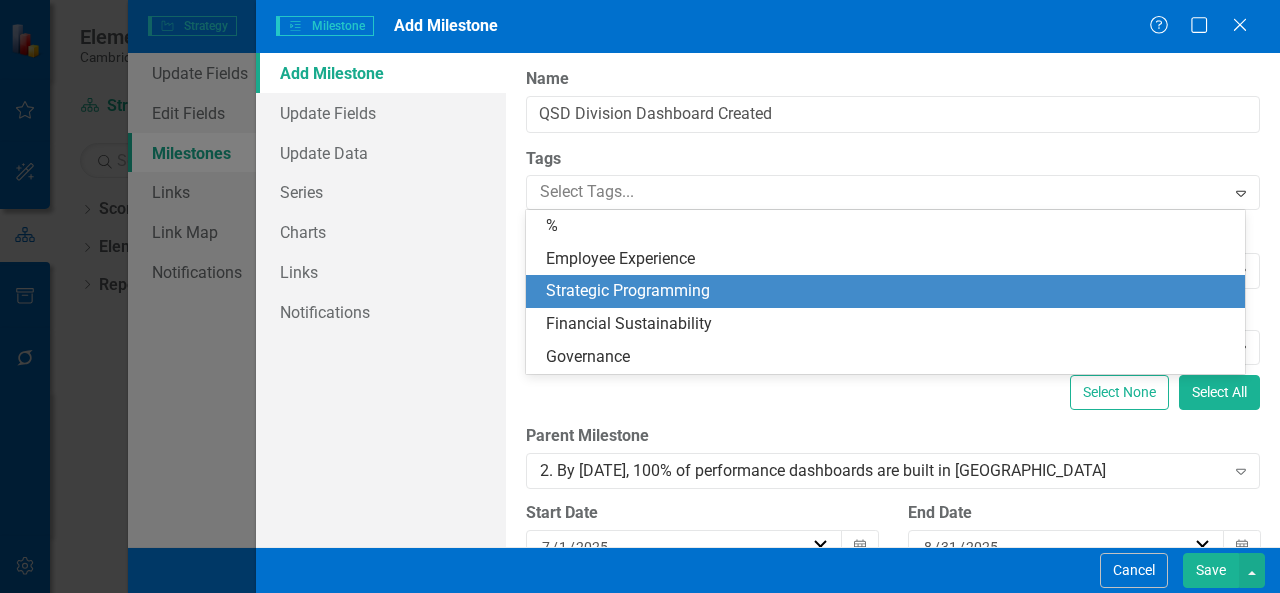 click on "Strategic Programming" at bounding box center [889, 291] 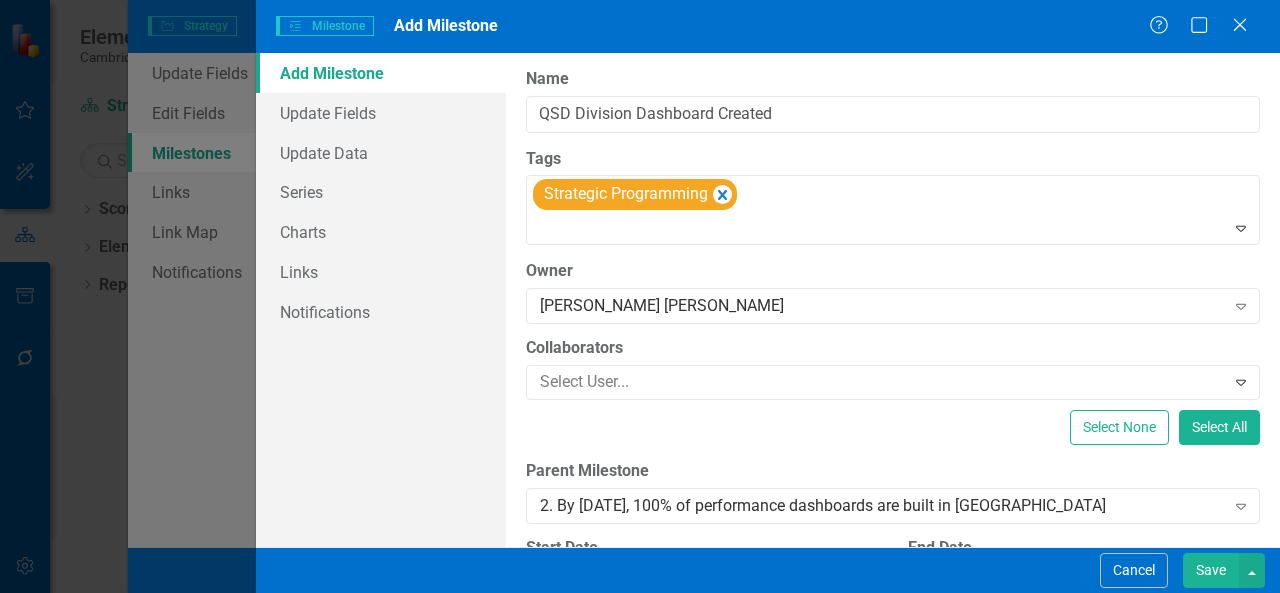 click on "Save" at bounding box center [1211, 570] 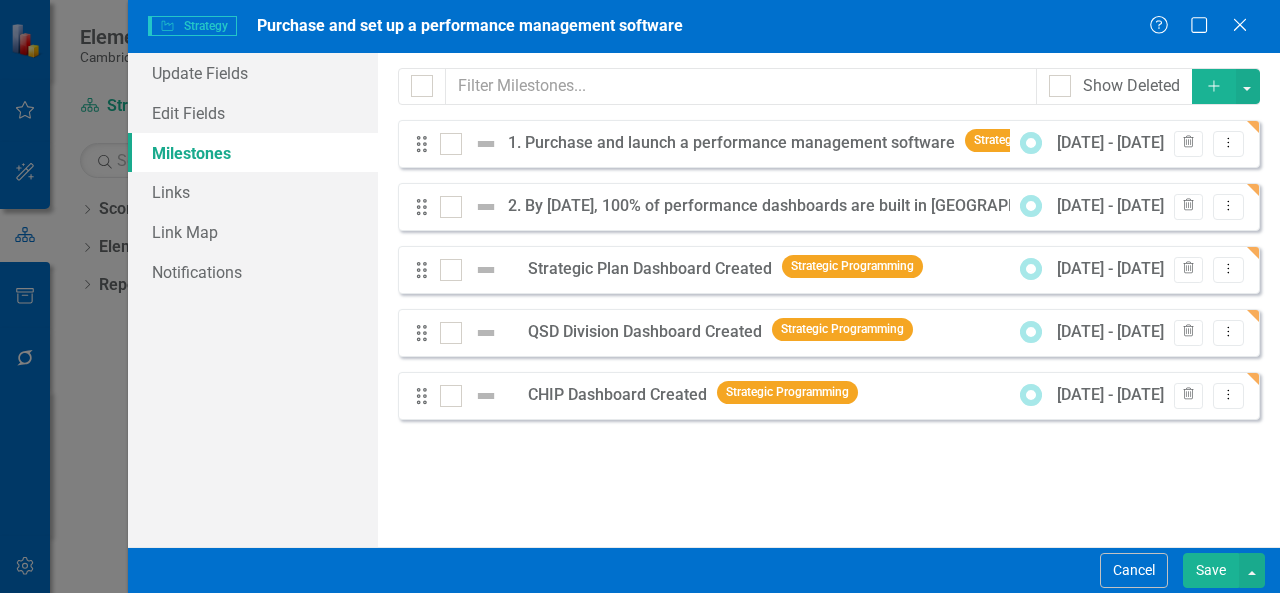 click on "Add" 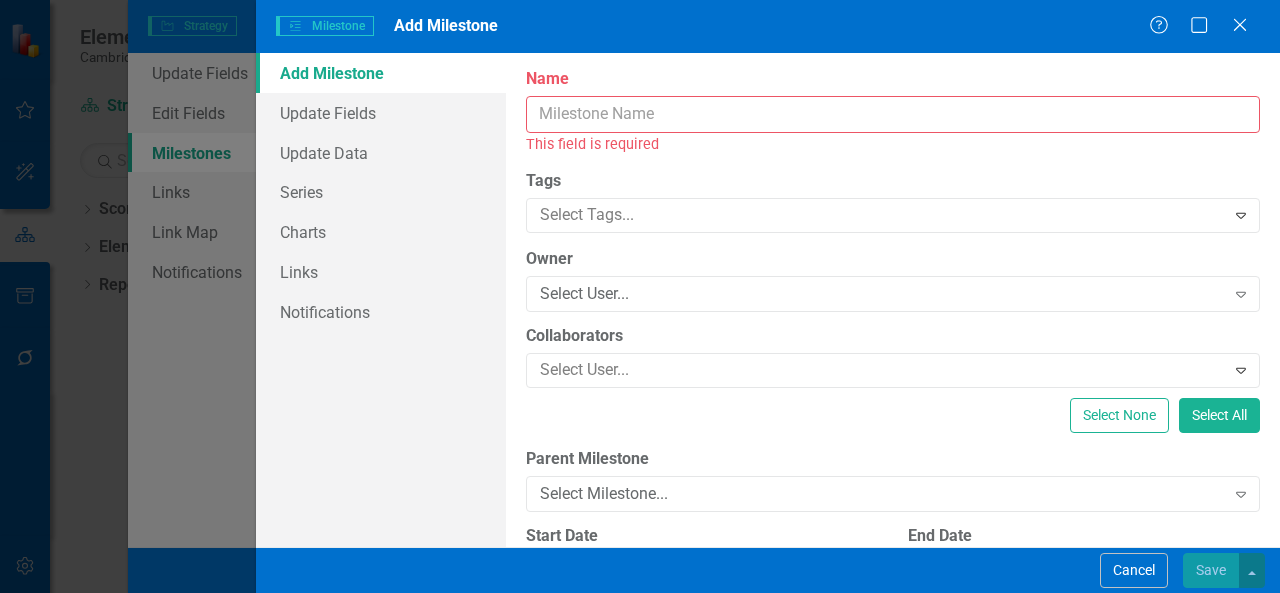 click on "Name" at bounding box center (893, 114) 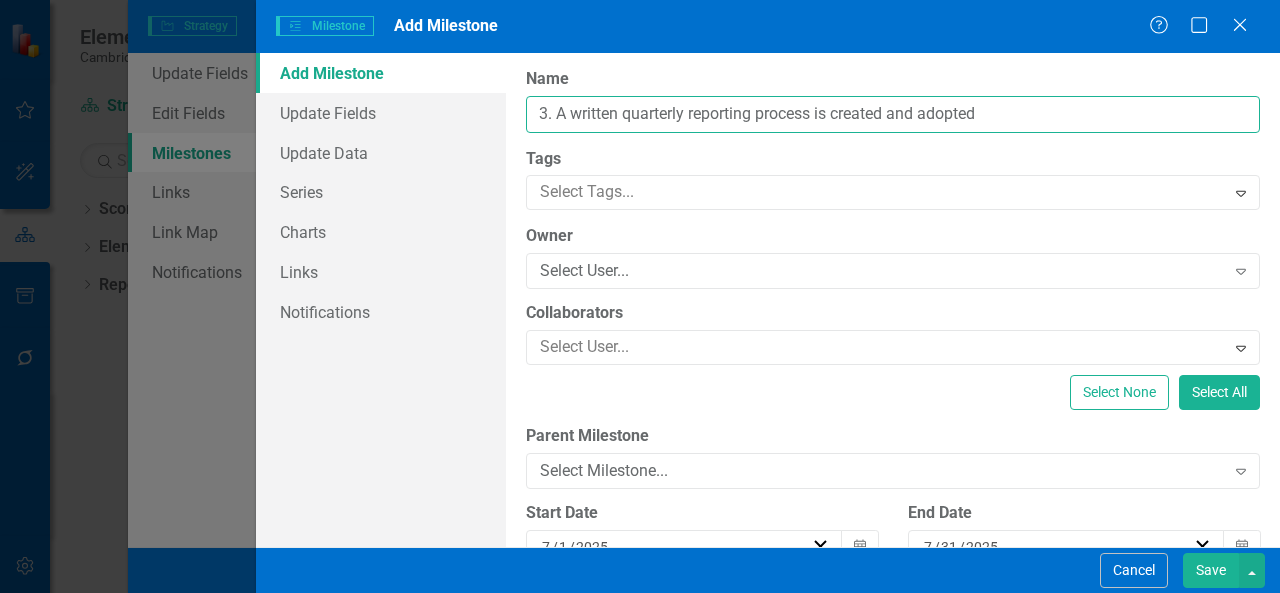 click on "3. A written quarterly reporting process is created and adopted" at bounding box center (893, 114) 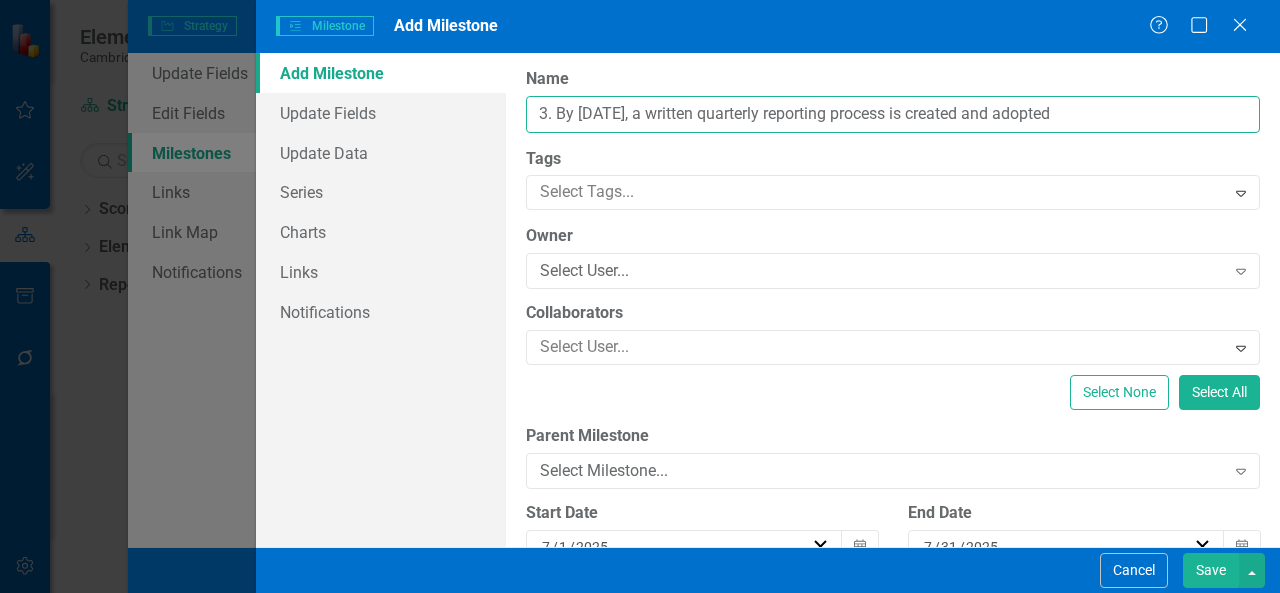 click on "3. By 6/30/26, a written quarterly reporting process is created and adopted" at bounding box center (893, 114) 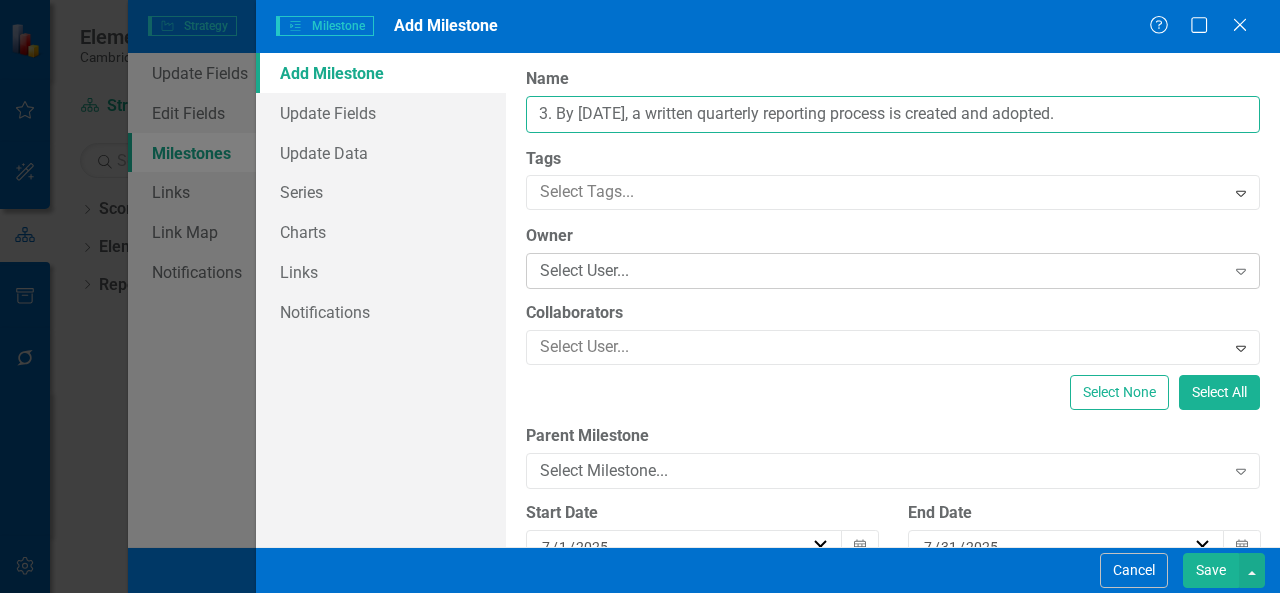 type on "3. By [DATE], a written quarterly reporting process is created and adopted." 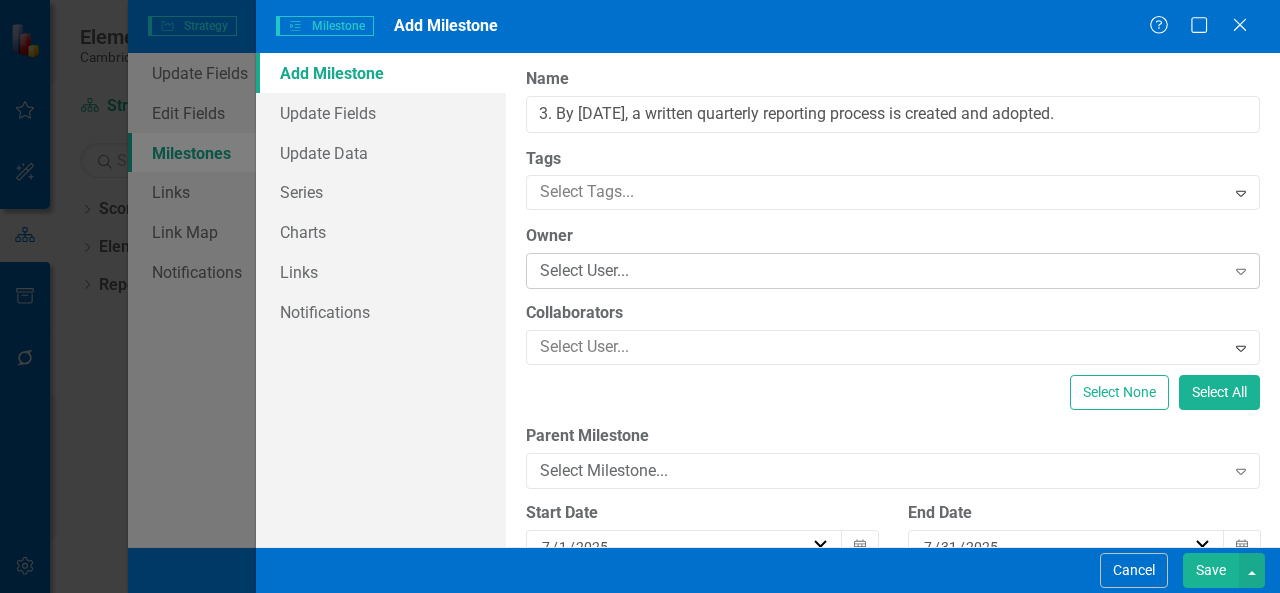 click on "Select User..." at bounding box center [882, 271] 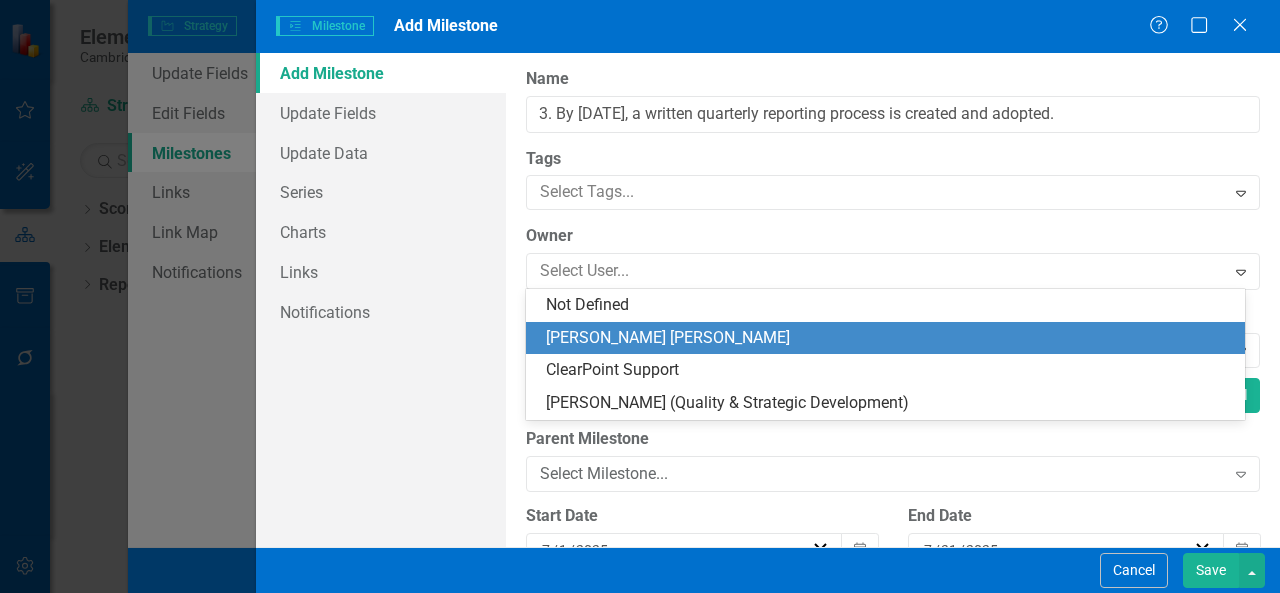 click on "[PERSON_NAME] [PERSON_NAME]" at bounding box center [889, 338] 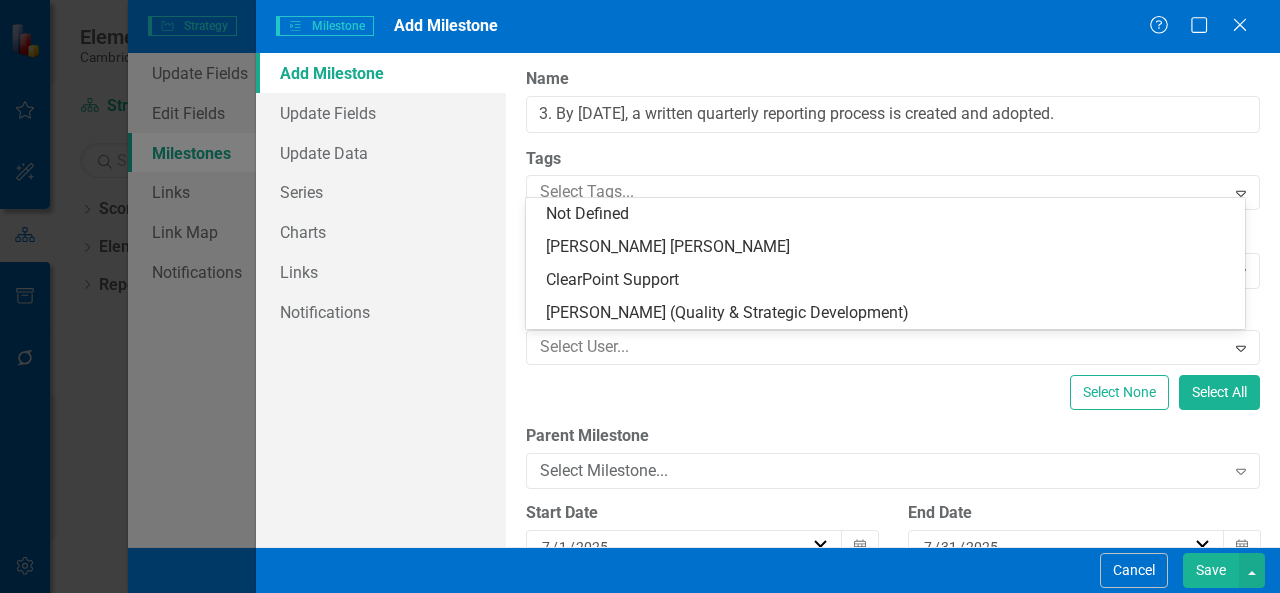 click at bounding box center (878, 347) 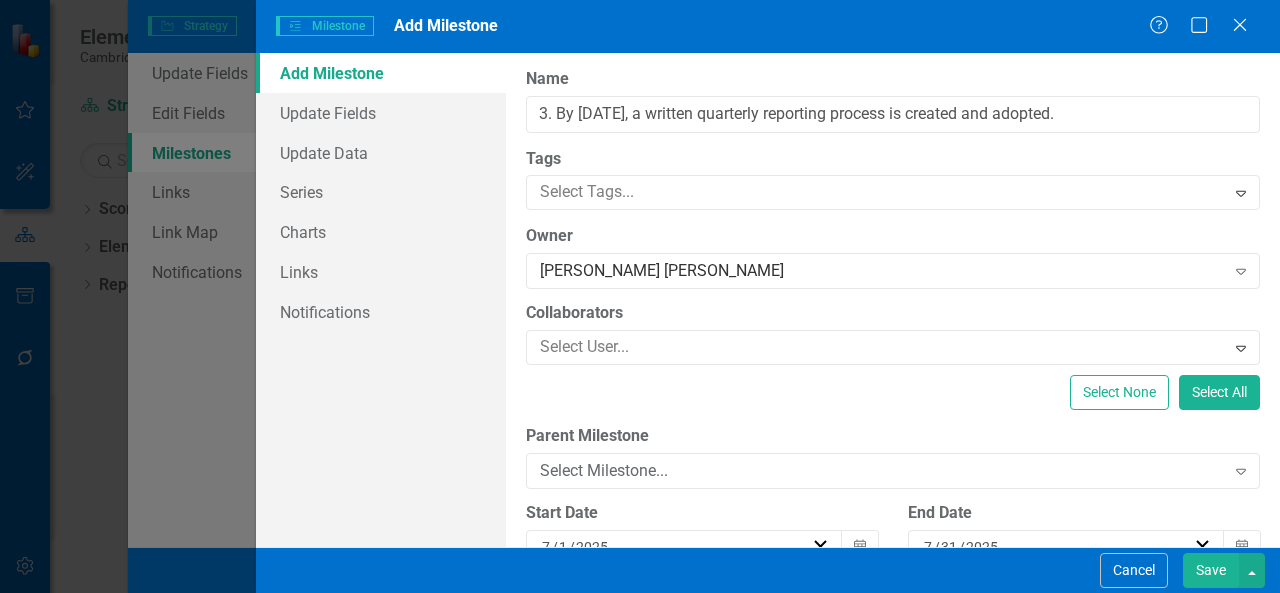 click on "ClearPoint Can Do More! How ClearPoint Can Help Close Enterprise  plans can automatically adjust milestone or initiative dates based on their linked elements. For example, you could set up your initiatives to automatically calculate start and end dates based on their milestones' dates, or automatically shift milestone dates when the initiative start date changes.  Please contact   support@clearpointstrategy.com   for more information or to upgrade your account View Plans Learn More "Edit" fields in ClearPoint are the fields that do not change from reporting period to reporting period. For example, the element name would be consistent in all reporting periods.   Learn more in the ClearPoint Support Center. Close Help Name 3. By 6/30/26, a written quarterly reporting process is created and adopted. Tags Select Tags... Expand Owner Connor Hogan Expand Collaborators Select User... Expand Select None Select All Parent Milestone Select Milestone... Expand Start Date 7 / 1 / 2025 Calendar End Date 7 / 31 / 2025" at bounding box center [893, 300] 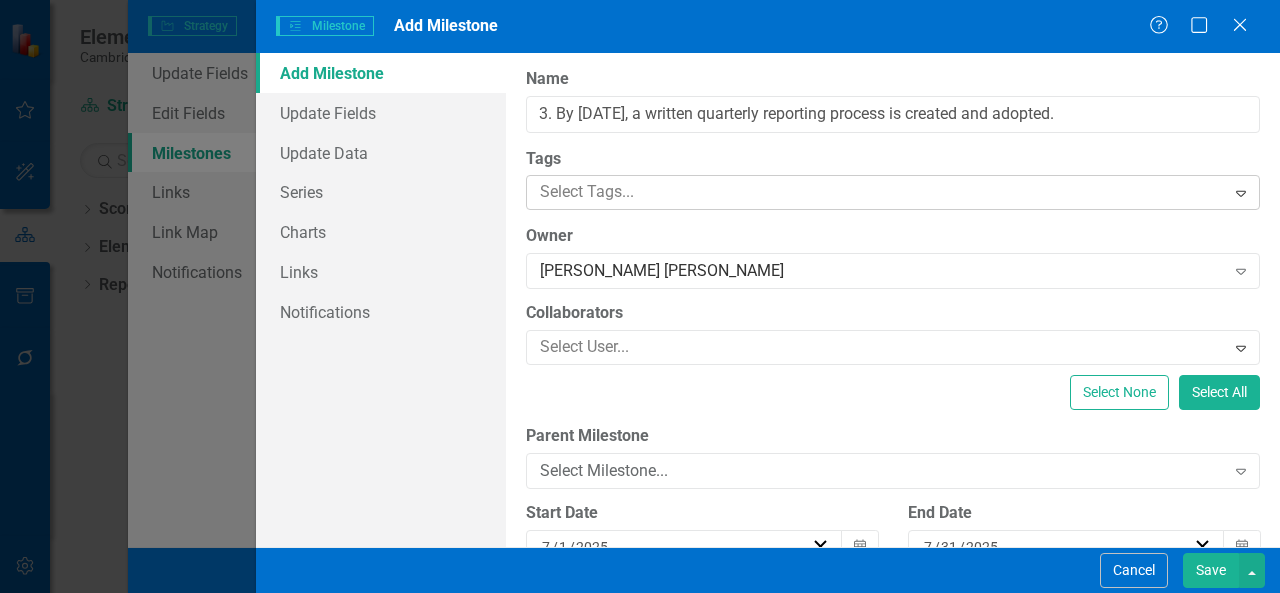 click at bounding box center [878, 192] 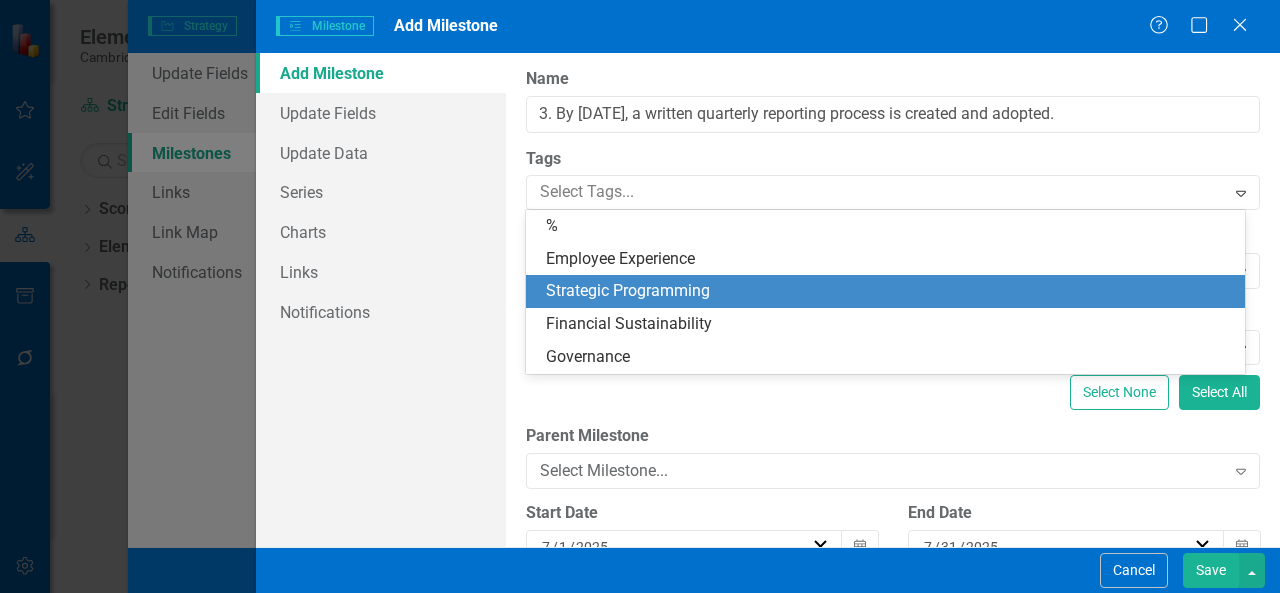 click on "Strategic Programming" at bounding box center [628, 290] 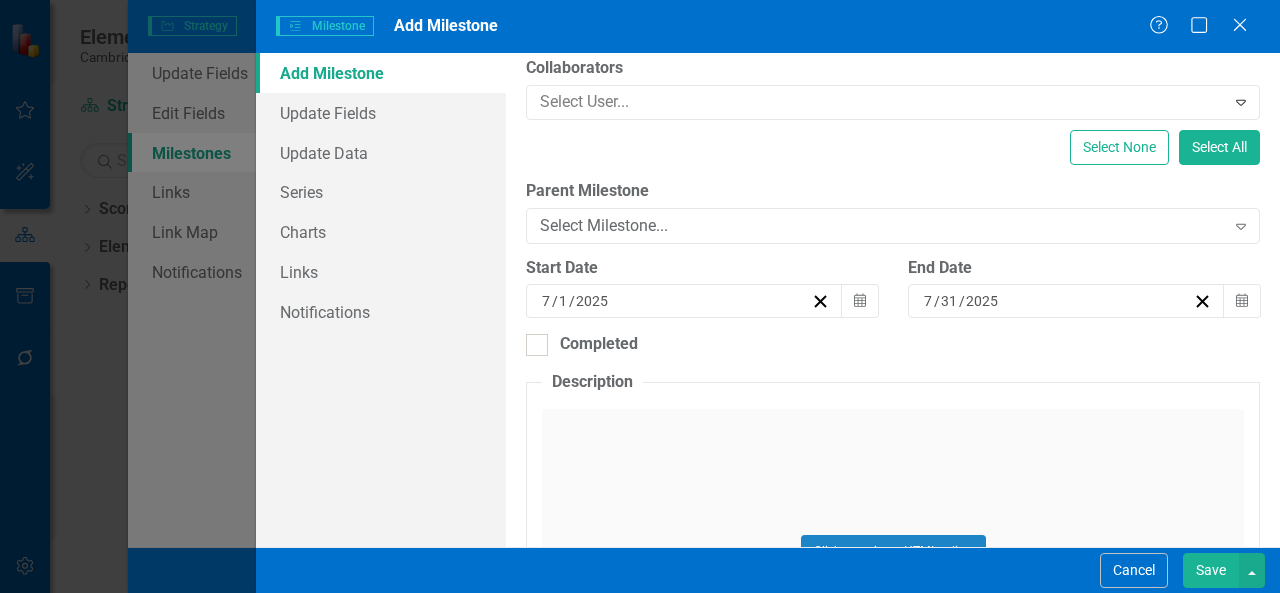 scroll, scrollTop: 300, scrollLeft: 0, axis: vertical 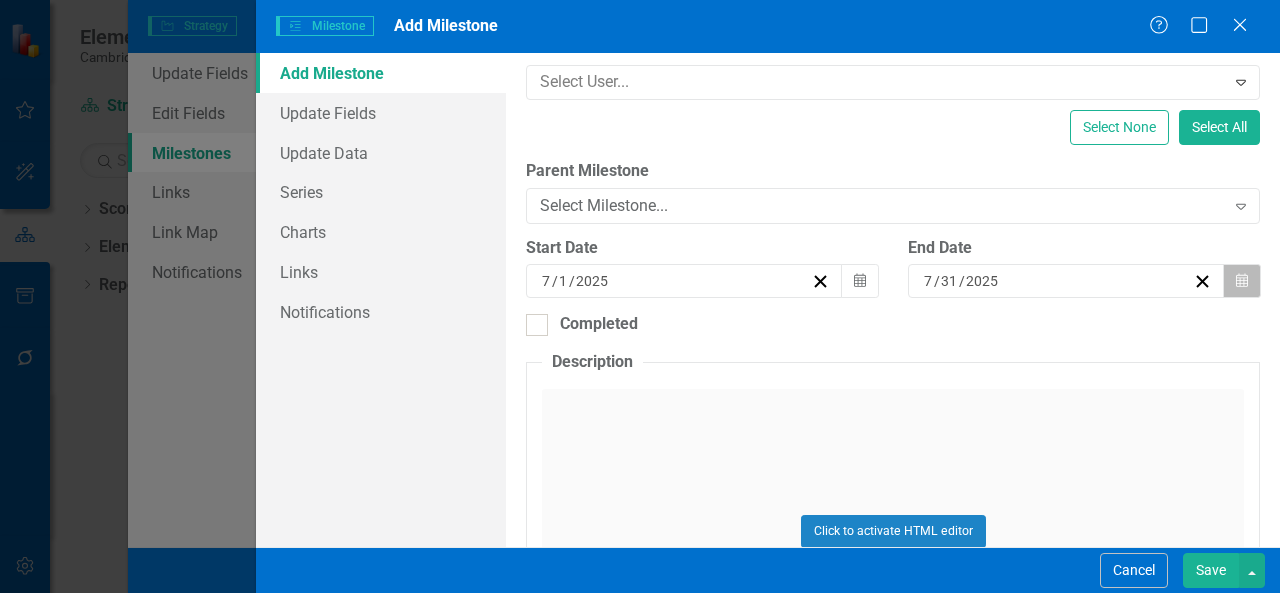 click on "Calendar" 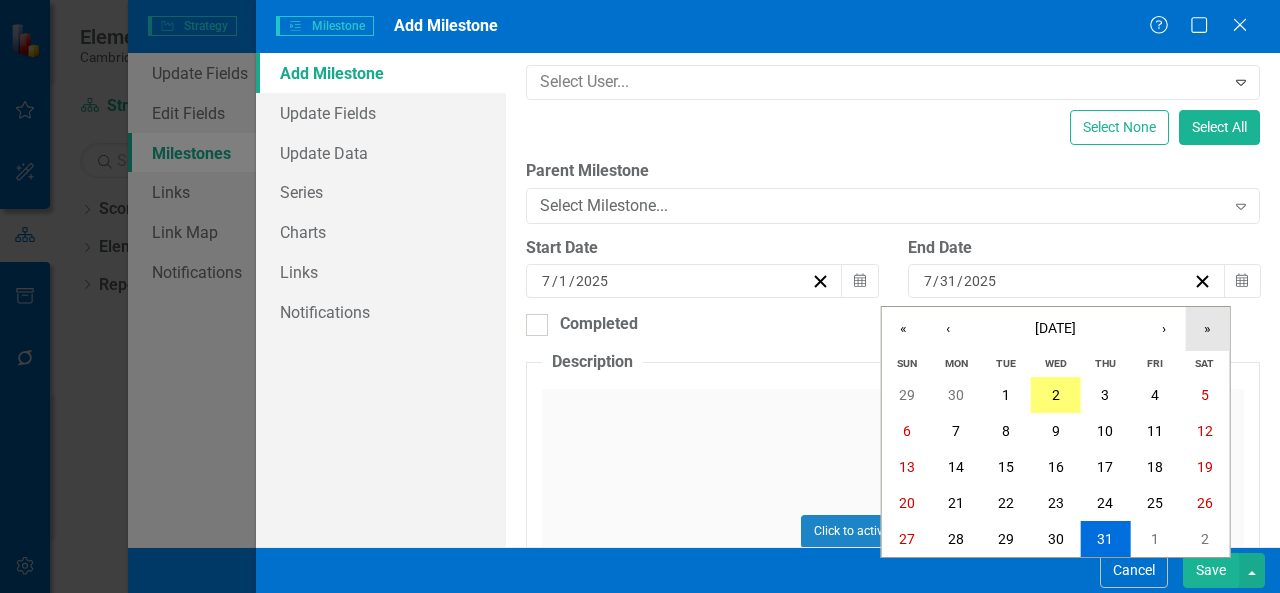 click on "»" at bounding box center [1208, 329] 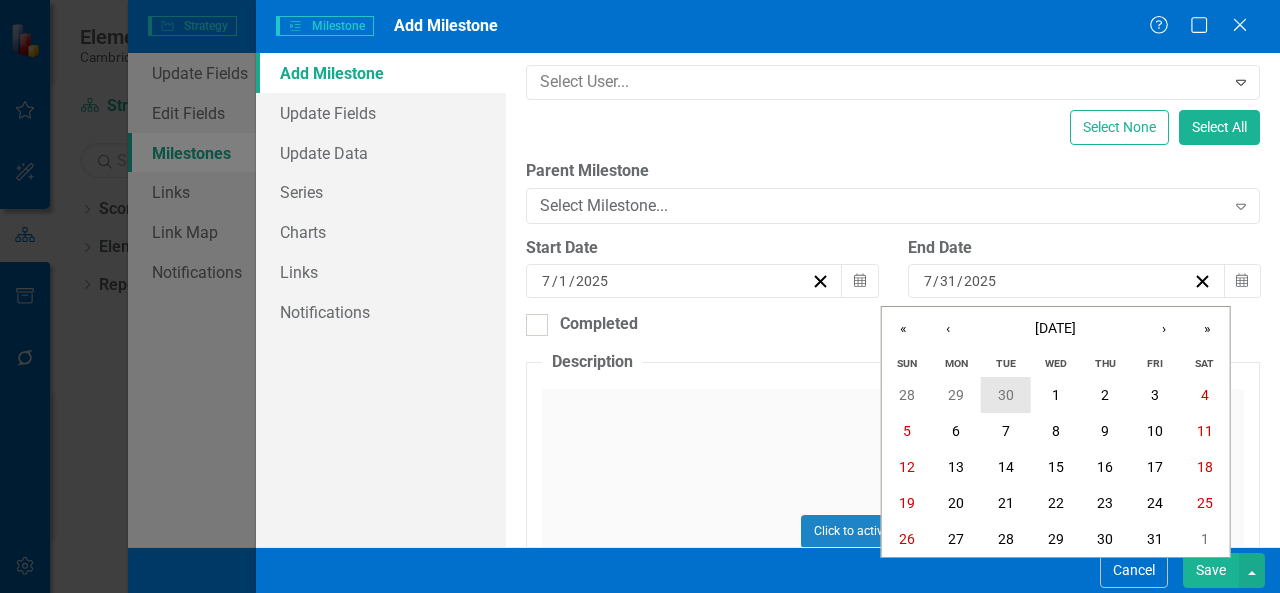 click on "30" at bounding box center (1006, 395) 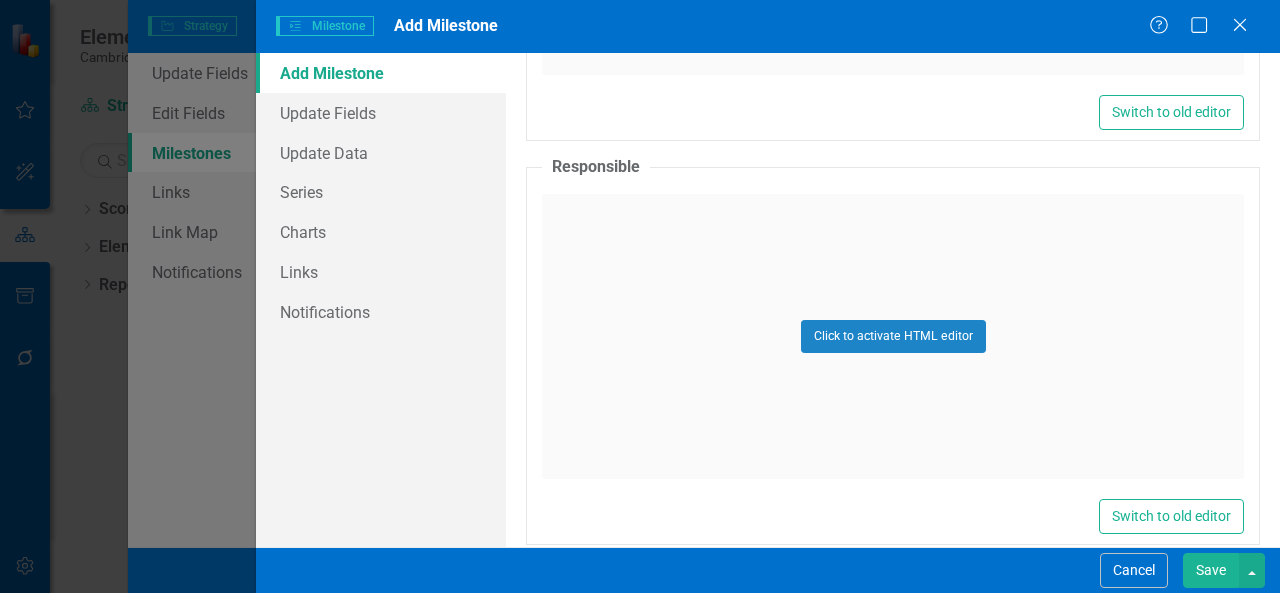 scroll, scrollTop: 900, scrollLeft: 0, axis: vertical 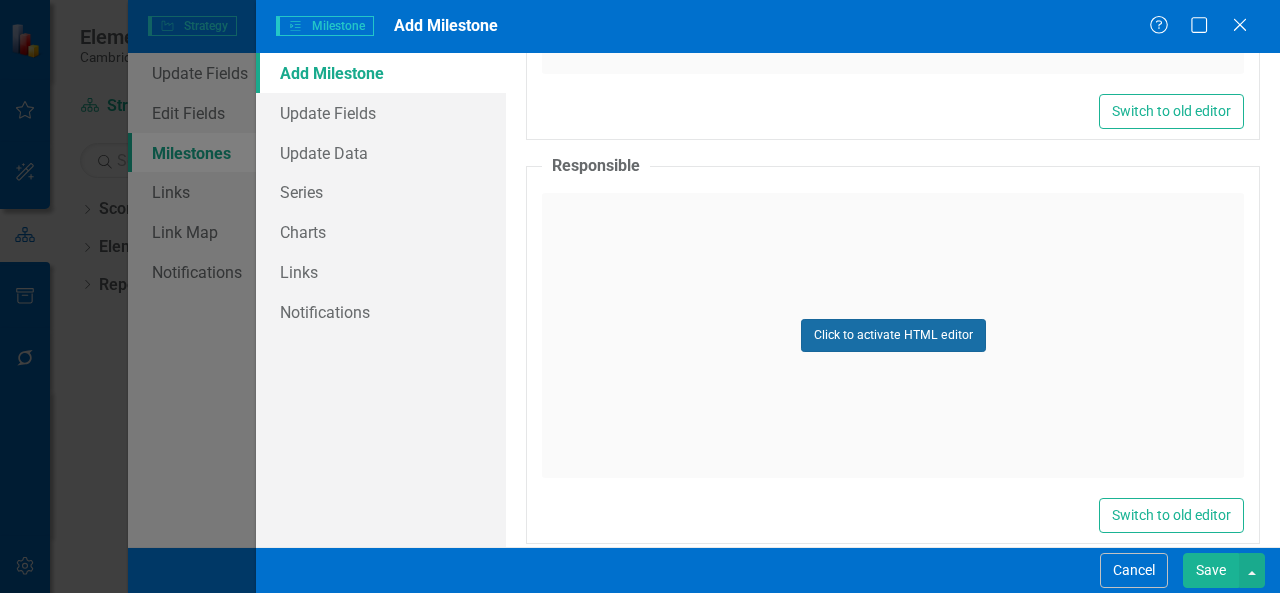 click on "Click to activate HTML editor" at bounding box center [893, 335] 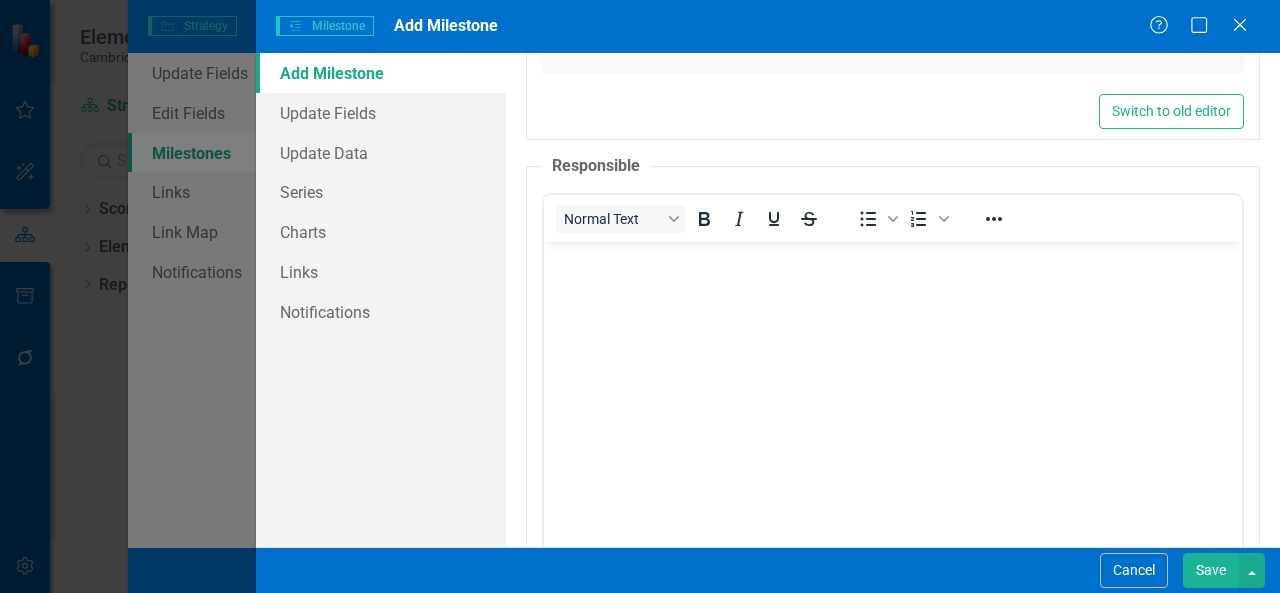 scroll, scrollTop: 0, scrollLeft: 0, axis: both 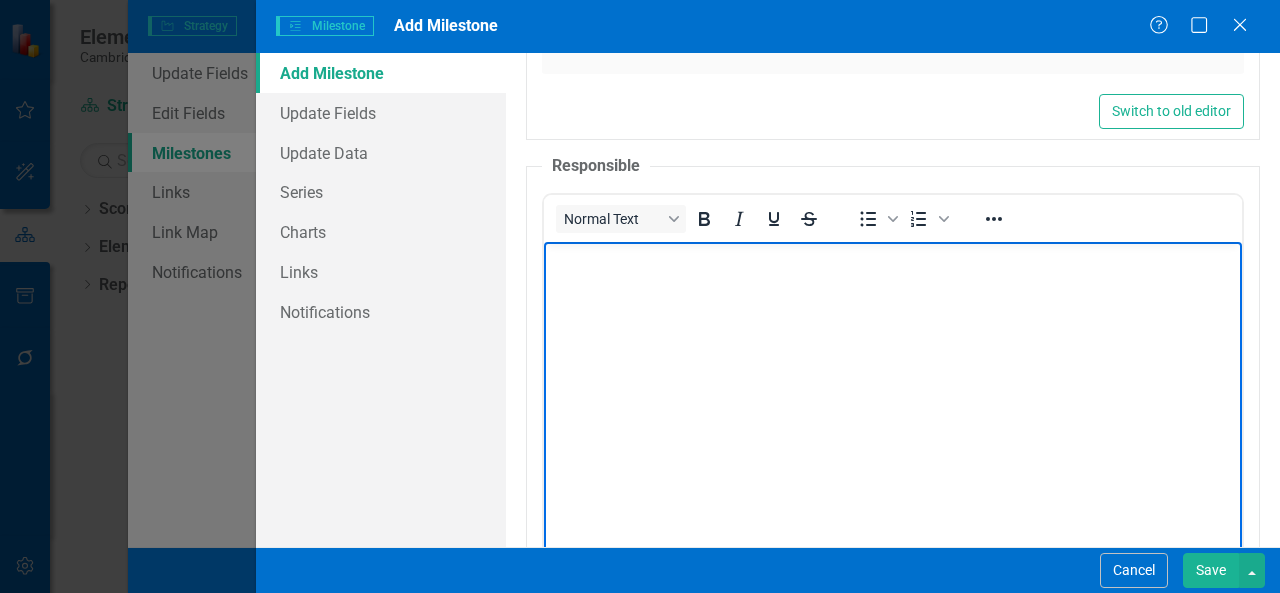 click at bounding box center [893, 391] 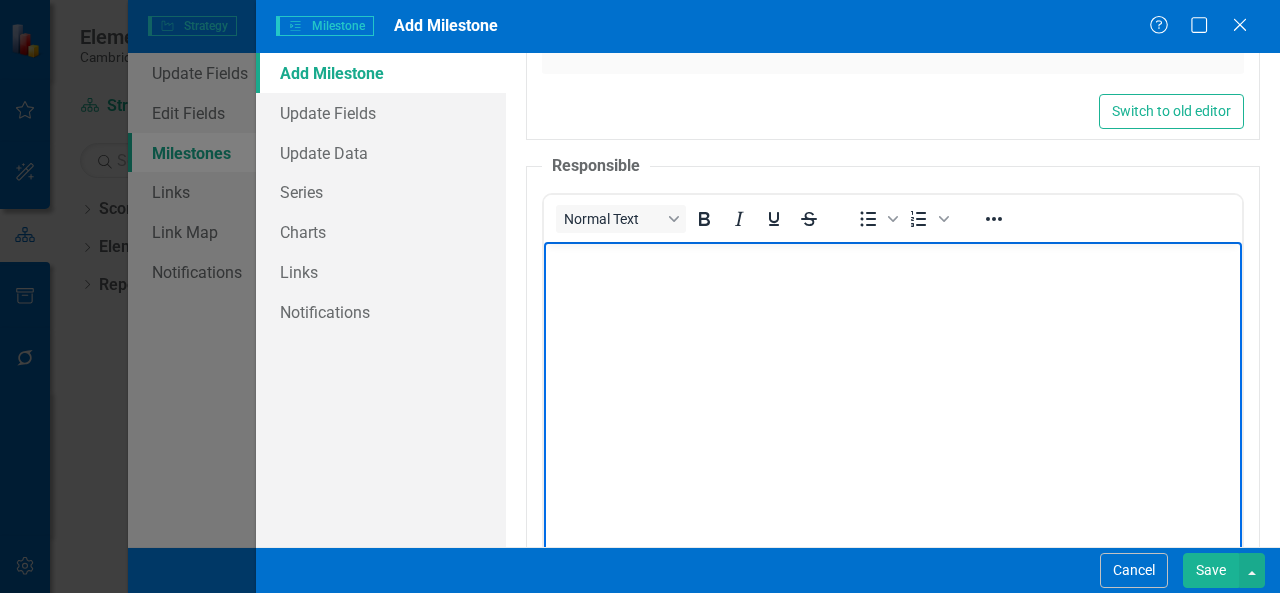 type 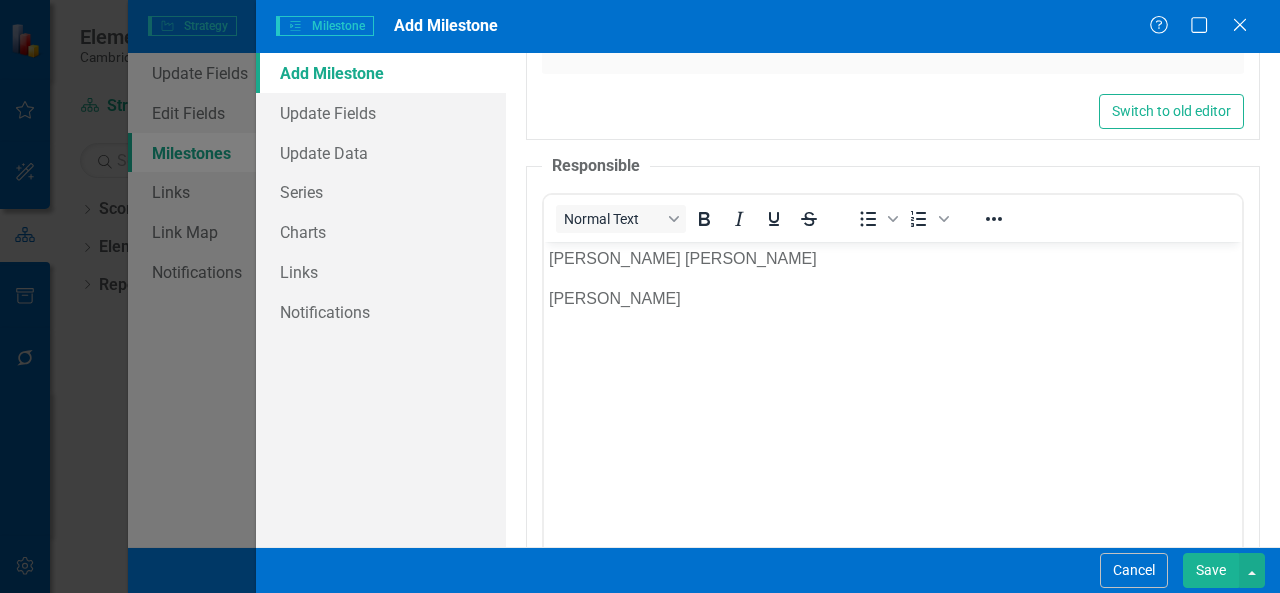 click on "Save" at bounding box center (1211, 570) 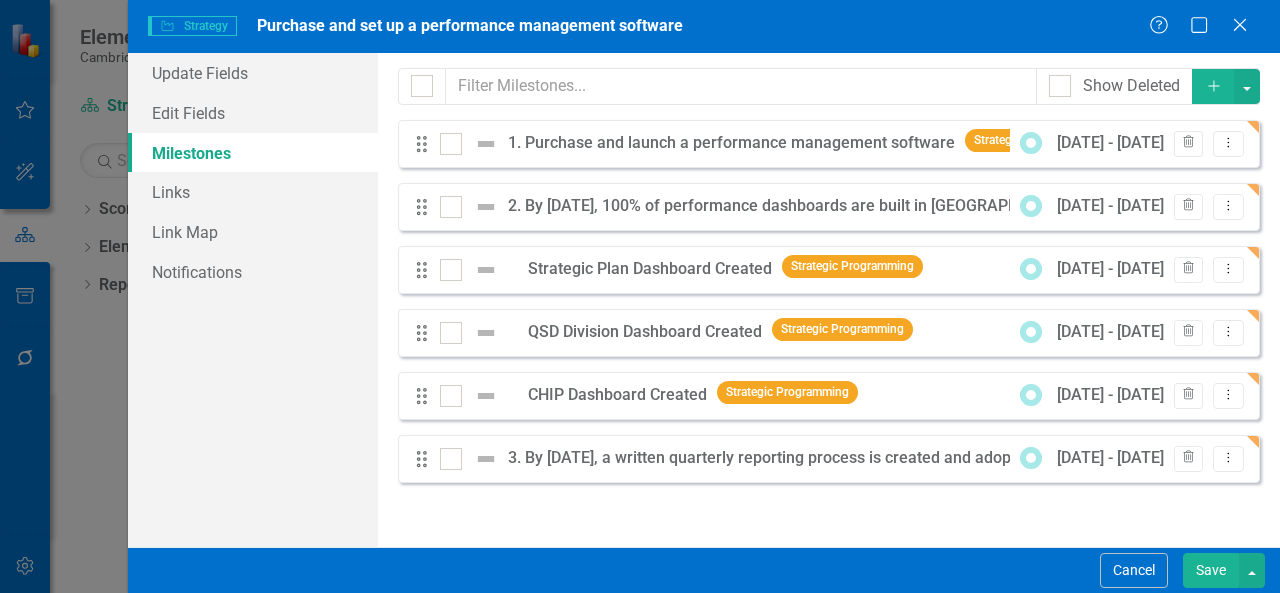 click on "Save" at bounding box center (1211, 570) 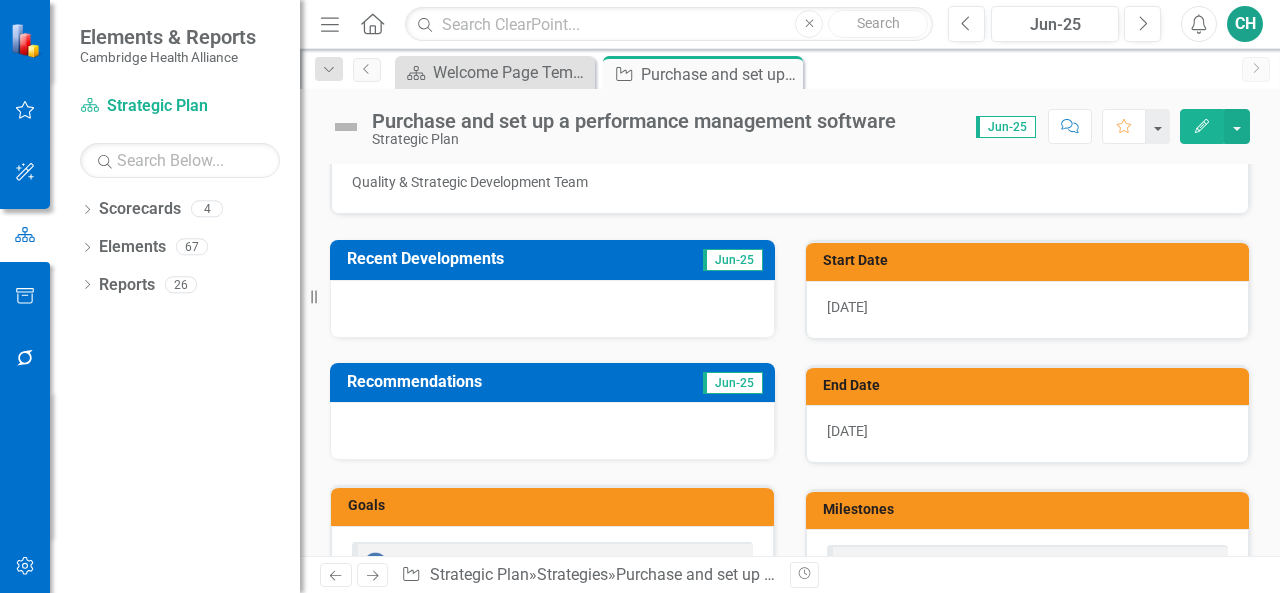 scroll, scrollTop: 200, scrollLeft: 0, axis: vertical 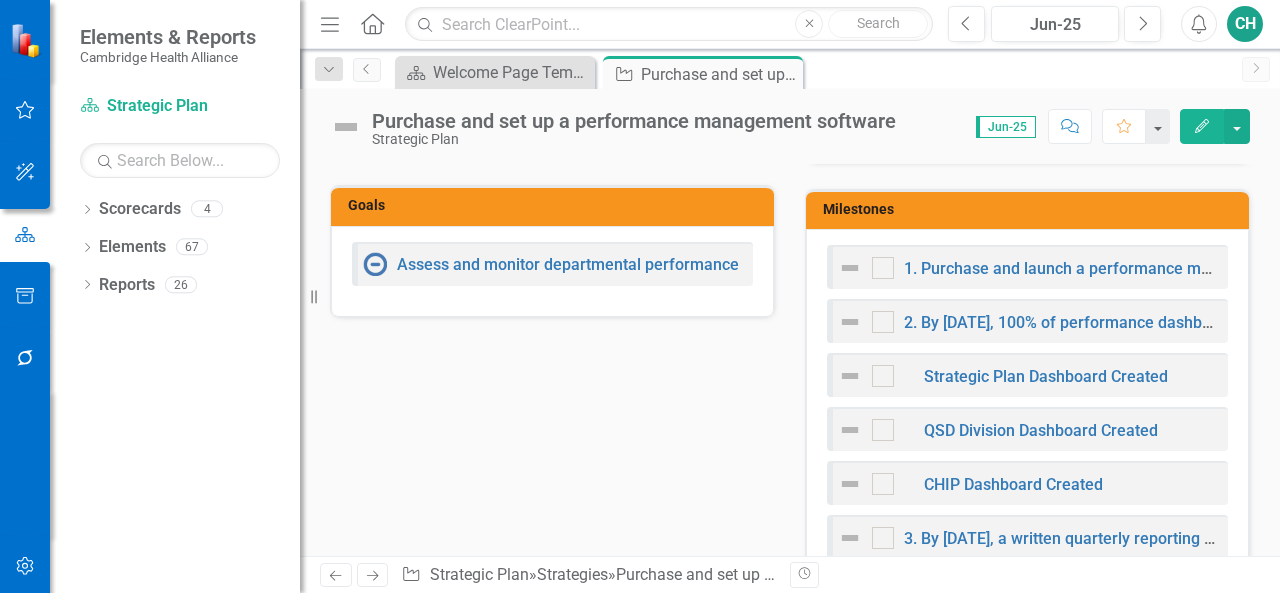 click on "Edit" 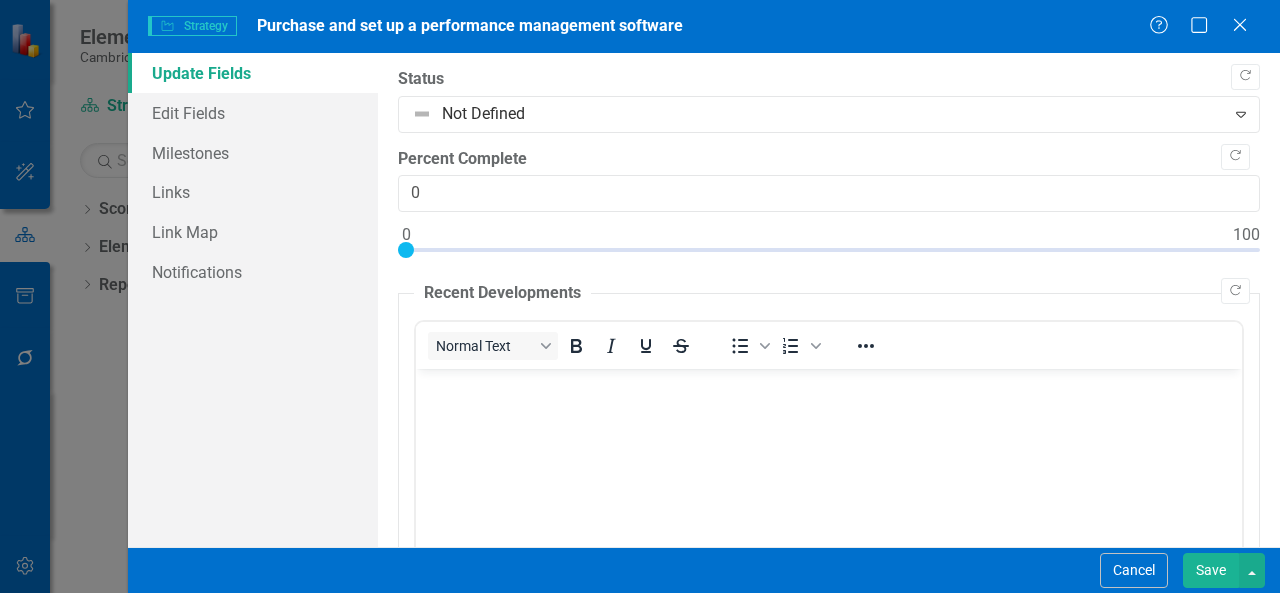 scroll, scrollTop: 0, scrollLeft: 0, axis: both 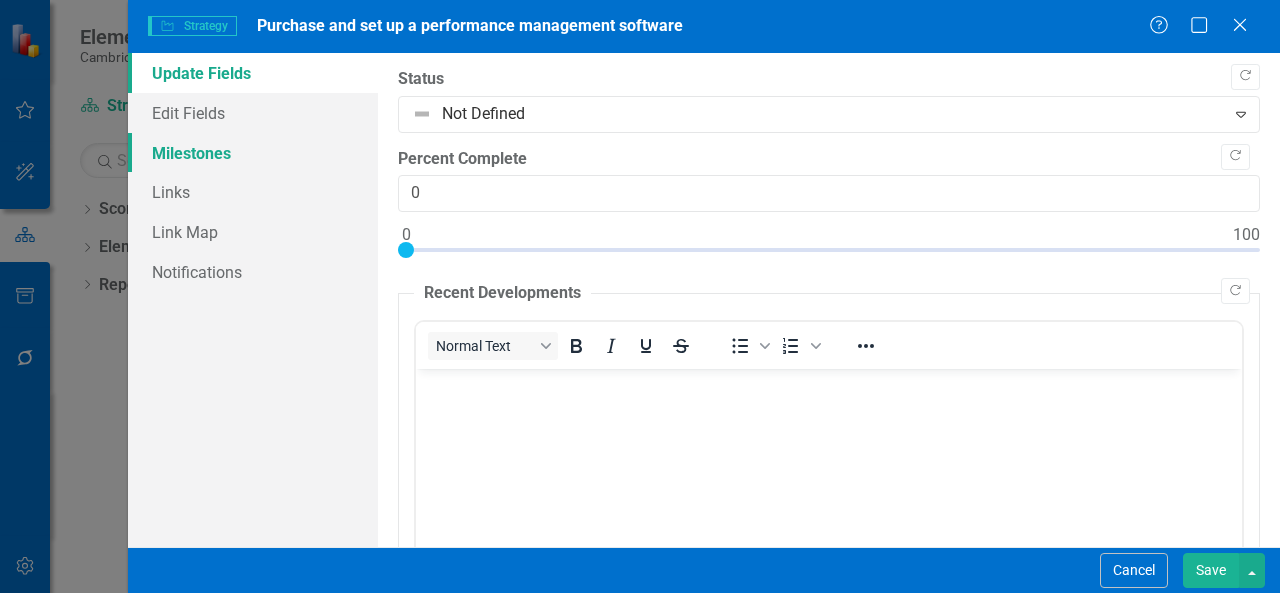 click on "Milestones" at bounding box center (253, 153) 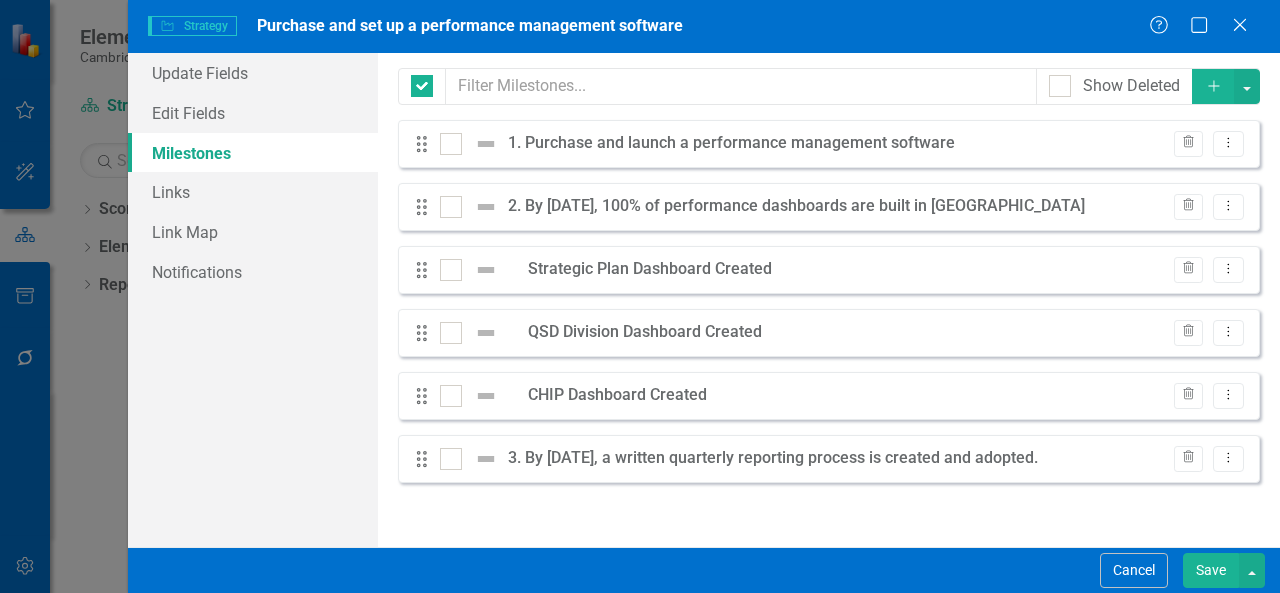 checkbox on "false" 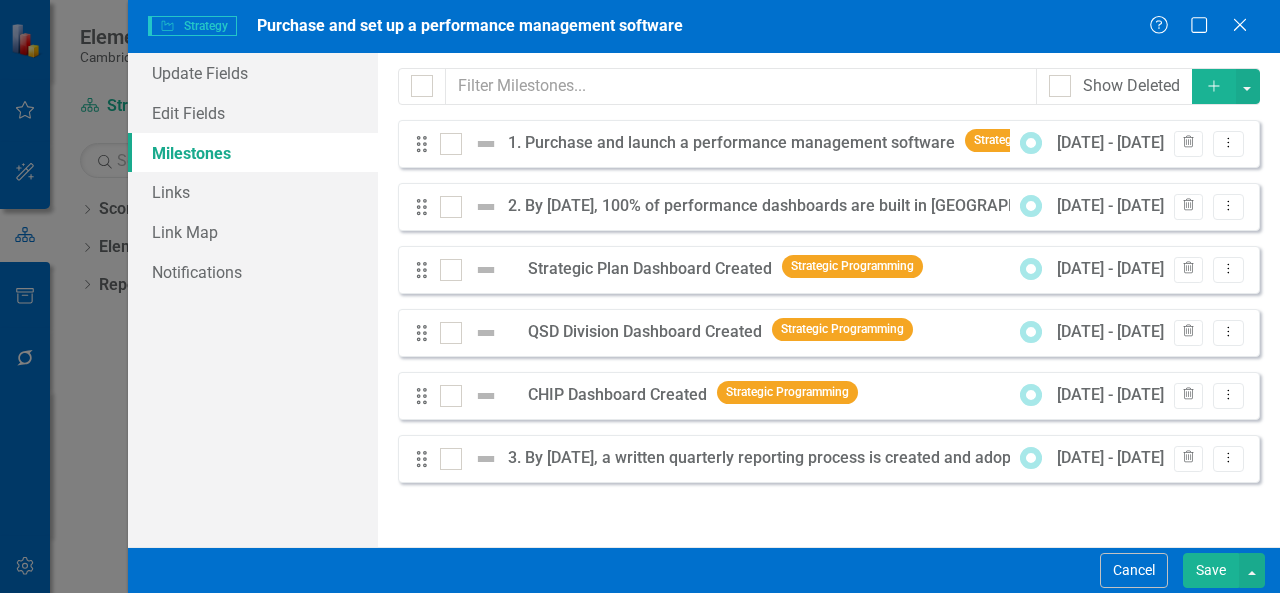 click on "Add" 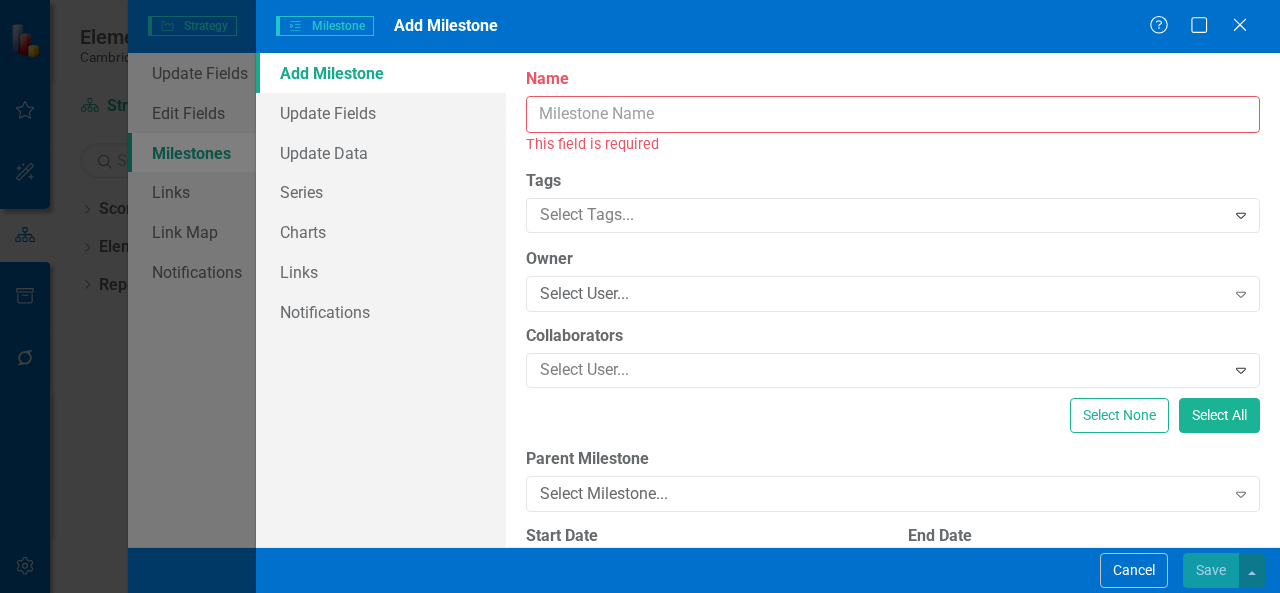 click on "Name" at bounding box center [893, 114] 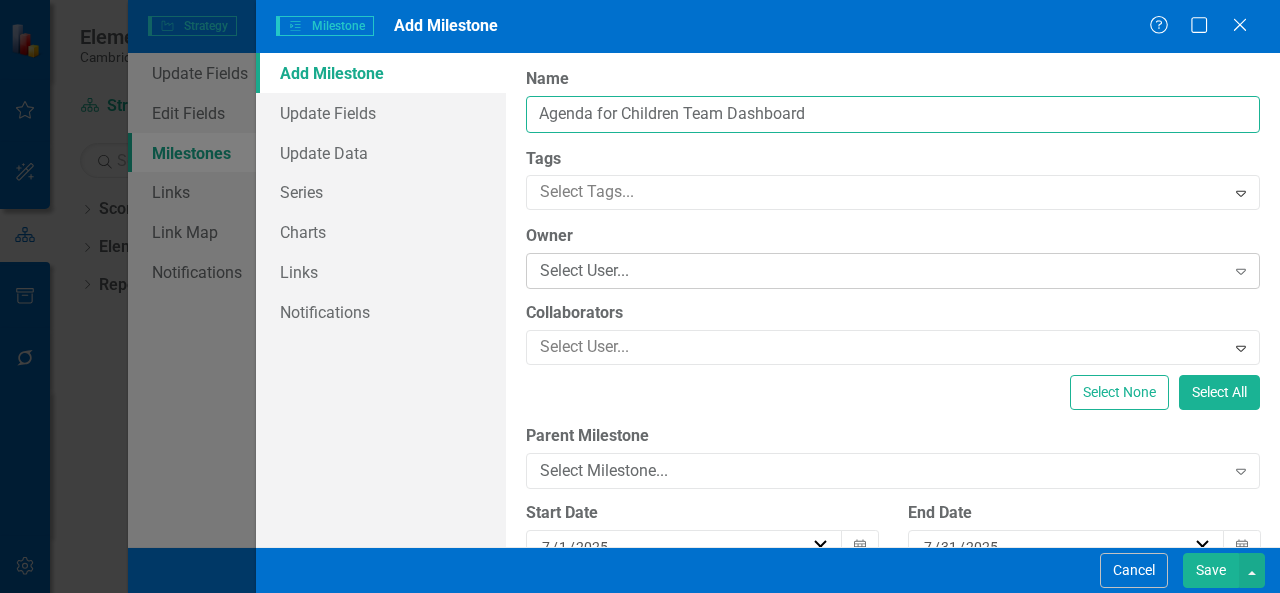 type on "Agenda for Children Team Dashboard" 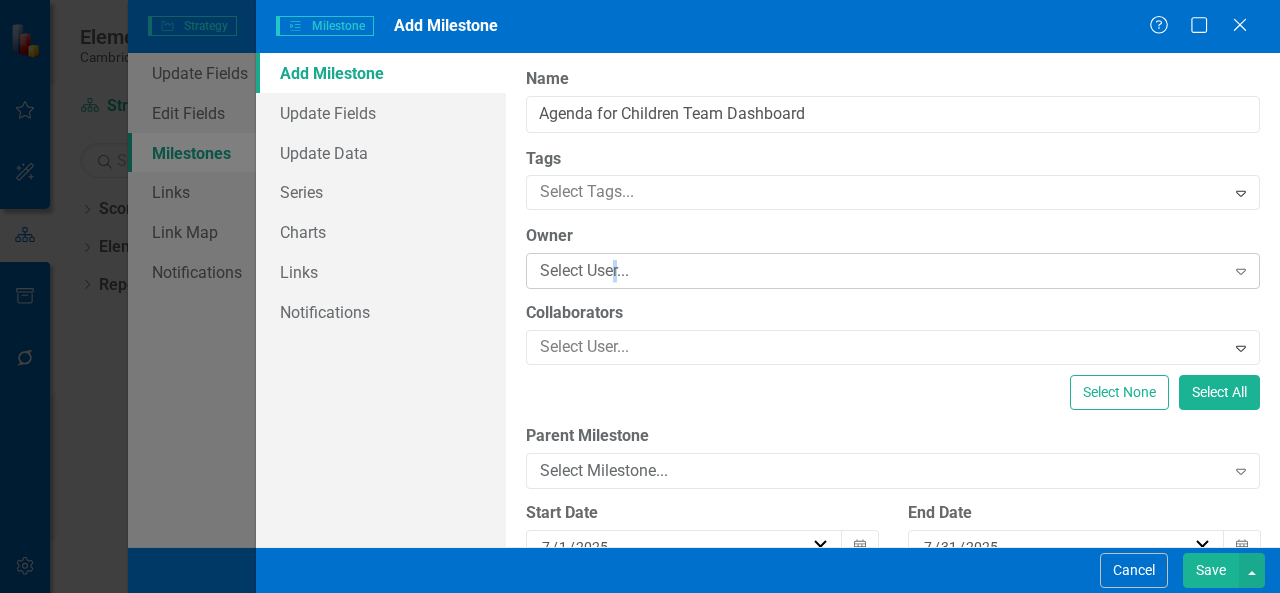 click on "Select User..." at bounding box center (882, 271) 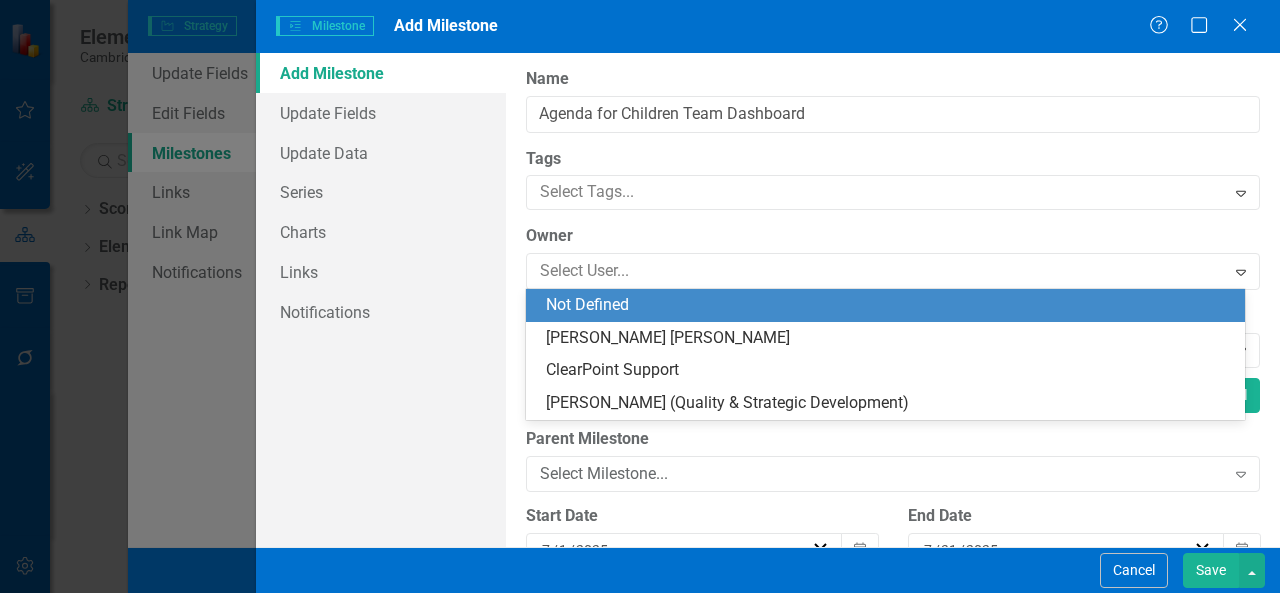 click on "Owner" at bounding box center (893, 236) 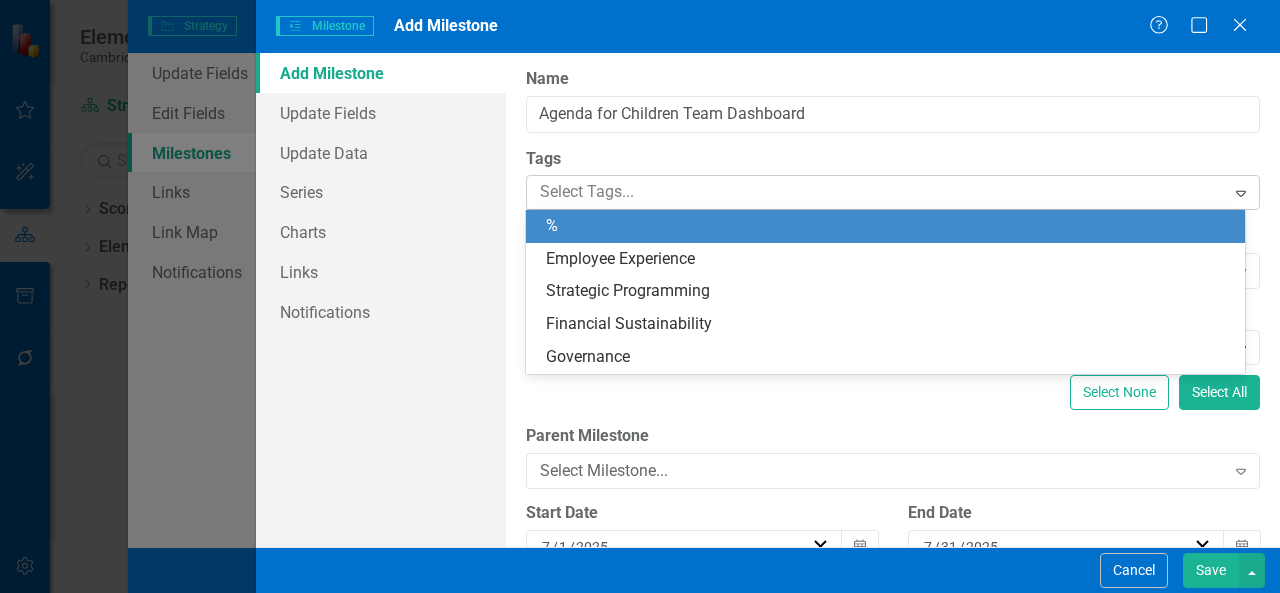click at bounding box center [878, 192] 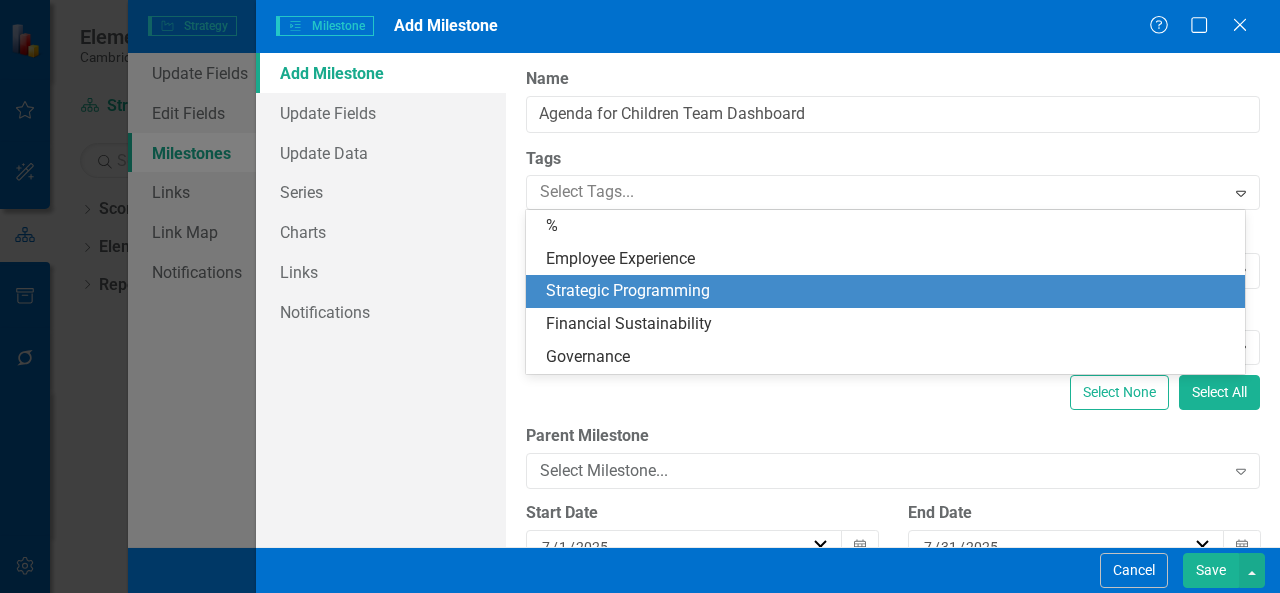 click on "Strategic Programming" at bounding box center [628, 290] 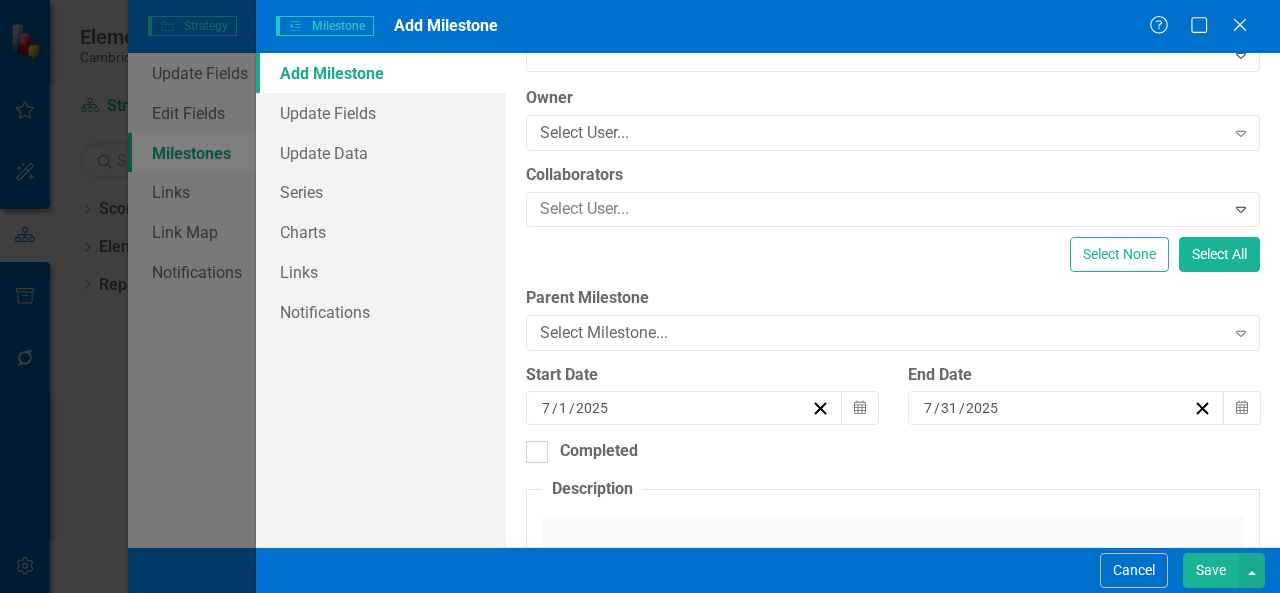 scroll, scrollTop: 200, scrollLeft: 0, axis: vertical 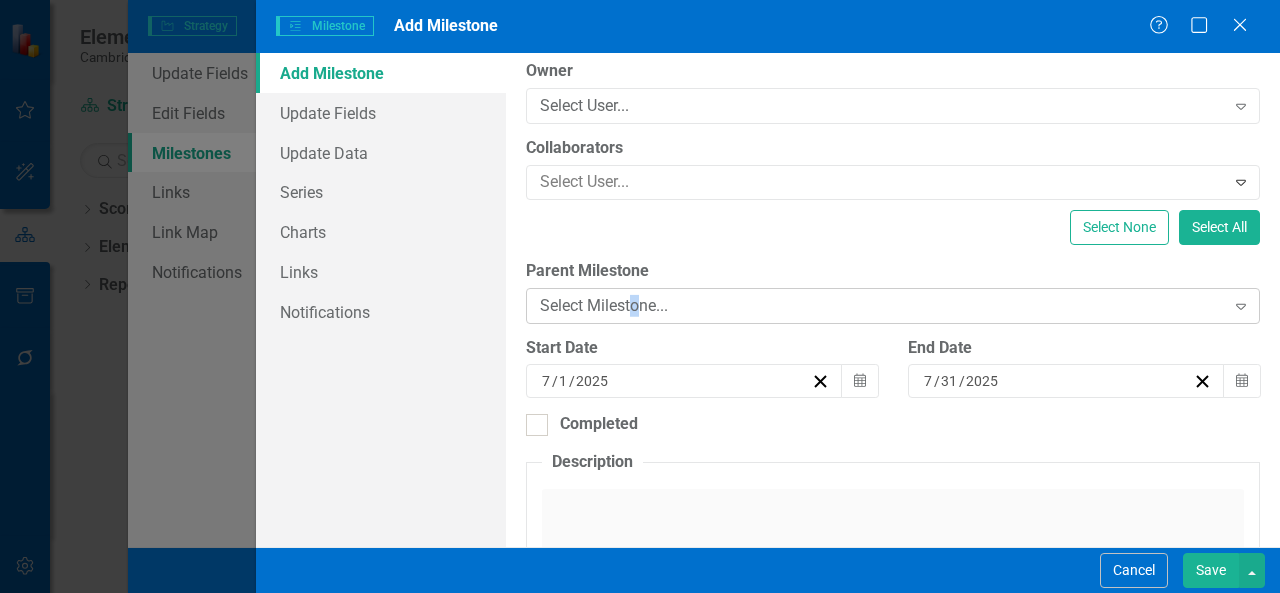 click on "Select Milestone..." at bounding box center [882, 305] 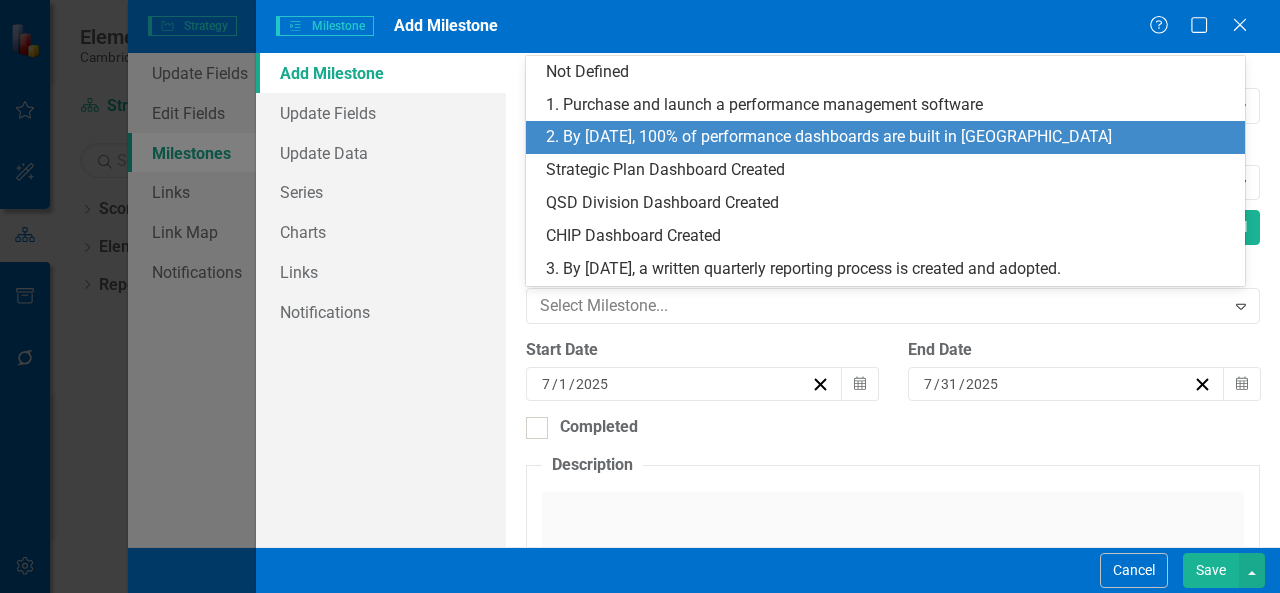 click on "2. By [DATE], 100% of performance dashboards are built in [GEOGRAPHIC_DATA]" at bounding box center [889, 137] 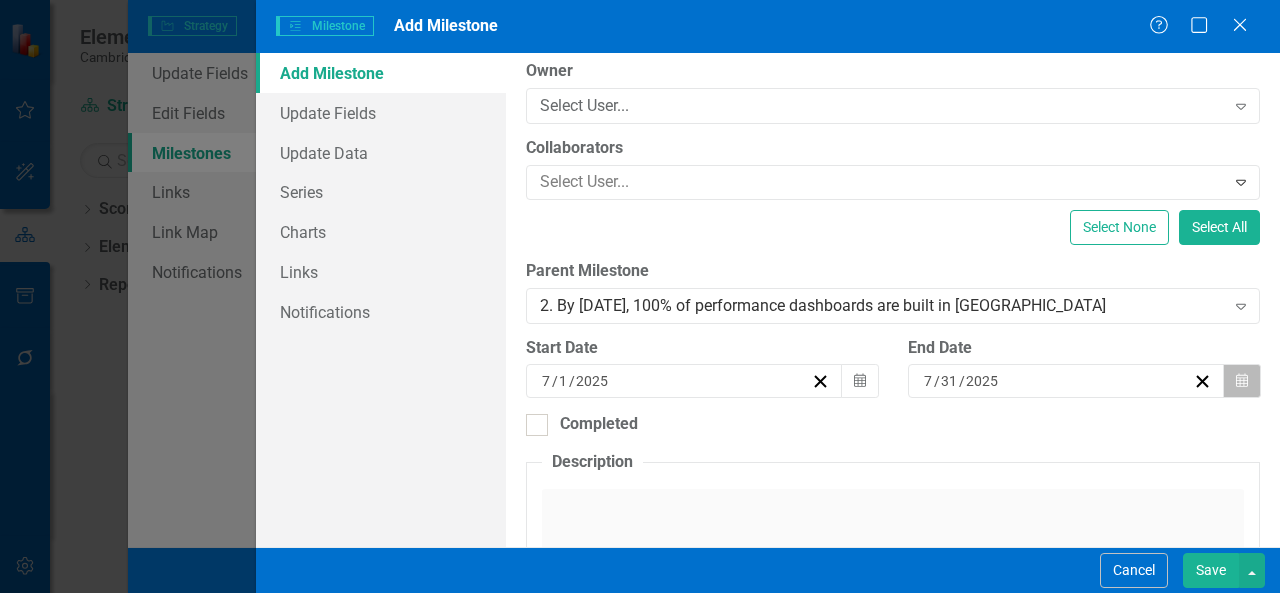 click on "Calendar" at bounding box center (1242, 381) 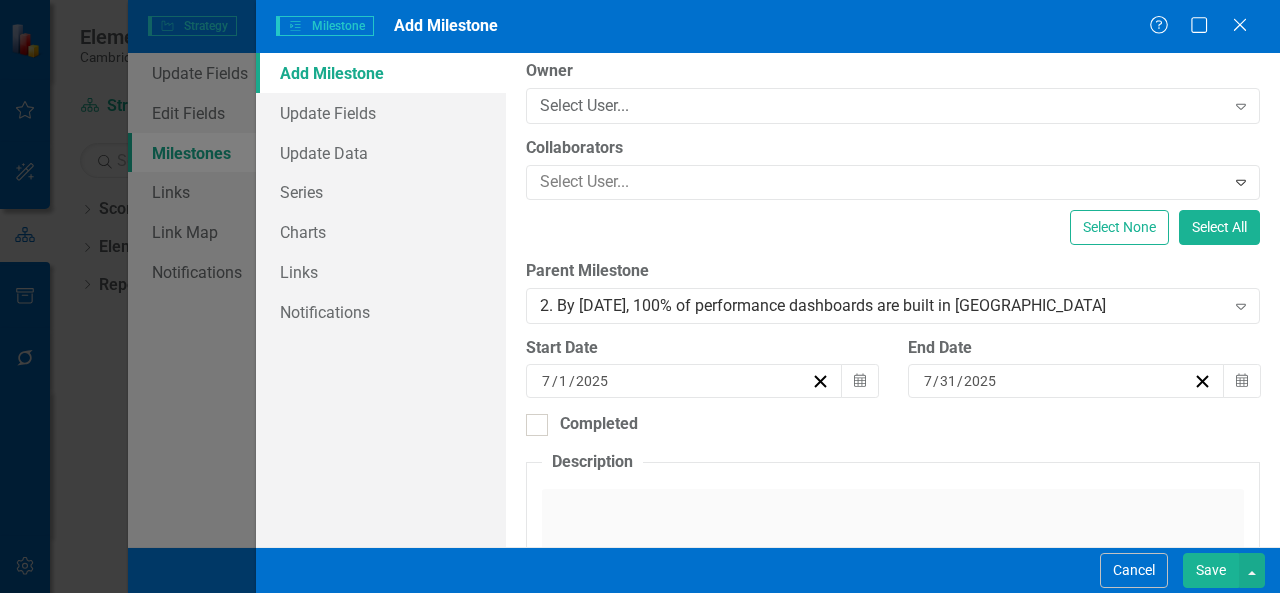 click on "»" at bounding box center [1236, 420] 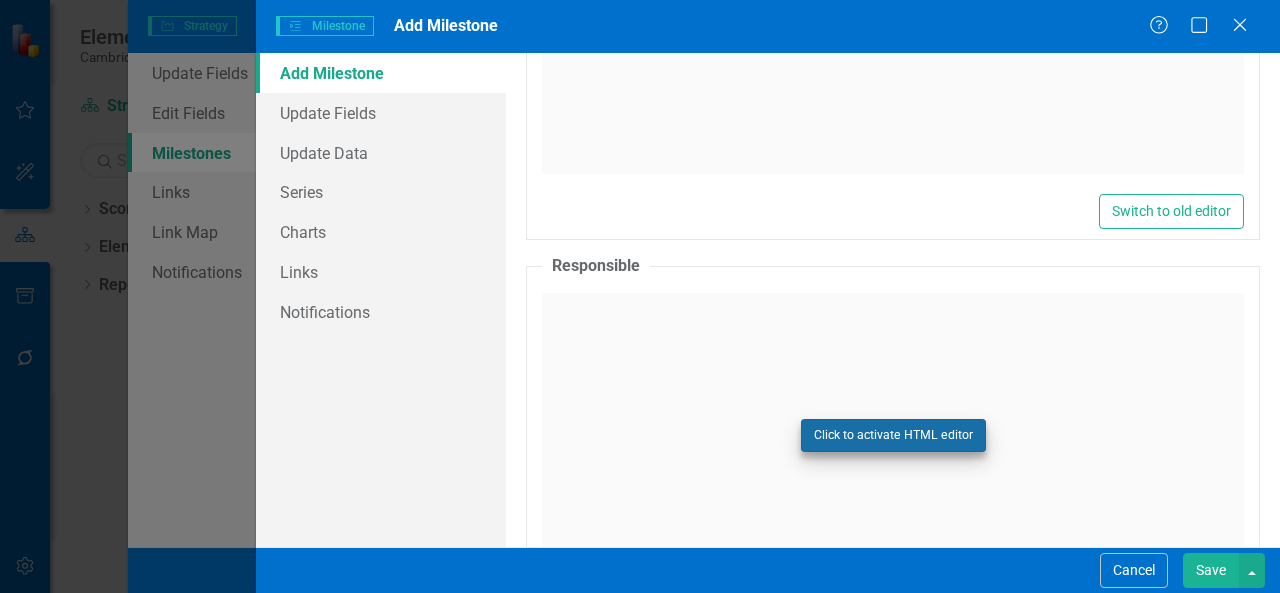 scroll, scrollTop: 922, scrollLeft: 0, axis: vertical 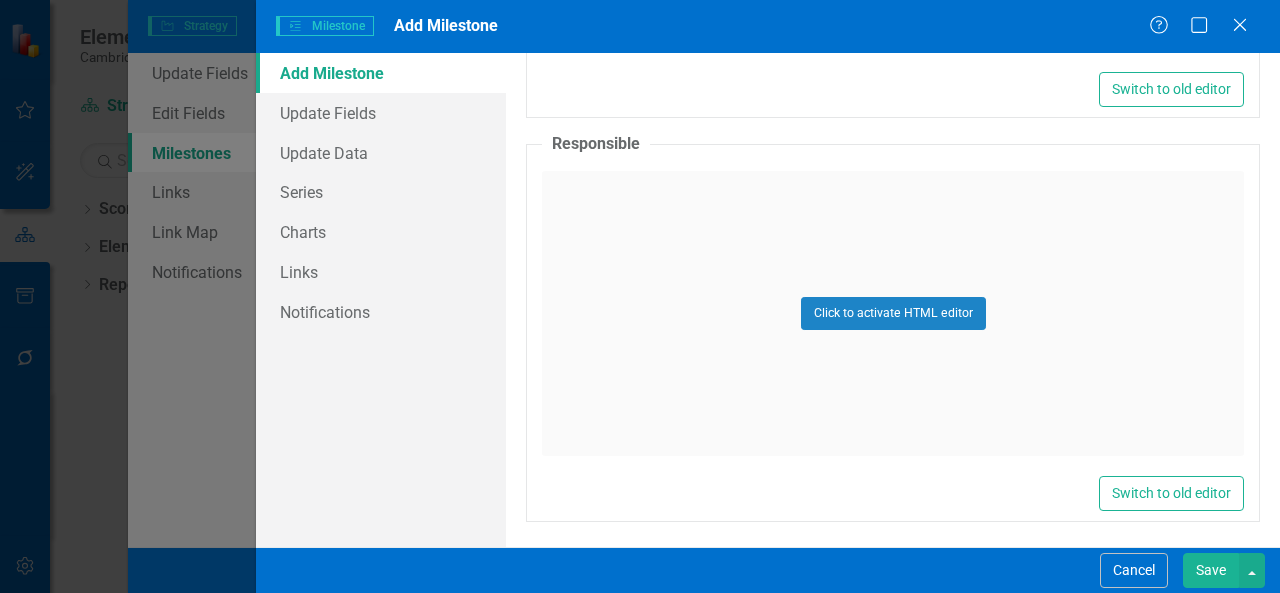 click on "Save" at bounding box center (1211, 570) 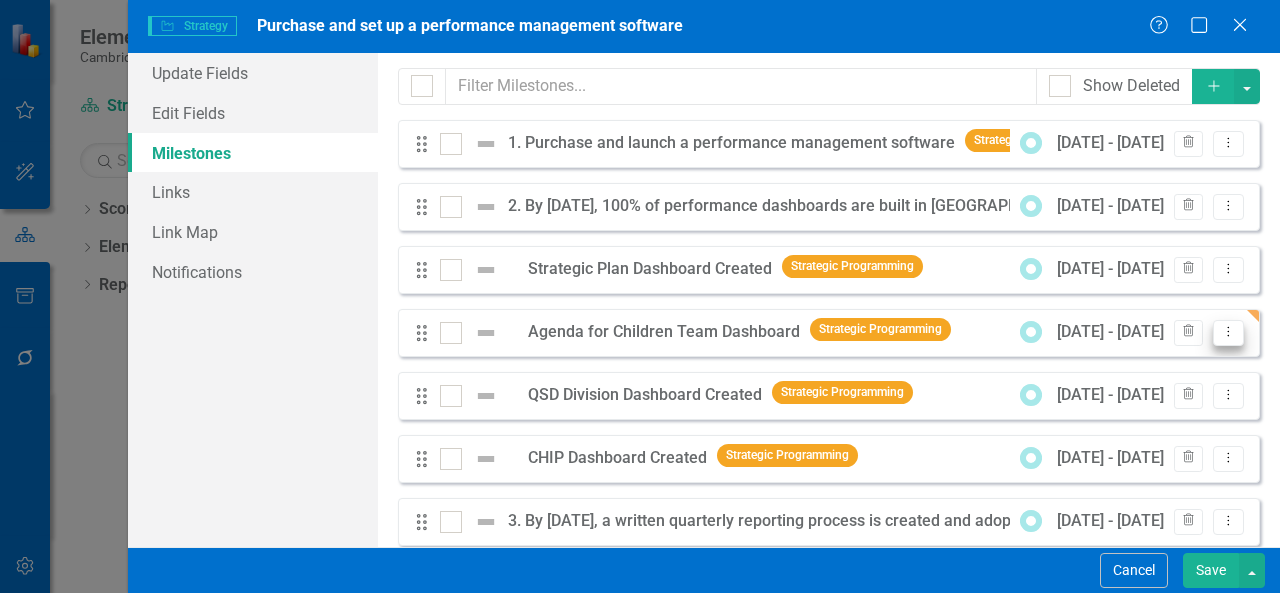 click on "Dropdown Menu" 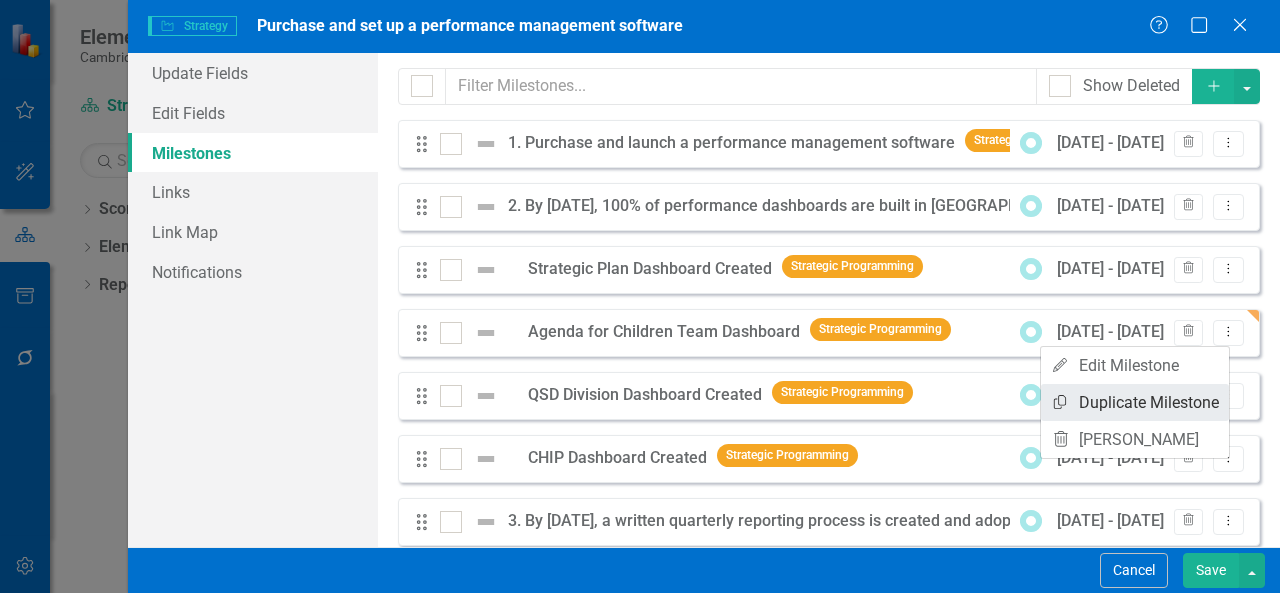 click on "Copy Duplicate Milestone" at bounding box center [1135, 402] 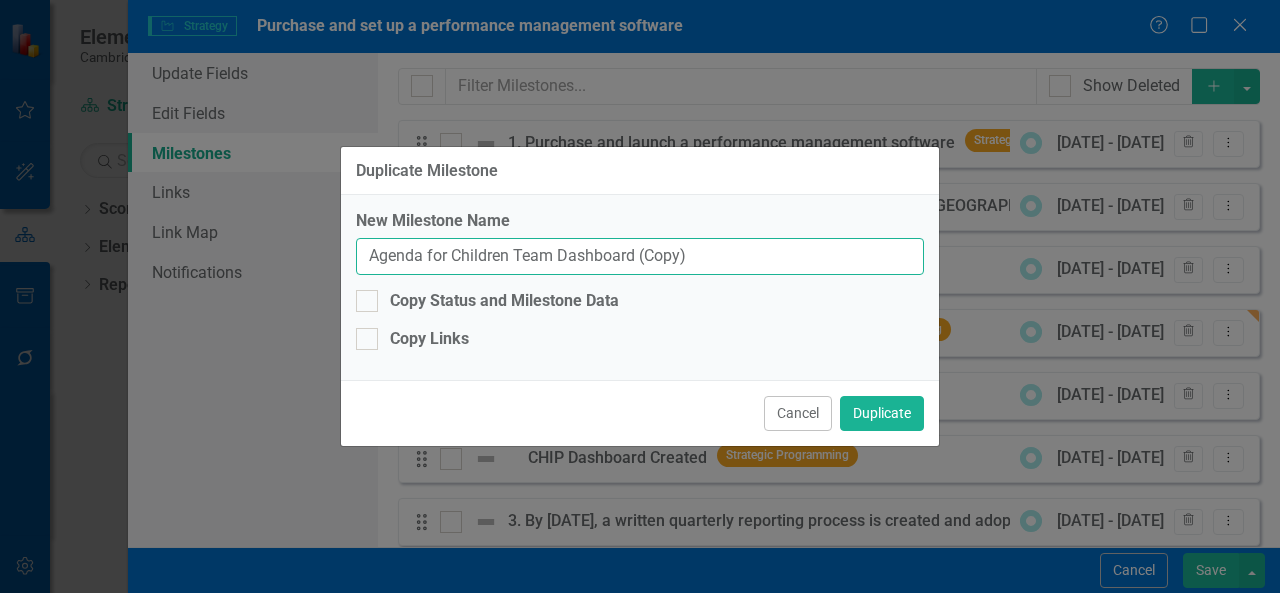 click on "Agenda for Children Team Dashboard (Copy)" at bounding box center (640, 256) 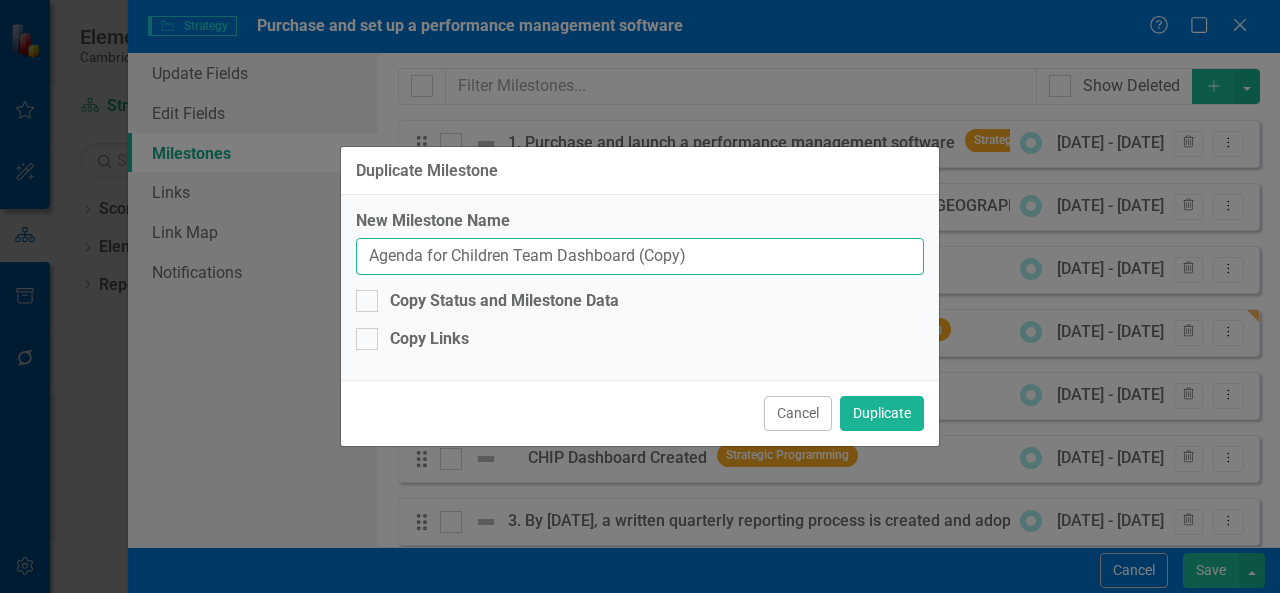 click on "Agenda for Children Team Dashboard (Copy)" at bounding box center [640, 256] 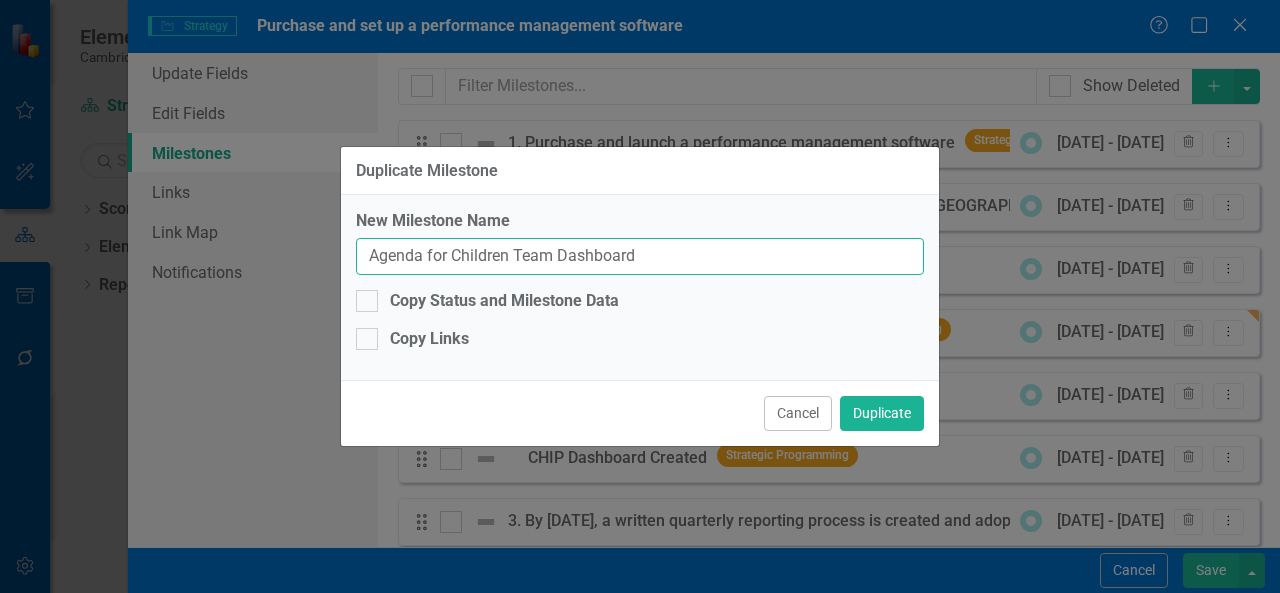 drag, startPoint x: 508, startPoint y: 257, endPoint x: 234, endPoint y: 267, distance: 274.18243 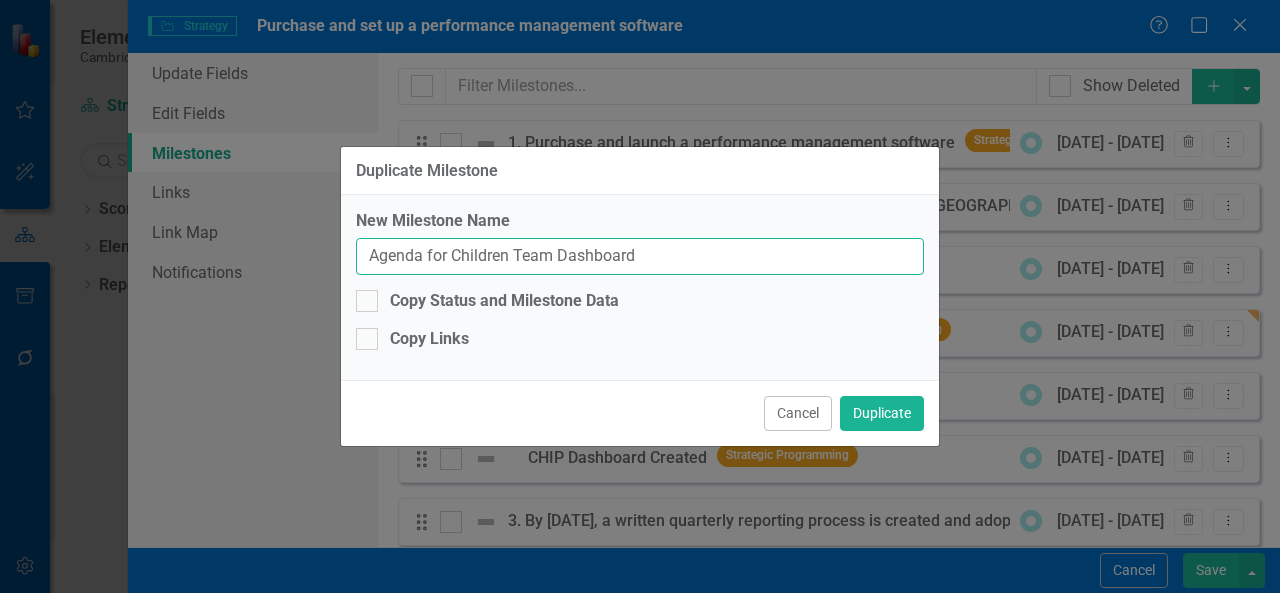 click on "Duplicate Milestone New Milestone Name Agenda for Children Team Dashboard Copy Status   and Milestone Data Copy Links Cancel Duplicate" at bounding box center [640, 296] 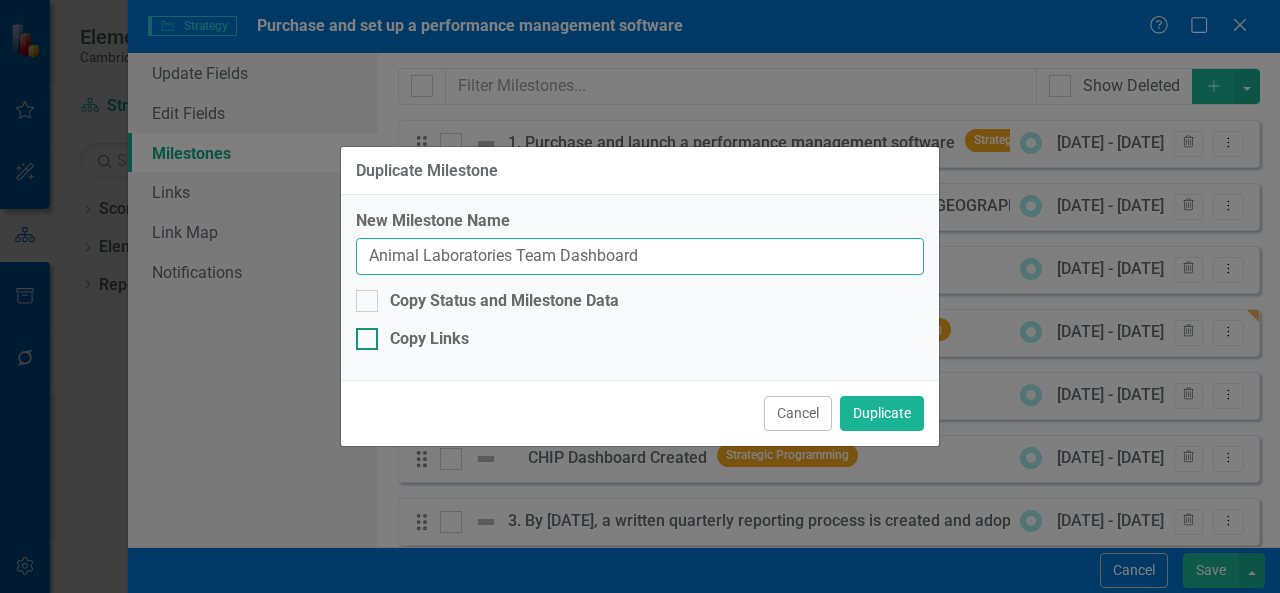 type on "Animal Laboratories Team Dashboard" 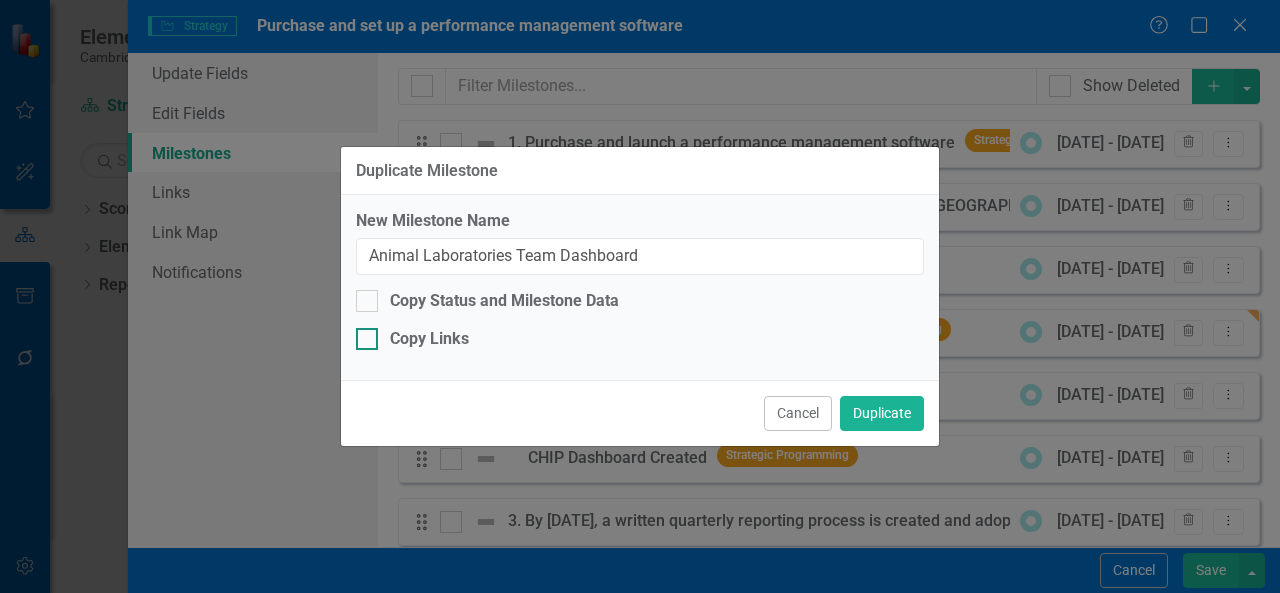 click on "Copy Links" at bounding box center [429, 339] 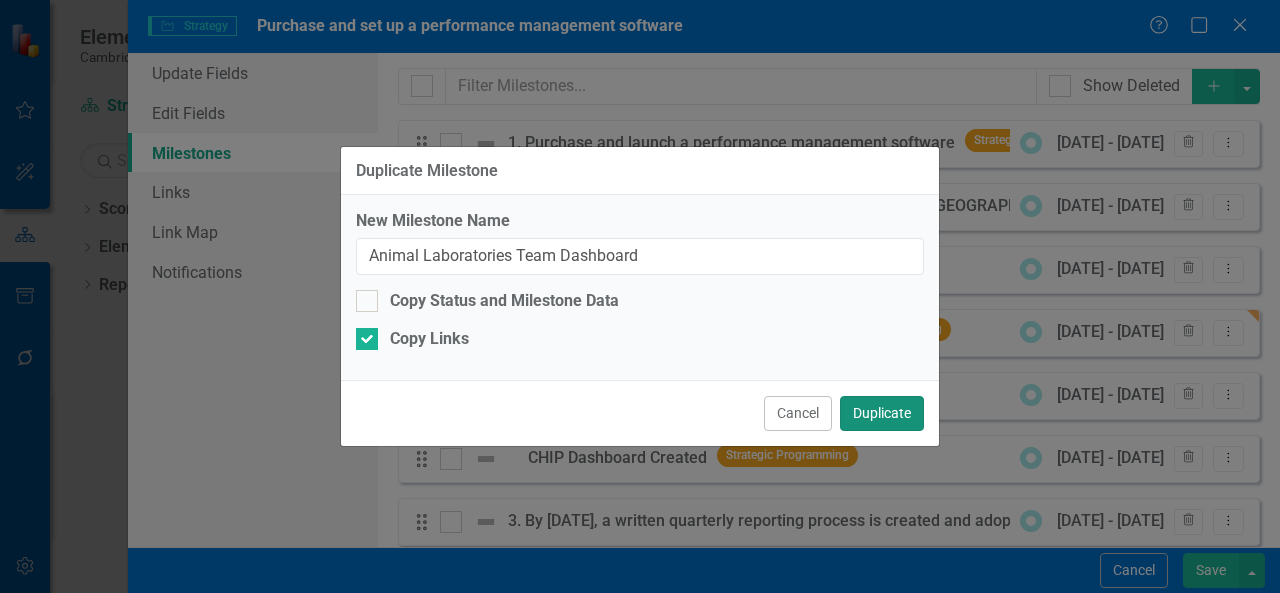 click on "Duplicate" at bounding box center (882, 413) 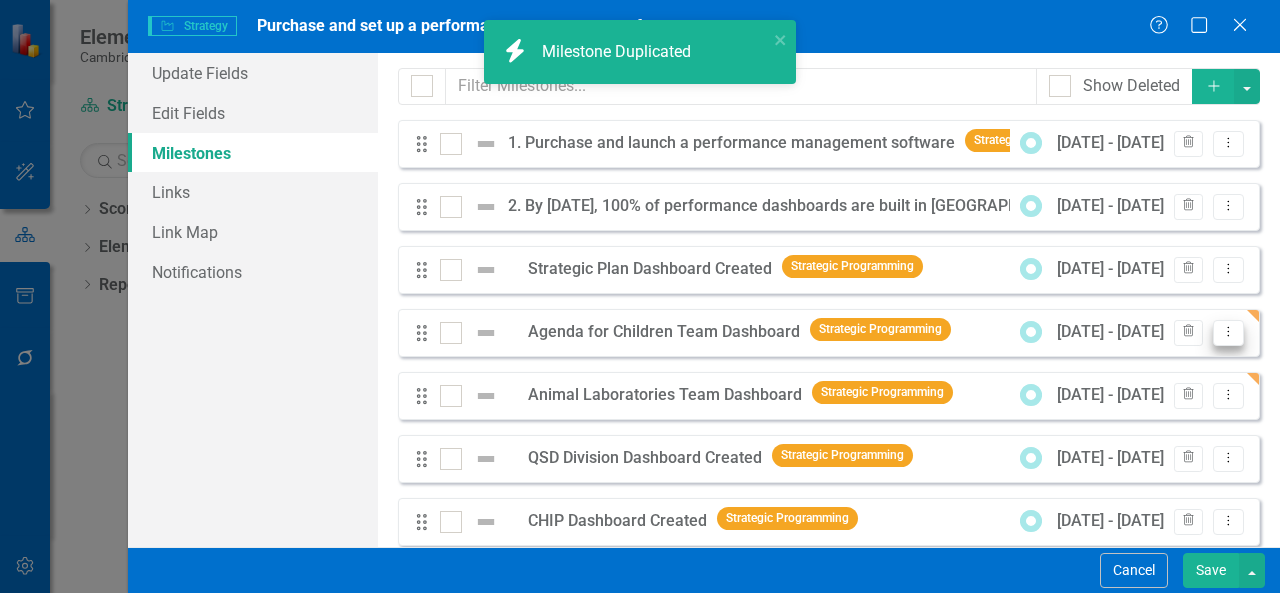 click on "Dropdown Menu" 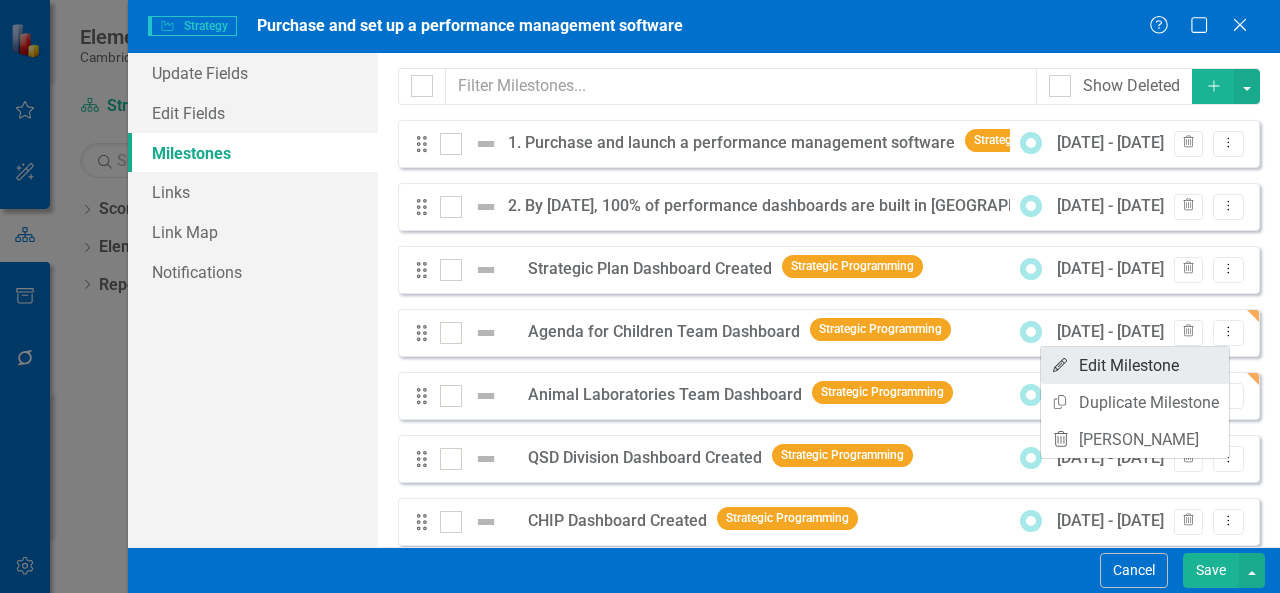 click on "Edit Edit Milestone" at bounding box center [1135, 365] 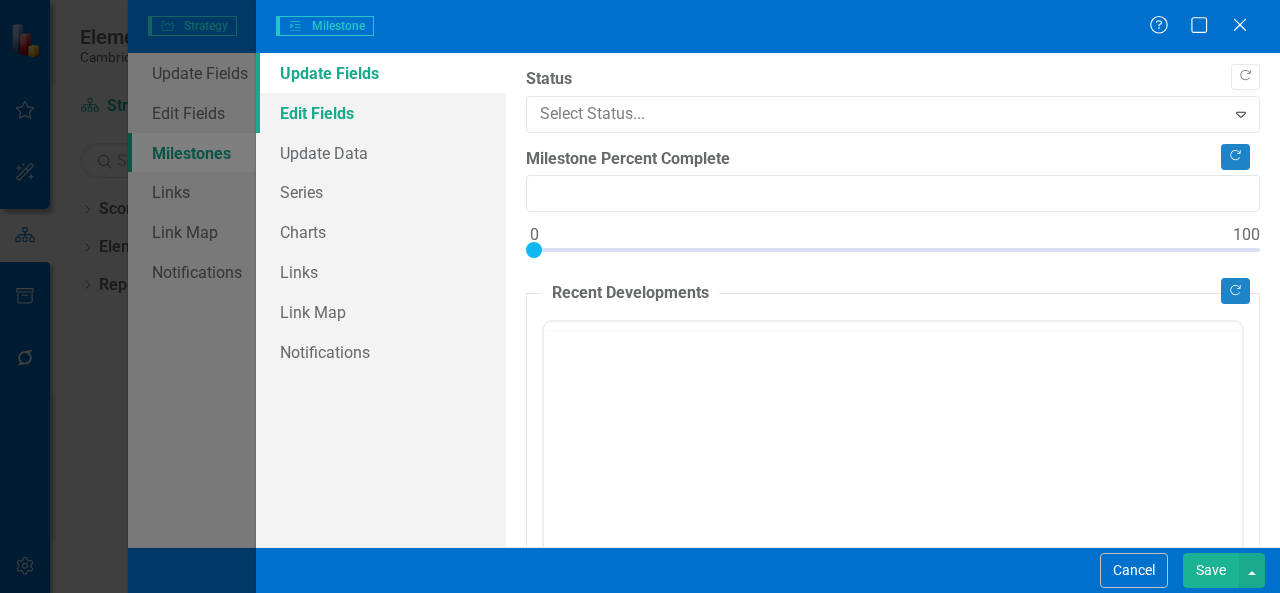 type on "0" 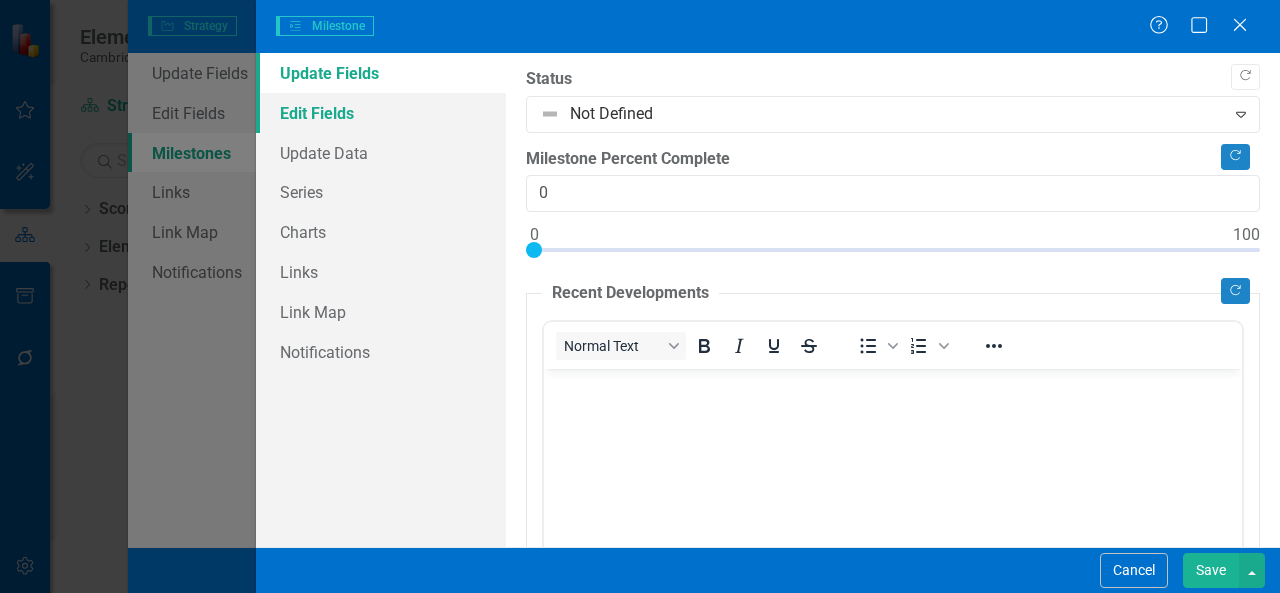 scroll, scrollTop: 0, scrollLeft: 0, axis: both 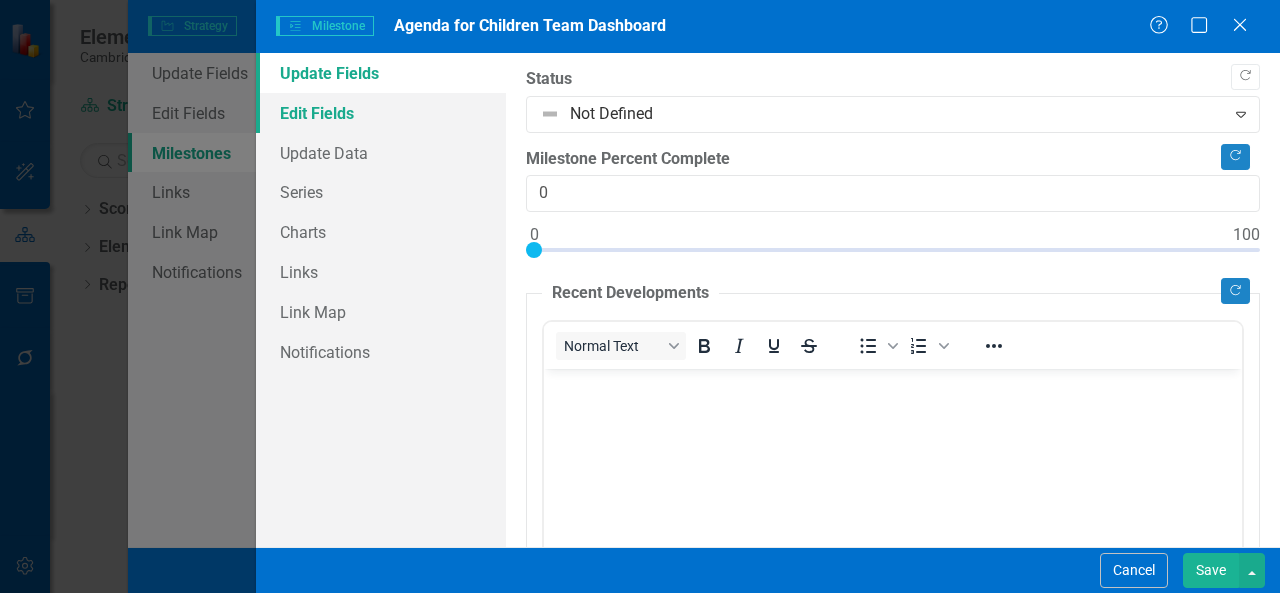click on "Edit Fields" at bounding box center (381, 113) 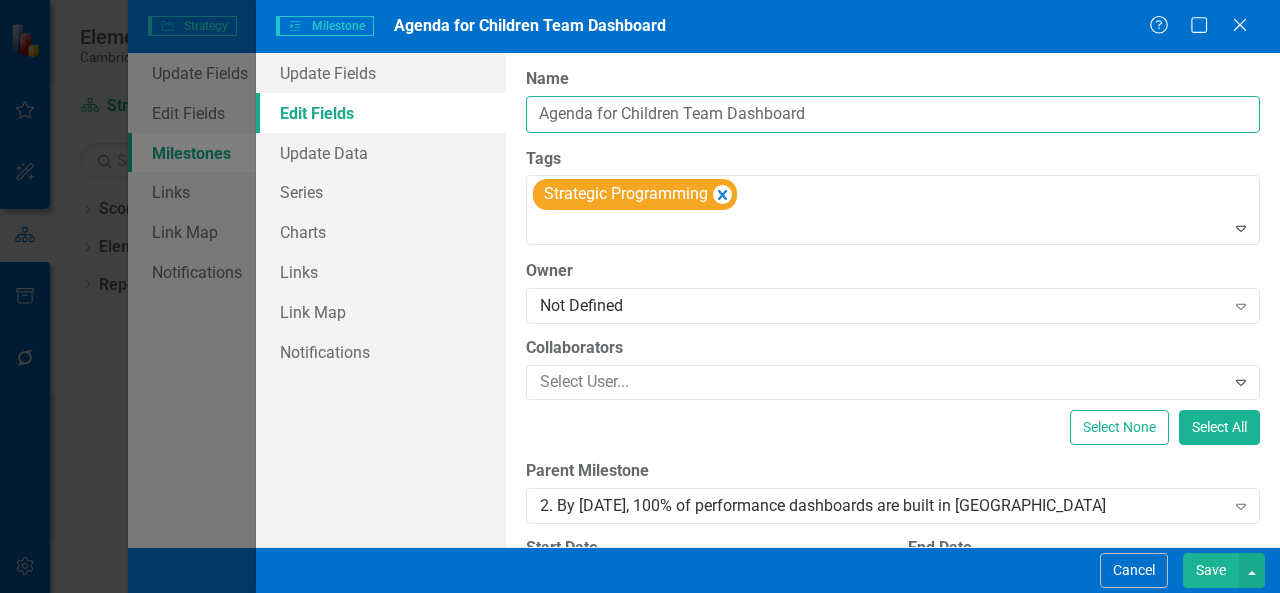 drag, startPoint x: 686, startPoint y: 117, endPoint x: 718, endPoint y: 118, distance: 32.01562 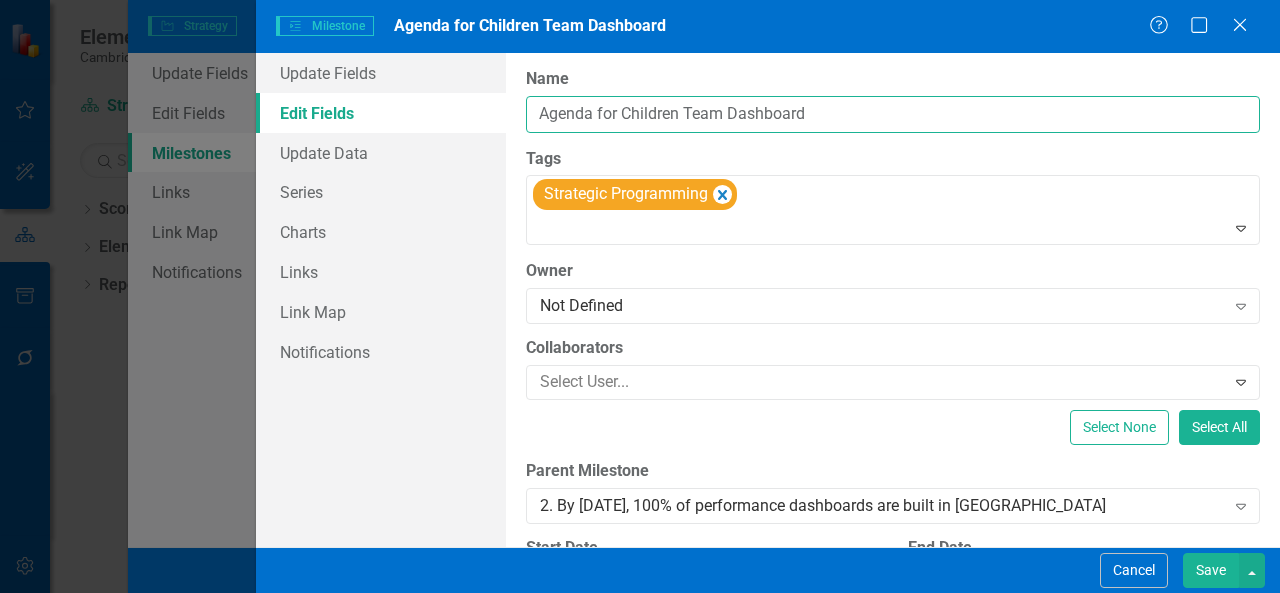 click on "Agenda for Children Team Dashboard" at bounding box center [893, 114] 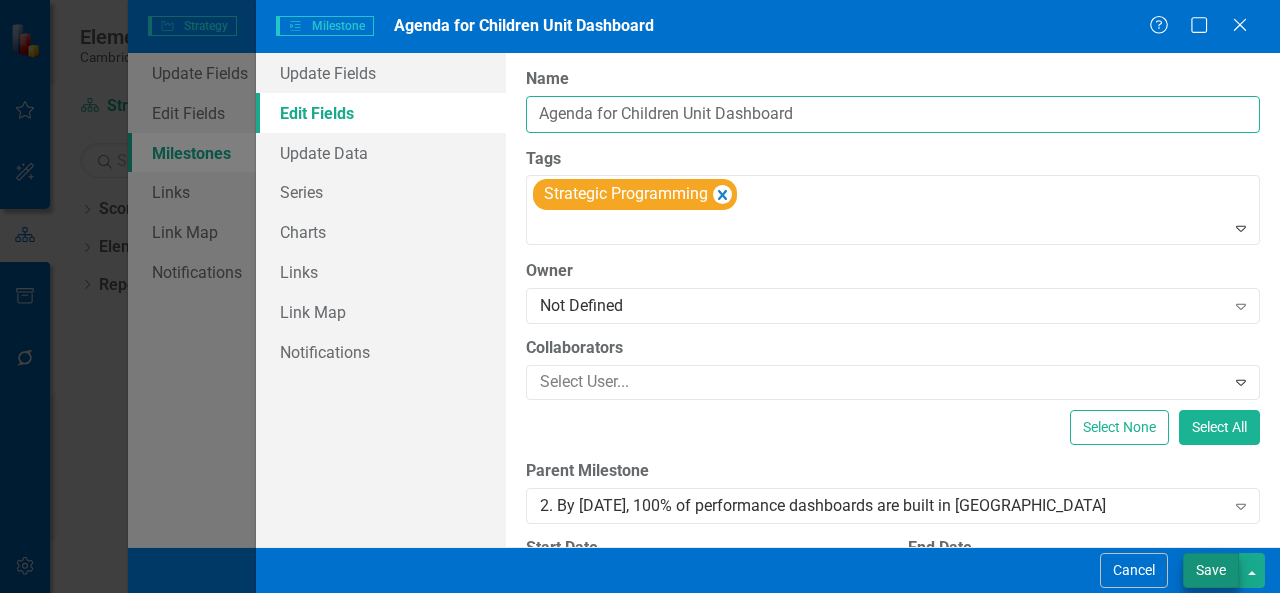 type on "Agenda for Children Unit Dashboard" 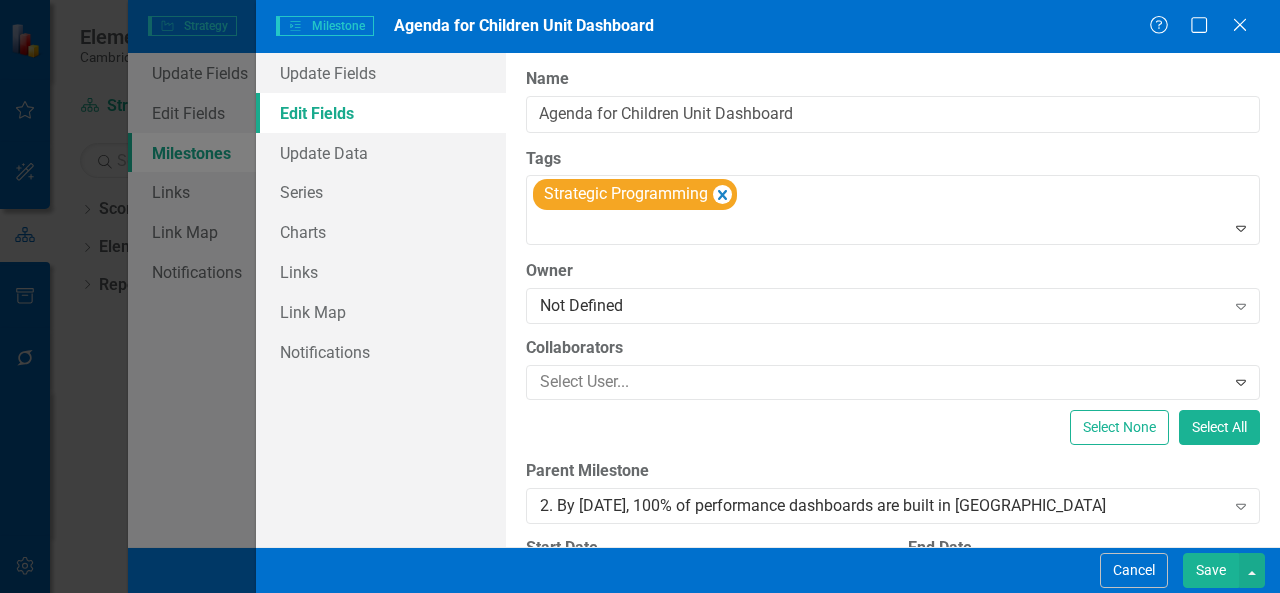 click on "Save" at bounding box center [1211, 570] 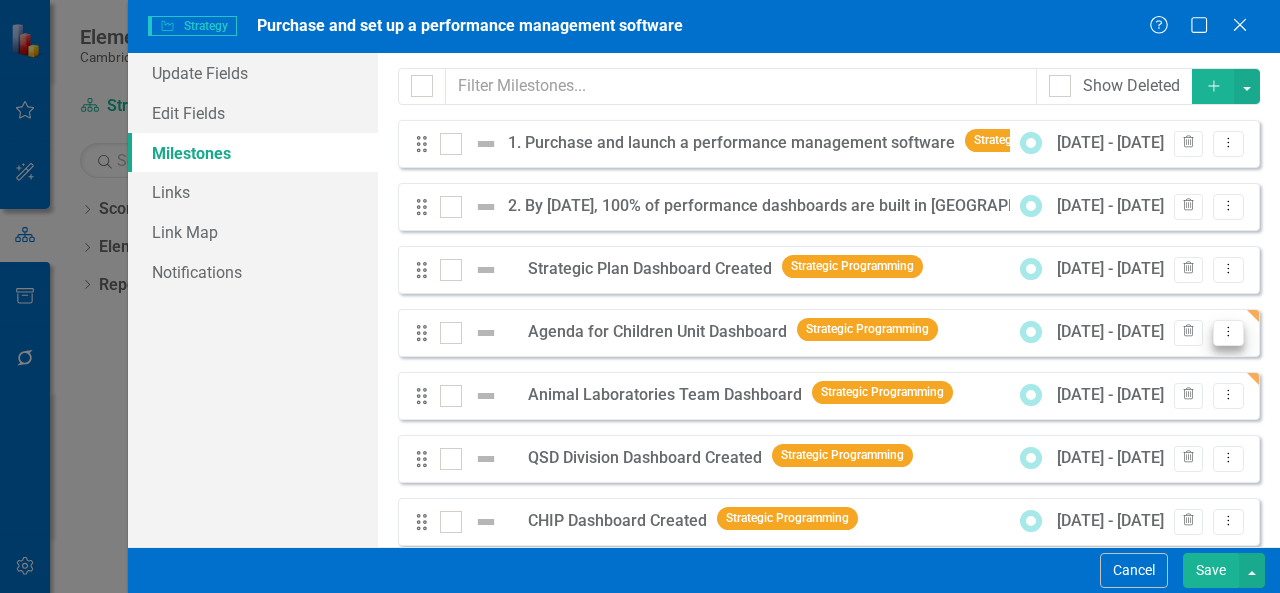 click on "Dropdown Menu" 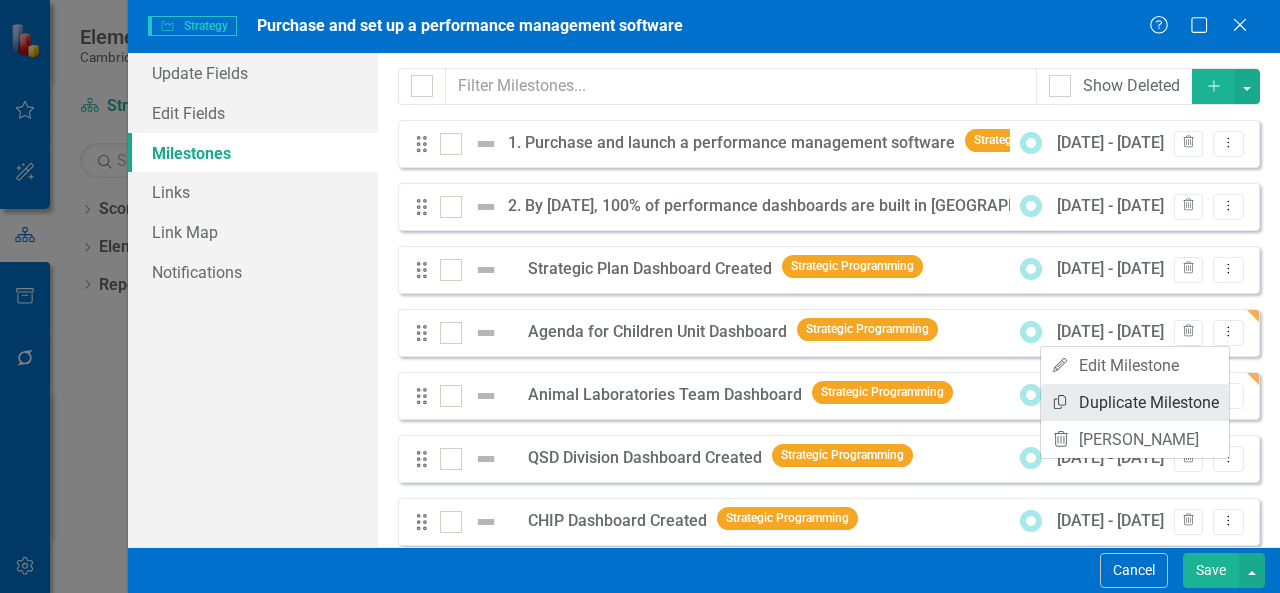 click on "Copy Duplicate Milestone" at bounding box center [1135, 402] 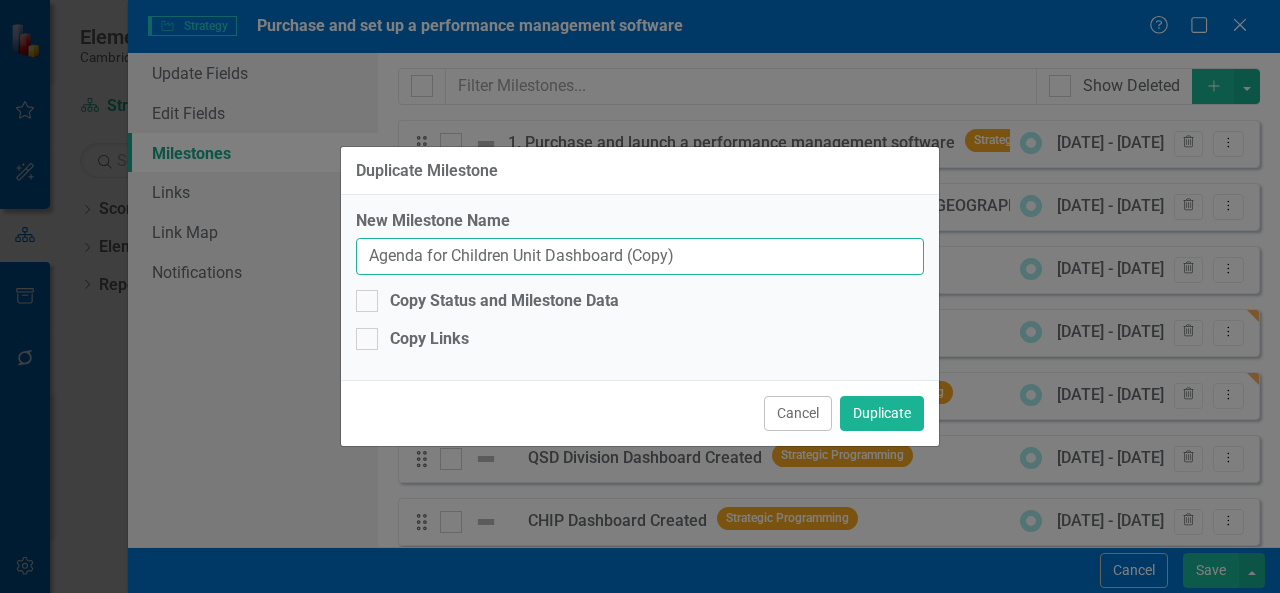 drag, startPoint x: 508, startPoint y: 258, endPoint x: 260, endPoint y: 253, distance: 248.0504 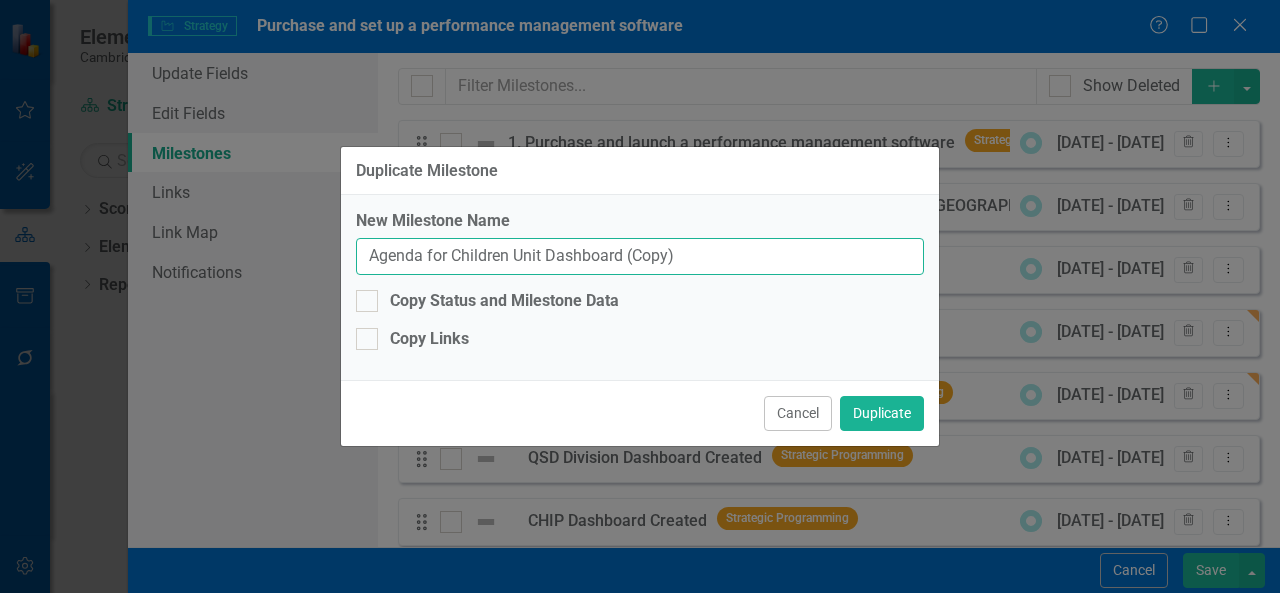 click on "Duplicate Milestone New Milestone Name Agenda for Children Unit Dashboard (Copy) Copy Status   and Milestone Data Copy Links Cancel Duplicate" at bounding box center (640, 296) 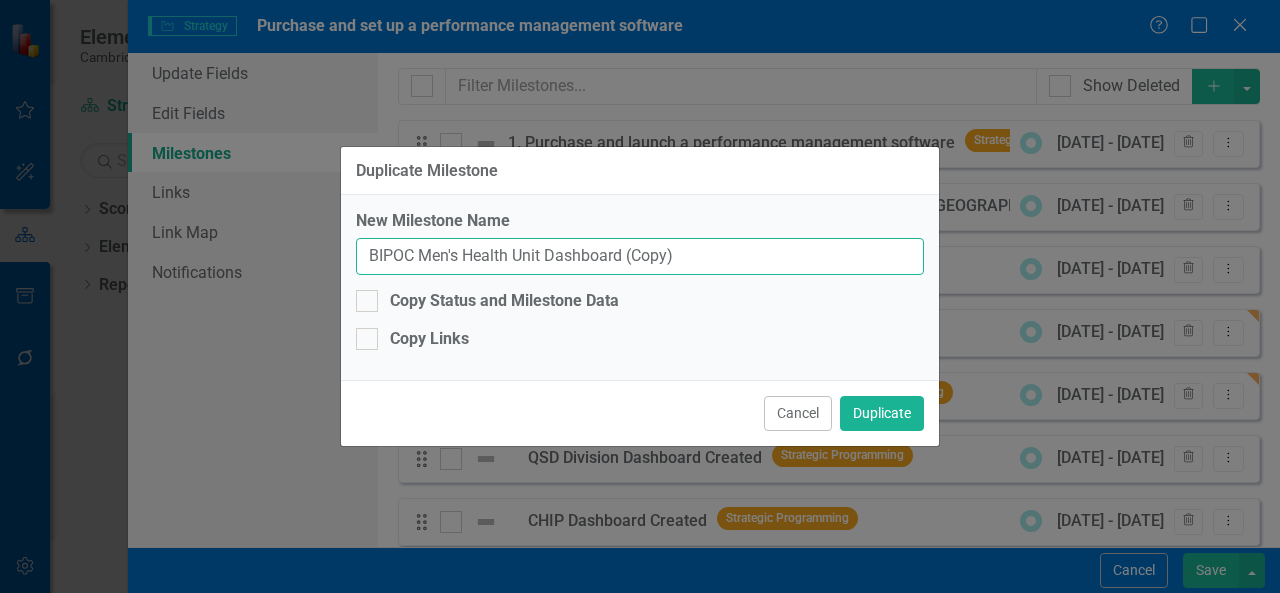 drag, startPoint x: 685, startPoint y: 259, endPoint x: 624, endPoint y: 257, distance: 61.03278 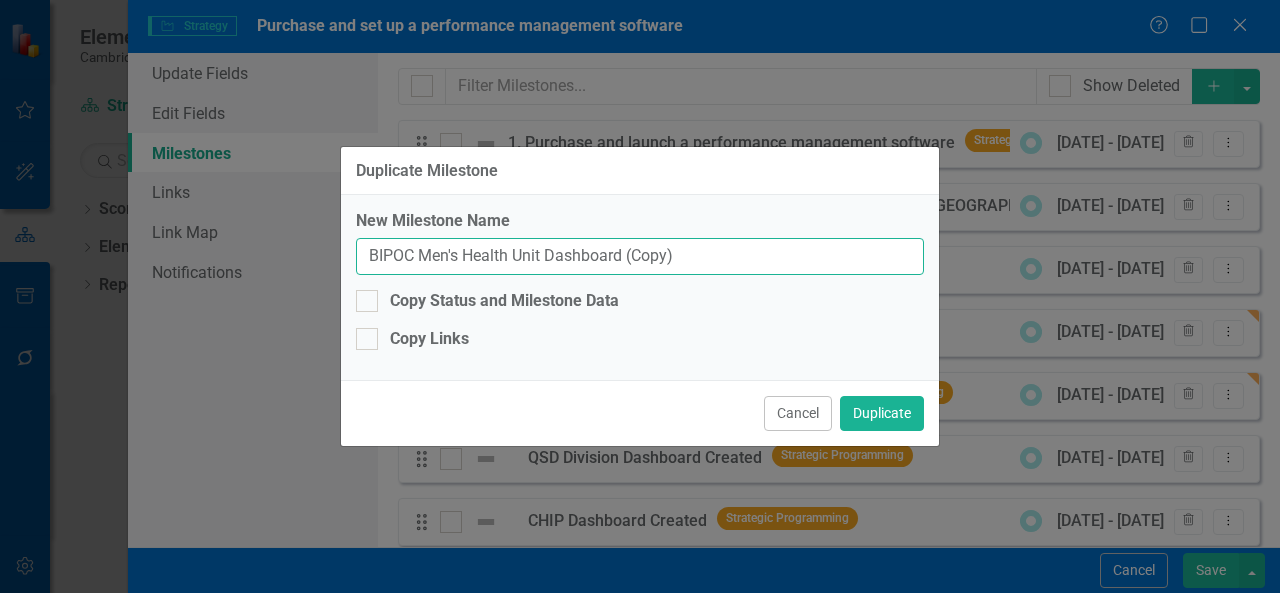 click on "BIPOC Men's Health Unit Dashboard (Copy)" at bounding box center [640, 256] 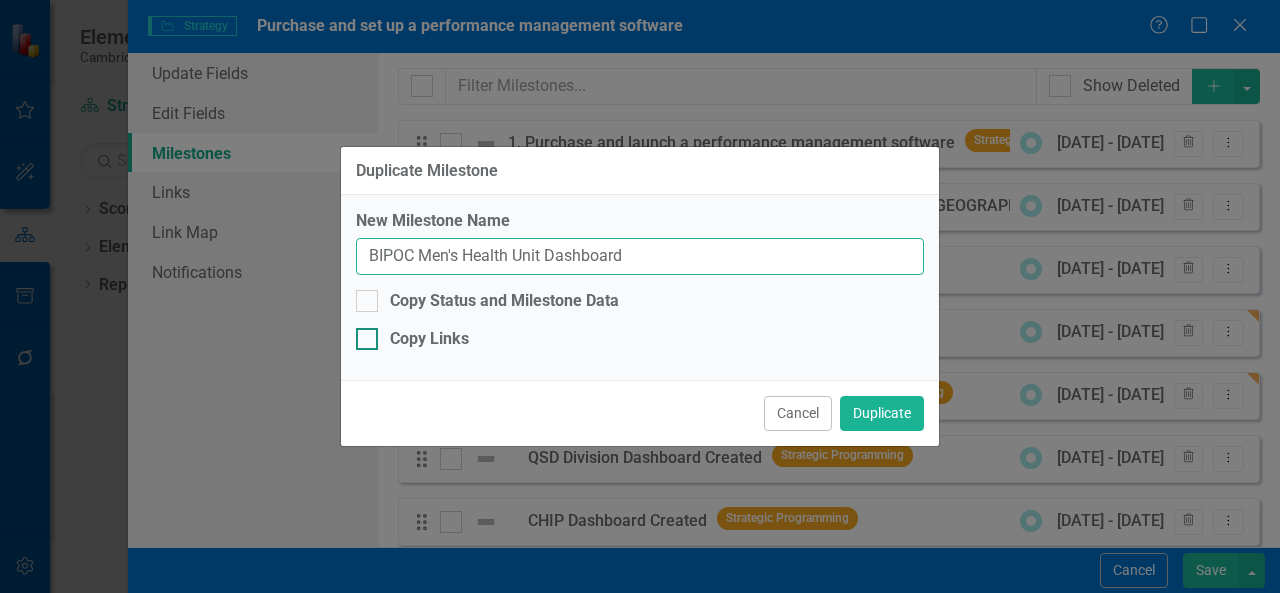 type on "BIPOC Men's Health Unit Dashboard" 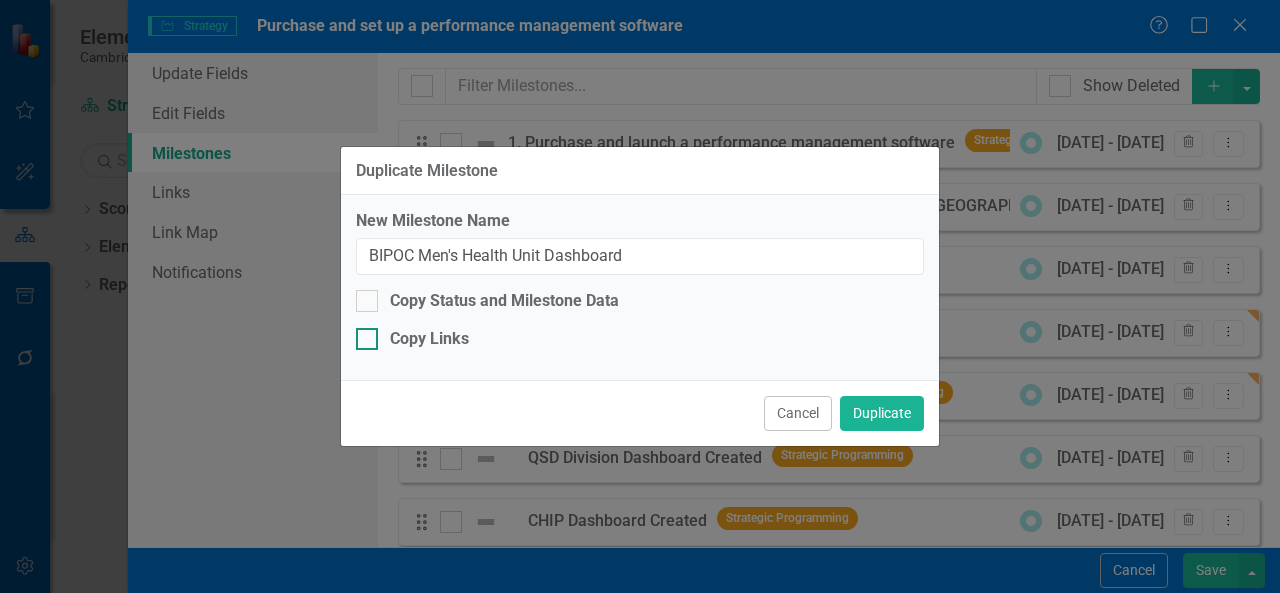 click on "Copy Links" at bounding box center [429, 339] 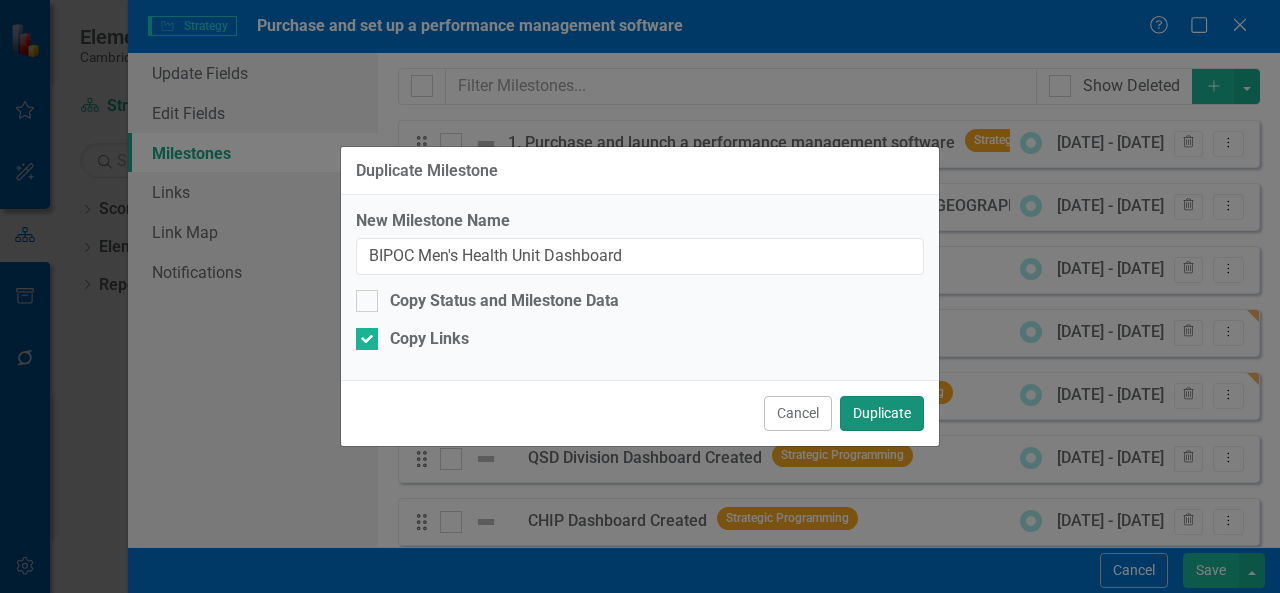 click on "Duplicate" at bounding box center (882, 413) 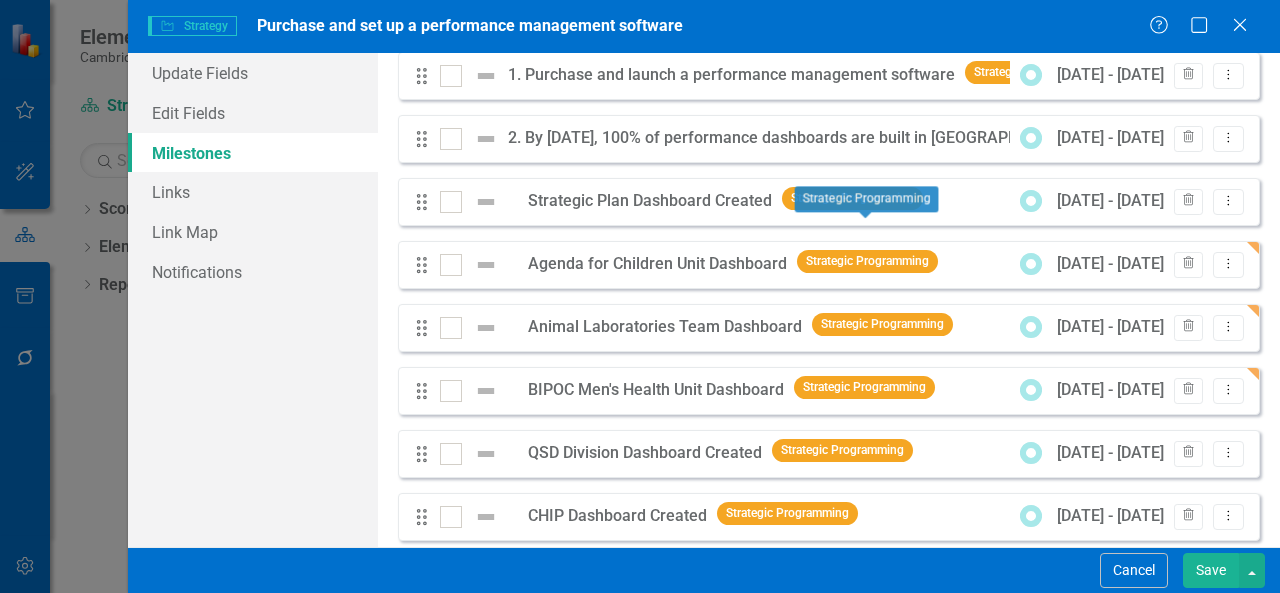 scroll, scrollTop: 100, scrollLeft: 0, axis: vertical 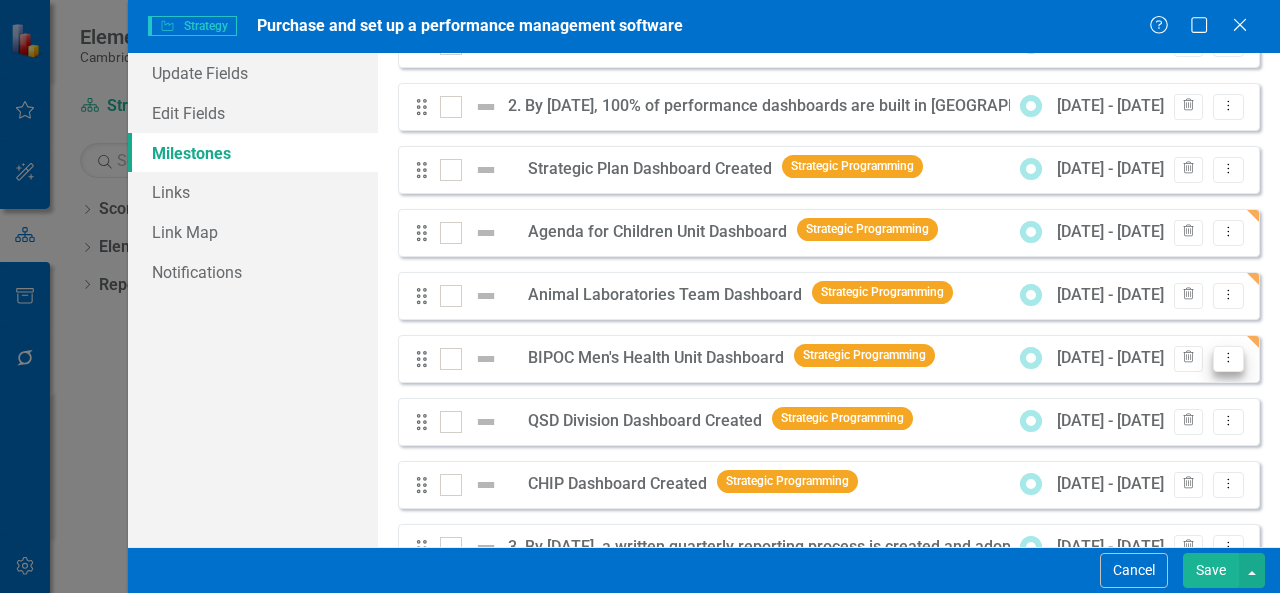 click on "Dropdown Menu" at bounding box center (1228, 359) 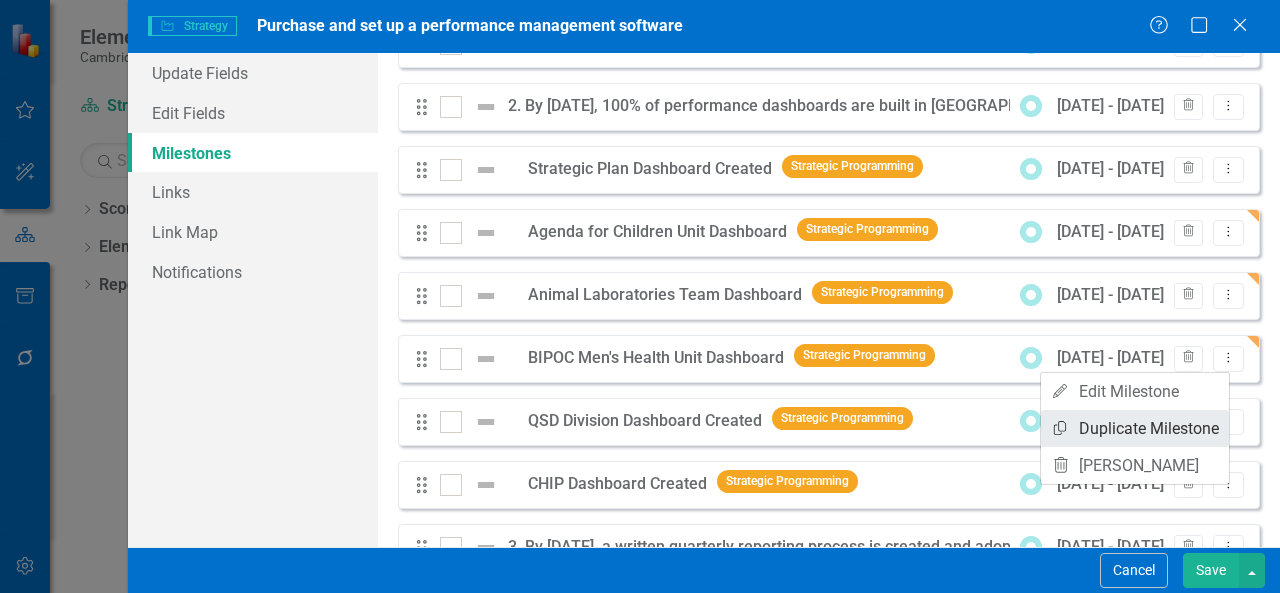click on "Copy" 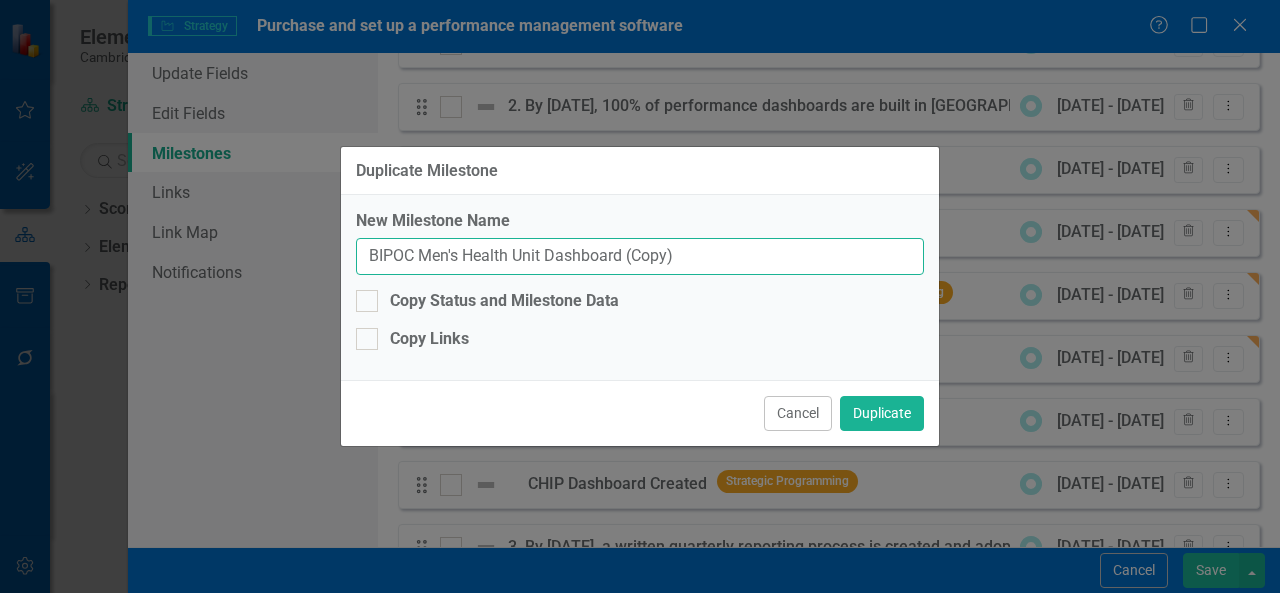 drag, startPoint x: 692, startPoint y: 257, endPoint x: 195, endPoint y: 273, distance: 497.25748 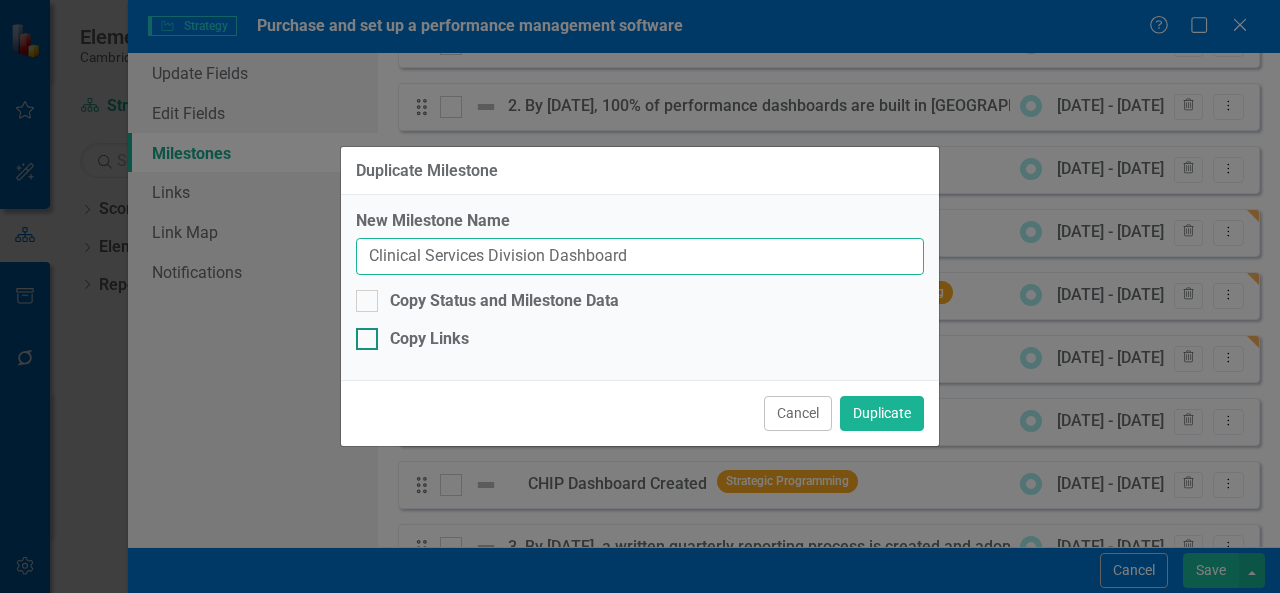 type on "Clinical Services Division Dashboard" 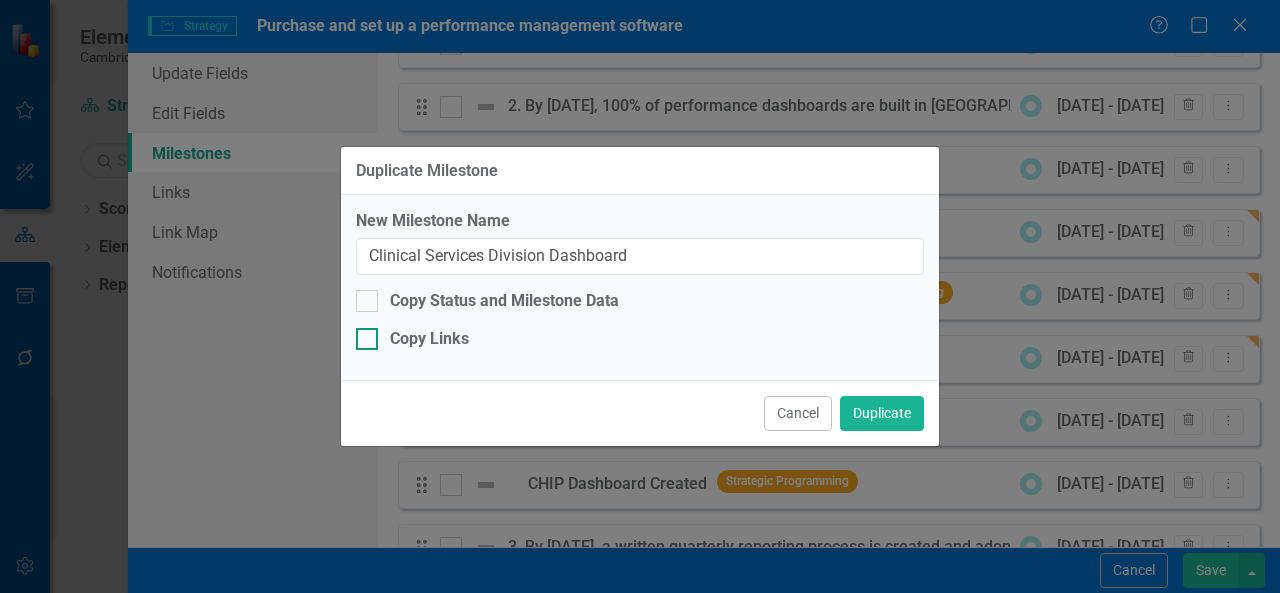 click at bounding box center (367, 339) 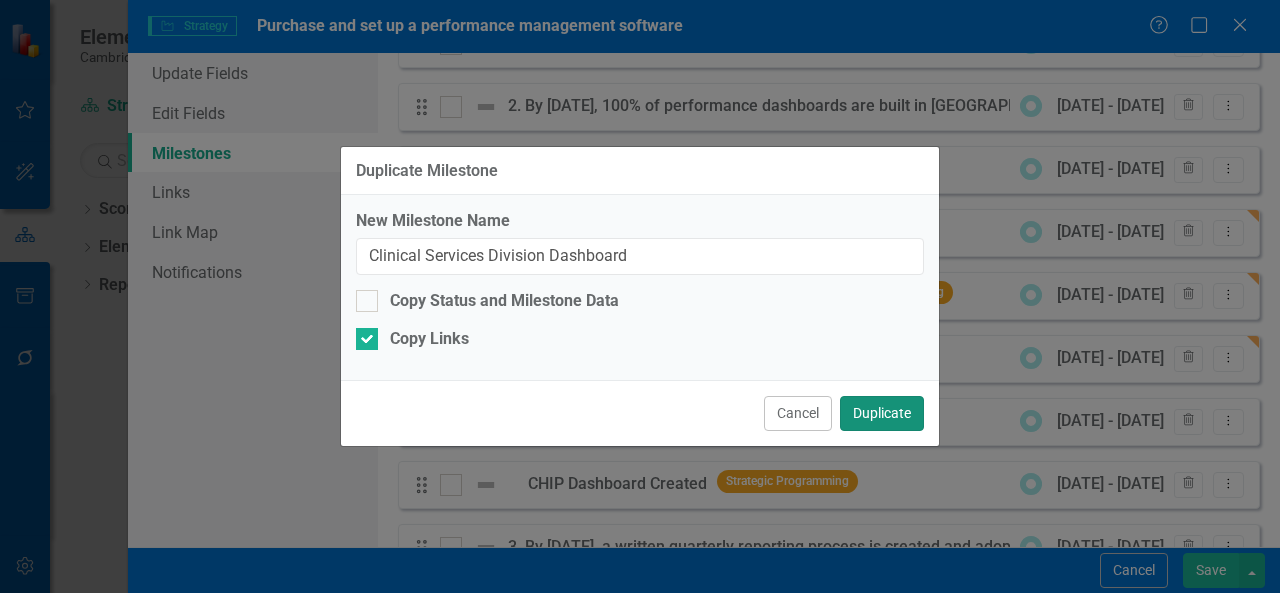 click on "Duplicate" at bounding box center [882, 413] 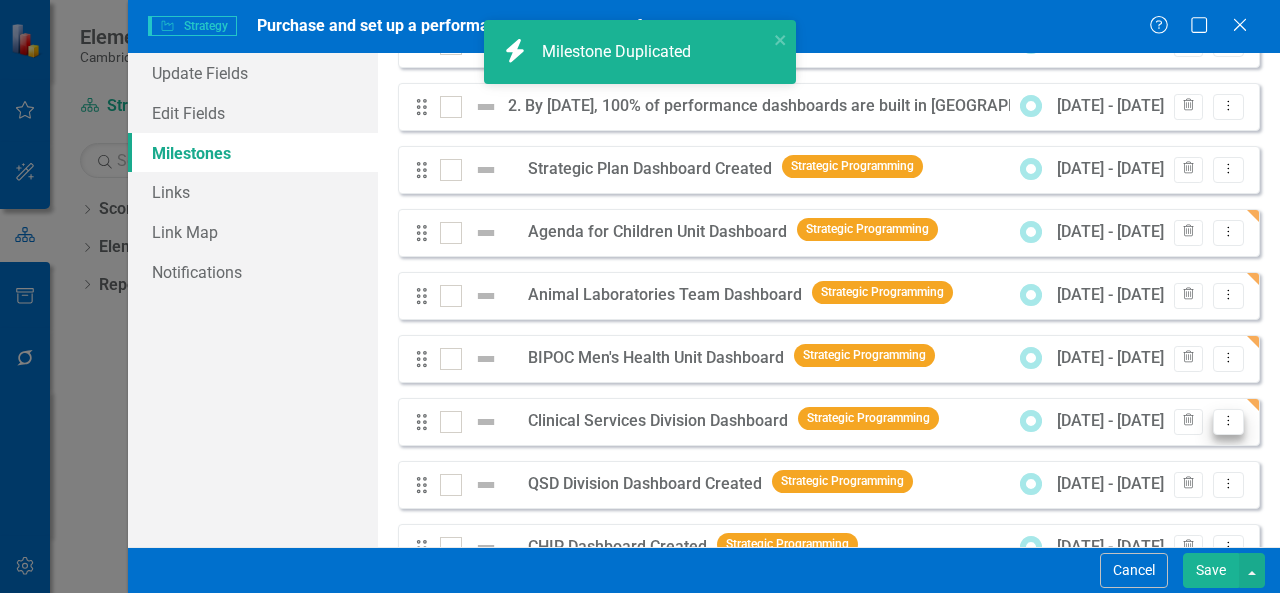 click on "Dropdown Menu" 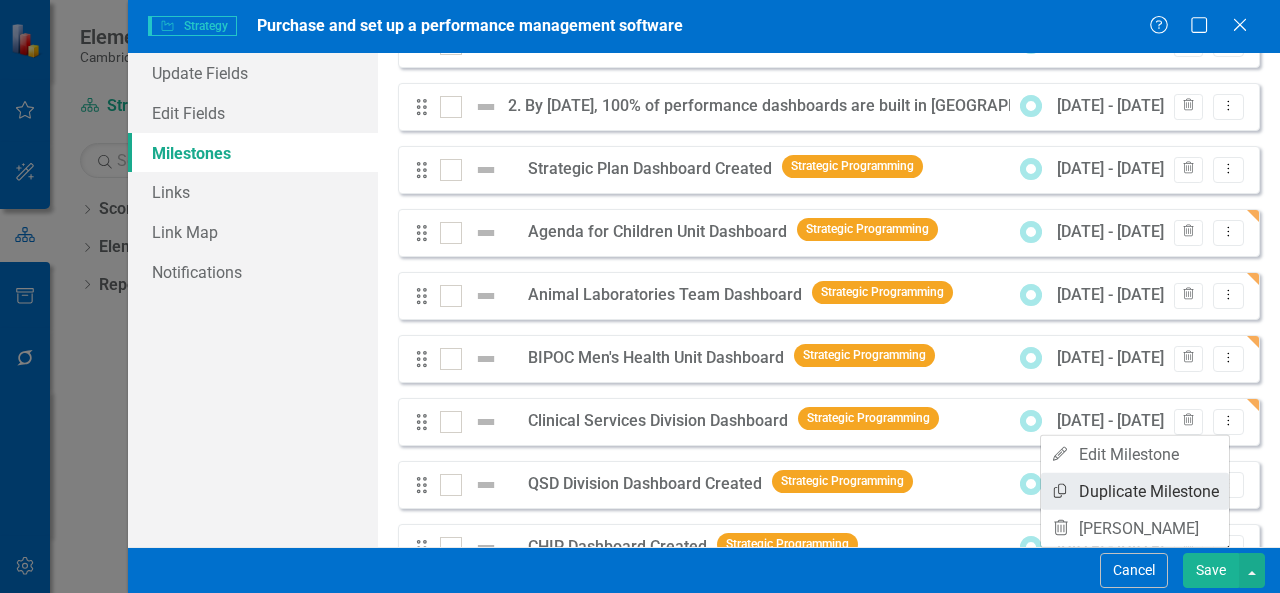 click on "Copy Duplicate Milestone" at bounding box center (1135, 491) 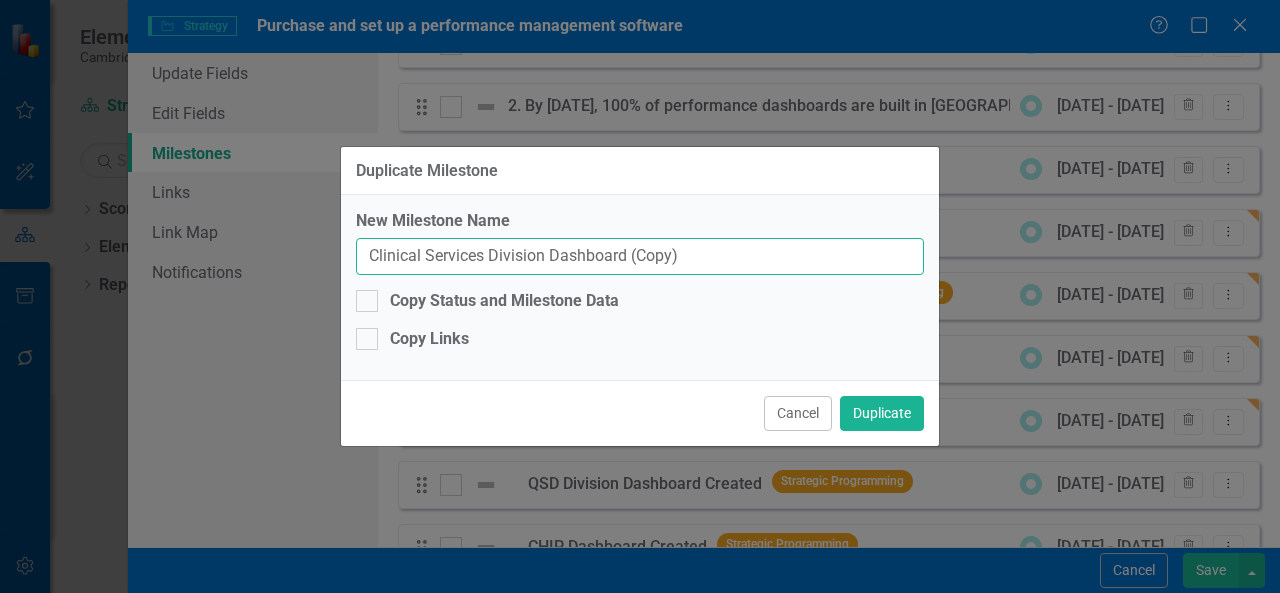 drag, startPoint x: 484, startPoint y: 263, endPoint x: 345, endPoint y: 263, distance: 139 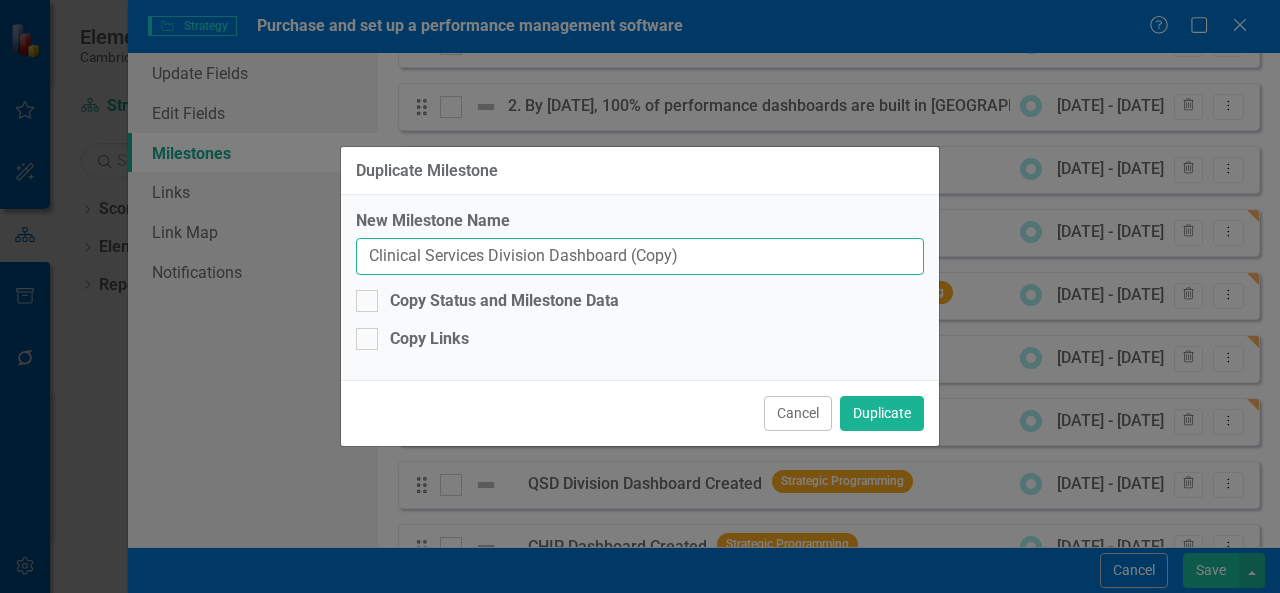 click on "New Milestone Name Clinical Services Division Dashboard (Copy) Copy Status   and Milestone Data Copy Links" at bounding box center (640, 287) 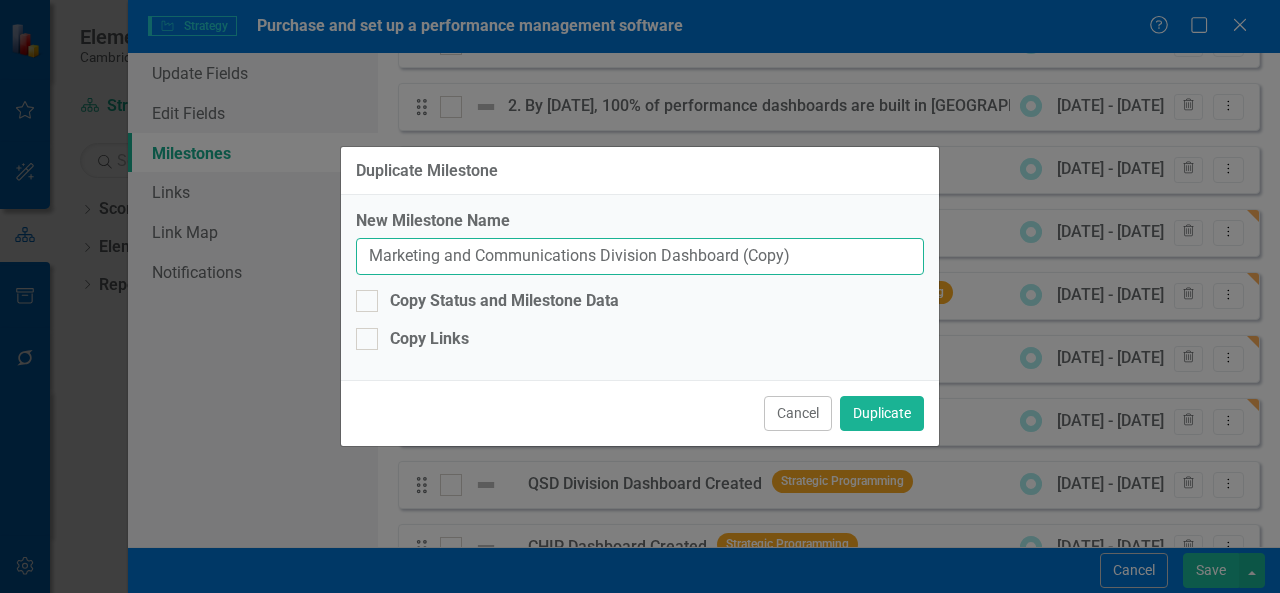 drag, startPoint x: 806, startPoint y: 259, endPoint x: 737, endPoint y: 265, distance: 69.260376 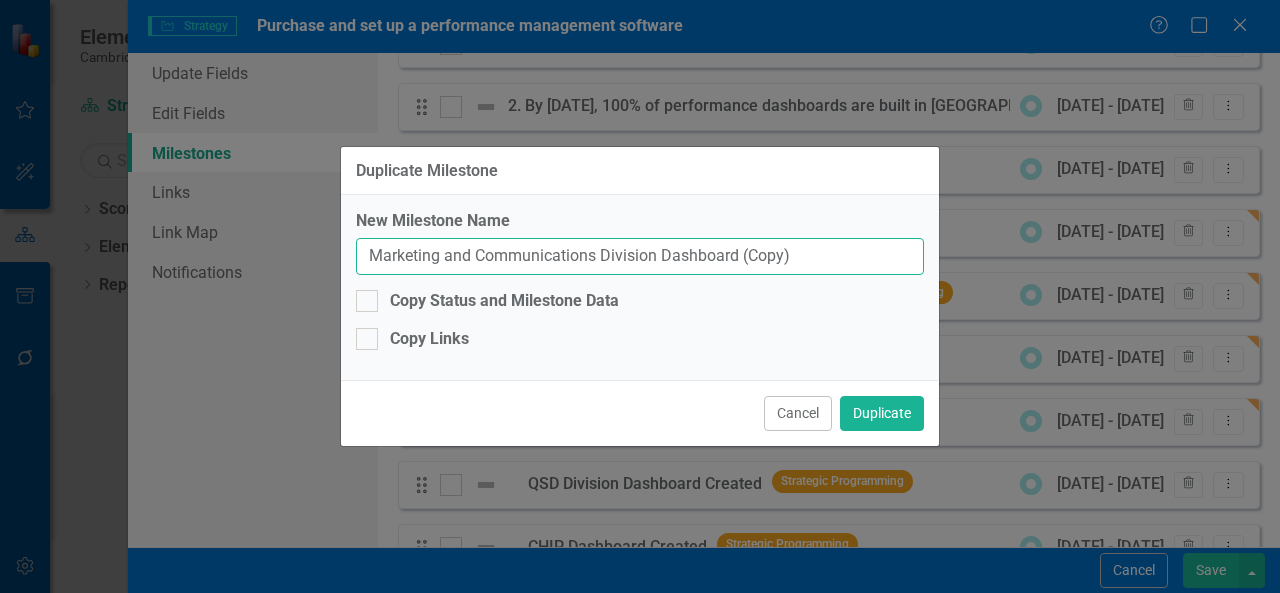 click on "Marketing and Communications Division Dashboard (Copy)" at bounding box center (640, 256) 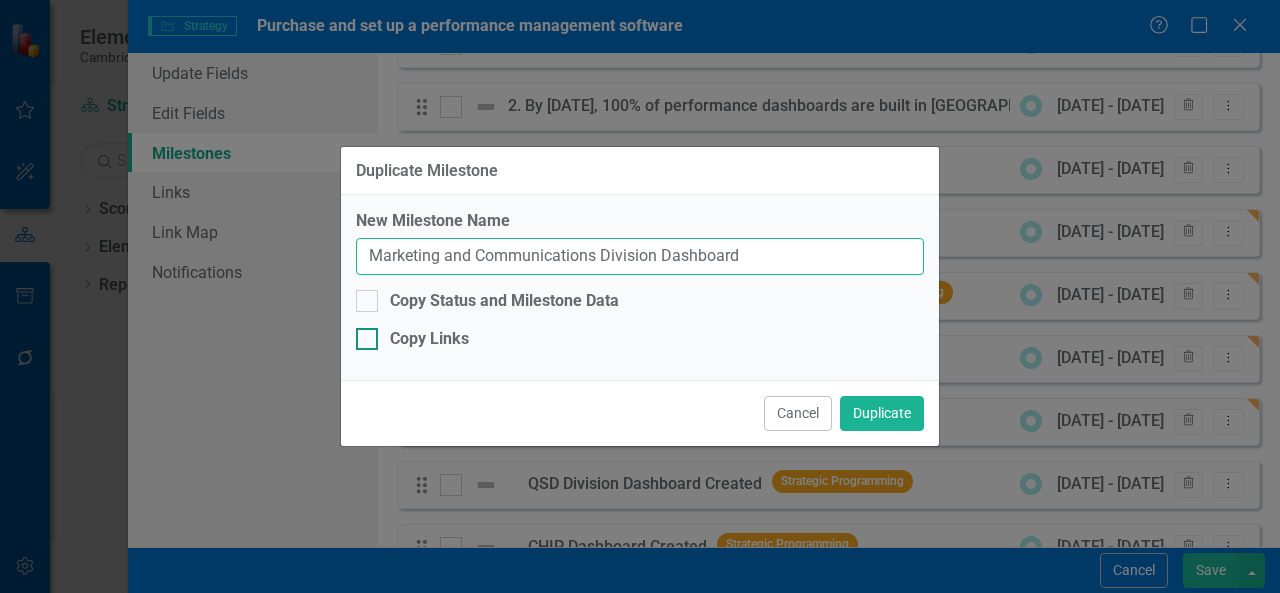 type on "Marketing and Communications Division Dashboard" 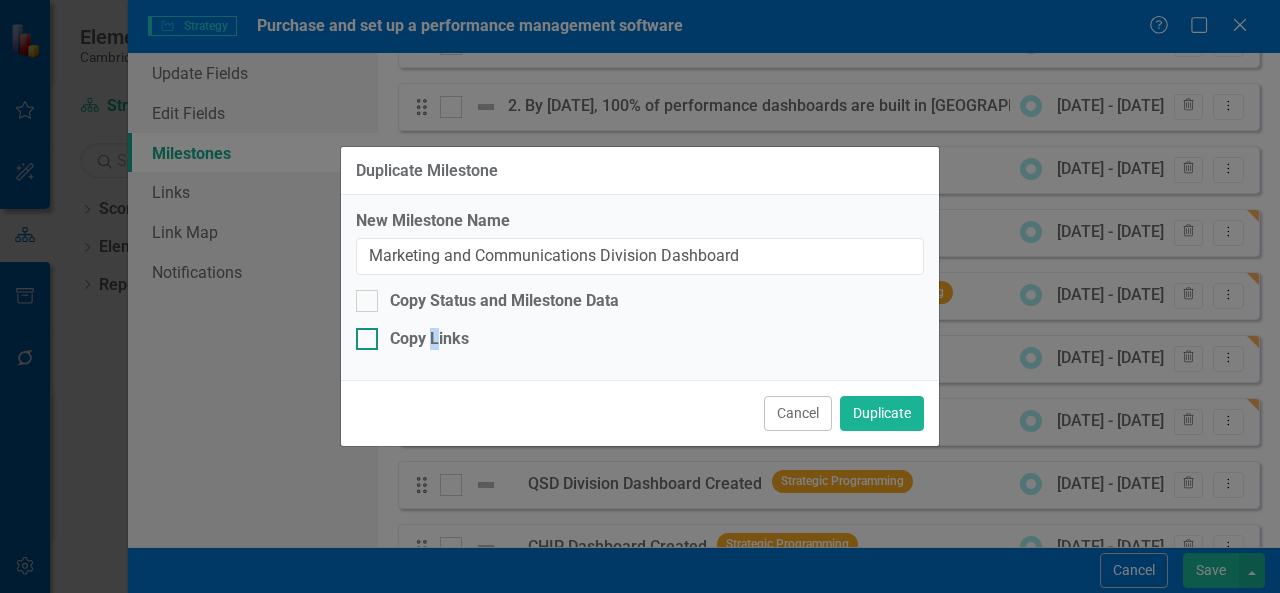 click on "Copy Links" at bounding box center (429, 339) 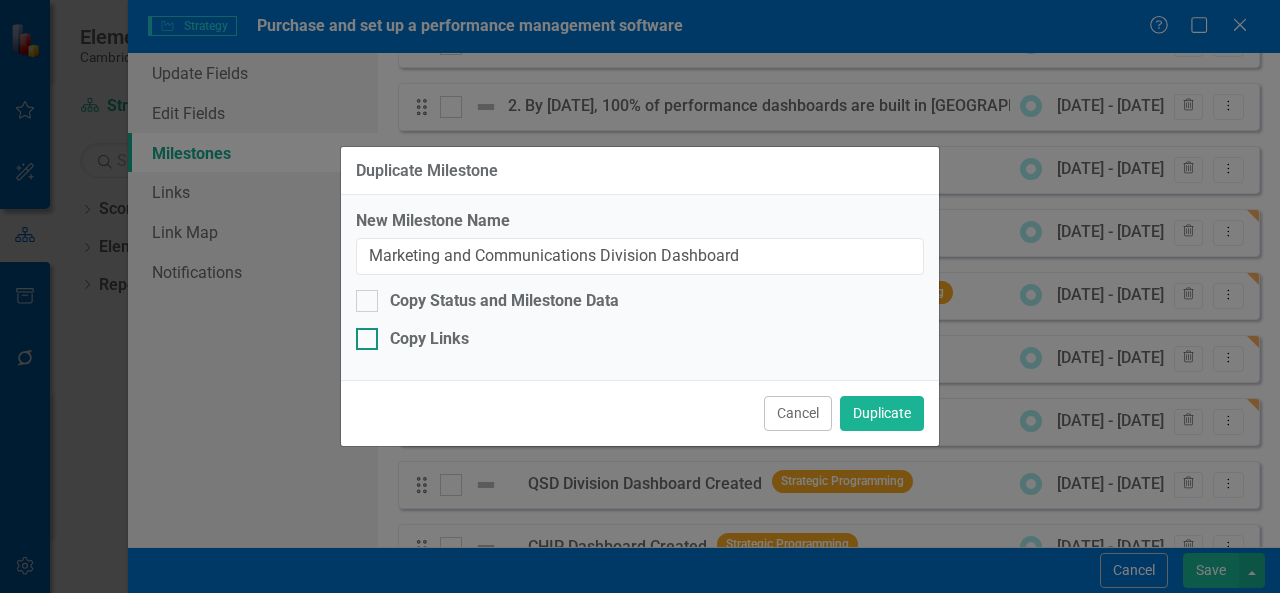 click at bounding box center (367, 339) 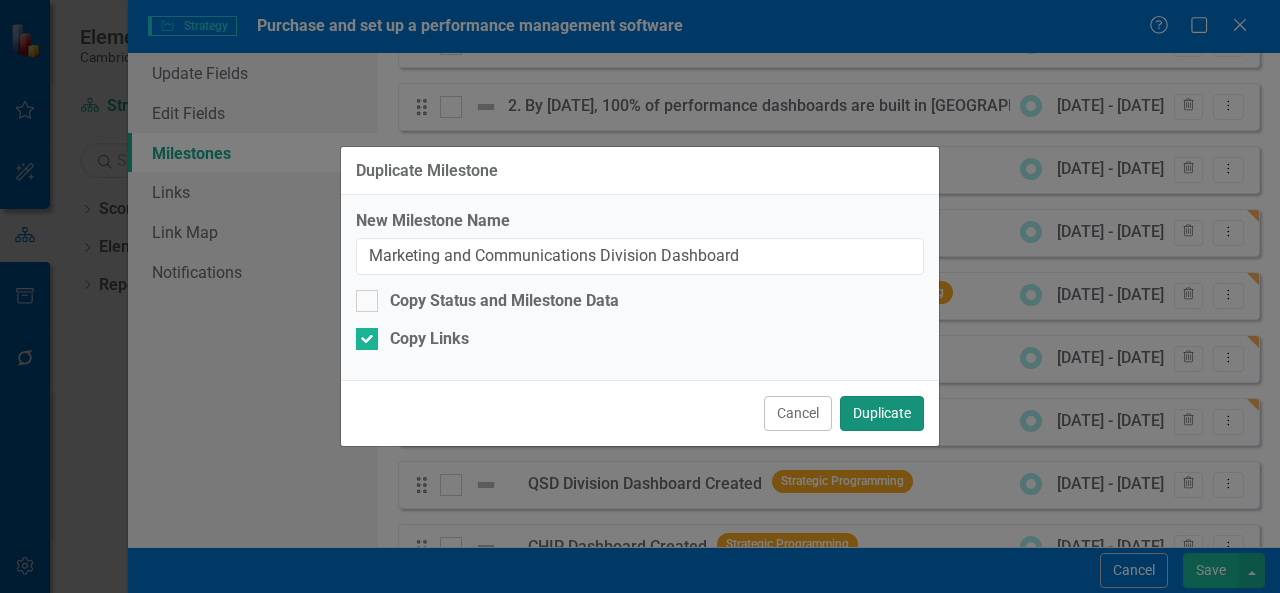 click on "Duplicate" at bounding box center (882, 413) 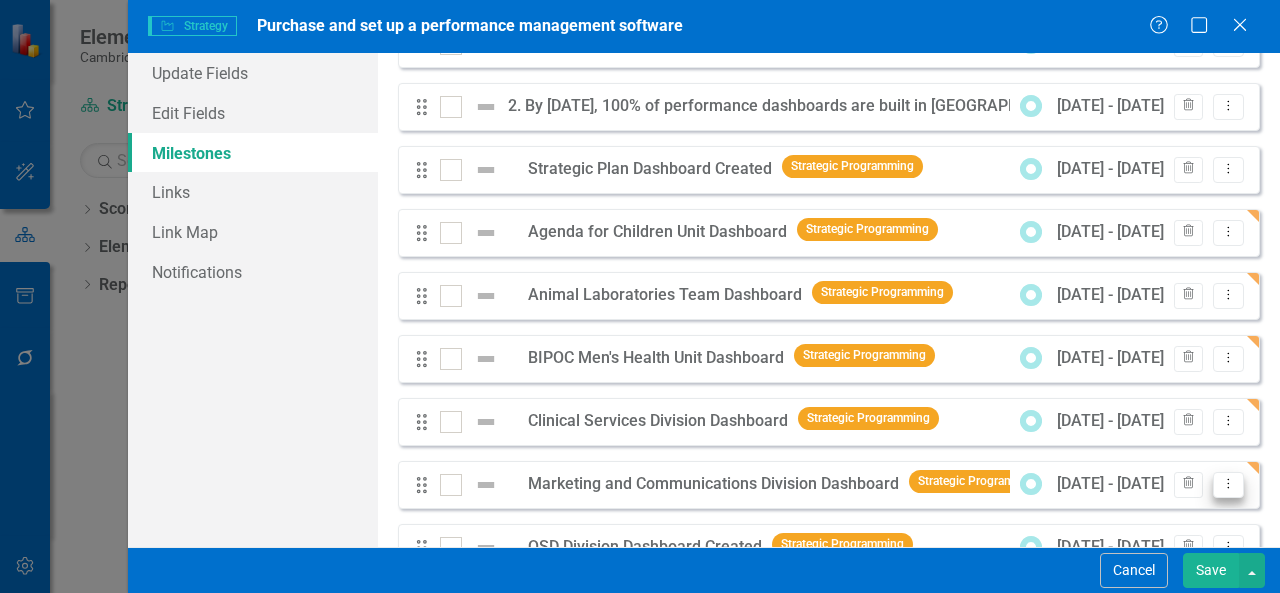 click on "Dropdown Menu" 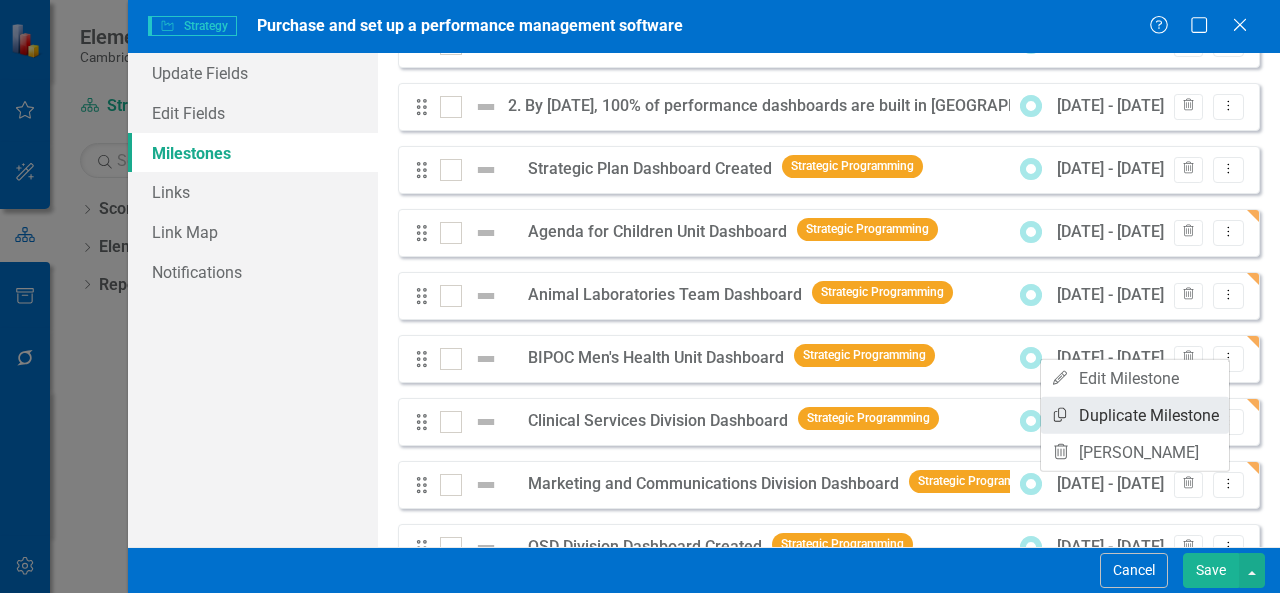click on "Copy Duplicate Milestone" at bounding box center (1135, 415) 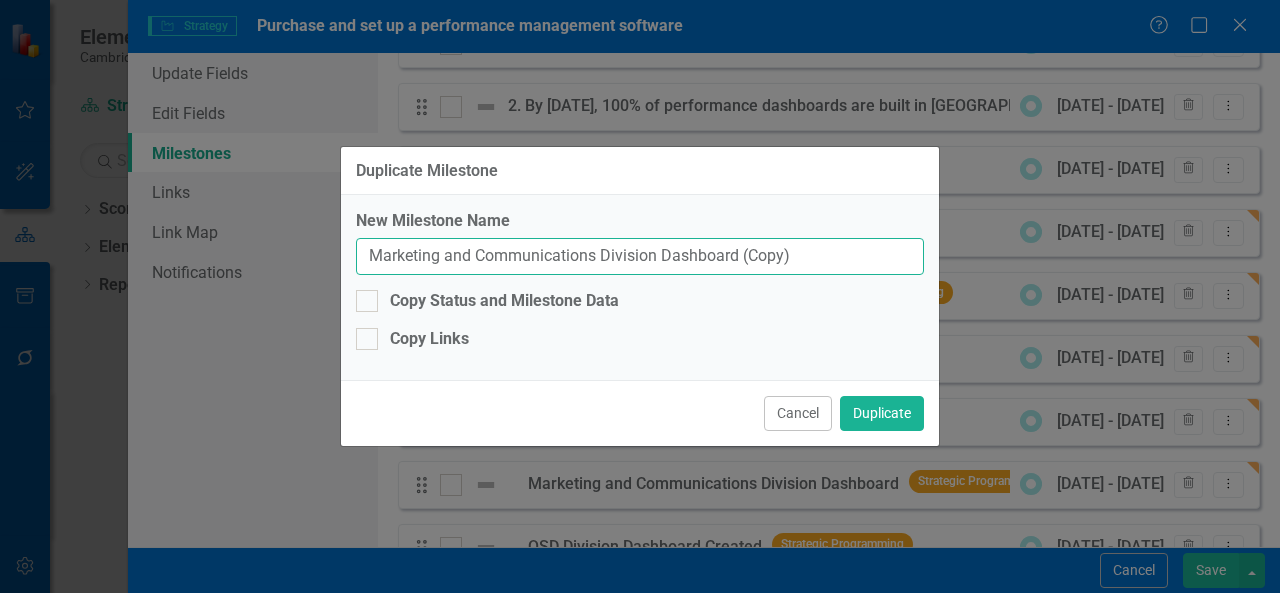 drag, startPoint x: 370, startPoint y: 255, endPoint x: 594, endPoint y: 253, distance: 224.00893 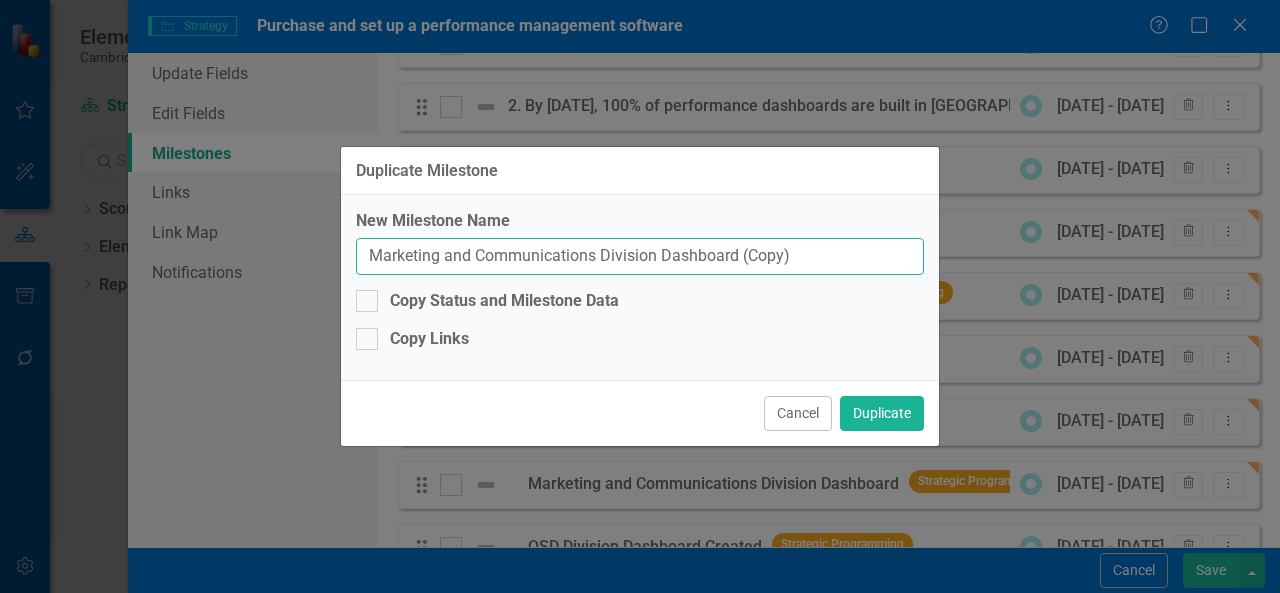 click on "Marketing and Communications Division Dashboard (Copy)" at bounding box center [640, 256] 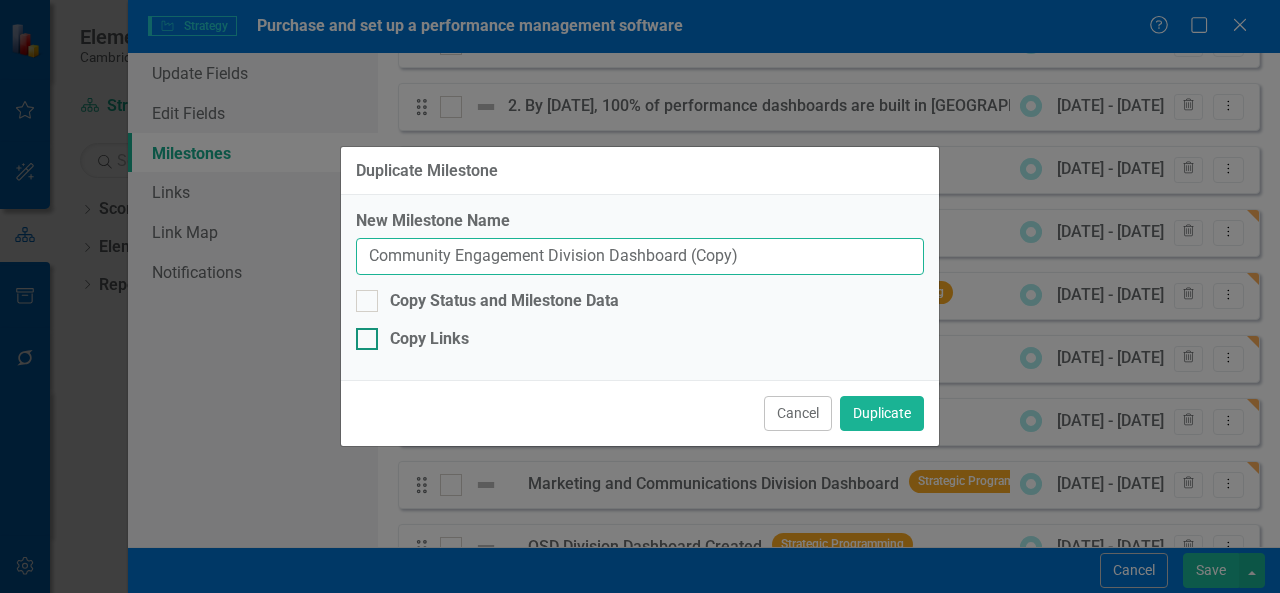 type on "Community Engagement Division Dashboard (Copy)" 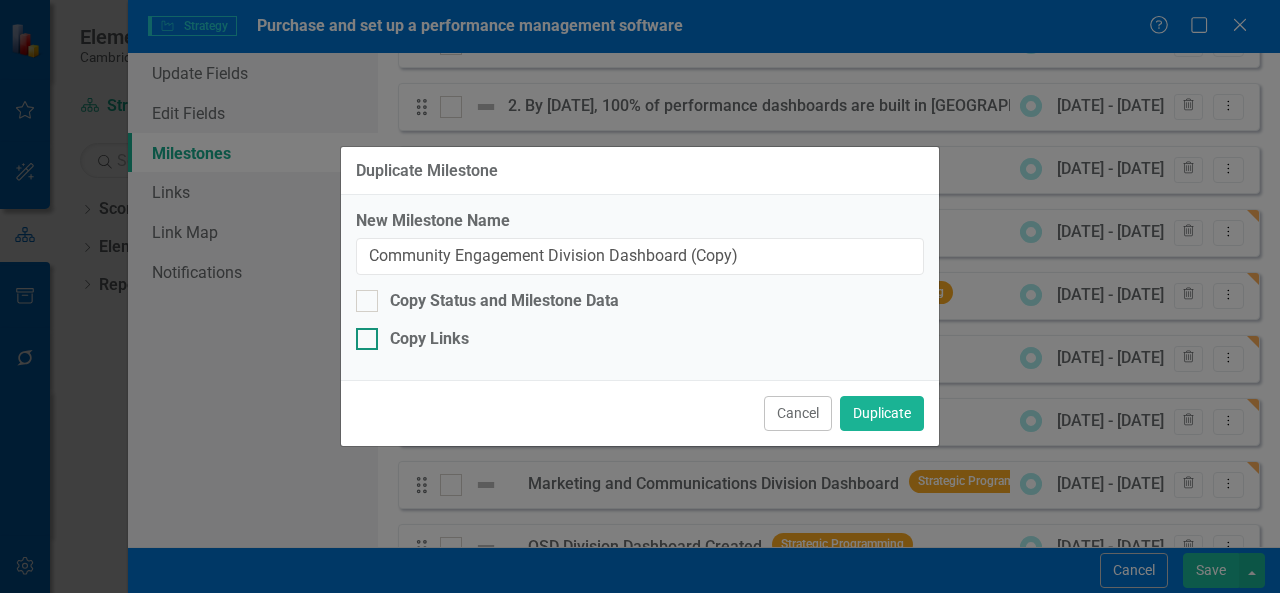 click on "Copy Links" at bounding box center [429, 339] 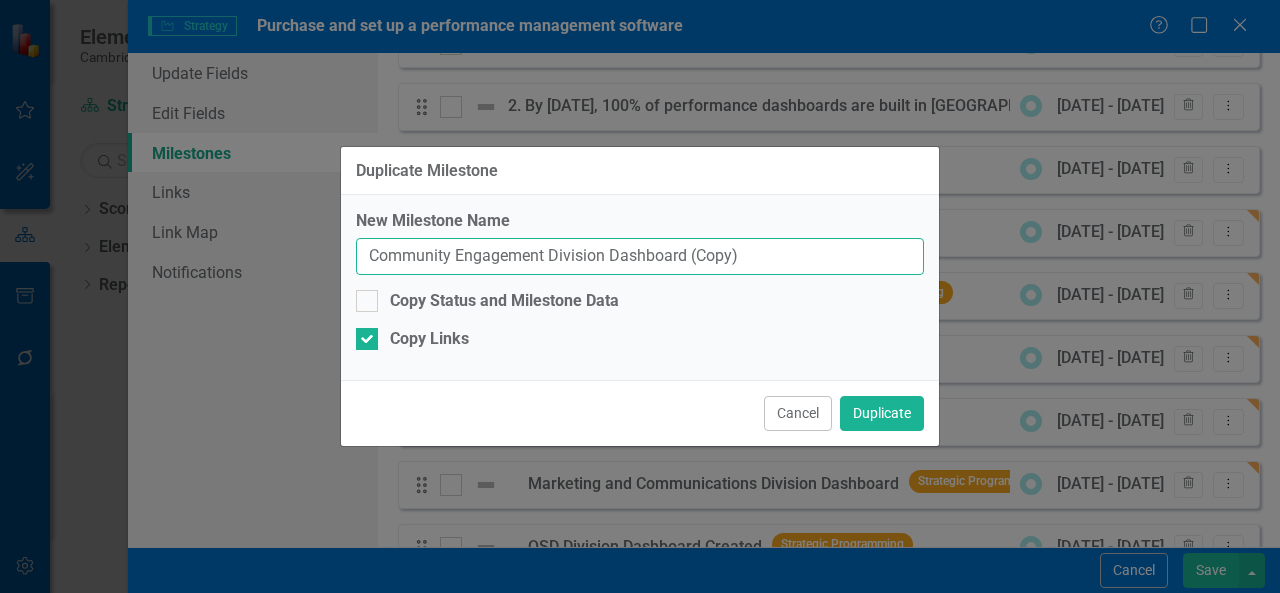 drag, startPoint x: 758, startPoint y: 260, endPoint x: 685, endPoint y: 259, distance: 73.00685 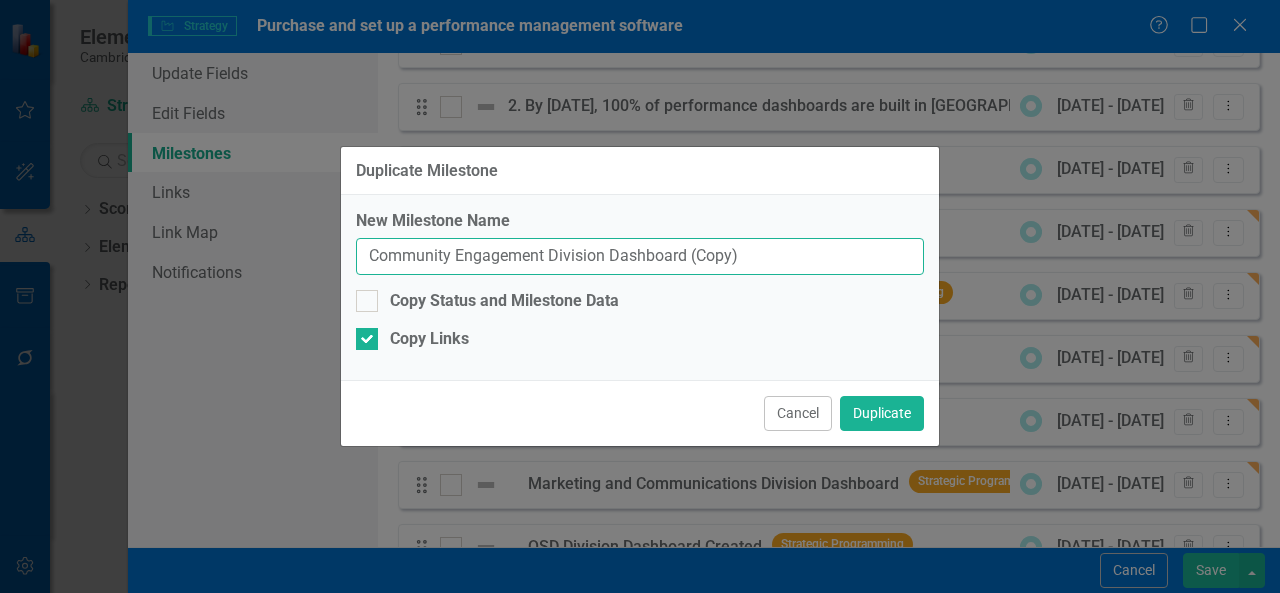 click on "Community Engagement Division Dashboard (Copy)" at bounding box center (640, 256) 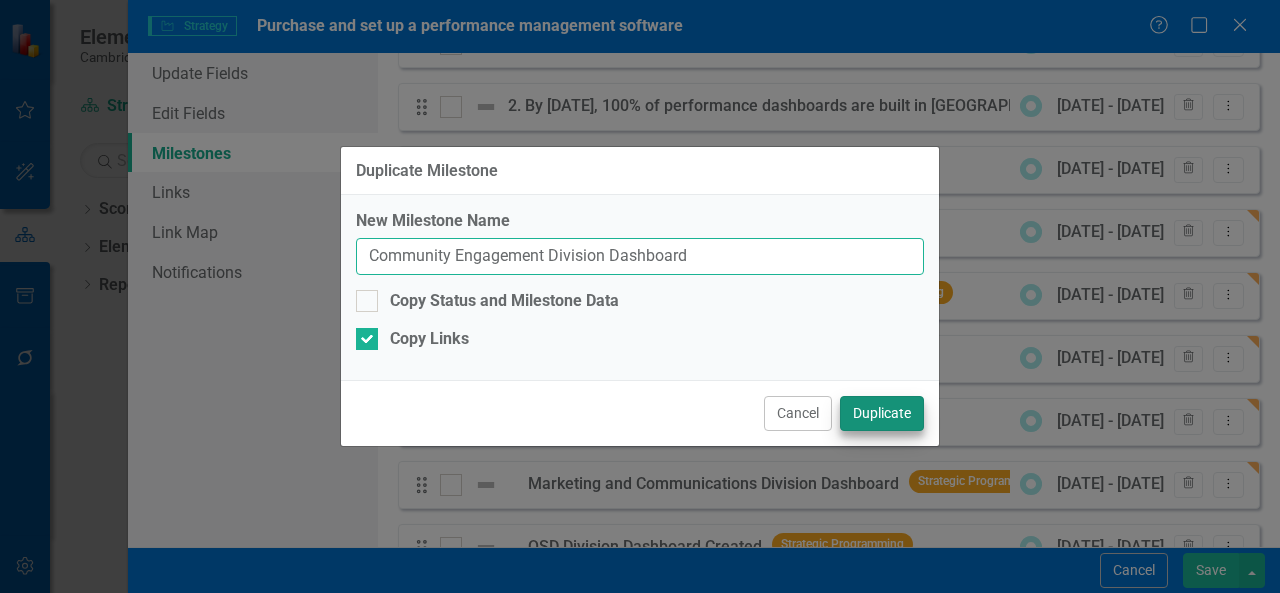type on "Community Engagement Division Dashboard" 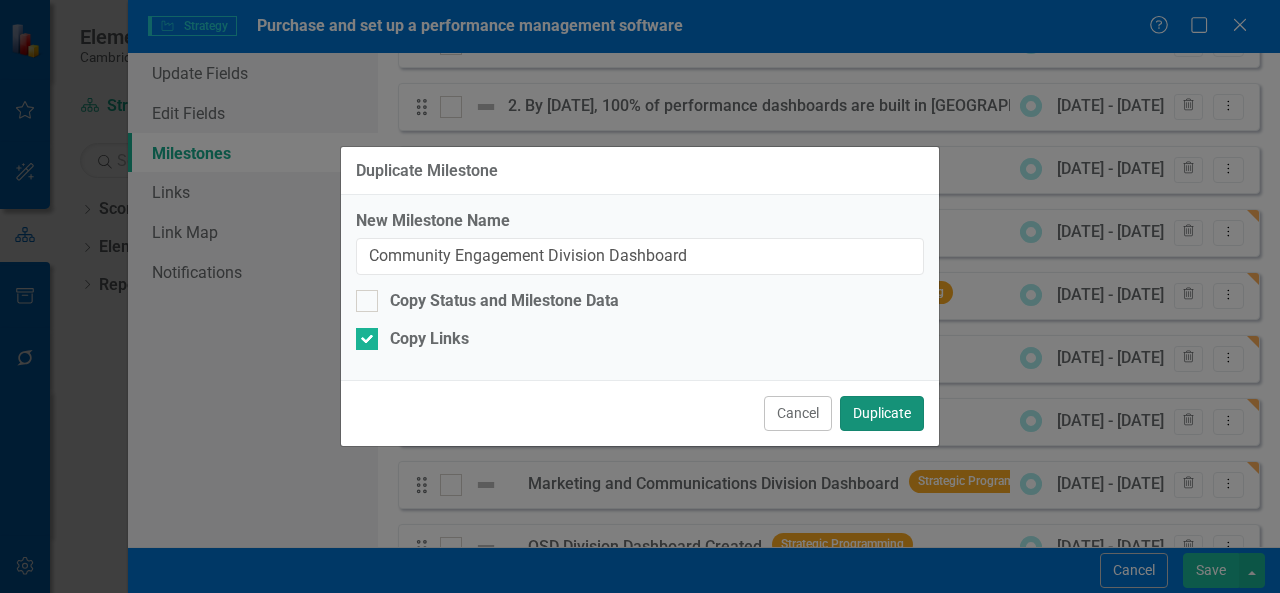 click on "Duplicate" at bounding box center [882, 413] 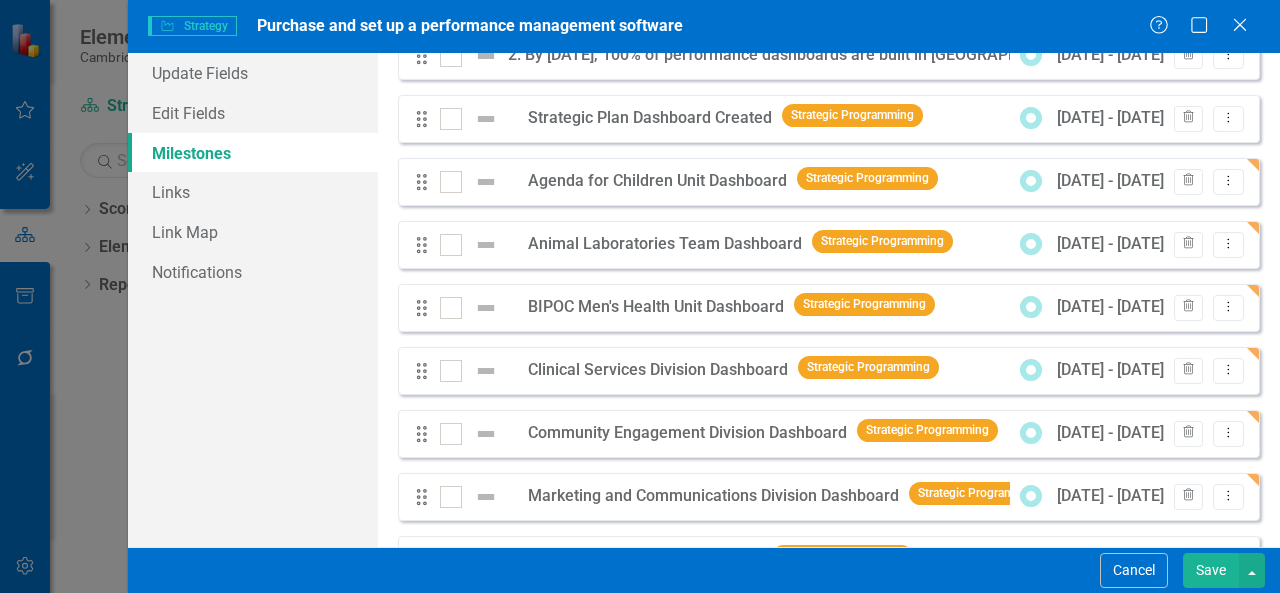 scroll, scrollTop: 143, scrollLeft: 0, axis: vertical 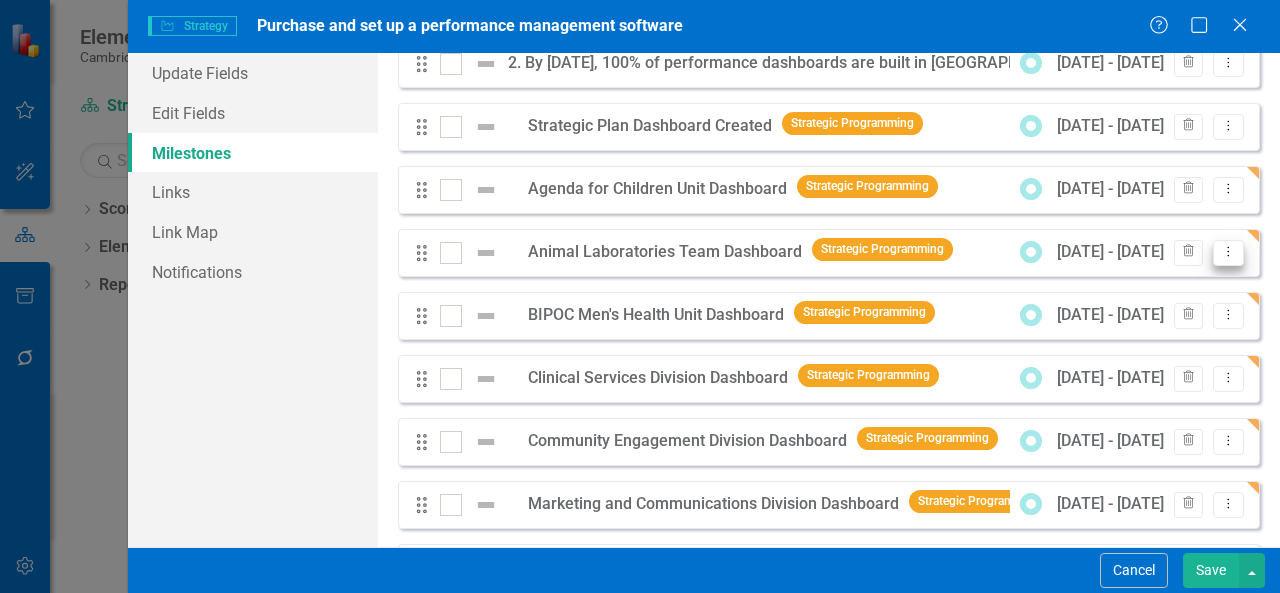 click on "Dropdown Menu" 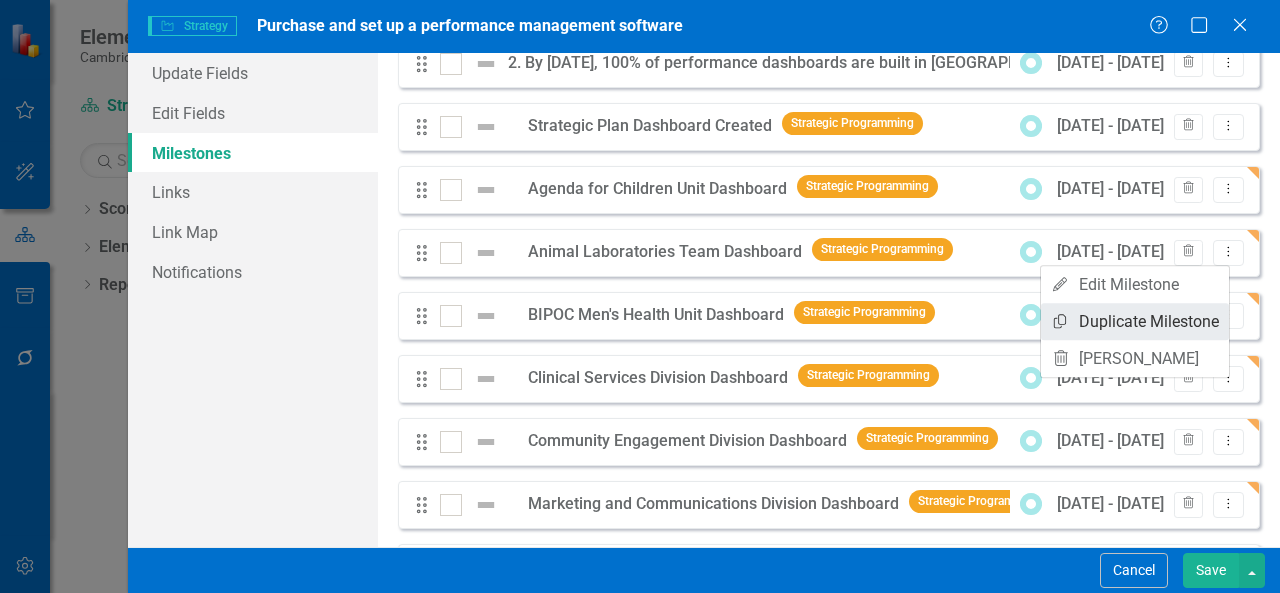 click on "Copy Duplicate Milestone" at bounding box center [1135, 321] 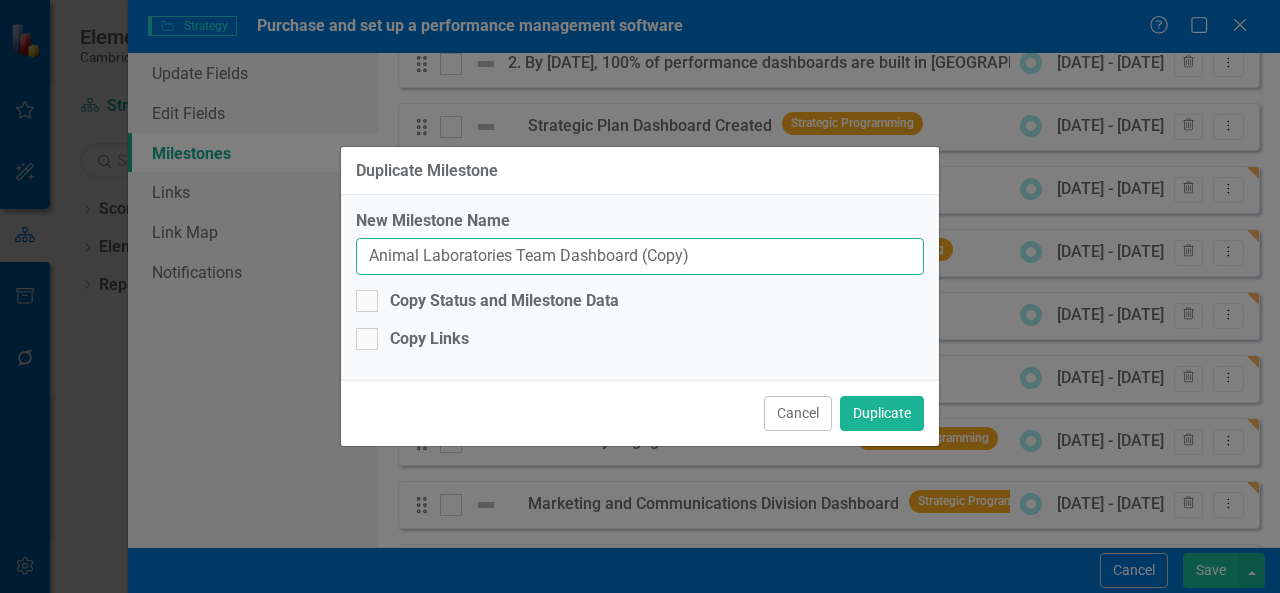 drag, startPoint x: 510, startPoint y: 255, endPoint x: 378, endPoint y: 258, distance: 132.03409 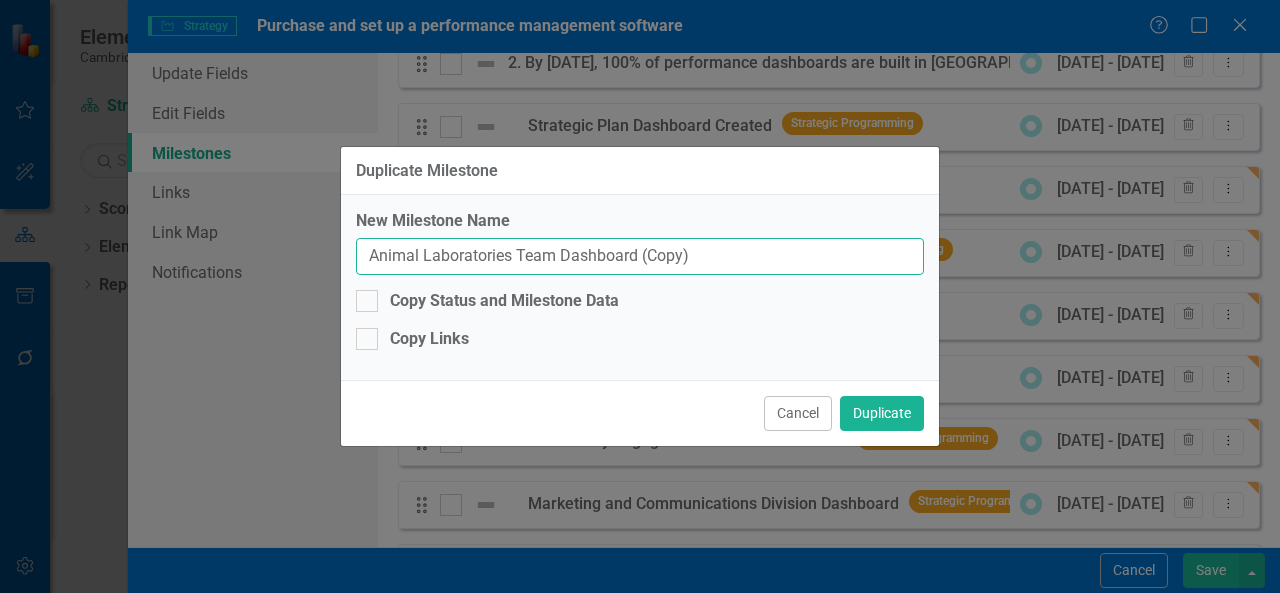 click on "Animal Laboratories Team Dashboard (Copy)" at bounding box center (640, 256) 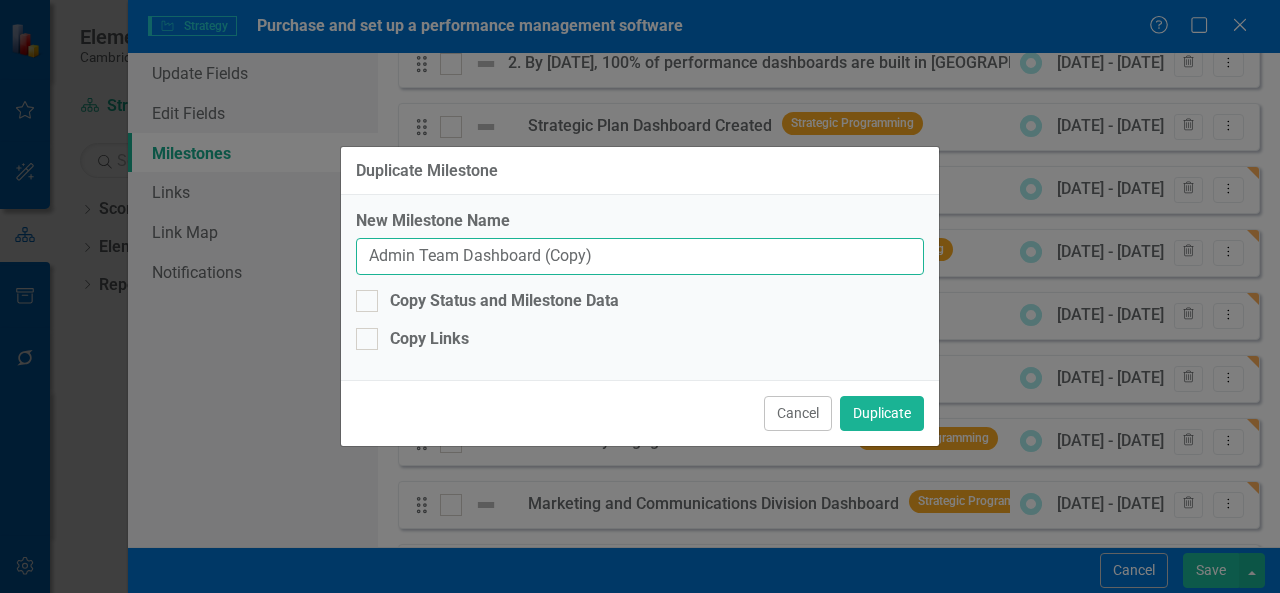 drag, startPoint x: 593, startPoint y: 260, endPoint x: 538, endPoint y: 261, distance: 55.00909 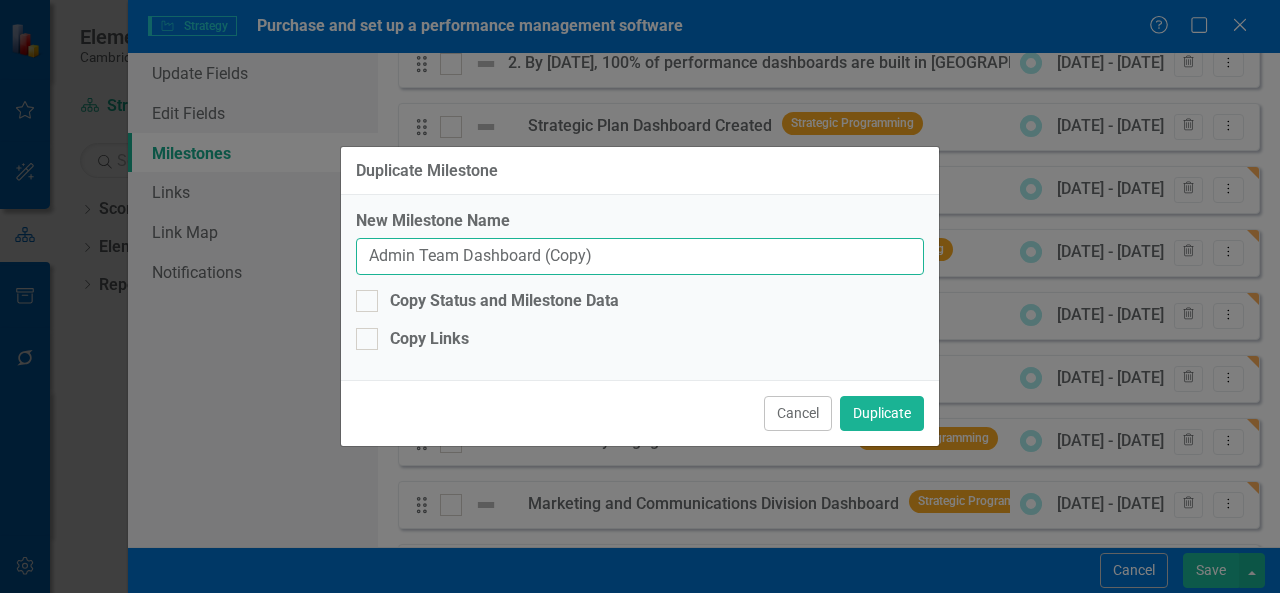 click on "Admin Team Dashboard (Copy)" at bounding box center (640, 256) 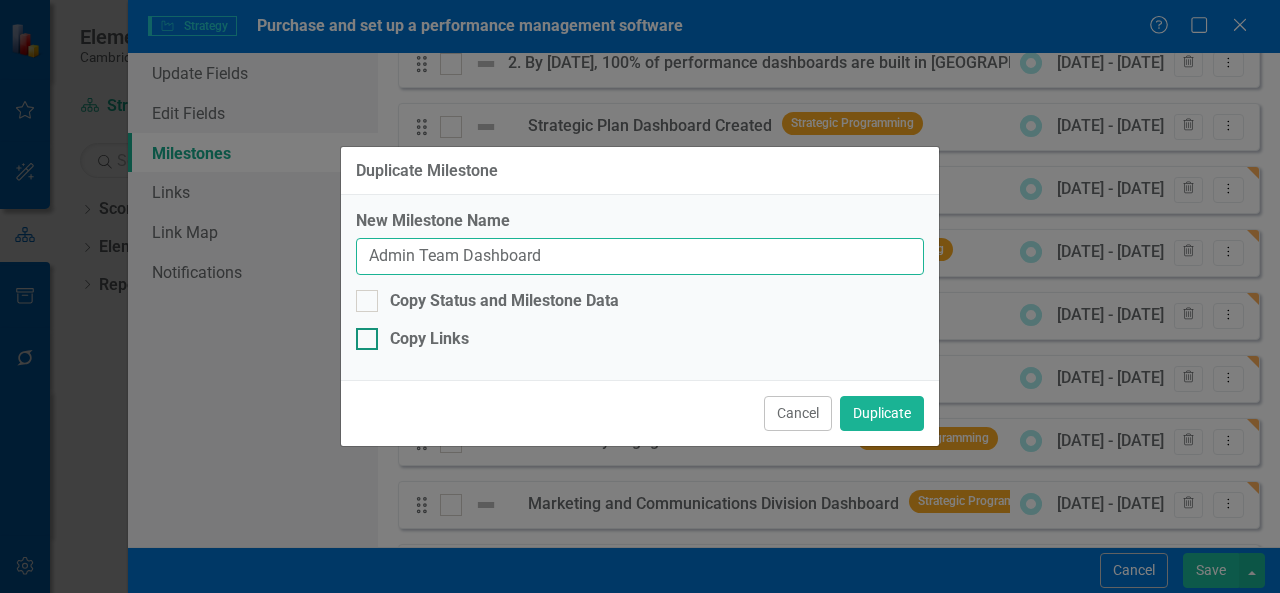 type on "Admin Team Dashboard" 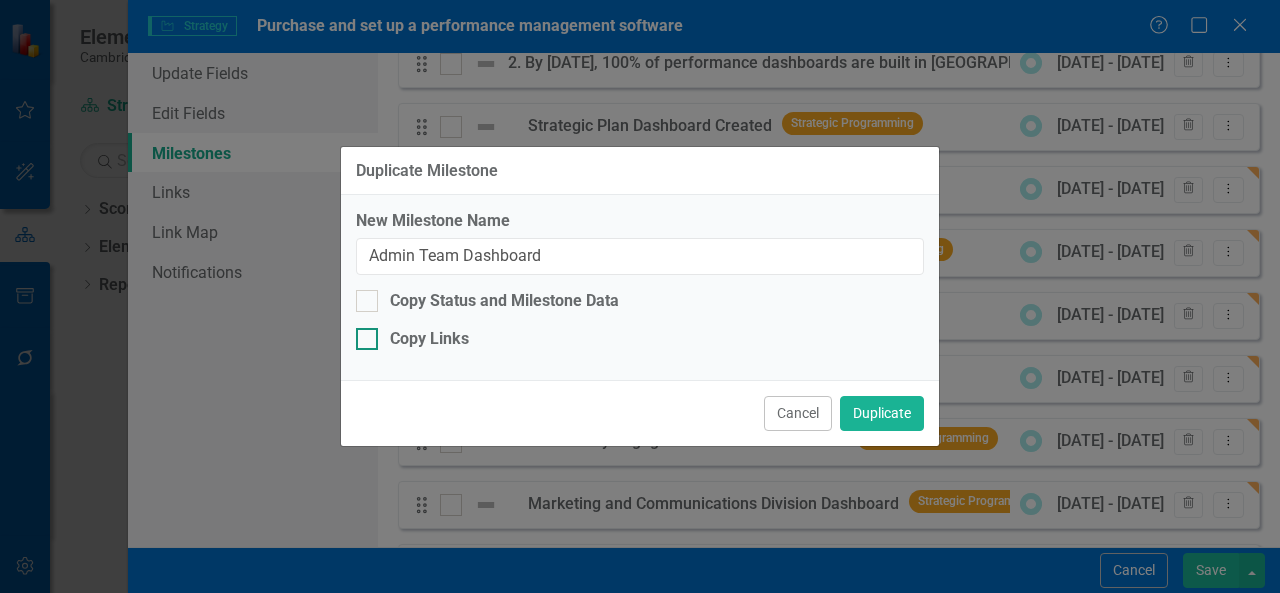 click on "Copy Links" at bounding box center (429, 339) 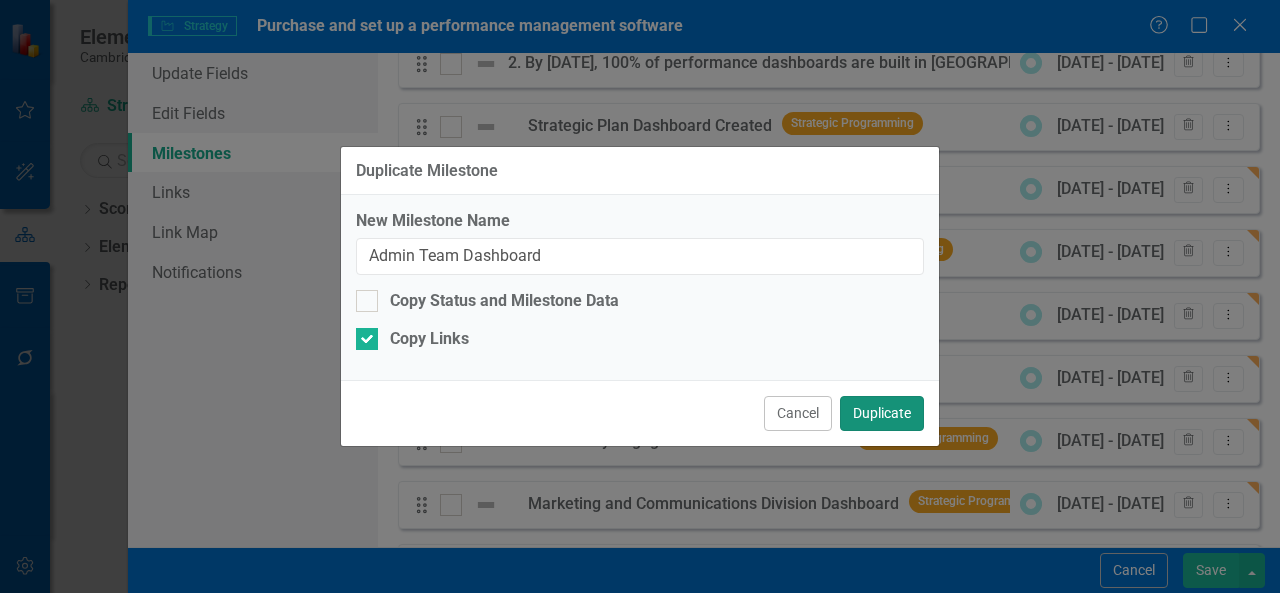 click on "Duplicate" at bounding box center [882, 413] 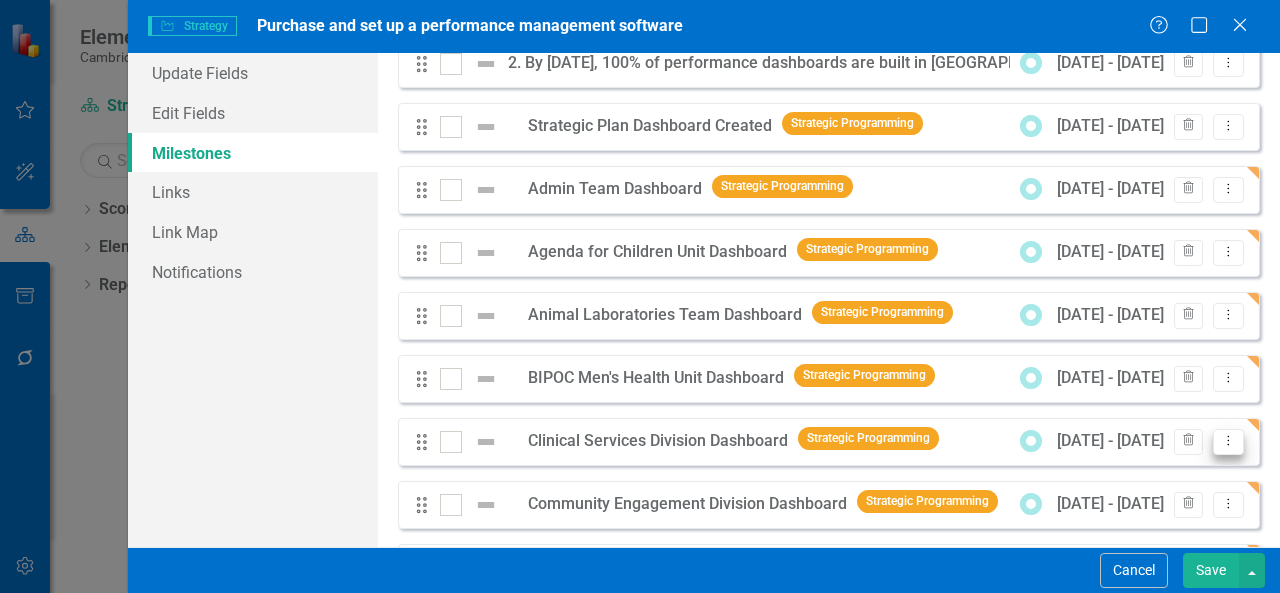 click on "Dropdown Menu" 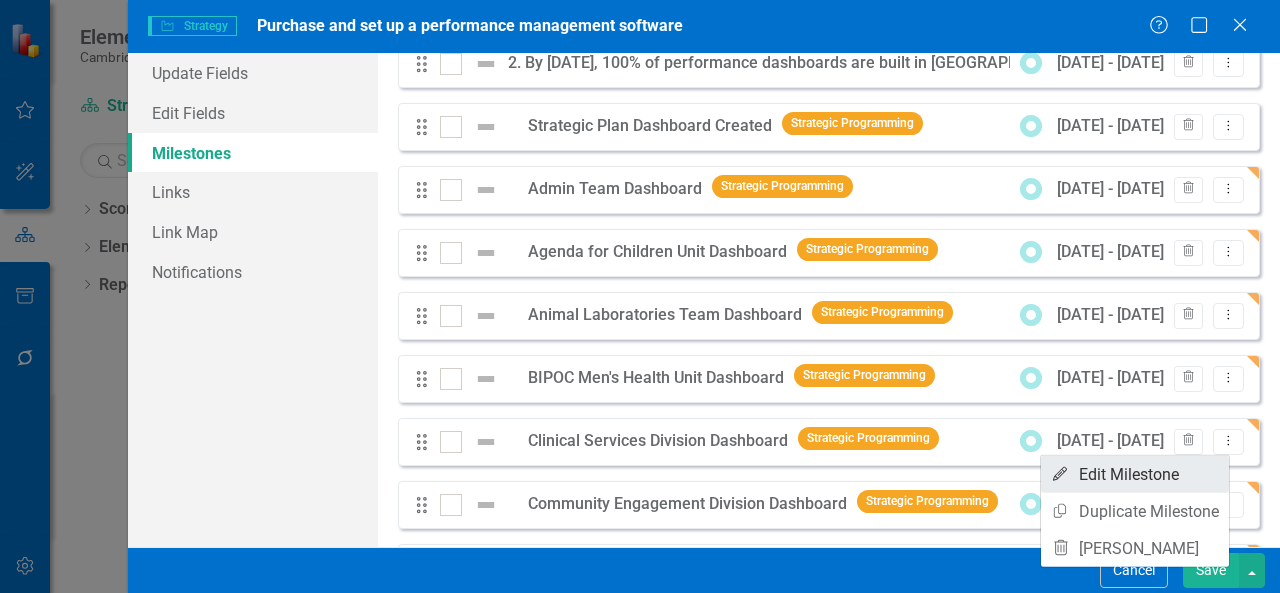 click on "Edit Edit Milestone" at bounding box center [1135, 474] 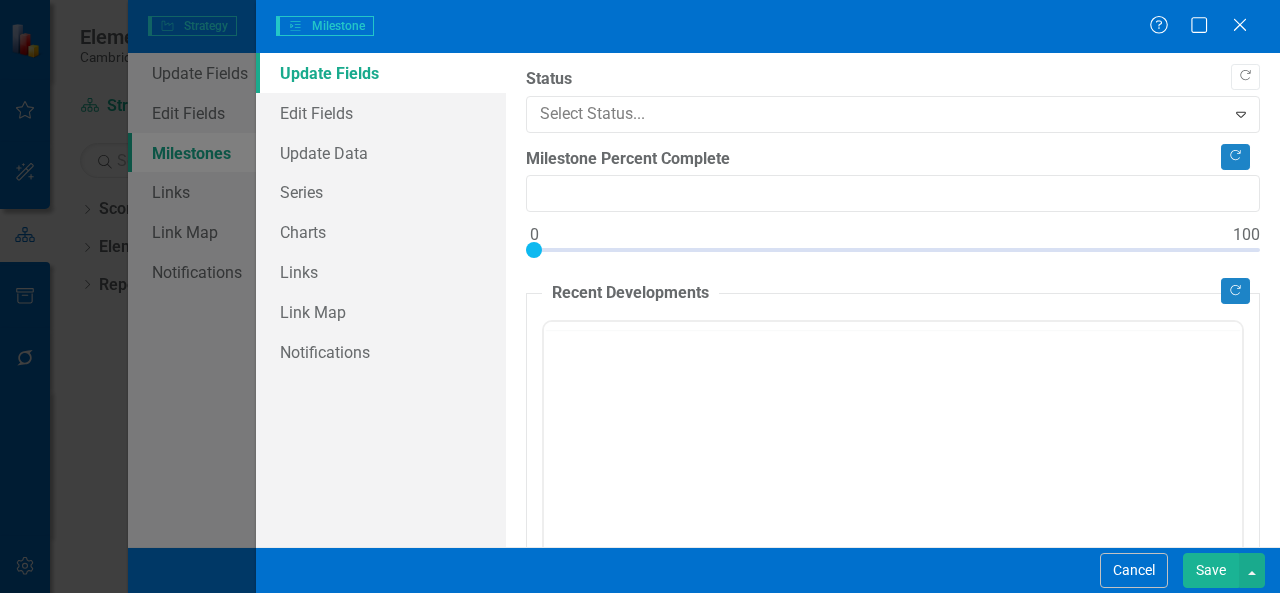type on "0" 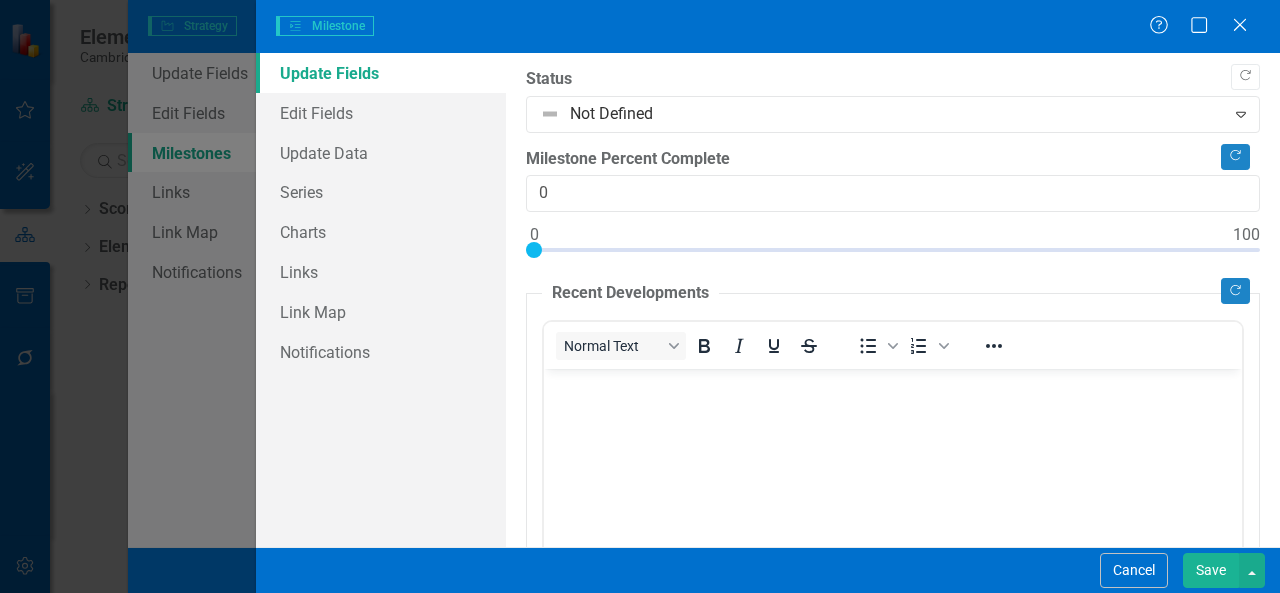 scroll, scrollTop: 0, scrollLeft: 0, axis: both 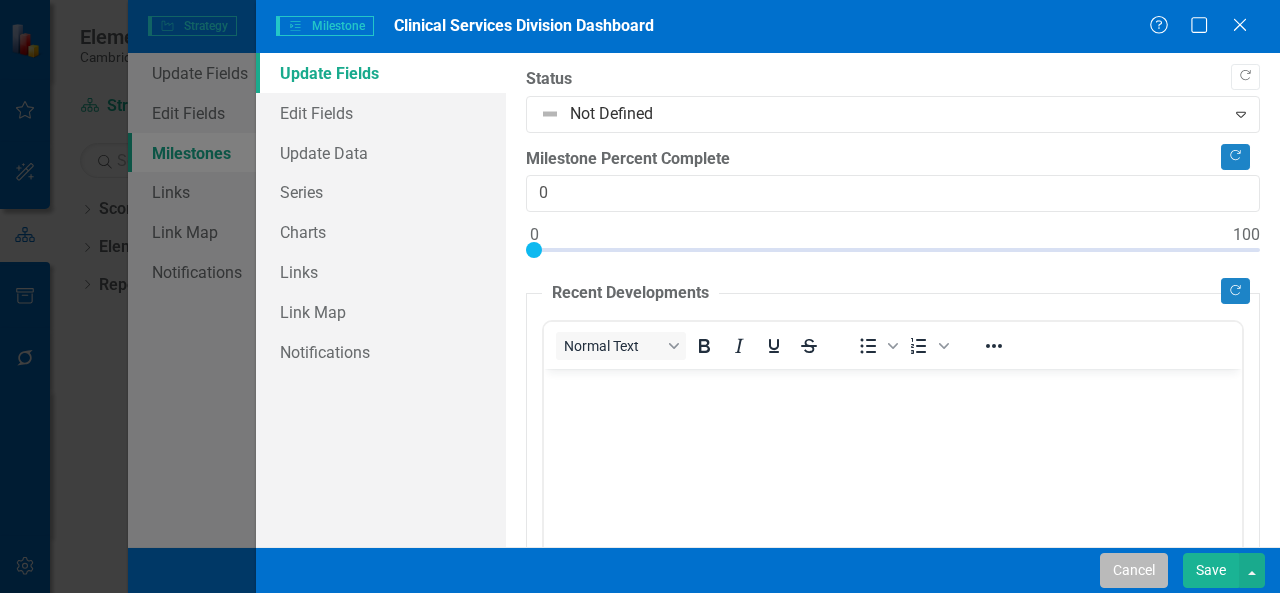 click on "Cancel" at bounding box center [1134, 570] 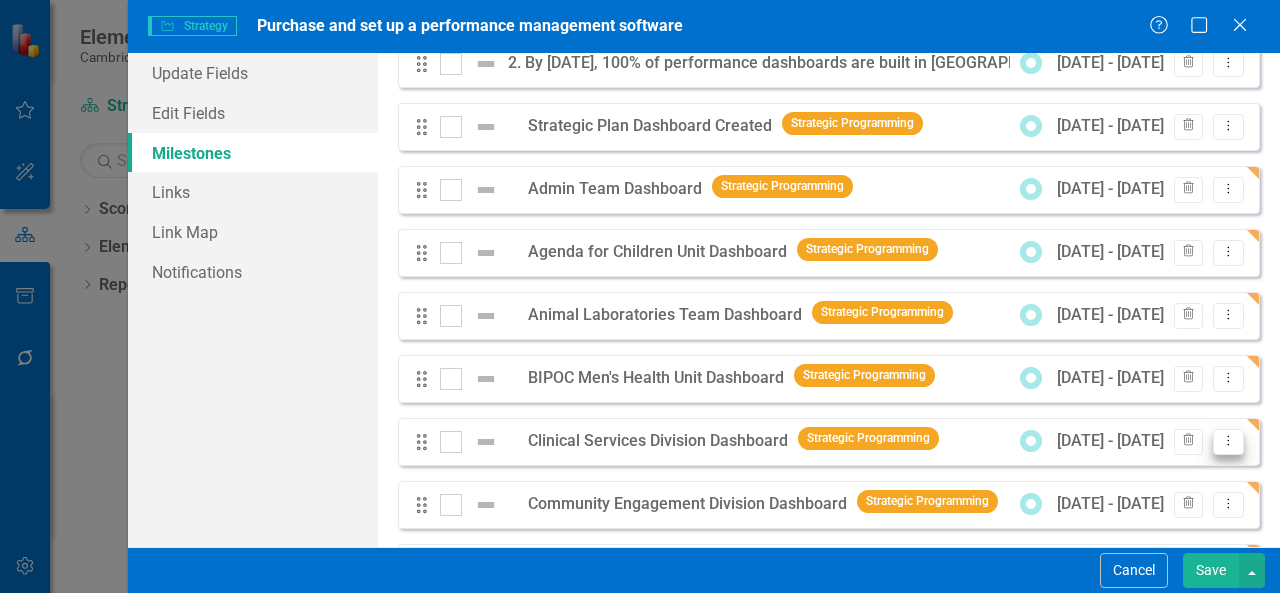 click on "Dropdown Menu" 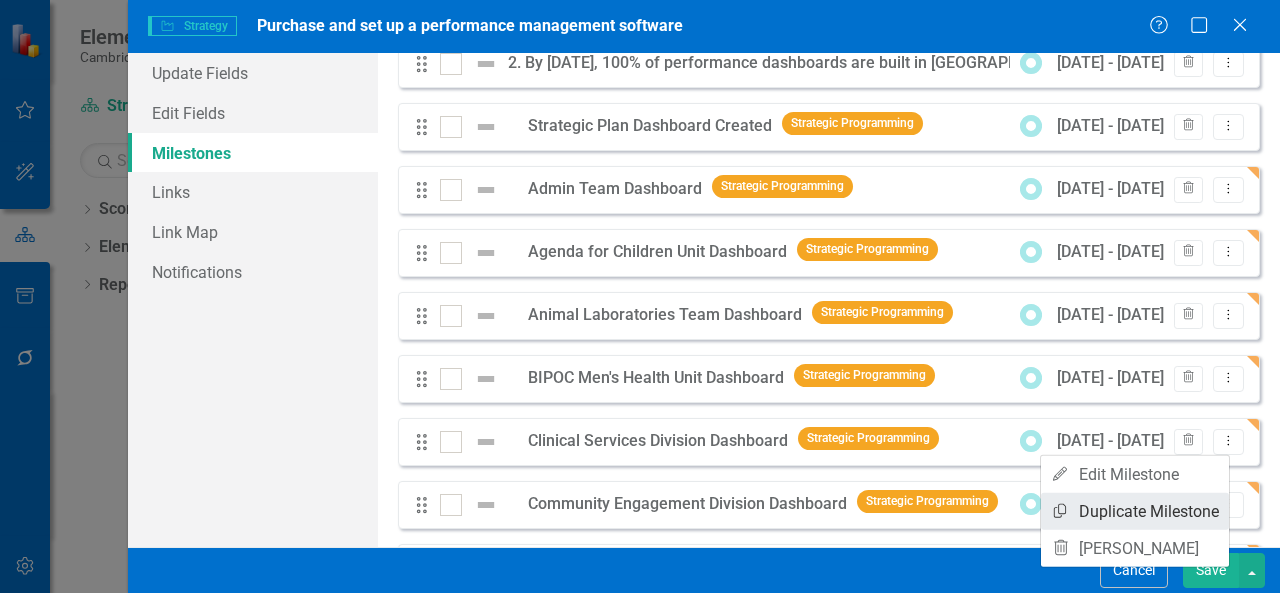 click on "Copy Duplicate Milestone" at bounding box center [1135, 511] 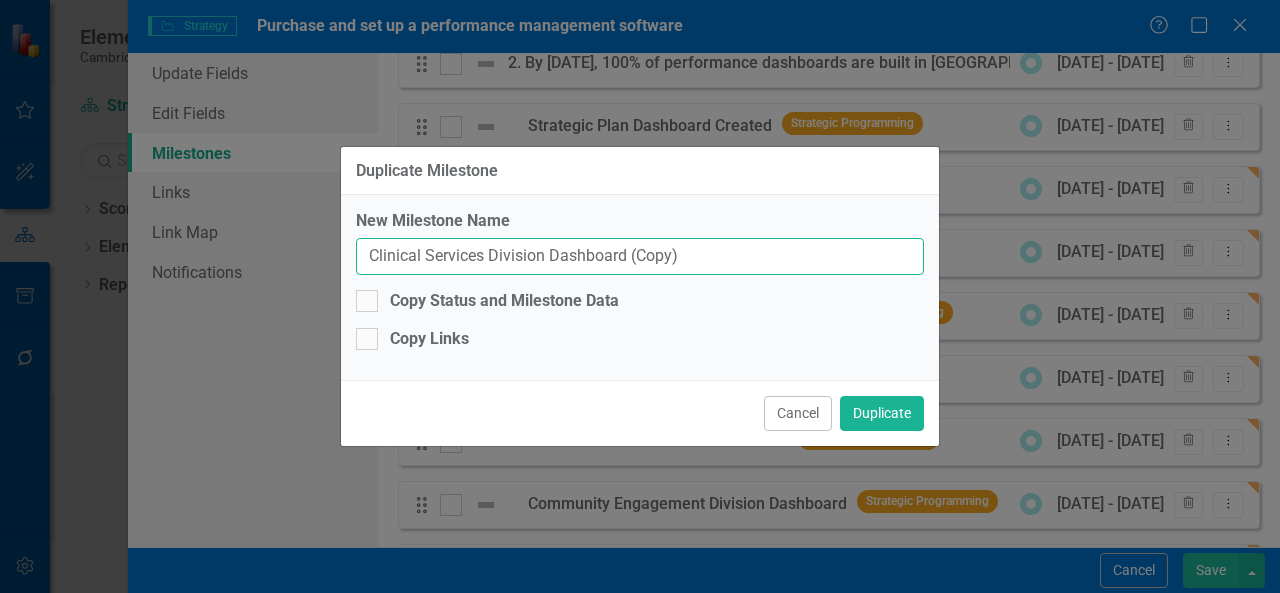 drag, startPoint x: 369, startPoint y: 259, endPoint x: 486, endPoint y: 256, distance: 117.03845 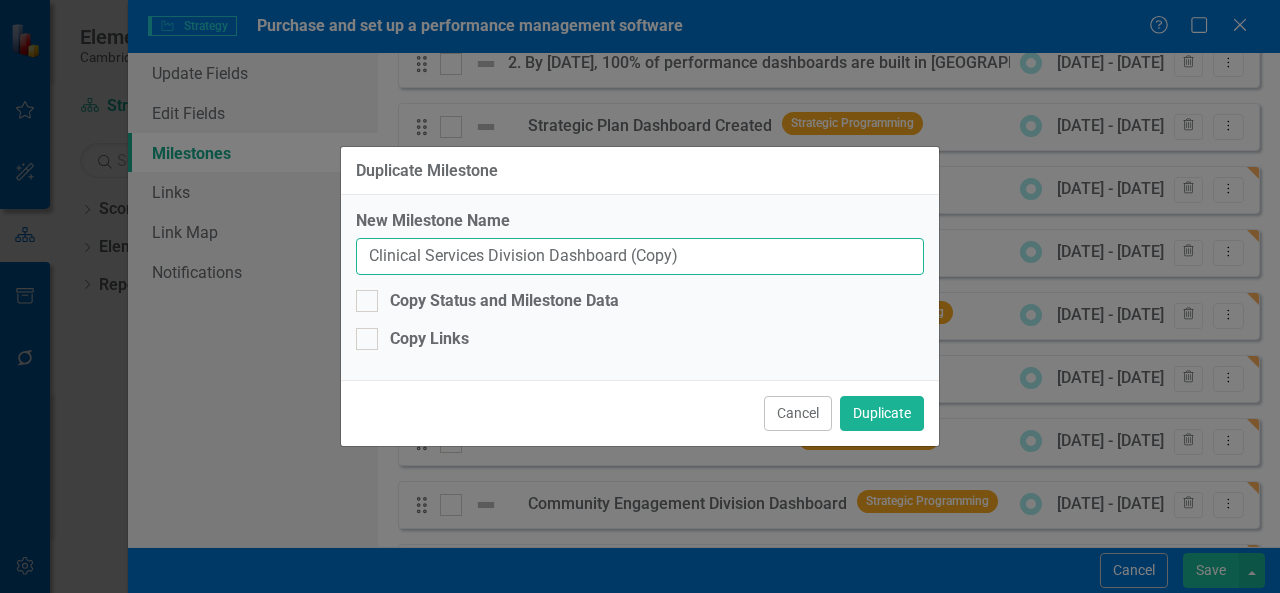 click on "Clinical Services Division Dashboard (Copy)" at bounding box center [640, 256] 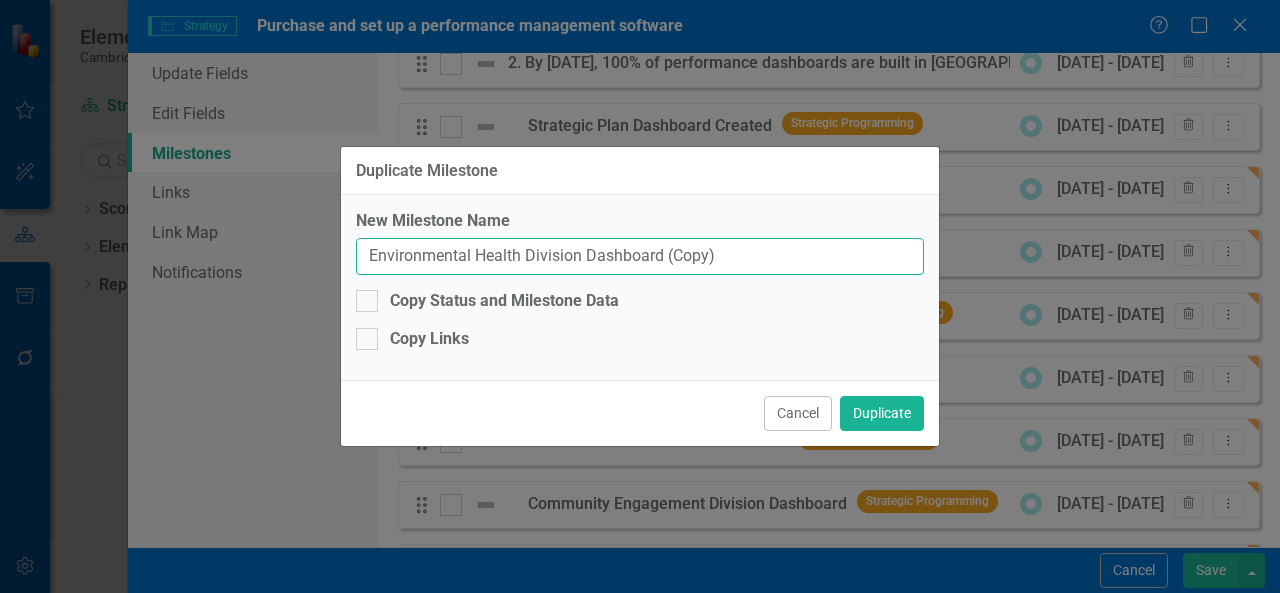 drag, startPoint x: 744, startPoint y: 254, endPoint x: 660, endPoint y: 251, distance: 84.05355 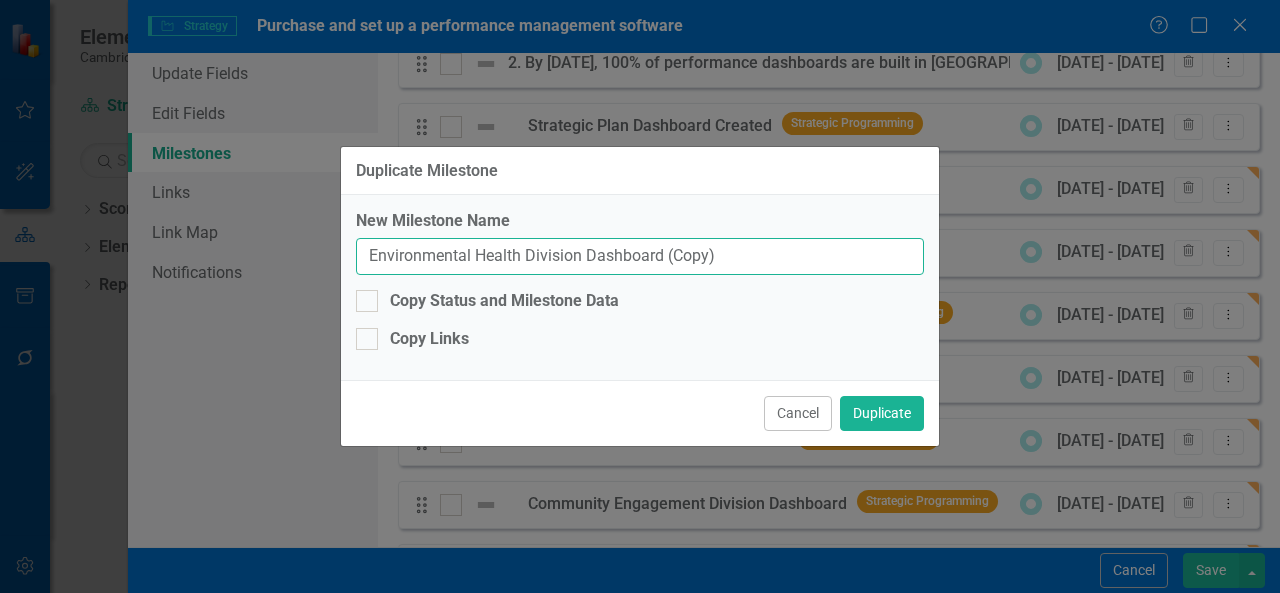click on "Environmental Health Division Dashboard (Copy)" at bounding box center (640, 256) 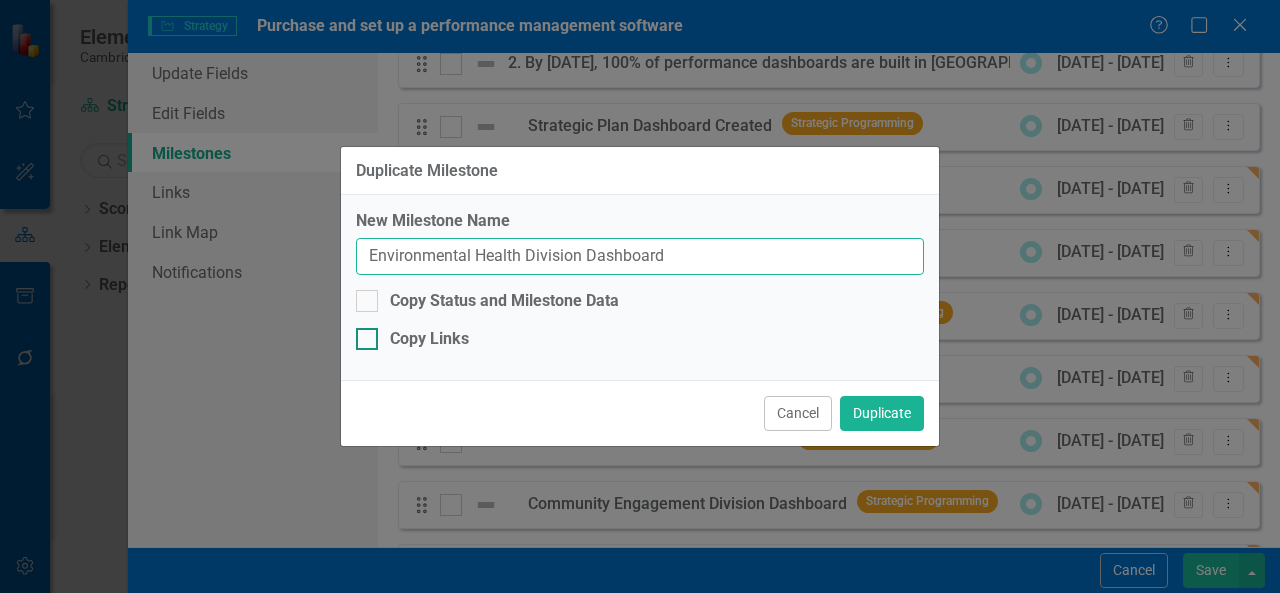 type on "Environmental Health Division Dashboard" 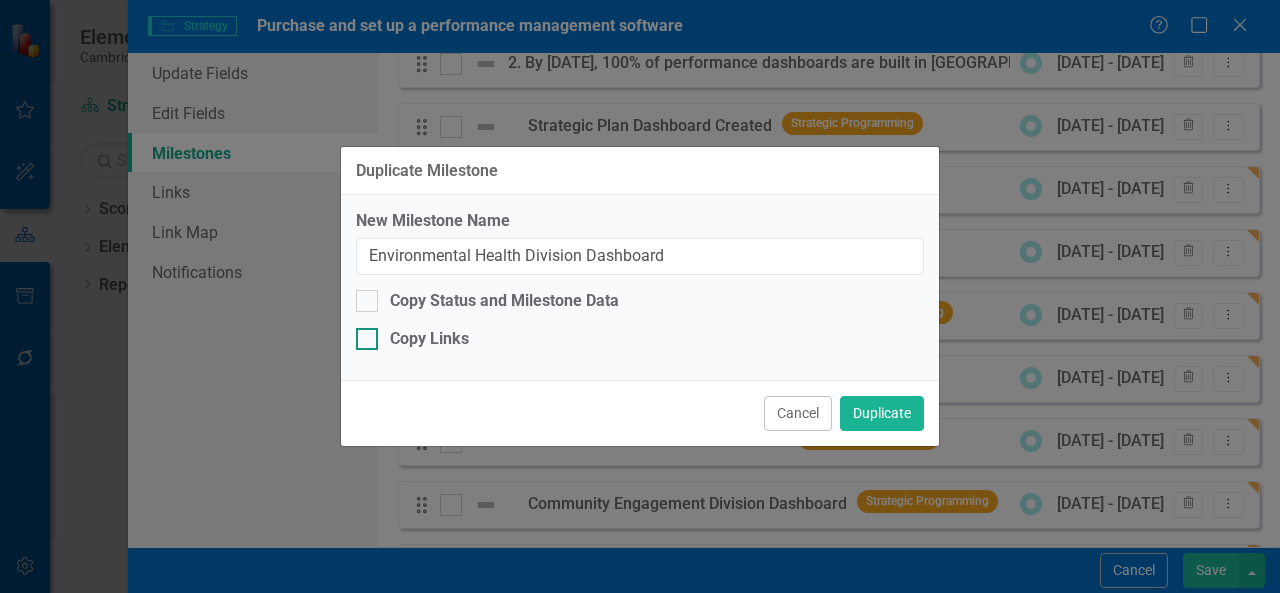 click on "Copy Links" at bounding box center (429, 339) 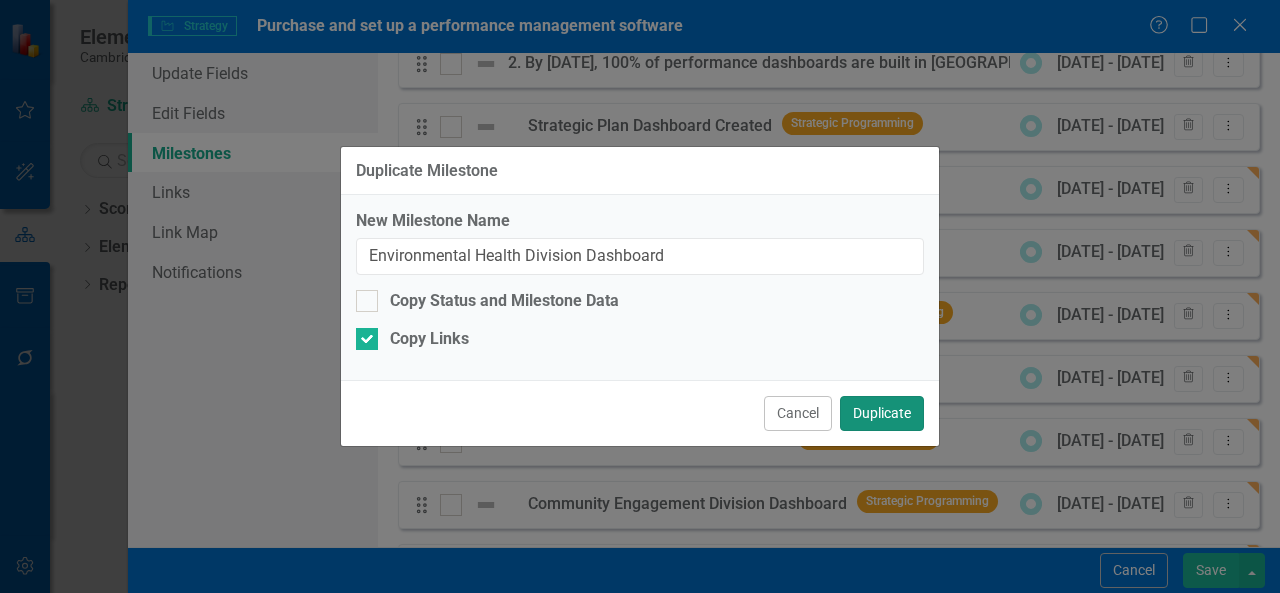 click on "Duplicate" at bounding box center [882, 413] 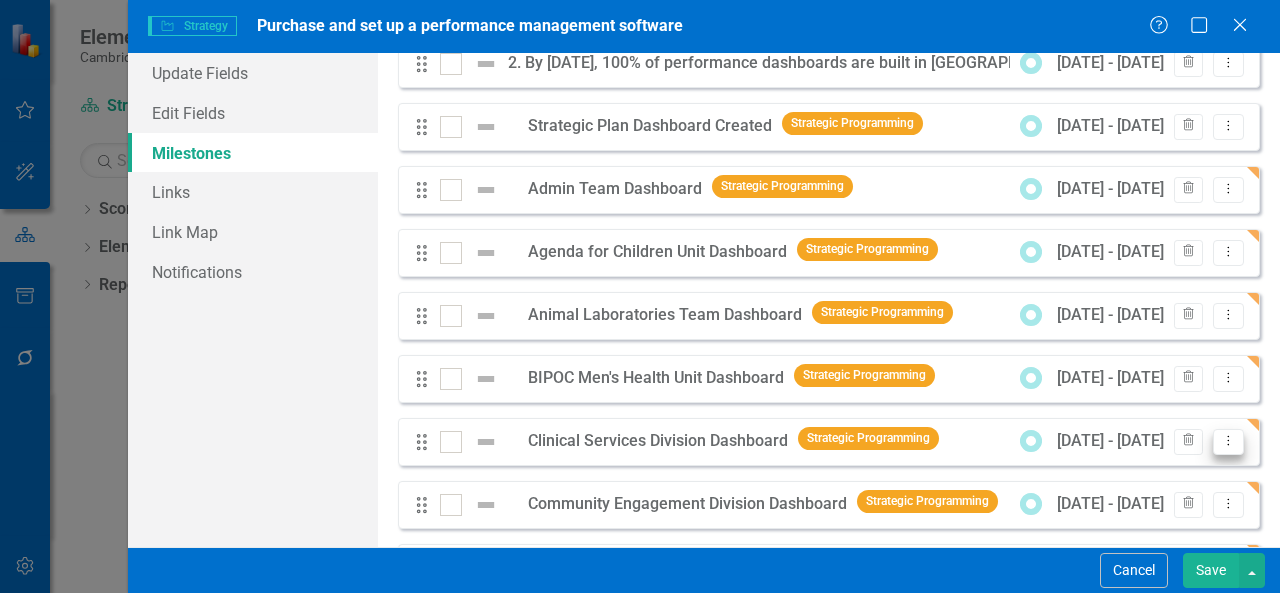click on "Dropdown Menu" at bounding box center [1228, 442] 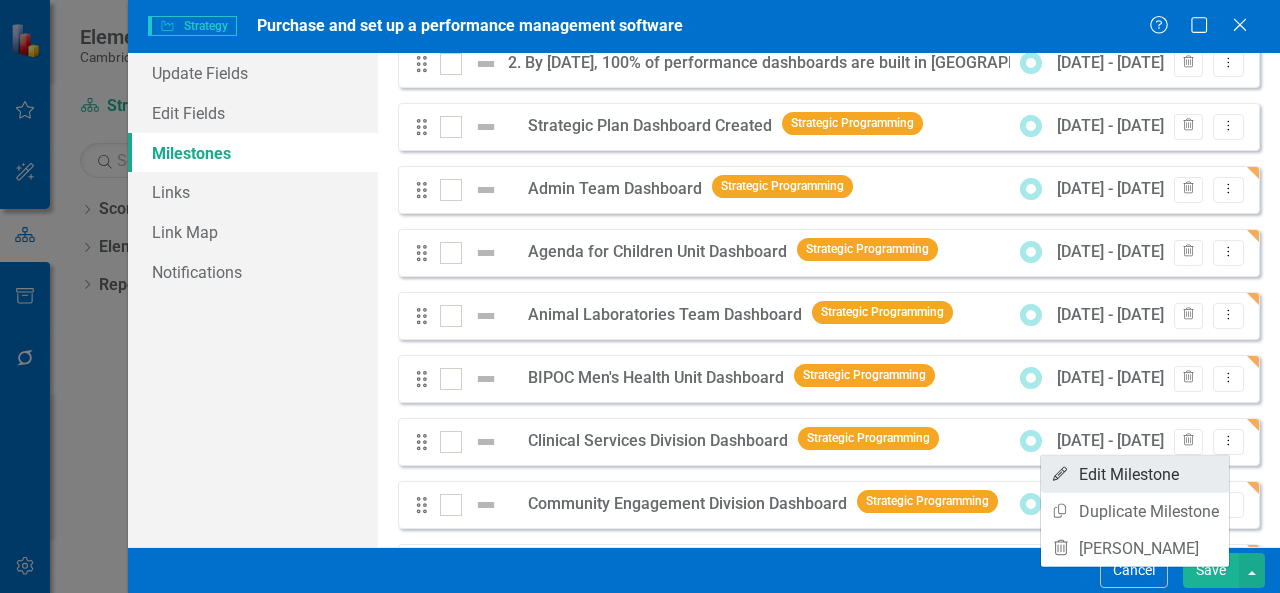 click on "Edit Edit Milestone" at bounding box center [1135, 474] 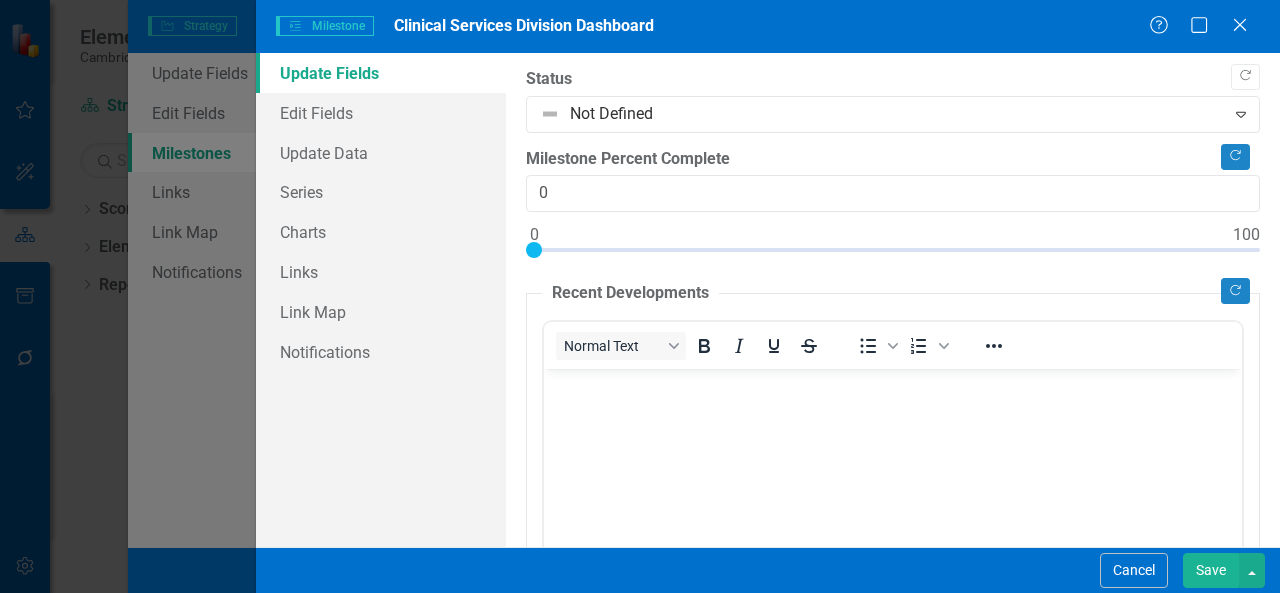 scroll, scrollTop: 0, scrollLeft: 0, axis: both 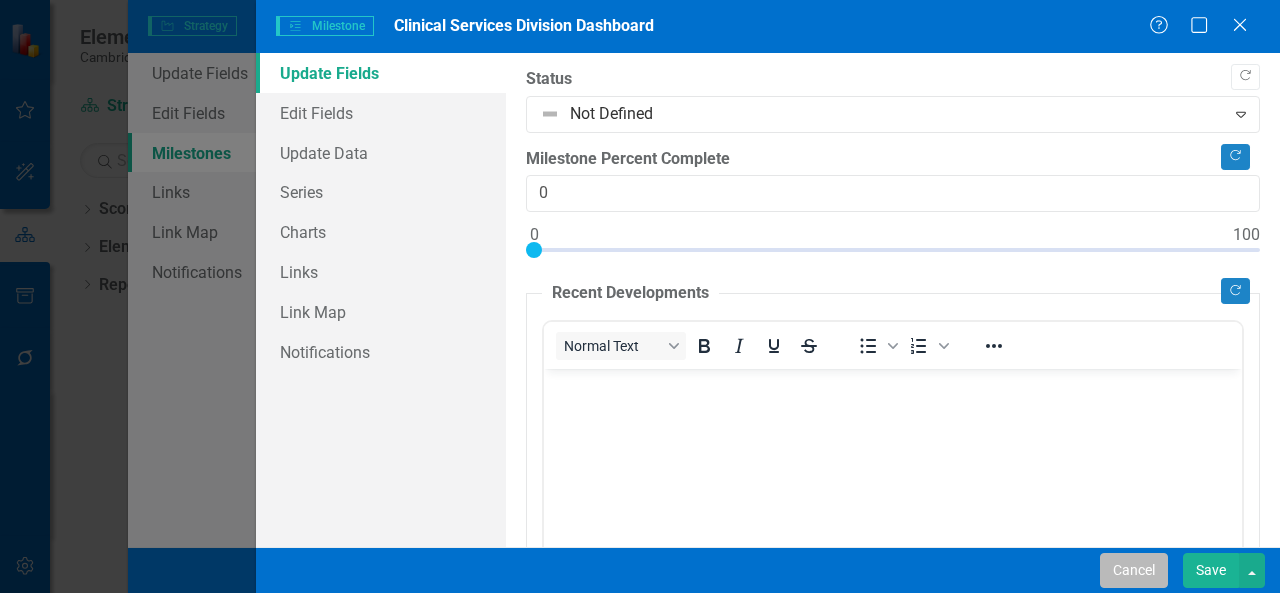 click on "Cancel" at bounding box center (1134, 570) 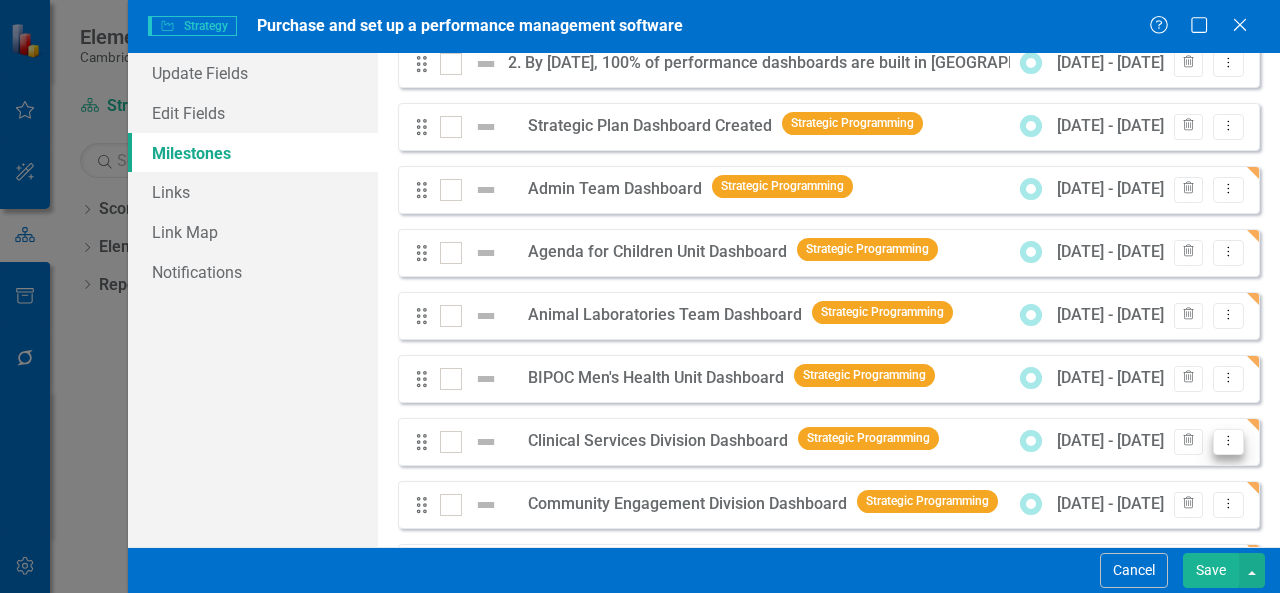 click on "Dropdown Menu" at bounding box center (1228, 442) 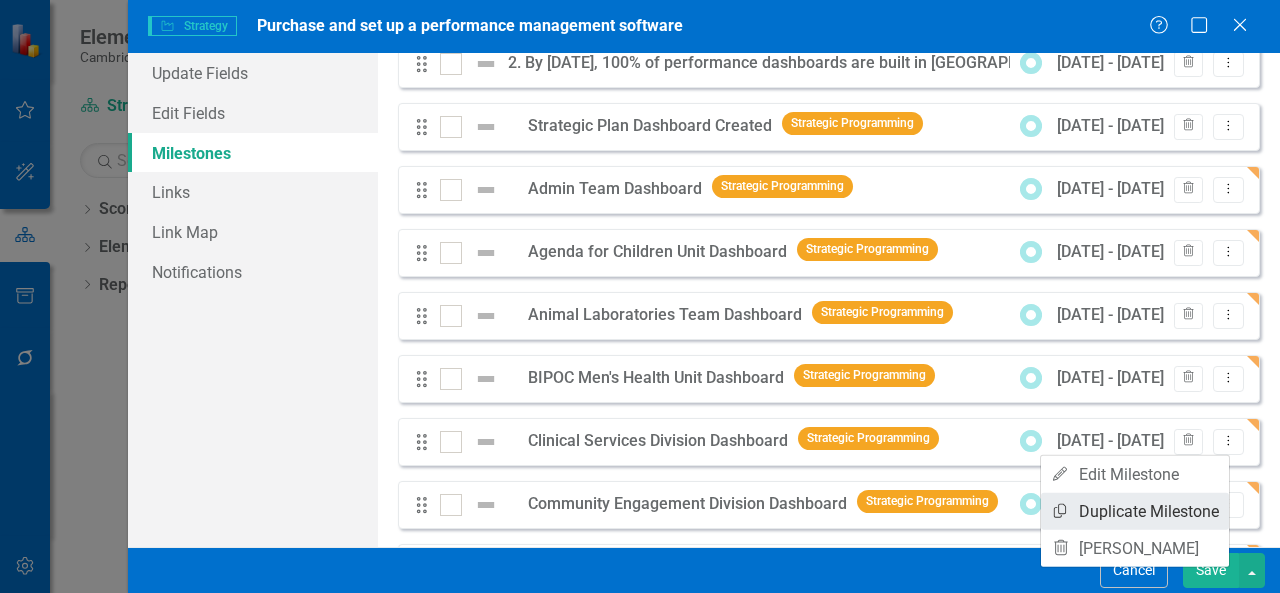 click on "Copy Duplicate Milestone" at bounding box center [1135, 511] 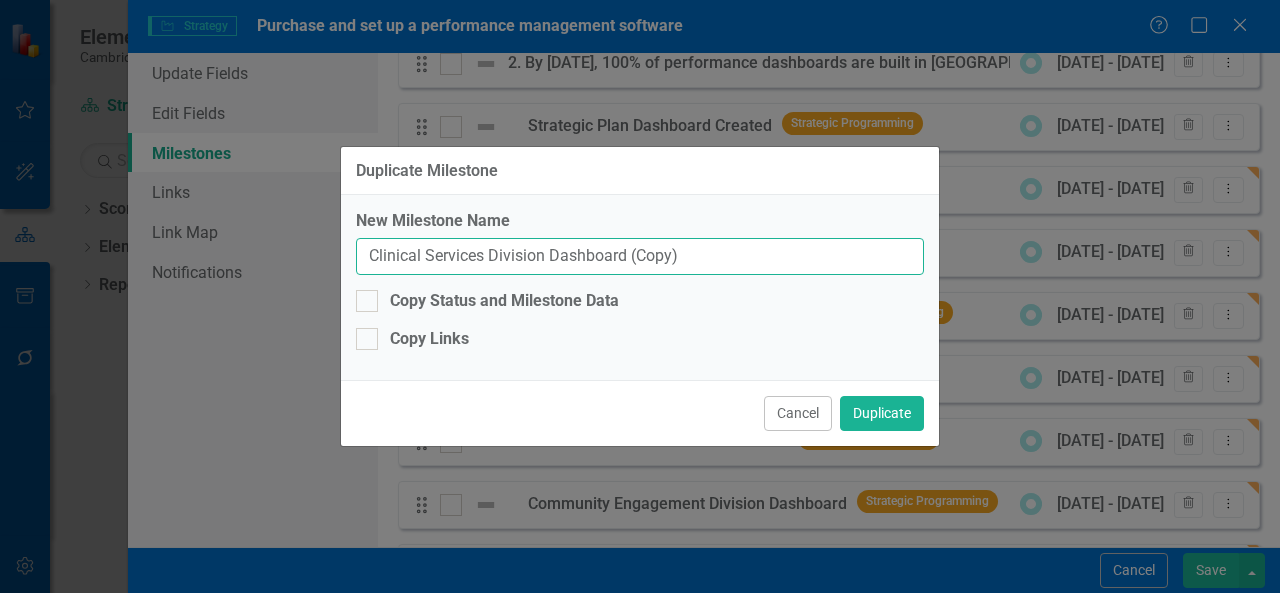 click on "Clinical Services Division Dashboard (Copy)" at bounding box center (640, 256) 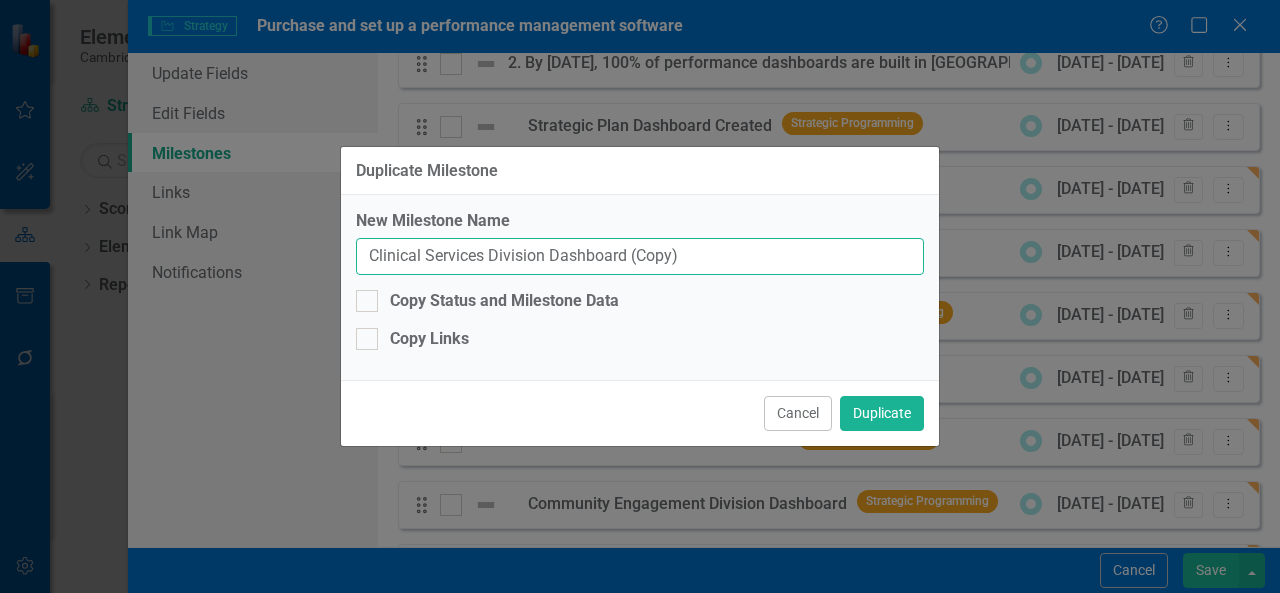 drag, startPoint x: 369, startPoint y: 261, endPoint x: 484, endPoint y: 259, distance: 115.01739 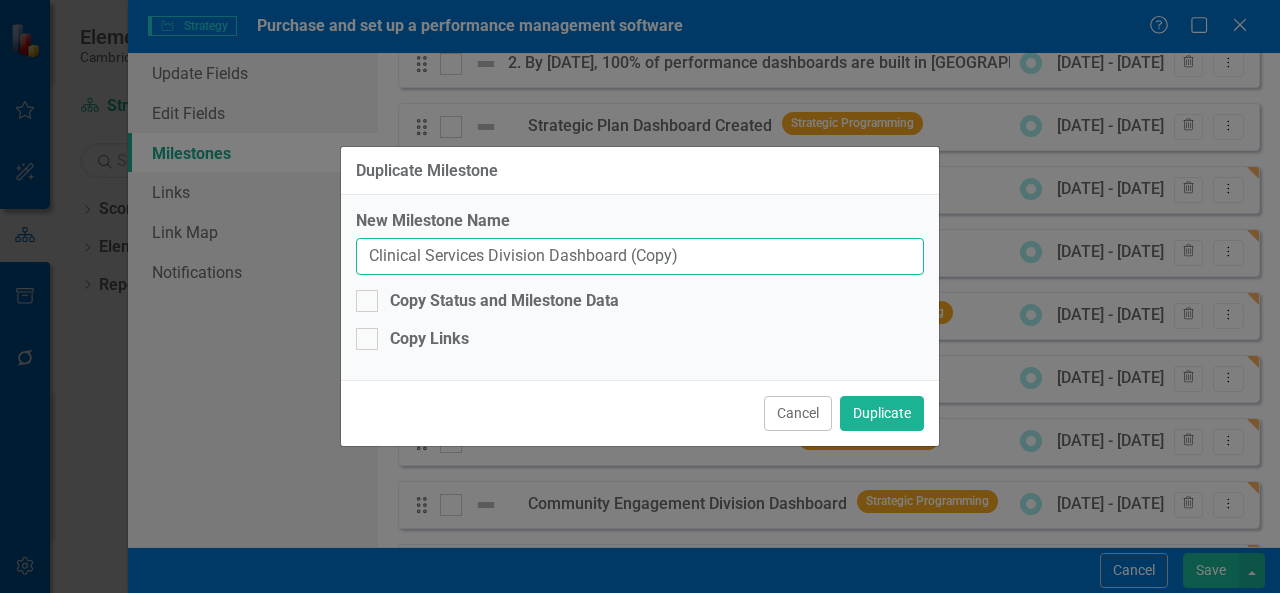 click on "Clinical Services Division Dashboard (Copy)" at bounding box center [640, 256] 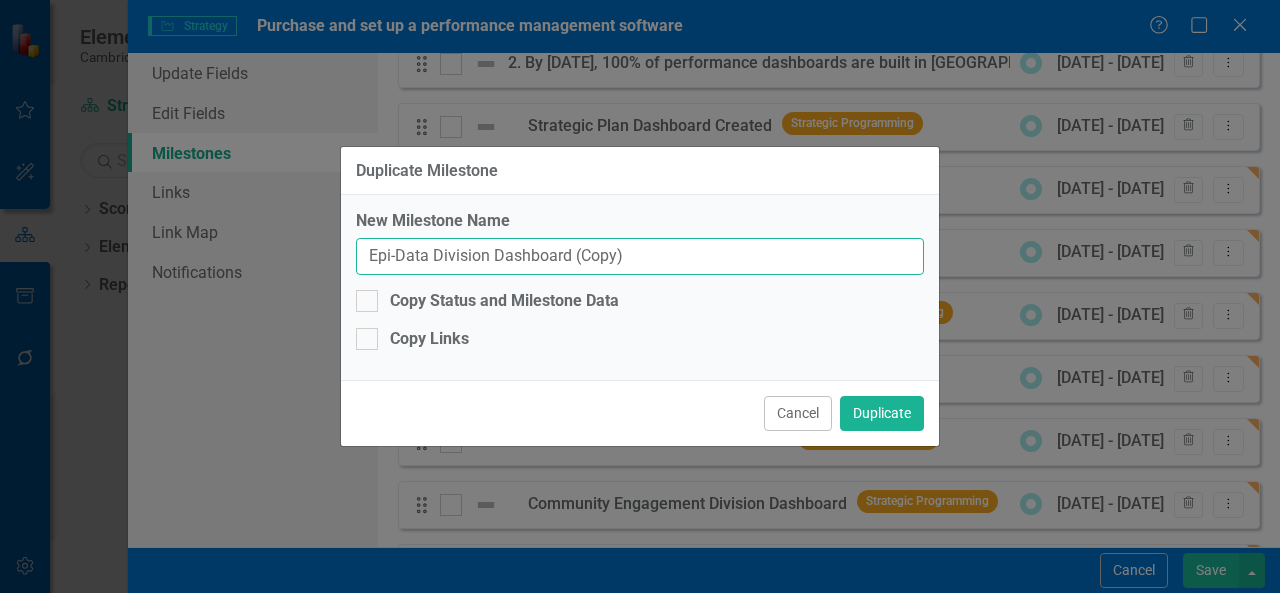 drag, startPoint x: 654, startPoint y: 253, endPoint x: 570, endPoint y: 264, distance: 84.71718 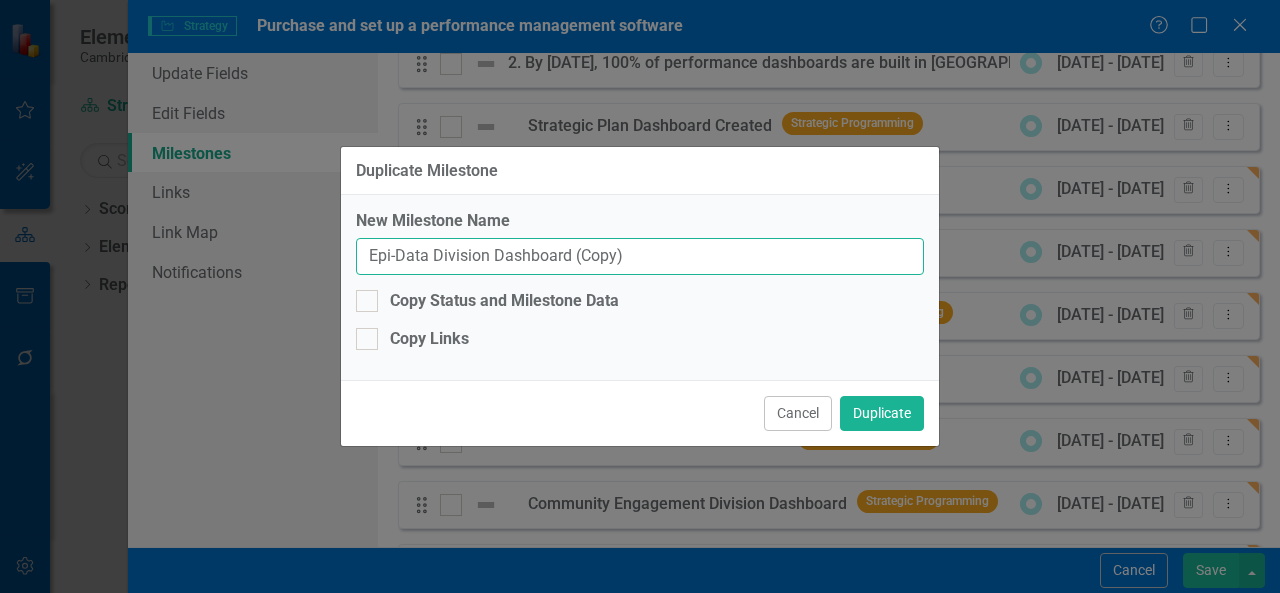 click on "Epi-Data Division Dashboard (Copy)" at bounding box center [640, 256] 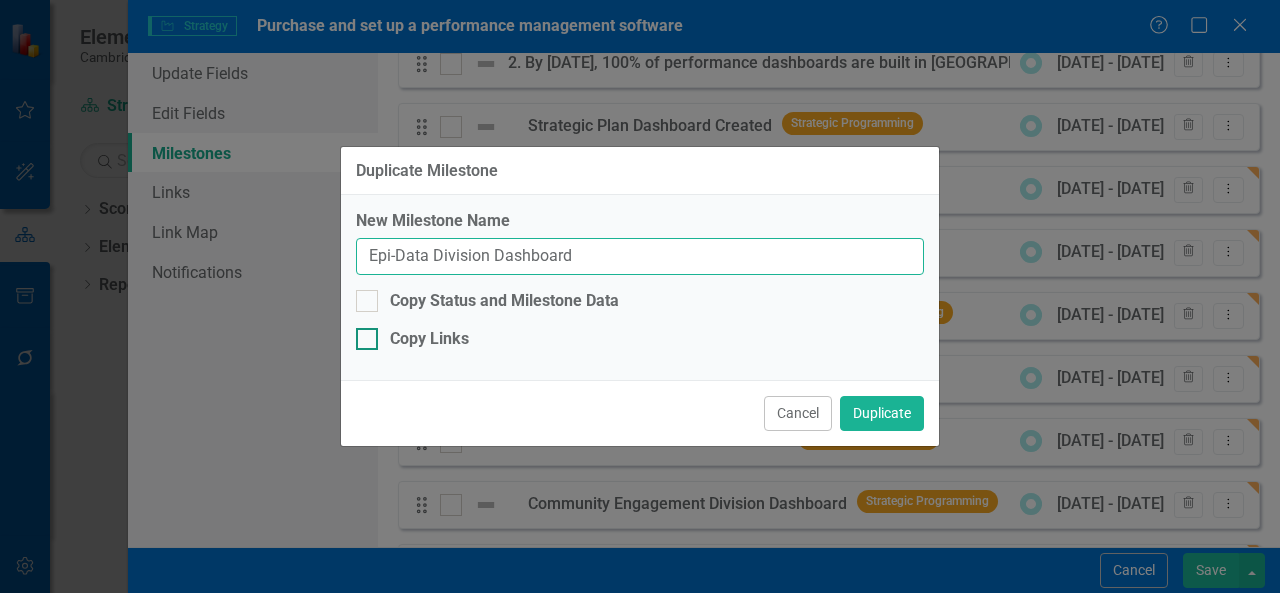 type on "Epi-Data Division Dashboard" 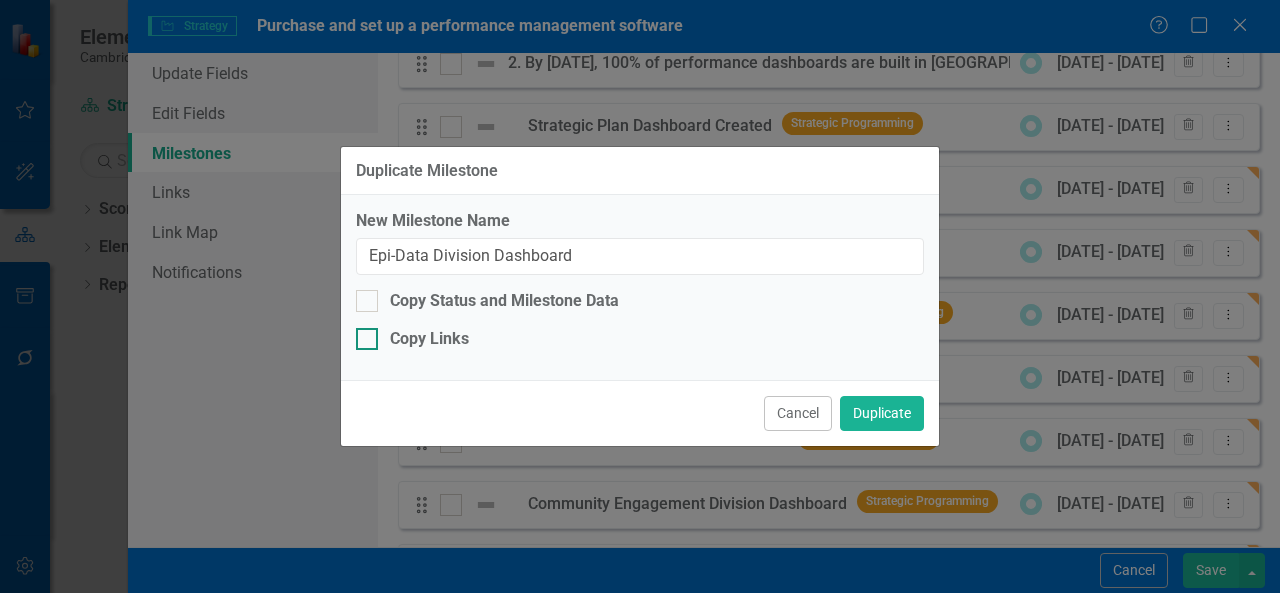 click on "Copy Links" at bounding box center [429, 339] 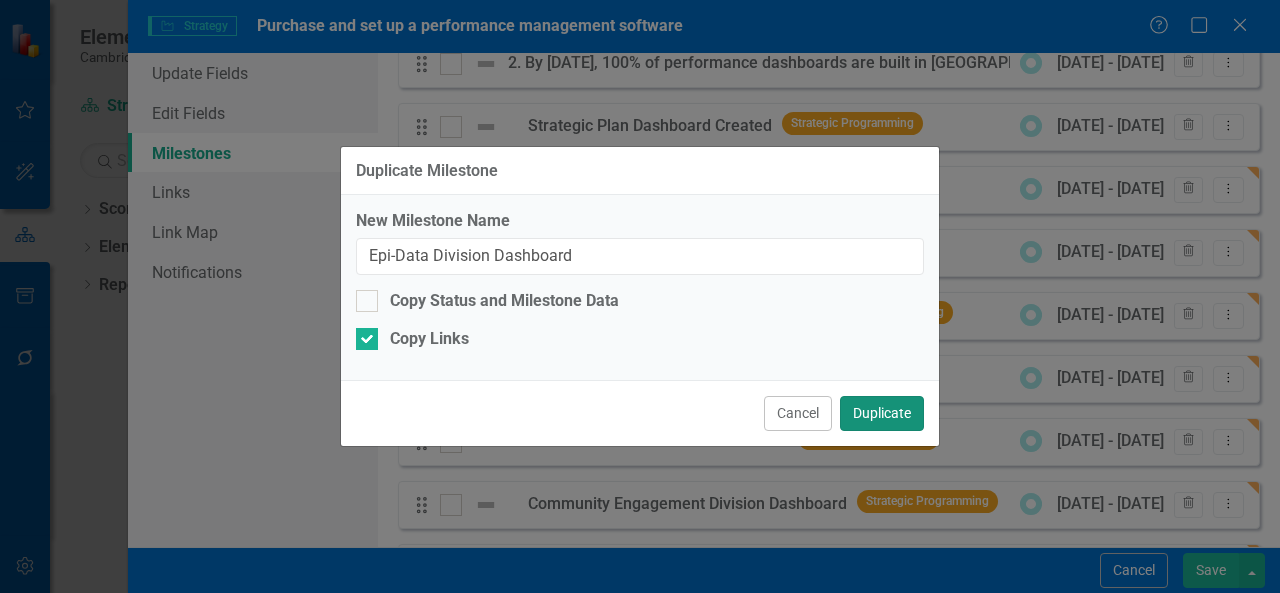 click on "Duplicate" at bounding box center (882, 413) 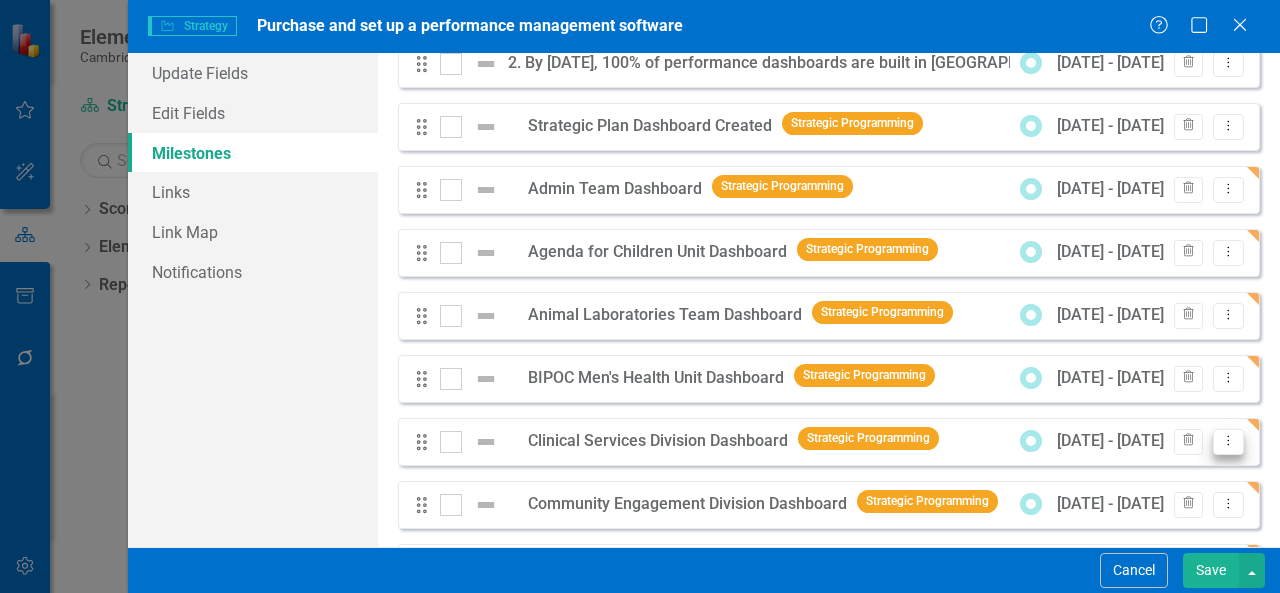click on "Dropdown Menu" at bounding box center [1228, 442] 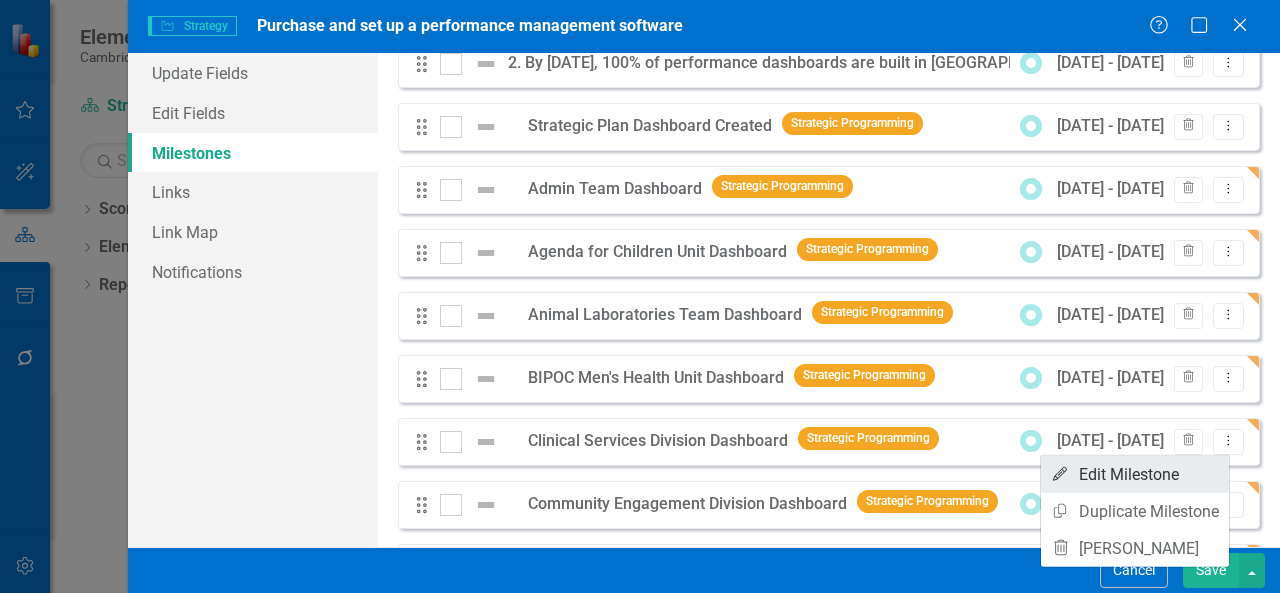 click on "Edit Edit Milestone" at bounding box center [1135, 474] 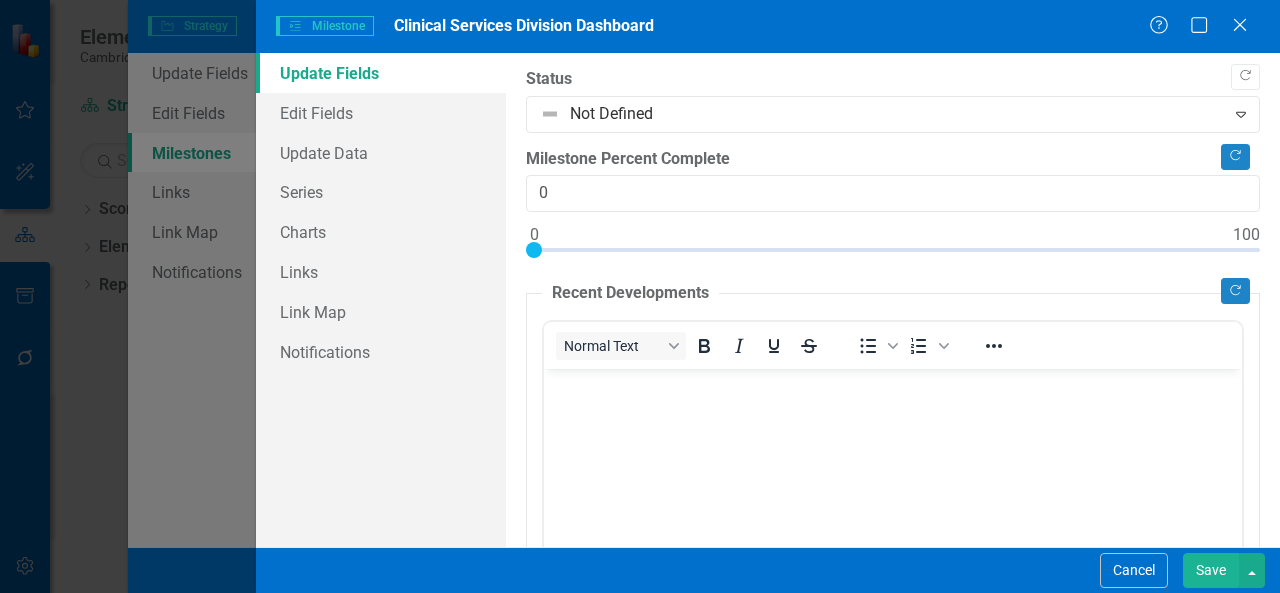 scroll, scrollTop: 0, scrollLeft: 0, axis: both 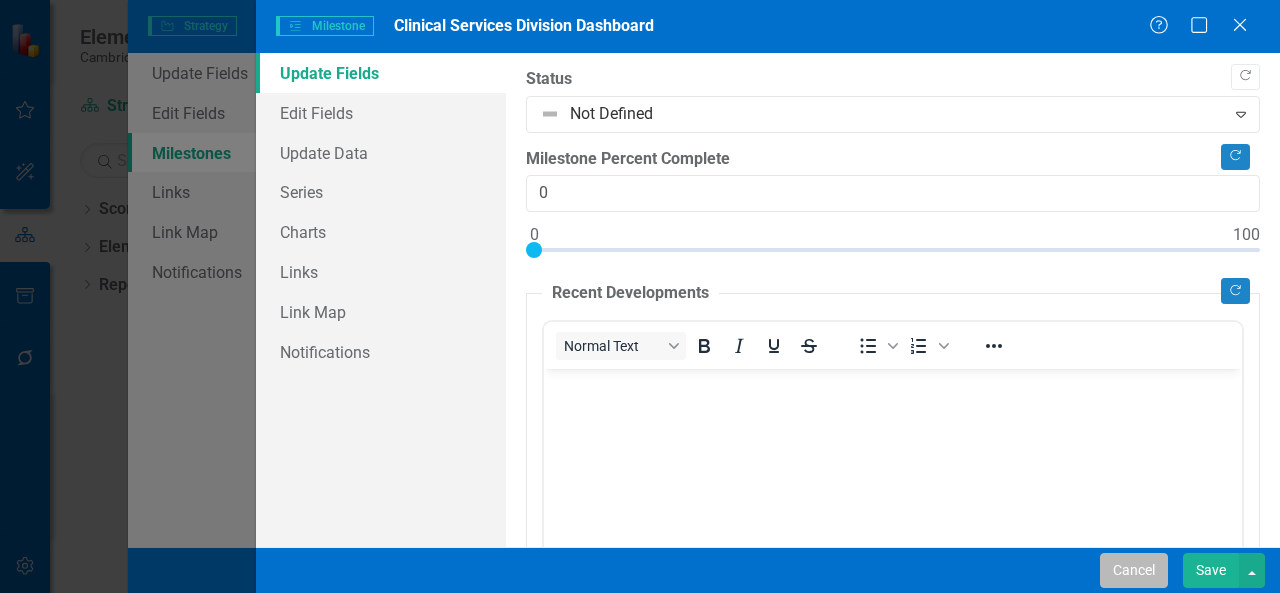 click on "Cancel" at bounding box center (1134, 570) 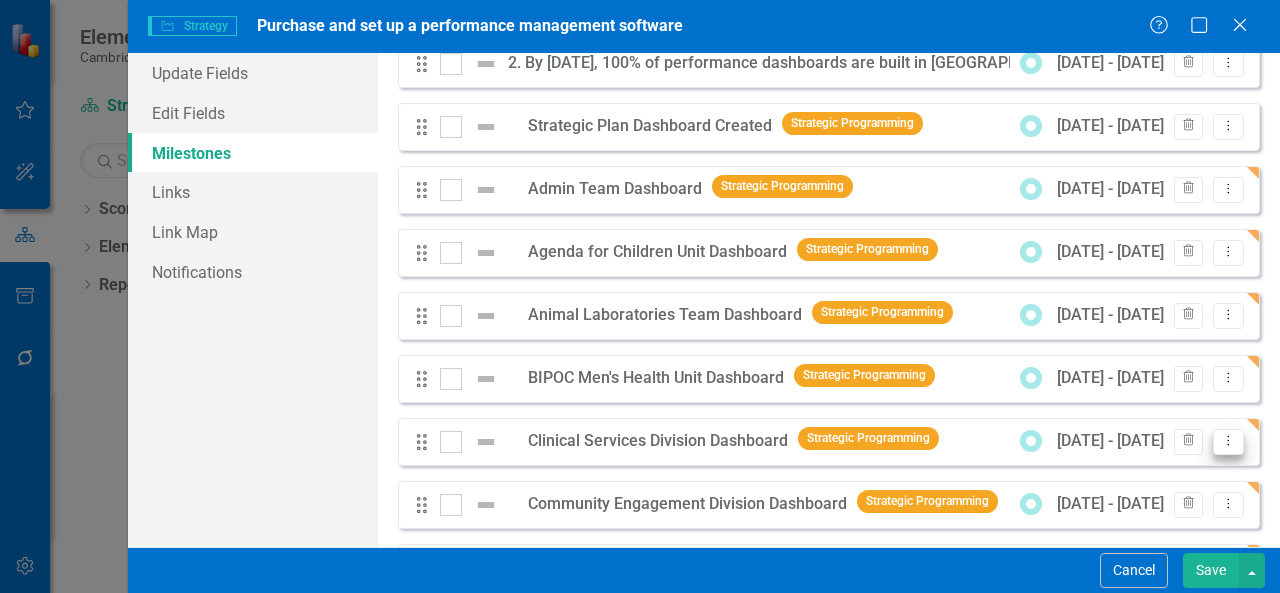 click on "Dropdown Menu" at bounding box center (1228, 442) 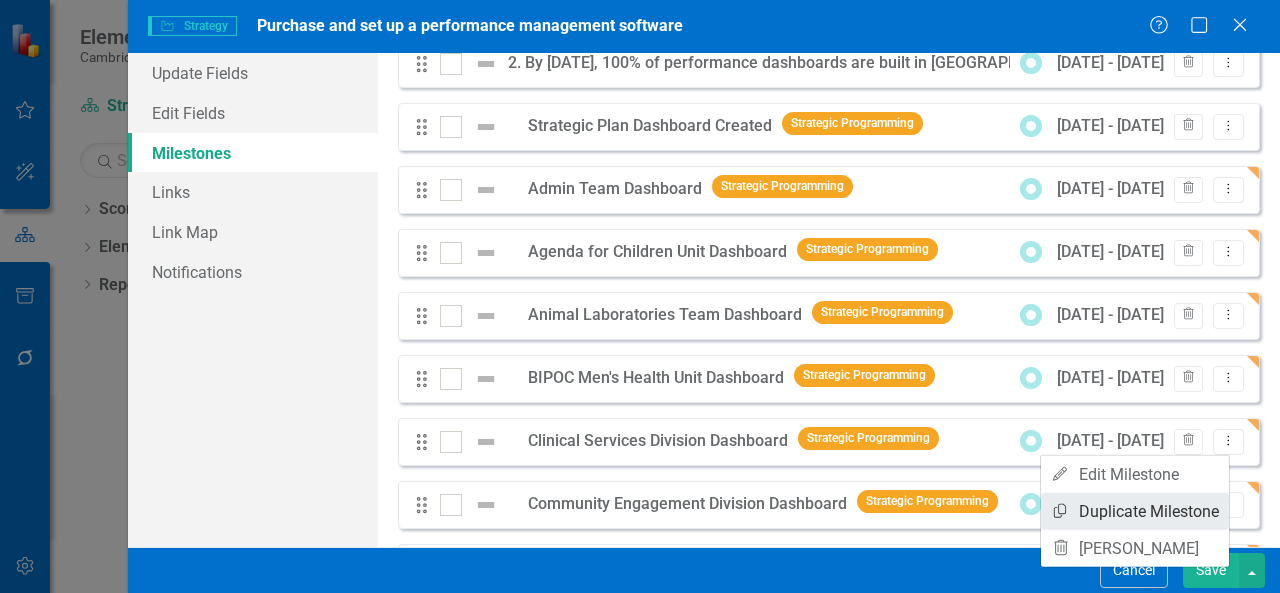 click on "Copy Duplicate Milestone" at bounding box center (1135, 511) 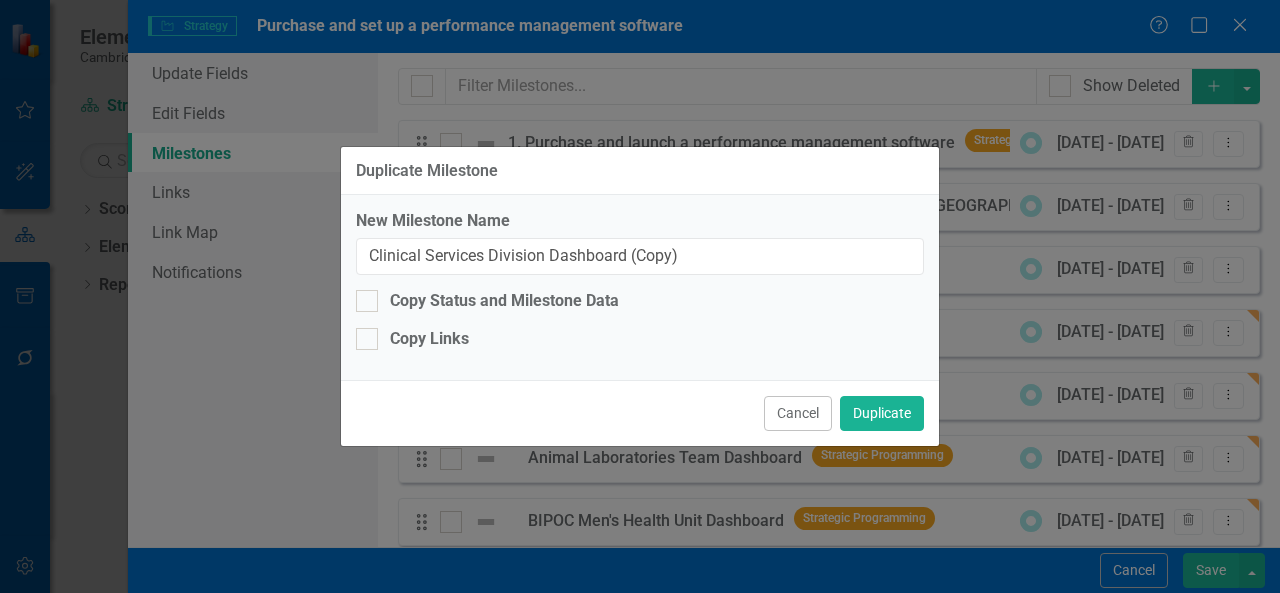 scroll, scrollTop: 0, scrollLeft: 0, axis: both 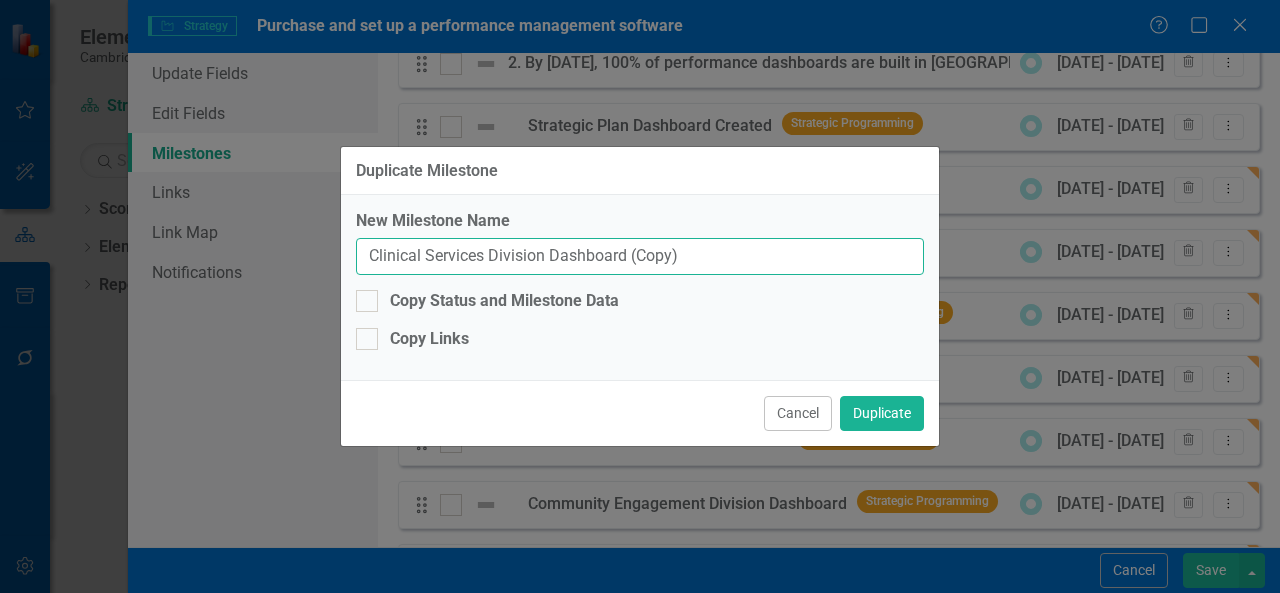 drag, startPoint x: 0, startPoint y: 0, endPoint x: 484, endPoint y: 253, distance: 546.1364 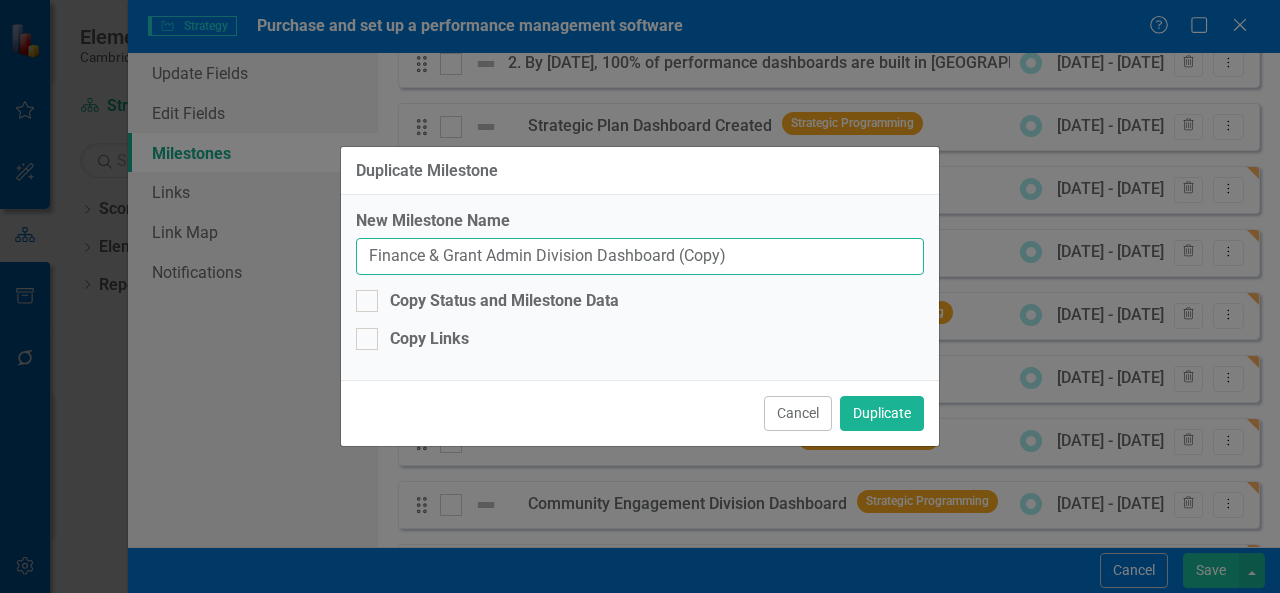 drag, startPoint x: 719, startPoint y: 266, endPoint x: 671, endPoint y: 260, distance: 48.373547 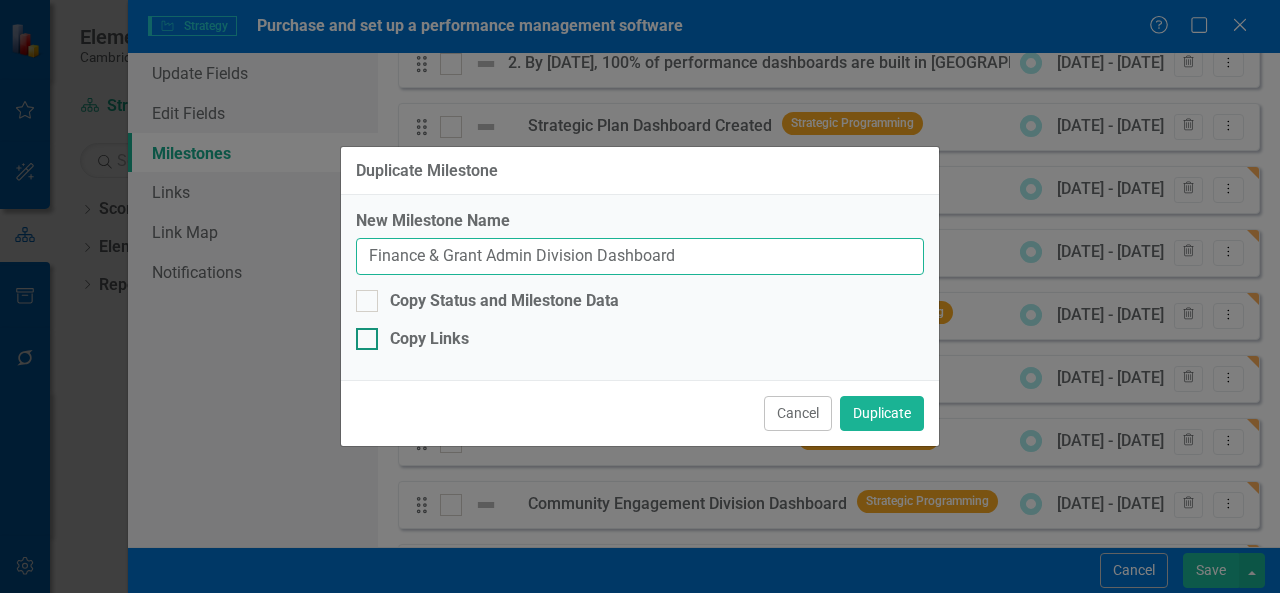 type on "Finance & Grant Admin Division Dashboard" 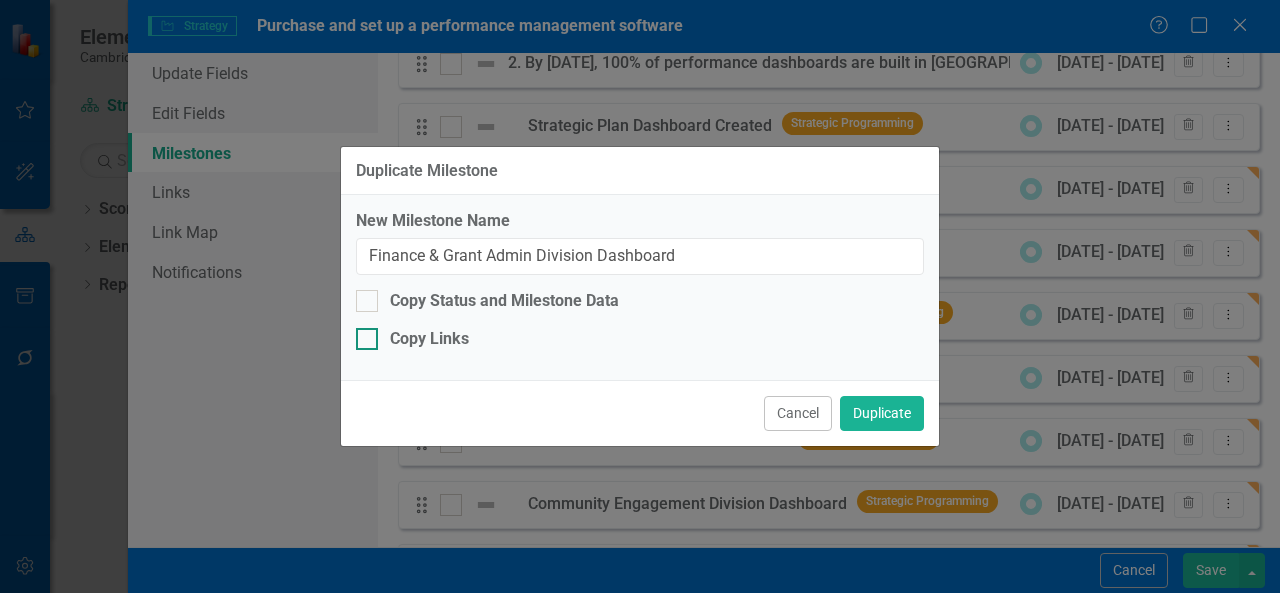 drag, startPoint x: 467, startPoint y: 339, endPoint x: 481, endPoint y: 341, distance: 14.142136 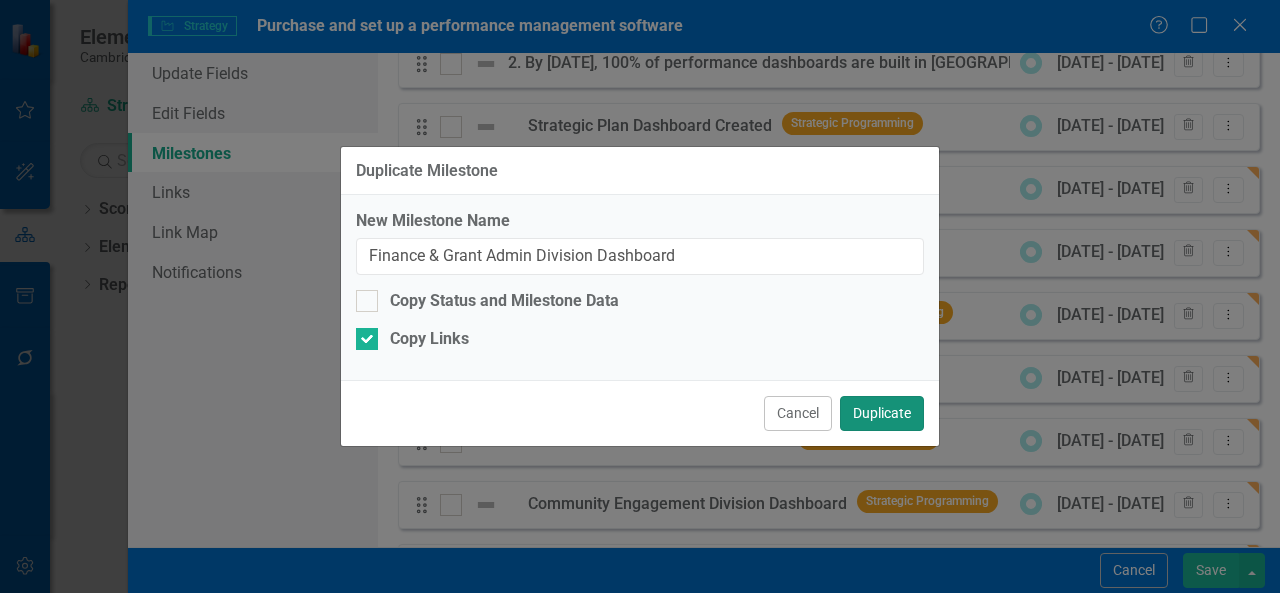 click on "Duplicate" at bounding box center (882, 413) 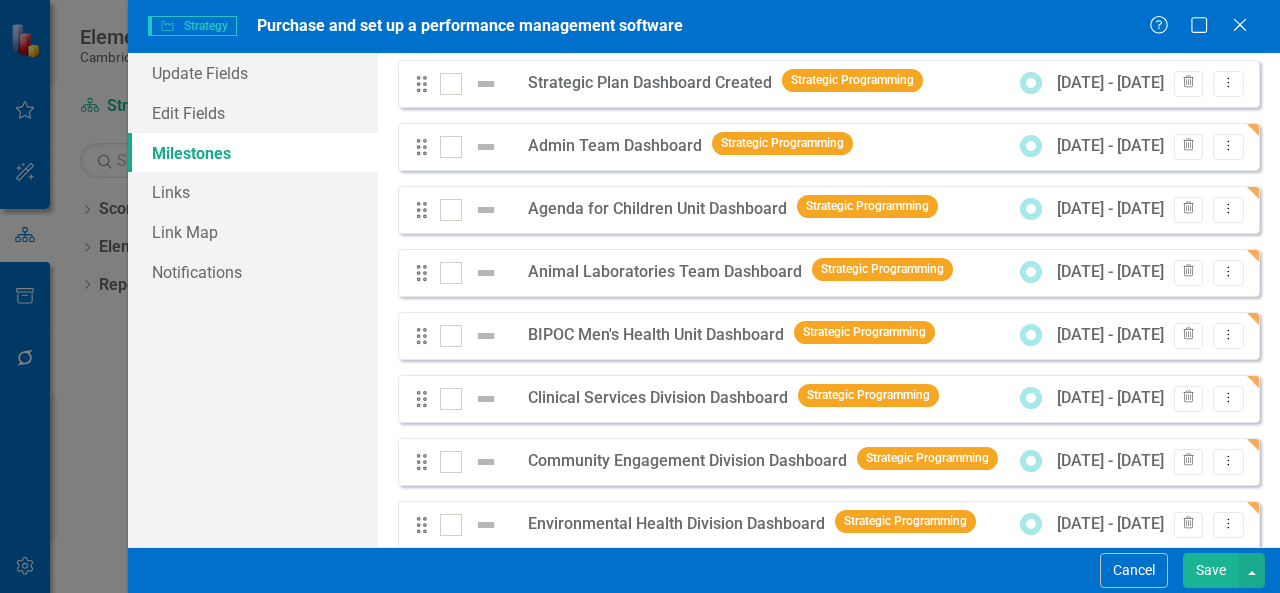 scroll, scrollTop: 143, scrollLeft: 0, axis: vertical 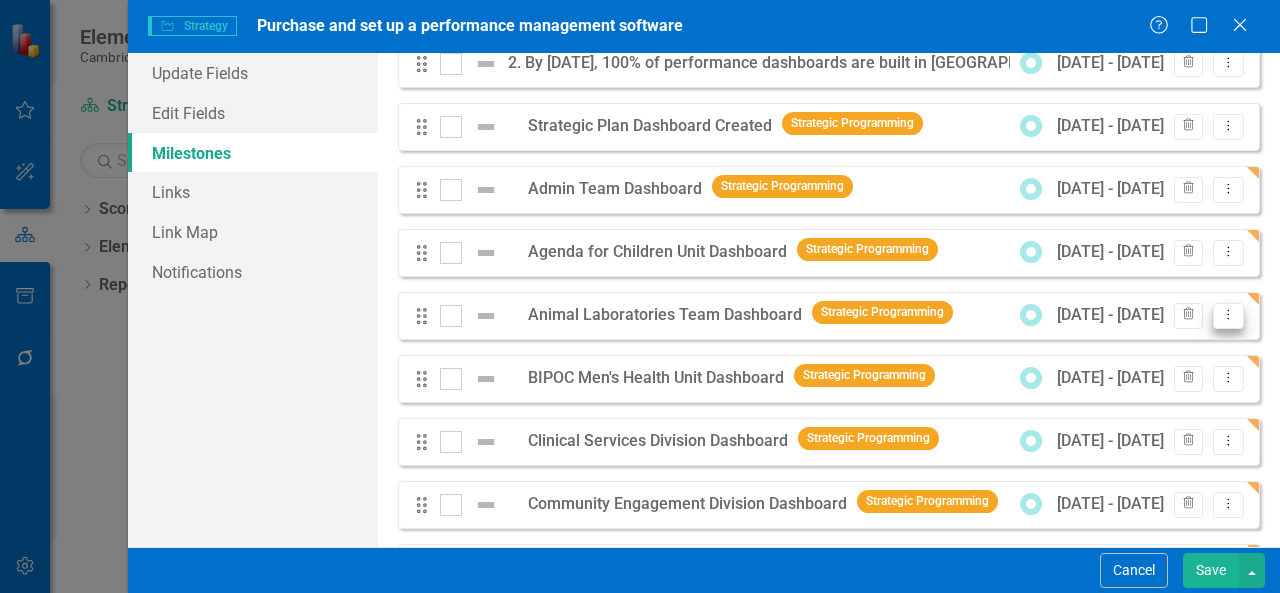 click on "Dropdown Menu" at bounding box center [1228, 316] 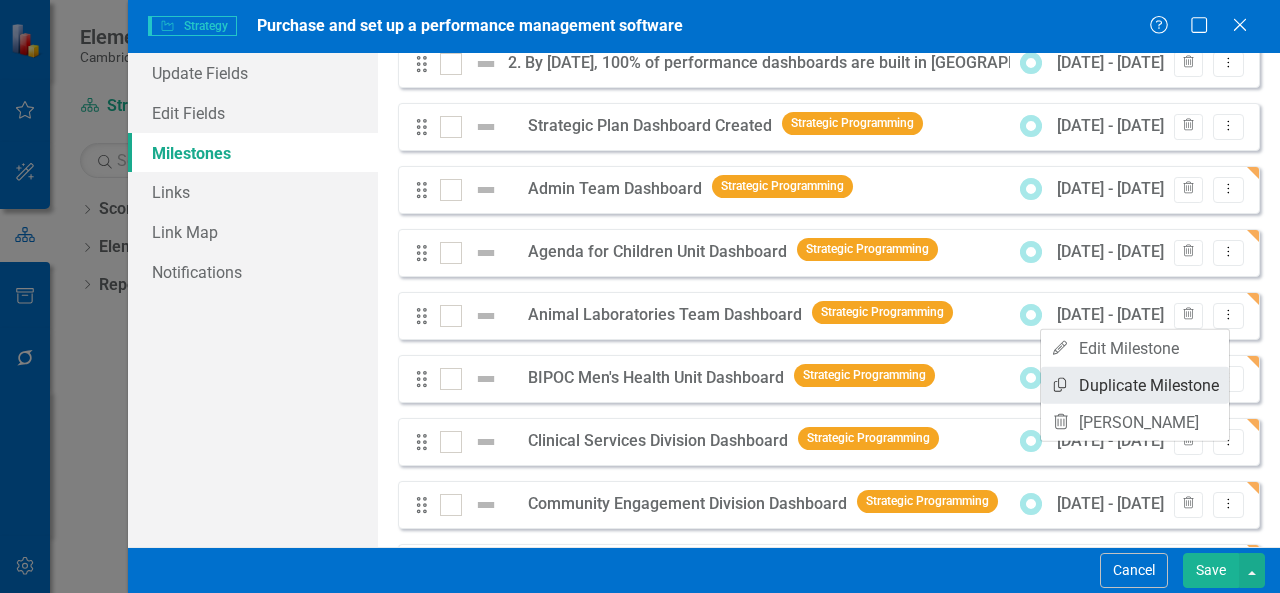 click on "Copy Duplicate Milestone" at bounding box center [1135, 385] 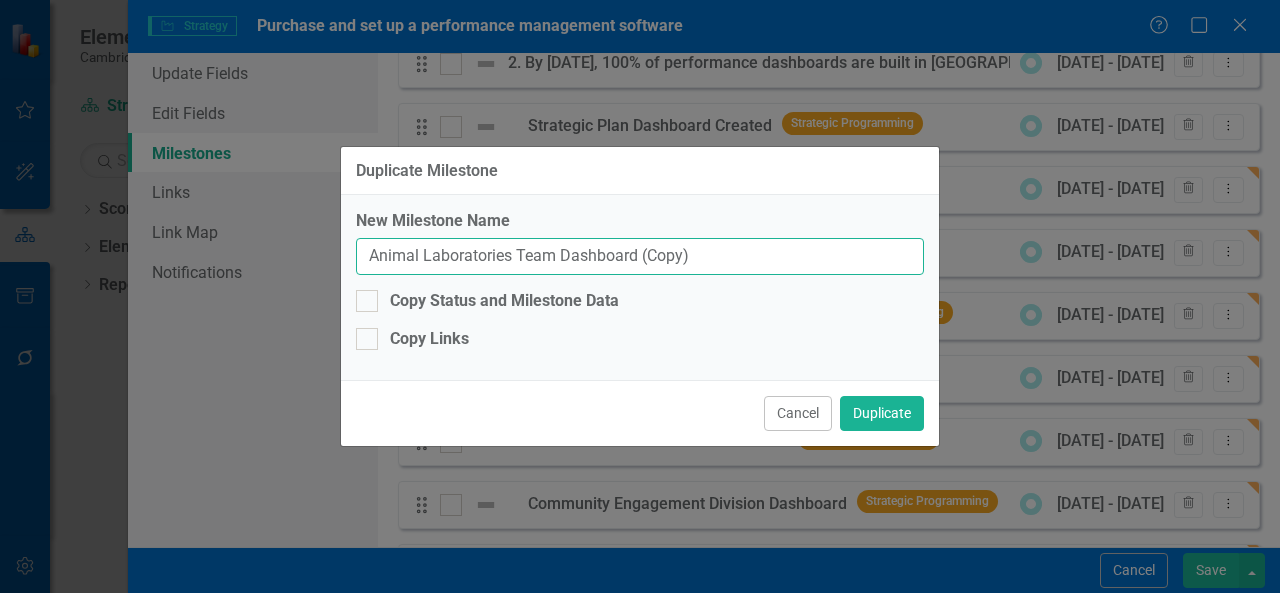 drag, startPoint x: 509, startPoint y: 256, endPoint x: 321, endPoint y: 263, distance: 188.13028 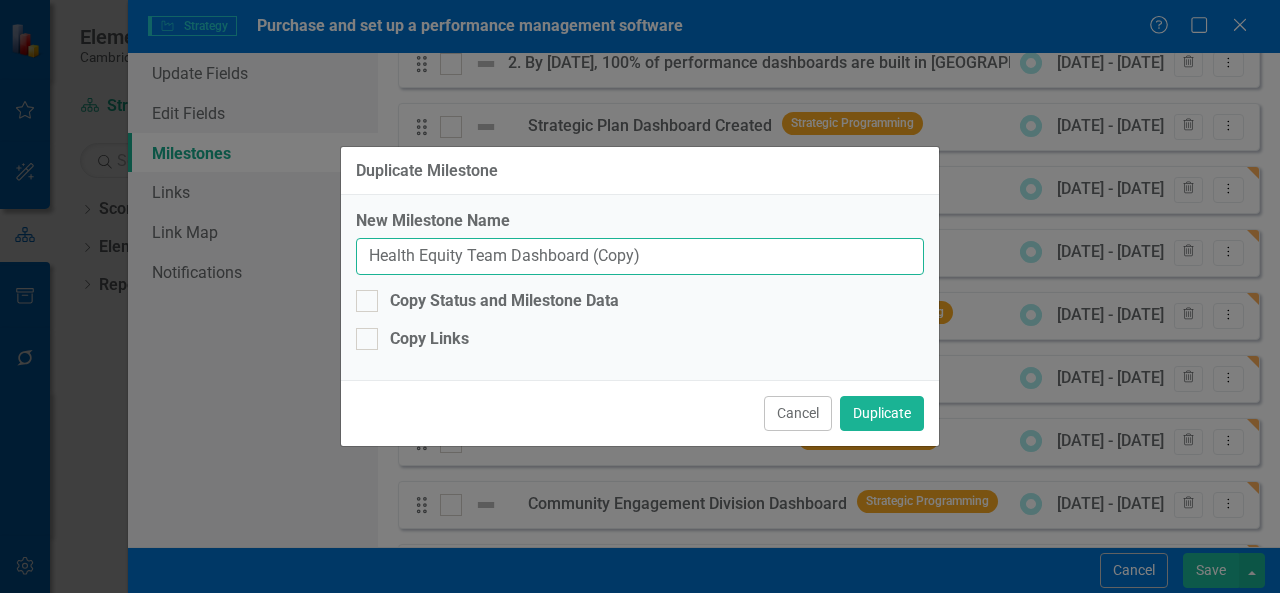 drag, startPoint x: 649, startPoint y: 257, endPoint x: 587, endPoint y: 258, distance: 62.008064 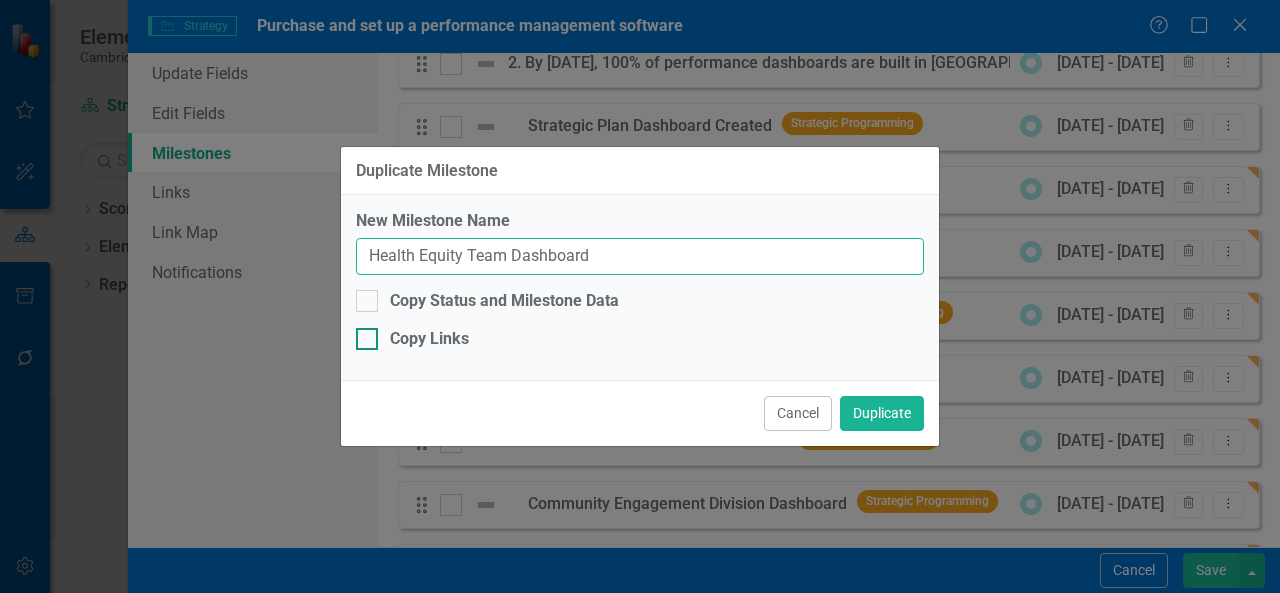 type on "Health Equity Team Dashboard" 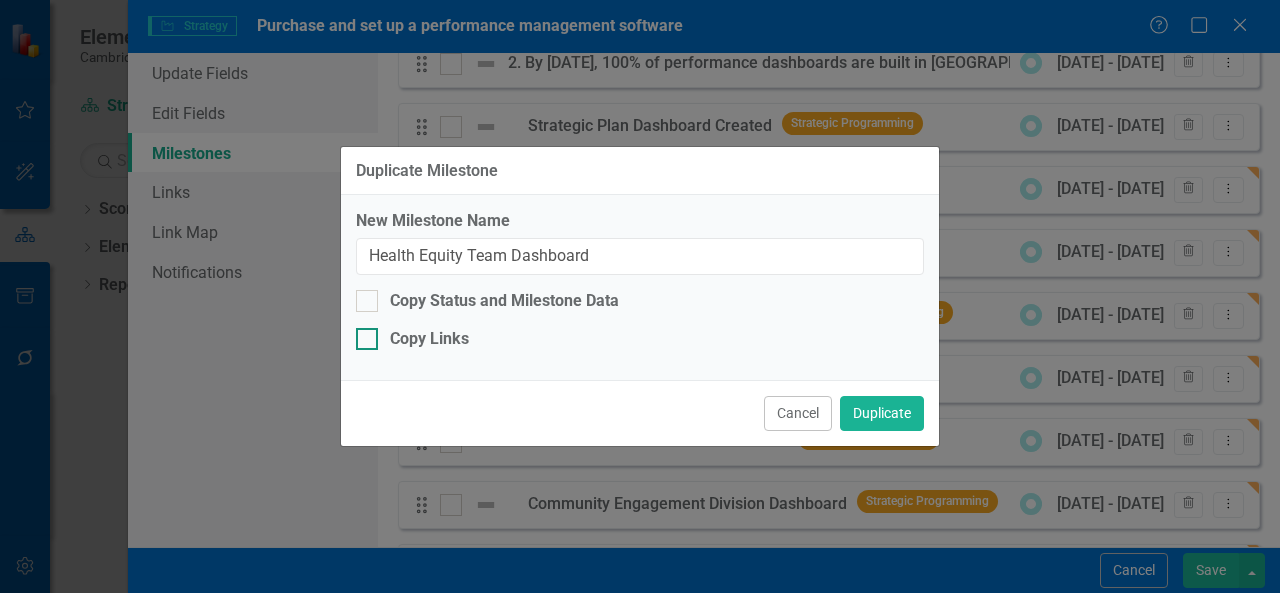 click at bounding box center (367, 339) 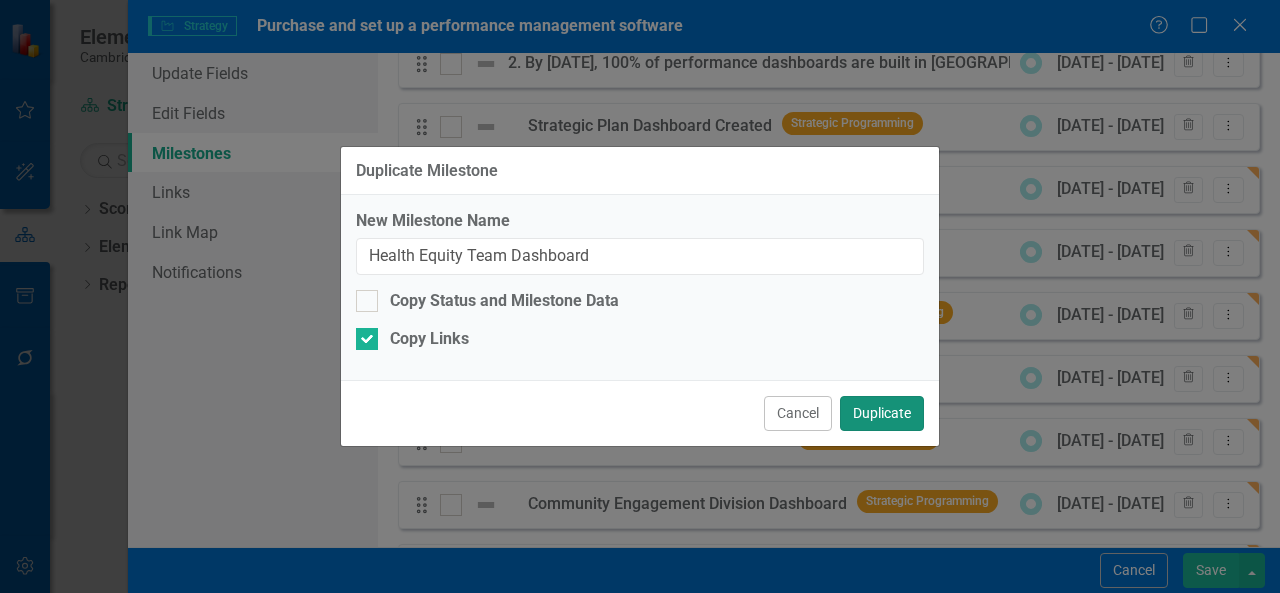 click on "Duplicate" at bounding box center (882, 413) 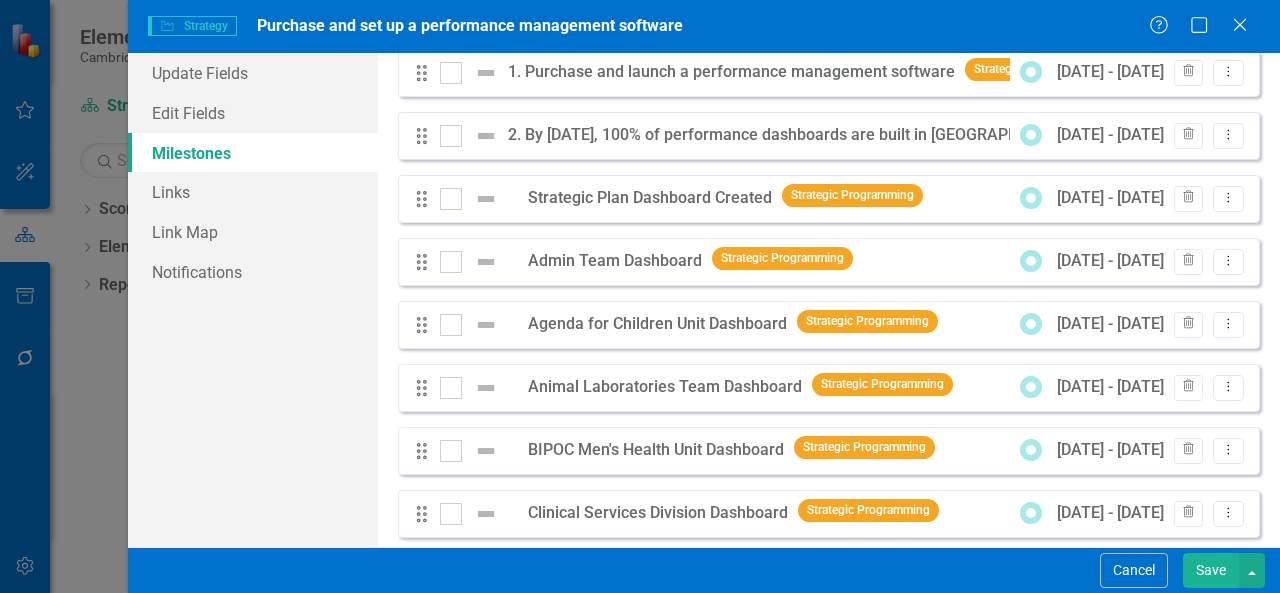 scroll, scrollTop: 43, scrollLeft: 0, axis: vertical 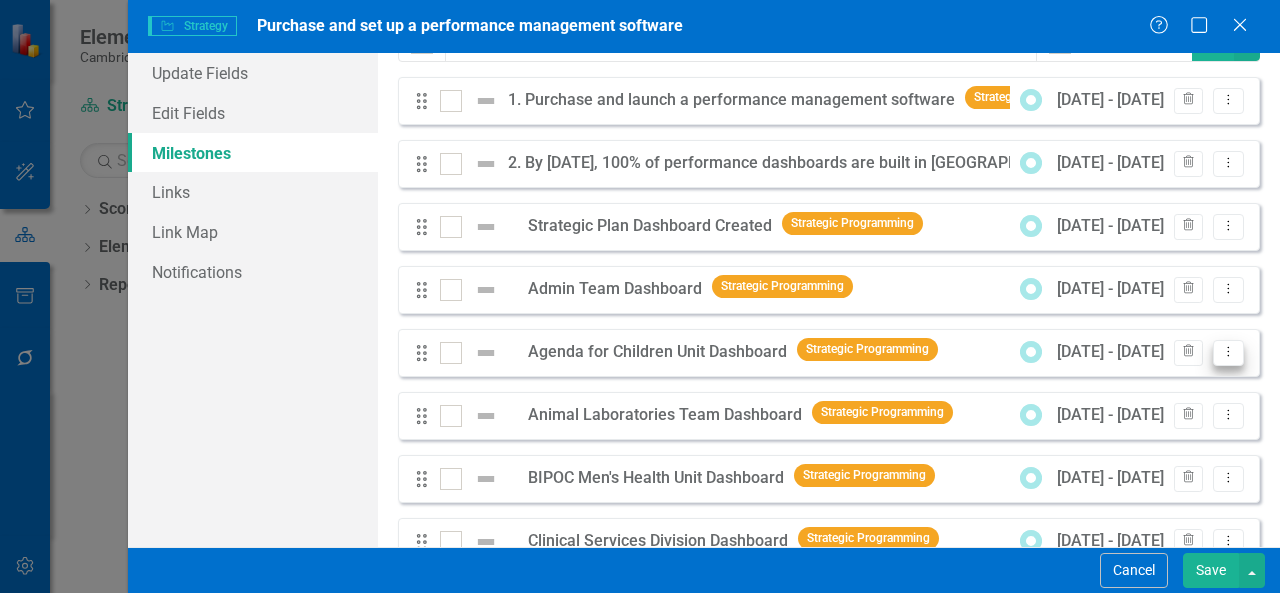 click on "Dropdown Menu" 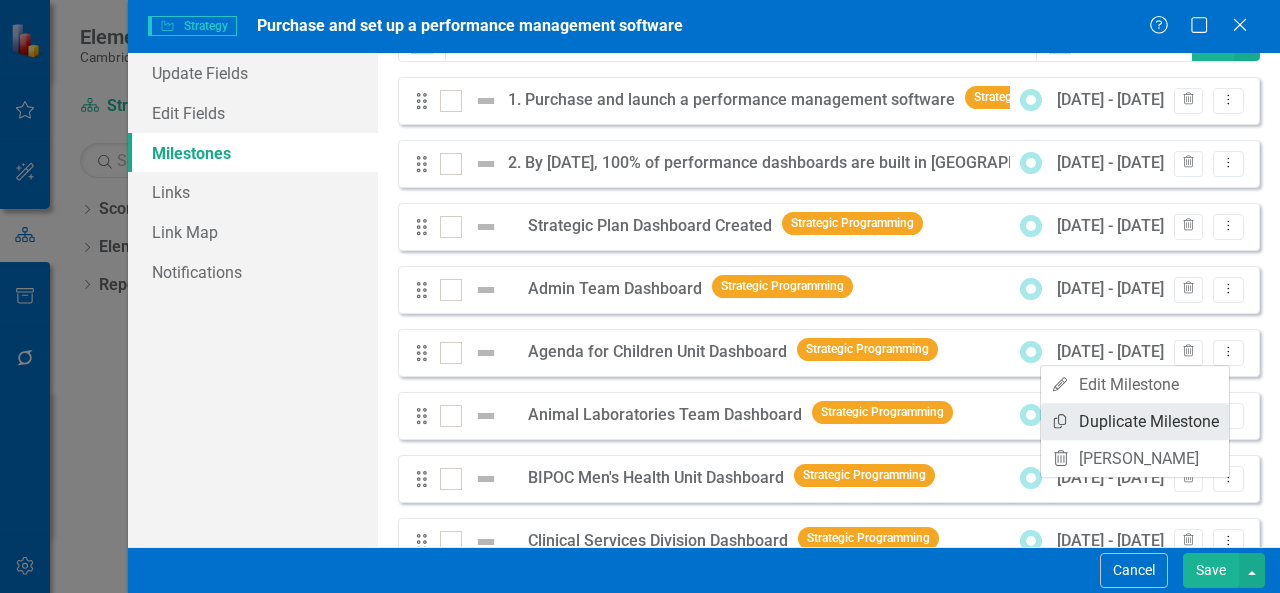 click on "Copy Duplicate Milestone" at bounding box center [1135, 421] 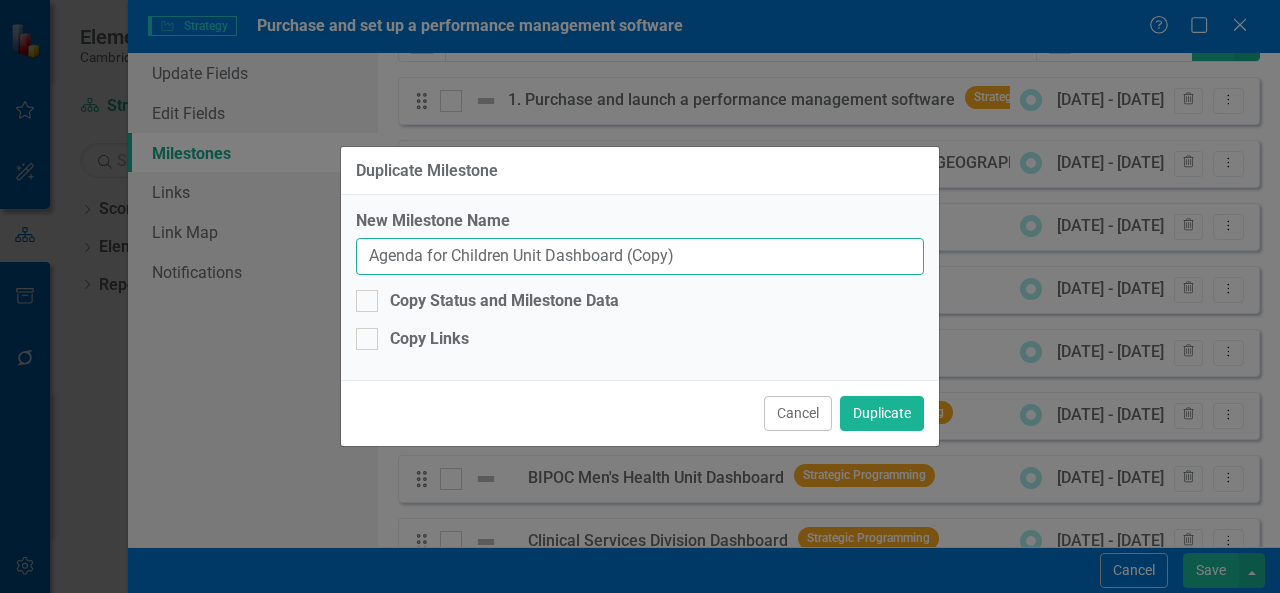 drag, startPoint x: 508, startPoint y: 262, endPoint x: 242, endPoint y: 265, distance: 266.0169 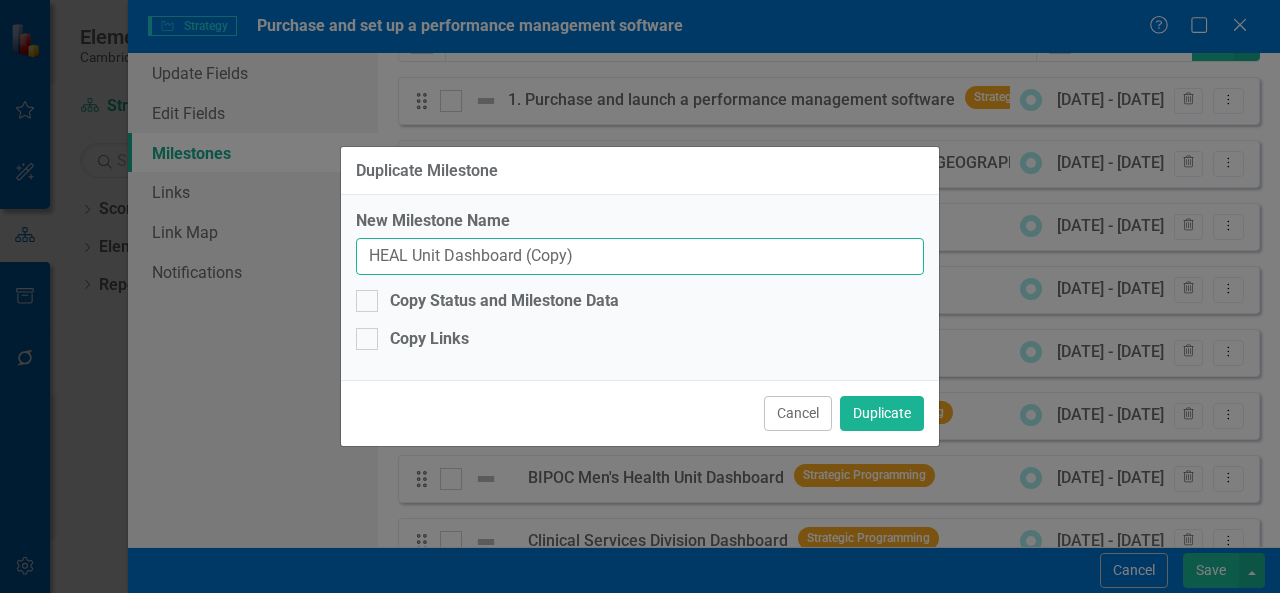 drag, startPoint x: 583, startPoint y: 253, endPoint x: 522, endPoint y: 260, distance: 61.400326 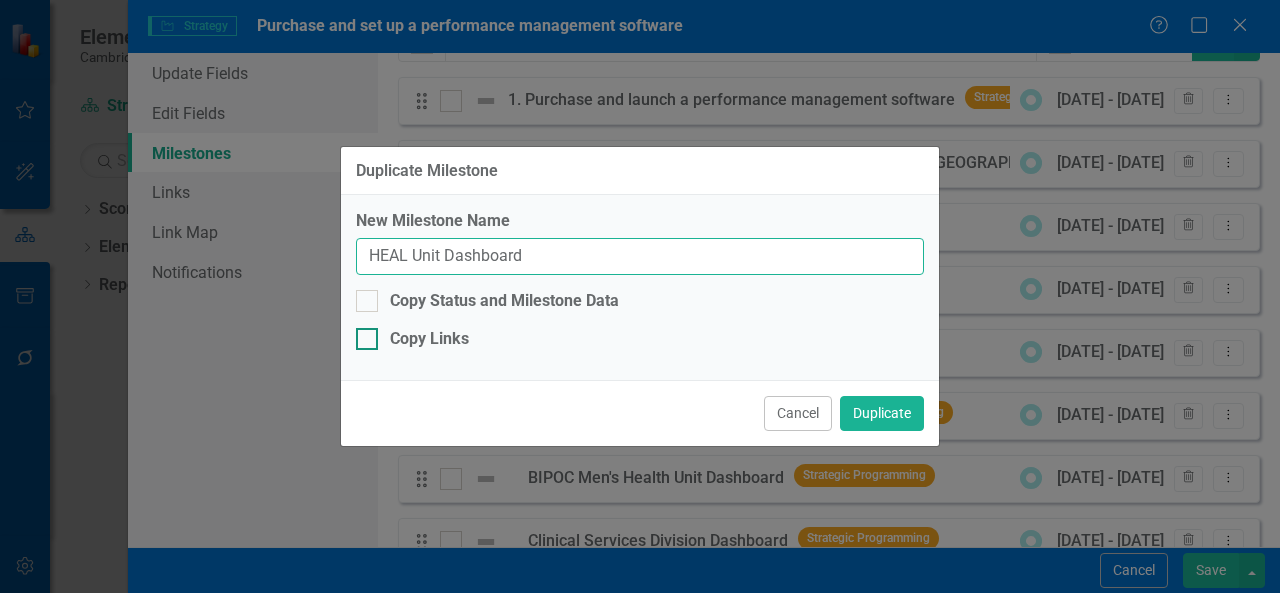 type on "HEAL Unit Dashboard" 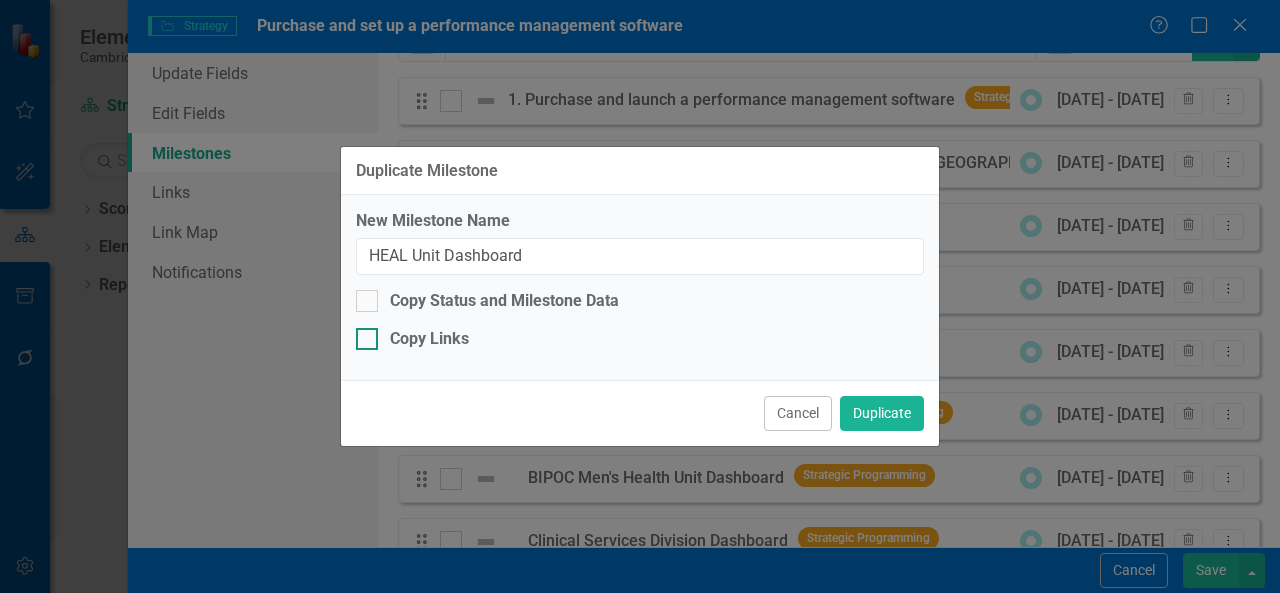 click at bounding box center (367, 339) 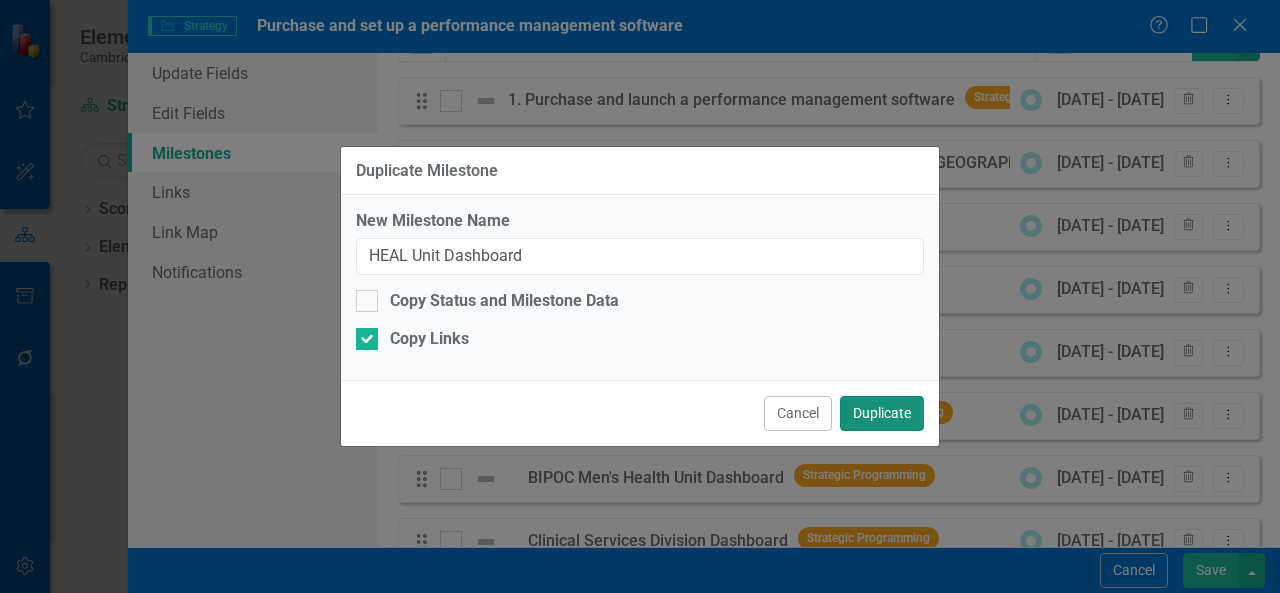 click on "Duplicate" at bounding box center [882, 413] 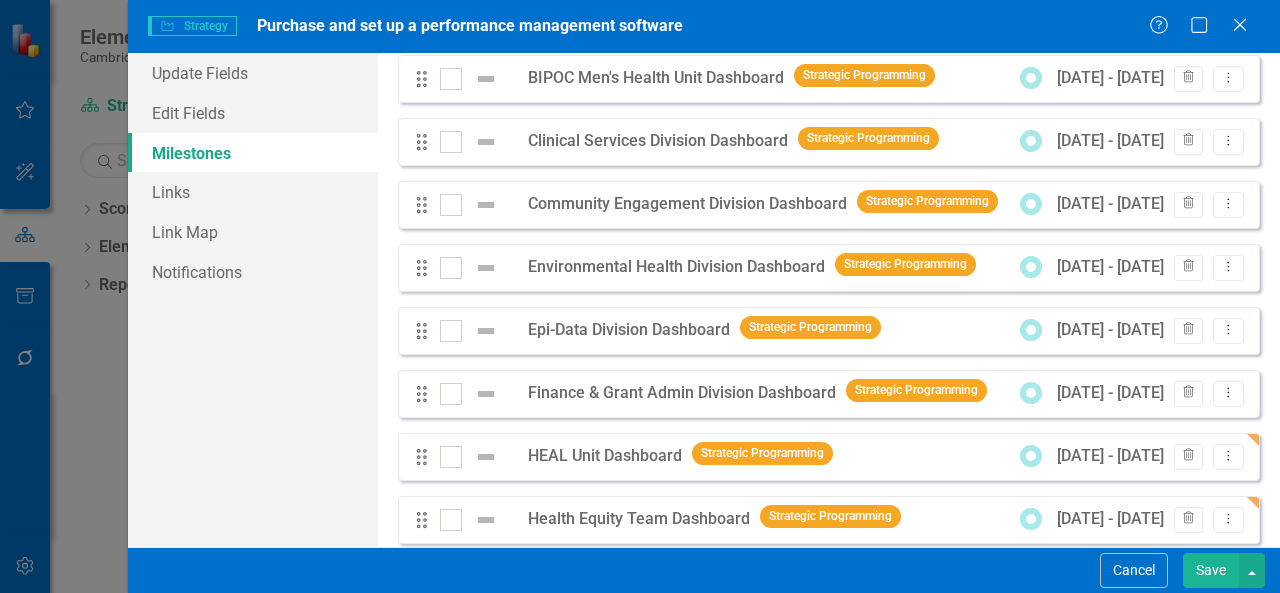 scroll, scrollTop: 543, scrollLeft: 0, axis: vertical 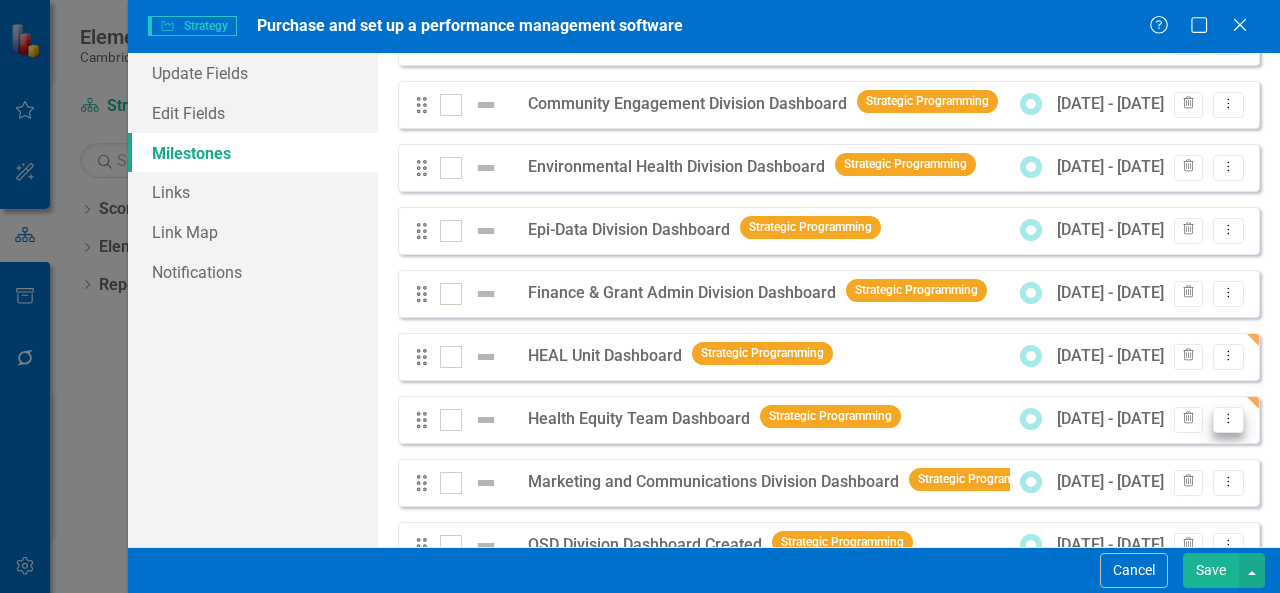click on "Dropdown Menu" at bounding box center (1228, 420) 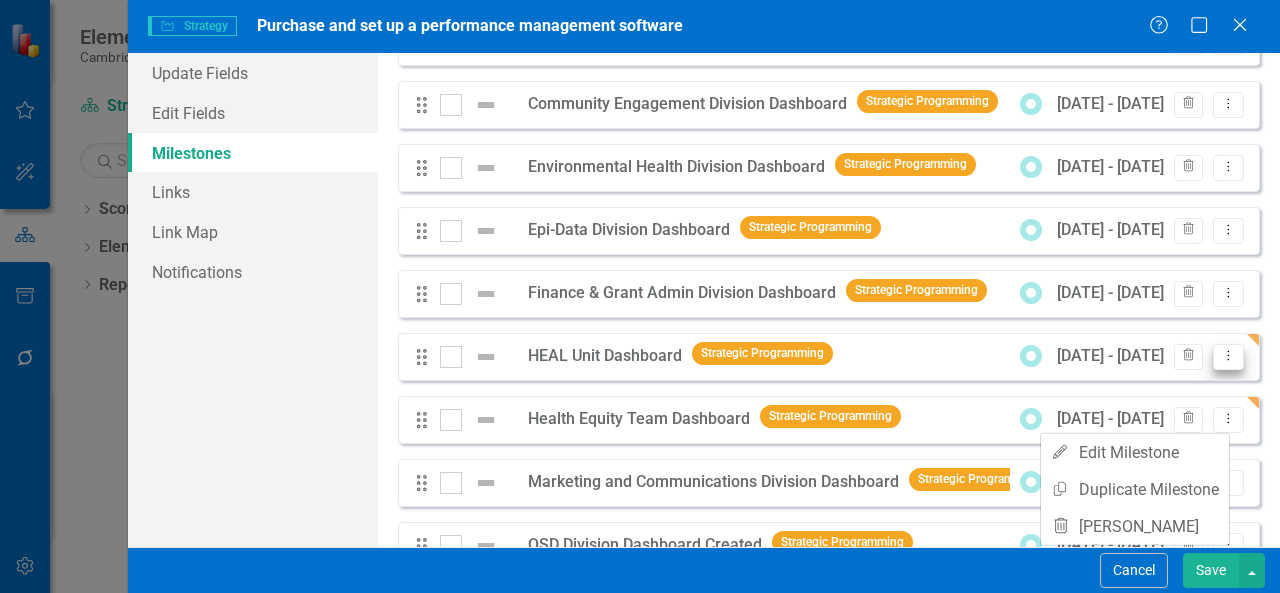 click on "Dropdown Menu" at bounding box center [1228, 357] 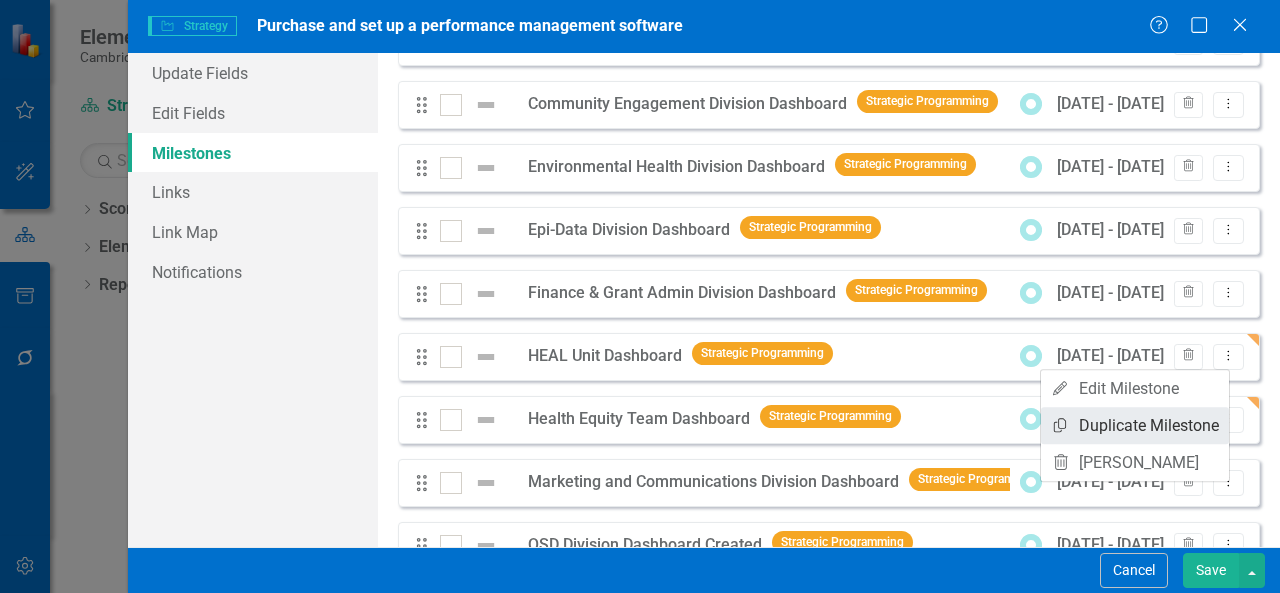 click on "Copy Duplicate Milestone" at bounding box center [1135, 425] 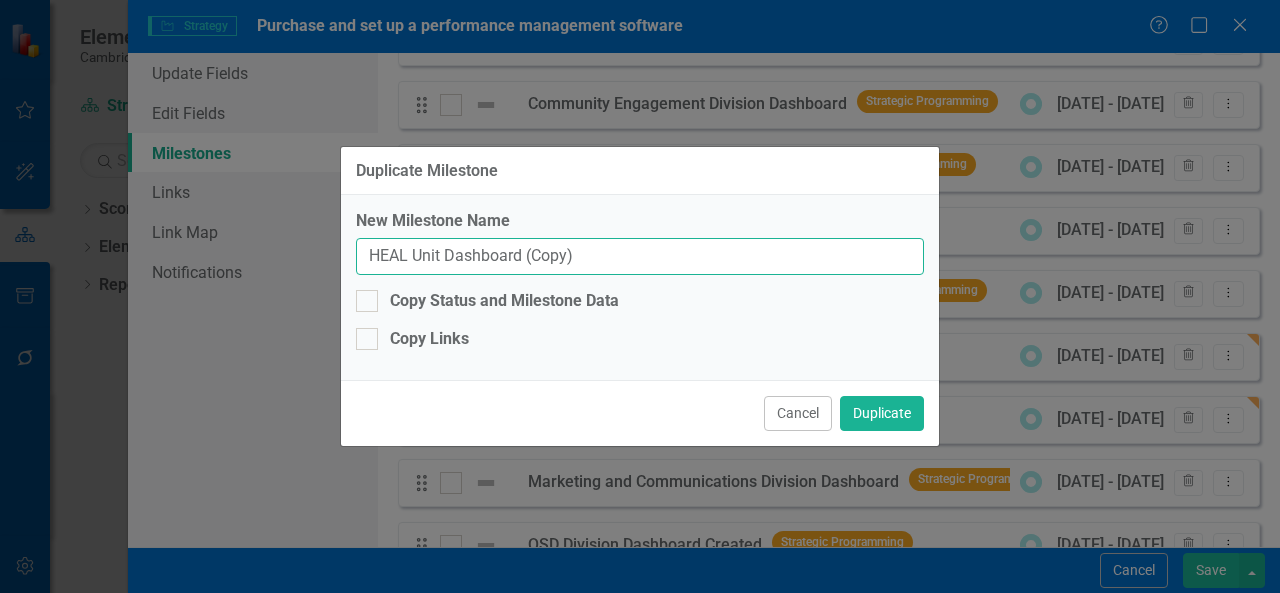 drag, startPoint x: 407, startPoint y: 255, endPoint x: 320, endPoint y: 255, distance: 87 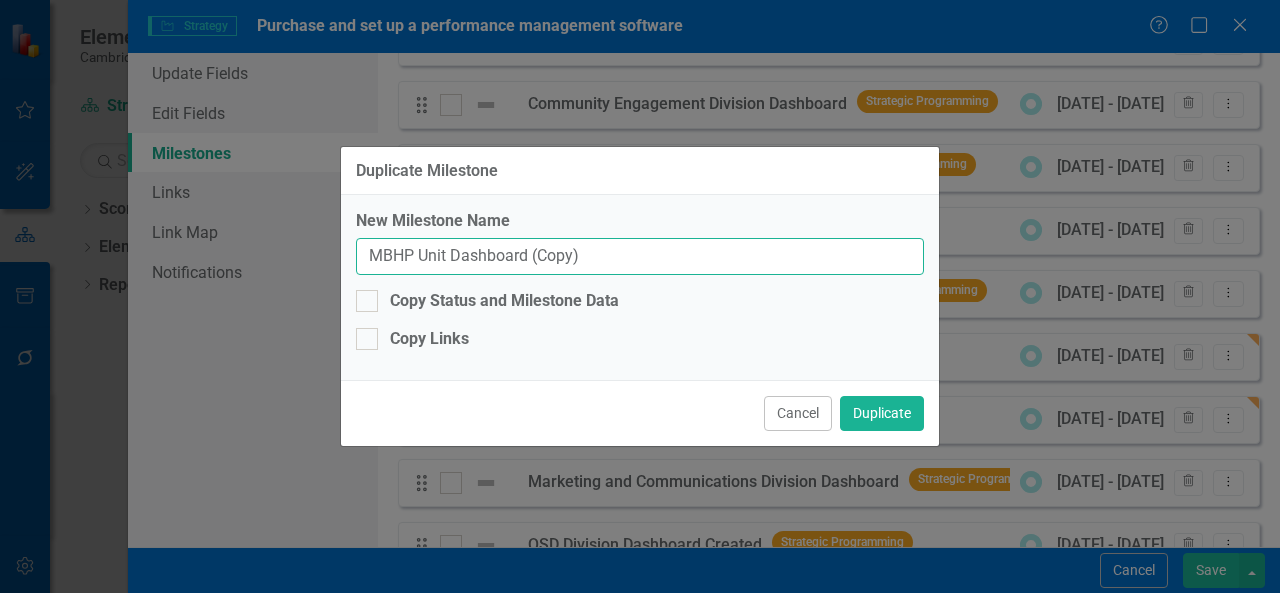 drag, startPoint x: 592, startPoint y: 255, endPoint x: 525, endPoint y: 256, distance: 67.00746 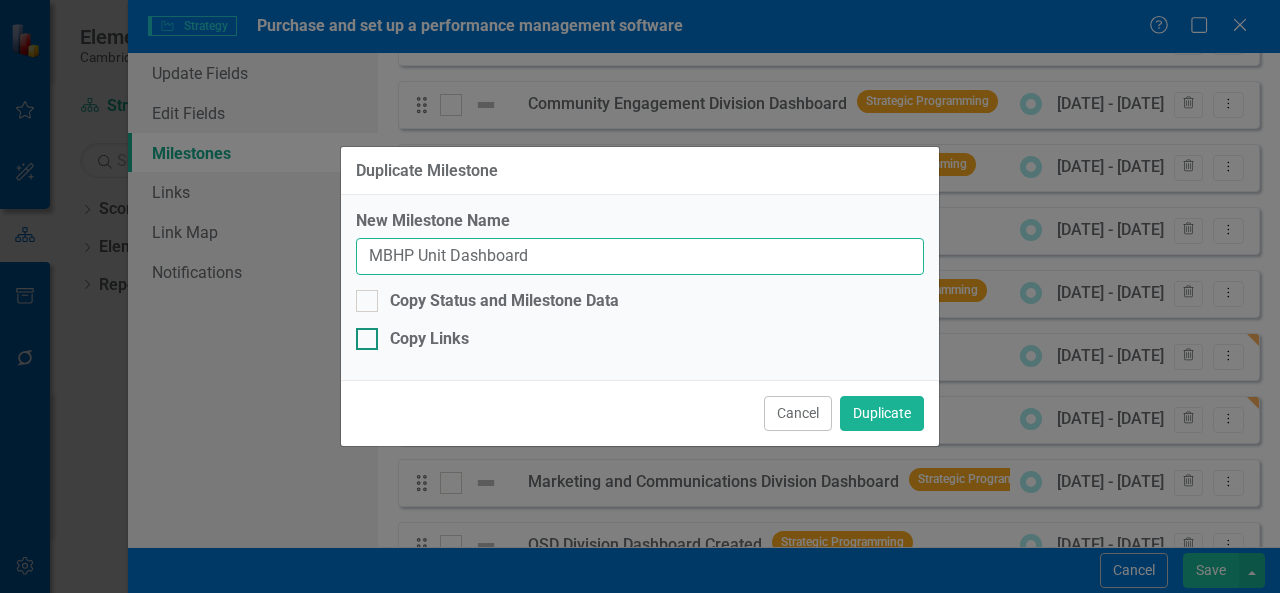 type on "MBHP Unit Dashboard" 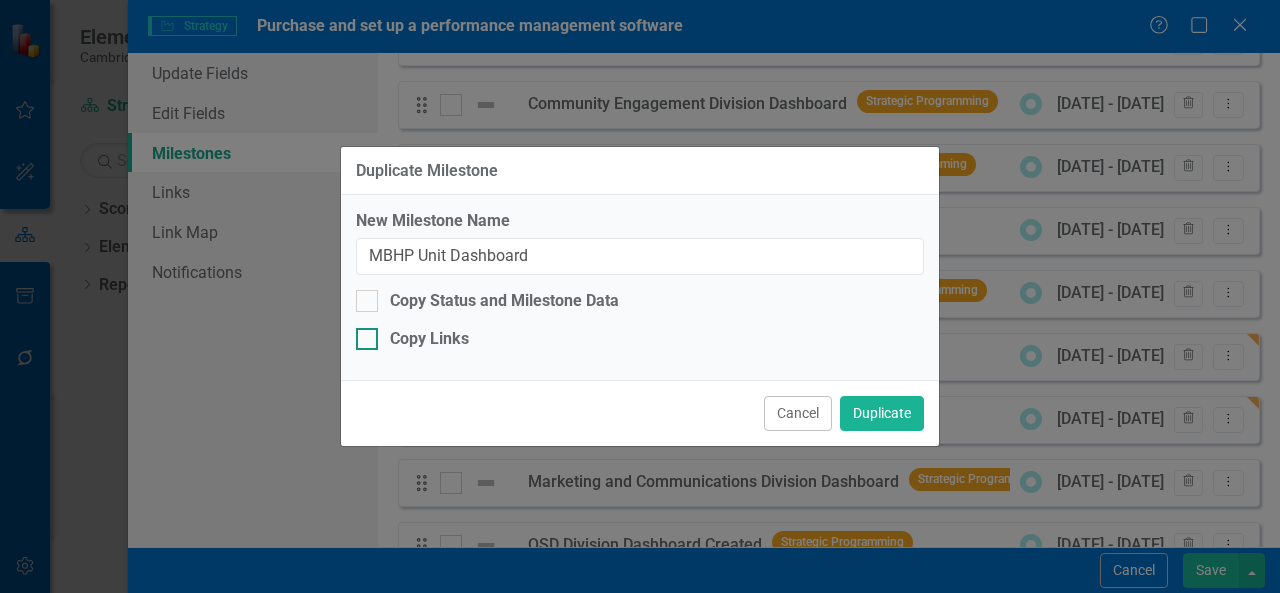 click on "Copy Links" at bounding box center [429, 339] 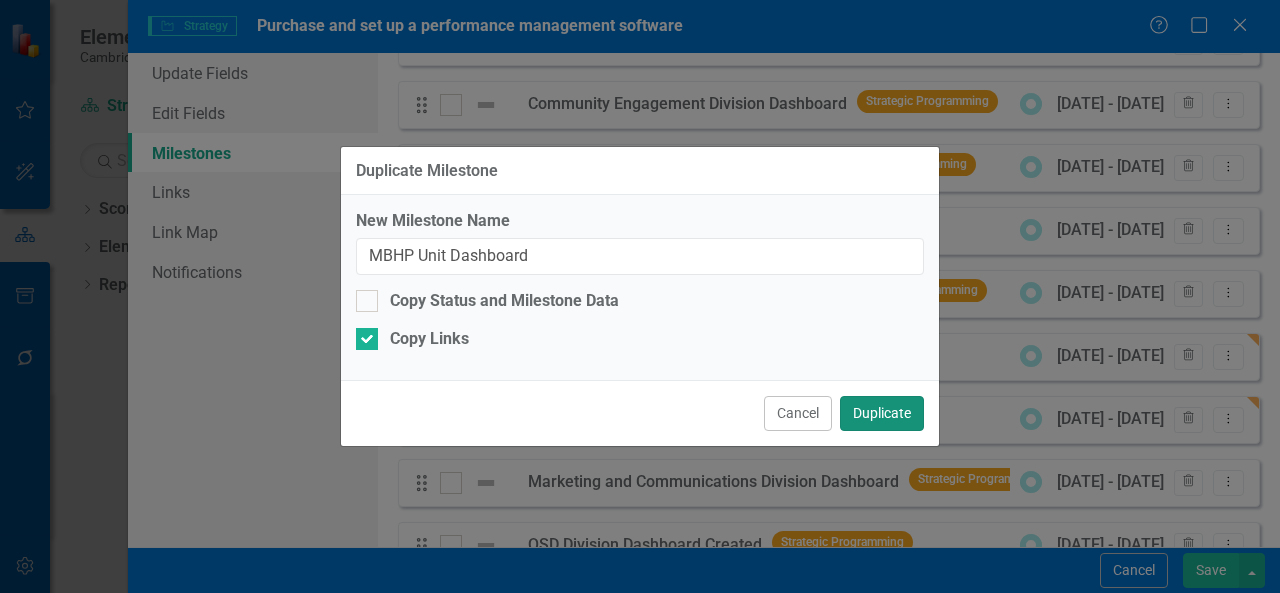 click on "Duplicate" at bounding box center [882, 413] 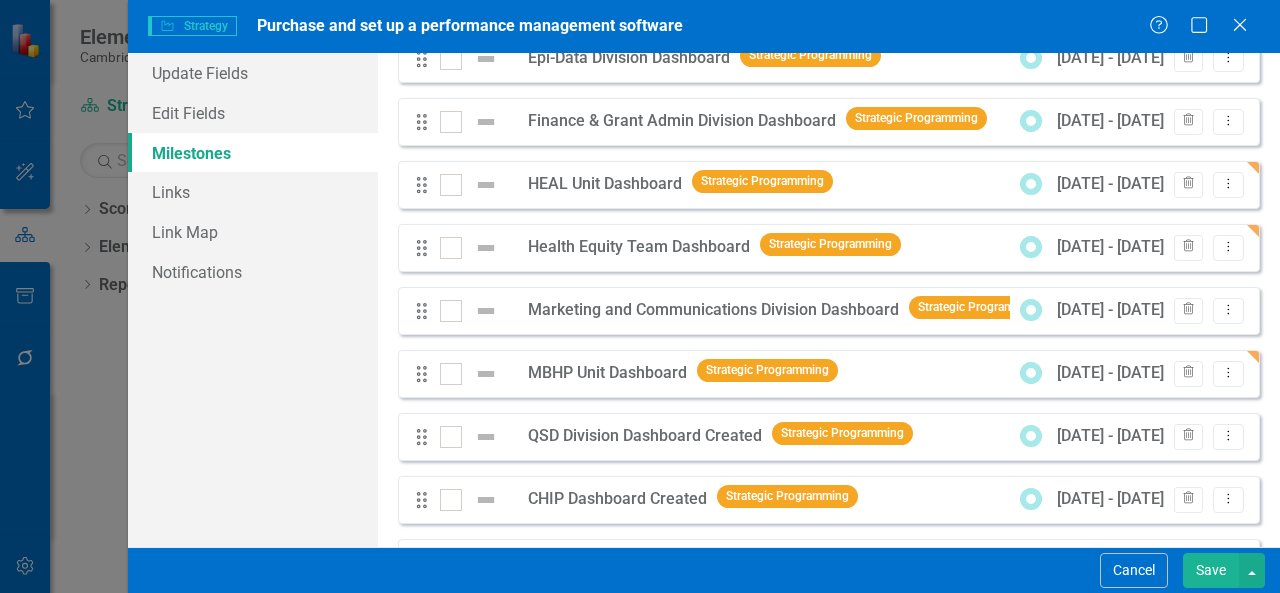scroll, scrollTop: 743, scrollLeft: 0, axis: vertical 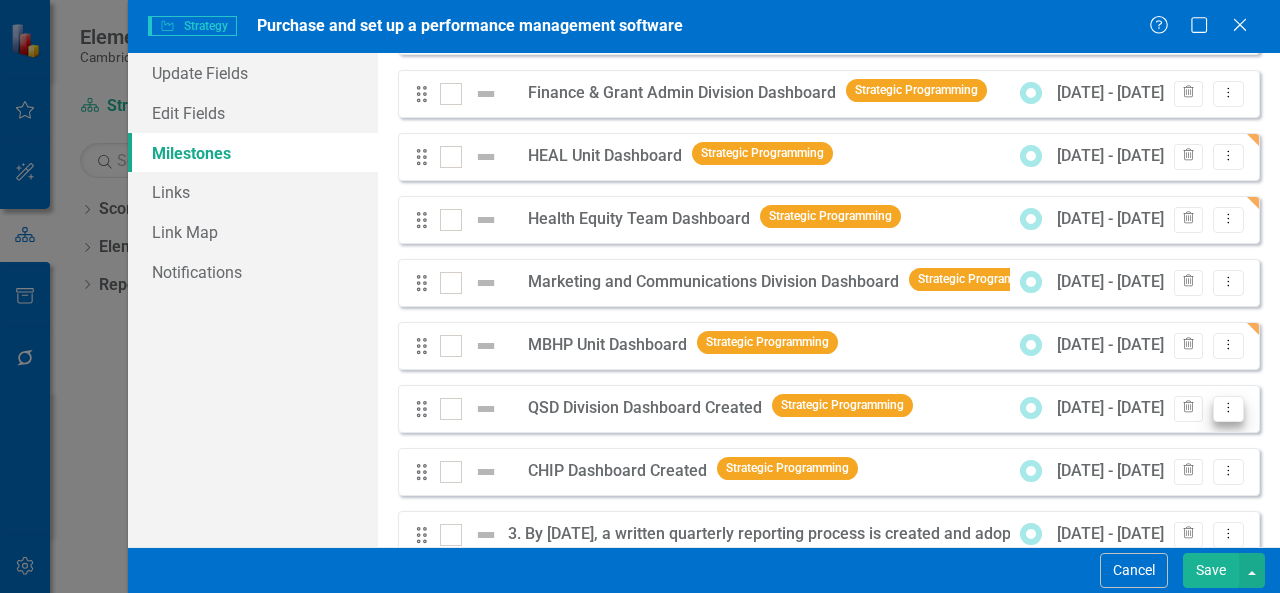 click on "Dropdown Menu" at bounding box center [1228, 409] 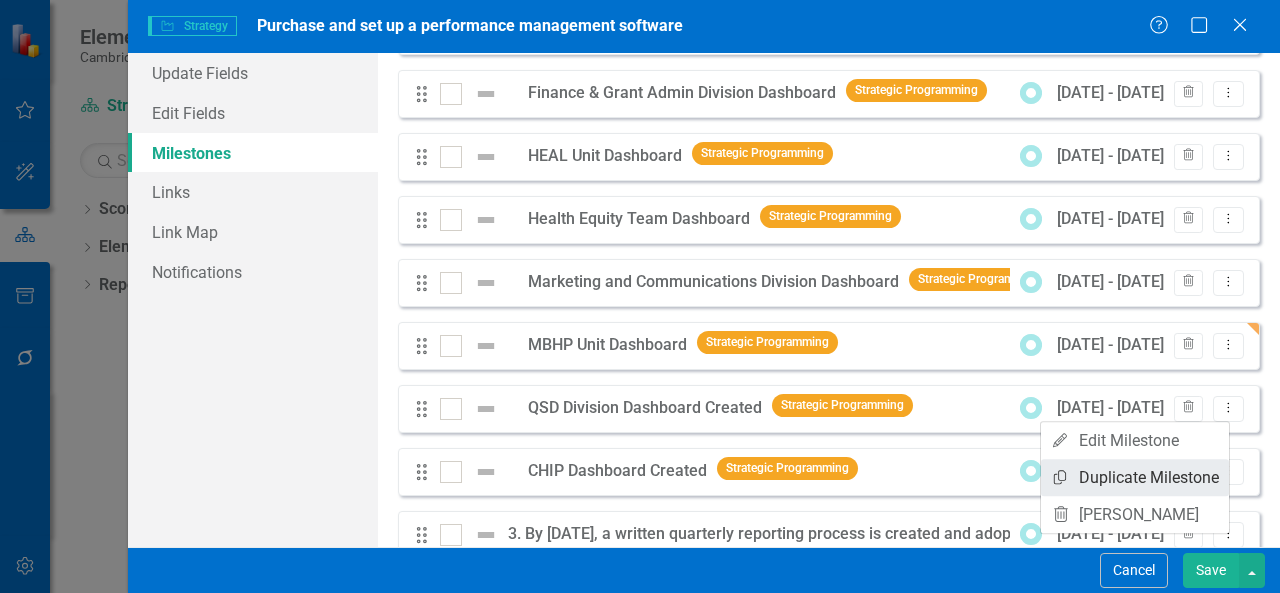 click on "Copy Duplicate Milestone" at bounding box center [1135, 477] 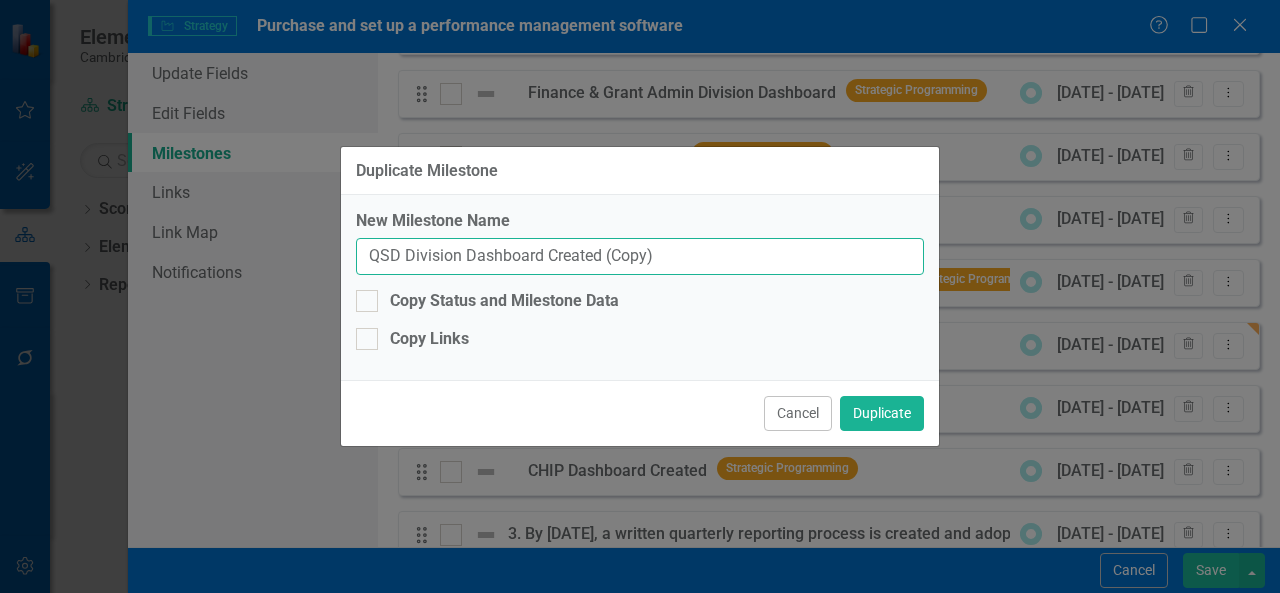 drag, startPoint x: 398, startPoint y: 259, endPoint x: 264, endPoint y: 271, distance: 134.53624 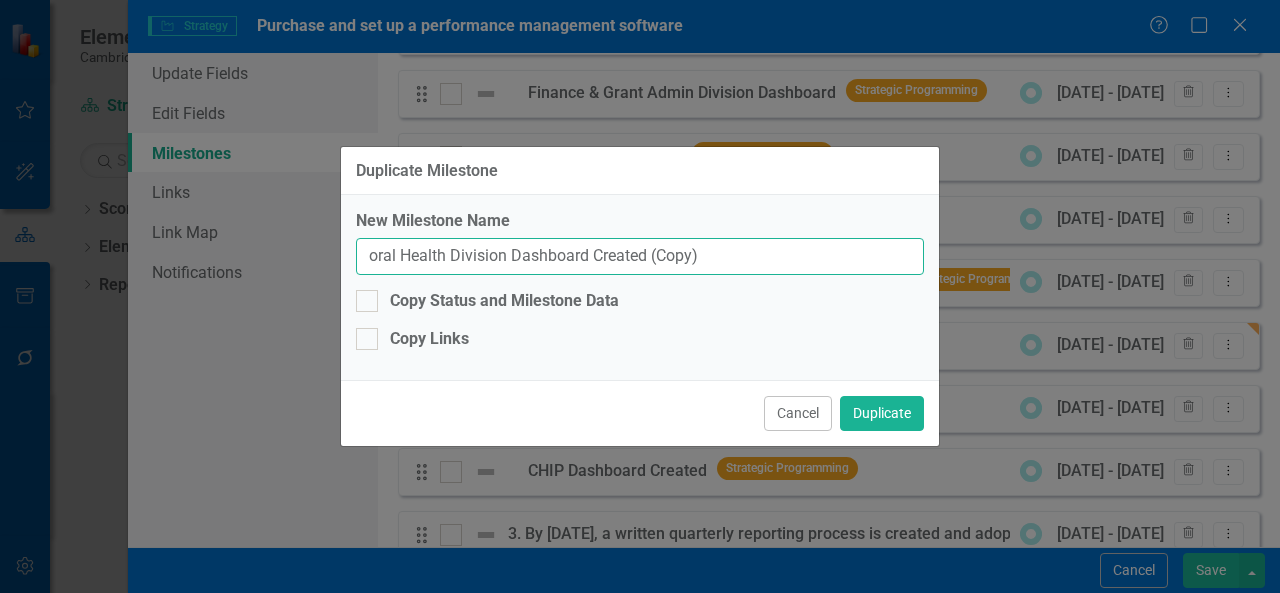 drag, startPoint x: 698, startPoint y: 257, endPoint x: 647, endPoint y: 259, distance: 51.0392 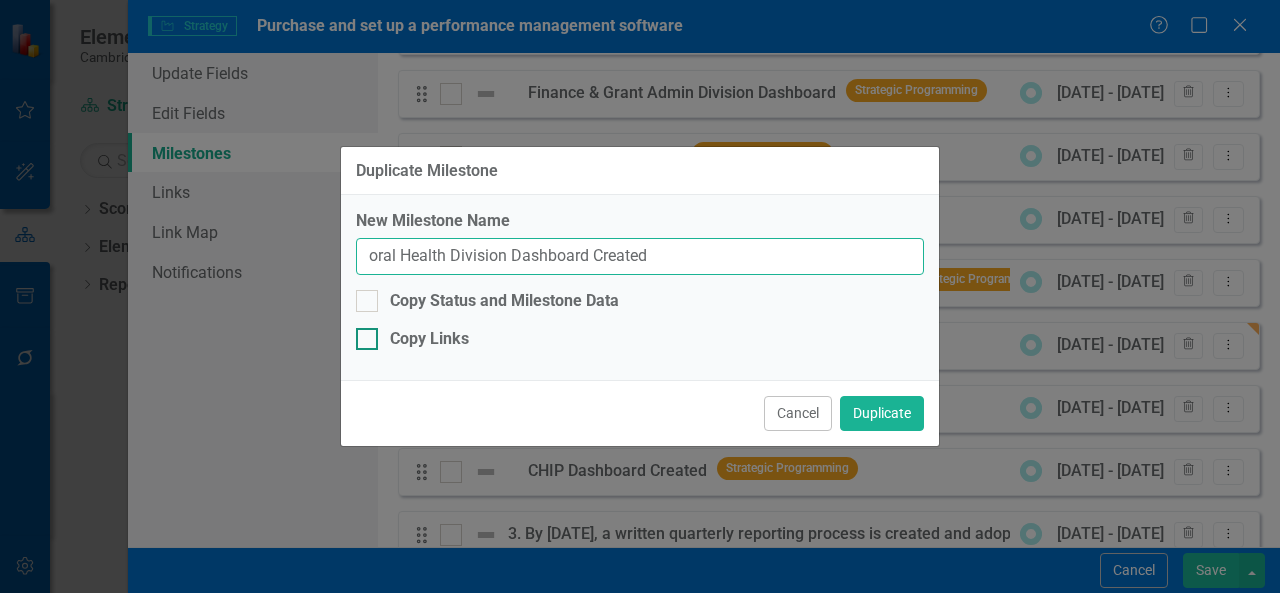 type on "oral Health Division Dashboard Created" 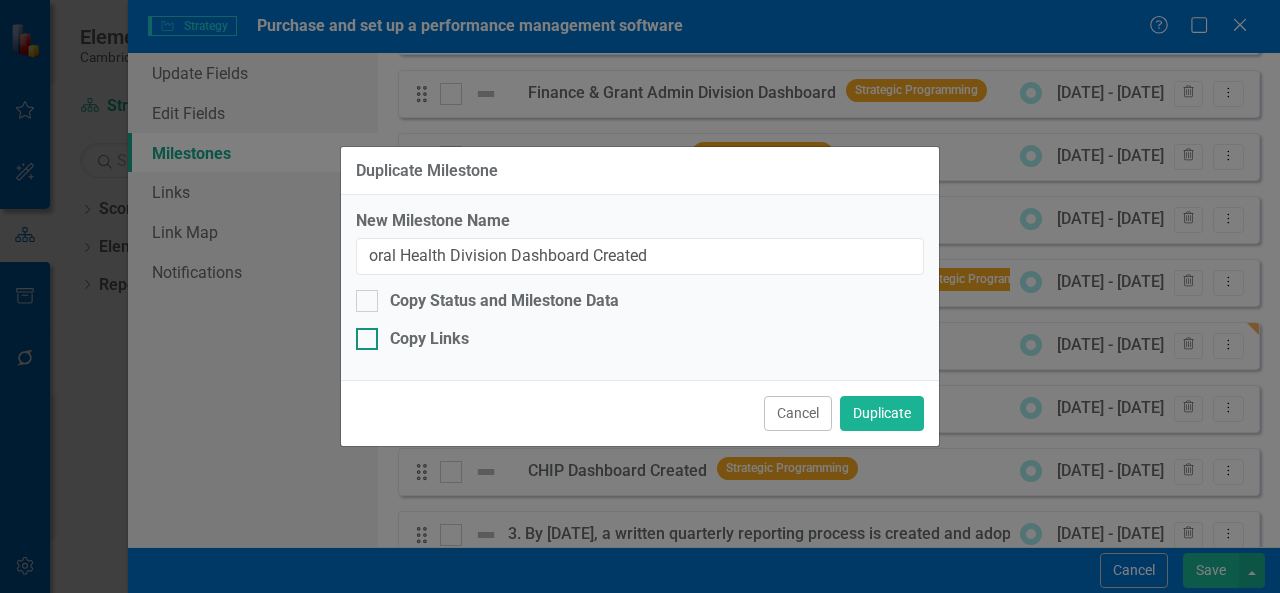 click on "Copy Links" at bounding box center (429, 339) 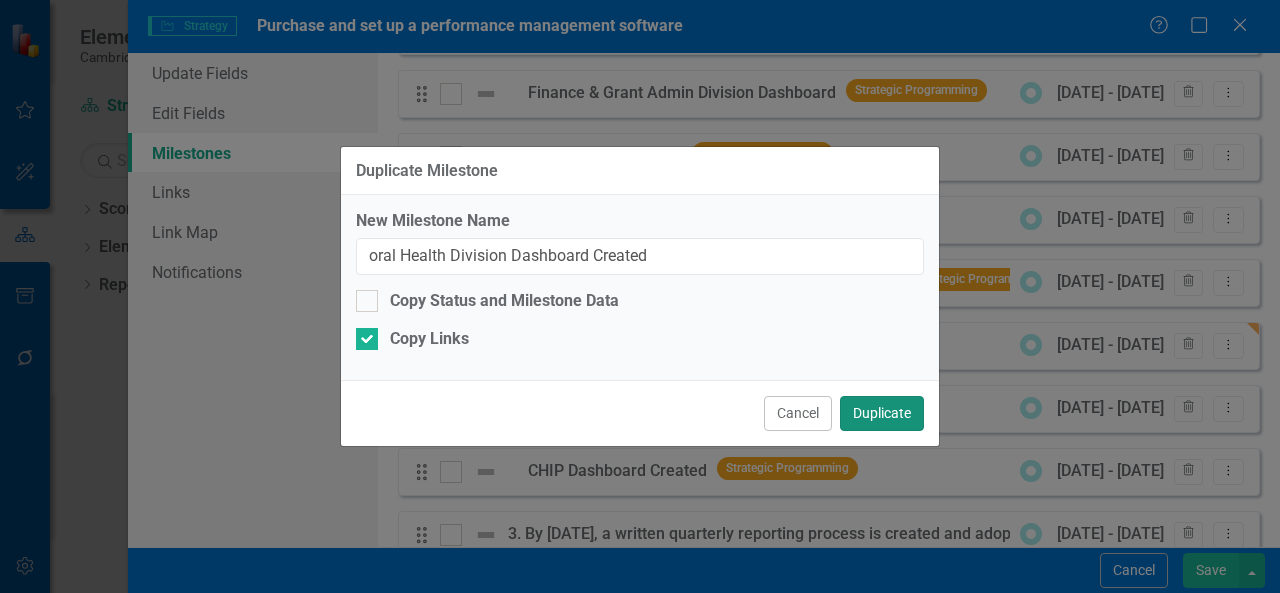click on "Duplicate" at bounding box center (882, 413) 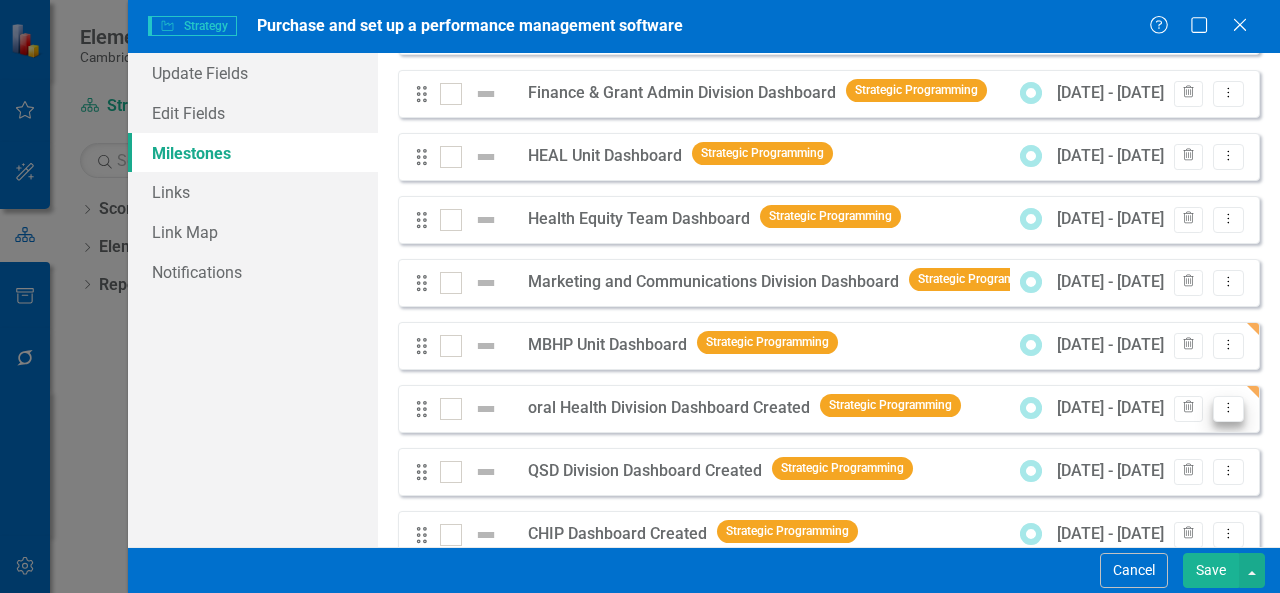 click on "Dropdown Menu" at bounding box center (1228, 409) 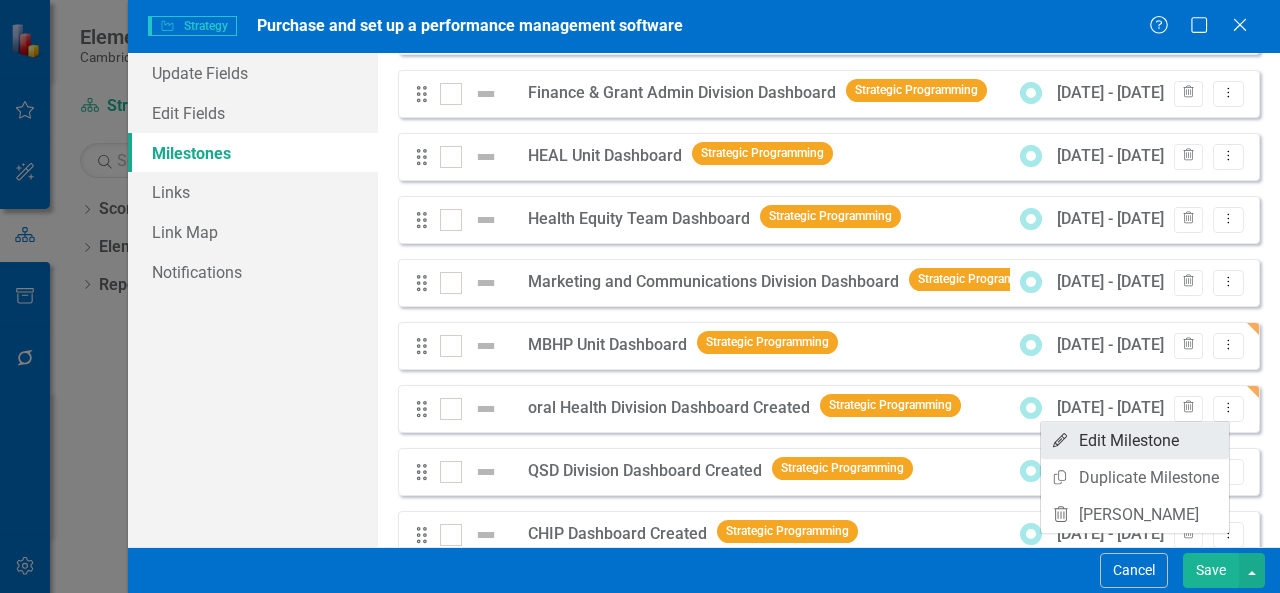 click on "Edit Edit Milestone" at bounding box center (1135, 440) 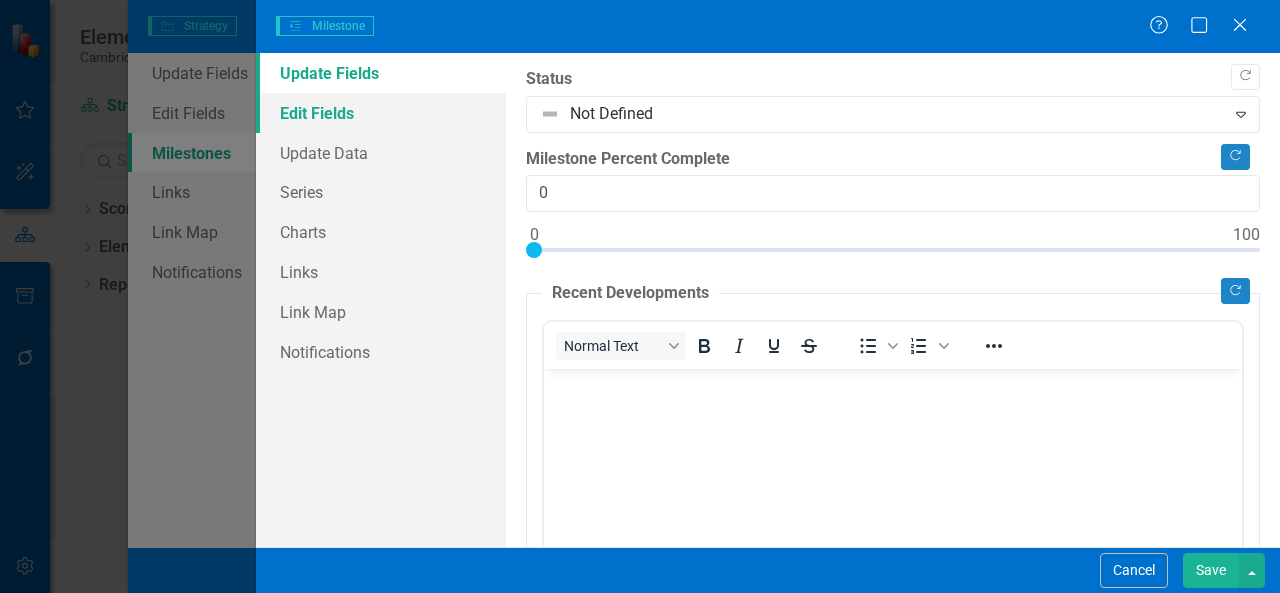 click on "Edit Fields" at bounding box center [381, 113] 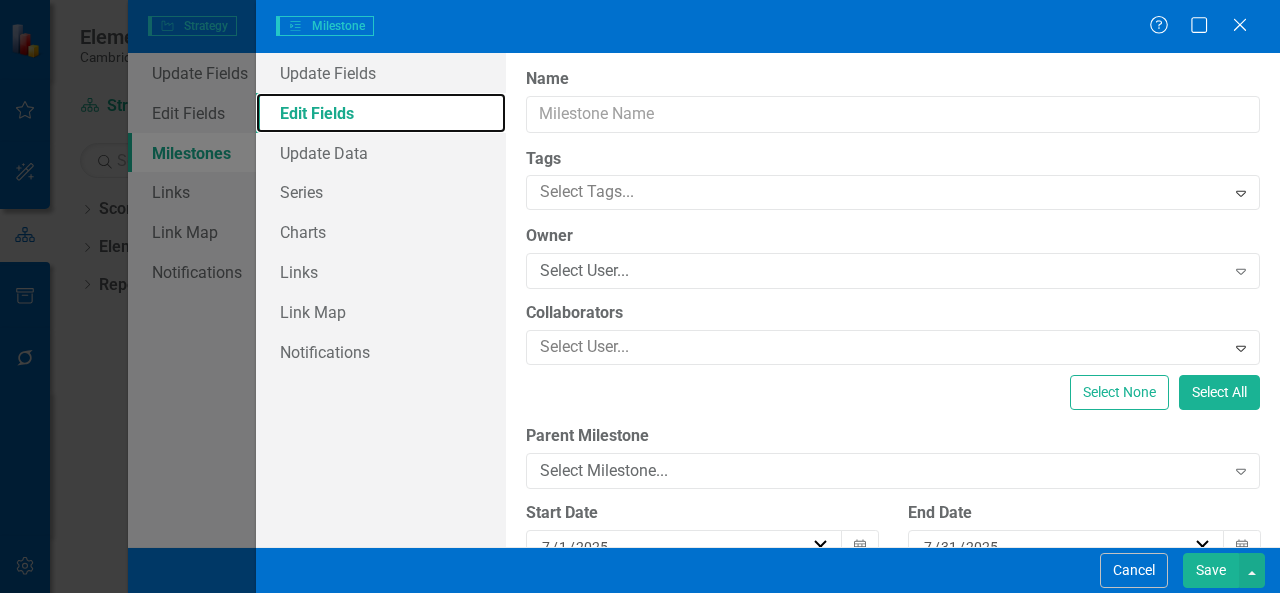 type on "oral Health Division Dashboard Created" 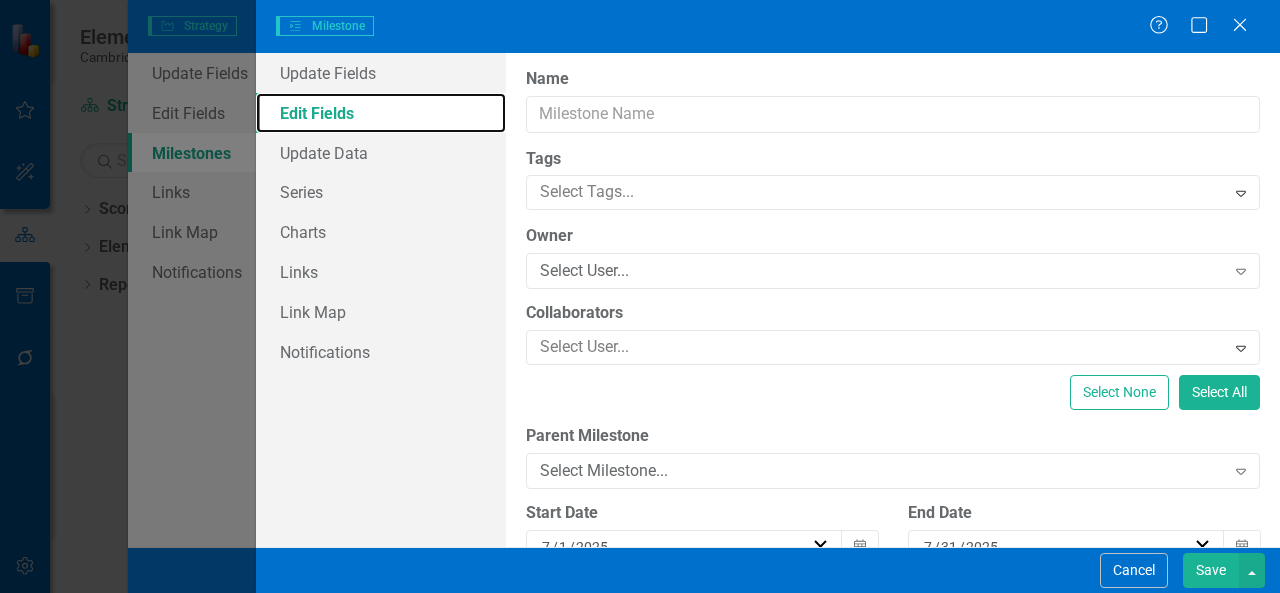 type on "8" 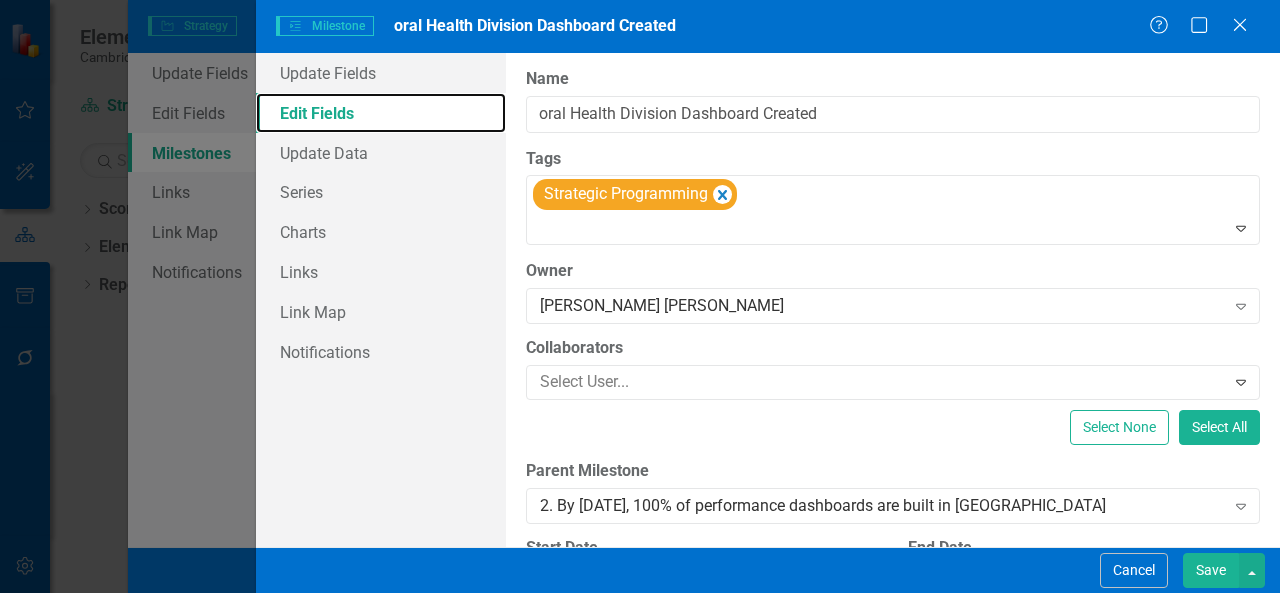 scroll, scrollTop: 0, scrollLeft: 0, axis: both 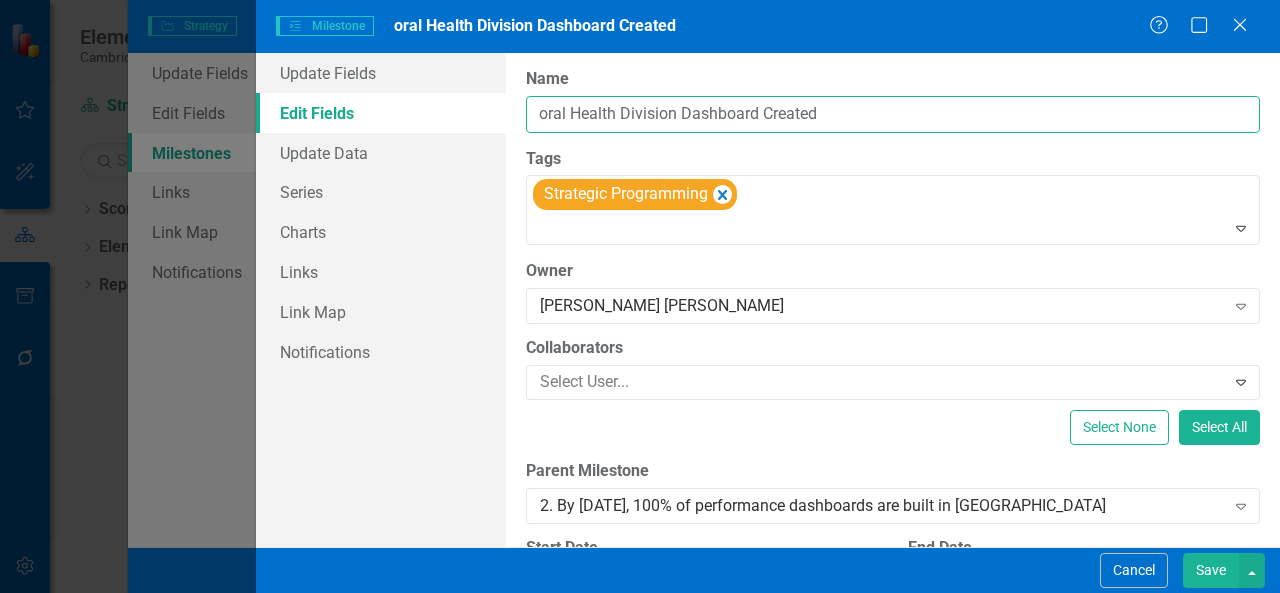 click on "oral Health Division Dashboard Created" at bounding box center (893, 114) 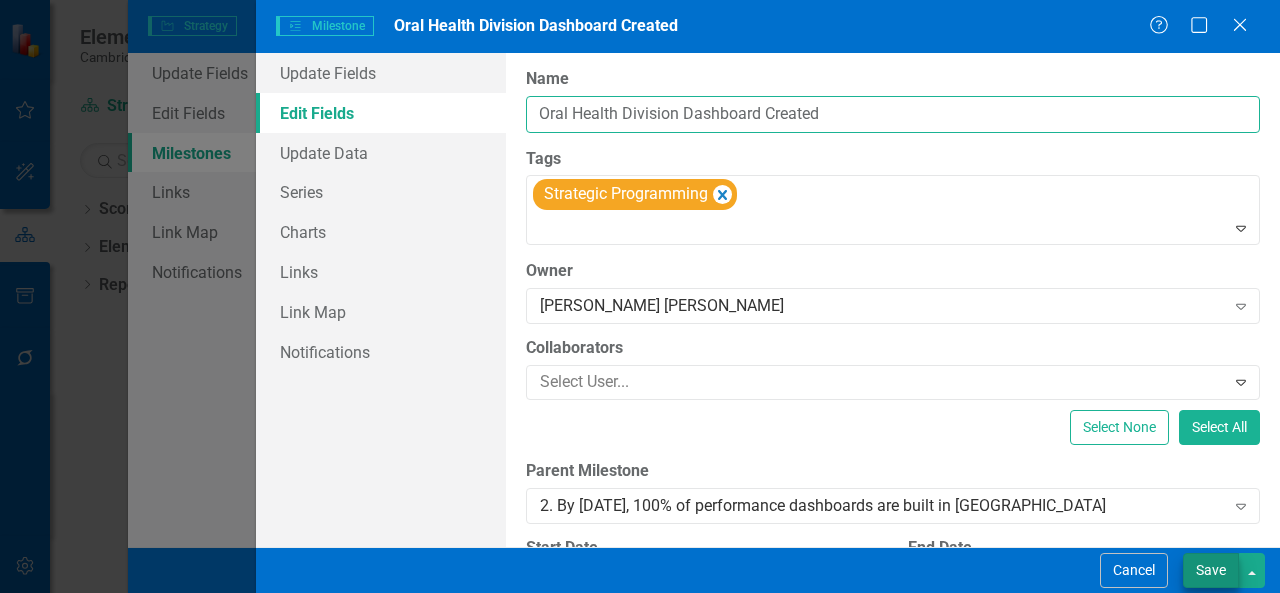 type on "Oral Health Division Dashboard Created" 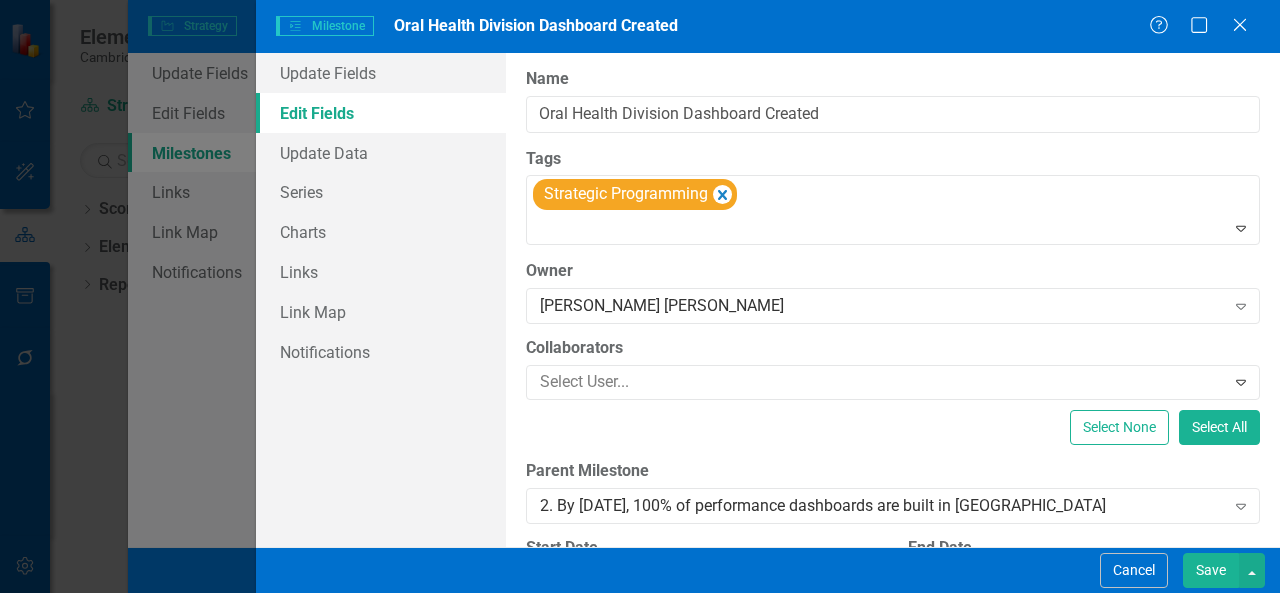 click on "Save" at bounding box center [1211, 570] 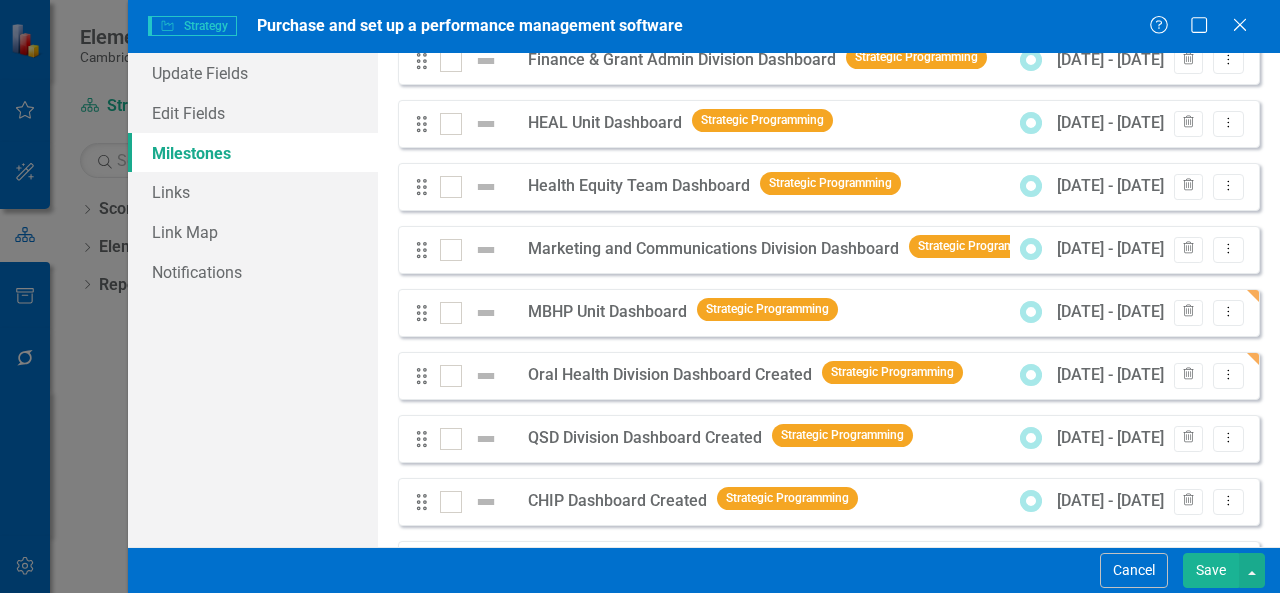 scroll, scrollTop: 747, scrollLeft: 0, axis: vertical 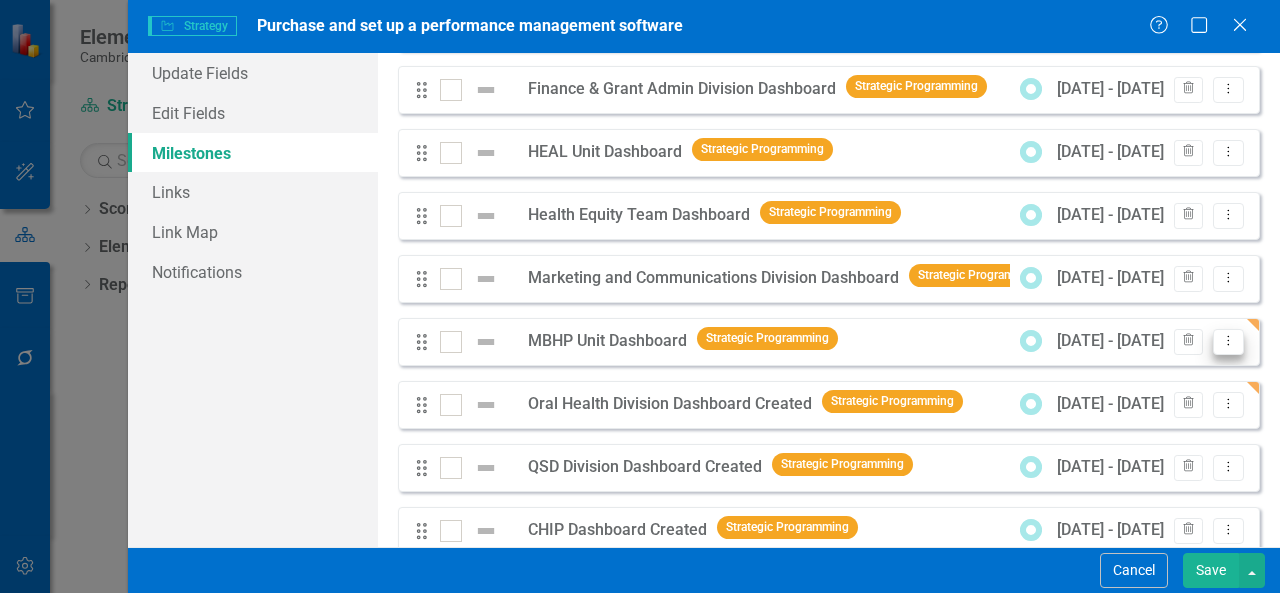 click on "Dropdown Menu" 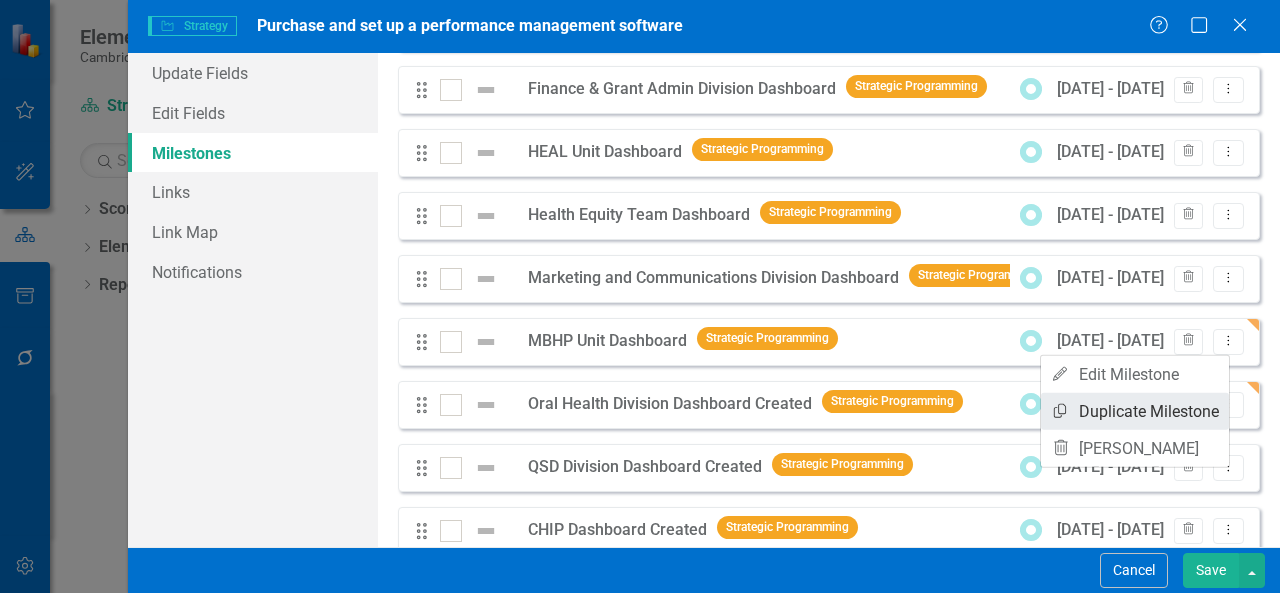 click on "Copy Duplicate Milestone" at bounding box center [1135, 411] 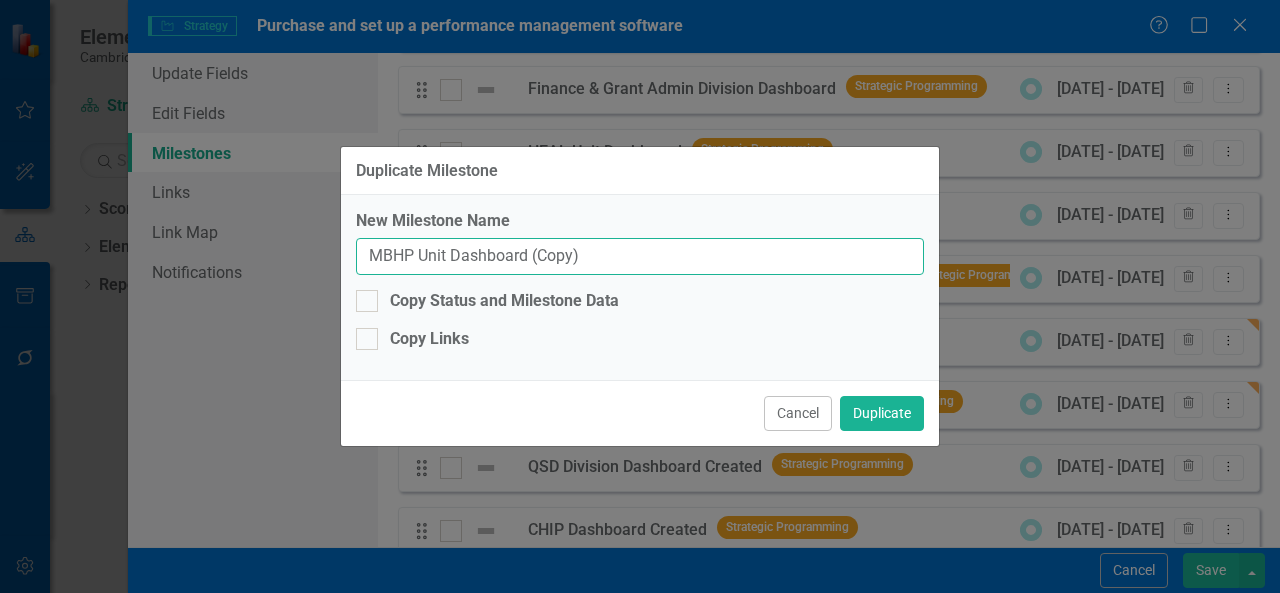 drag, startPoint x: 412, startPoint y: 255, endPoint x: 256, endPoint y: 263, distance: 156.20499 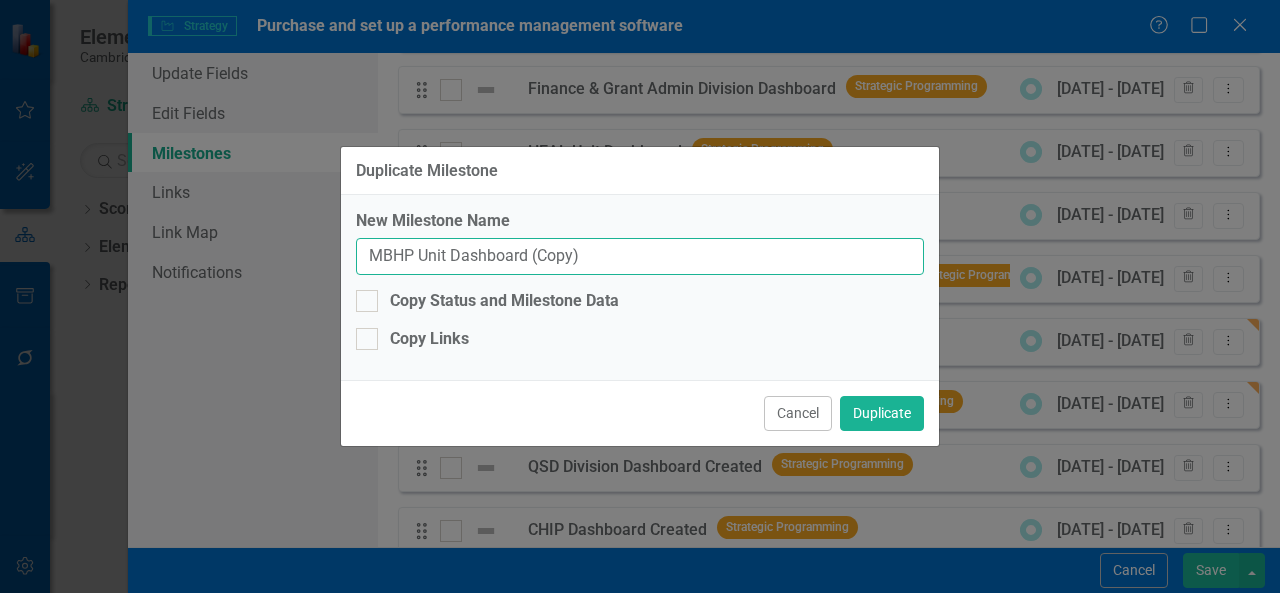 click on "Duplicate Milestone New Milestone Name MBHP Unit Dashboard (Copy) Copy Status   and Milestone Data Copy Links Cancel Duplicate" at bounding box center [640, 296] 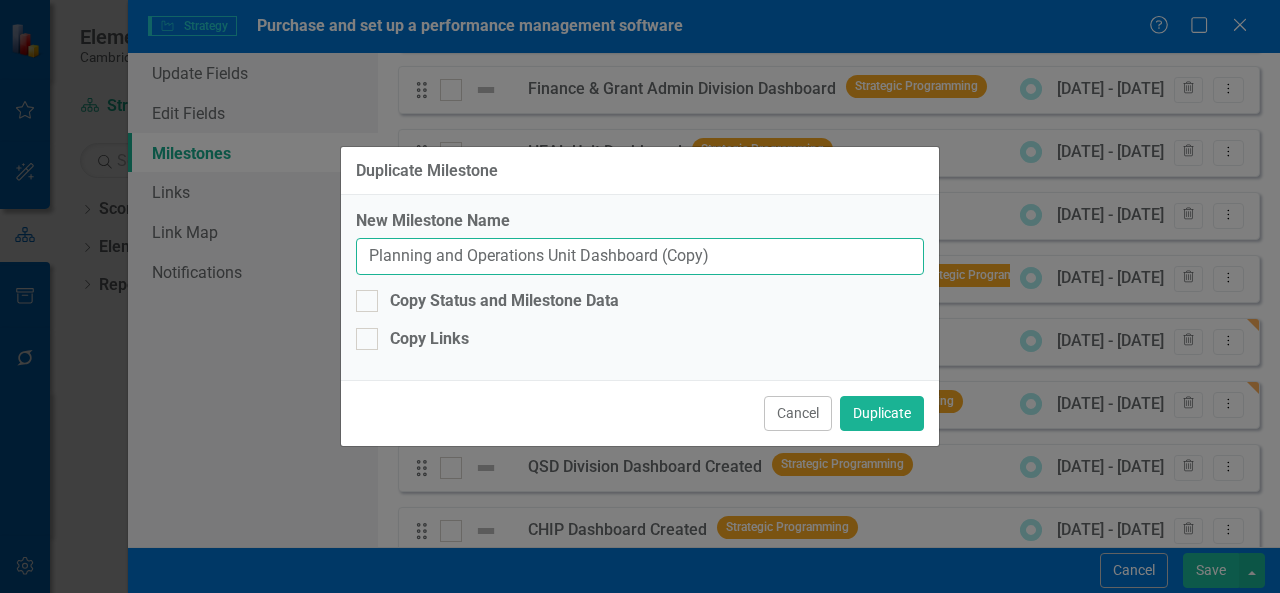 drag, startPoint x: 712, startPoint y: 262, endPoint x: 656, endPoint y: 262, distance: 56 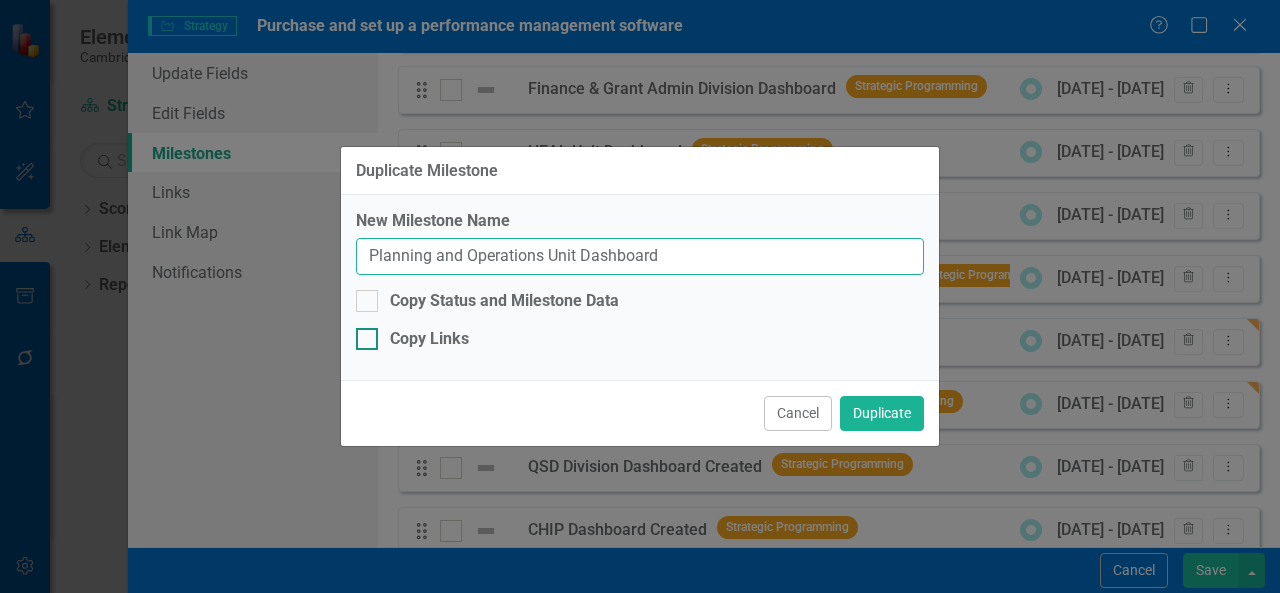 type on "Planning and Operations Unit Dashboard" 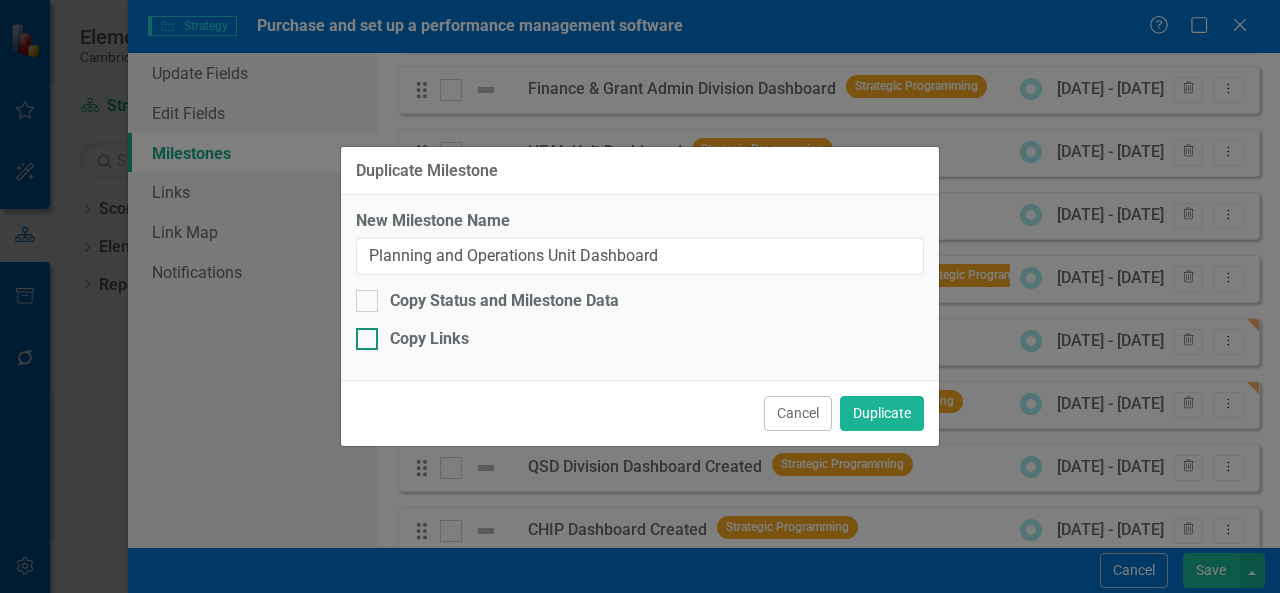 click at bounding box center (367, 339) 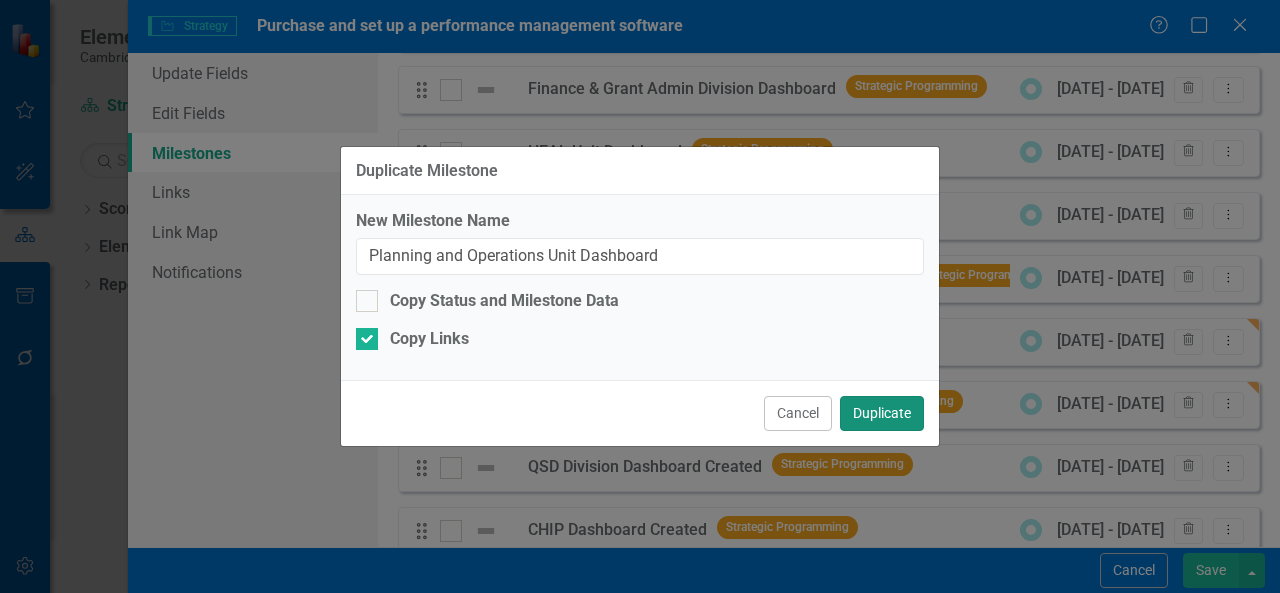 click on "Duplicate" at bounding box center [882, 413] 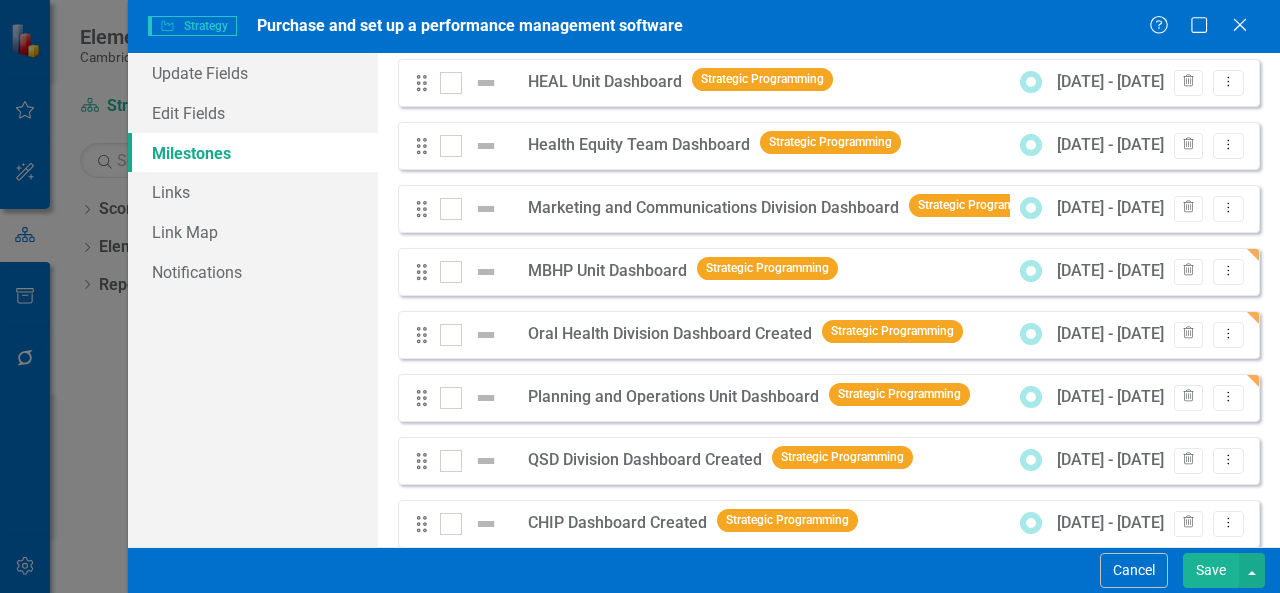 scroll, scrollTop: 847, scrollLeft: 0, axis: vertical 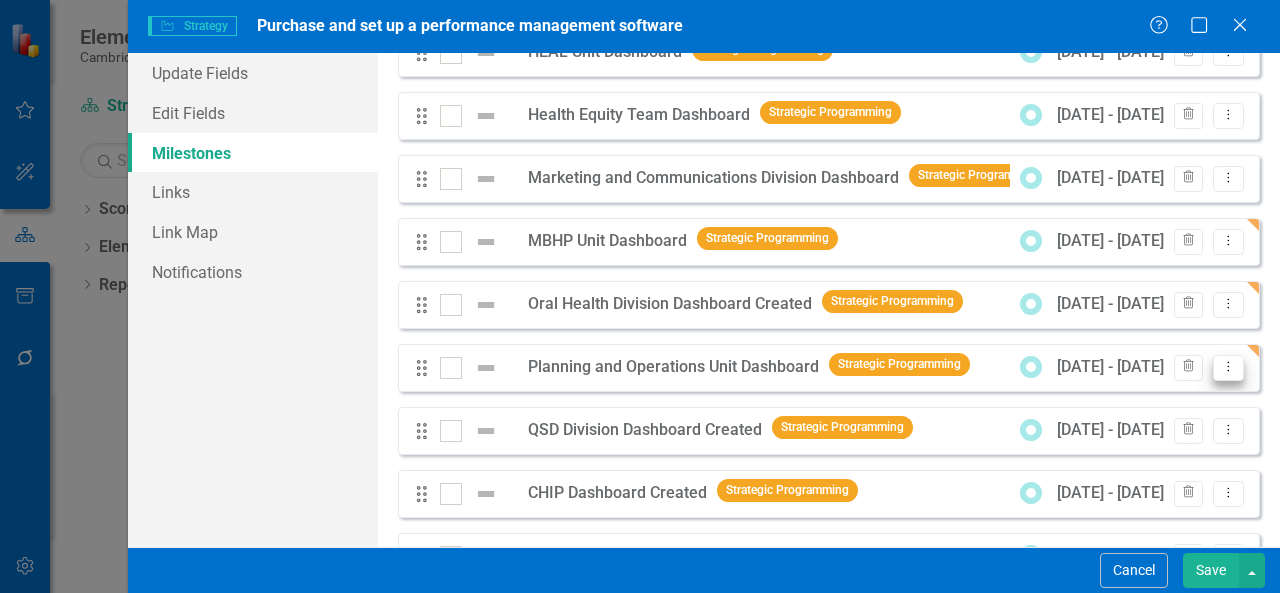 click on "Dropdown Menu" 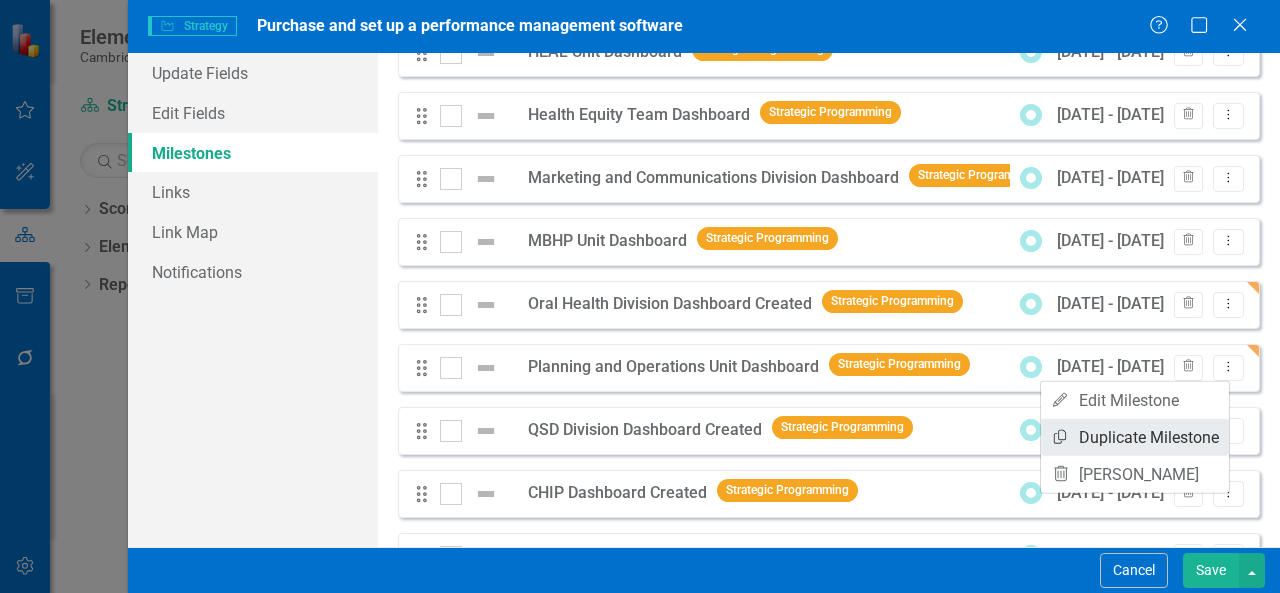 click on "Copy Duplicate Milestone" at bounding box center [1135, 437] 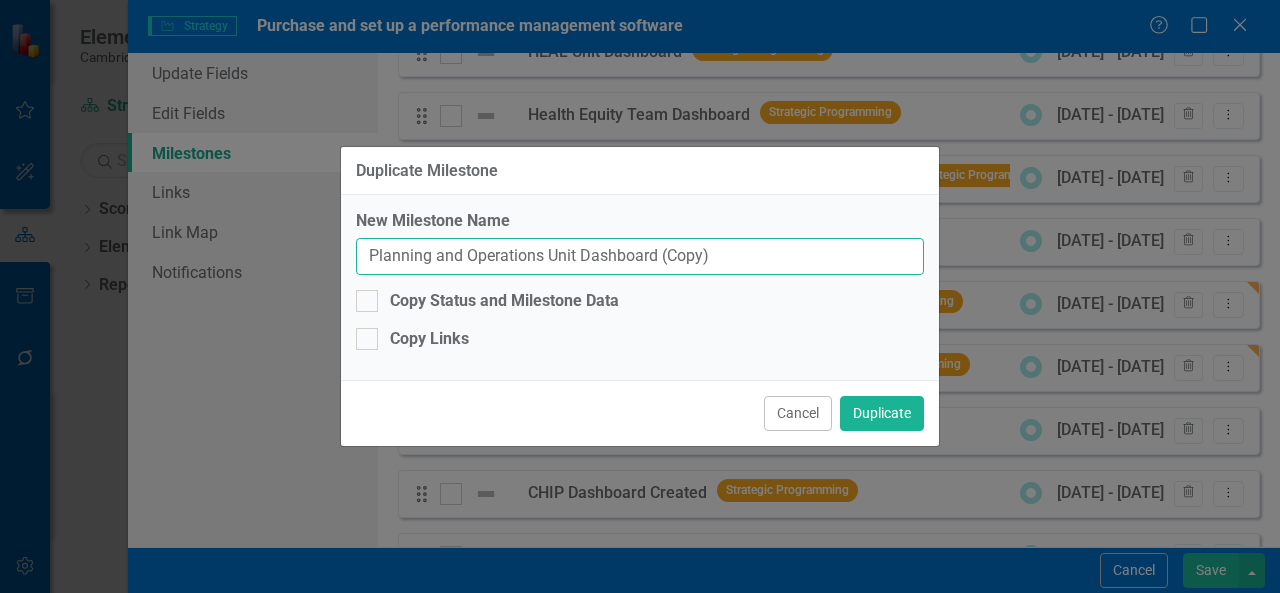 drag, startPoint x: 378, startPoint y: 257, endPoint x: 543, endPoint y: 265, distance: 165.19383 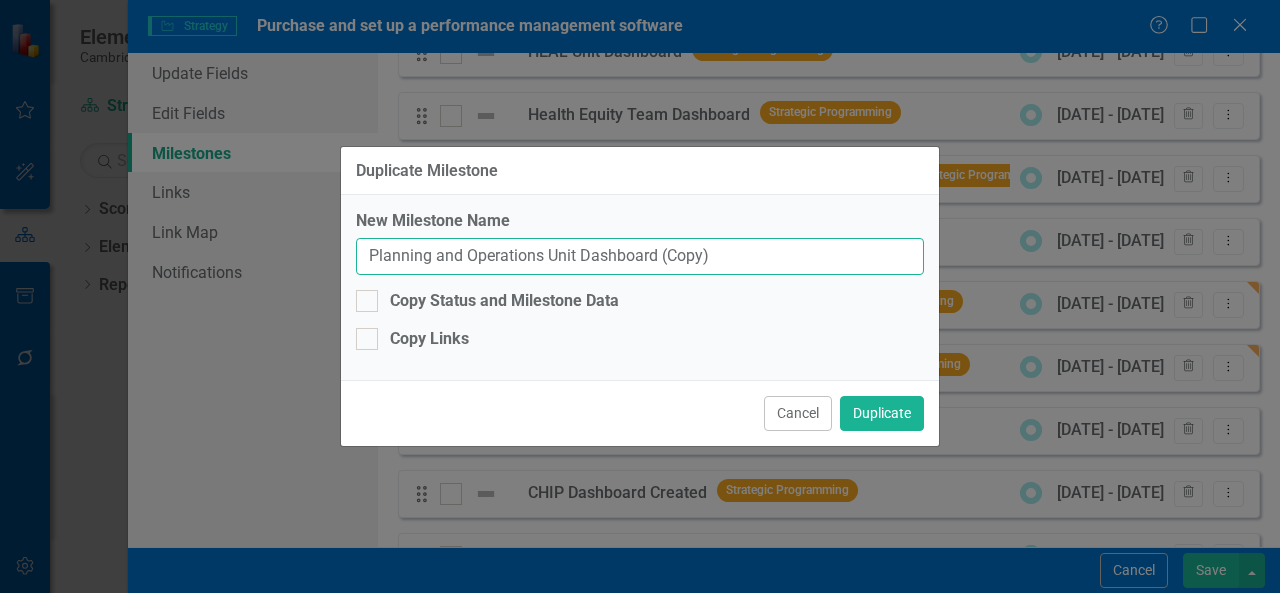 click on "Planning and Operations Unit Dashboard (Copy)" at bounding box center [640, 256] 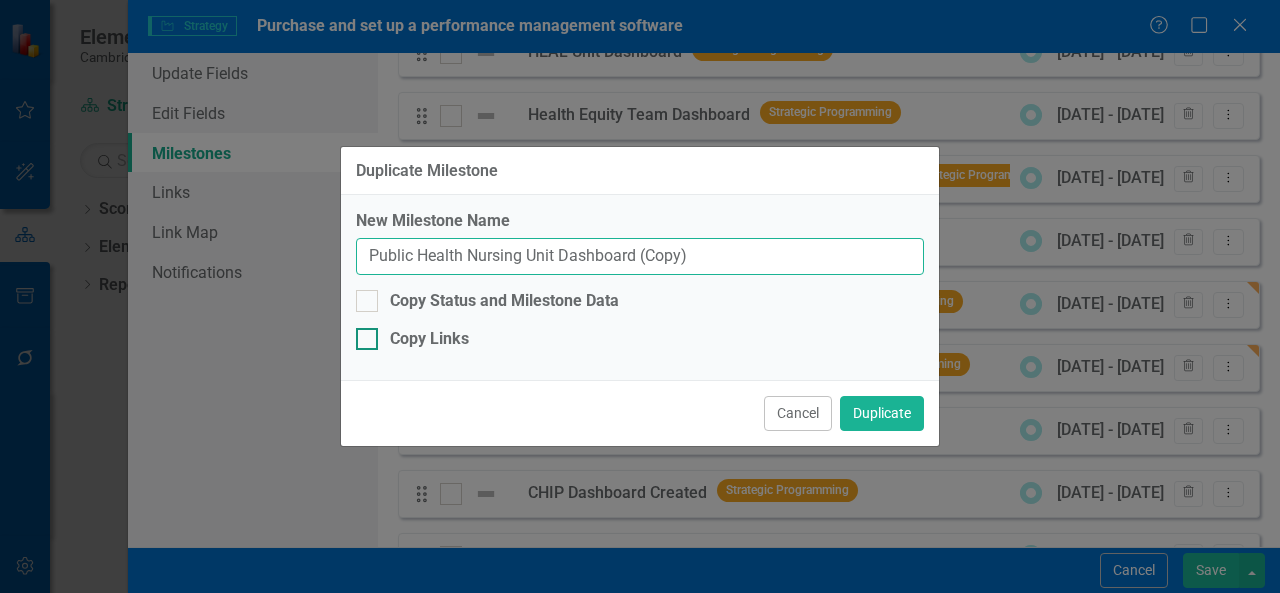 type on "Public Health Nursing Unit Dashboard (Copy)" 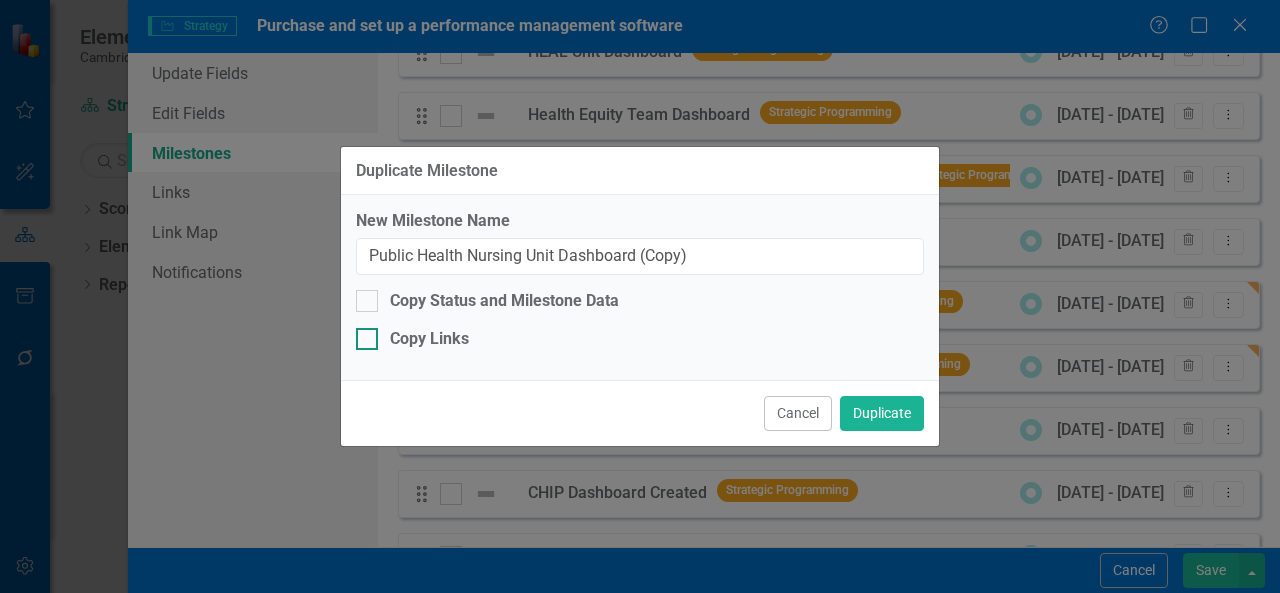 click on "Copy Links" at bounding box center [429, 339] 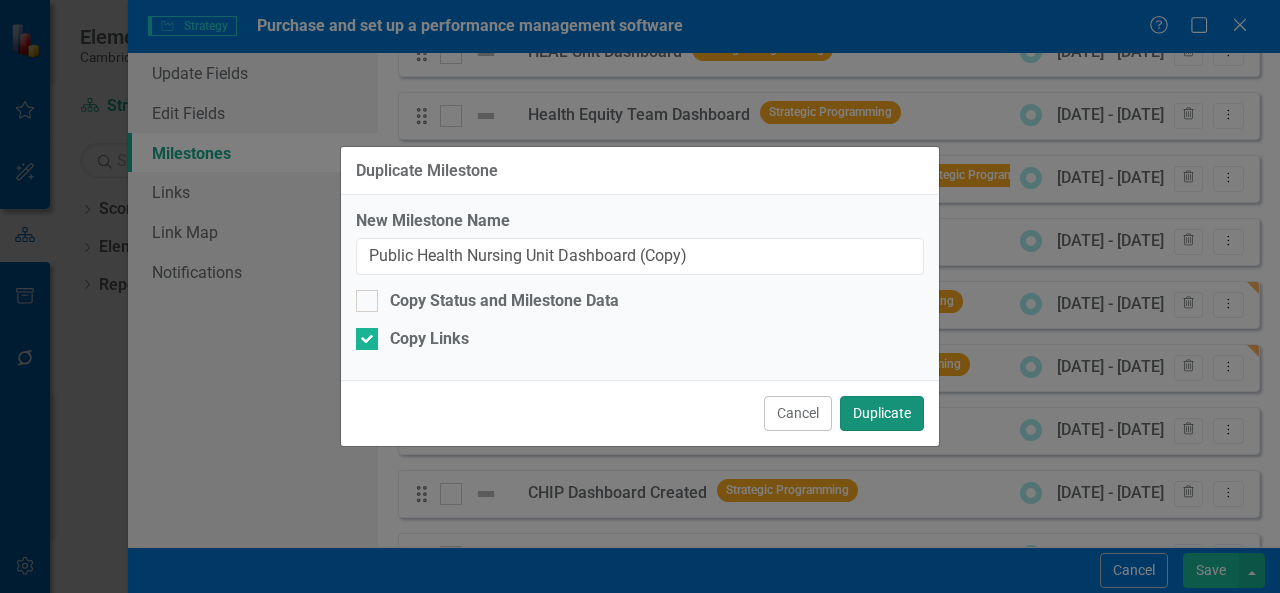 click on "Duplicate" at bounding box center (882, 413) 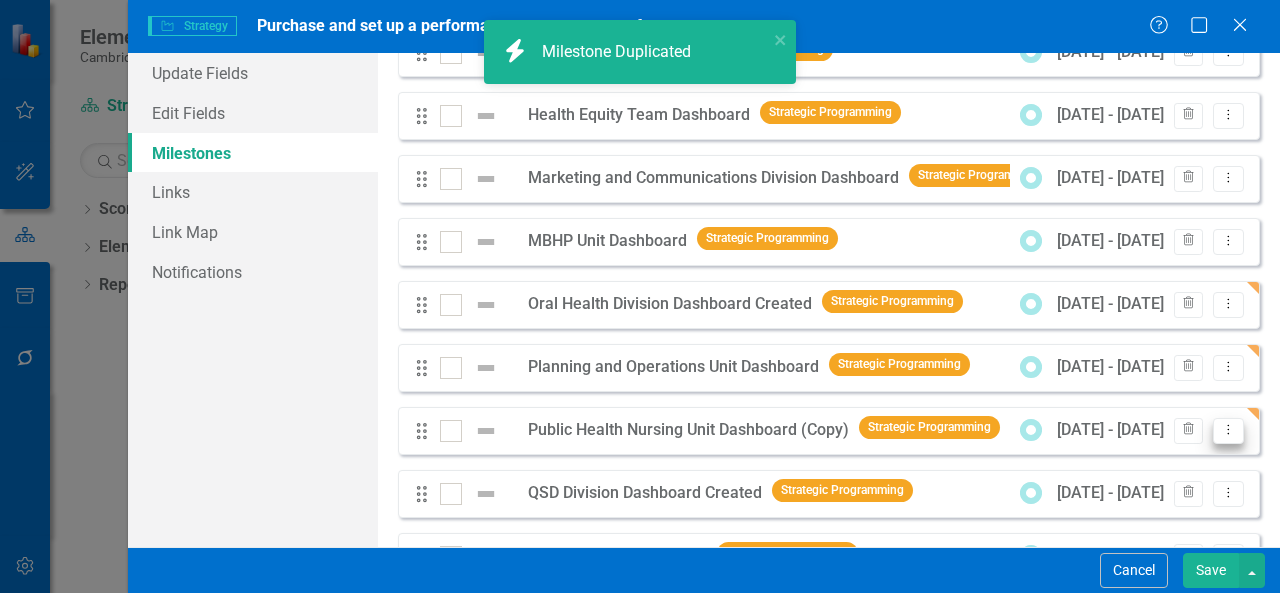 click on "Dropdown Menu" 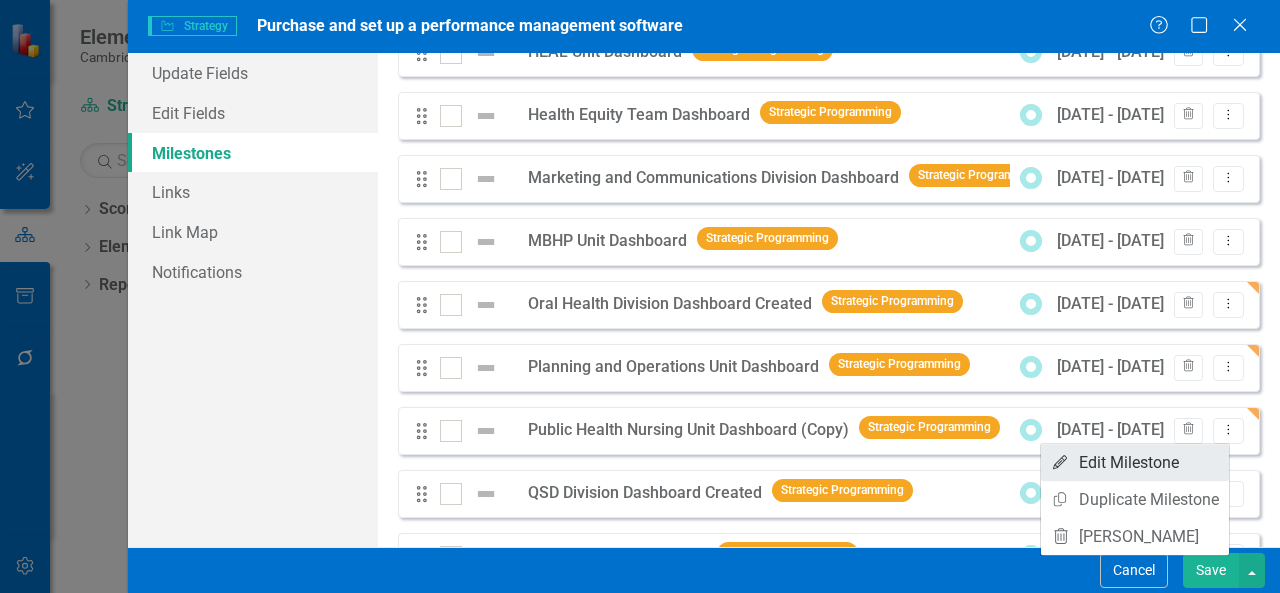 click on "Edit Edit Milestone" at bounding box center [1135, 462] 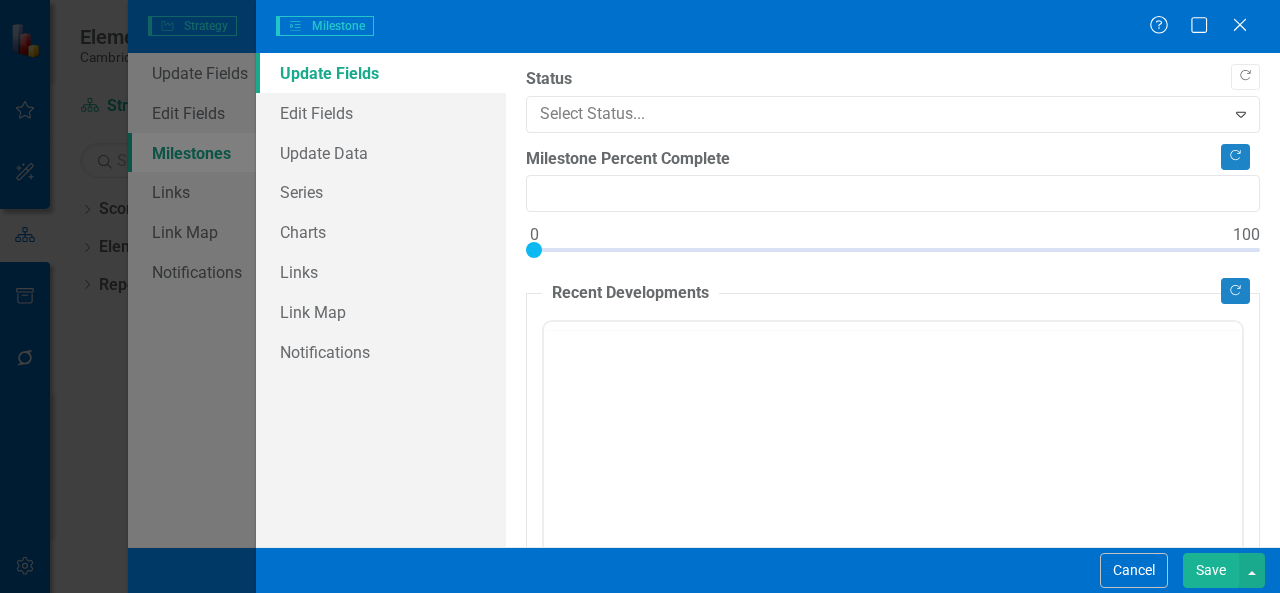 type on "0" 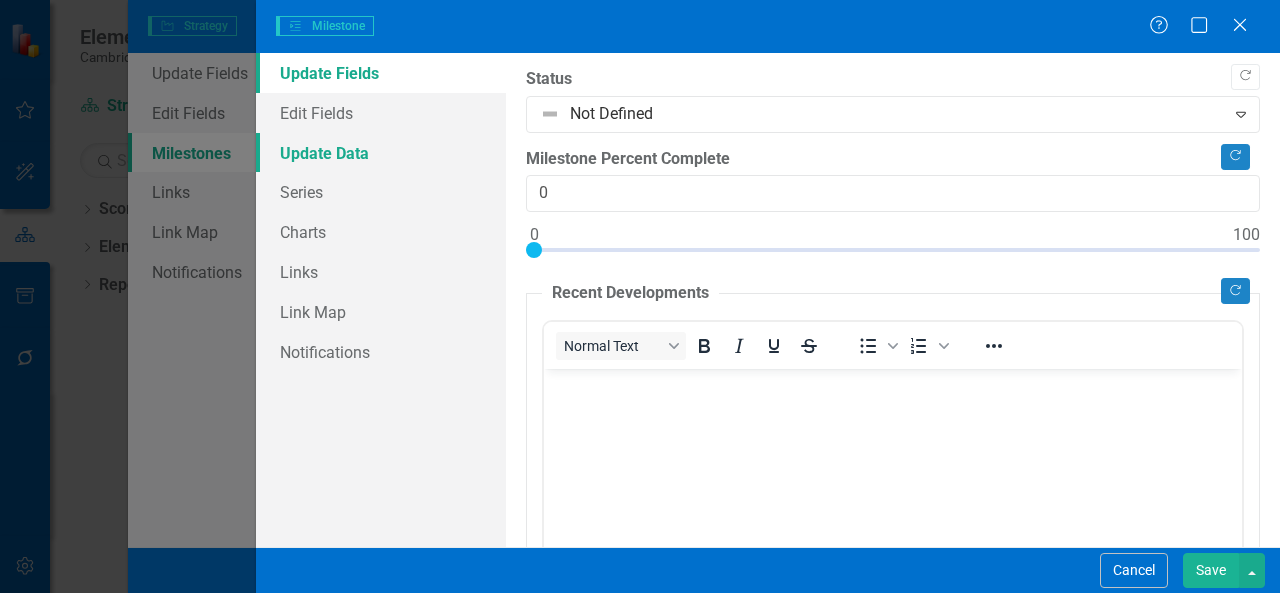 scroll, scrollTop: 0, scrollLeft: 0, axis: both 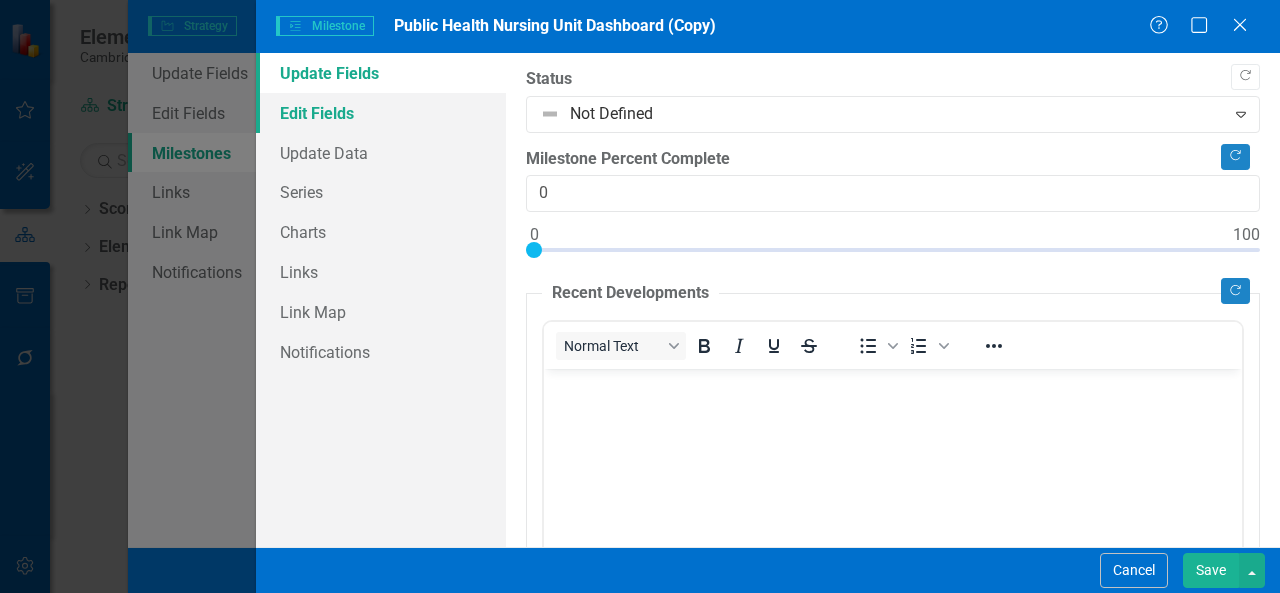 click on "Edit Fields" at bounding box center [381, 113] 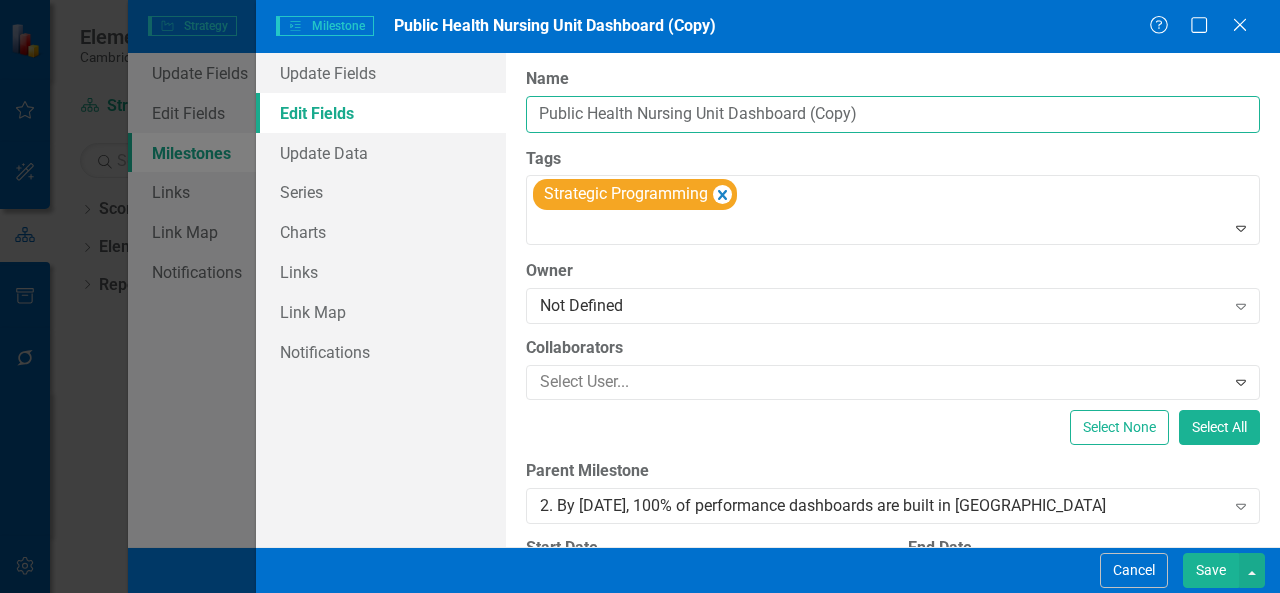 drag, startPoint x: 892, startPoint y: 117, endPoint x: 802, endPoint y: 118, distance: 90.005554 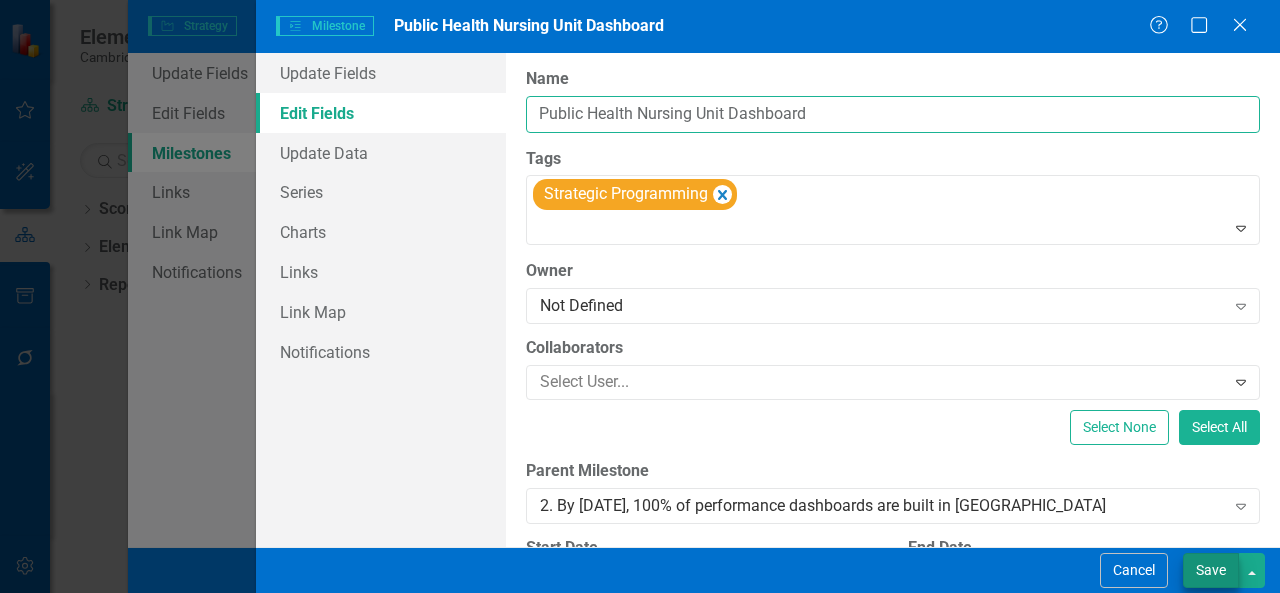 type on "Public Health Nursing Unit Dashboard" 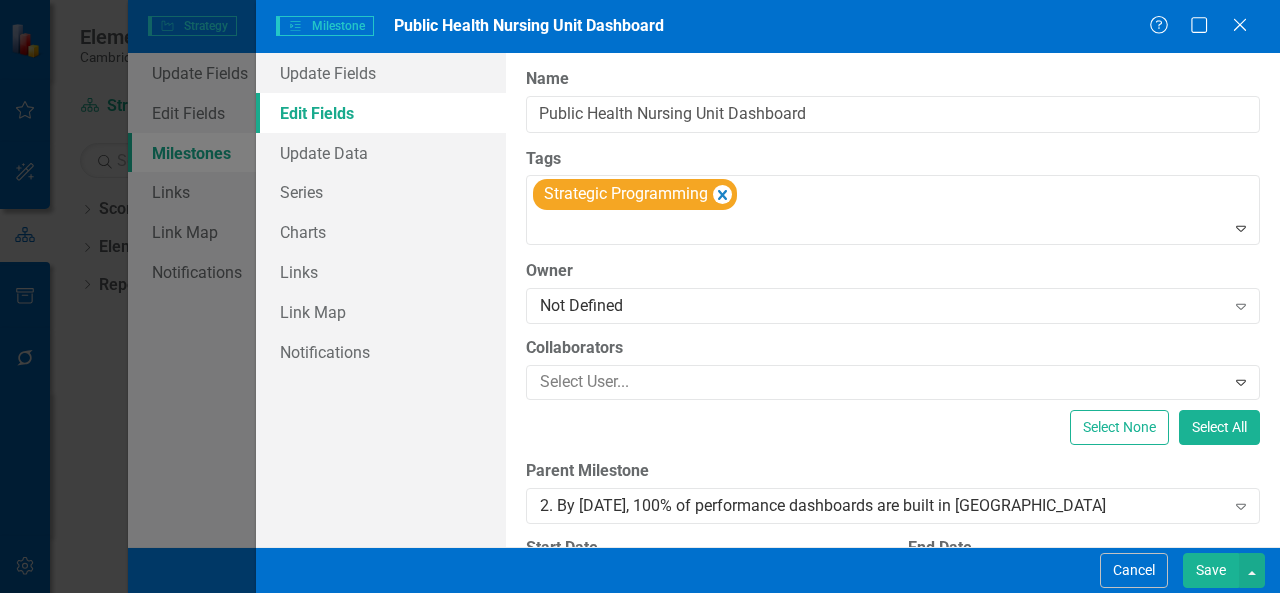 click on "Save" at bounding box center (1211, 570) 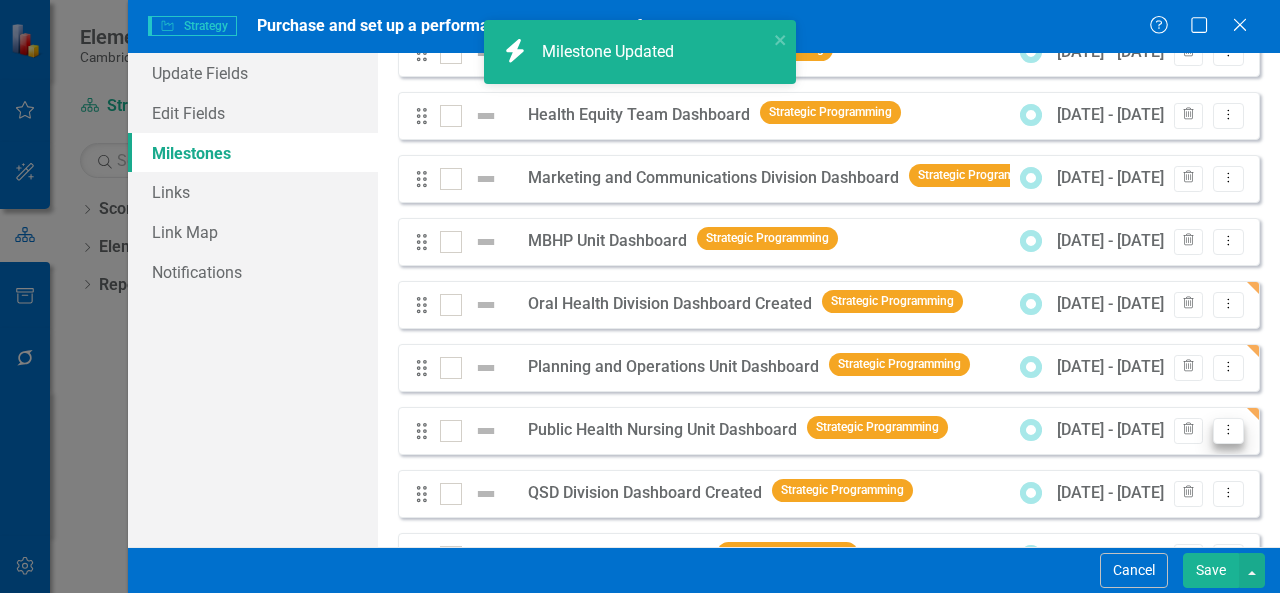 click on "Dropdown Menu" 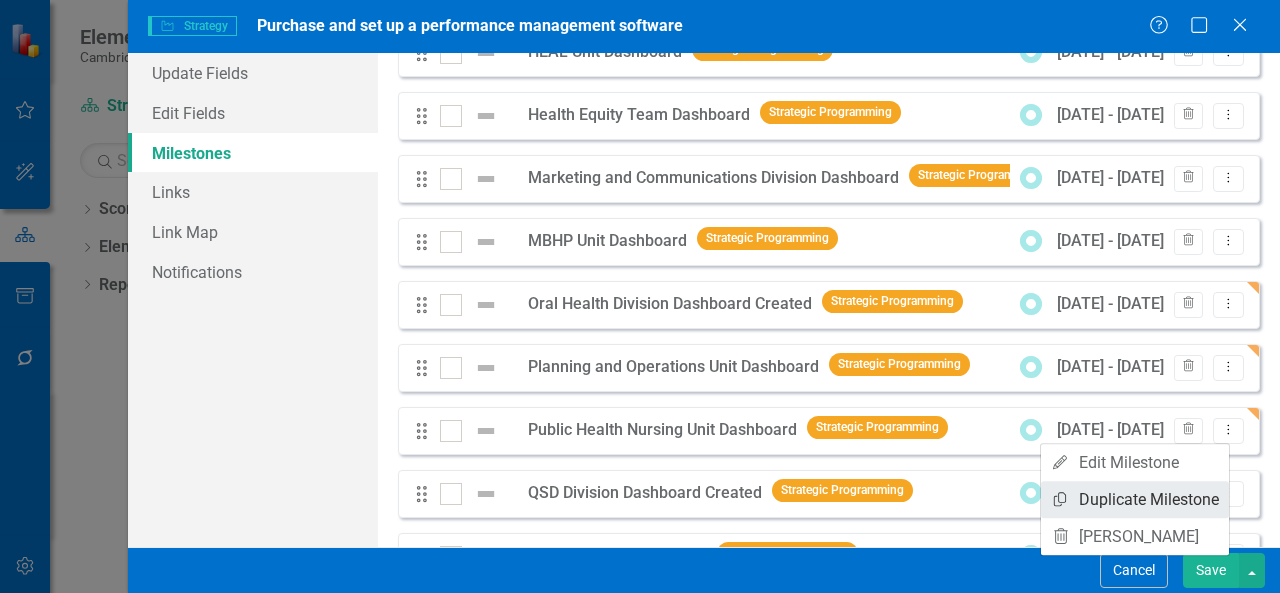 click on "Copy Duplicate Milestone" at bounding box center (1135, 499) 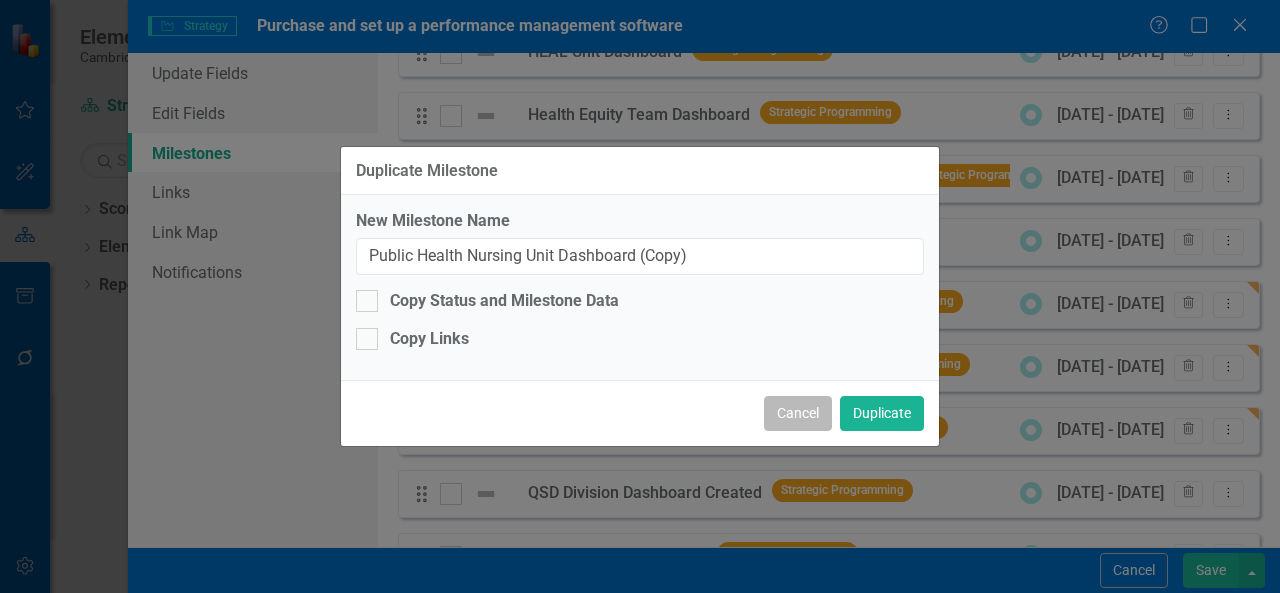 click on "Cancel" at bounding box center (798, 413) 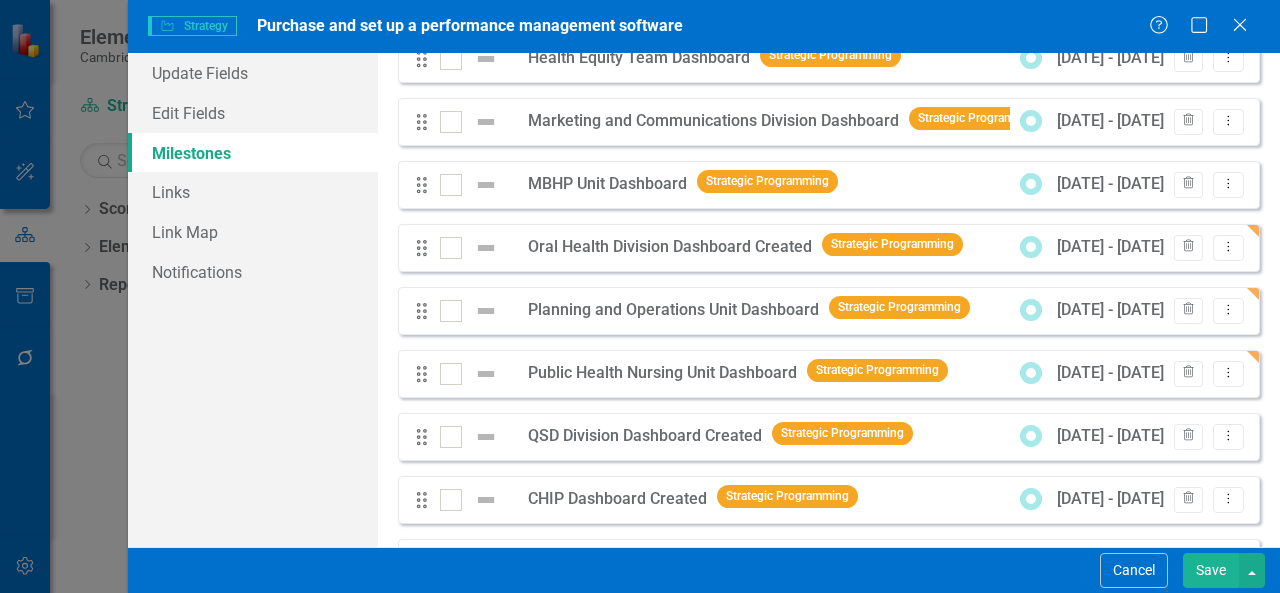 scroll, scrollTop: 947, scrollLeft: 0, axis: vertical 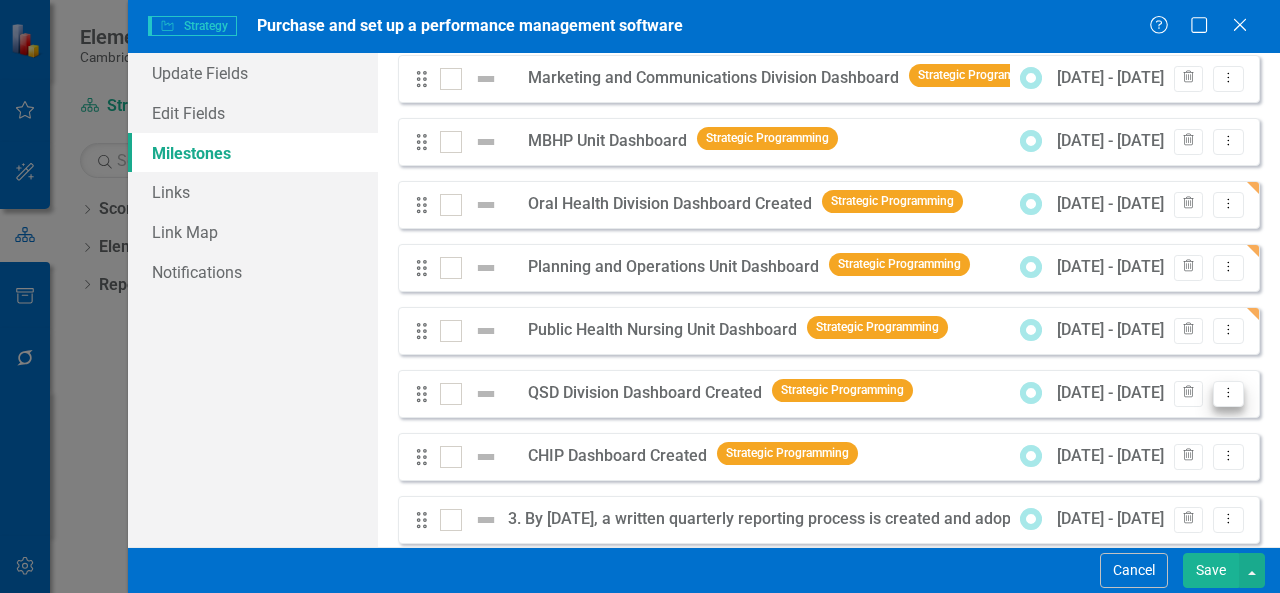 click on "Dropdown Menu" 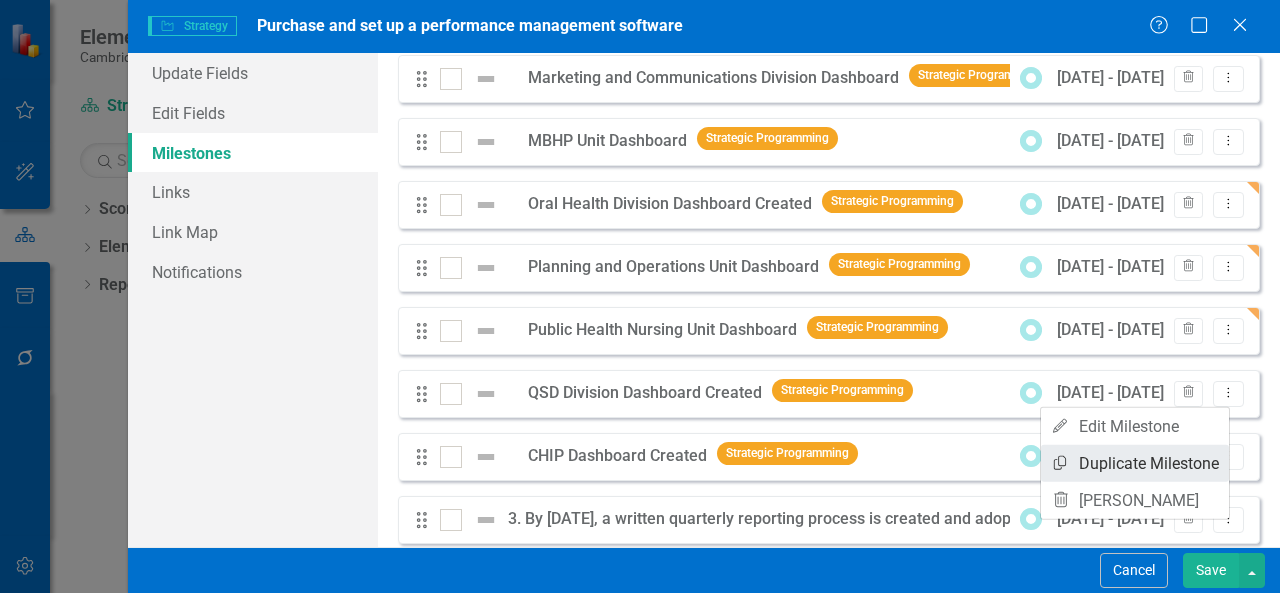 click on "Copy Duplicate Milestone" at bounding box center [1135, 463] 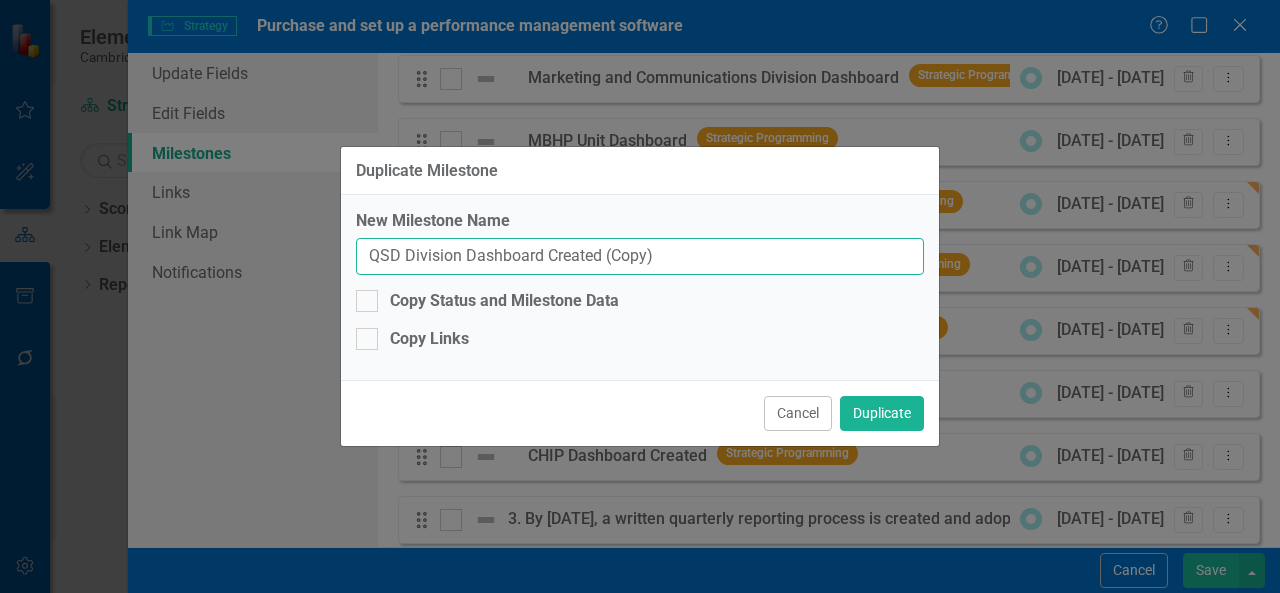 drag, startPoint x: 665, startPoint y: 263, endPoint x: 598, endPoint y: 260, distance: 67.06713 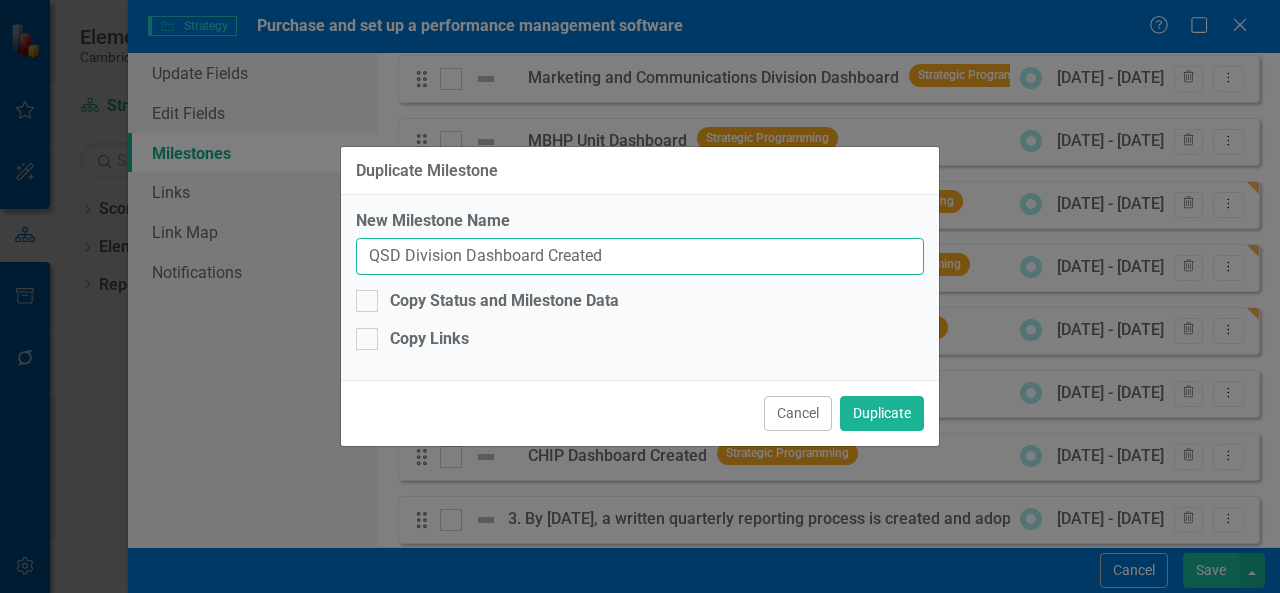 drag, startPoint x: 398, startPoint y: 260, endPoint x: 292, endPoint y: 254, distance: 106.16968 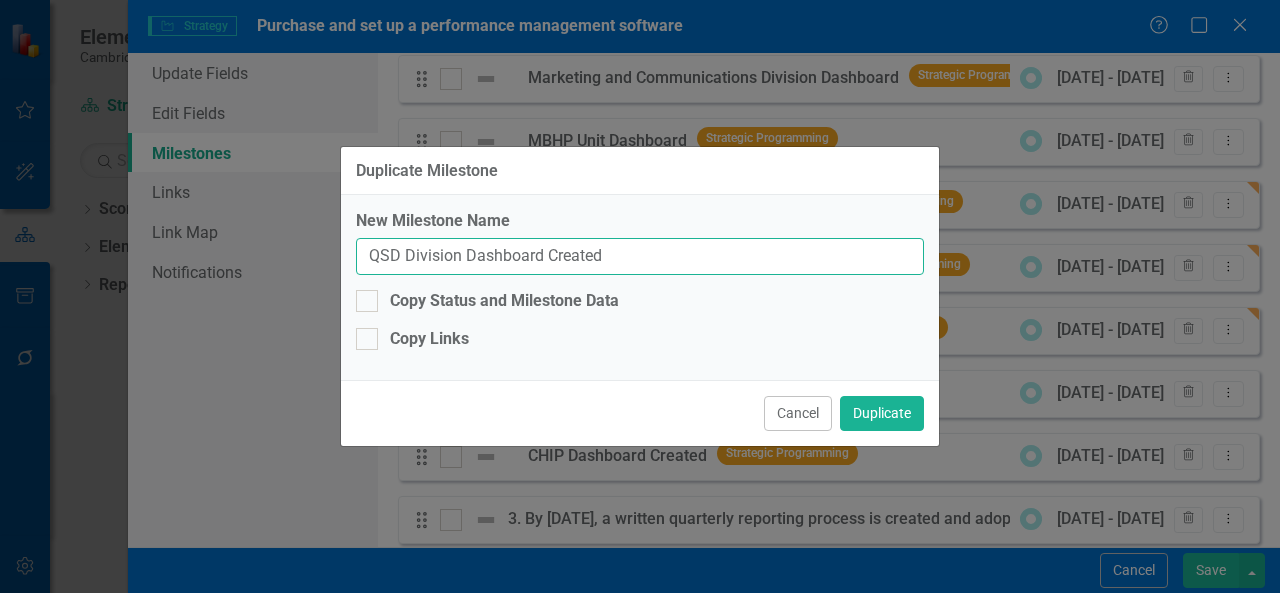click on "Duplicate Milestone New Milestone Name QSD Division Dashboard Created Copy Status   and Milestone Data Copy Links Cancel Duplicate" at bounding box center (640, 296) 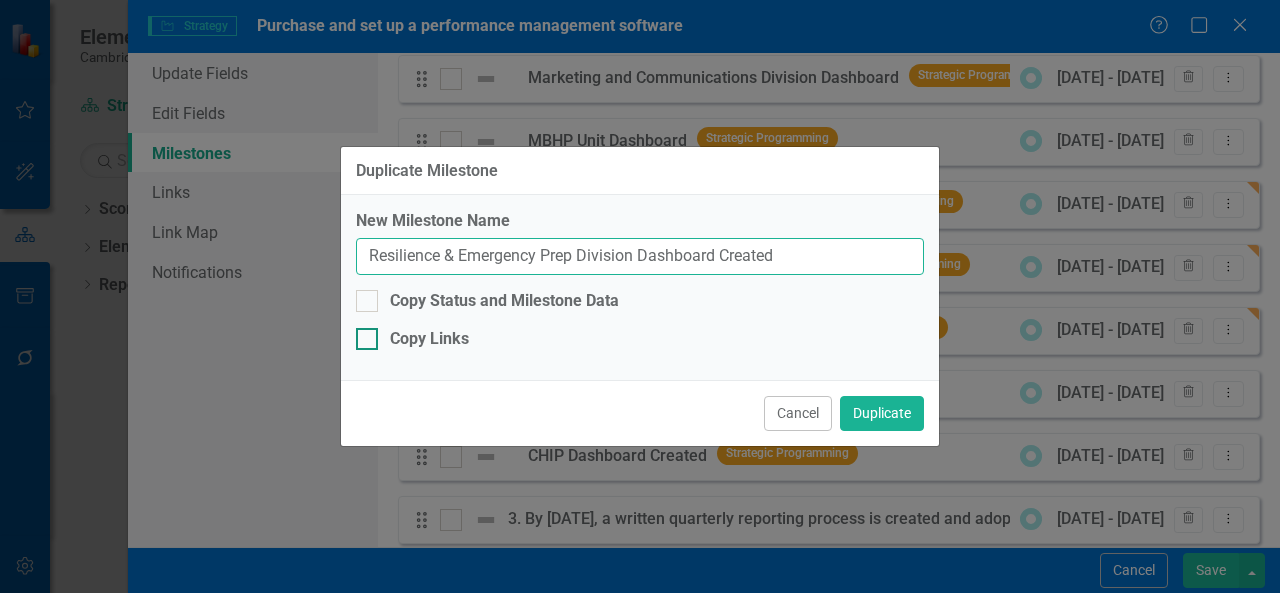 type on "Resilience & Emergency Prep Division Dashboard Created" 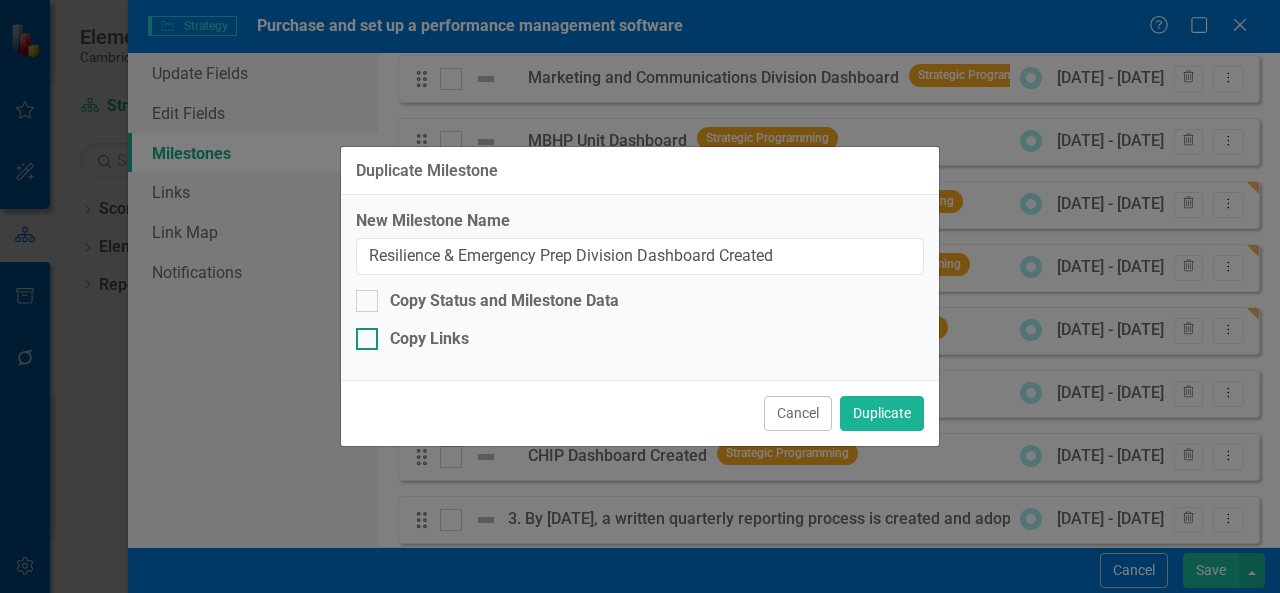 click at bounding box center (367, 339) 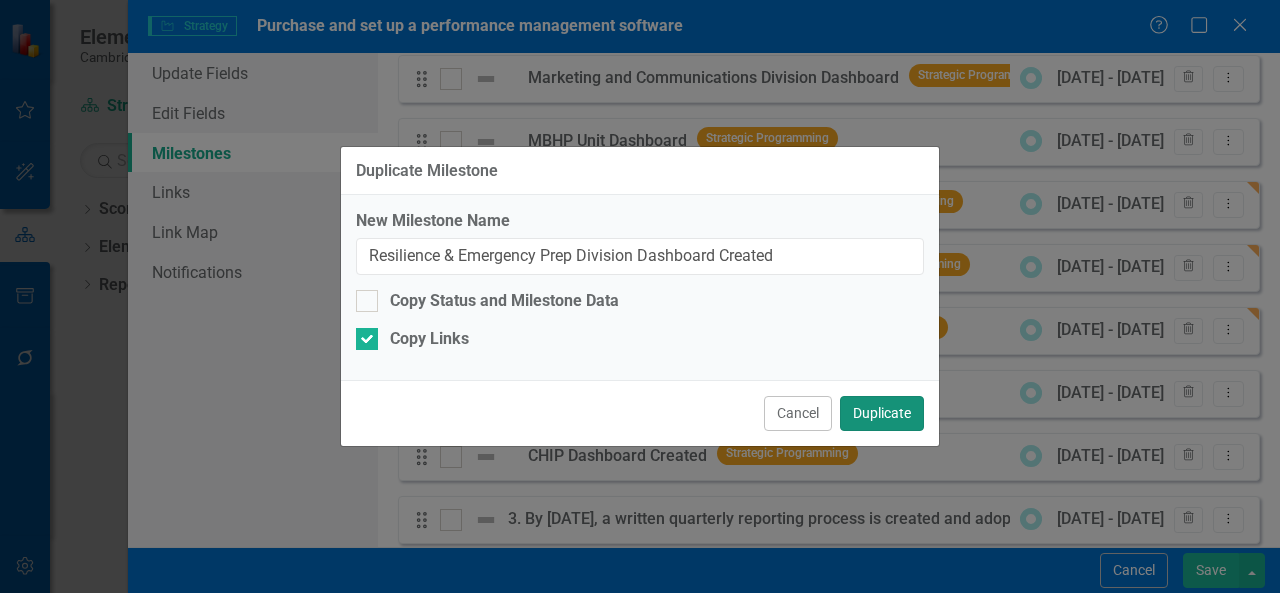 click on "Duplicate" at bounding box center [882, 413] 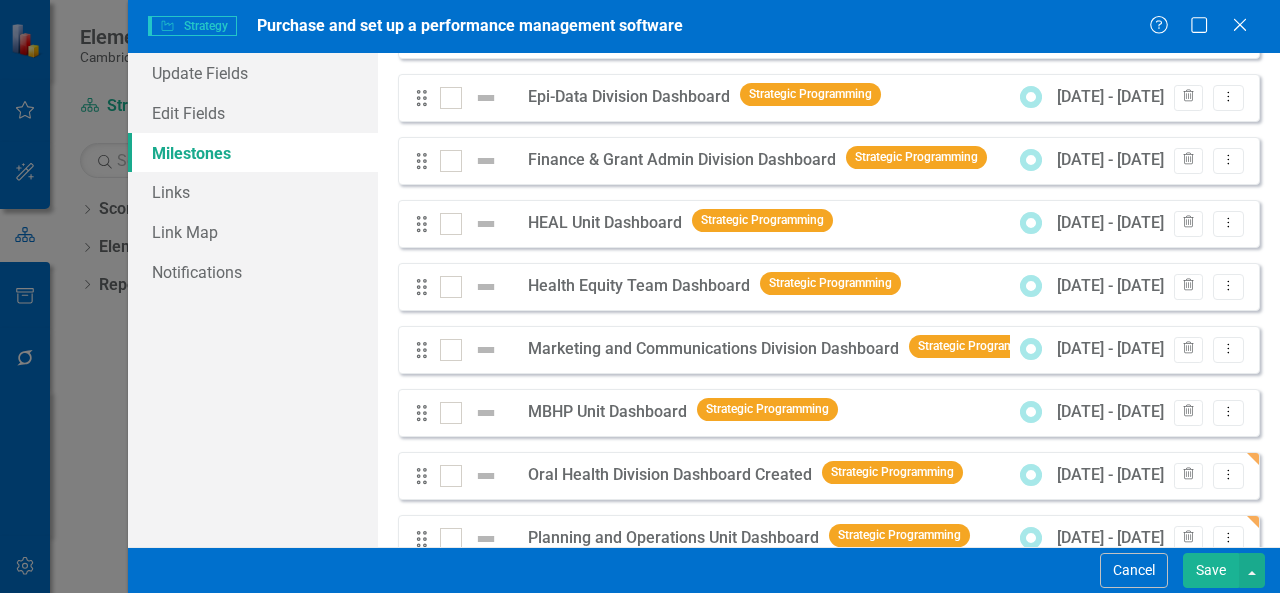 scroll, scrollTop: 647, scrollLeft: 0, axis: vertical 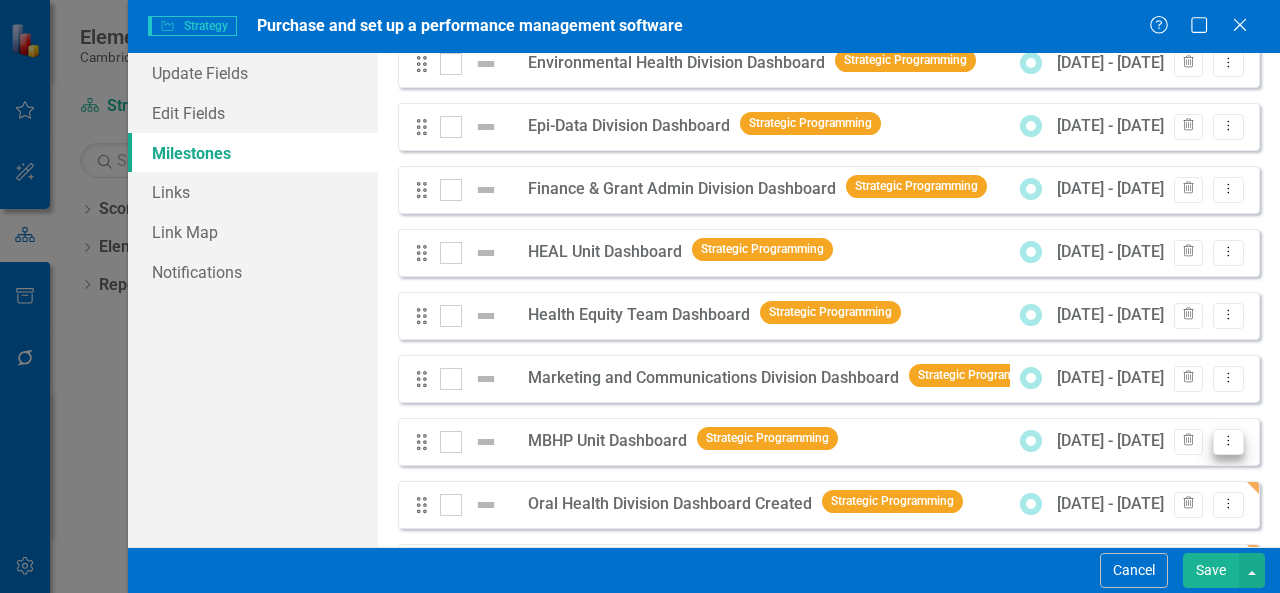 click on "Dropdown Menu" 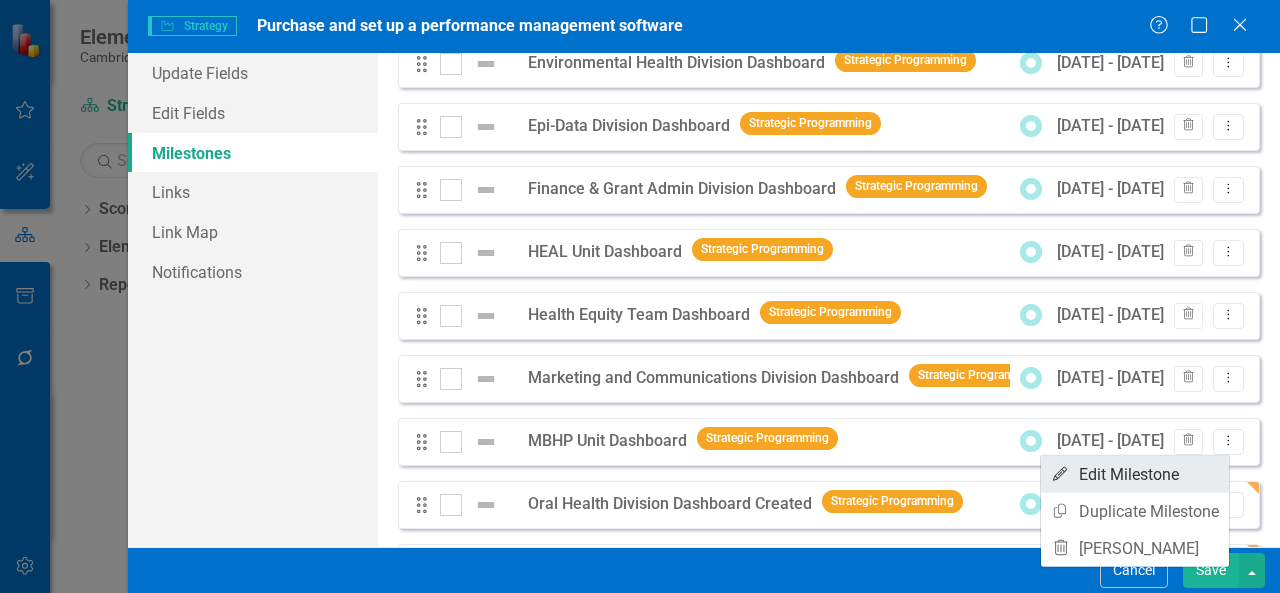 click on "Edit Edit Milestone" at bounding box center [1135, 474] 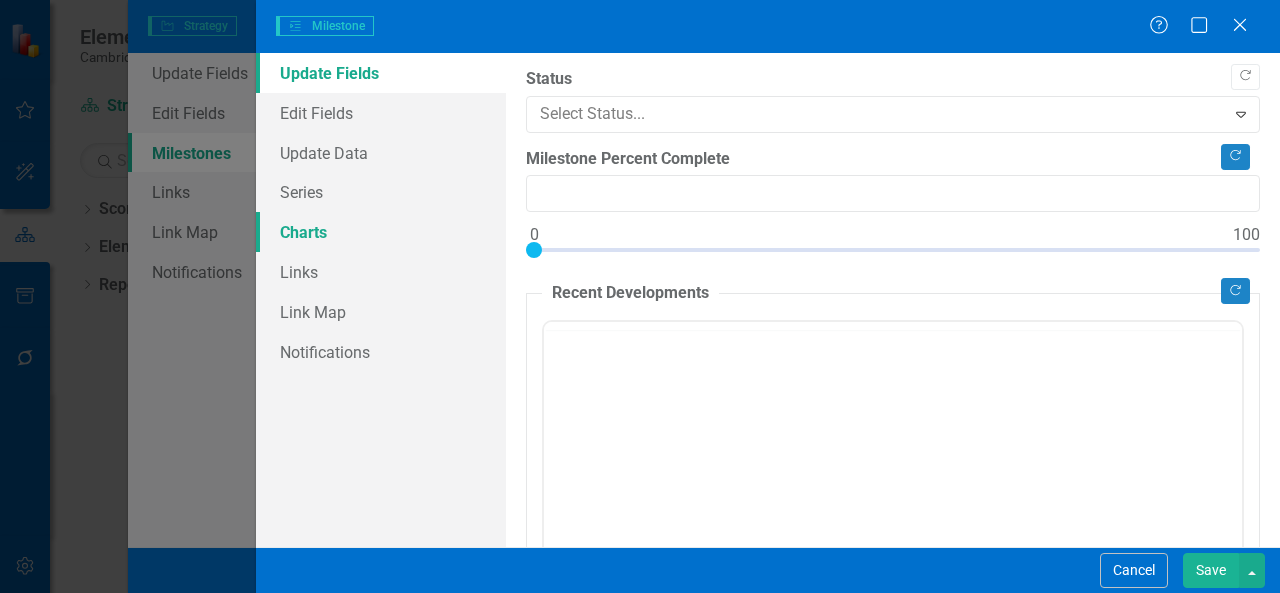 type on "0" 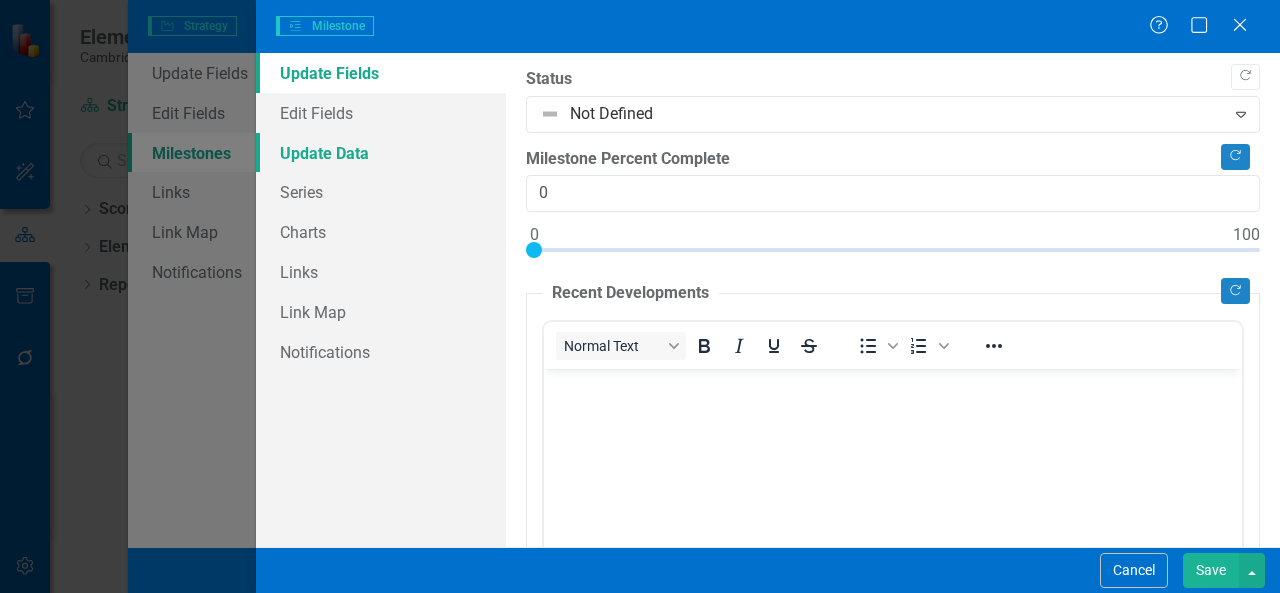 scroll, scrollTop: 0, scrollLeft: 0, axis: both 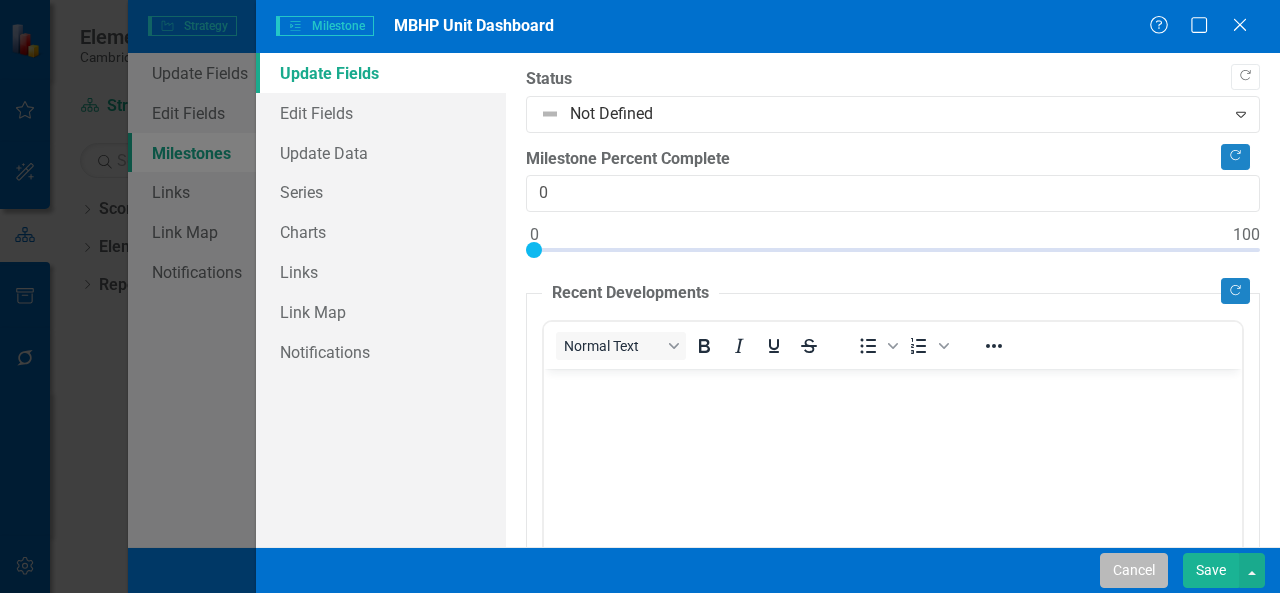 click on "Cancel" at bounding box center (1134, 570) 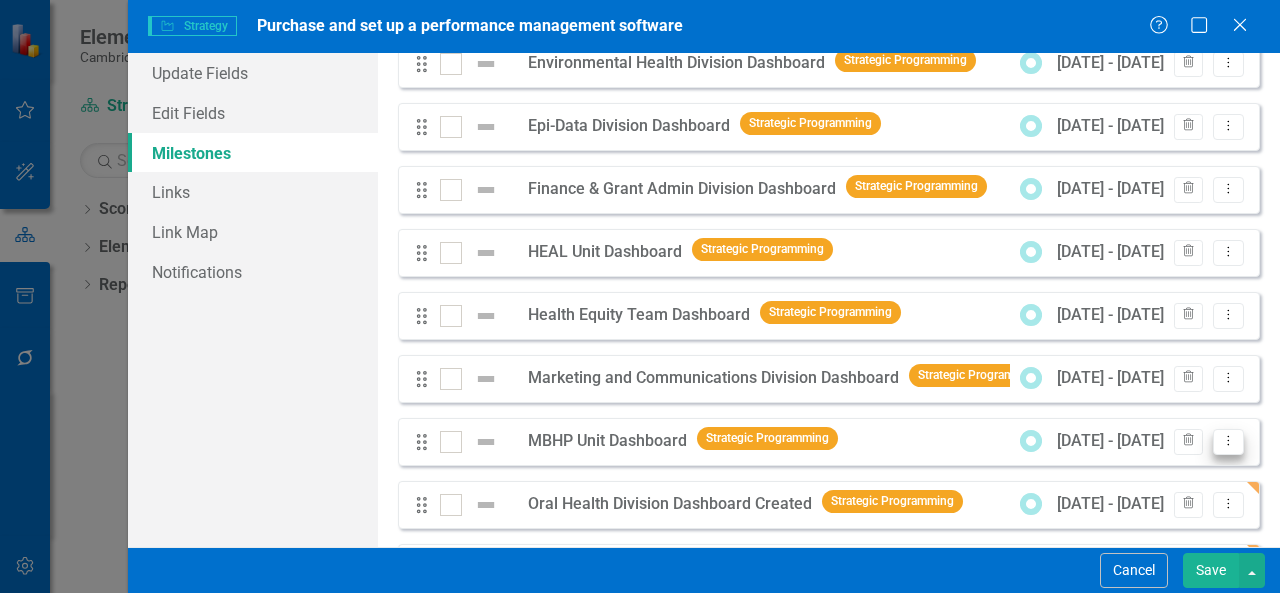 click on "Dropdown Menu" at bounding box center [1228, 442] 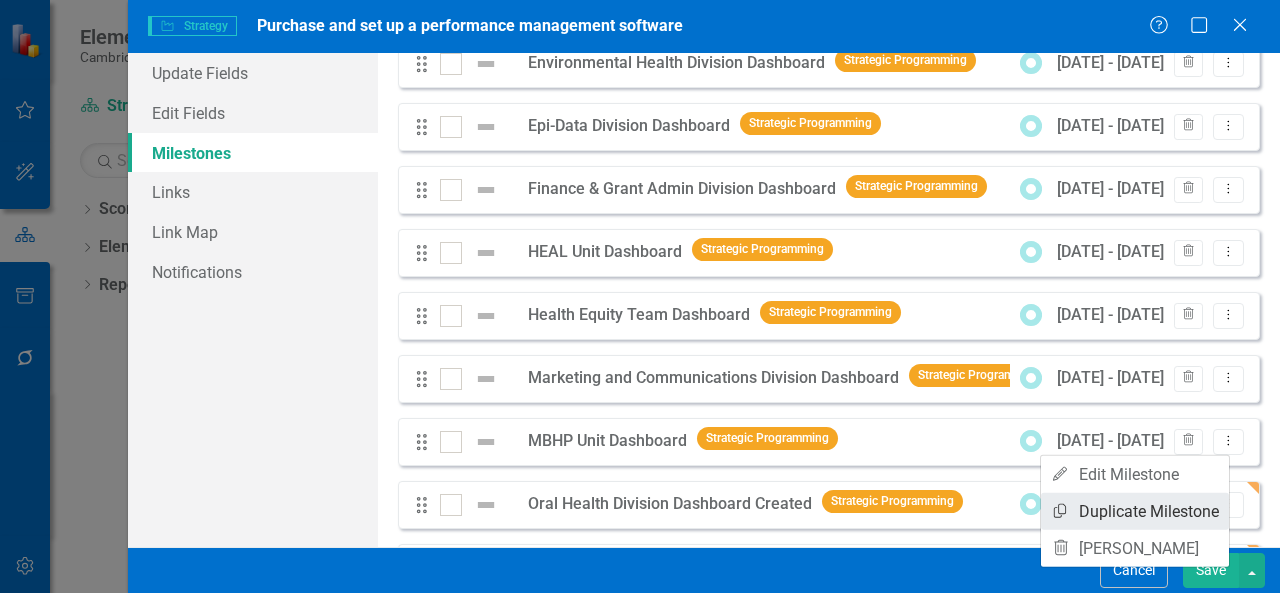 click on "Copy Duplicate Milestone" at bounding box center (1135, 511) 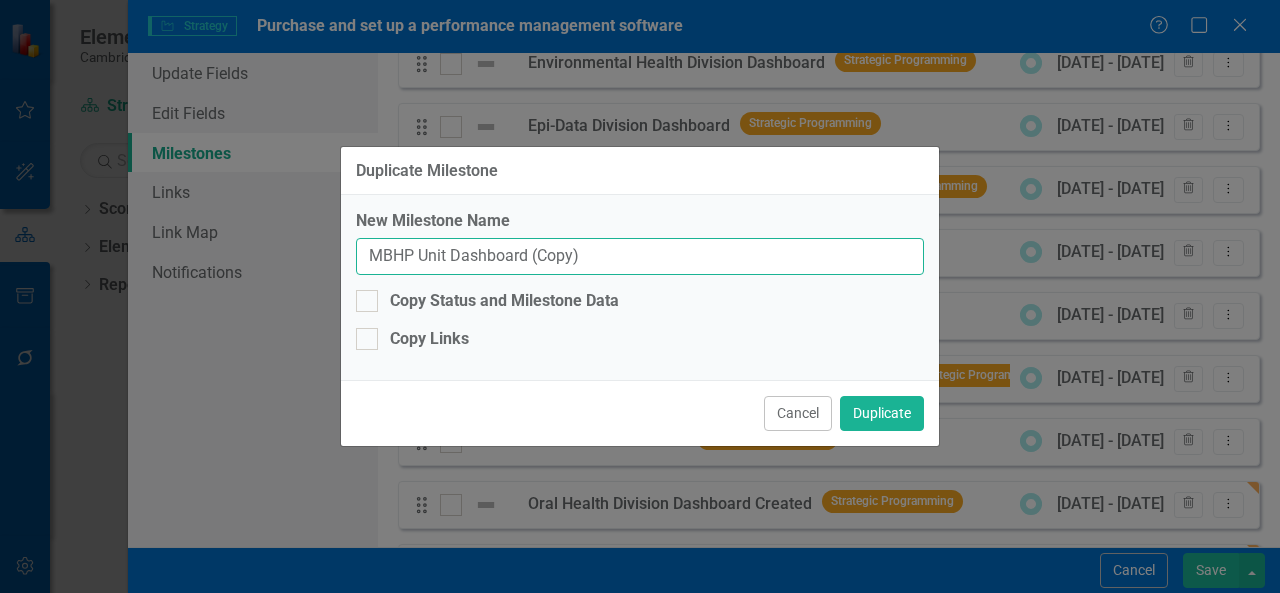 drag, startPoint x: 411, startPoint y: 254, endPoint x: 320, endPoint y: 254, distance: 91 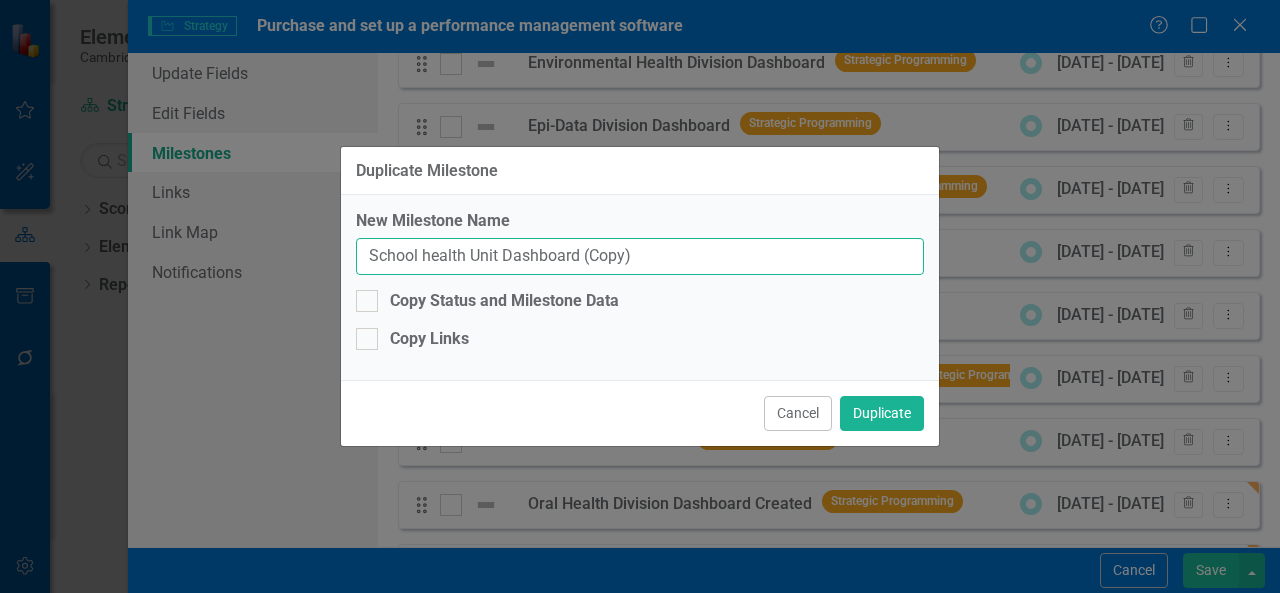 click on "School health Unit Dashboard (Copy)" at bounding box center (640, 256) 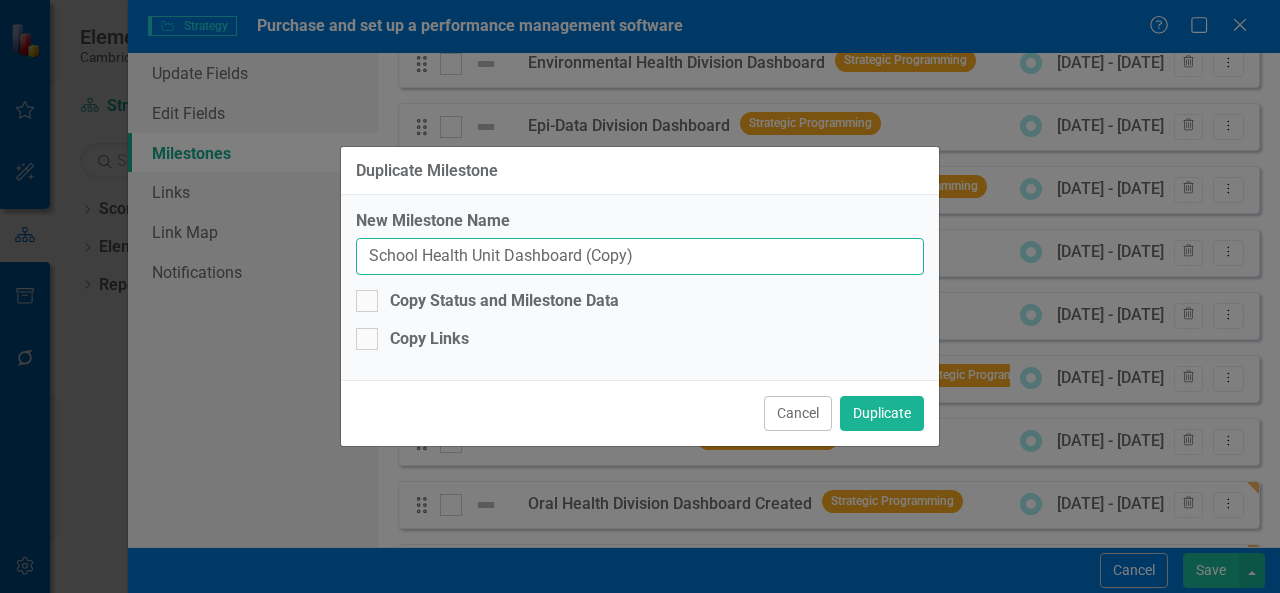 drag, startPoint x: 641, startPoint y: 255, endPoint x: 581, endPoint y: 259, distance: 60.133186 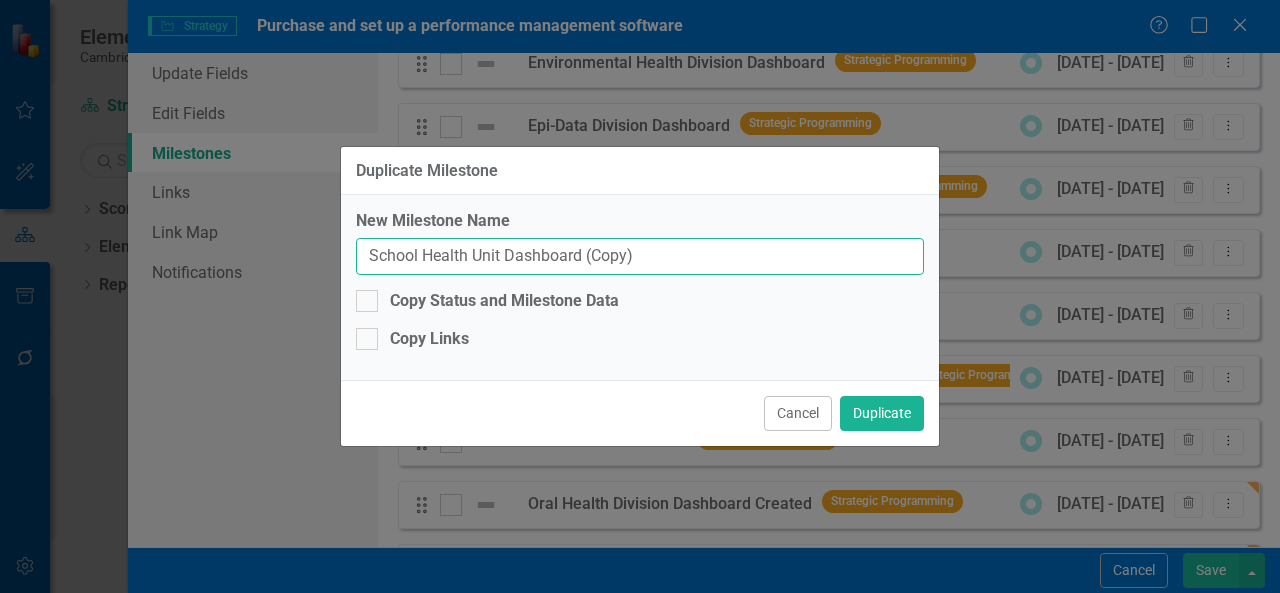 click on "School Health Unit Dashboard (Copy)" at bounding box center [640, 256] 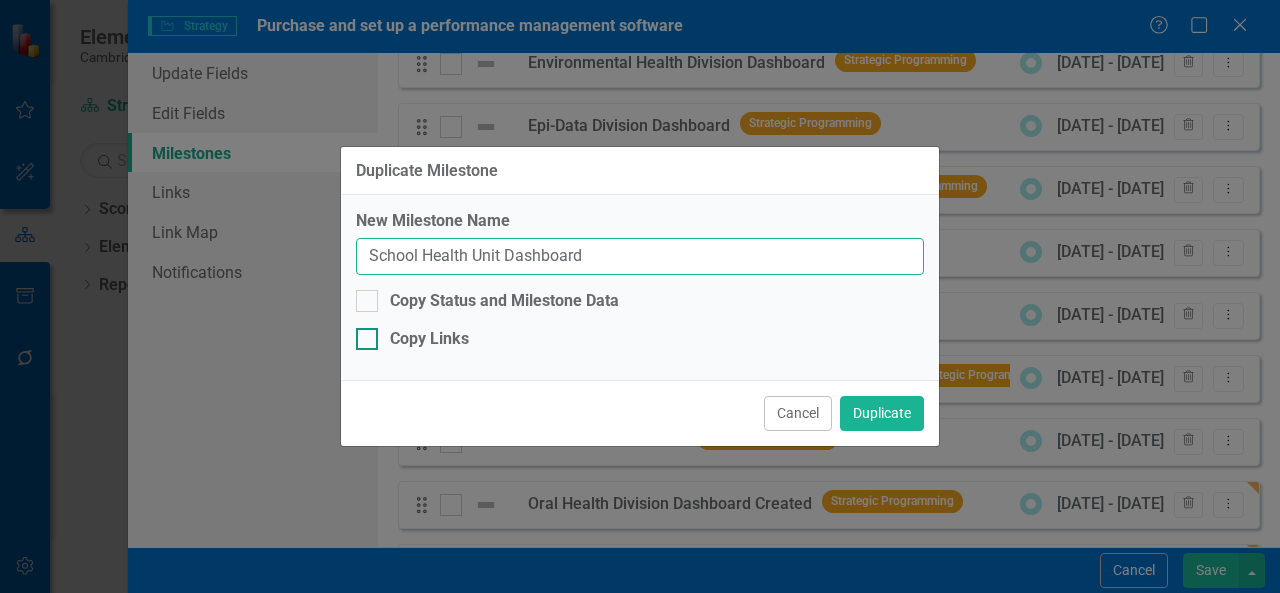 type on "School Health Unit Dashboard" 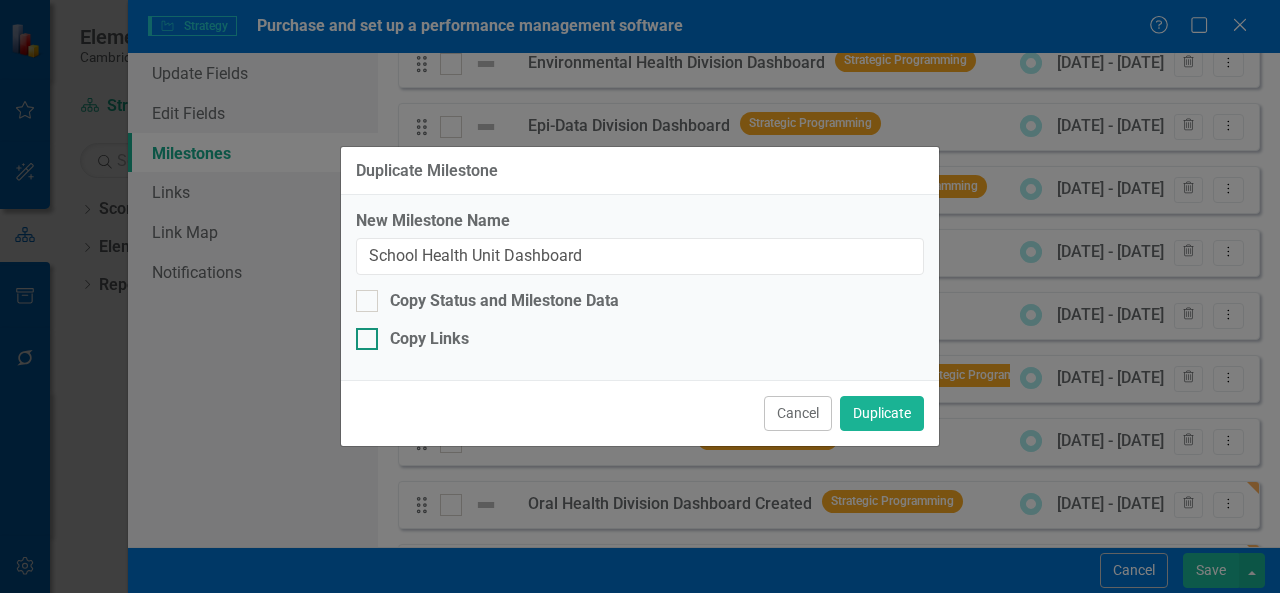click on "Copy Links" at bounding box center (429, 339) 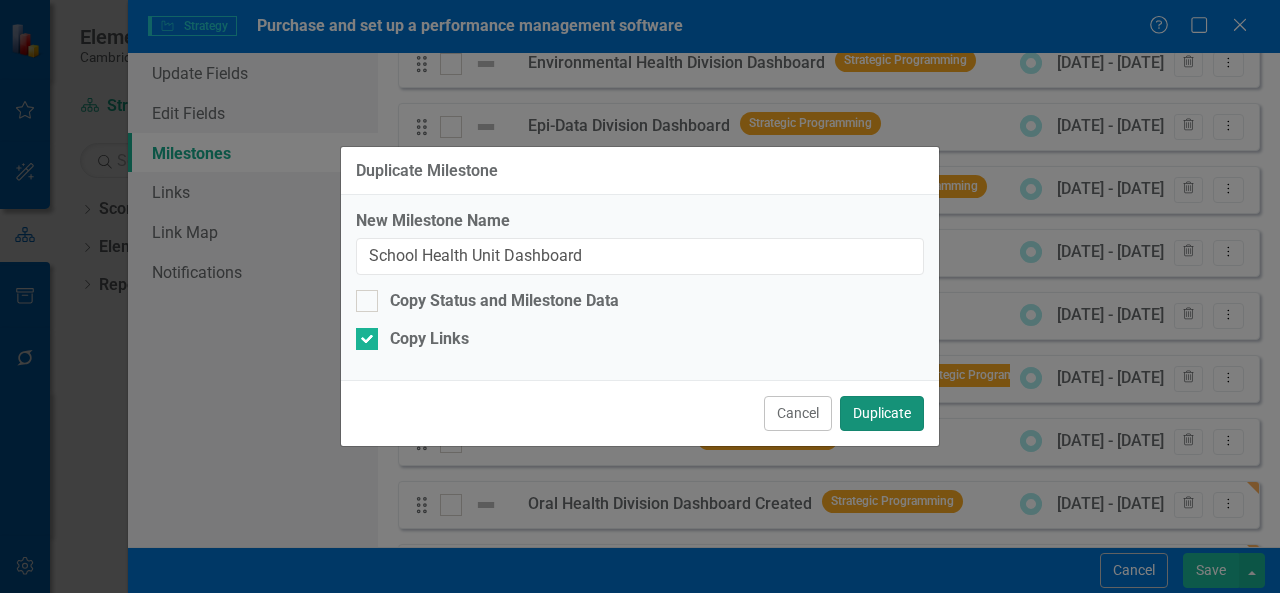 click on "Duplicate" at bounding box center (882, 413) 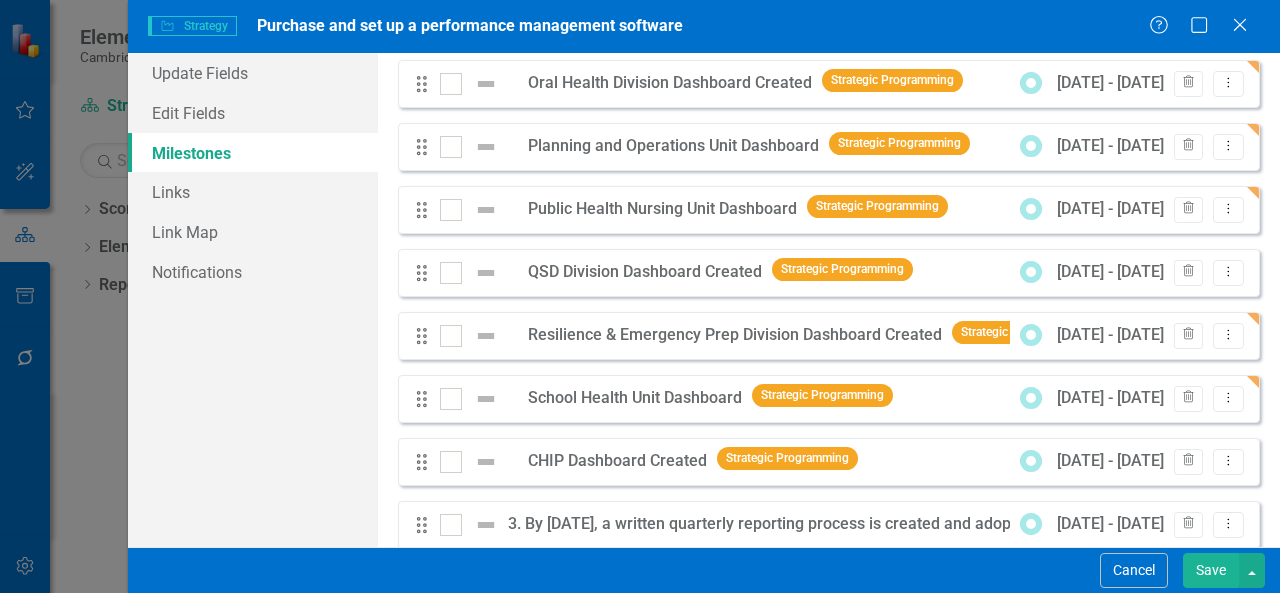 scroll, scrollTop: 1099, scrollLeft: 0, axis: vertical 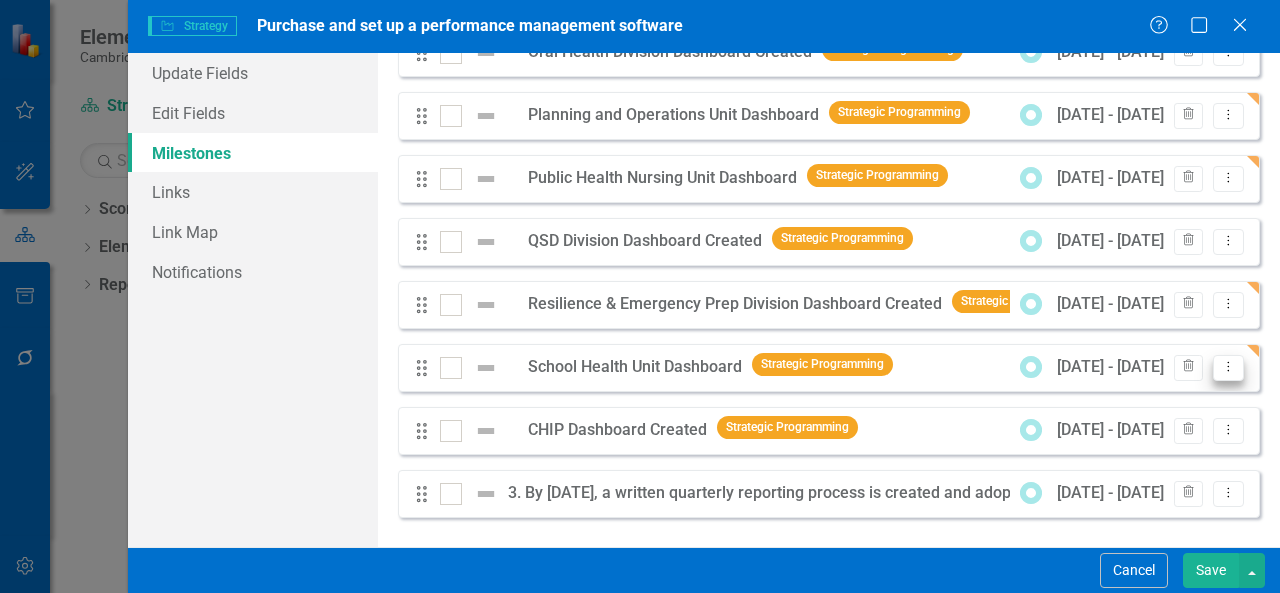 click on "Dropdown Menu" 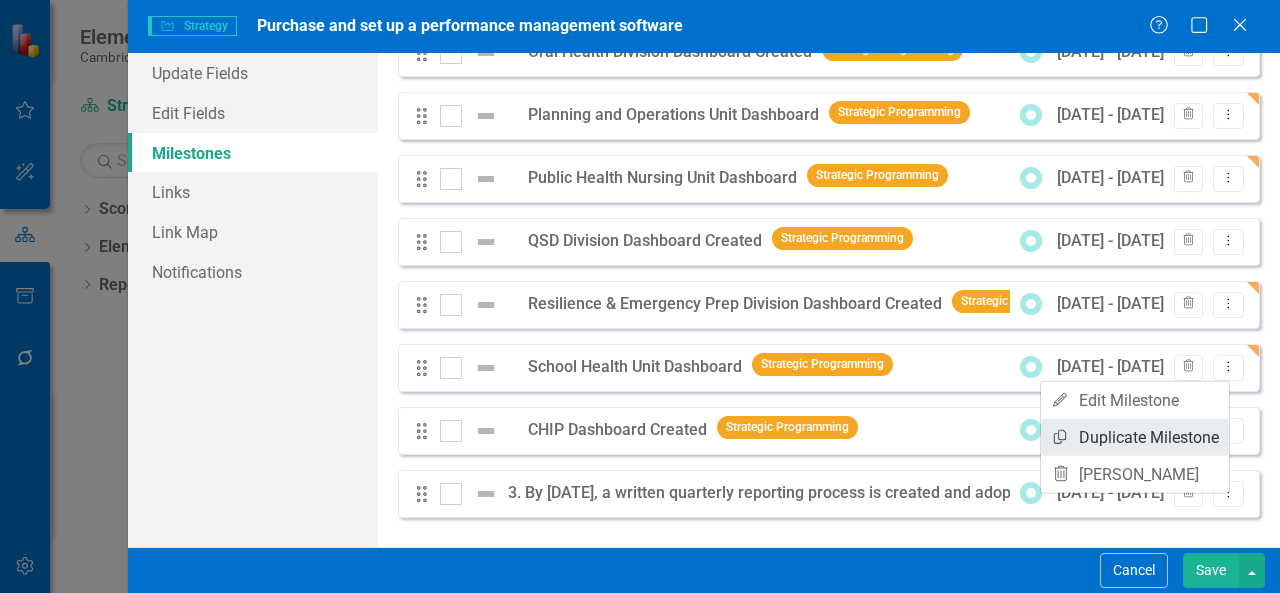 click on "Copy Duplicate Milestone" at bounding box center [1135, 437] 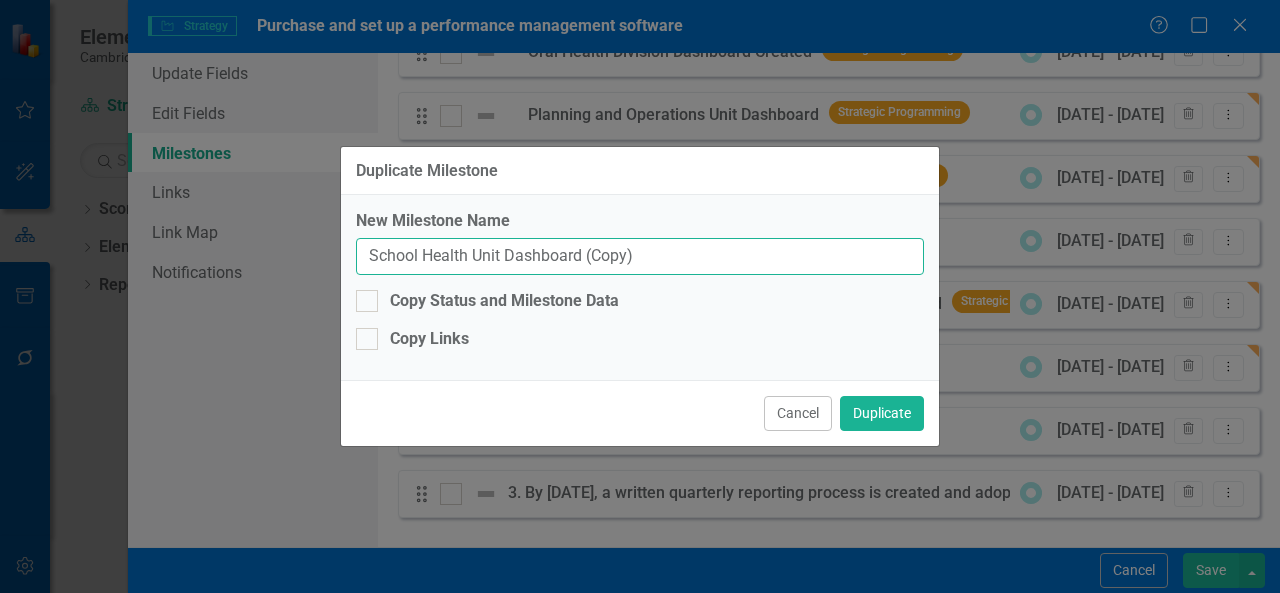 drag, startPoint x: 658, startPoint y: 257, endPoint x: 581, endPoint y: 261, distance: 77.10383 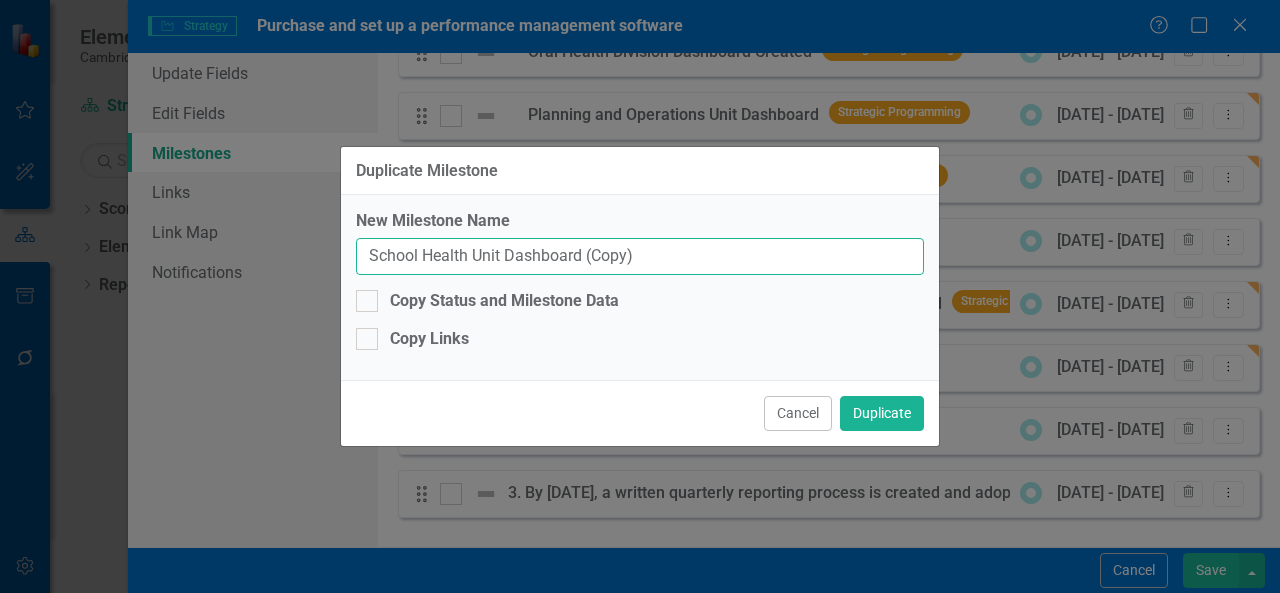 click on "School Health Unit Dashboard (Copy)" at bounding box center (640, 256) 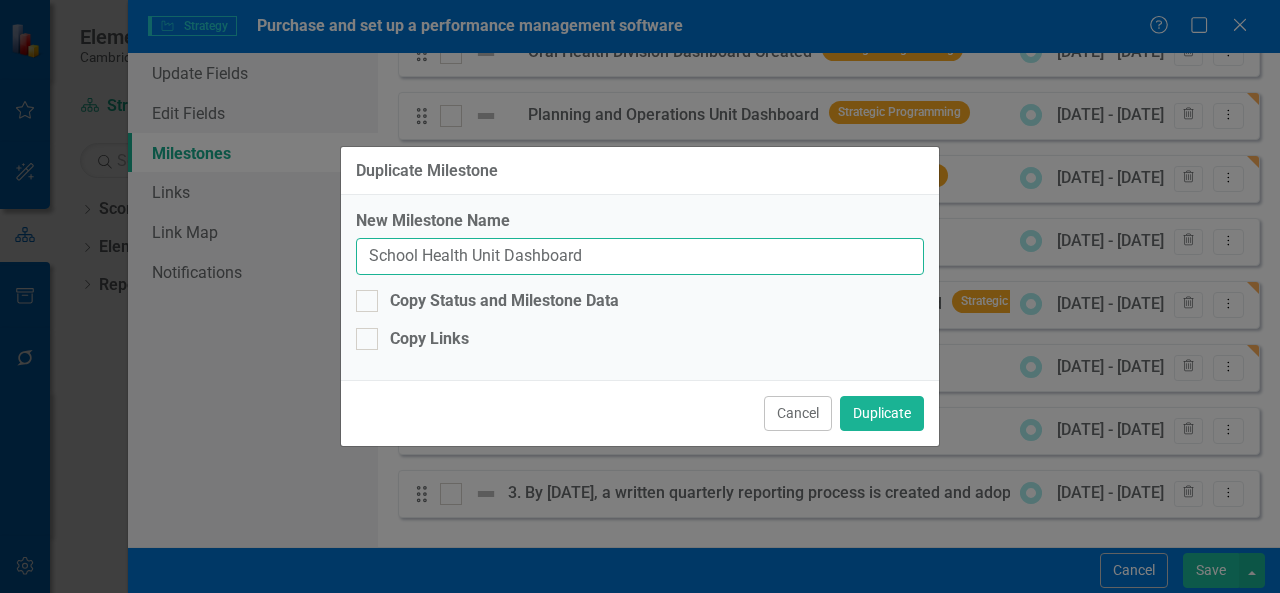drag, startPoint x: 467, startPoint y: 260, endPoint x: 206, endPoint y: 260, distance: 261 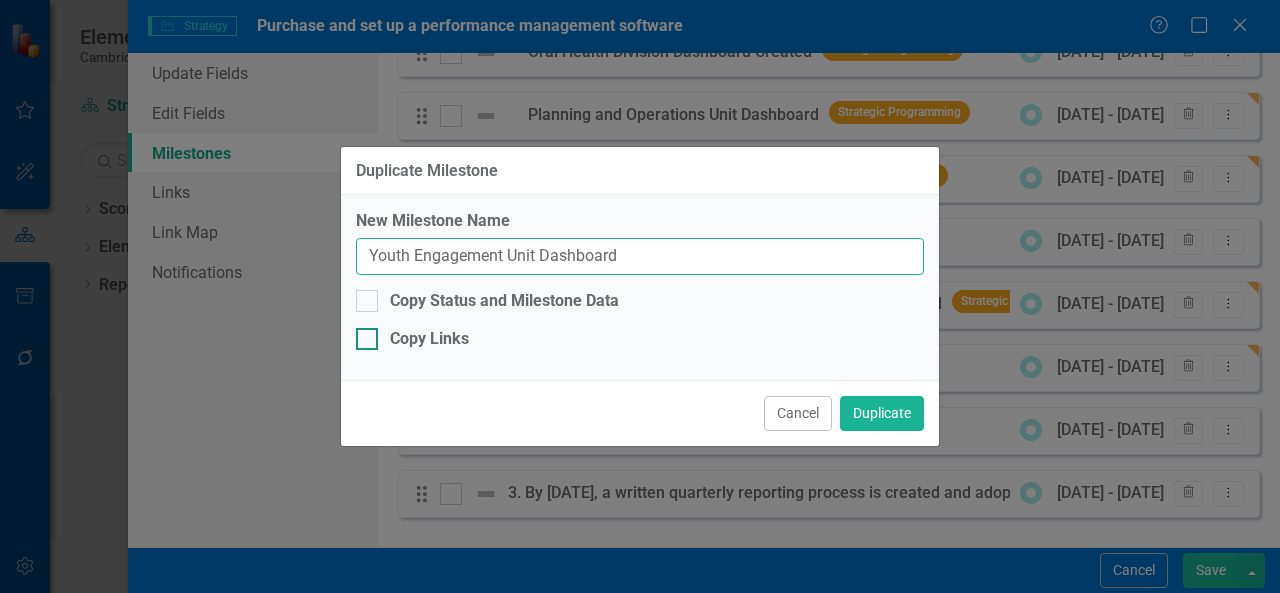 type on "Youth Engagement Unit Dashboard" 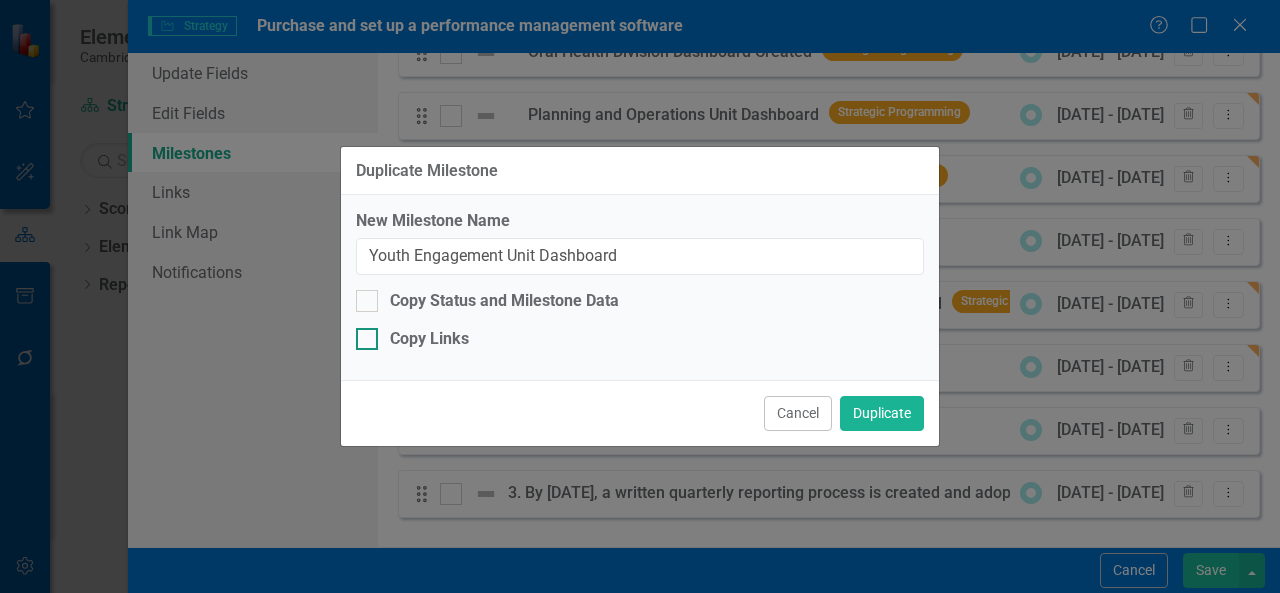 click at bounding box center [367, 339] 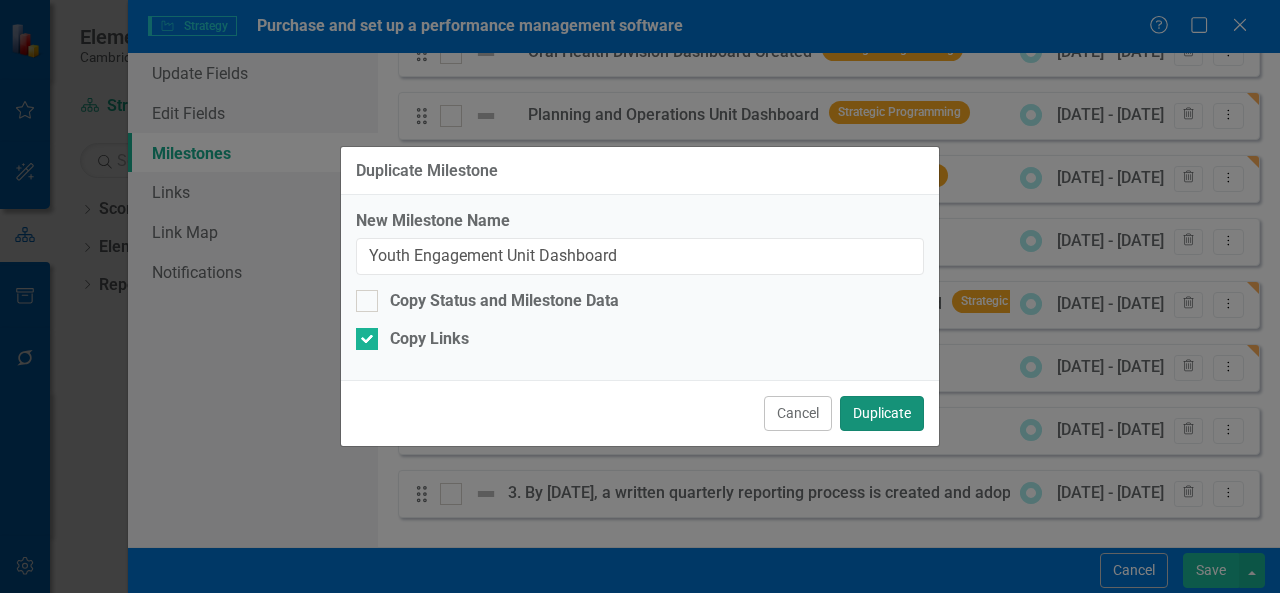 click on "Duplicate" at bounding box center (882, 413) 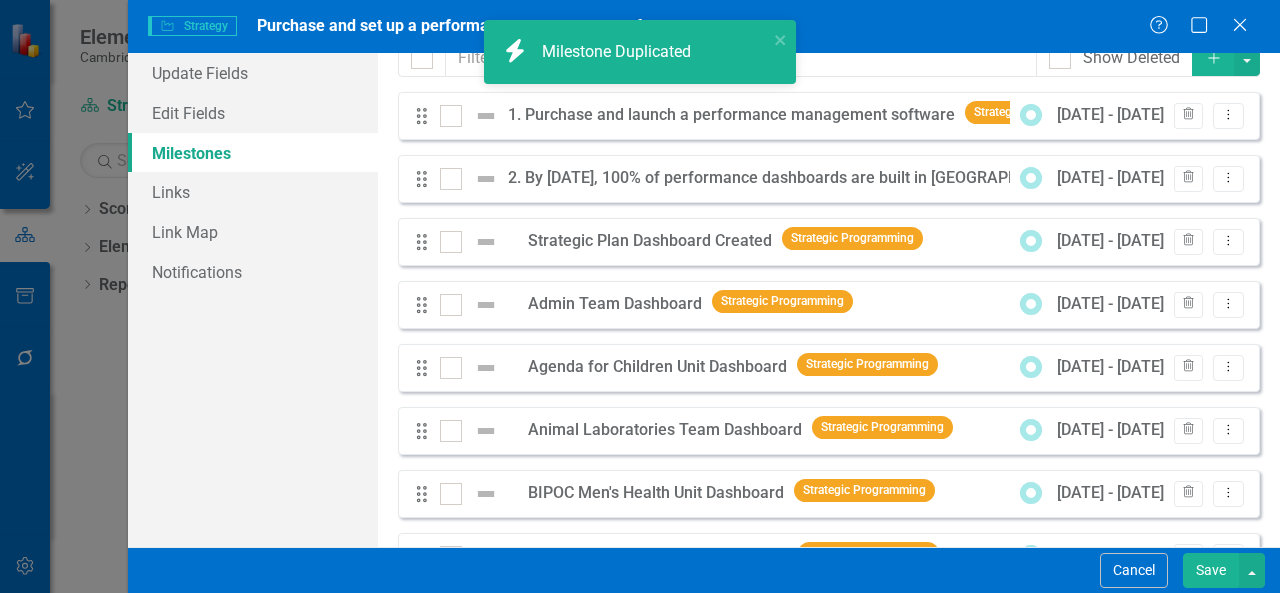 scroll, scrollTop: 0, scrollLeft: 0, axis: both 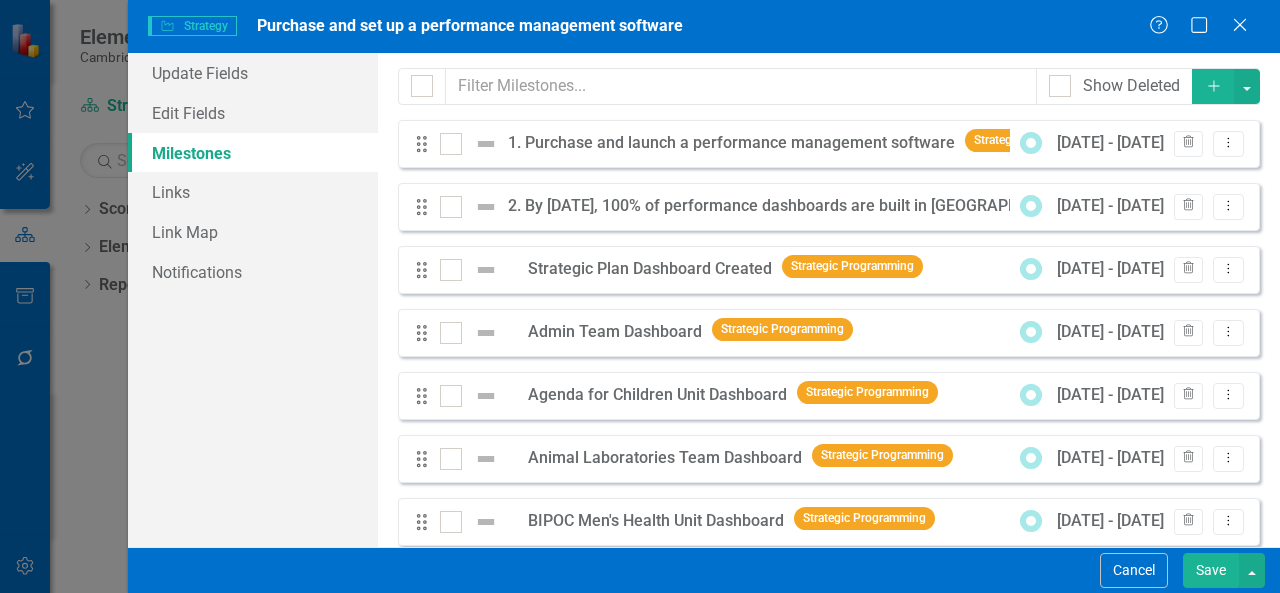 click on "Save" at bounding box center (1211, 570) 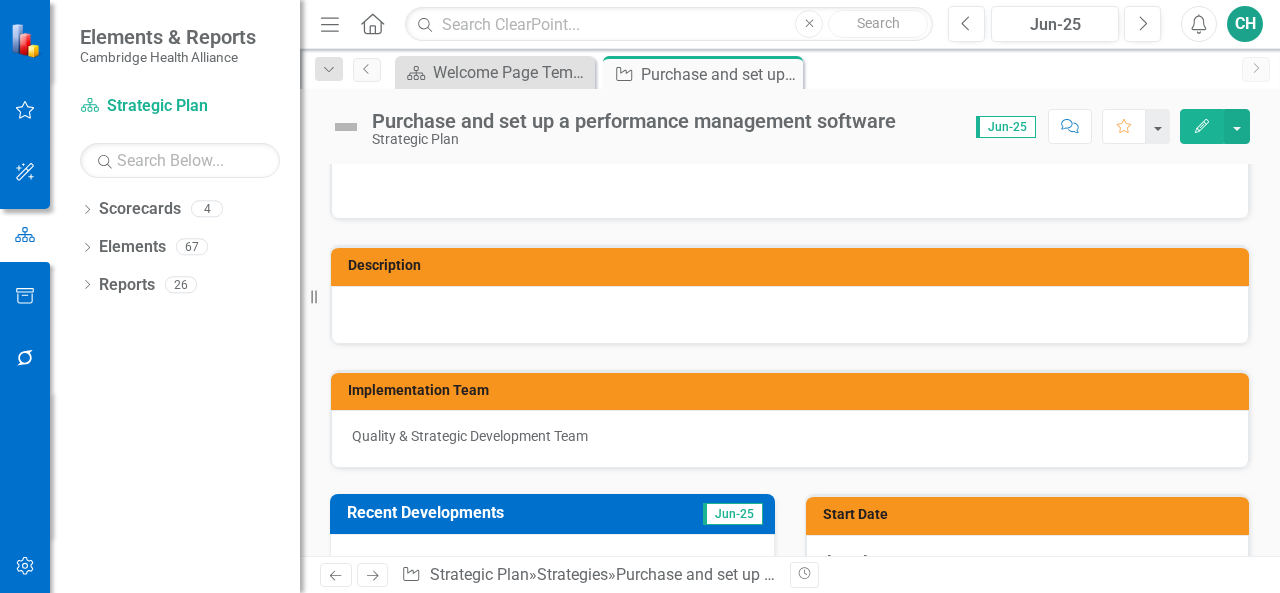 scroll, scrollTop: 0, scrollLeft: 0, axis: both 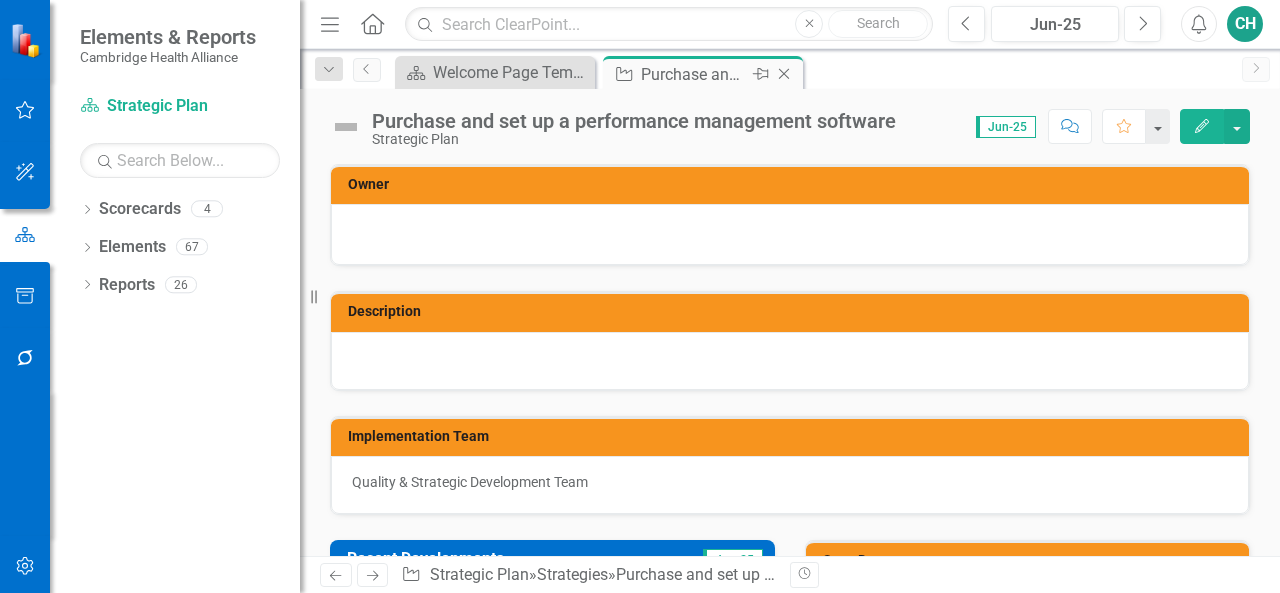 click on "Close" 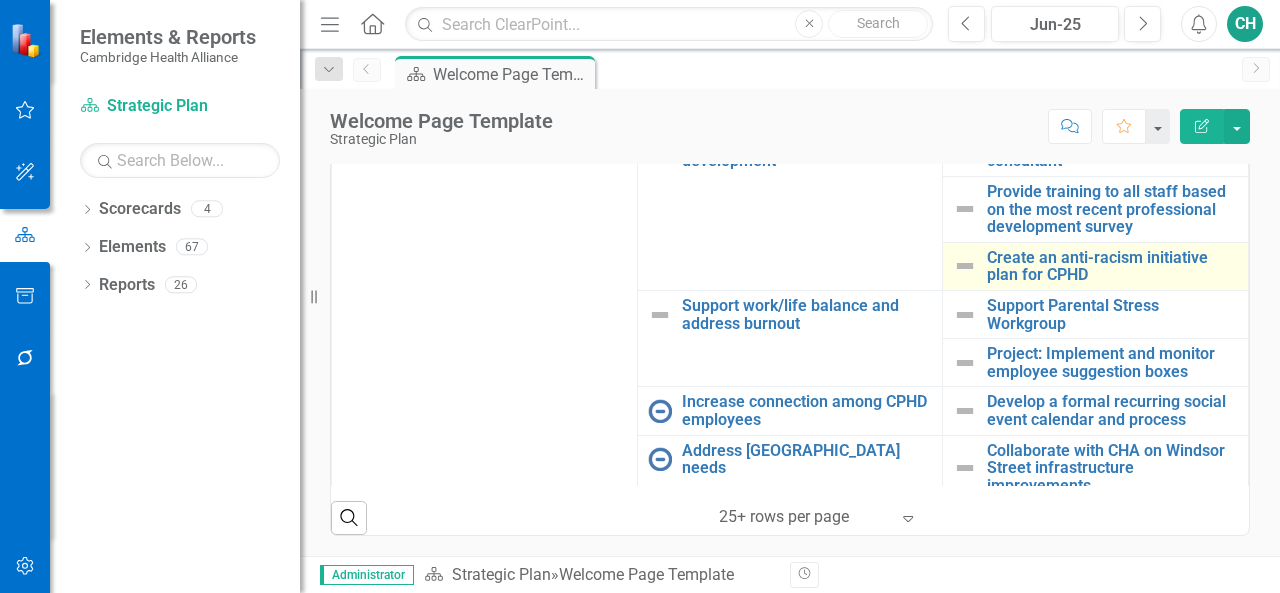 scroll, scrollTop: 963, scrollLeft: 0, axis: vertical 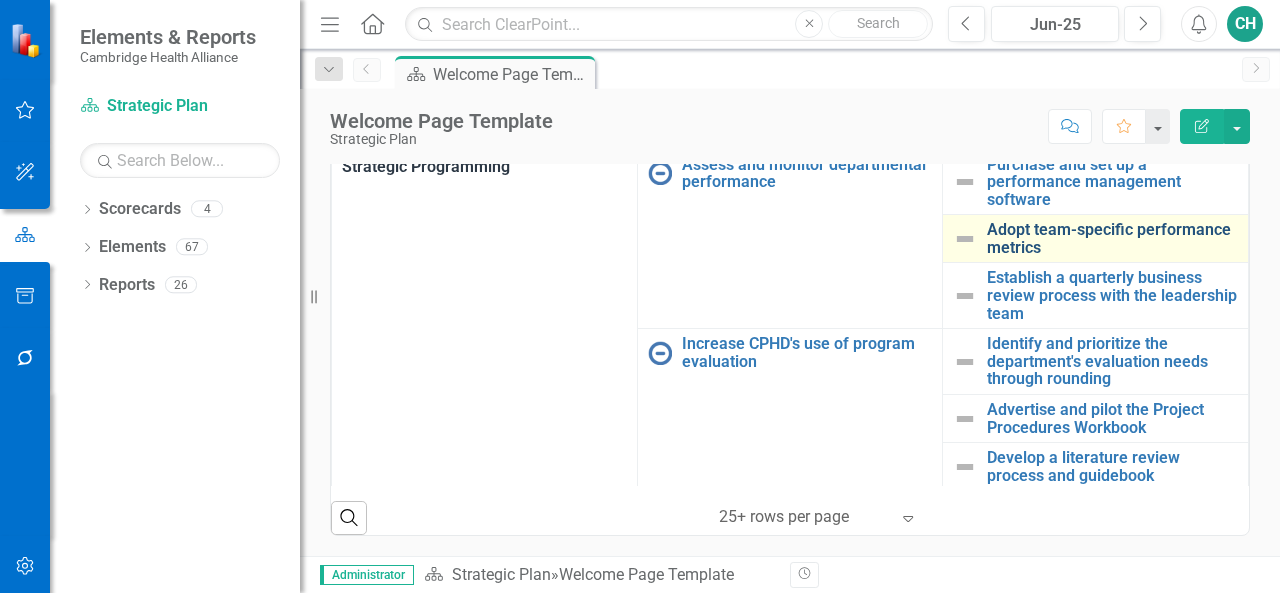 click on "Adopt team-specific performance metrics" at bounding box center (1112, 238) 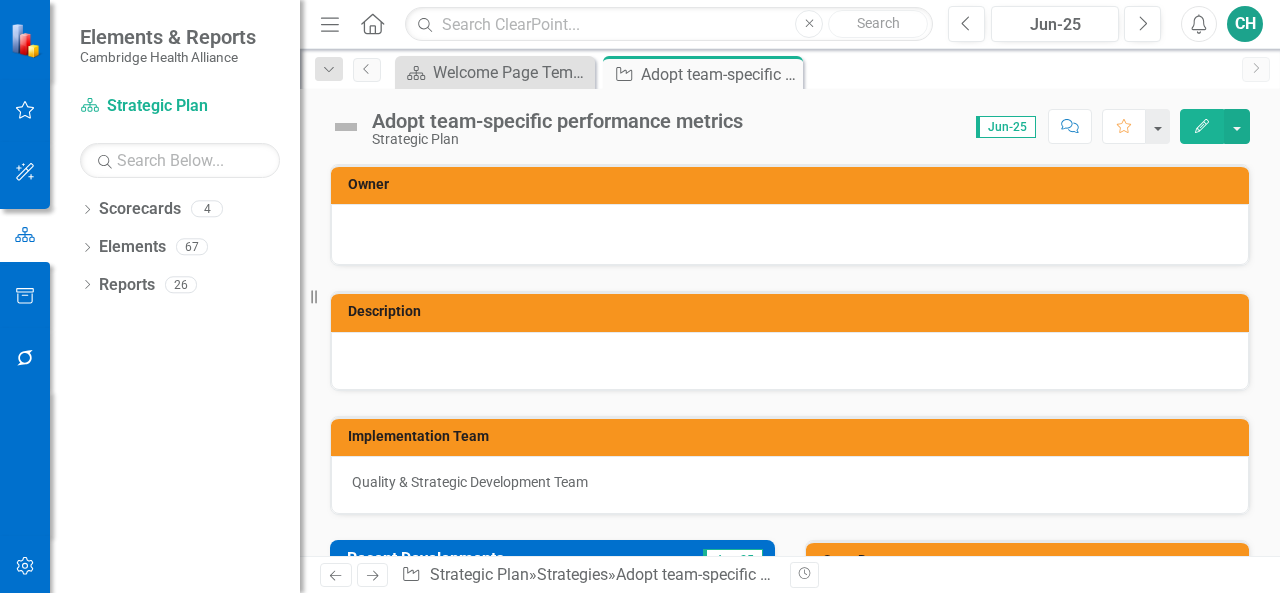 click on "Edit" at bounding box center (1202, 126) 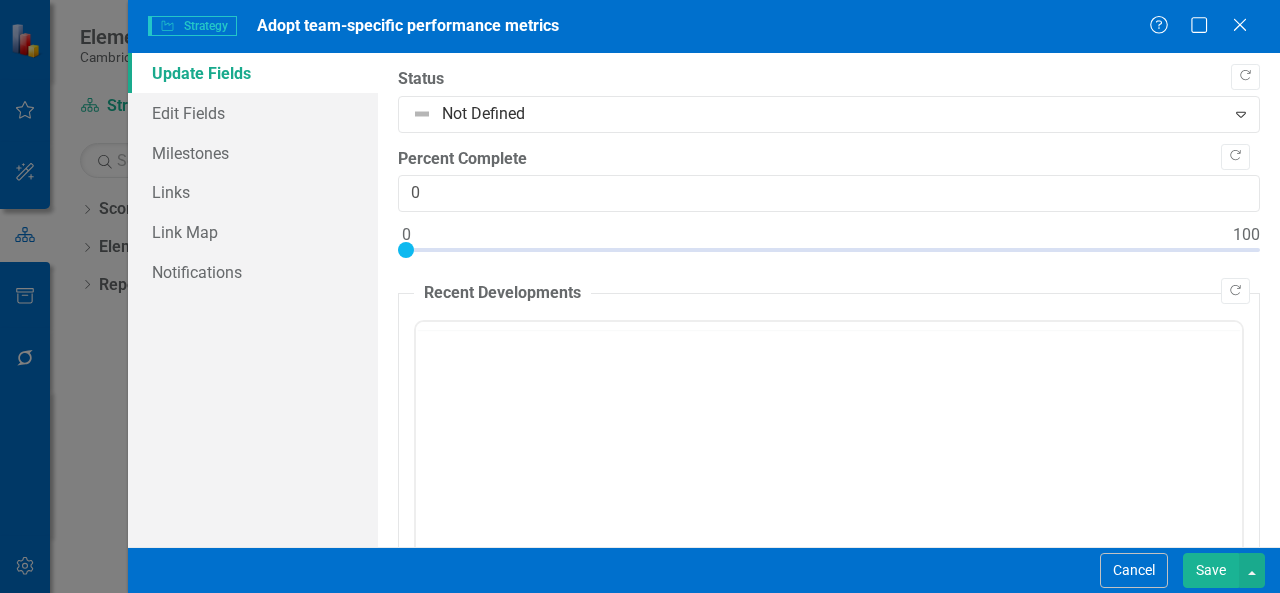 scroll, scrollTop: 0, scrollLeft: 0, axis: both 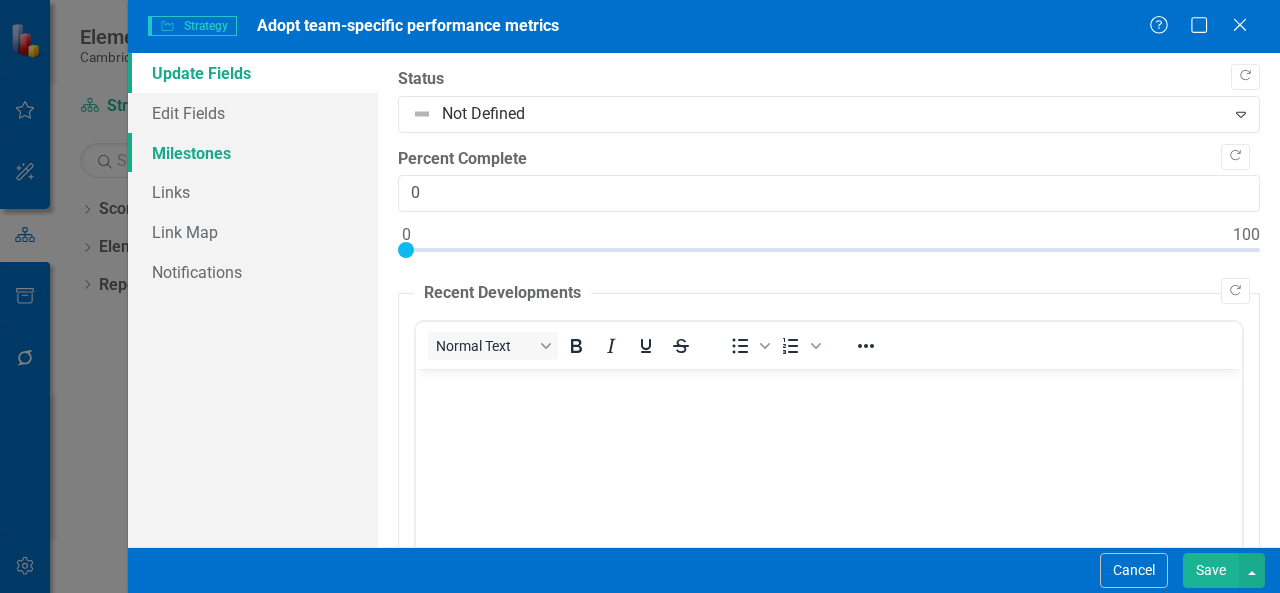 click on "Milestones" at bounding box center (253, 153) 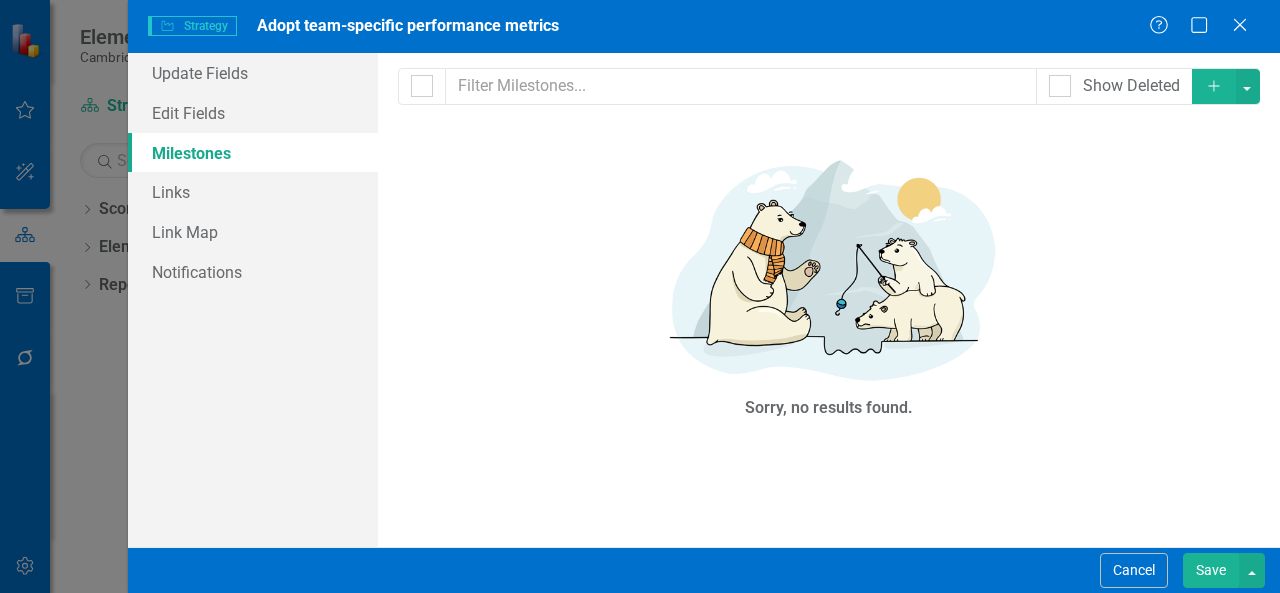 click on "Add" 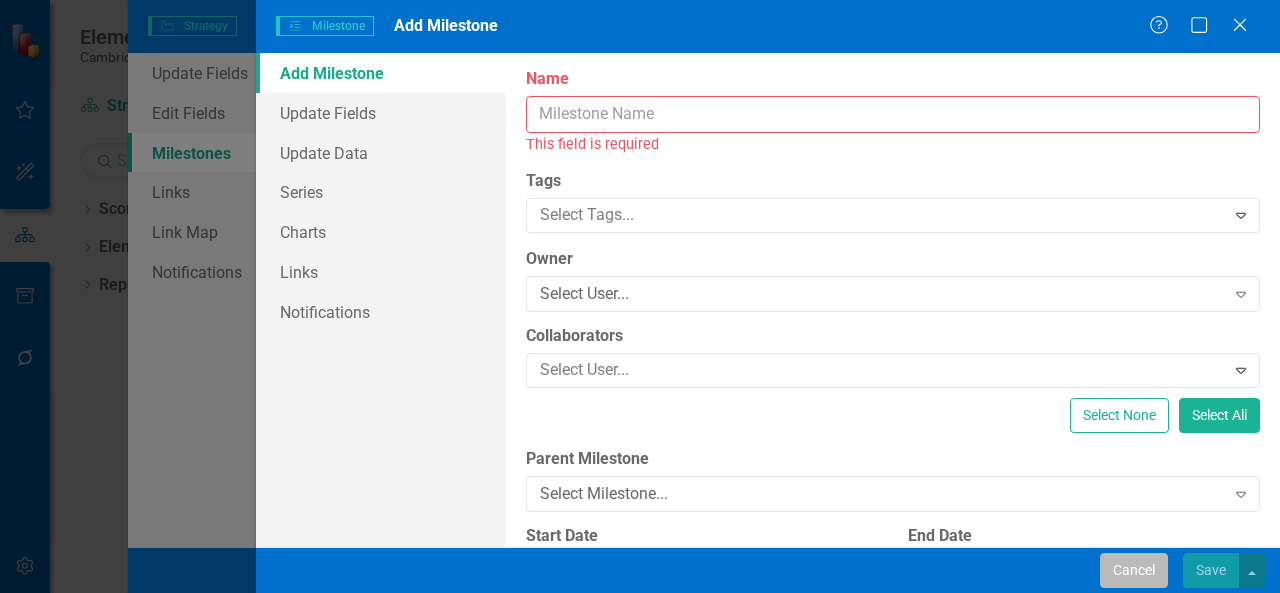 click on "Cancel" at bounding box center (1134, 570) 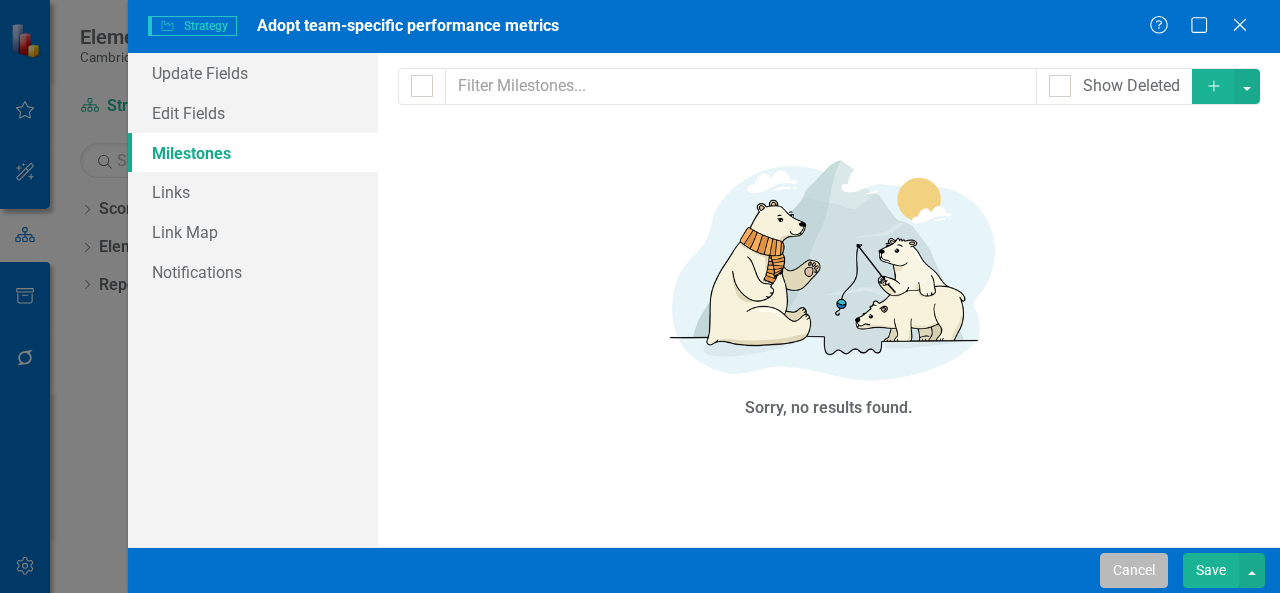 click on "Cancel" at bounding box center [1134, 570] 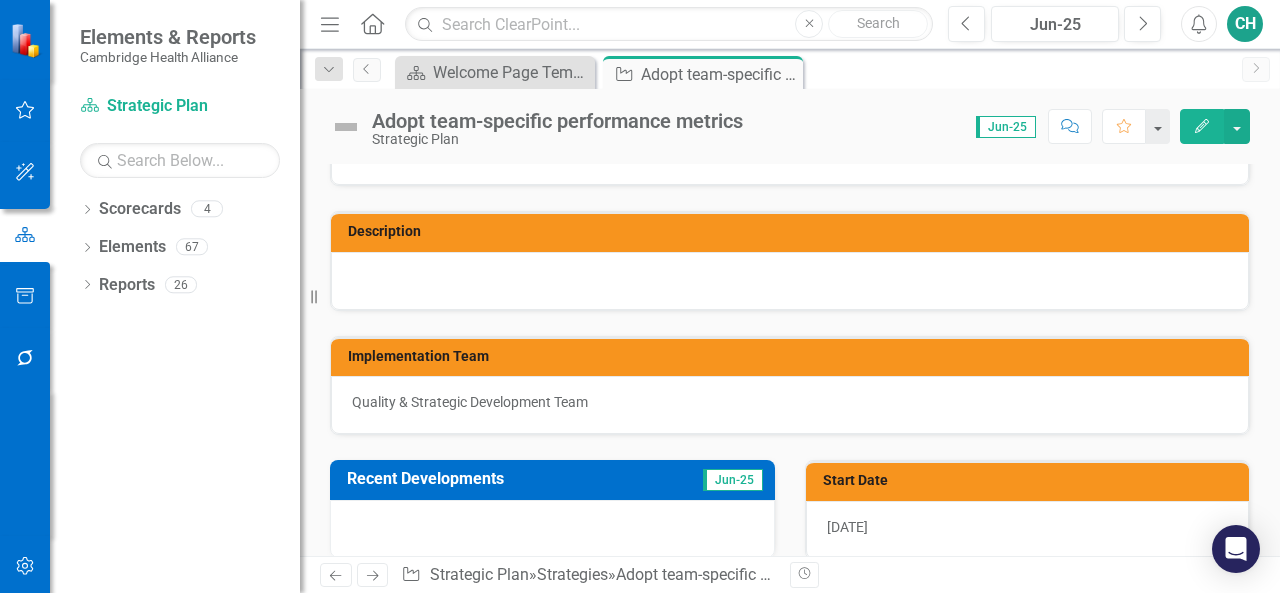 scroll, scrollTop: 0, scrollLeft: 0, axis: both 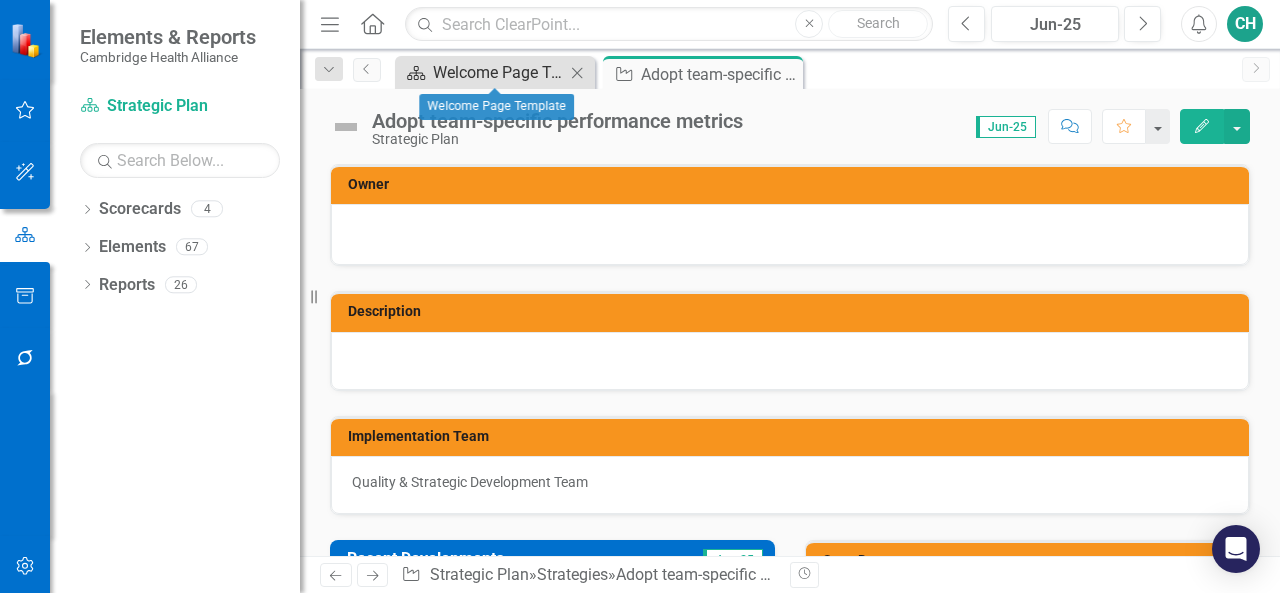 click on "Welcome Page Template" at bounding box center [499, 72] 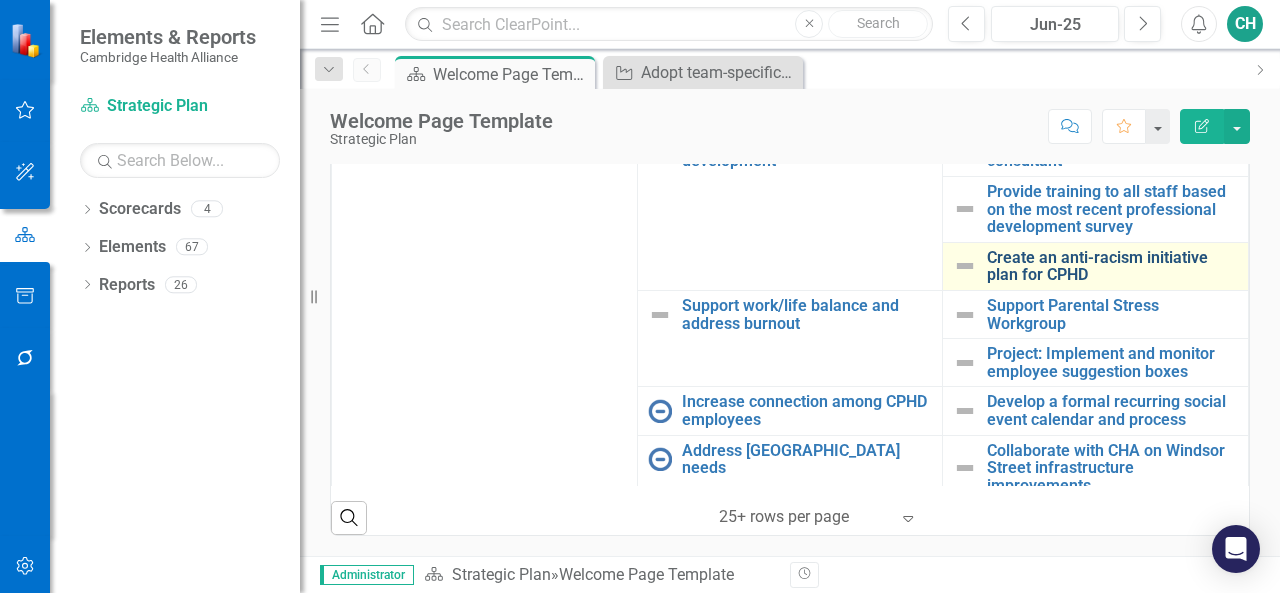 scroll, scrollTop: 1063, scrollLeft: 0, axis: vertical 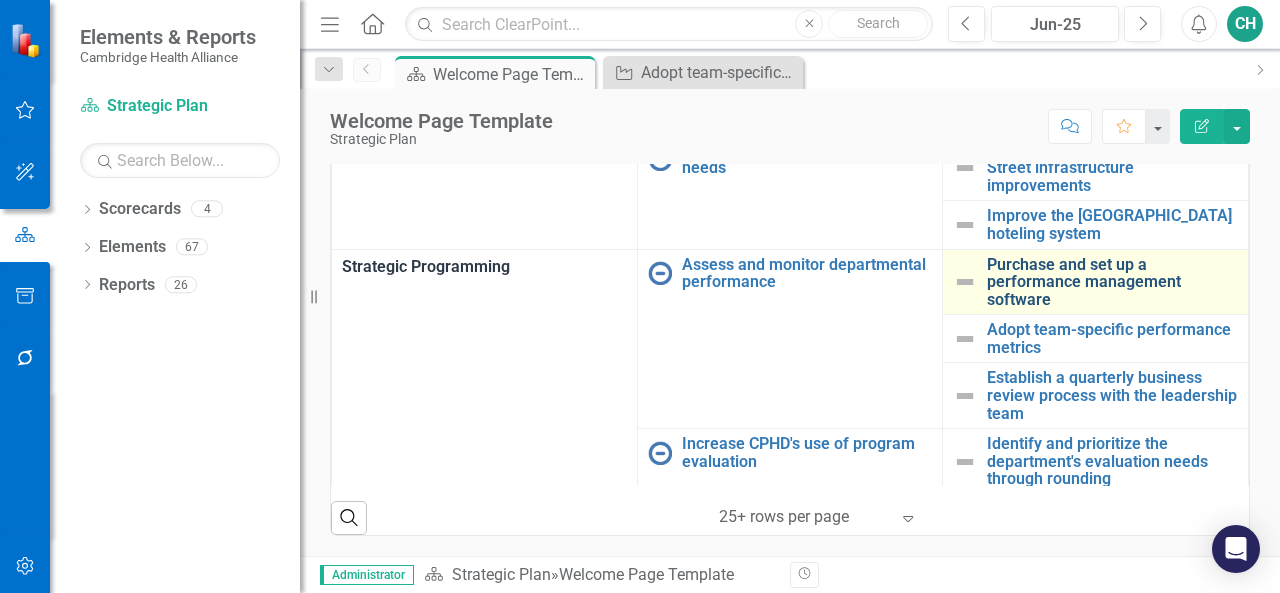 click on "Purchase and set up a performance management software" at bounding box center (1112, 282) 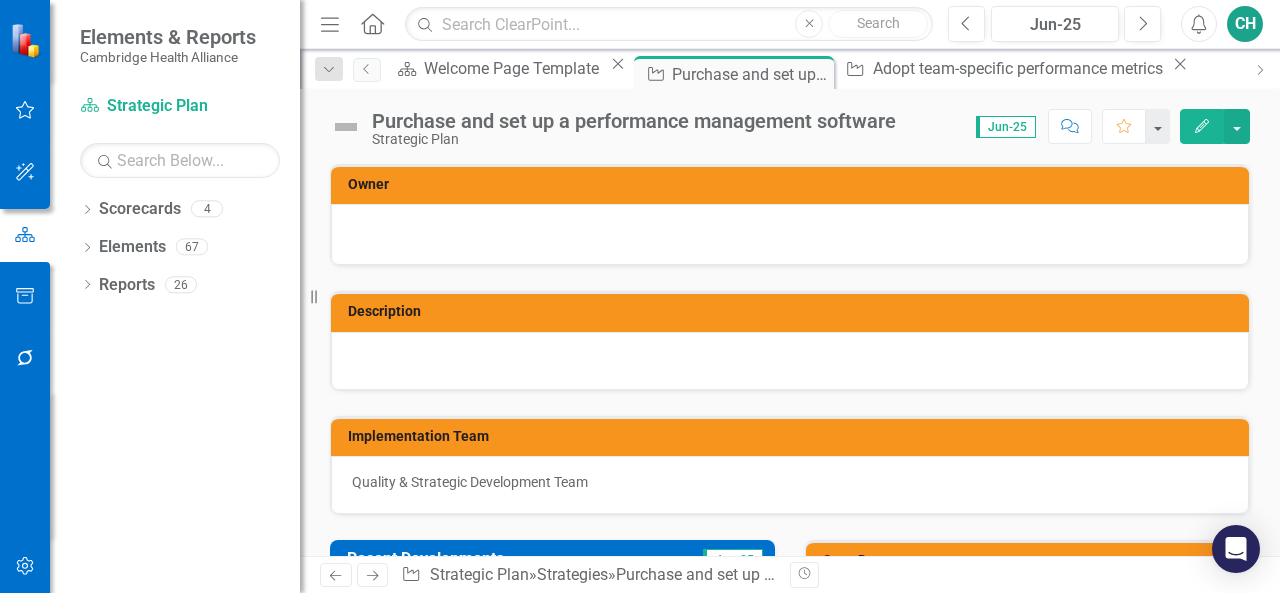 click on "Edit" 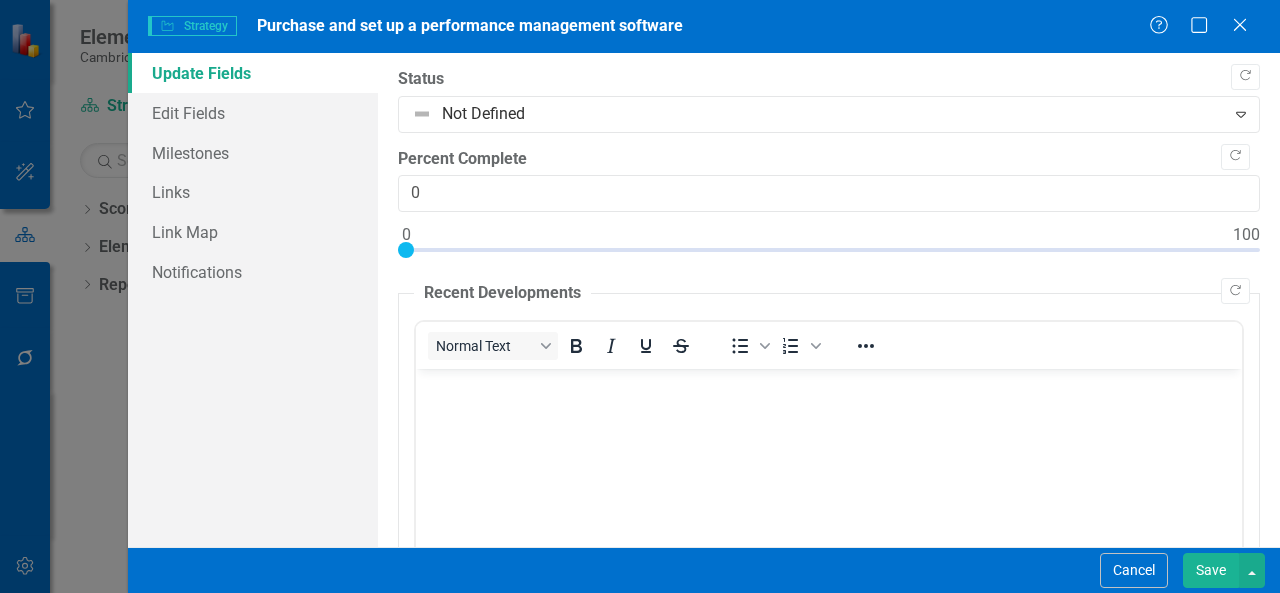 scroll, scrollTop: 0, scrollLeft: 0, axis: both 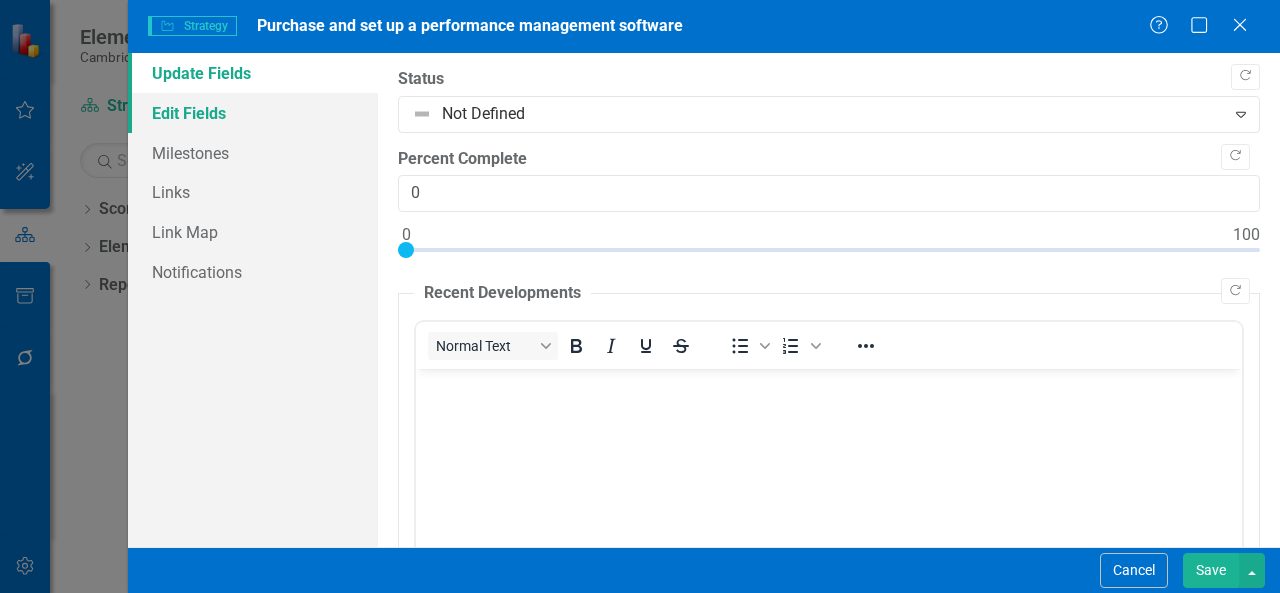 click on "Edit Fields" at bounding box center (253, 113) 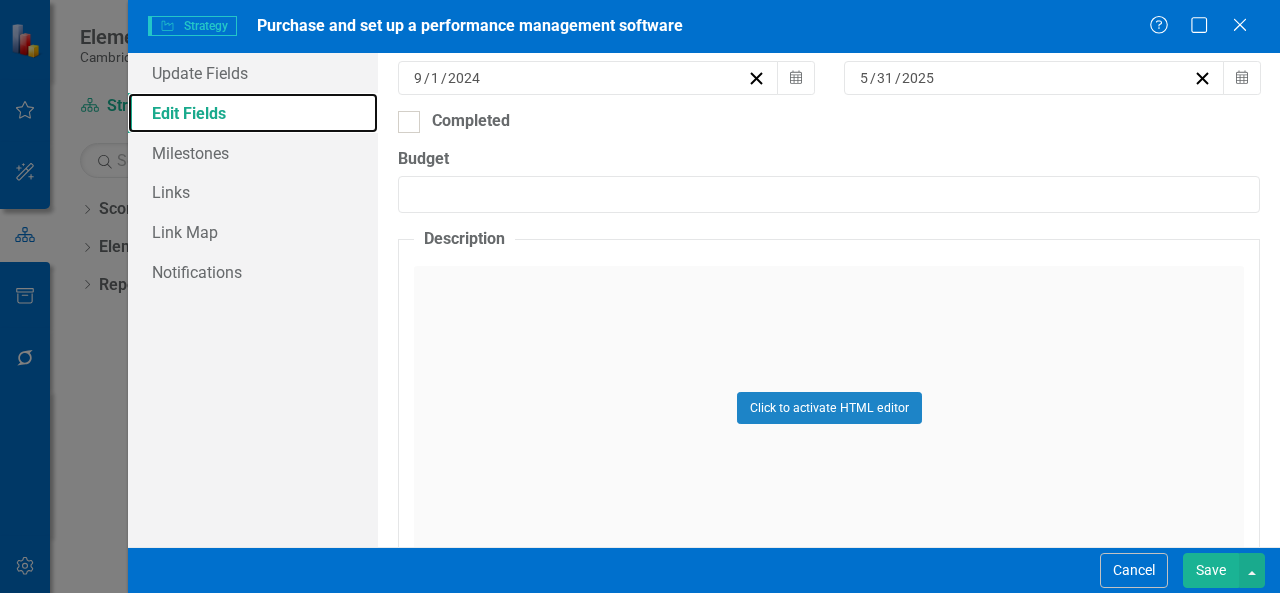 scroll, scrollTop: 700, scrollLeft: 0, axis: vertical 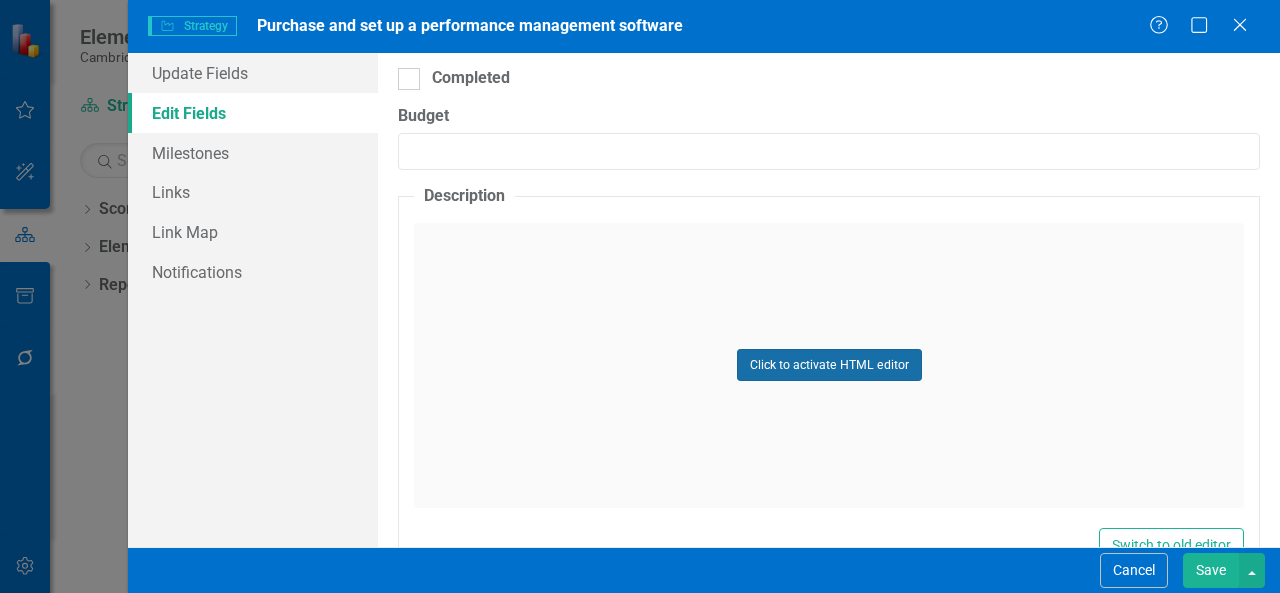 click on "Click to activate HTML editor" at bounding box center [829, 365] 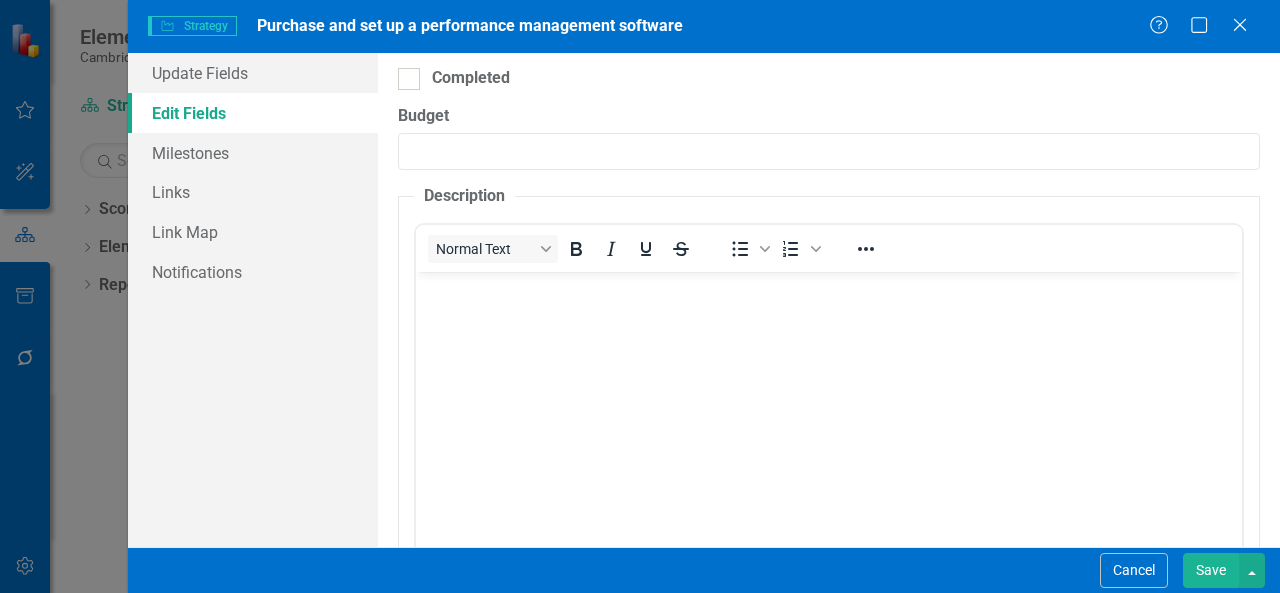 scroll, scrollTop: 0, scrollLeft: 0, axis: both 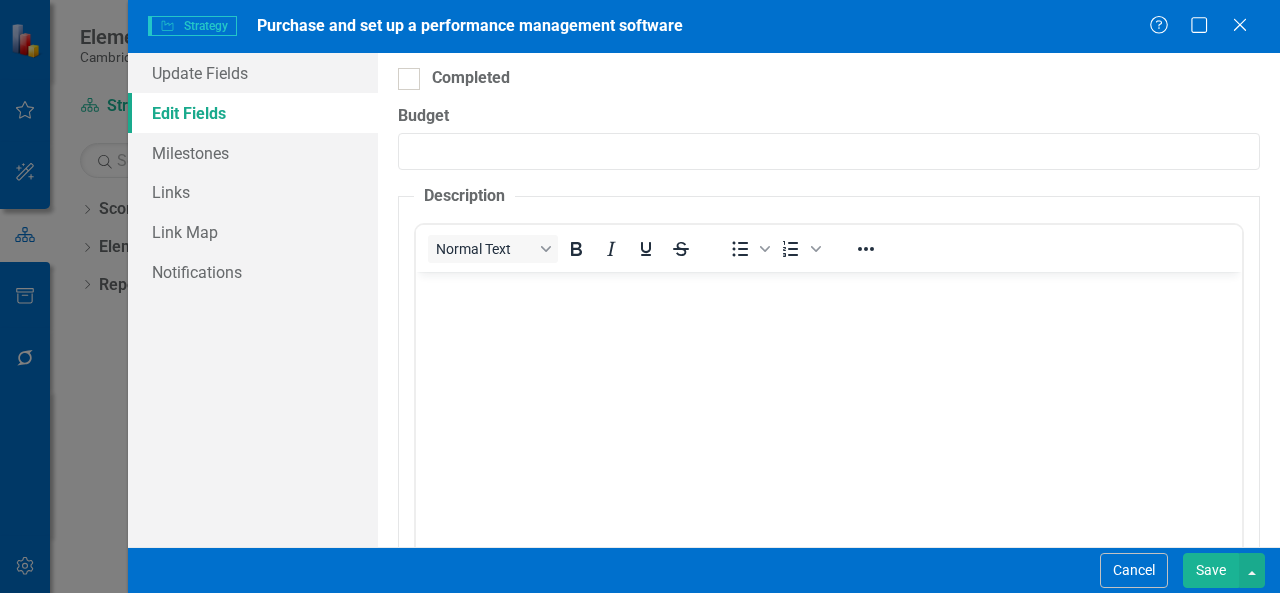 click at bounding box center (829, 421) 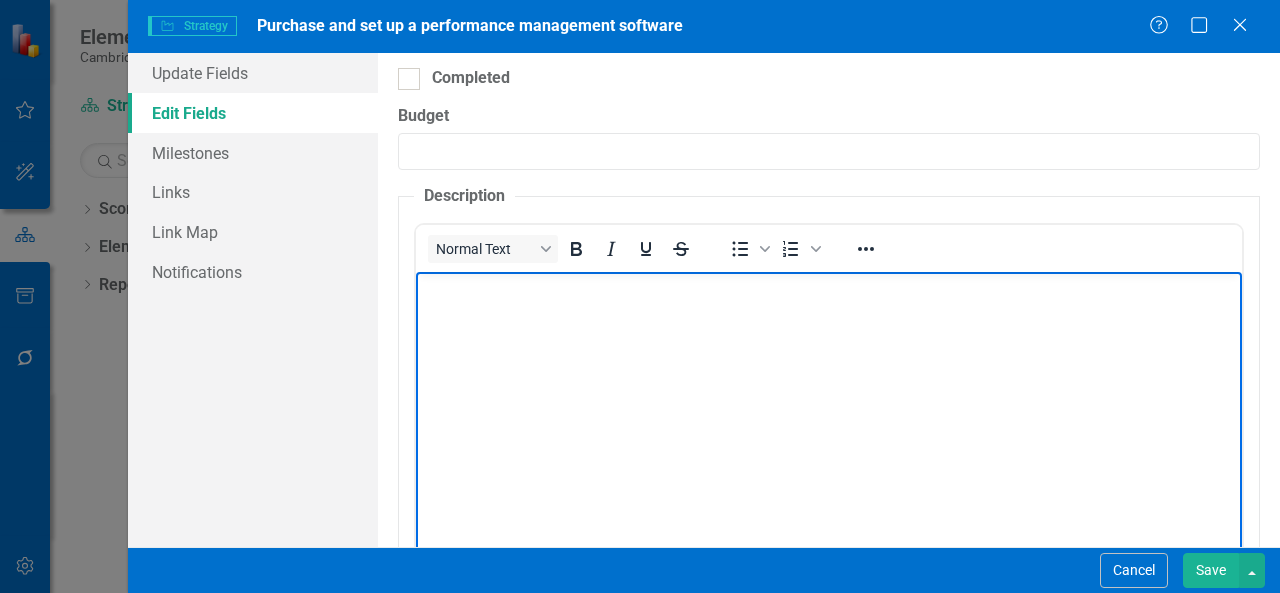 paste 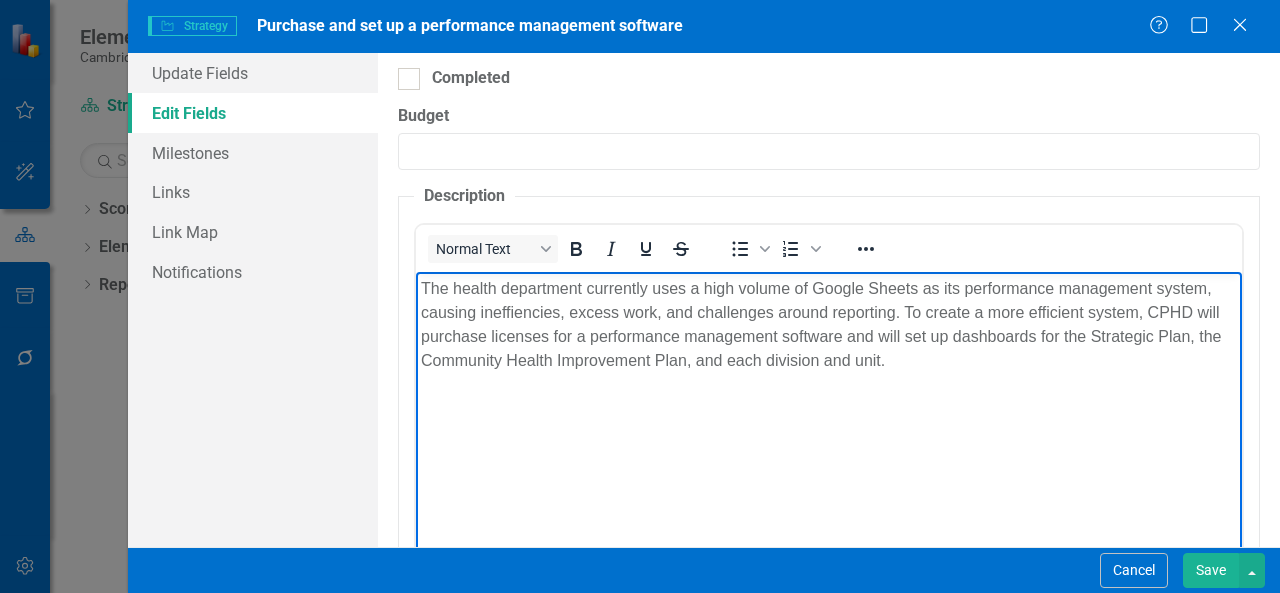 type 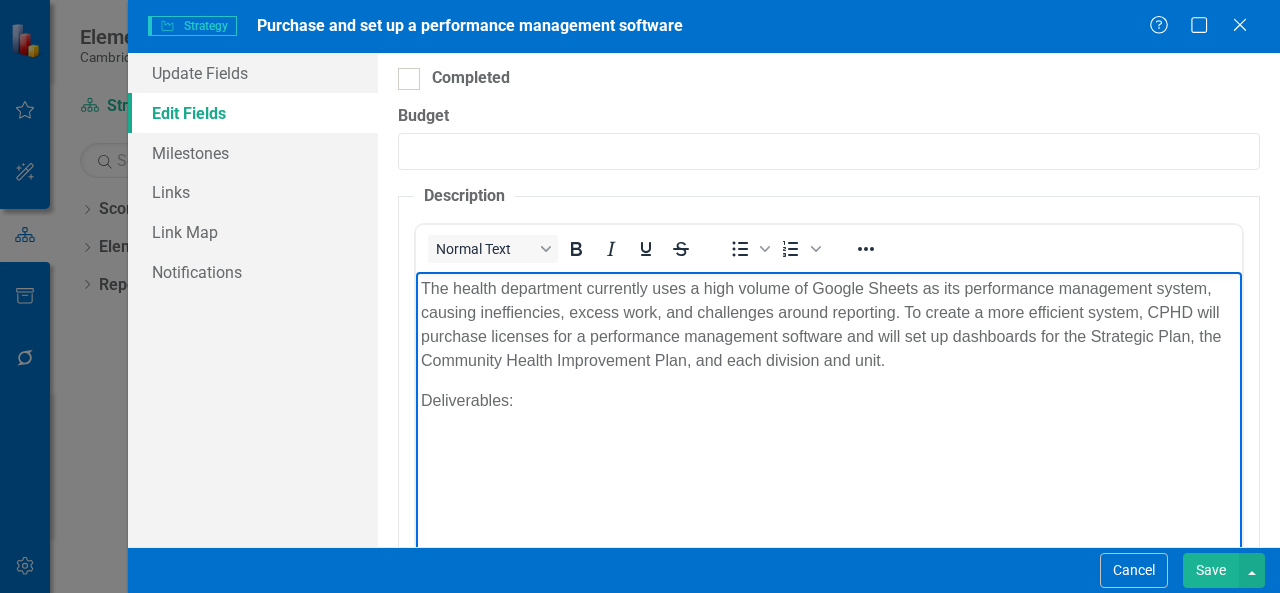 click at bounding box center [829, 440] 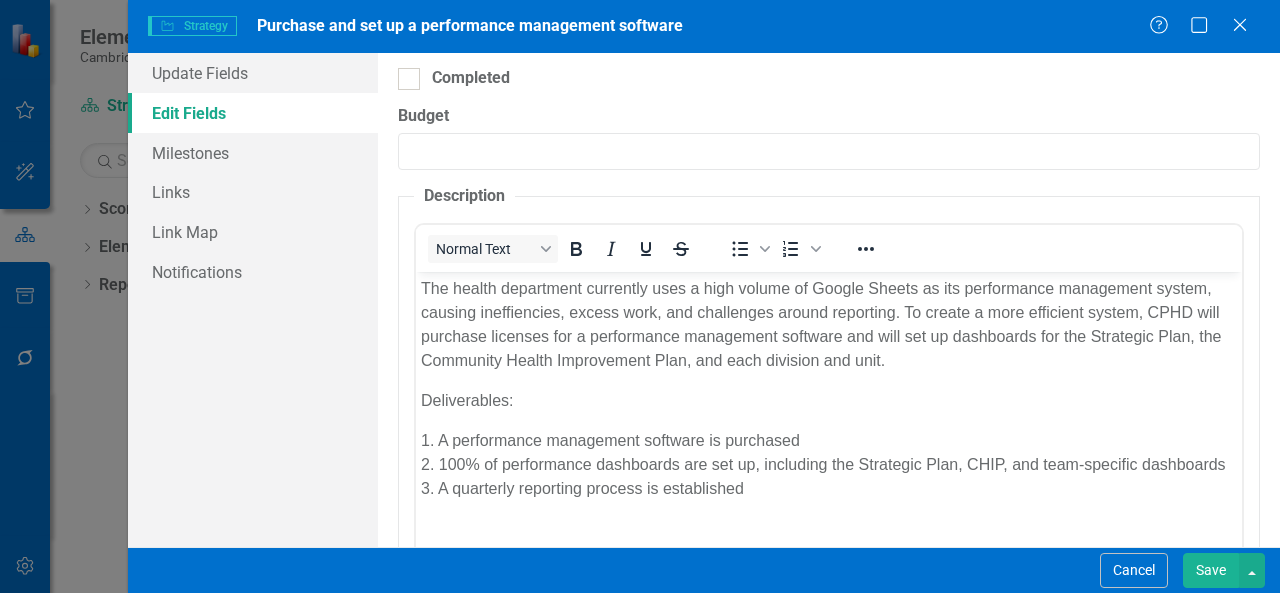 click on "Save" at bounding box center (1211, 570) 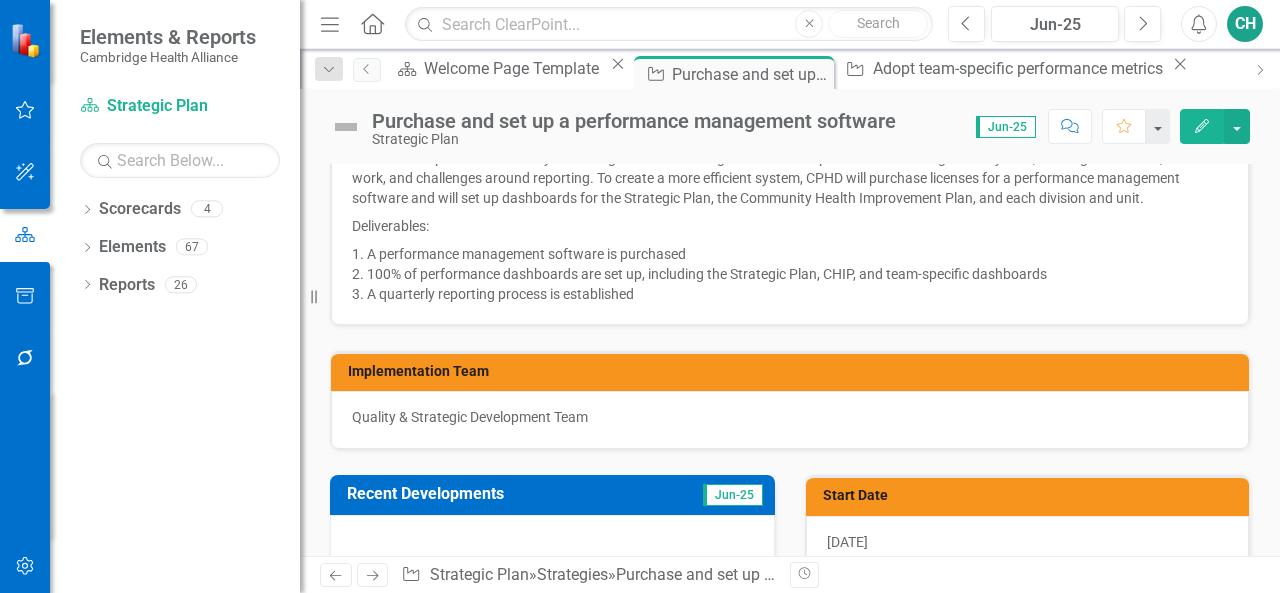 scroll, scrollTop: 0, scrollLeft: 0, axis: both 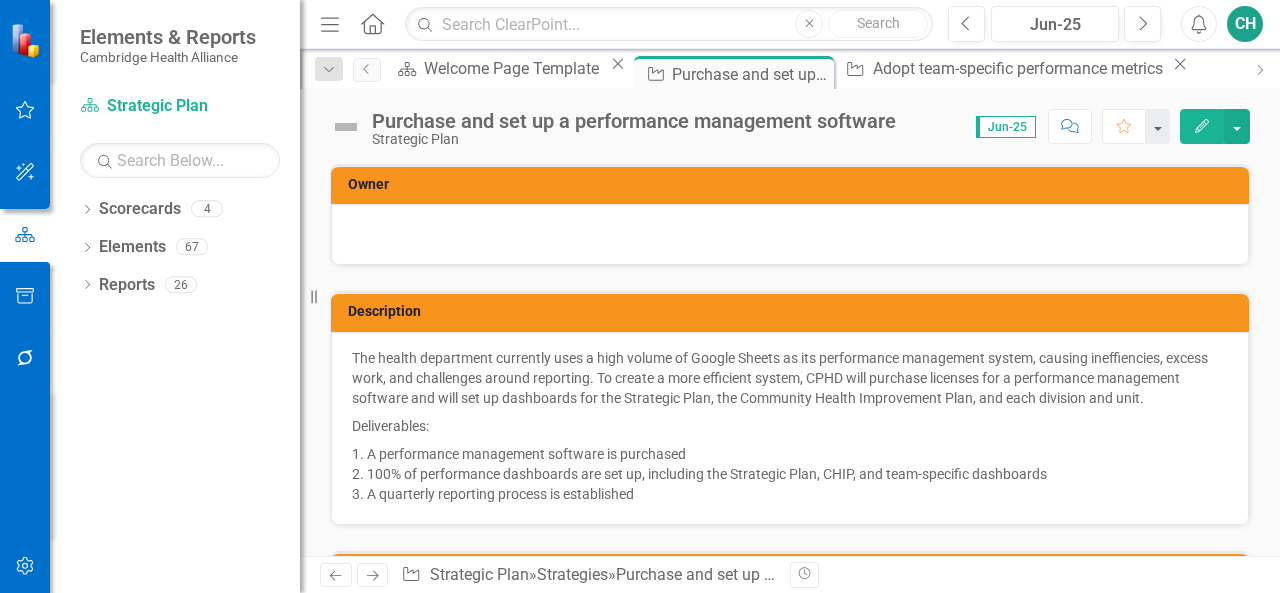 click on "Edit" 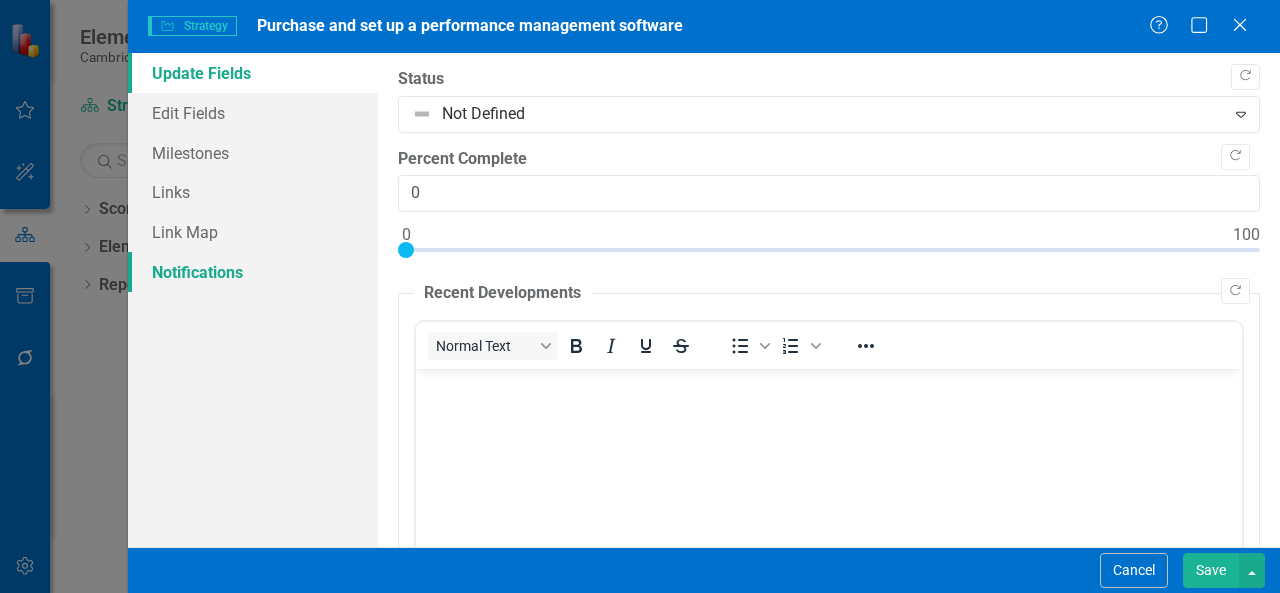 scroll, scrollTop: 0, scrollLeft: 0, axis: both 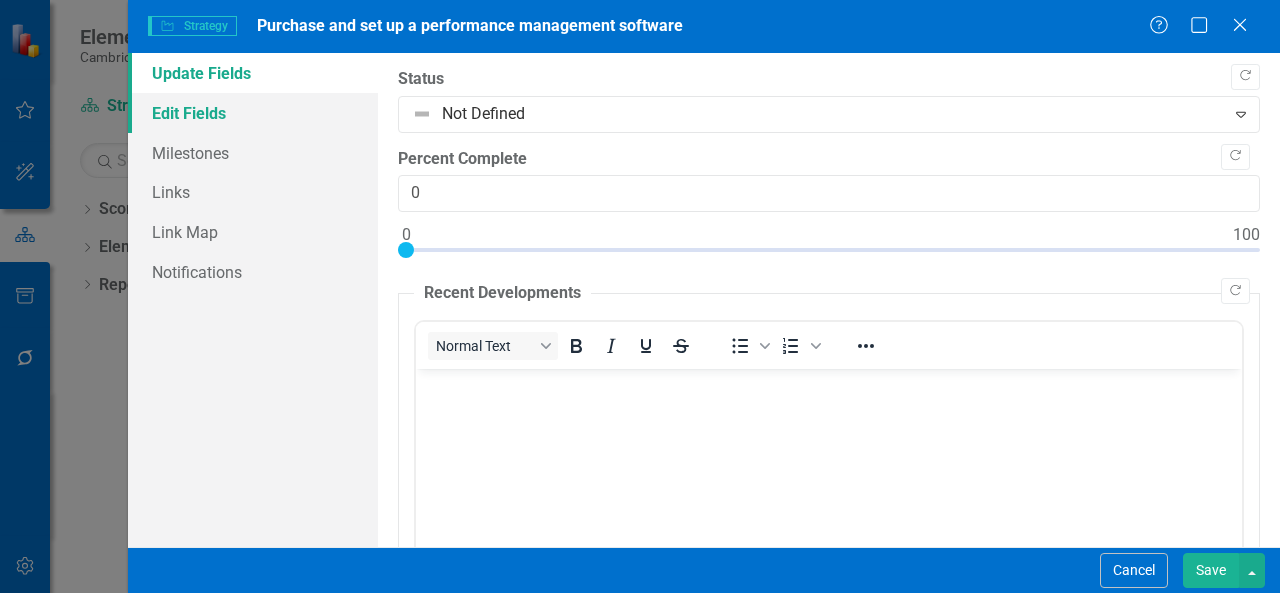click on "Edit Fields" at bounding box center (253, 113) 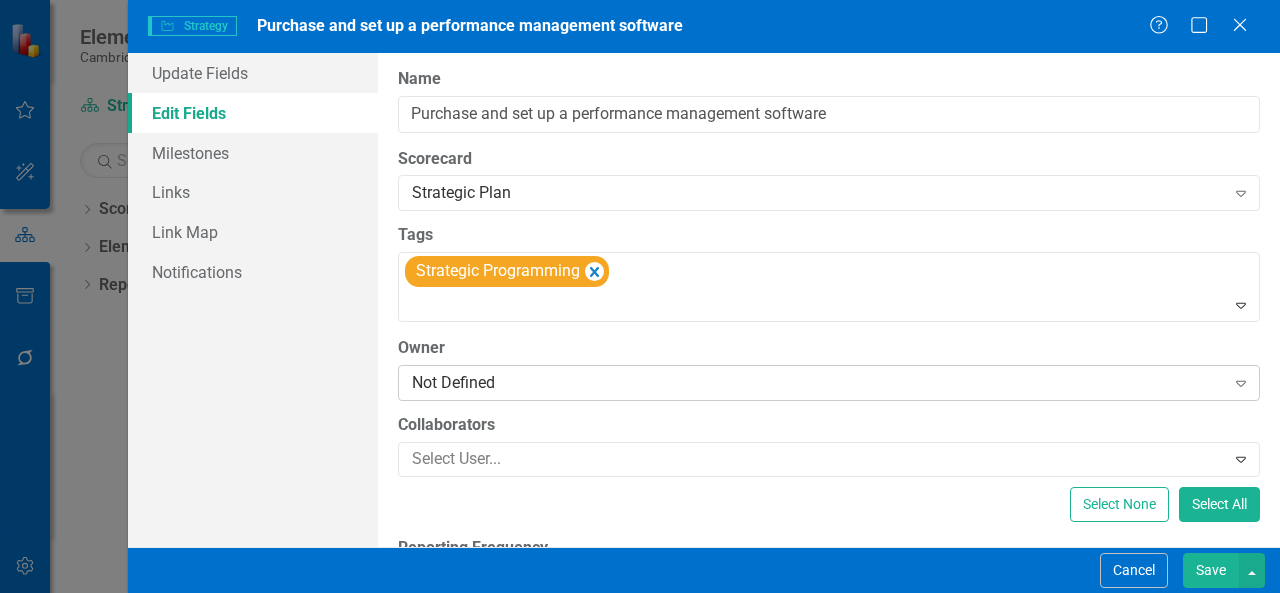 click on "Not Defined" at bounding box center (818, 382) 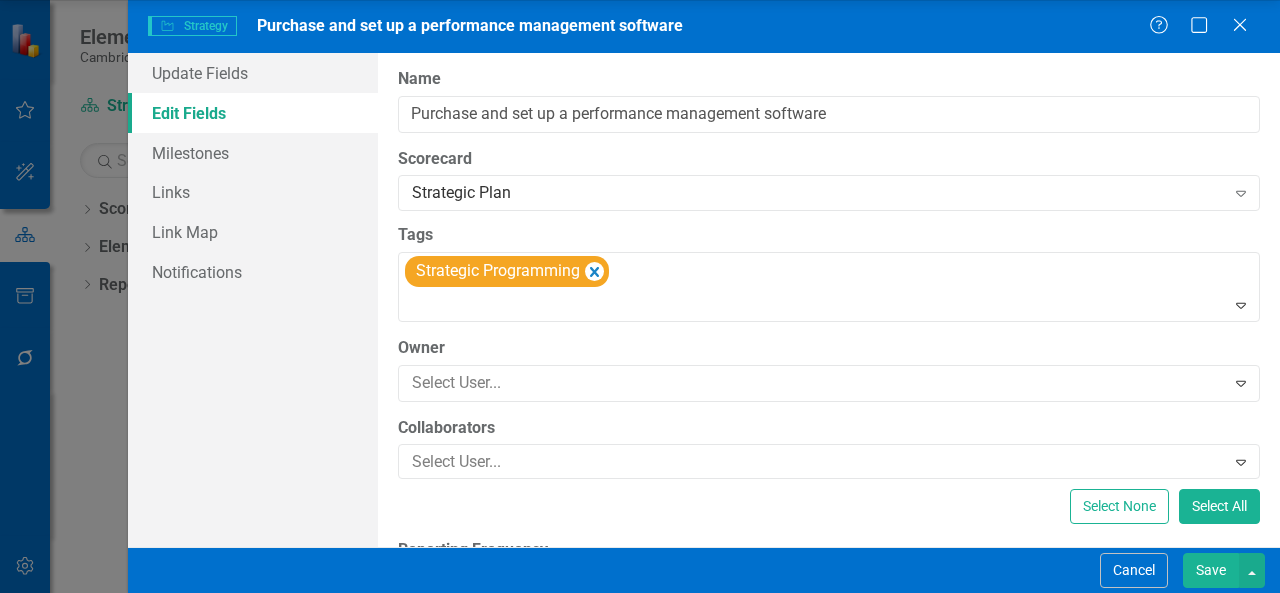 click on "[PERSON_NAME] (Quality & Strategic Development)" at bounding box center [640, -17] 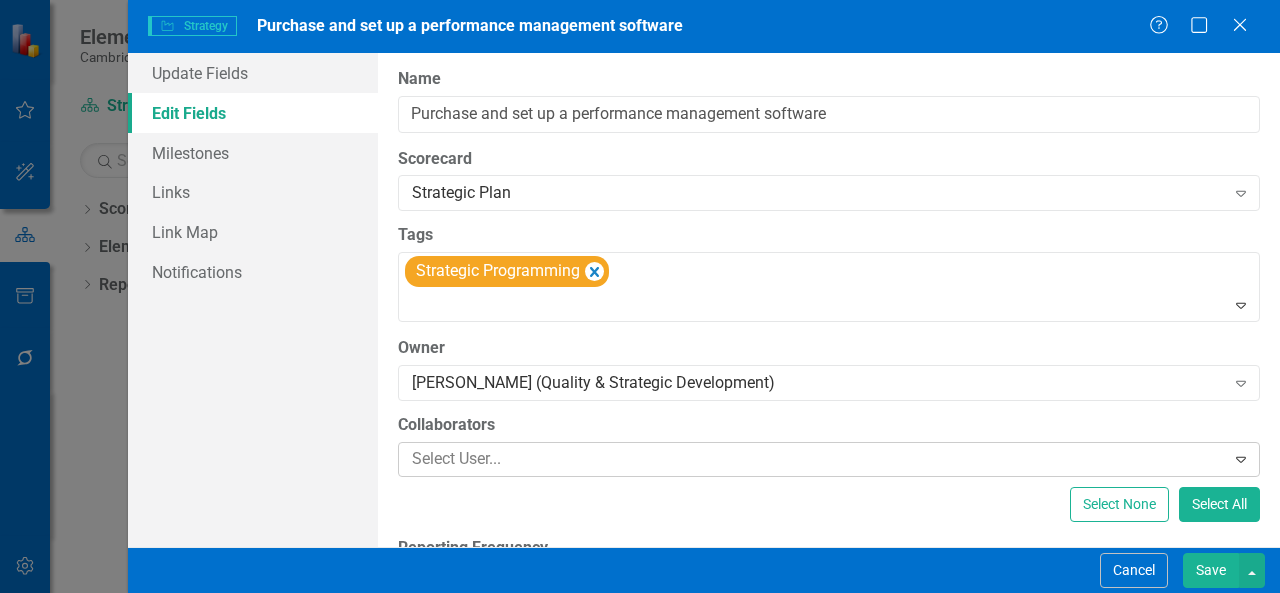 click at bounding box center (814, 459) 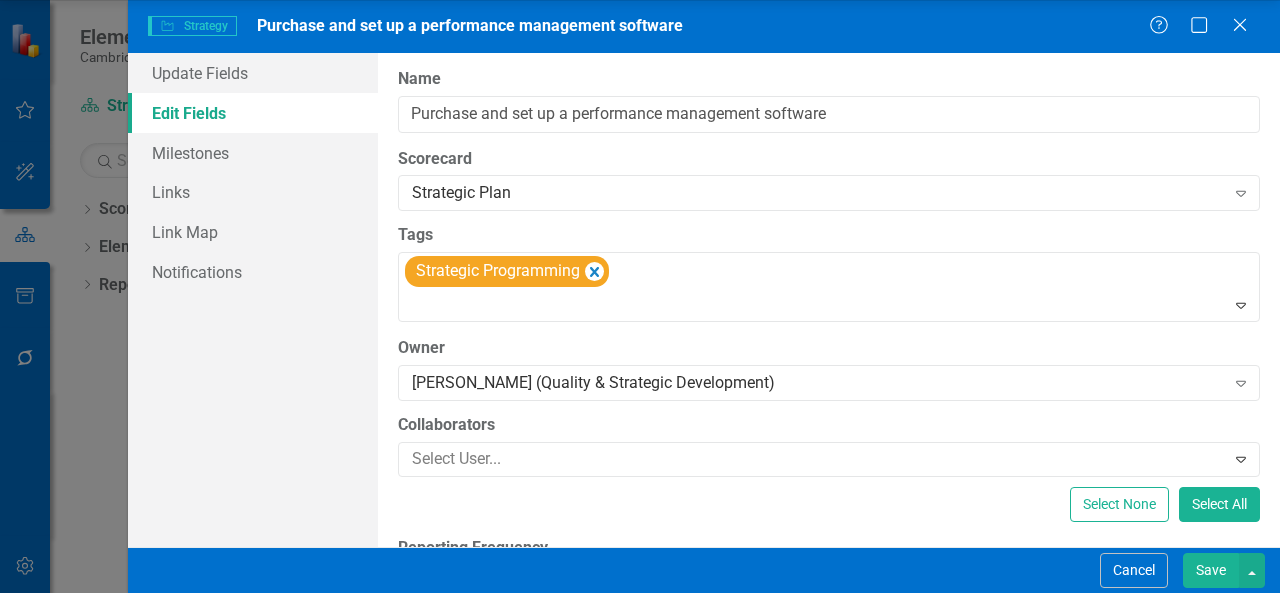 click on "[PERSON_NAME] [PERSON_NAME]" at bounding box center (644, -83) 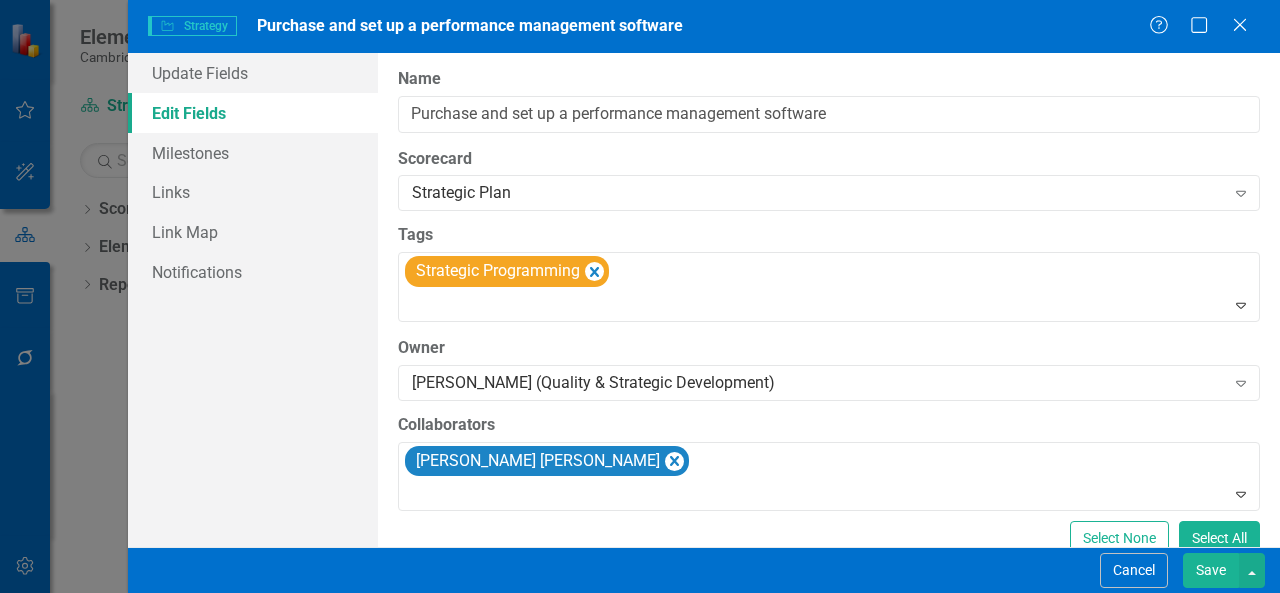 click on "Save" at bounding box center [1211, 570] 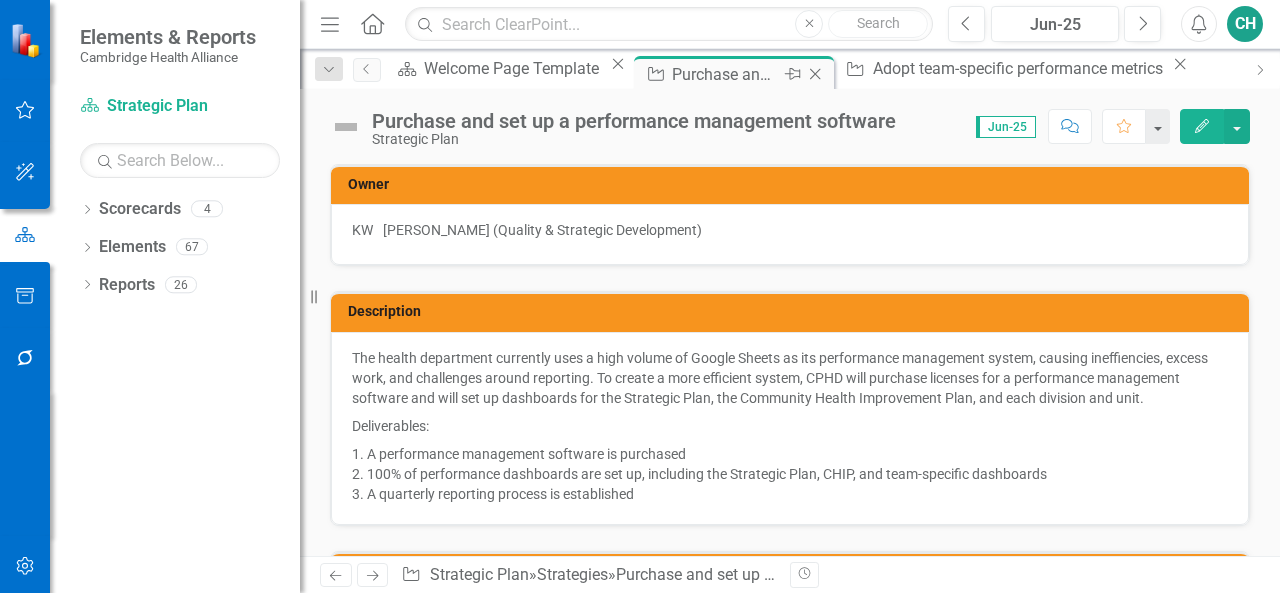 click on "Close" 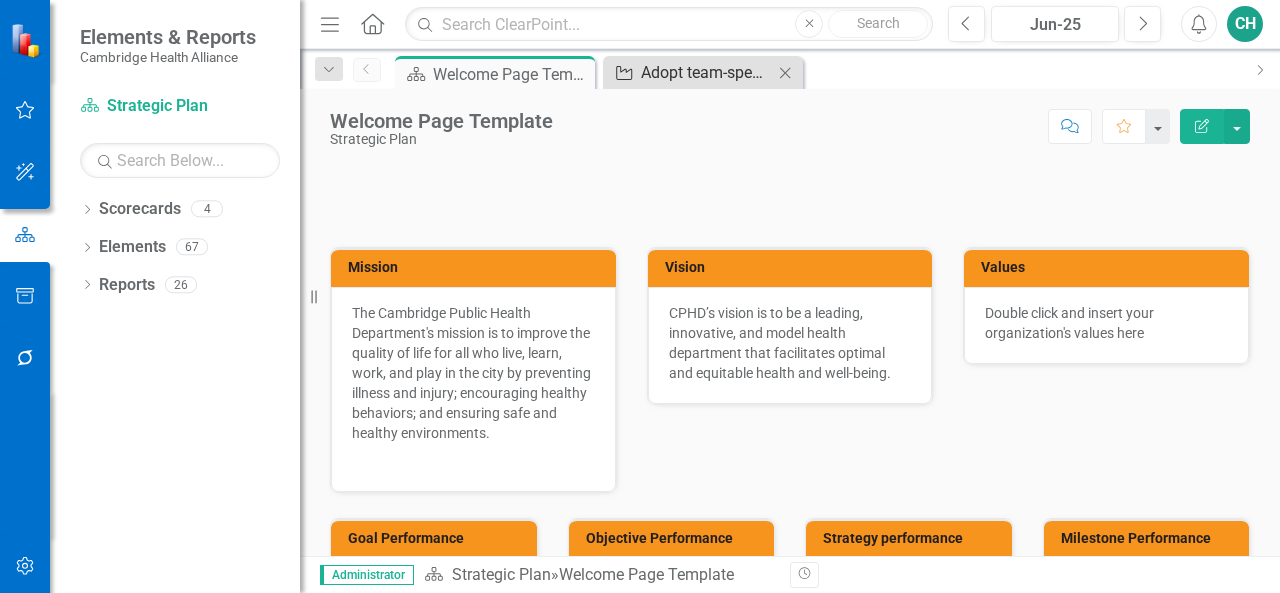 click on "Adopt team-specific performance metrics" at bounding box center [707, 72] 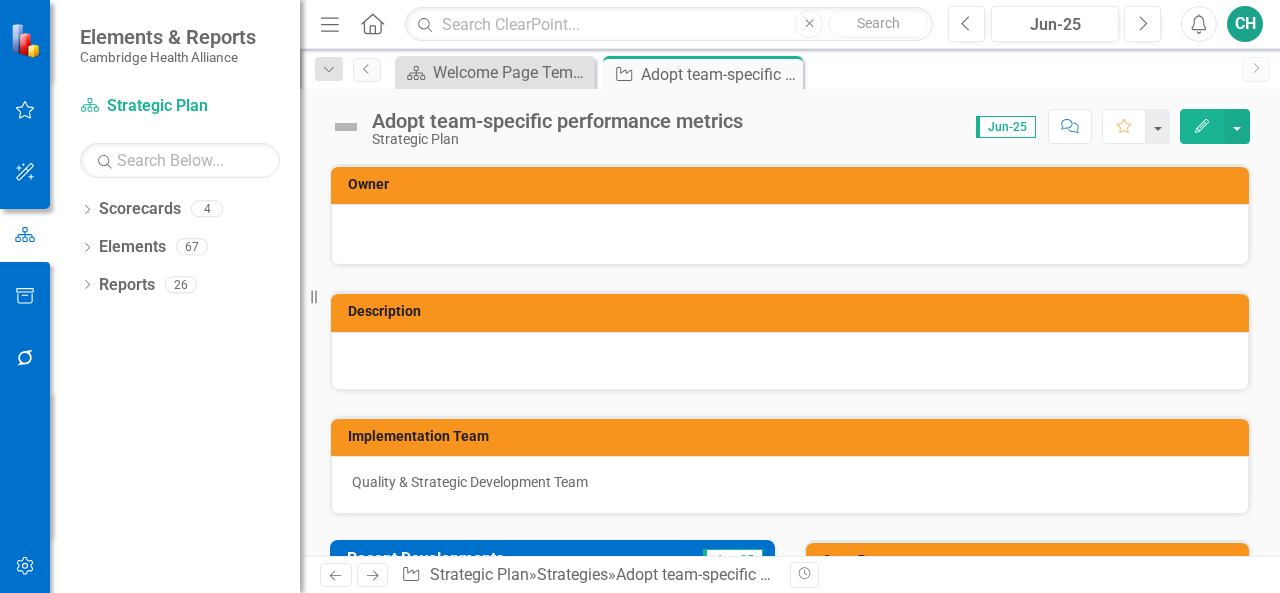 click on "Edit" 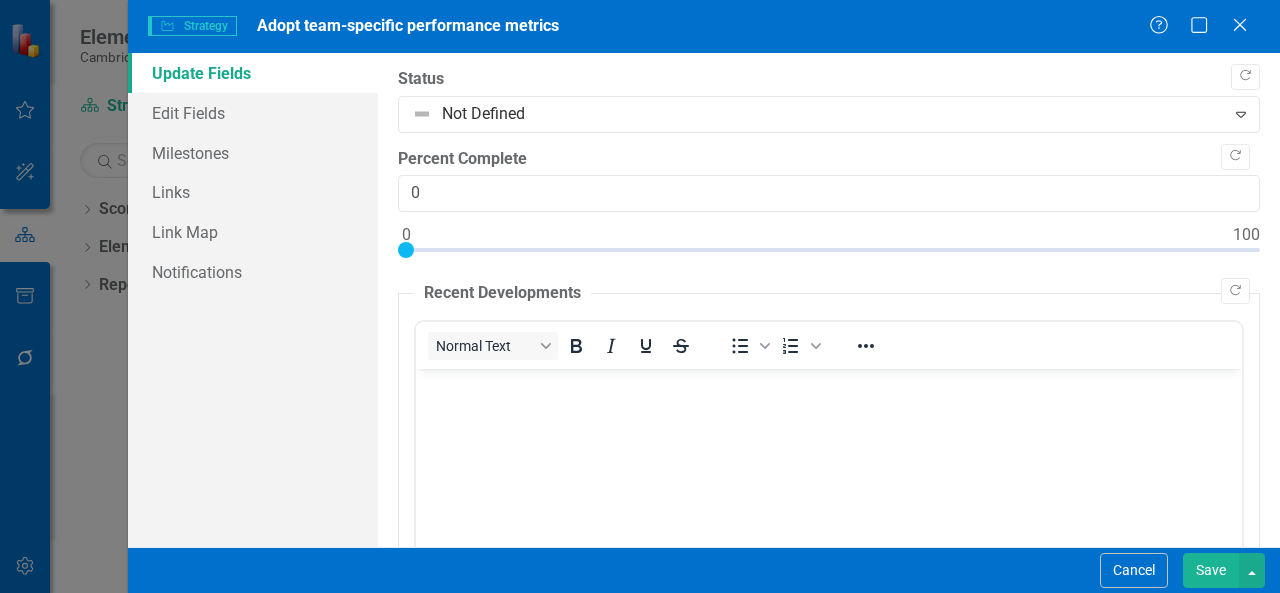 scroll, scrollTop: 0, scrollLeft: 0, axis: both 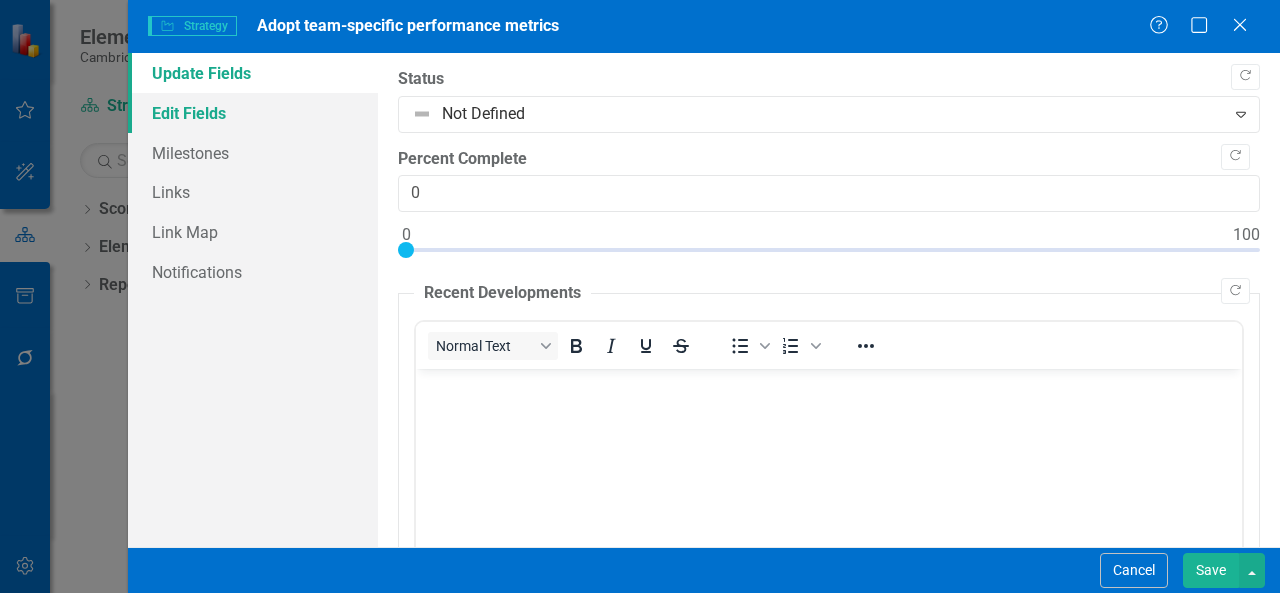 click on "Edit Fields" at bounding box center (253, 113) 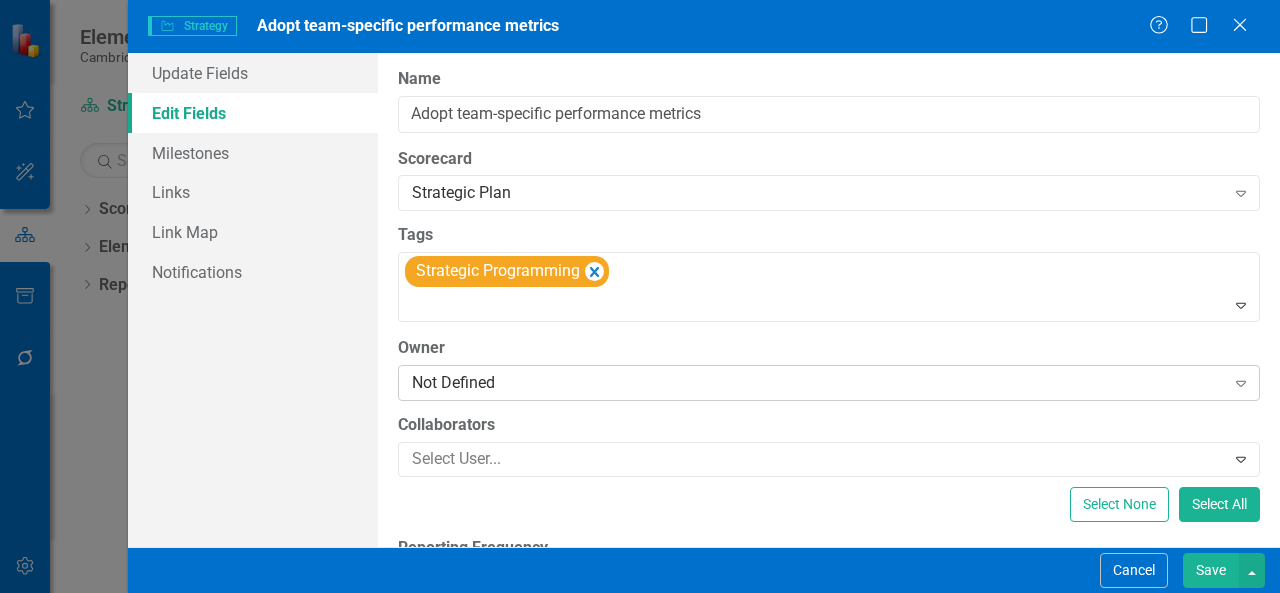 click on "Not Defined" at bounding box center (818, 382) 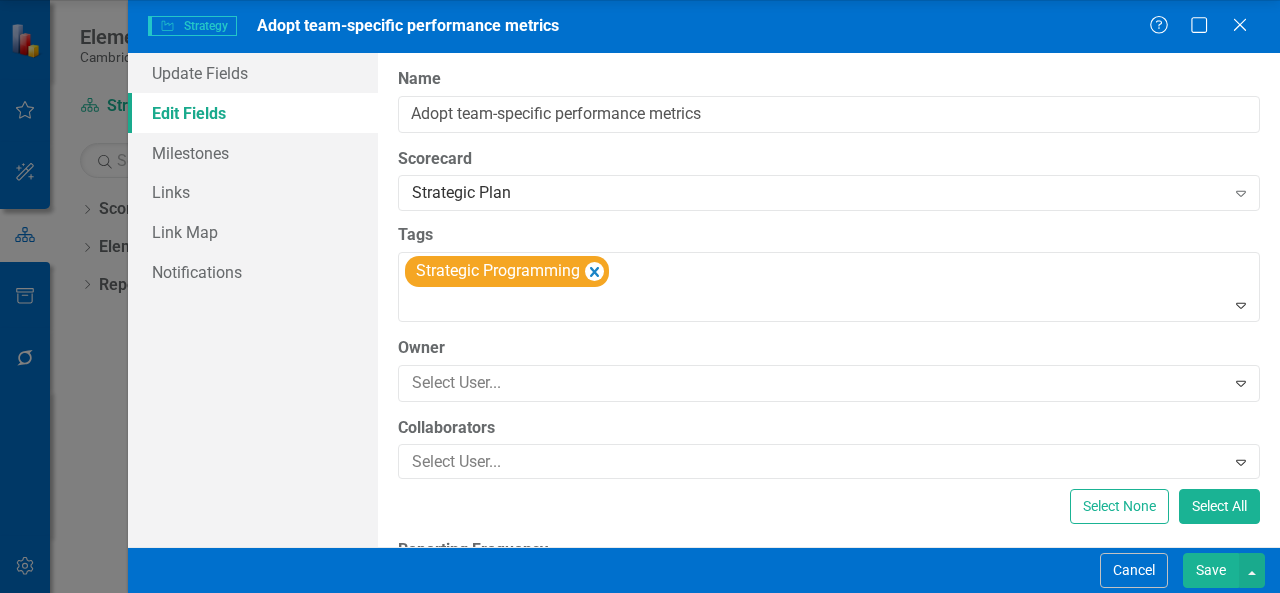 click on "[PERSON_NAME] [PERSON_NAME]" at bounding box center (644, -83) 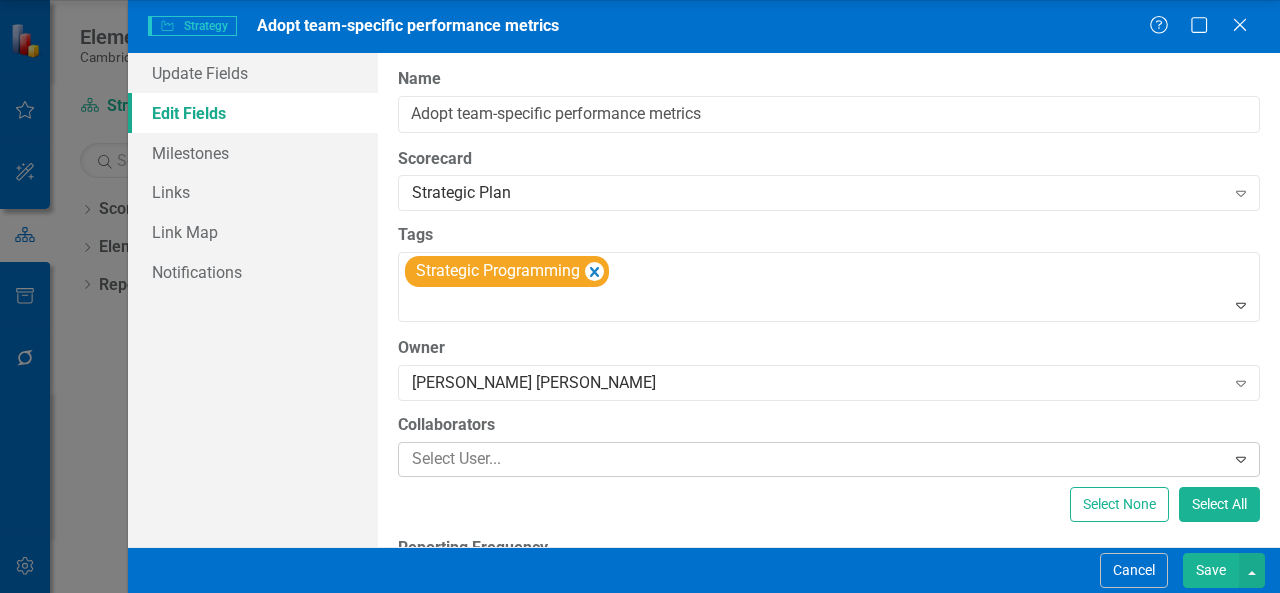 click at bounding box center (814, 459) 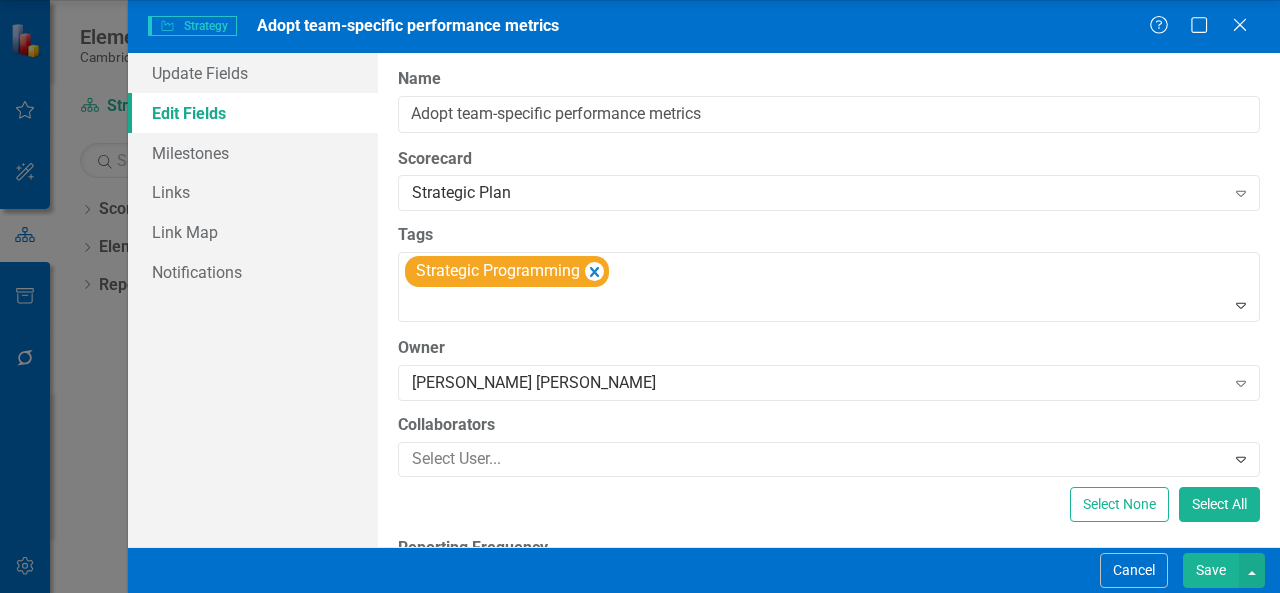 click on "[PERSON_NAME] (Quality & Strategic Development)" at bounding box center (644, -17) 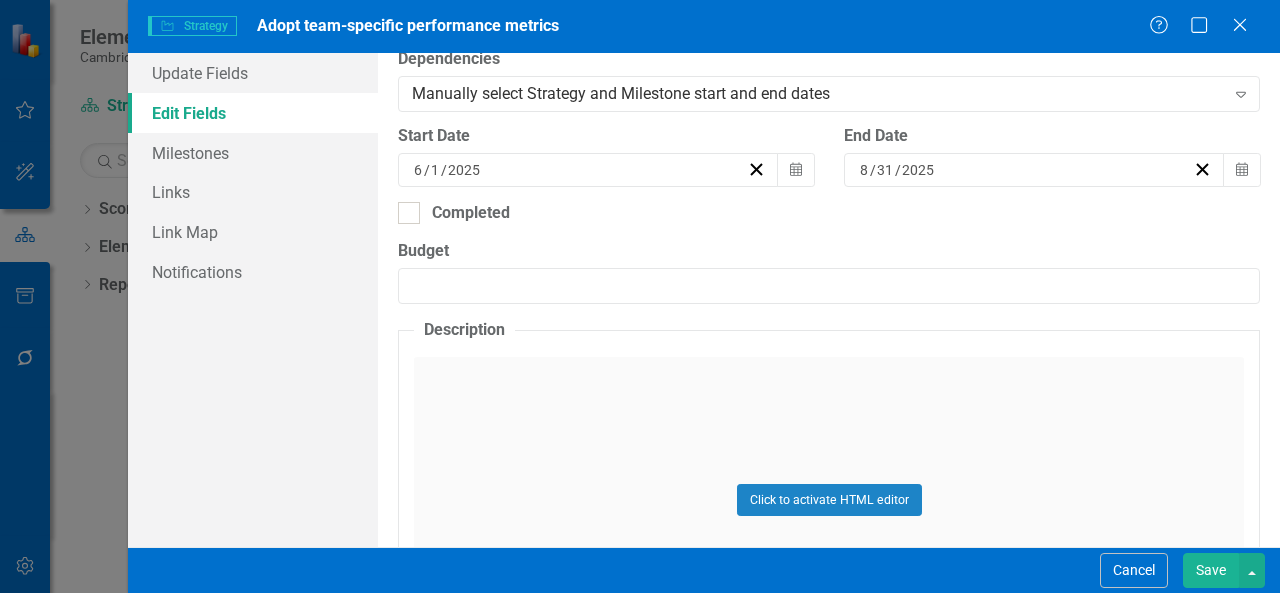 scroll, scrollTop: 700, scrollLeft: 0, axis: vertical 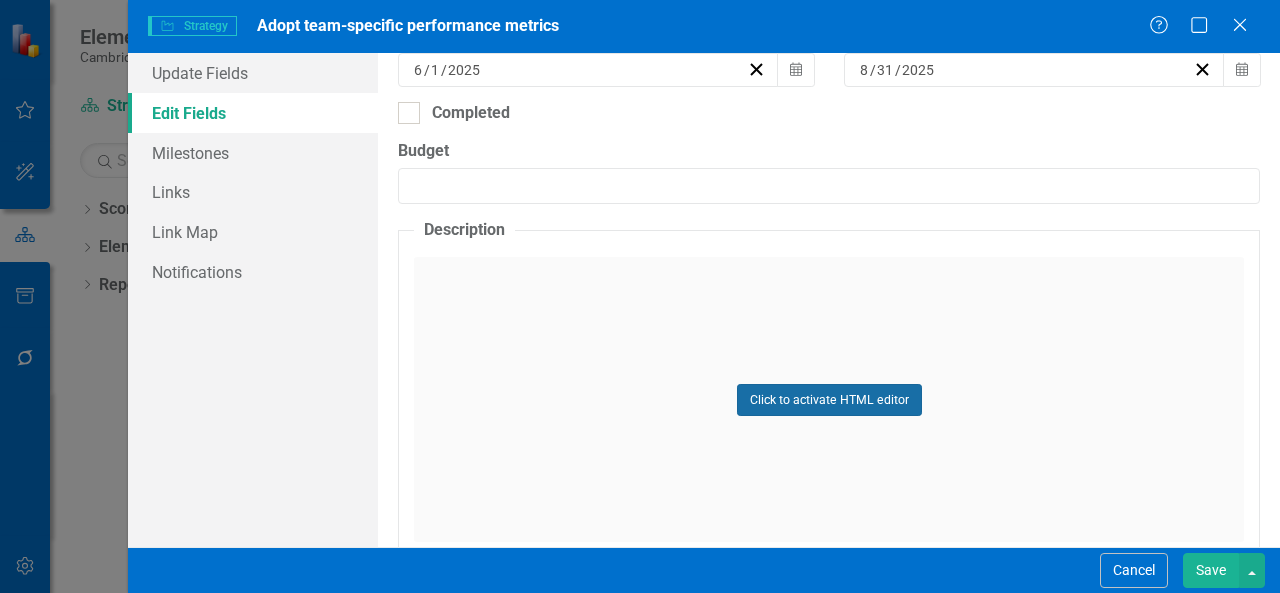 click on "Click to activate HTML editor" at bounding box center (829, 400) 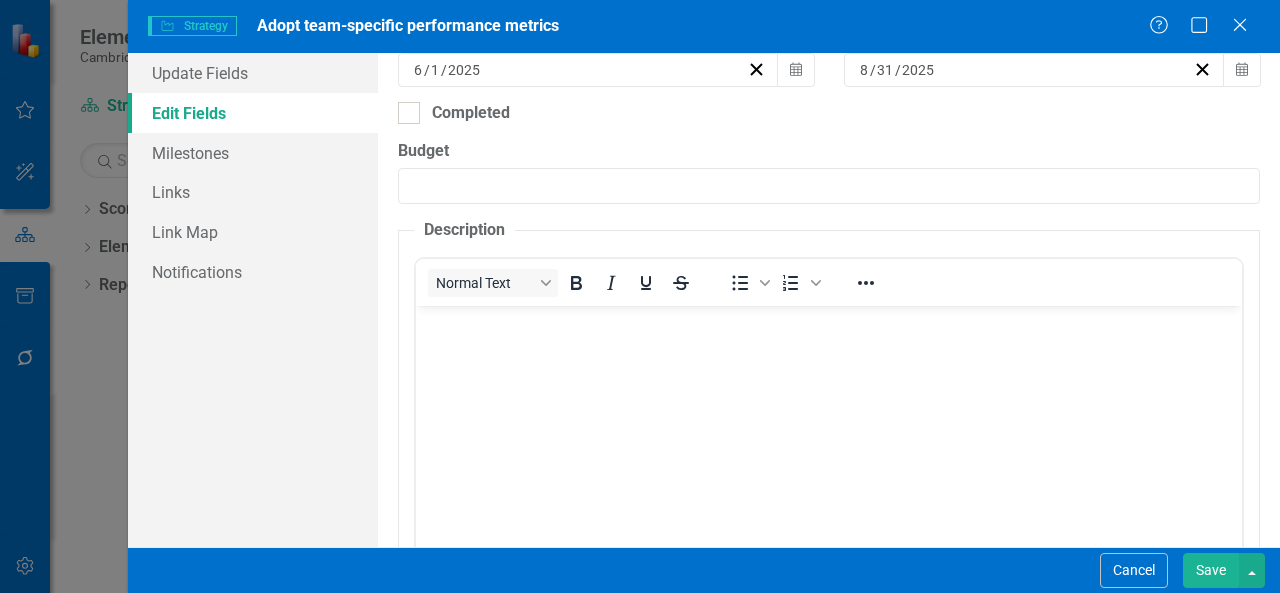 scroll, scrollTop: 0, scrollLeft: 0, axis: both 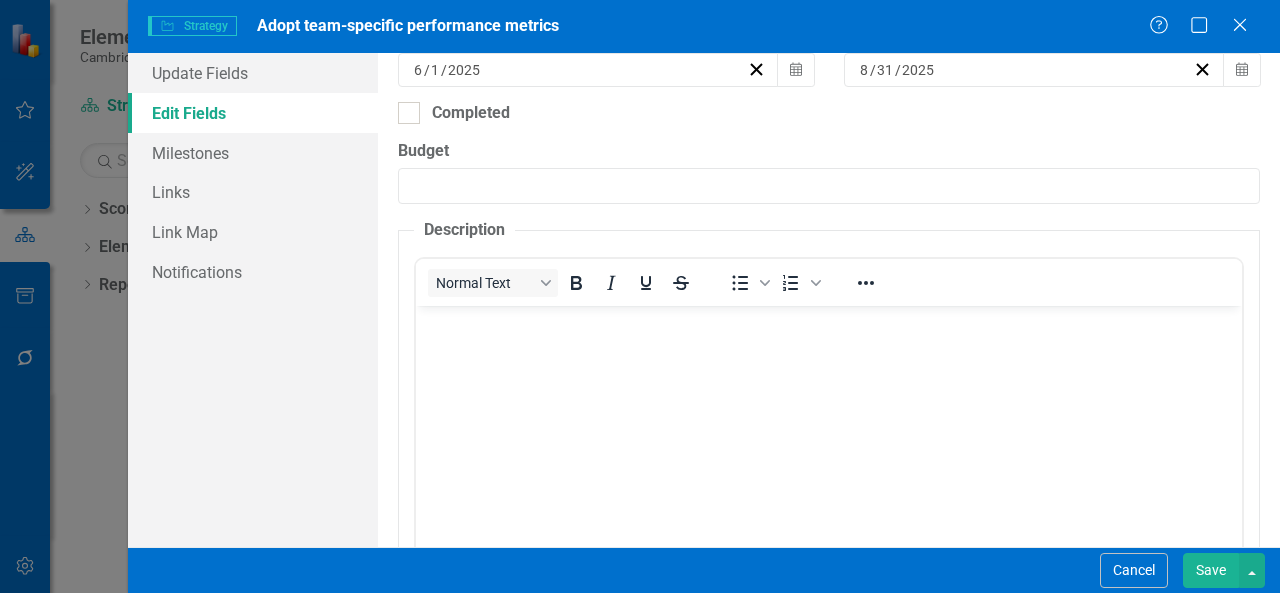 click at bounding box center (829, 456) 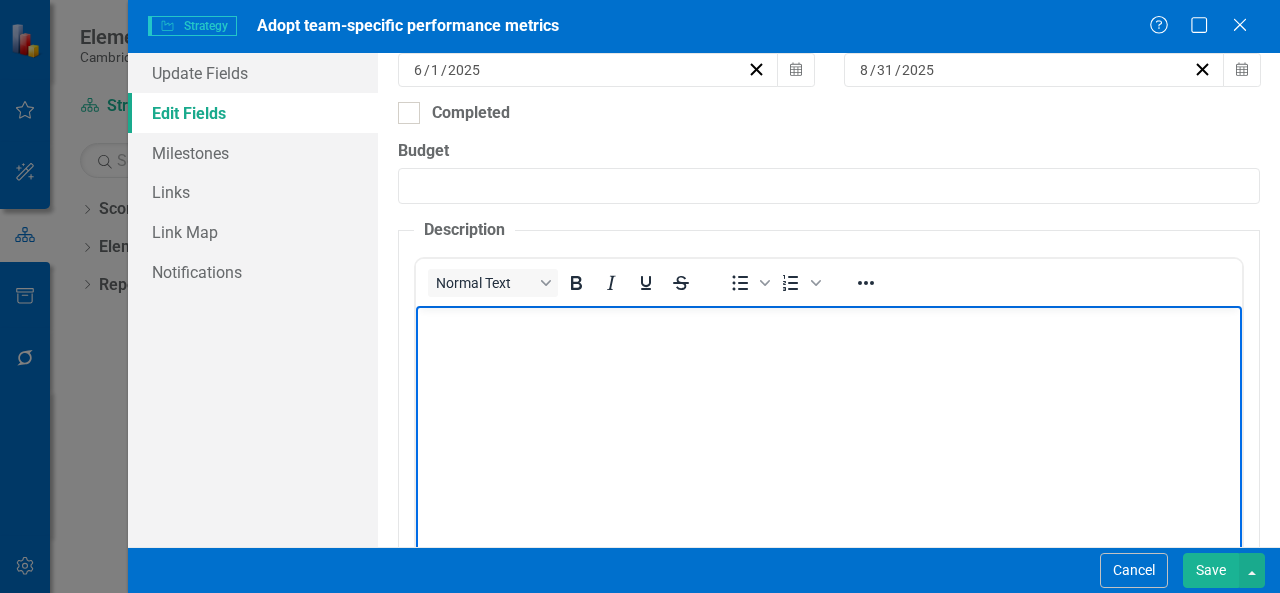 click at bounding box center [829, 456] 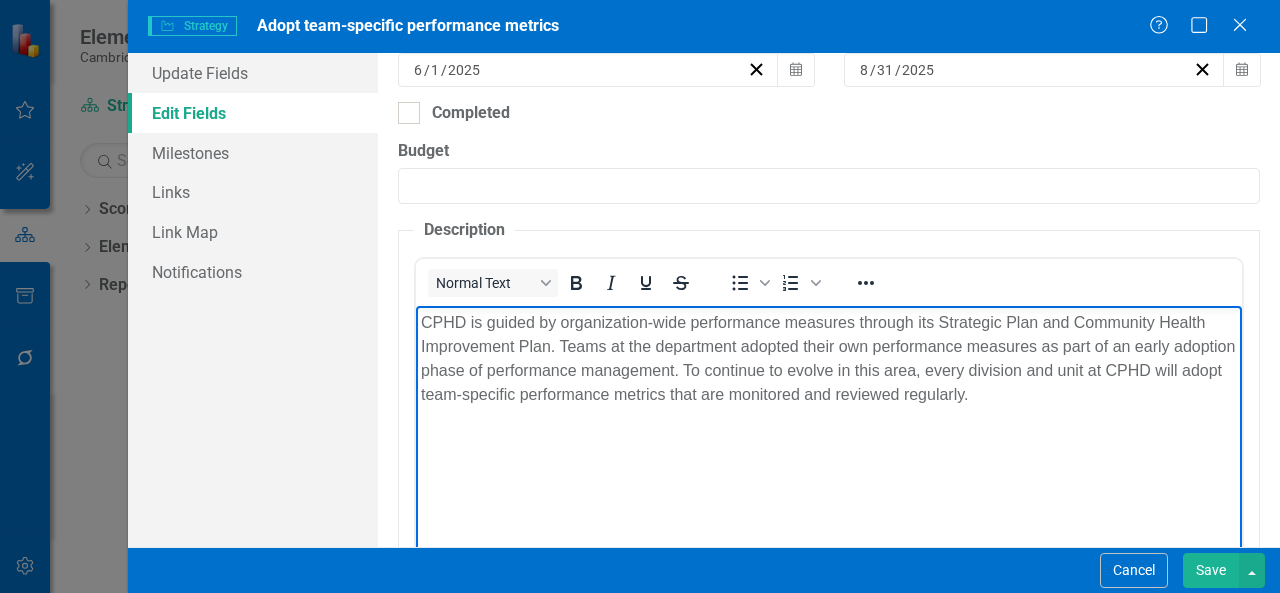 click on "CPHD is guided by organization-wide performance measures through its Strategic Plan and Community Health Improvement Plan. Teams at the department adopted their own performance measures as part of an early adoption phase of performance management. To continue to evolve in this area, every division and unit at CPHD will adopt team-specific performance metrics that are monitored and reviewed regularly." at bounding box center [829, 456] 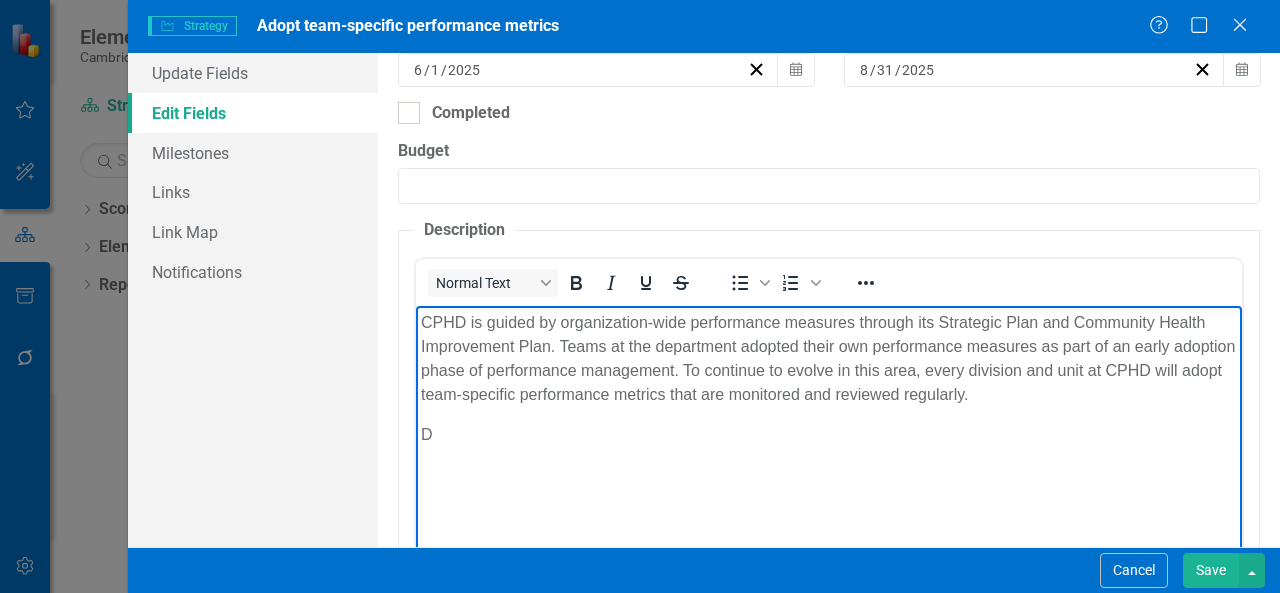 type 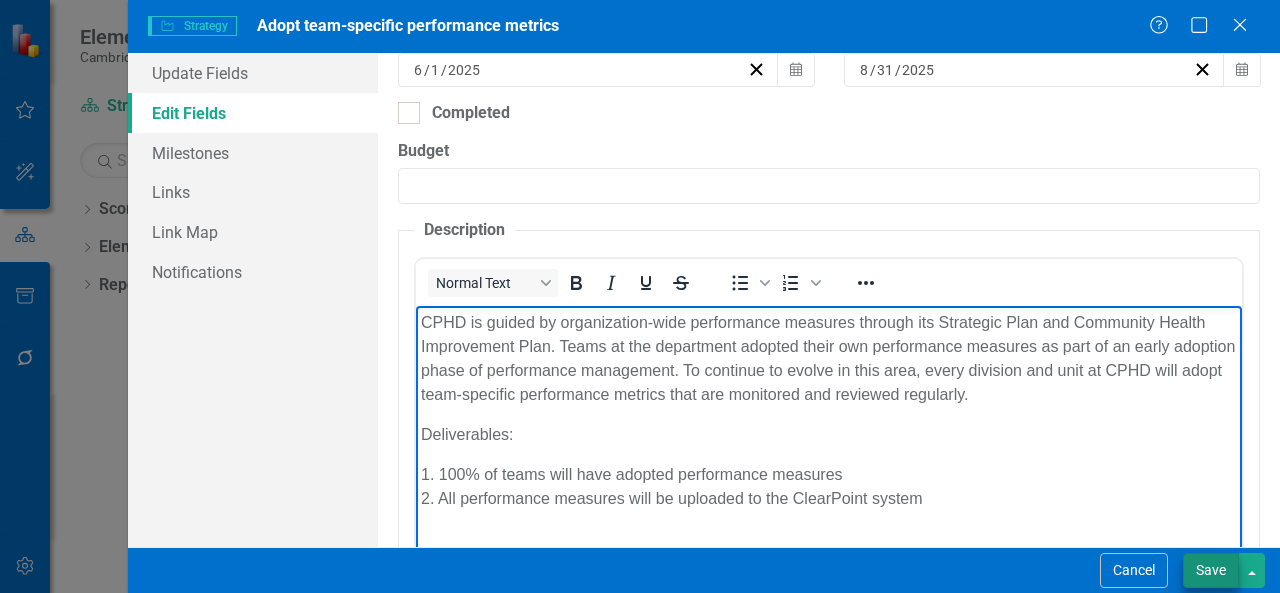 click on "Save" at bounding box center [1211, 570] 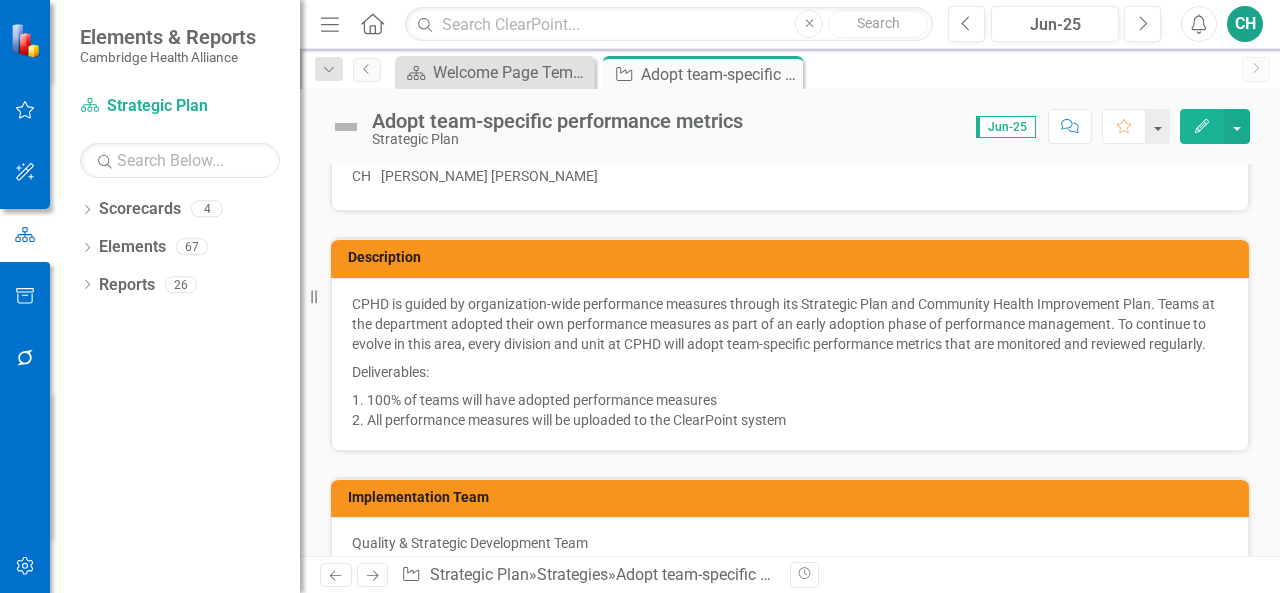 scroll, scrollTop: 0, scrollLeft: 0, axis: both 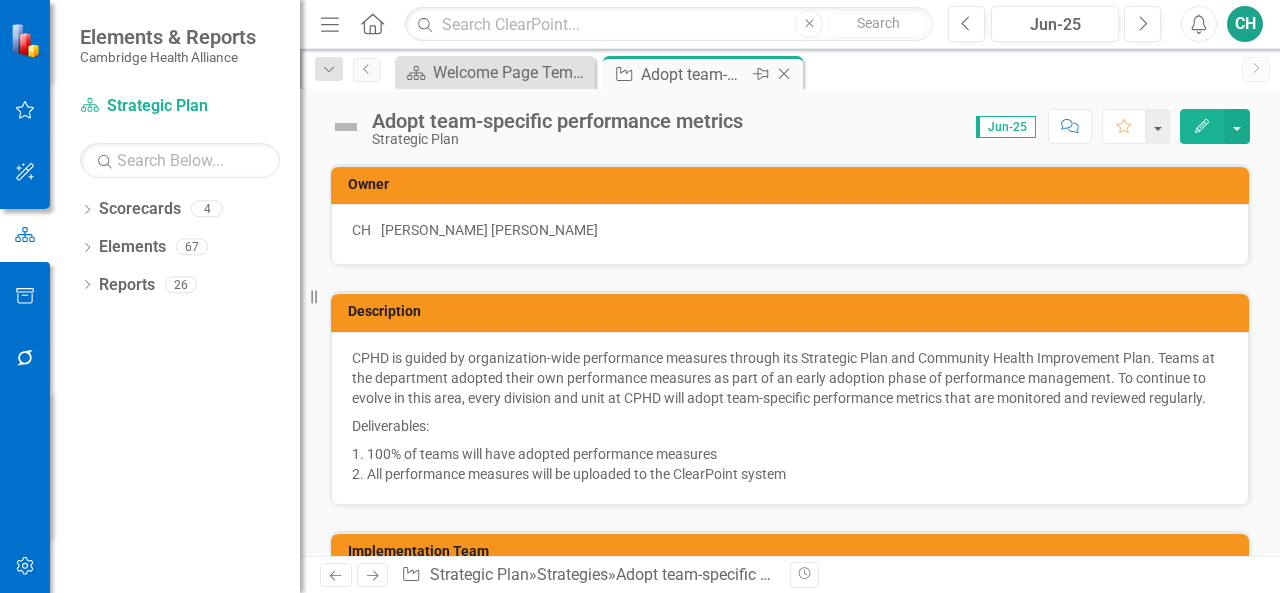 click on "Close" 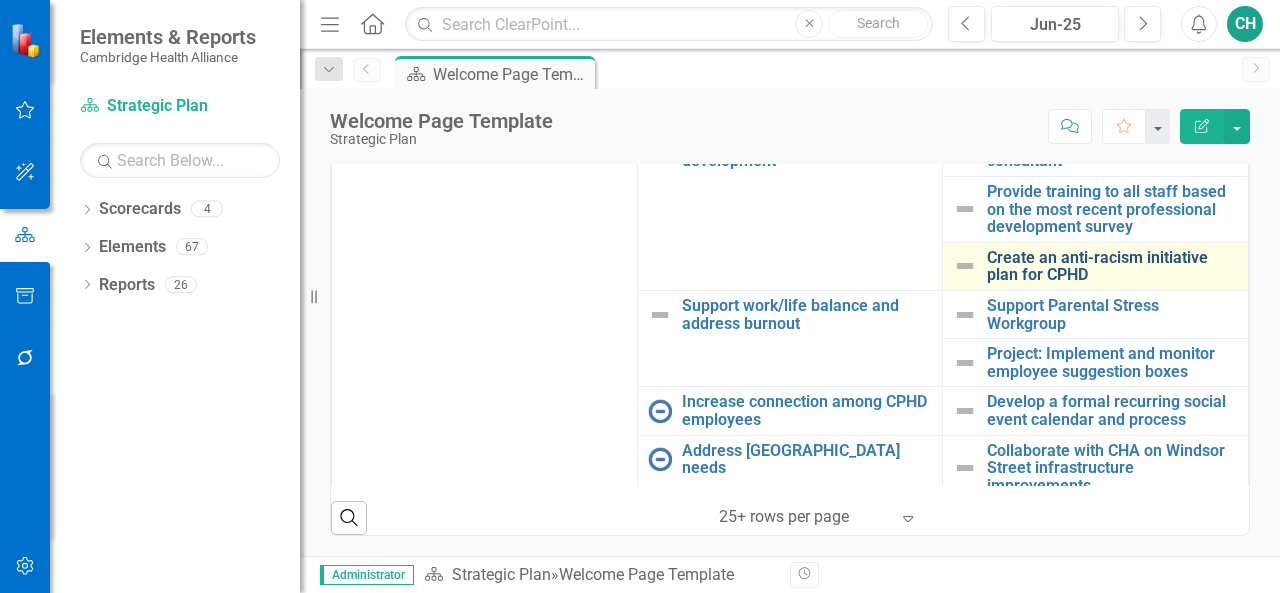 scroll, scrollTop: 1063, scrollLeft: 0, axis: vertical 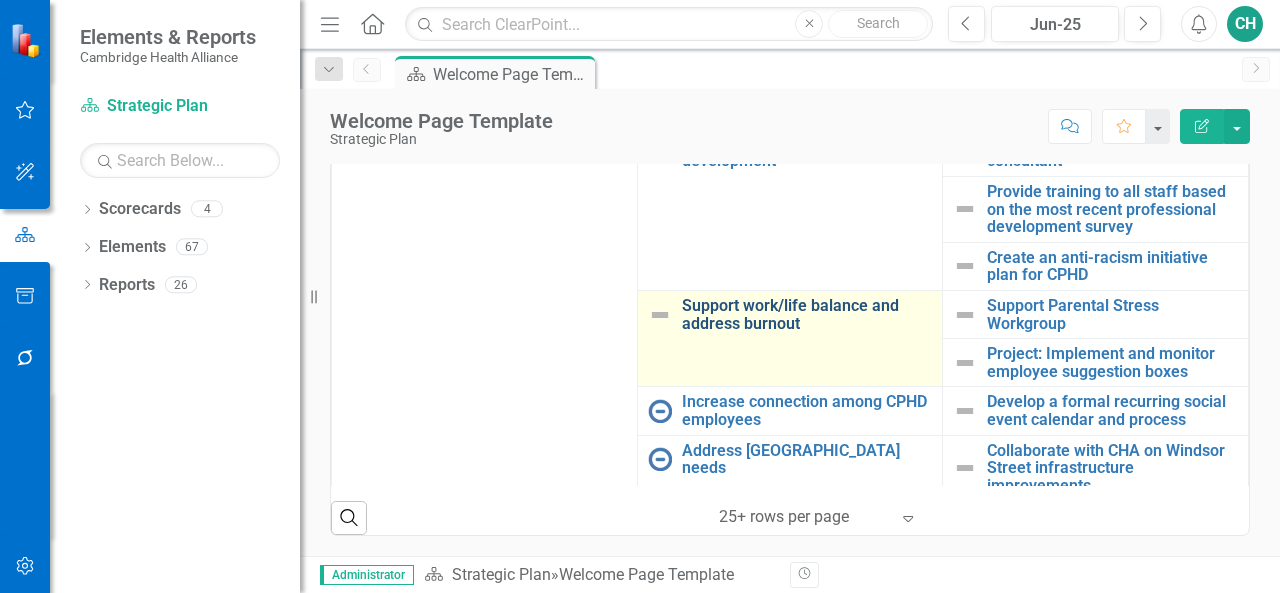 click on "Support work/life balance and address burnout" at bounding box center [807, 314] 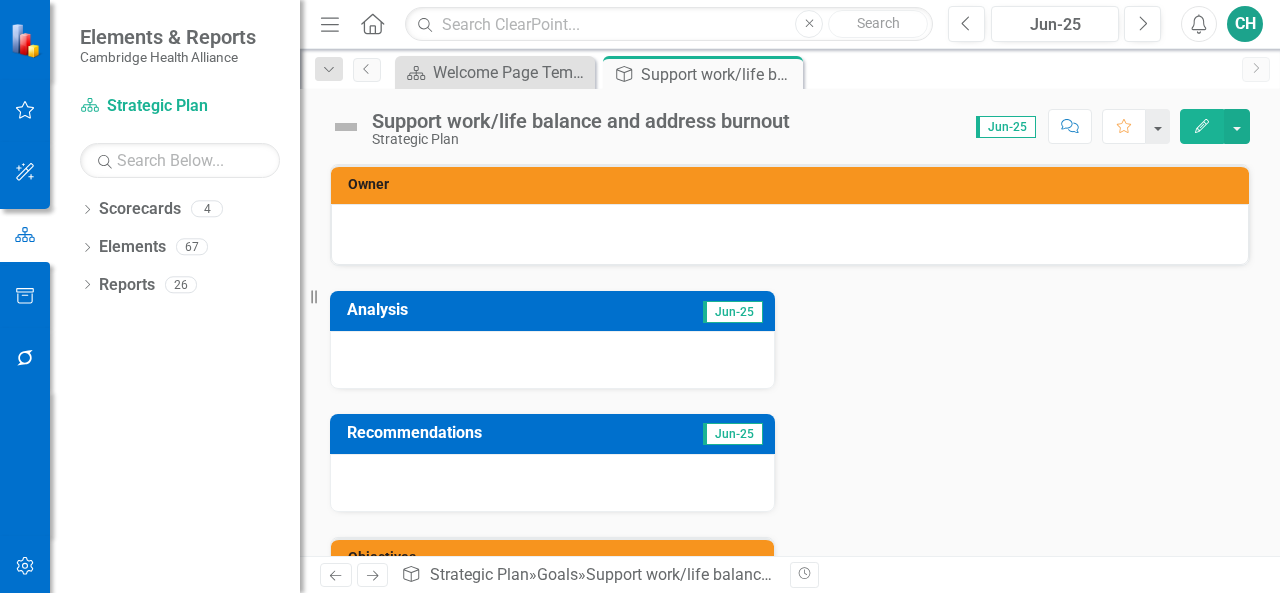 click 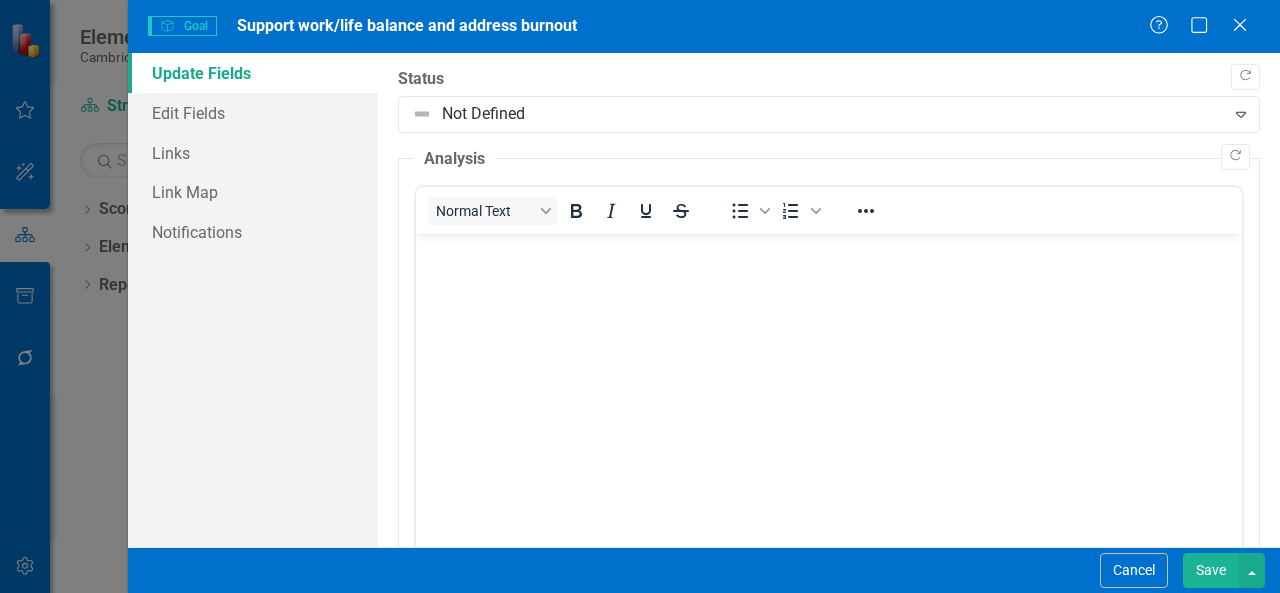 scroll, scrollTop: 0, scrollLeft: 0, axis: both 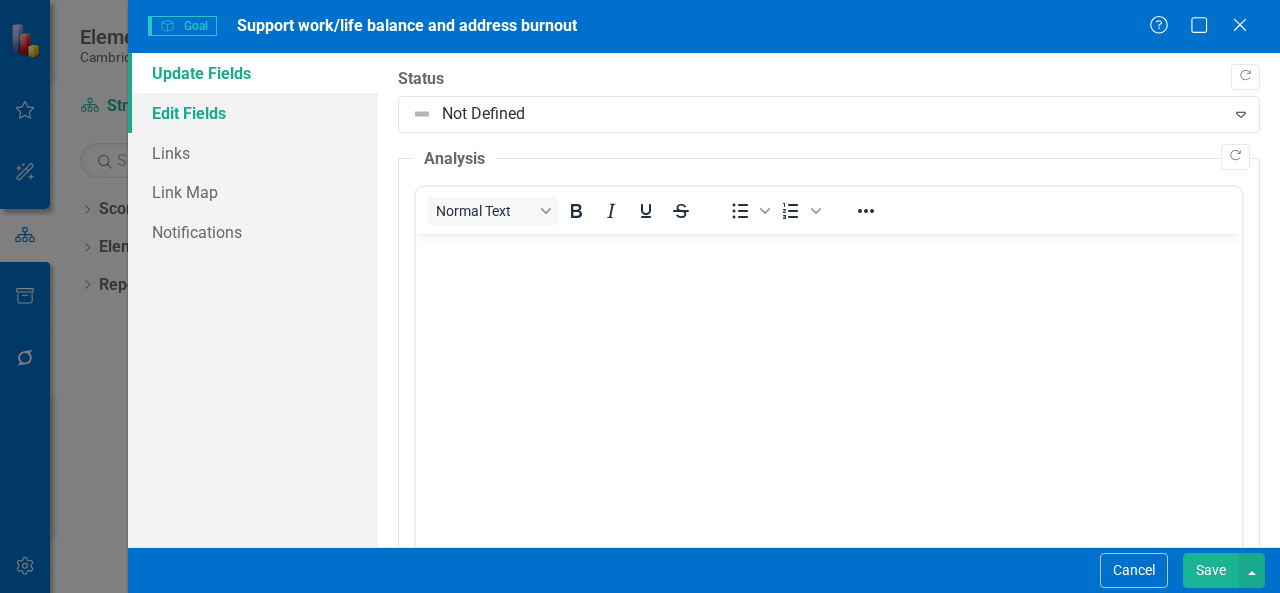 click on "Edit Fields" at bounding box center [253, 113] 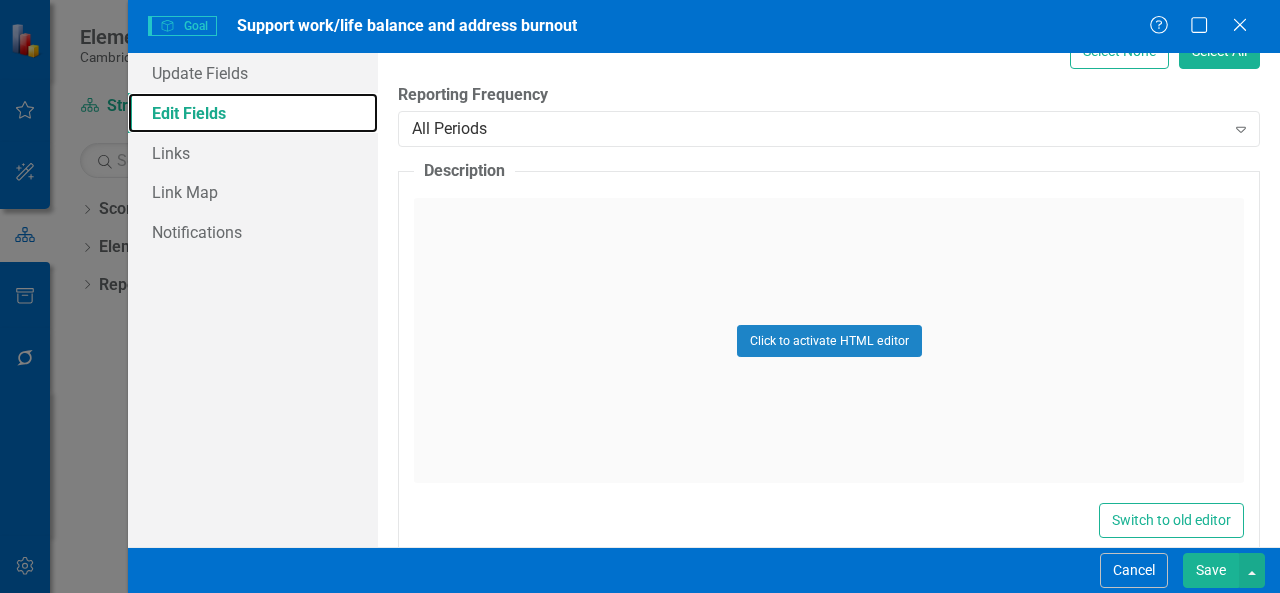 scroll, scrollTop: 482, scrollLeft: 0, axis: vertical 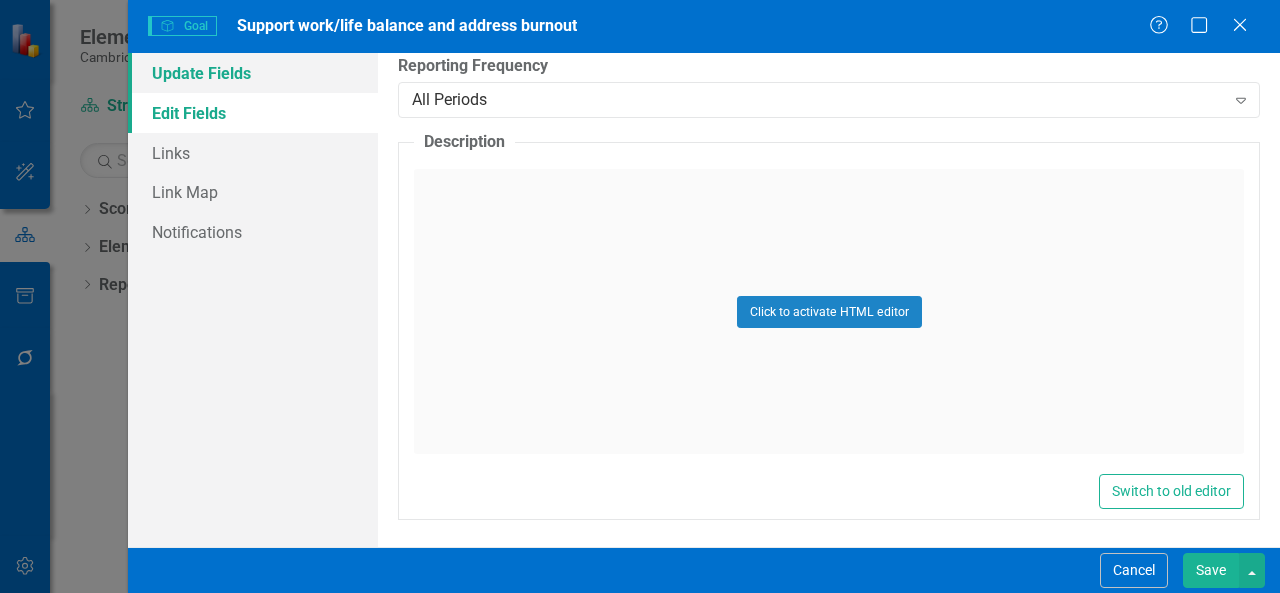 click on "Update Fields" at bounding box center (253, 73) 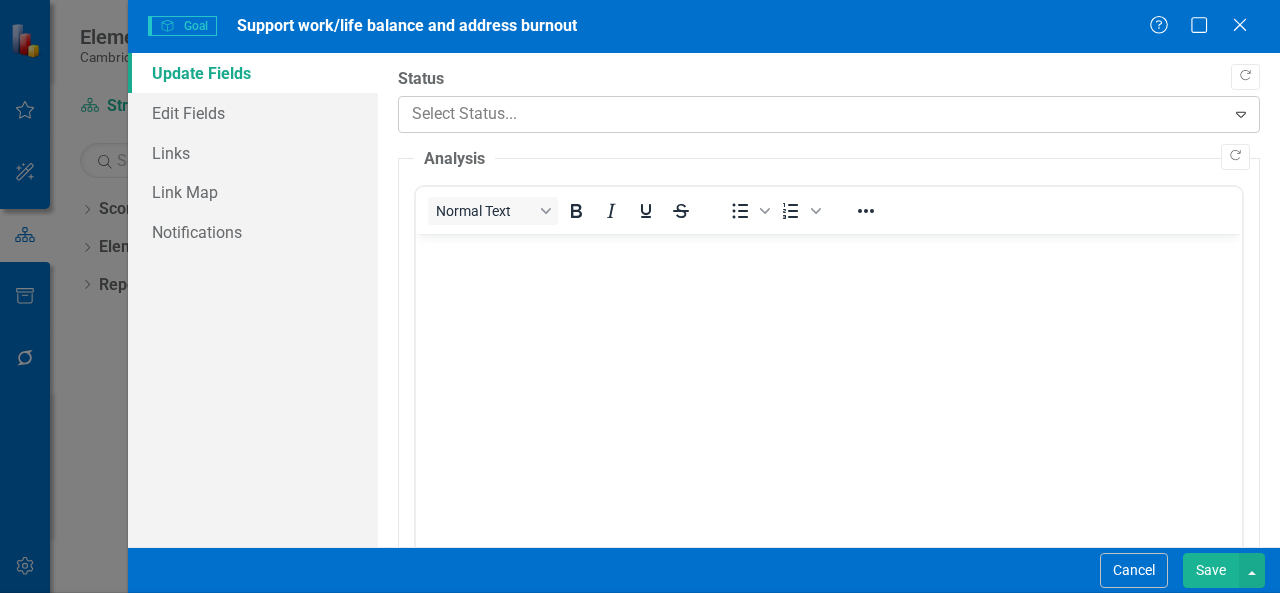 click at bounding box center [812, 114] 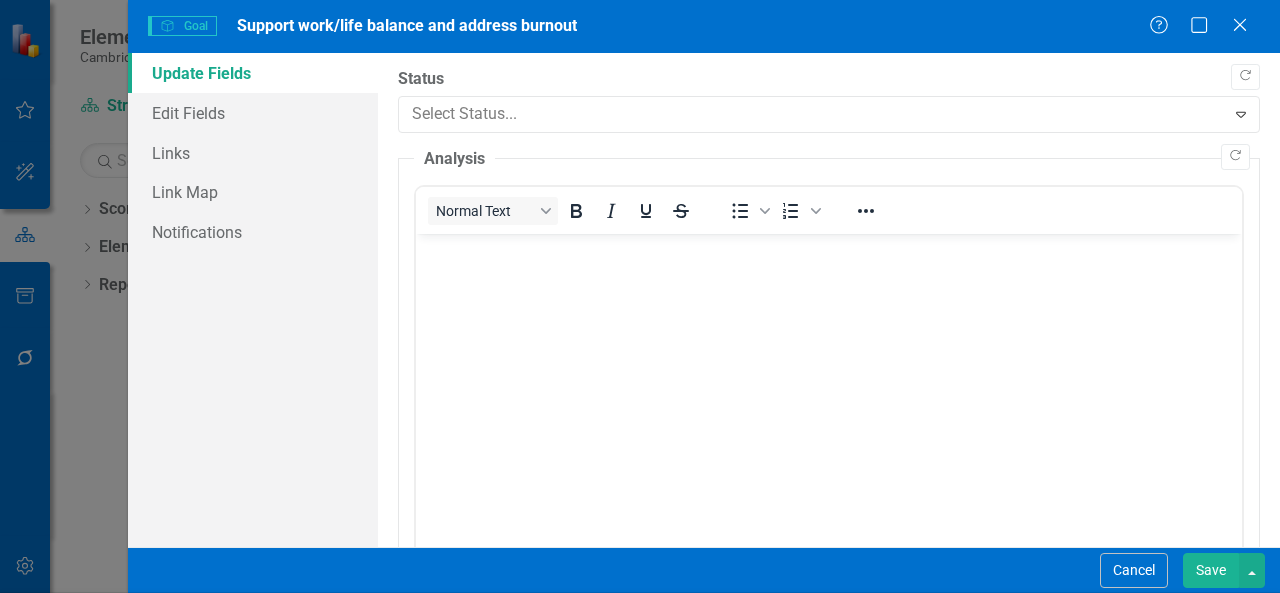 click on "No Information" at bounding box center (107, 736) 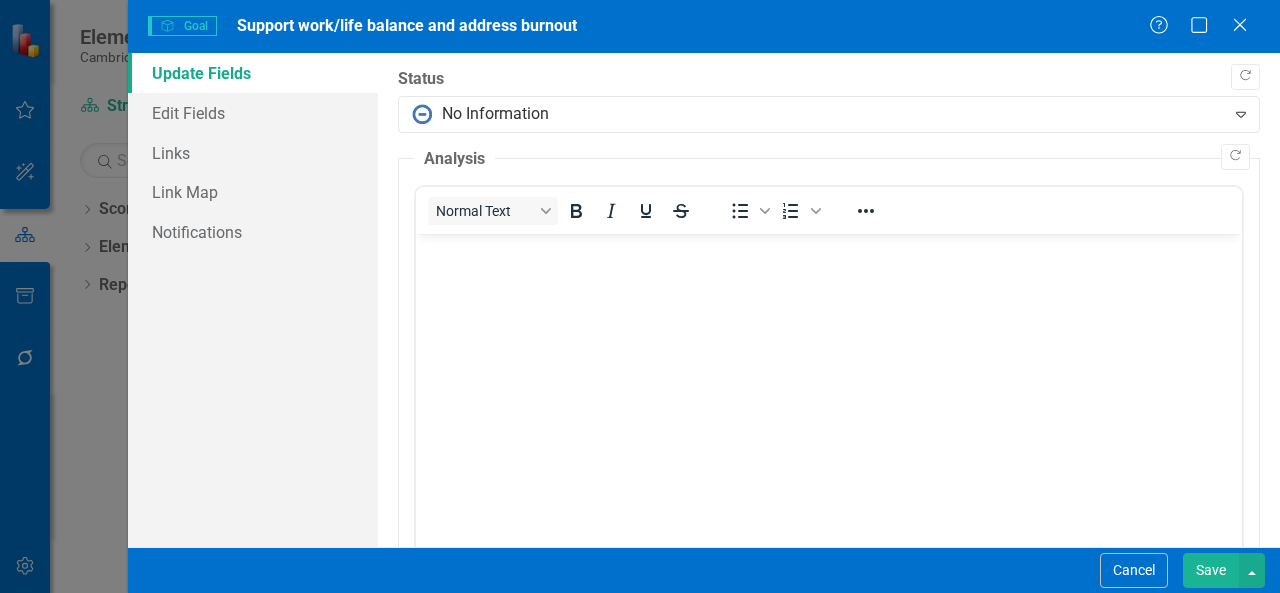 click on "Save" at bounding box center [1211, 570] 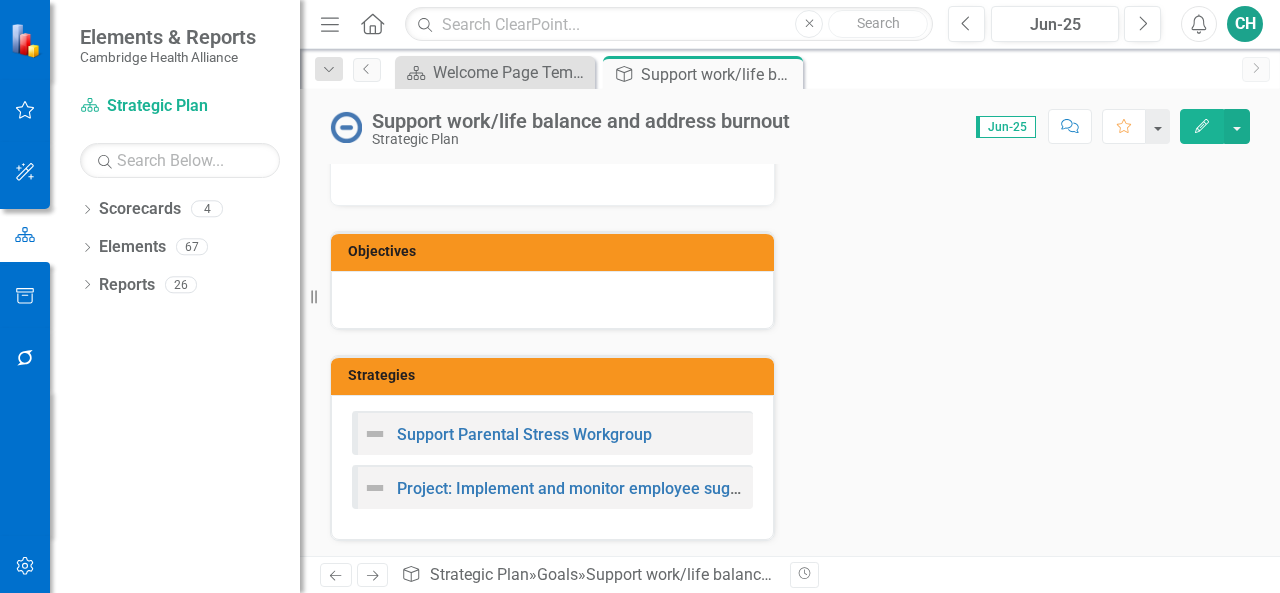 scroll, scrollTop: 0, scrollLeft: 0, axis: both 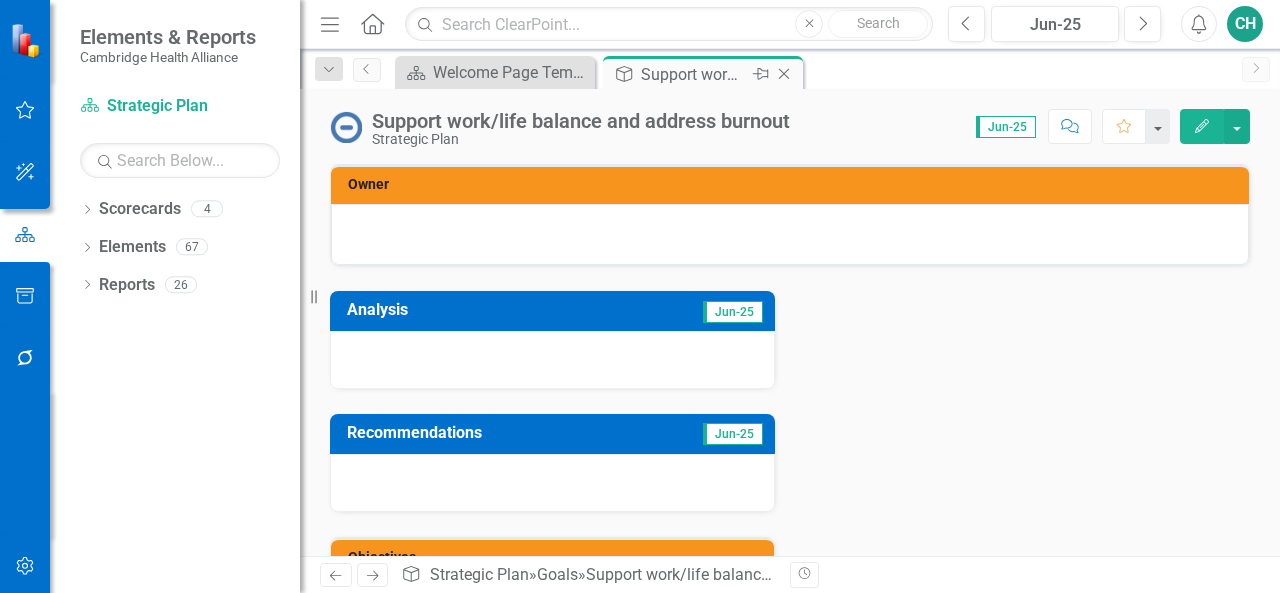 click on "Close" 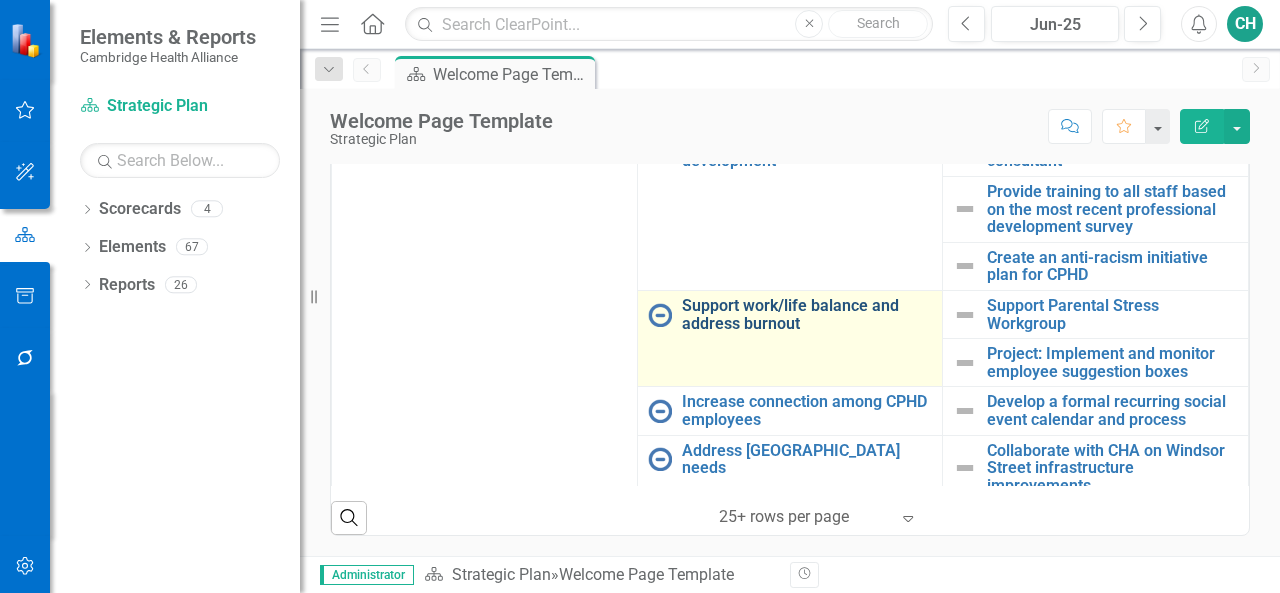 scroll, scrollTop: 963, scrollLeft: 0, axis: vertical 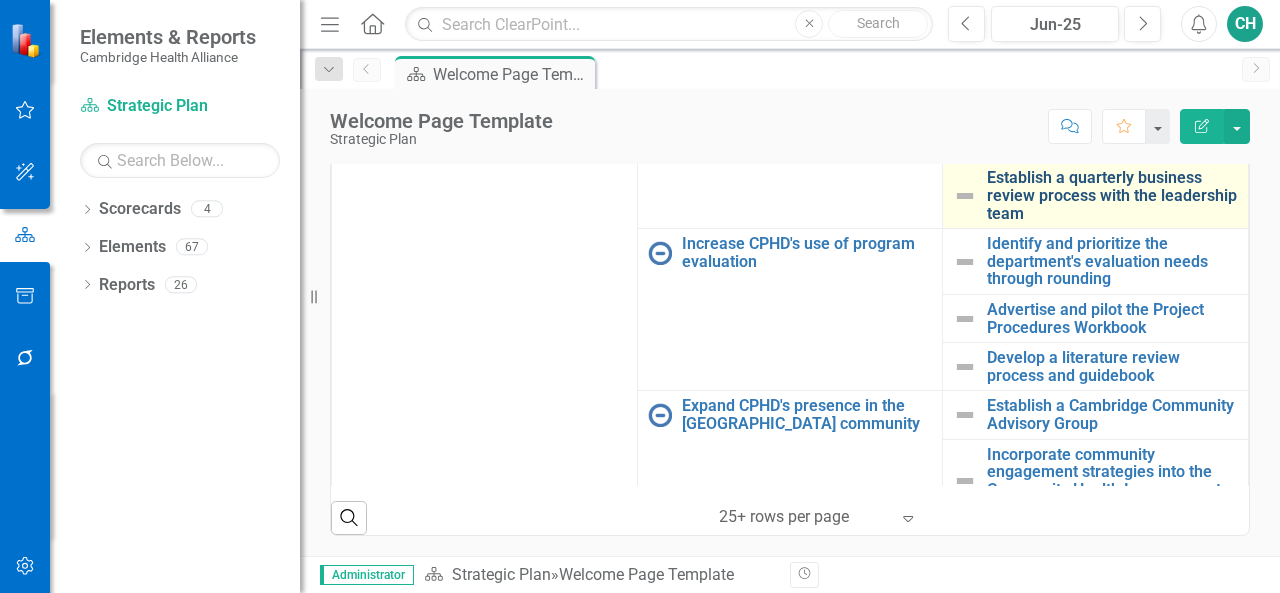 click on "Establish a quarterly business review process with the leadership team" at bounding box center [1112, 195] 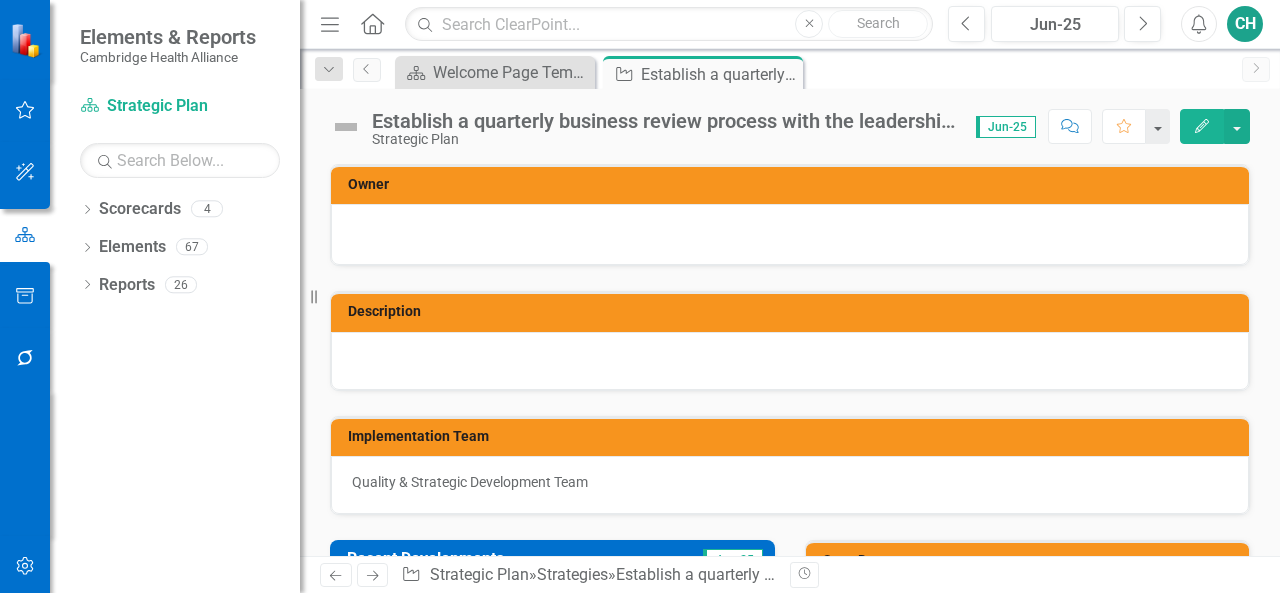 click on "Edit" at bounding box center [1202, 126] 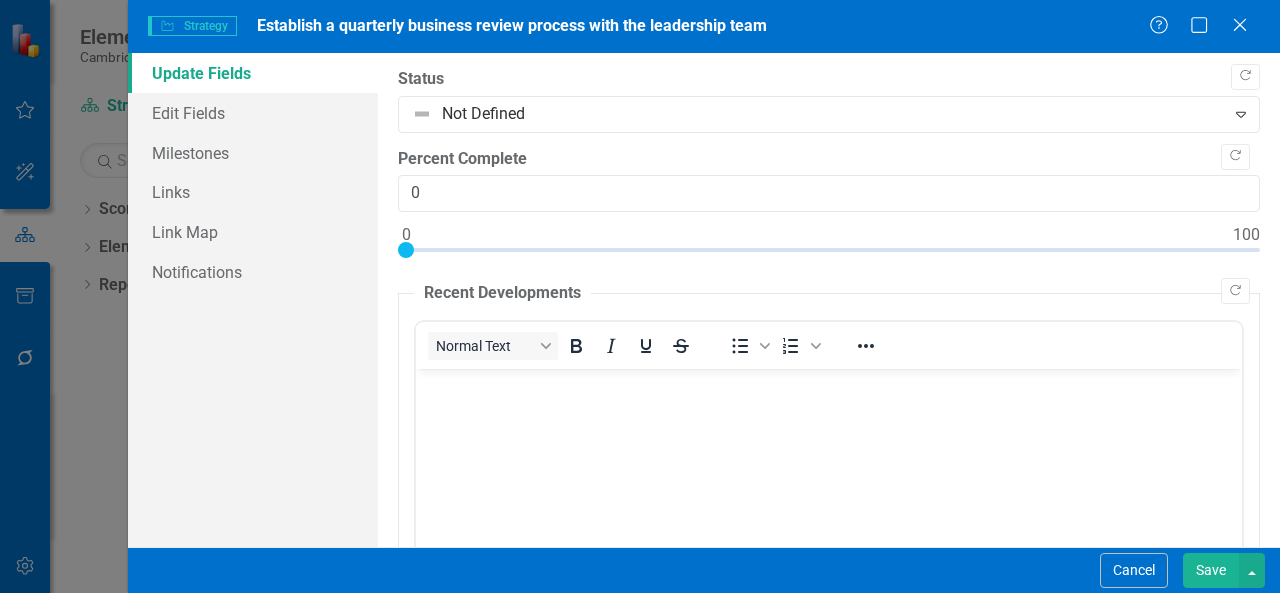 scroll, scrollTop: 0, scrollLeft: 0, axis: both 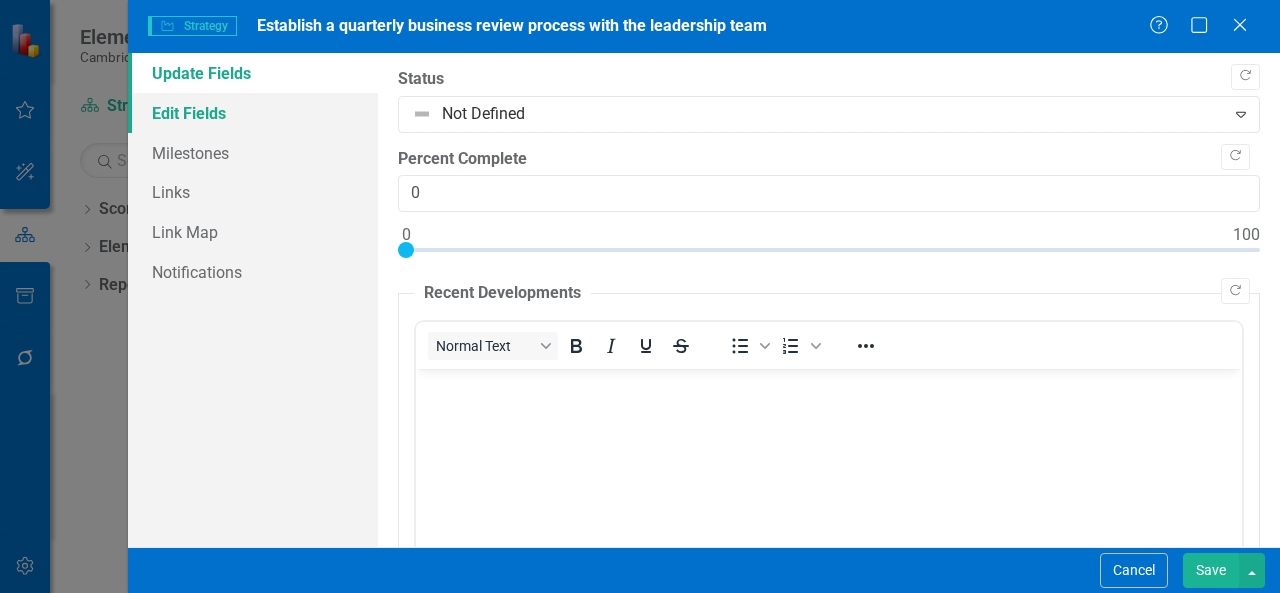 click on "Edit Fields" at bounding box center [253, 113] 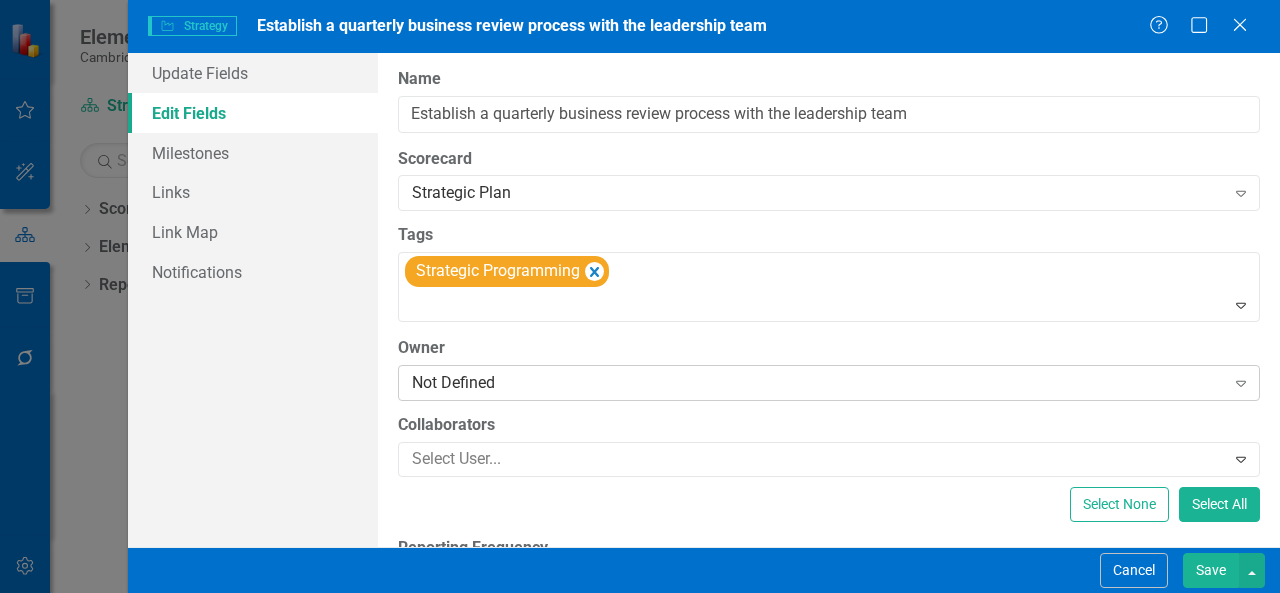 click on "Not Defined" at bounding box center [818, 382] 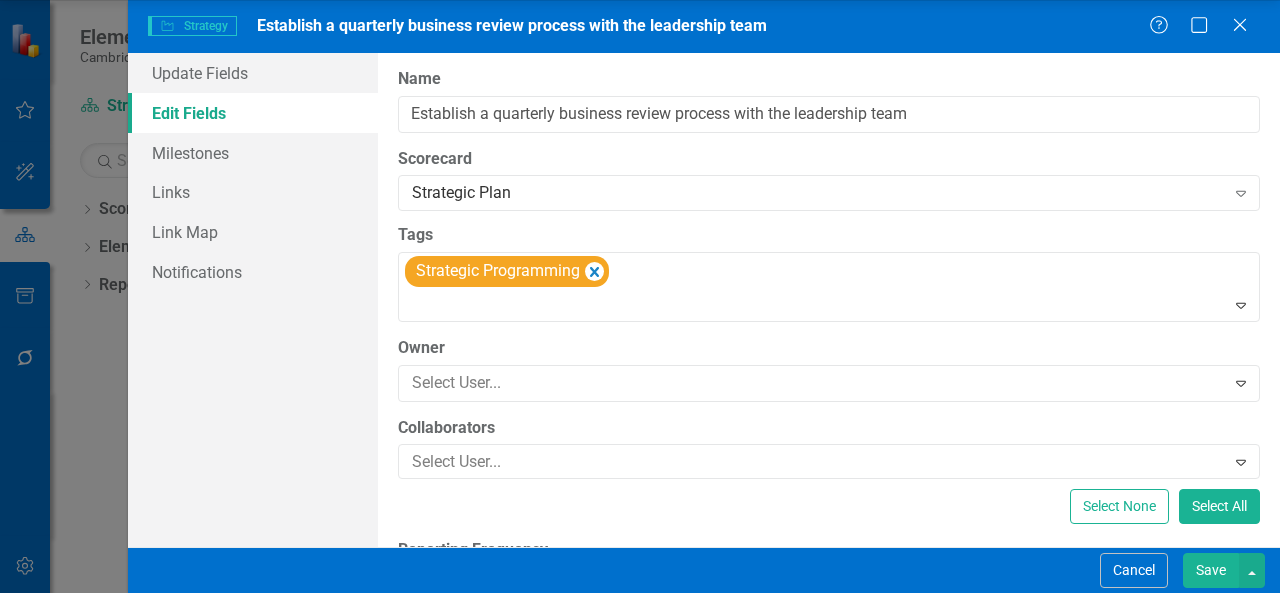 click on "[PERSON_NAME] (Quality & Strategic Development)" at bounding box center (644, -17) 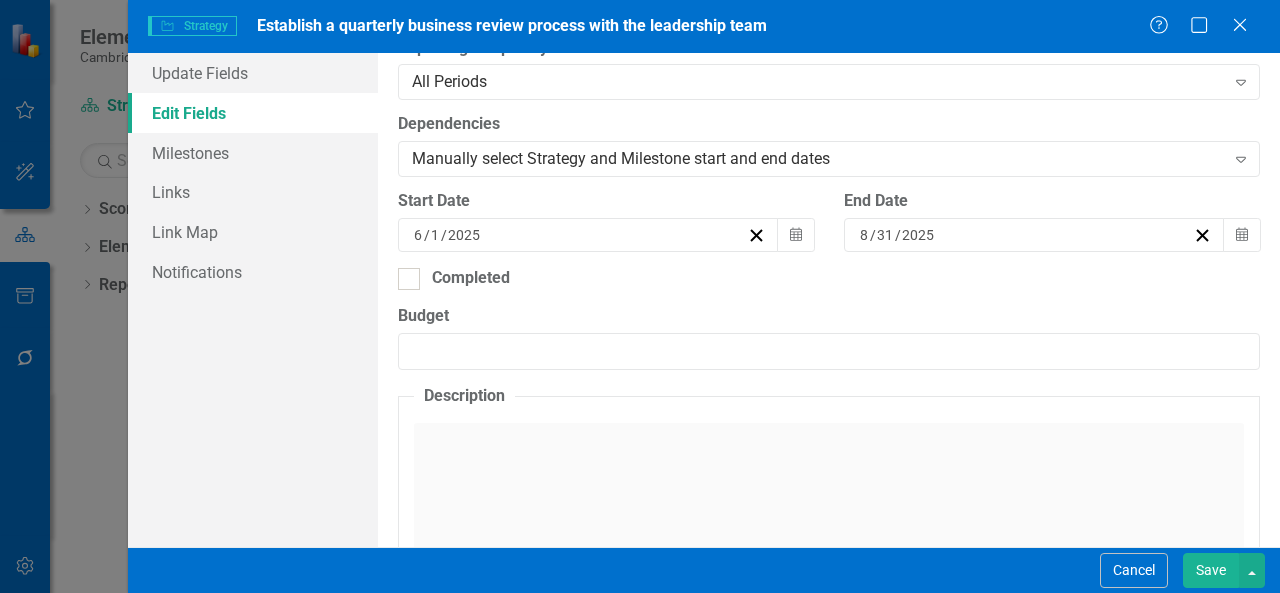 scroll, scrollTop: 800, scrollLeft: 0, axis: vertical 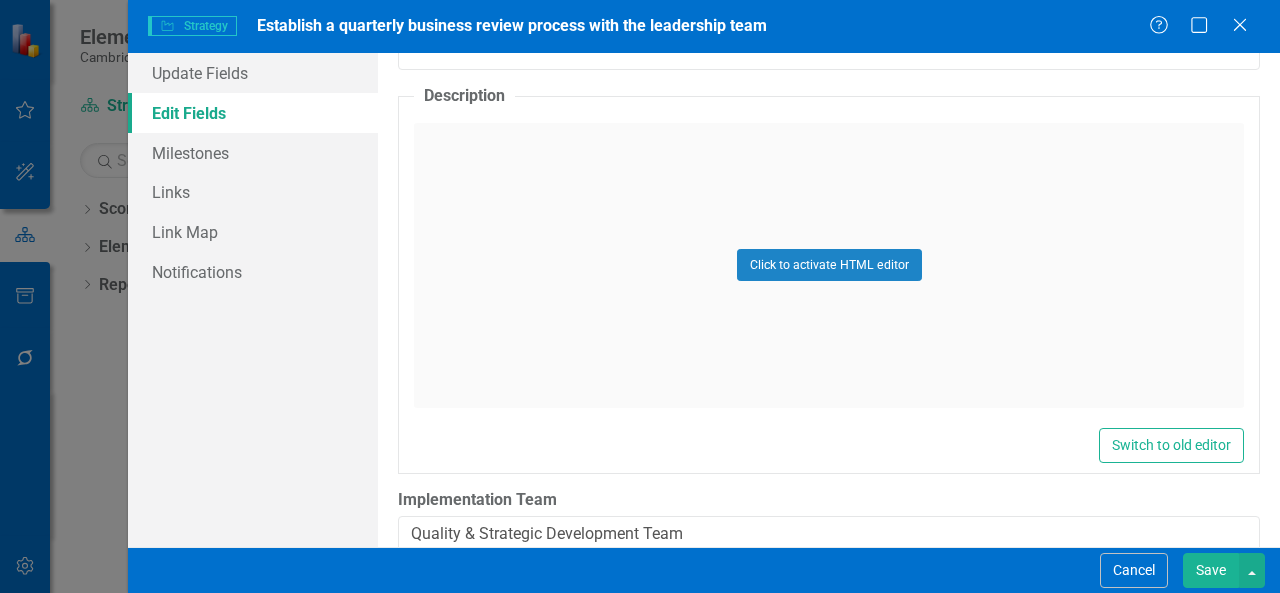 click on "Click to activate HTML editor" at bounding box center (829, 265) 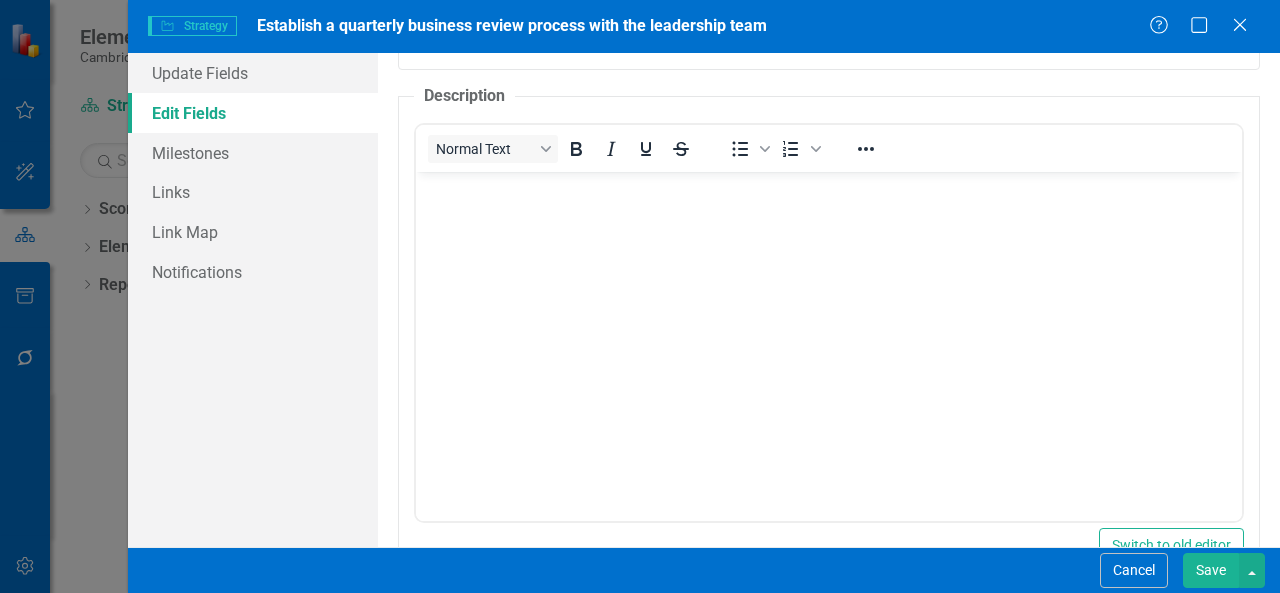 scroll, scrollTop: 0, scrollLeft: 0, axis: both 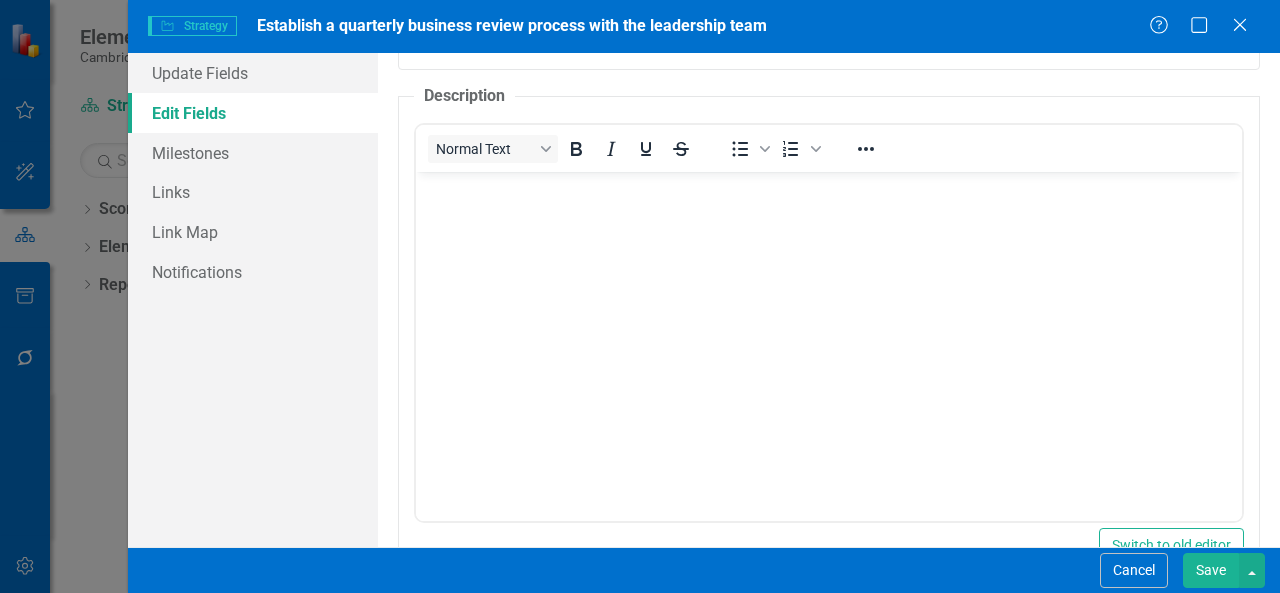 click at bounding box center (829, 321) 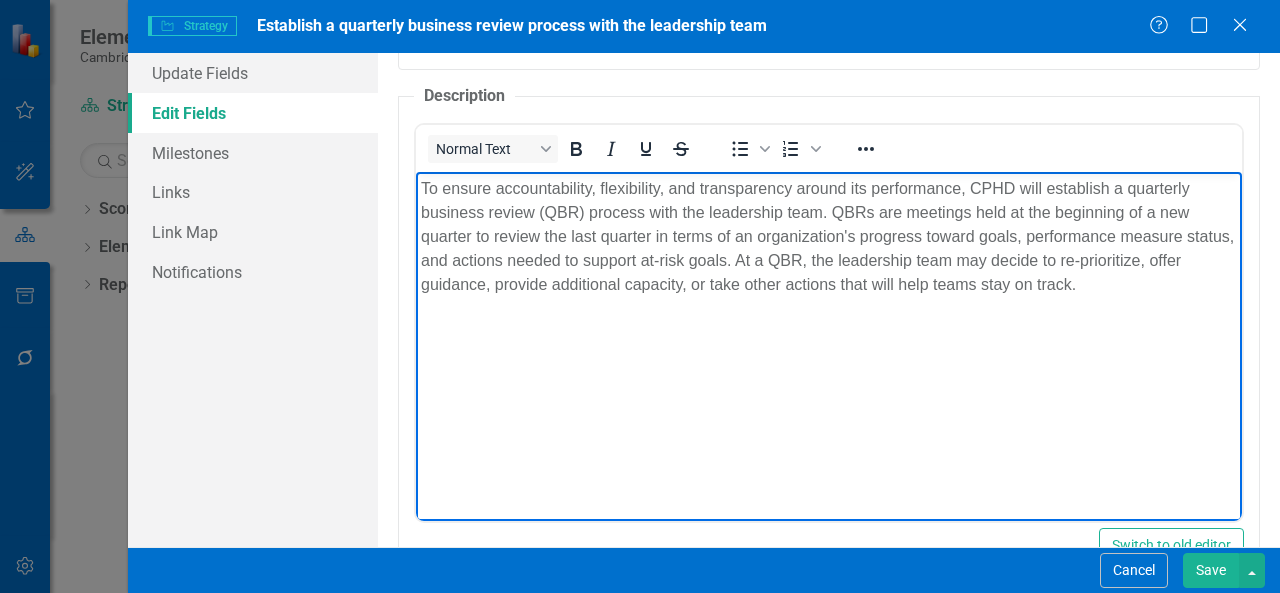 type 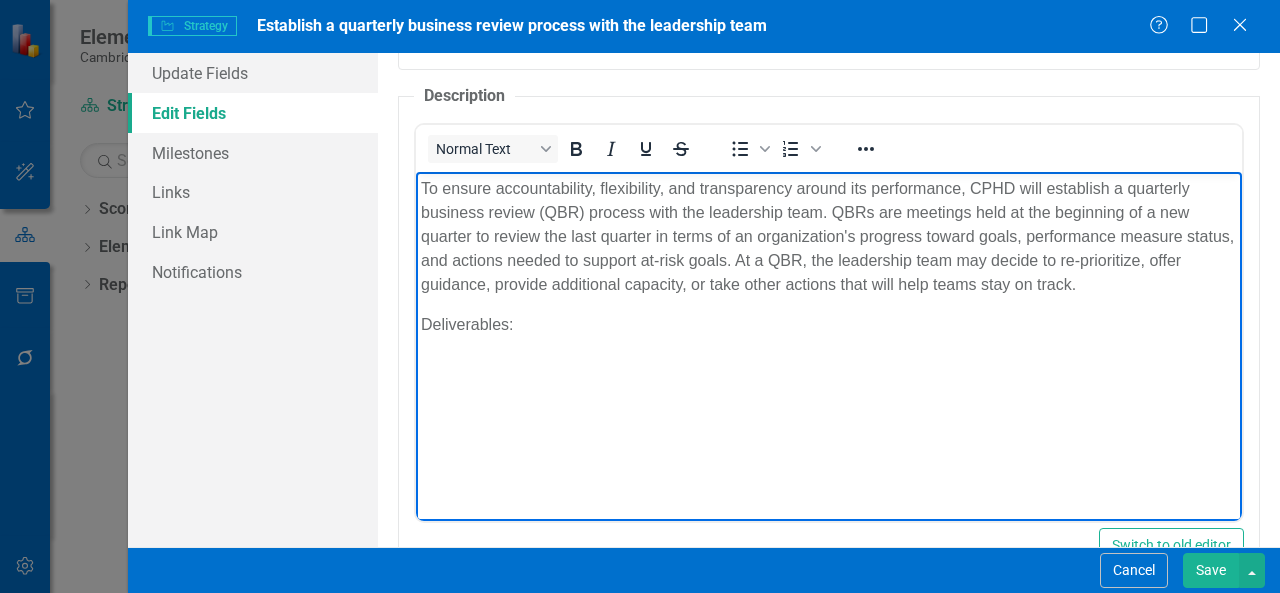click on "To ensure accountability, flexibility, and transparency around its performance, CPHD will establish a quarterly business review (QBR) process with the leadership team. QBRs are meetings held at the beginning of a new quarter to review the last quarter in terms of an organization's progress toward goals, performance measure status, and actions needed to support at-risk goals. At a QBR, the leadership team may decide to re-prioritize, offer guidance, provide additional capacity, or take other actions that will help teams stay on track. Deliverables:" at bounding box center [829, 321] 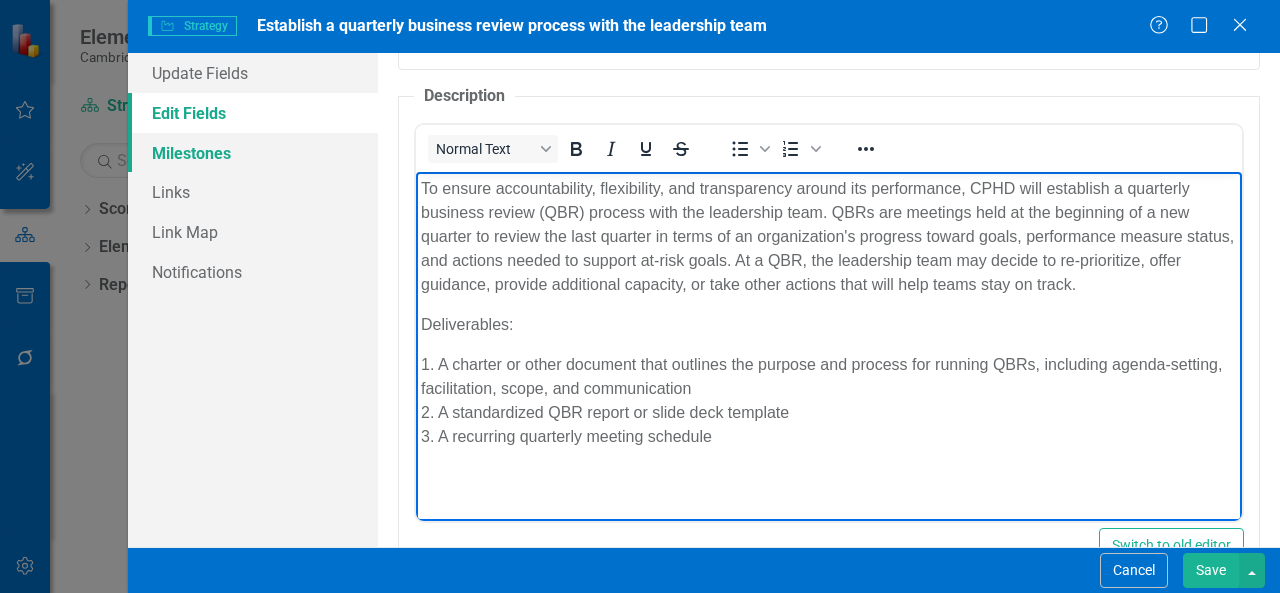 click on "Milestones" at bounding box center [253, 153] 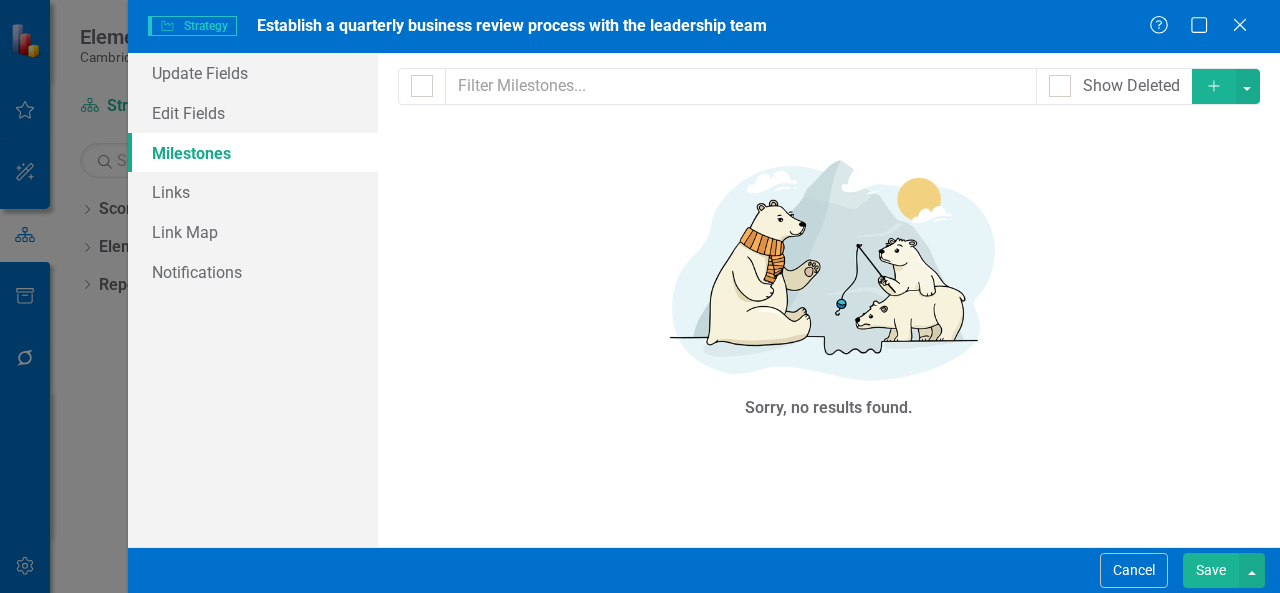 click on "Add" 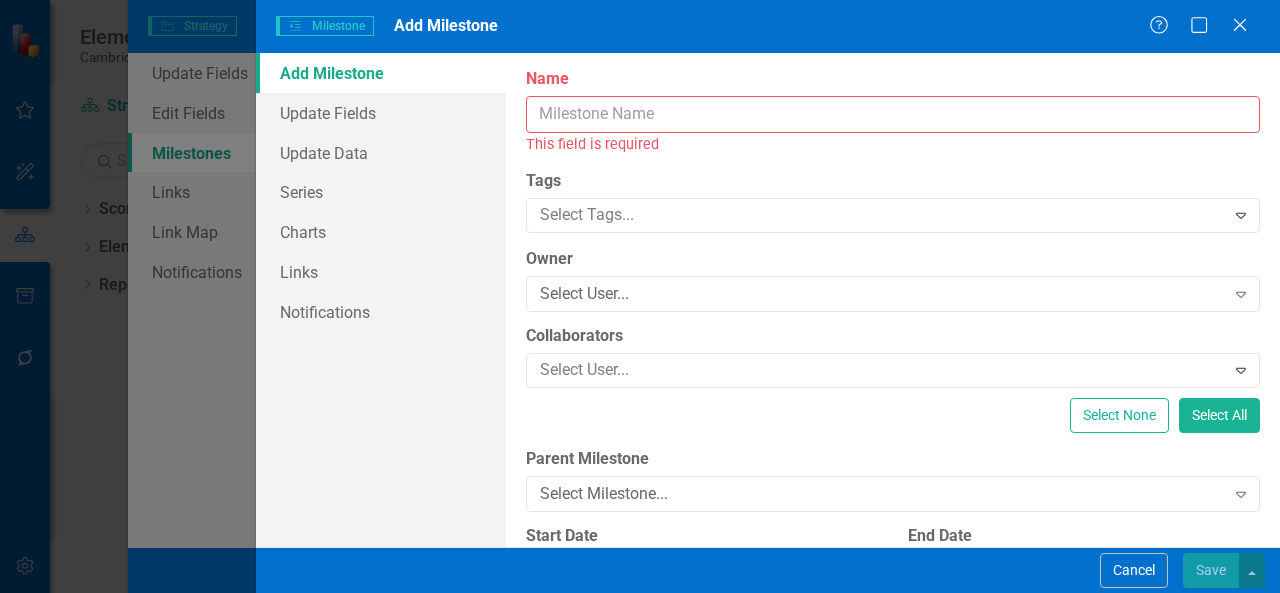 click on "Name" at bounding box center (893, 114) 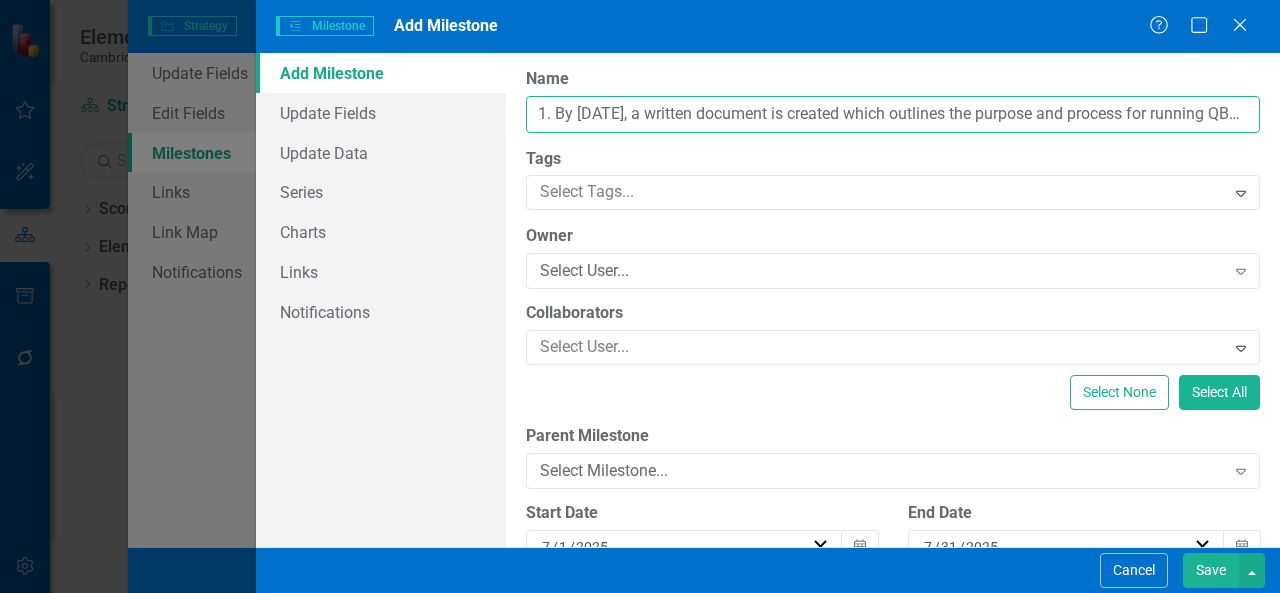 scroll, scrollTop: 0, scrollLeft: 41, axis: horizontal 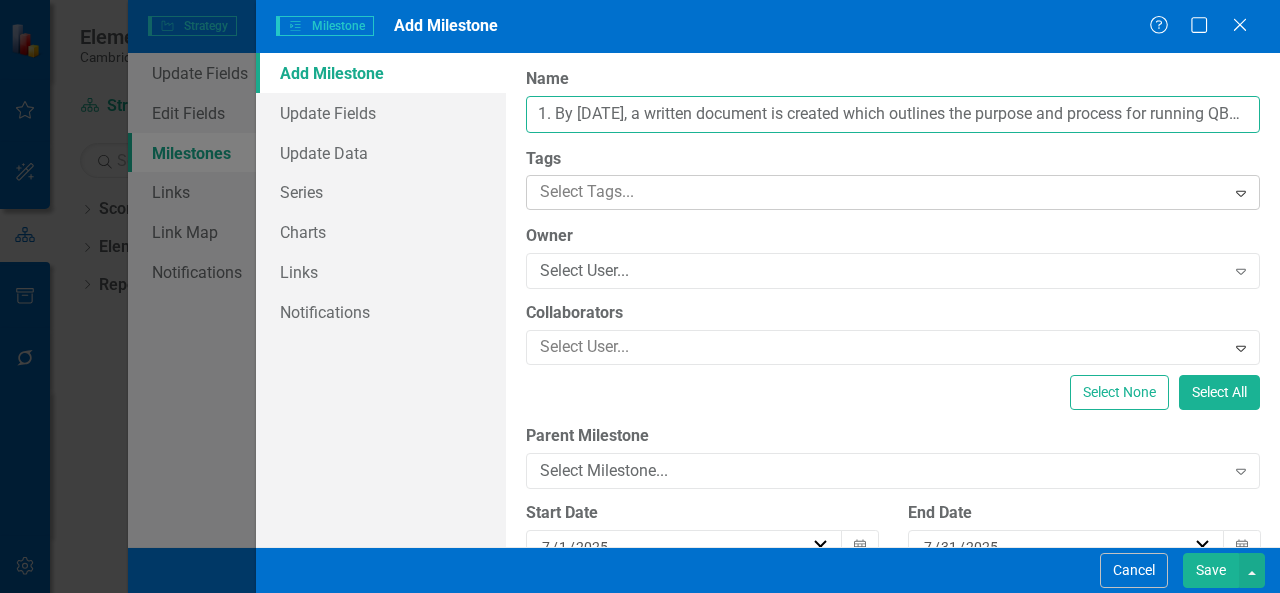 type on "1. By [DATE], a written document is created which outlines the purpose and process for running QBRs" 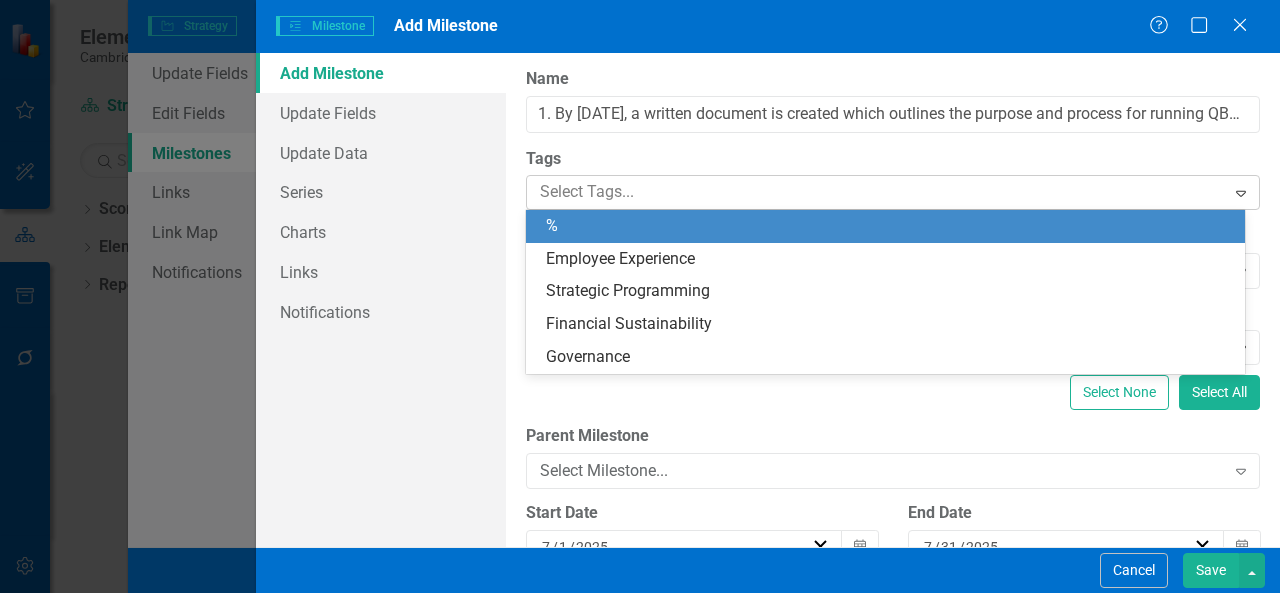 click at bounding box center [878, 192] 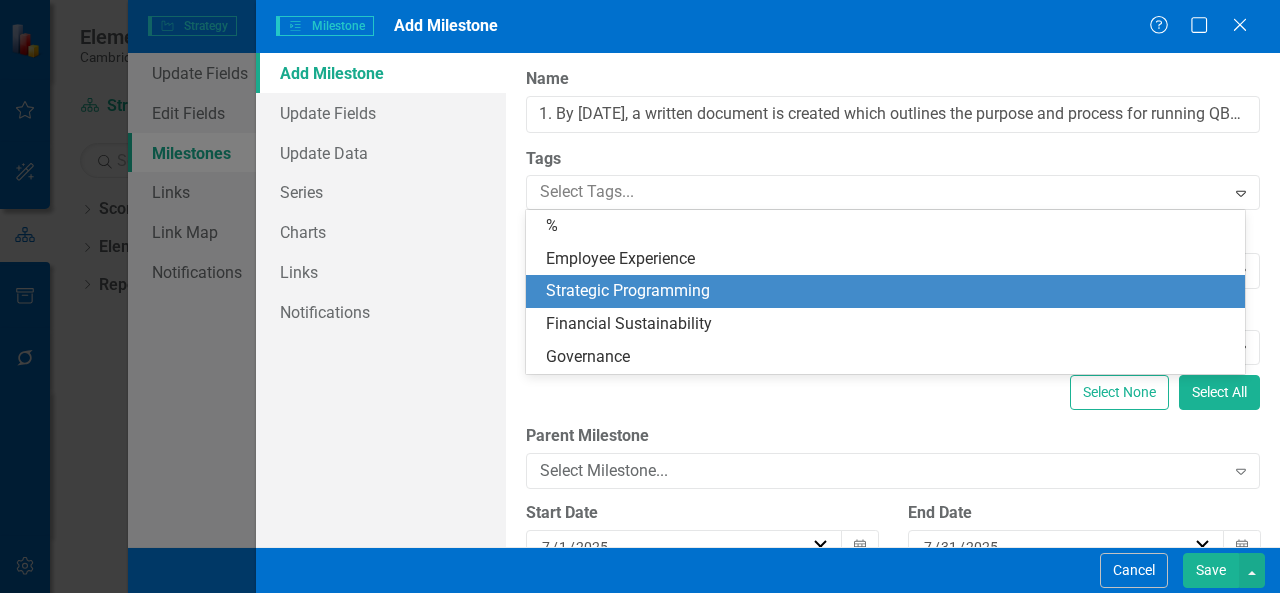 click on "Strategic Programming" at bounding box center (628, 290) 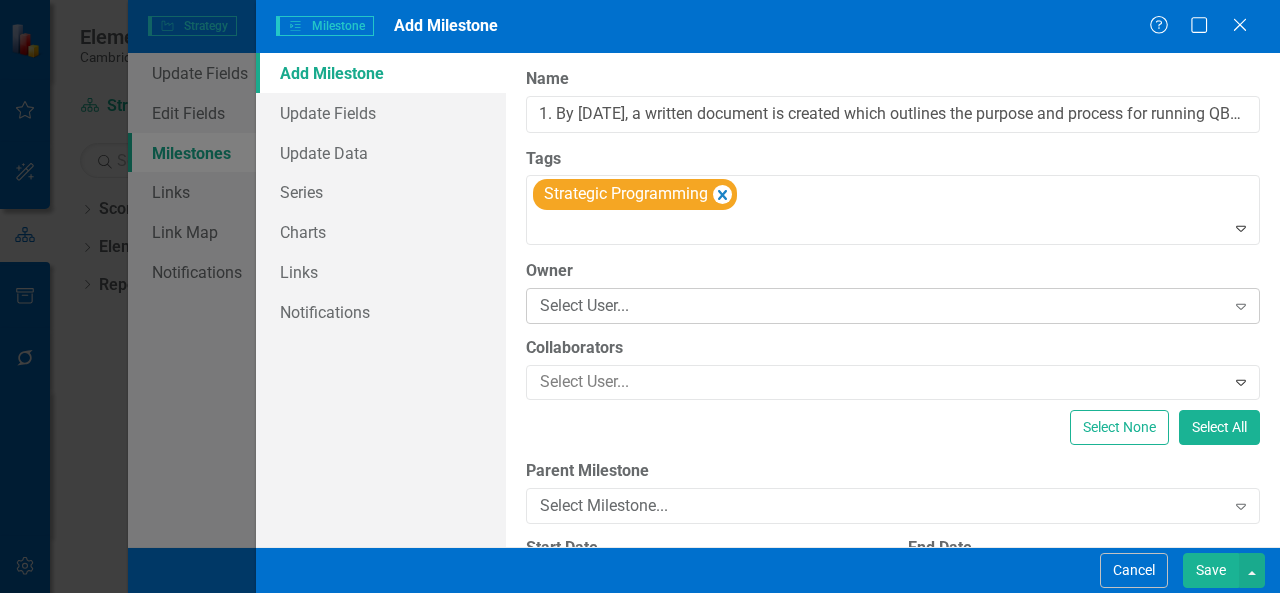 click on "Select User..." at bounding box center (882, 306) 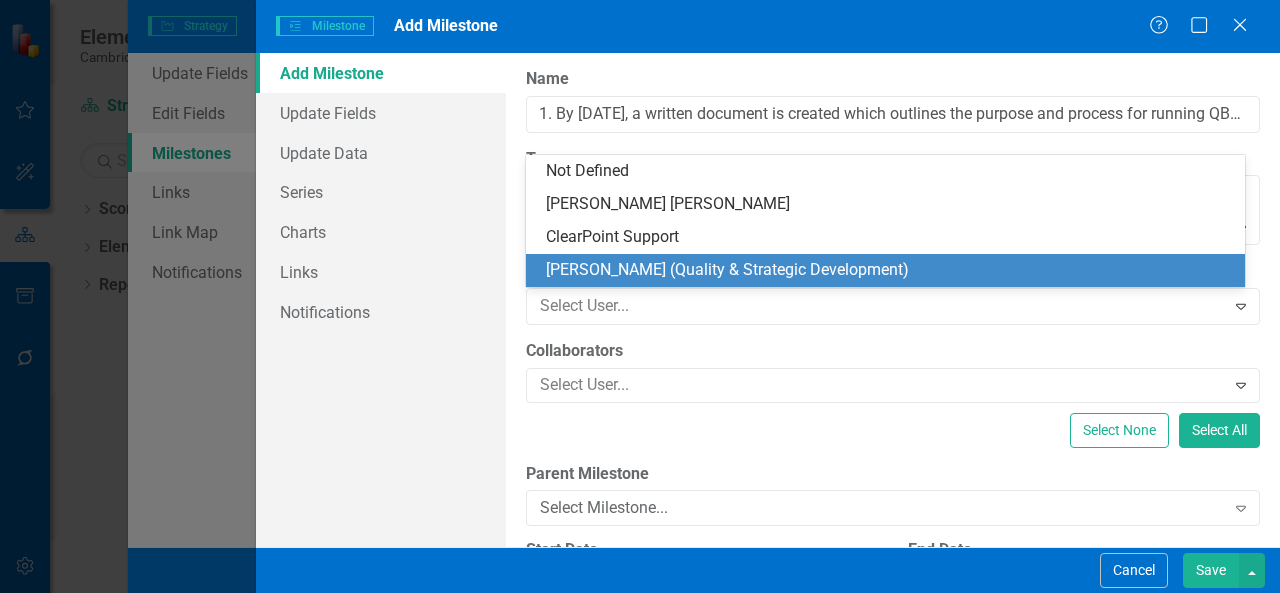 click on "[PERSON_NAME] (Quality & Strategic Development)" at bounding box center [889, 270] 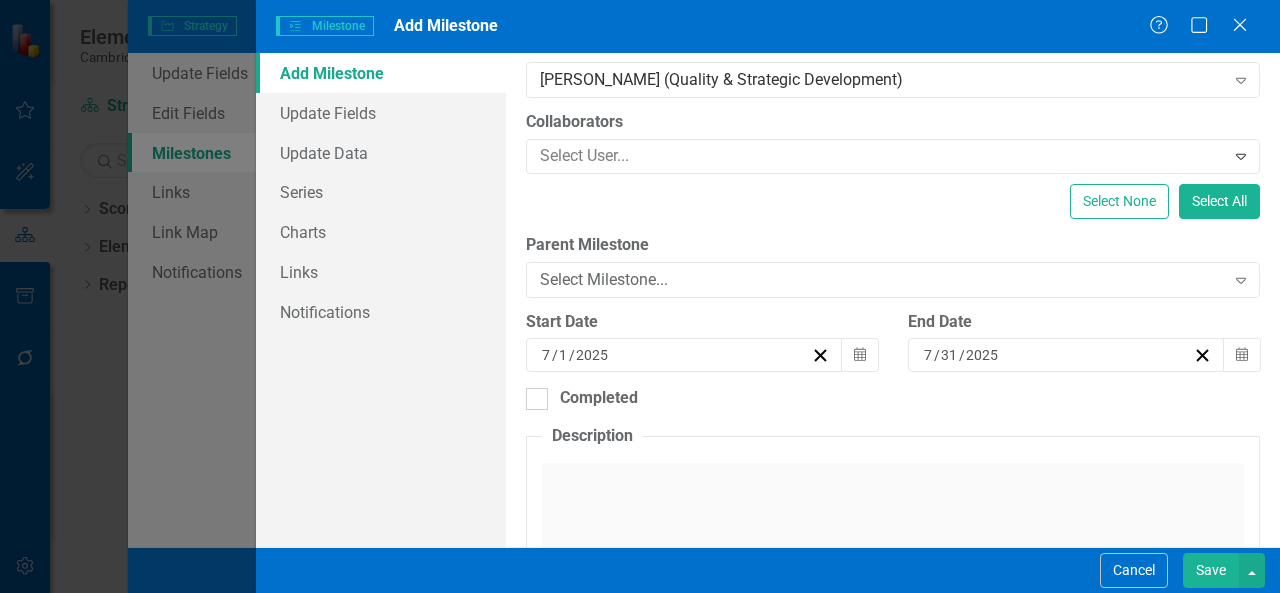 scroll, scrollTop: 300, scrollLeft: 0, axis: vertical 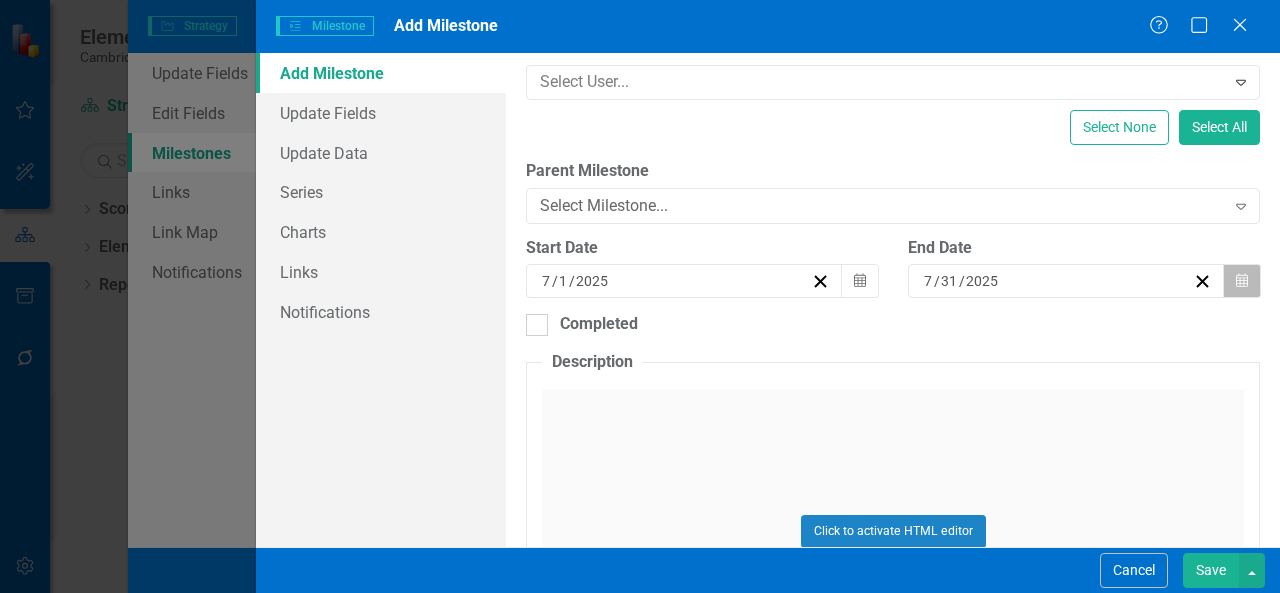 click 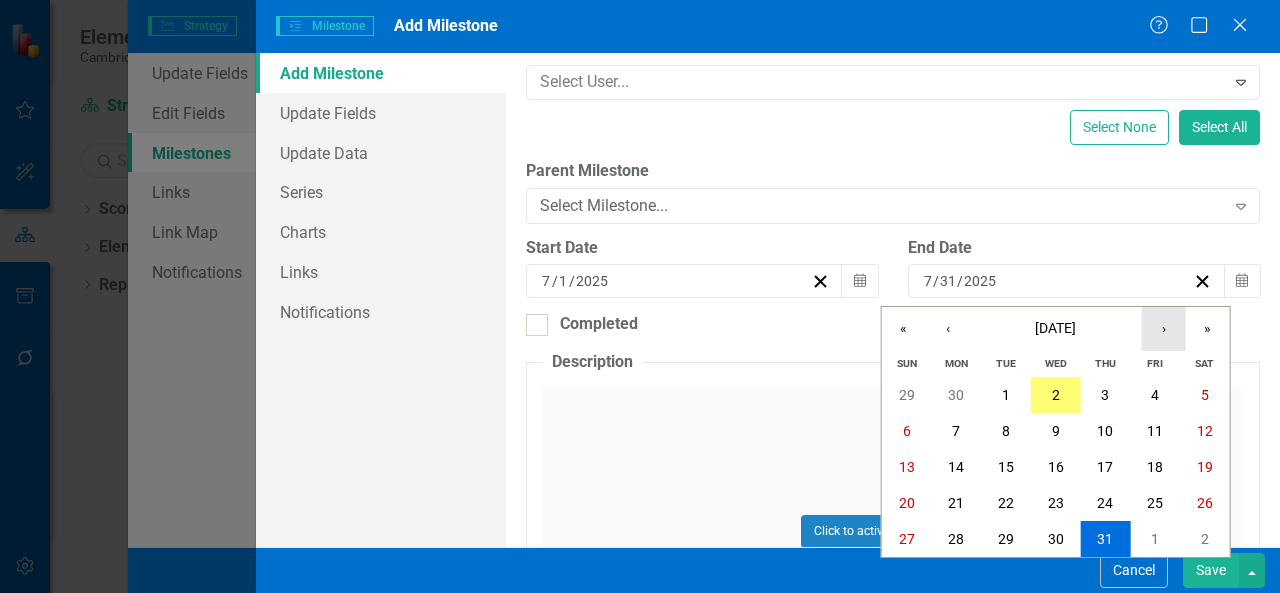 click on "›" at bounding box center (1164, 329) 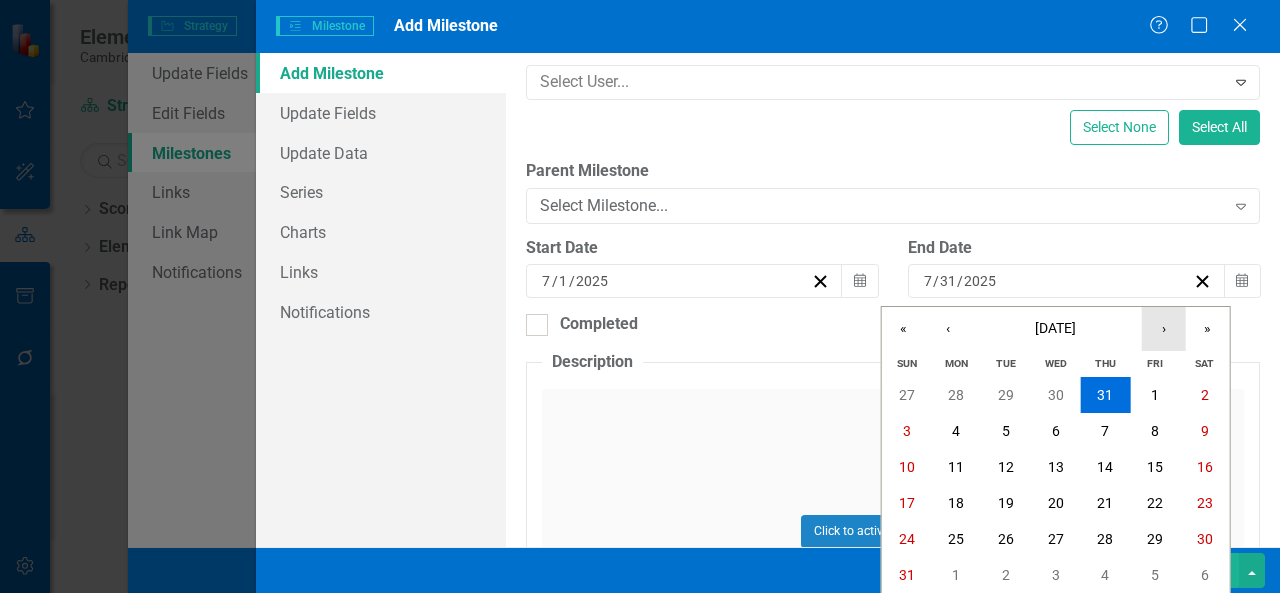 click on "›" at bounding box center (1164, 329) 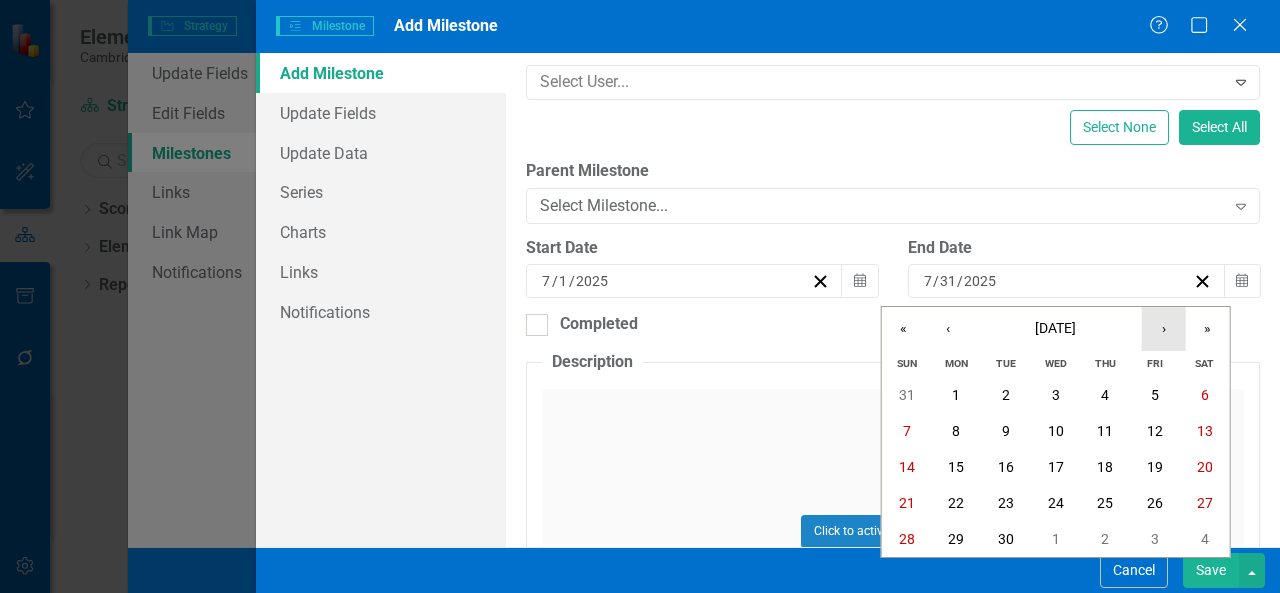 click on "›" at bounding box center (1164, 329) 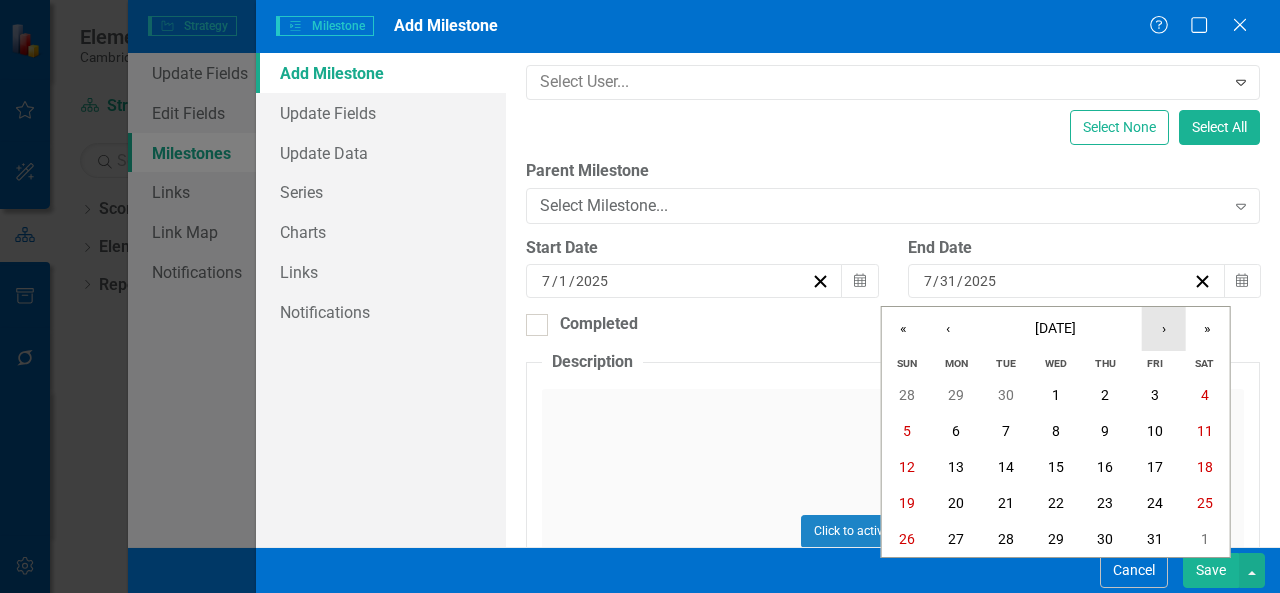click on "›" at bounding box center (1164, 329) 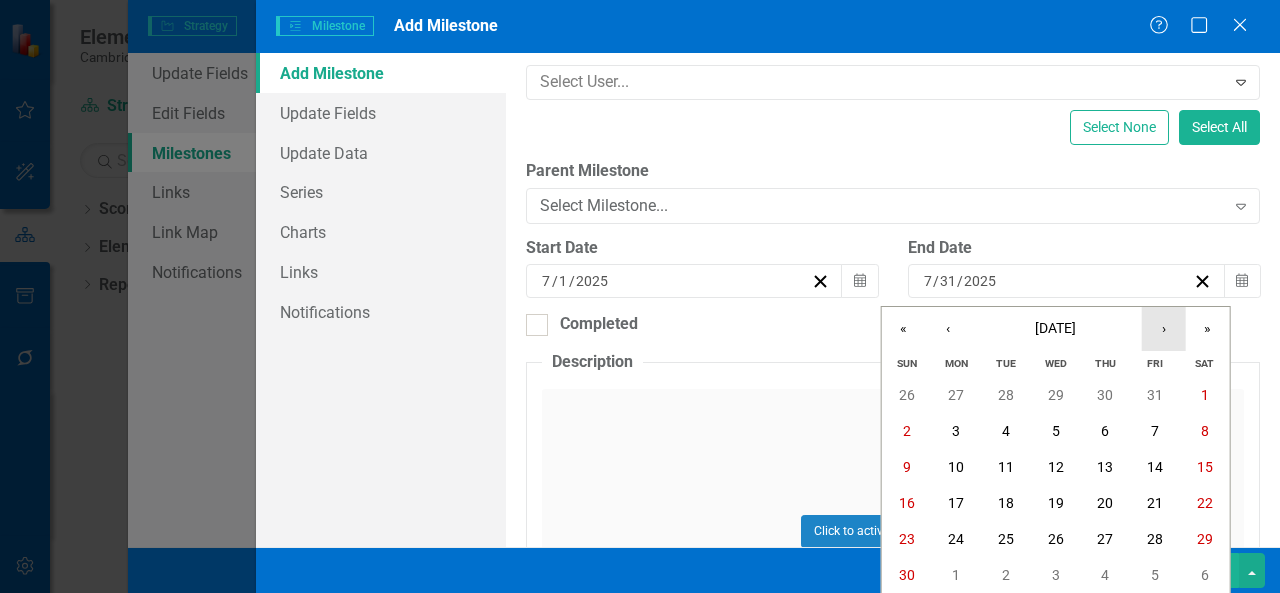 click on "›" at bounding box center (1164, 329) 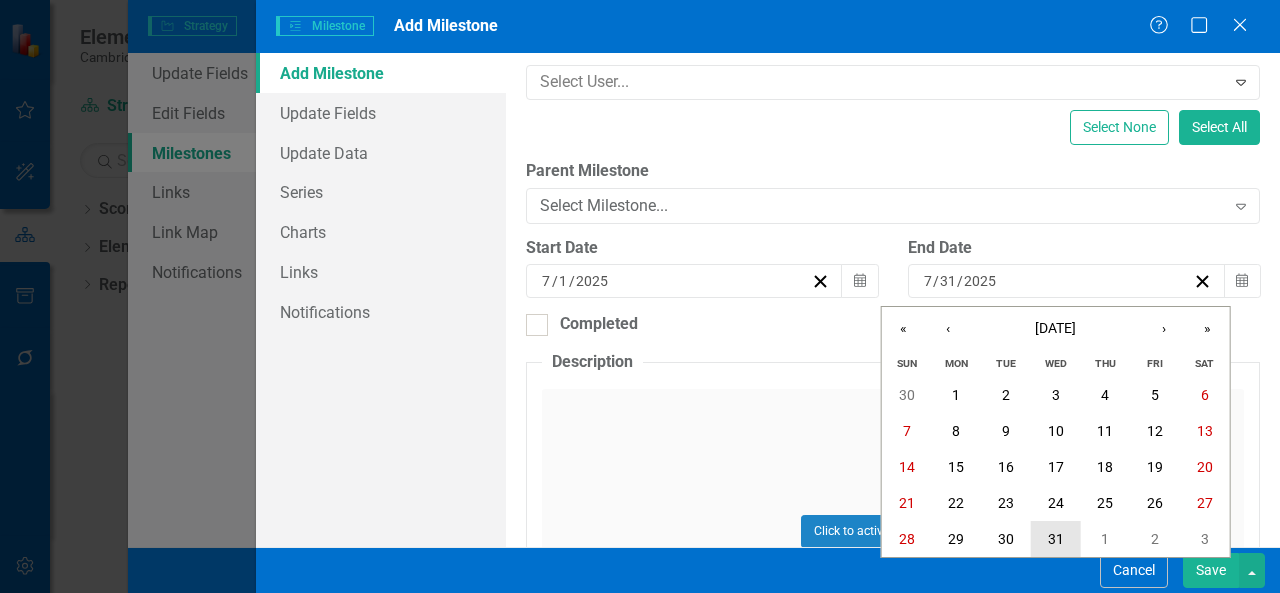 click on "31" at bounding box center [1056, 539] 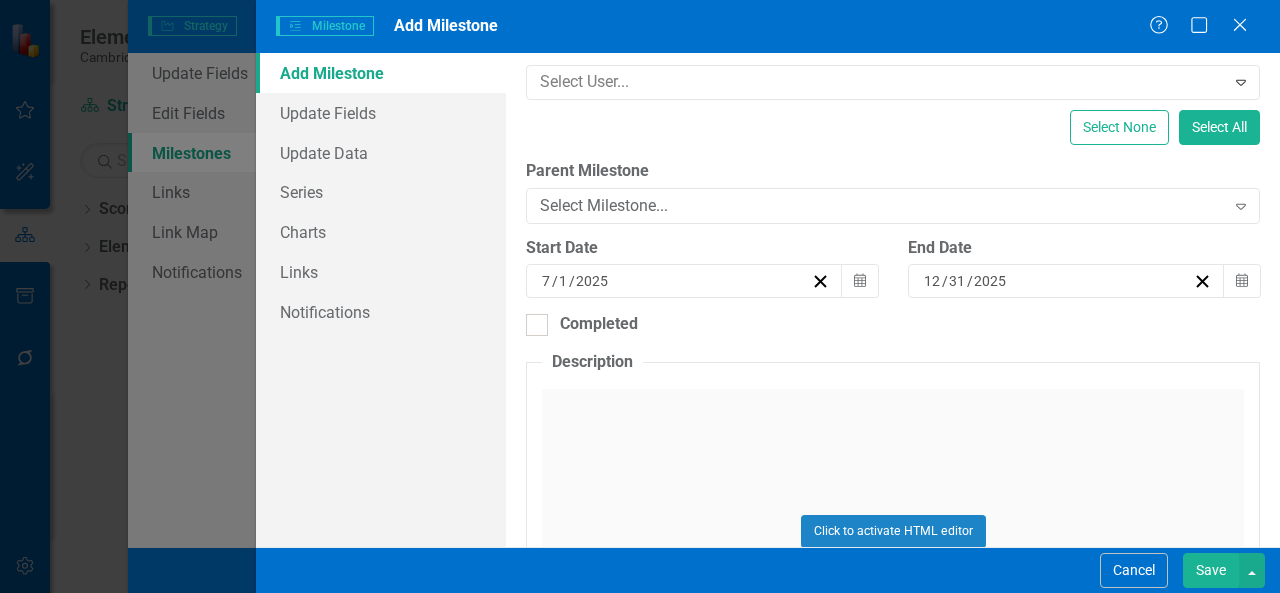 click on "Save" at bounding box center [1211, 570] 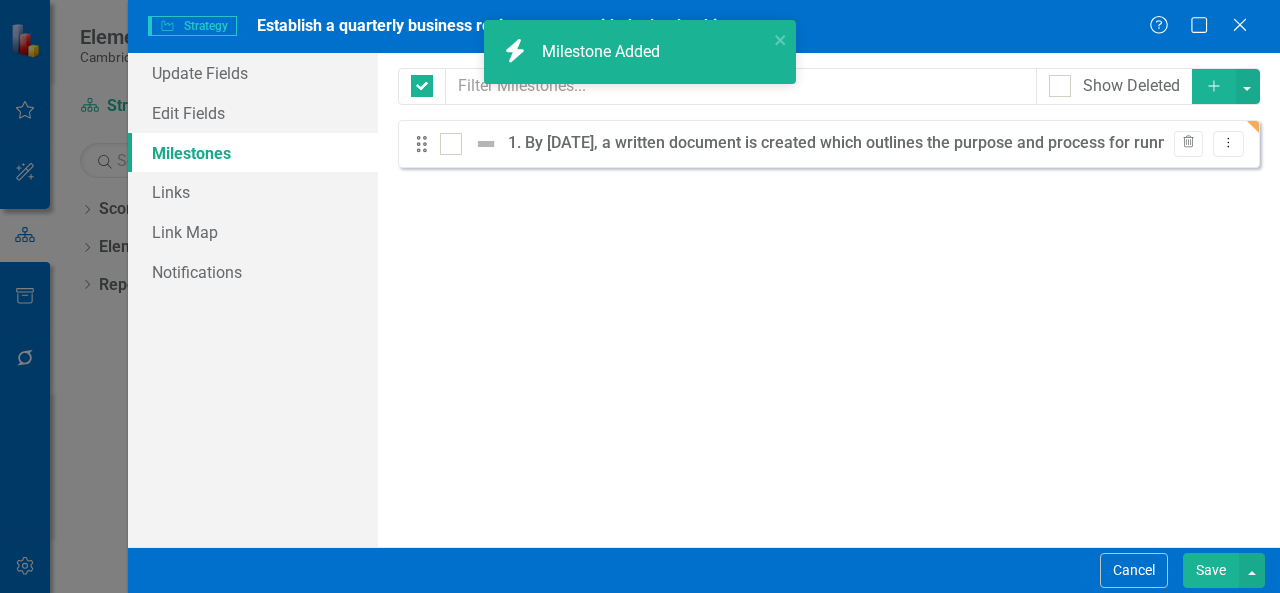 checkbox on "false" 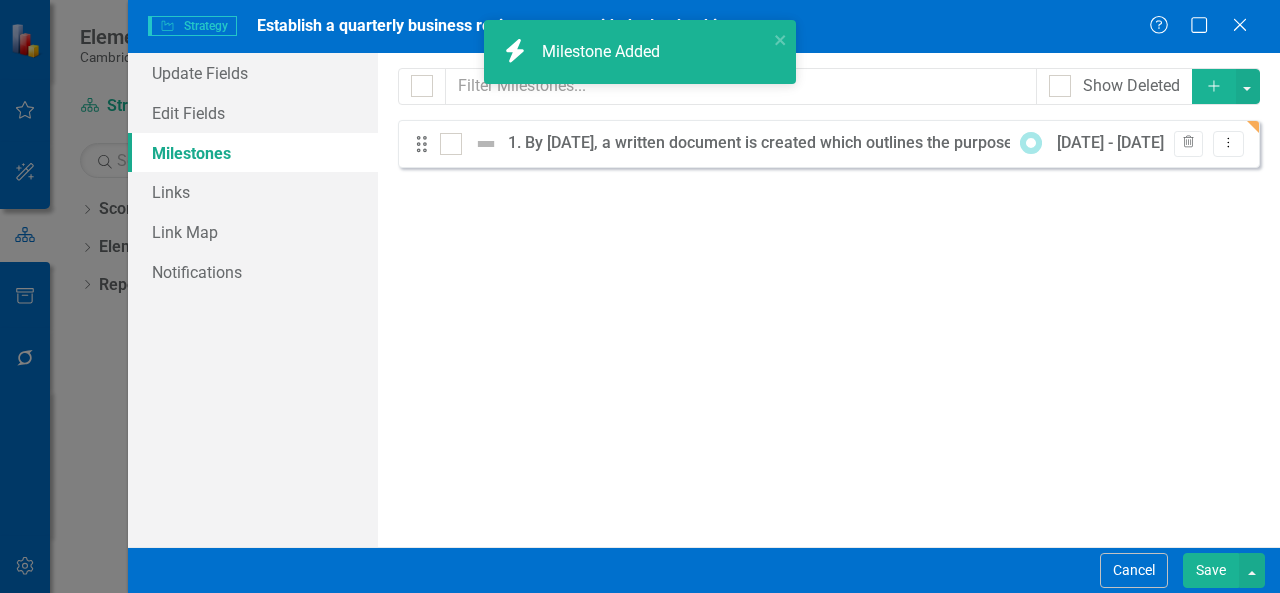 click on "Add" 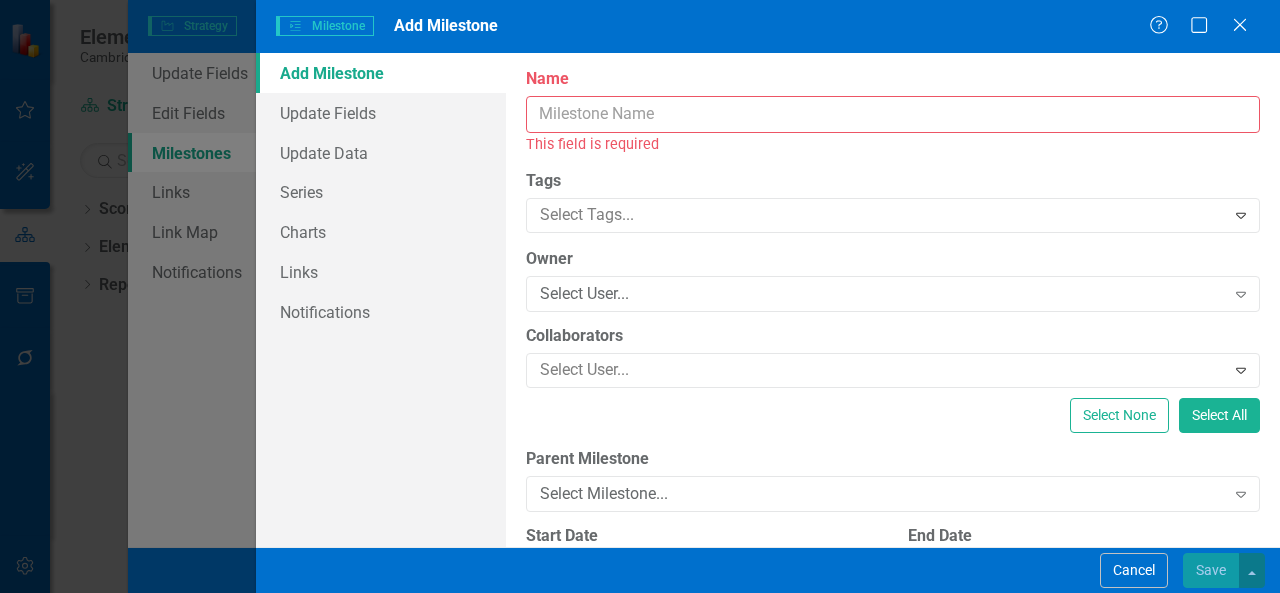 click on "Name" at bounding box center (893, 114) 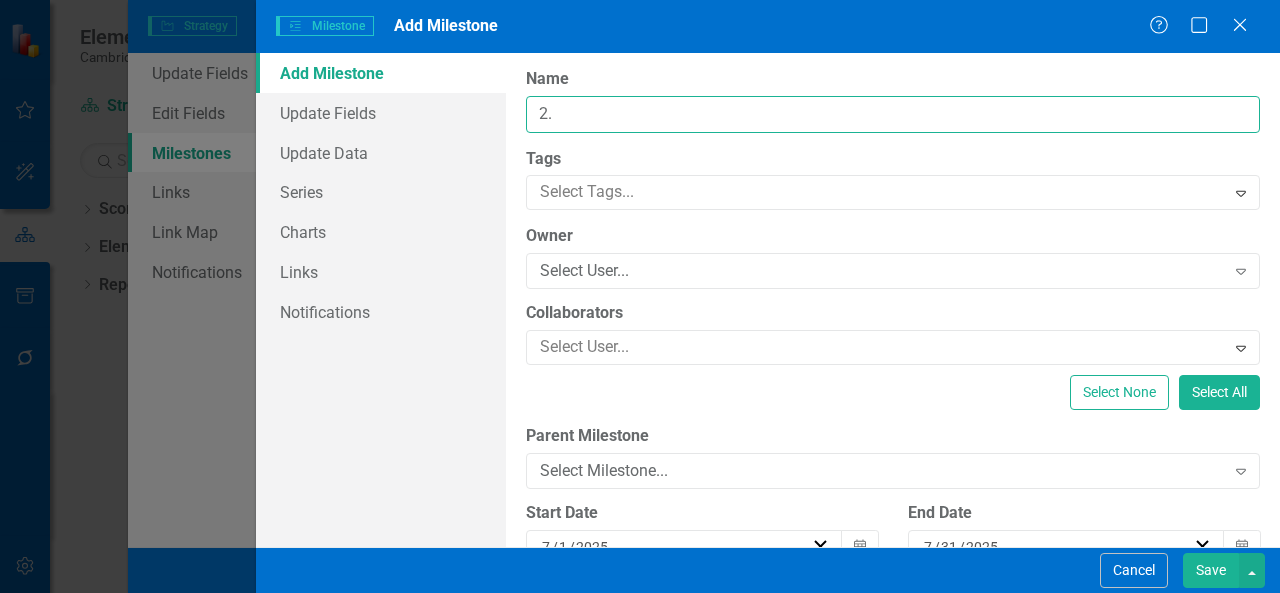 click on "2." at bounding box center (893, 114) 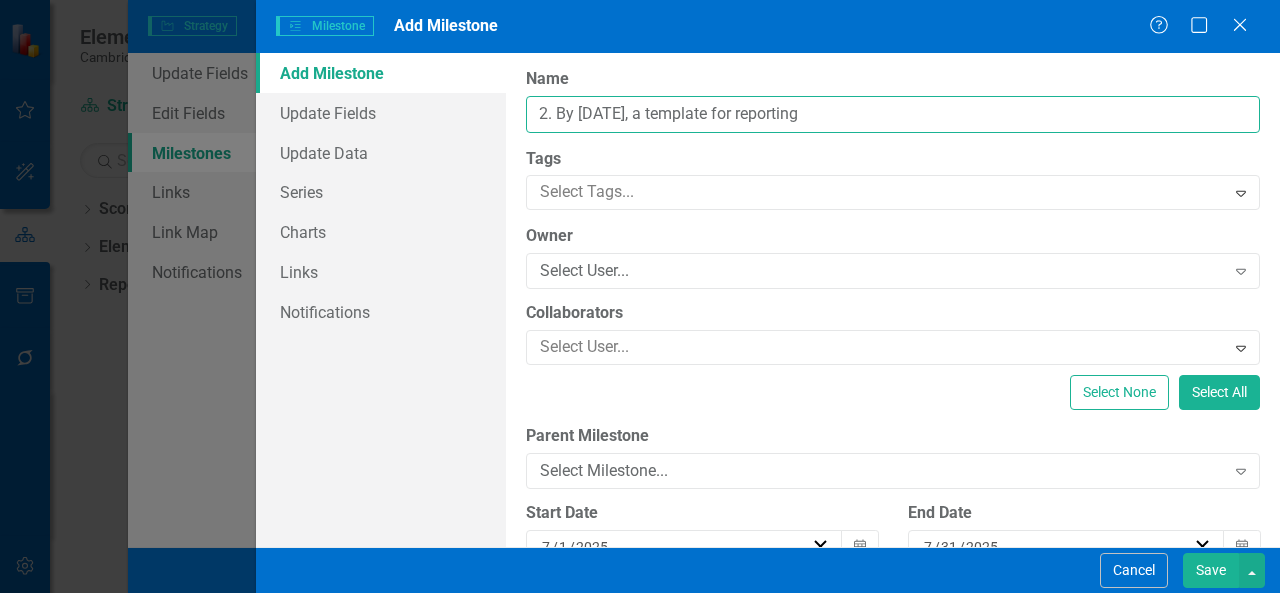 click on "2. By [DATE], a template for reporting" at bounding box center (893, 114) 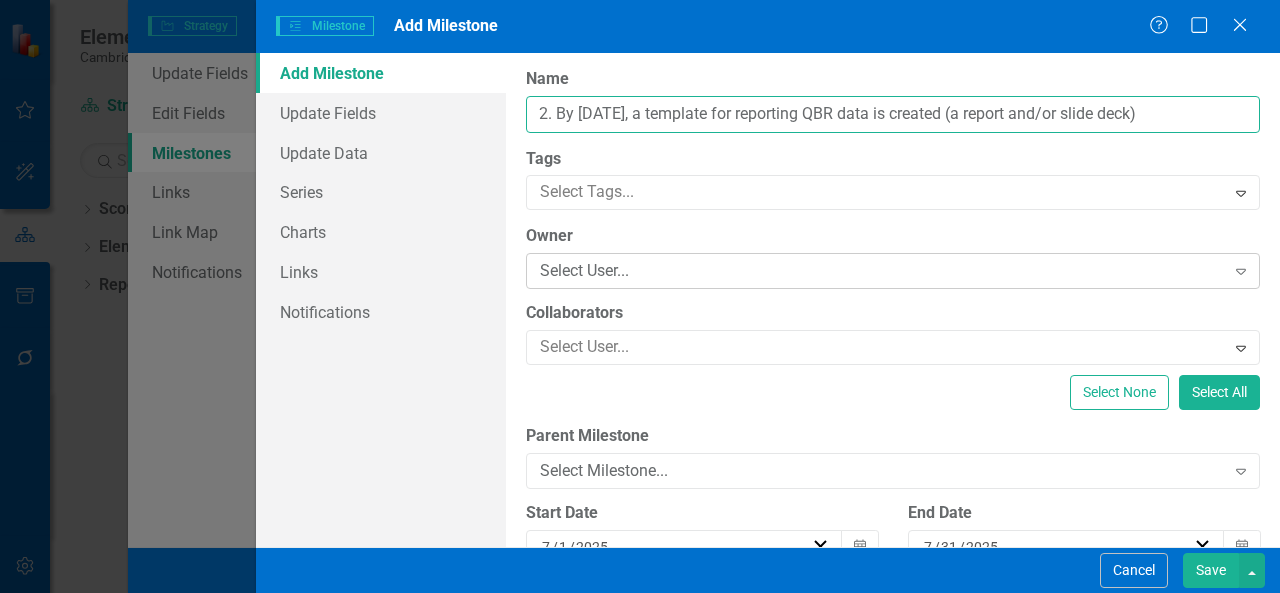 type on "2. By [DATE], a template for reporting QBR data is created (a report and/or slide deck)" 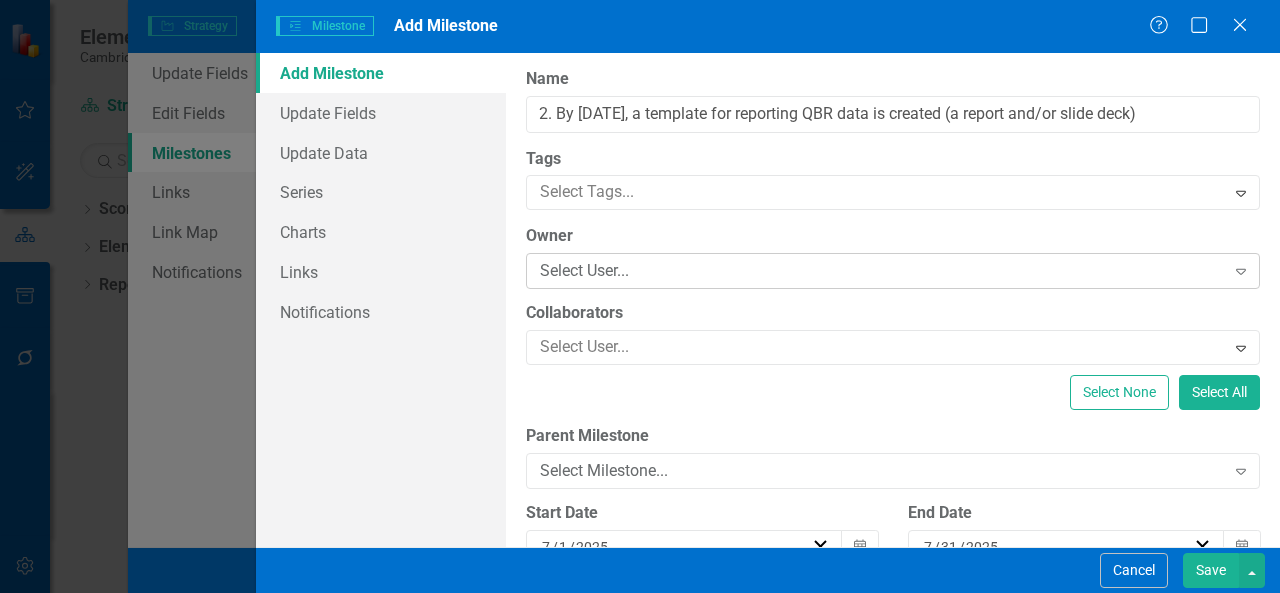 click on "Select User..." at bounding box center [882, 271] 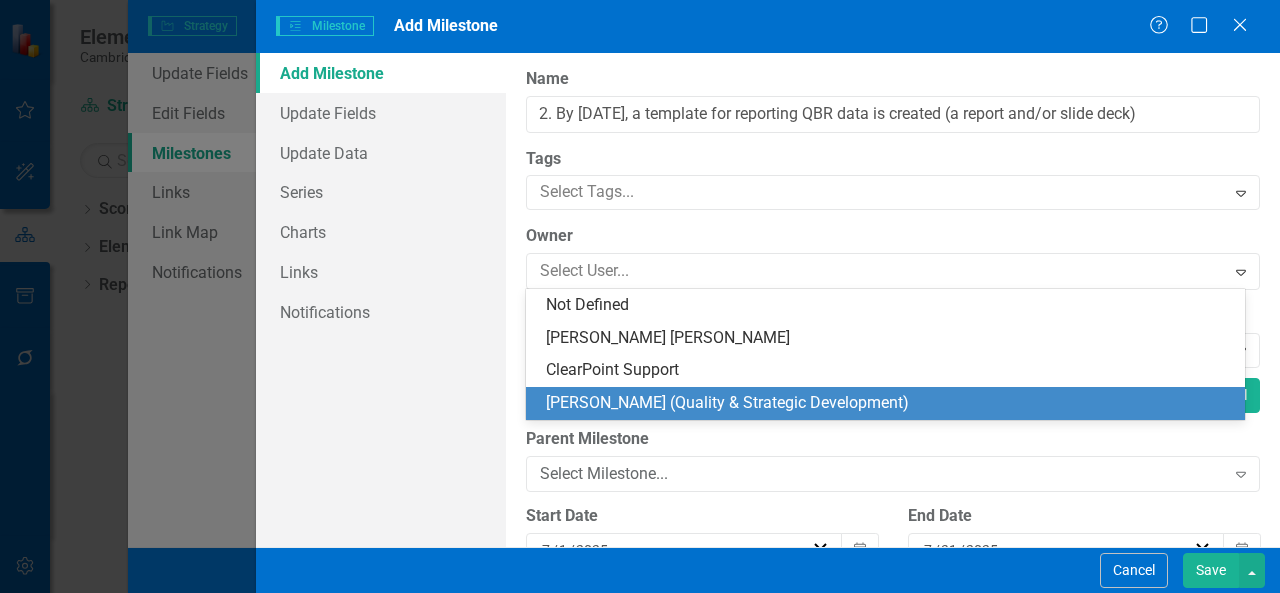drag, startPoint x: 650, startPoint y: 399, endPoint x: 663, endPoint y: 389, distance: 16.40122 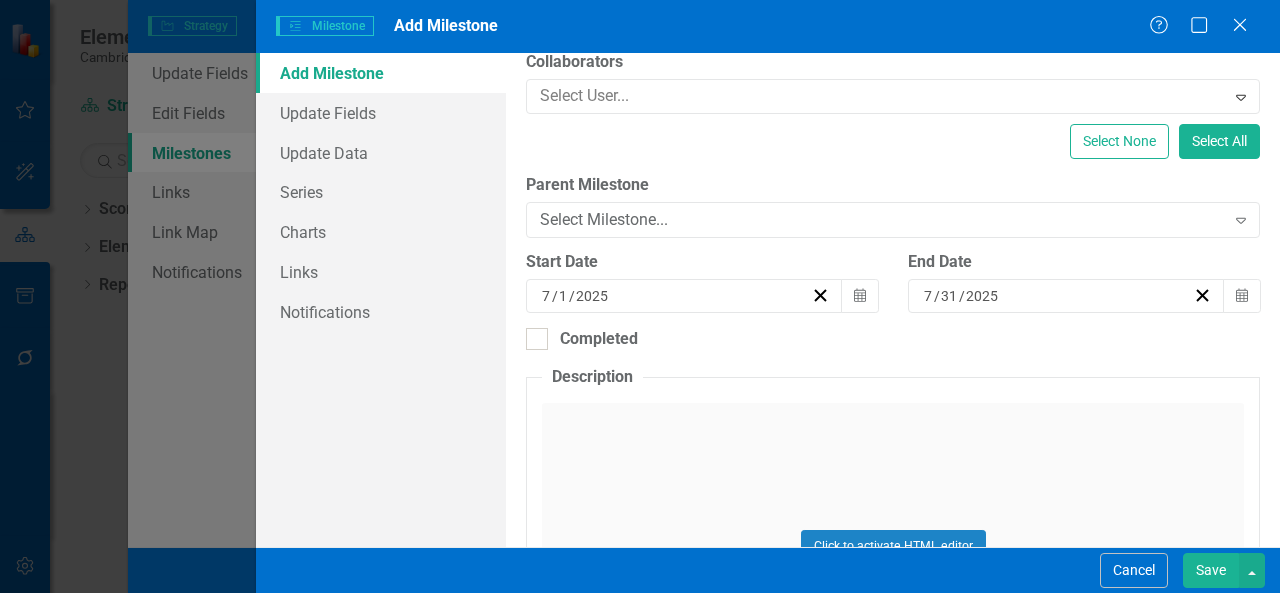 scroll, scrollTop: 300, scrollLeft: 0, axis: vertical 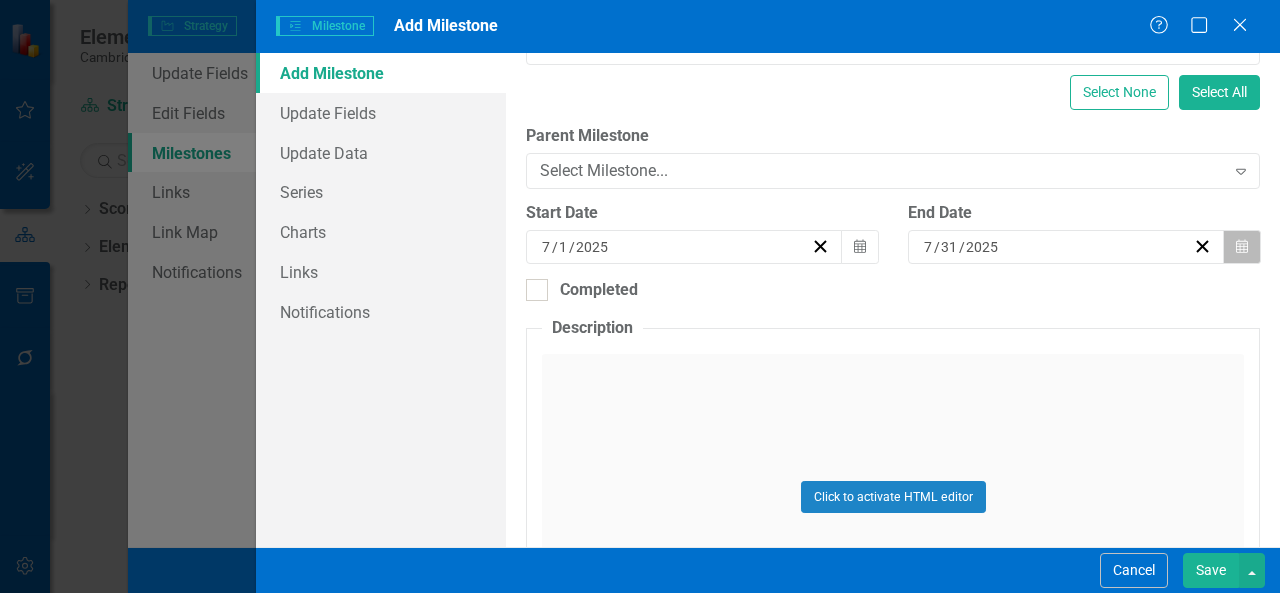 click on "Calendar" at bounding box center [1242, 247] 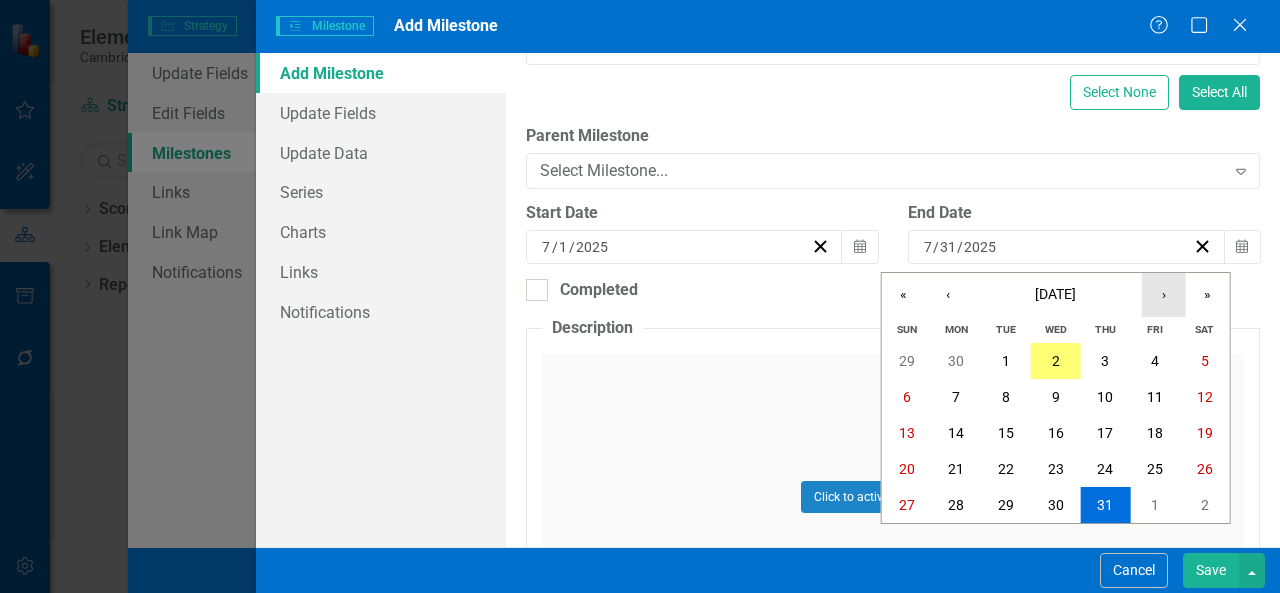 click on "›" at bounding box center (1164, 295) 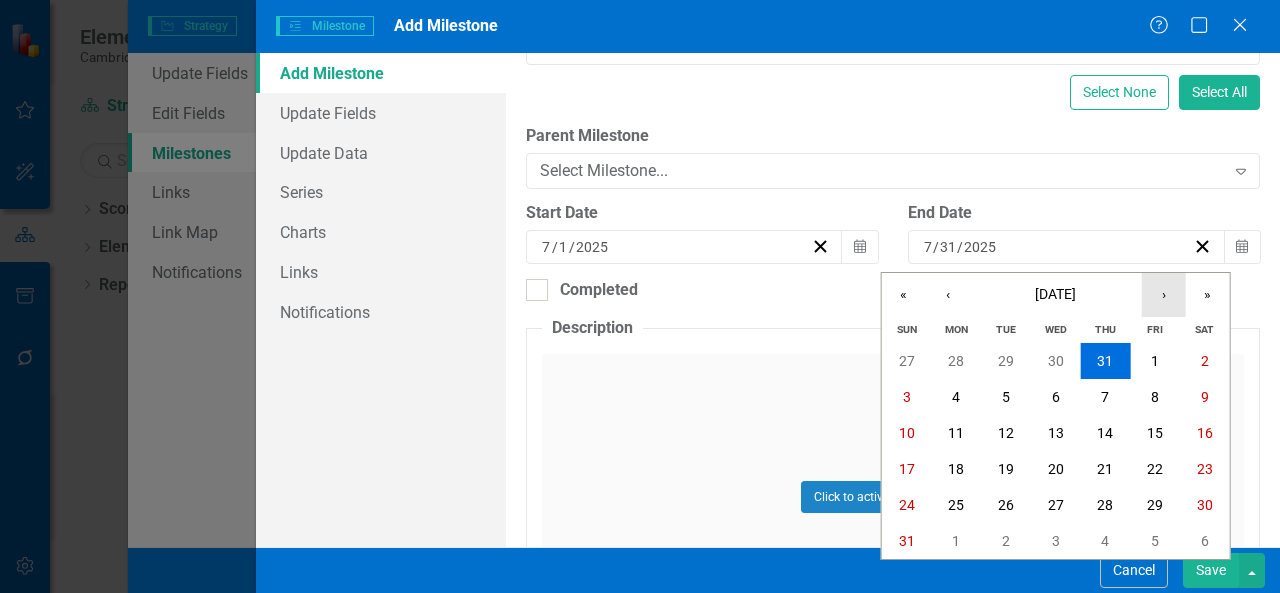 click on "›" at bounding box center [1164, 295] 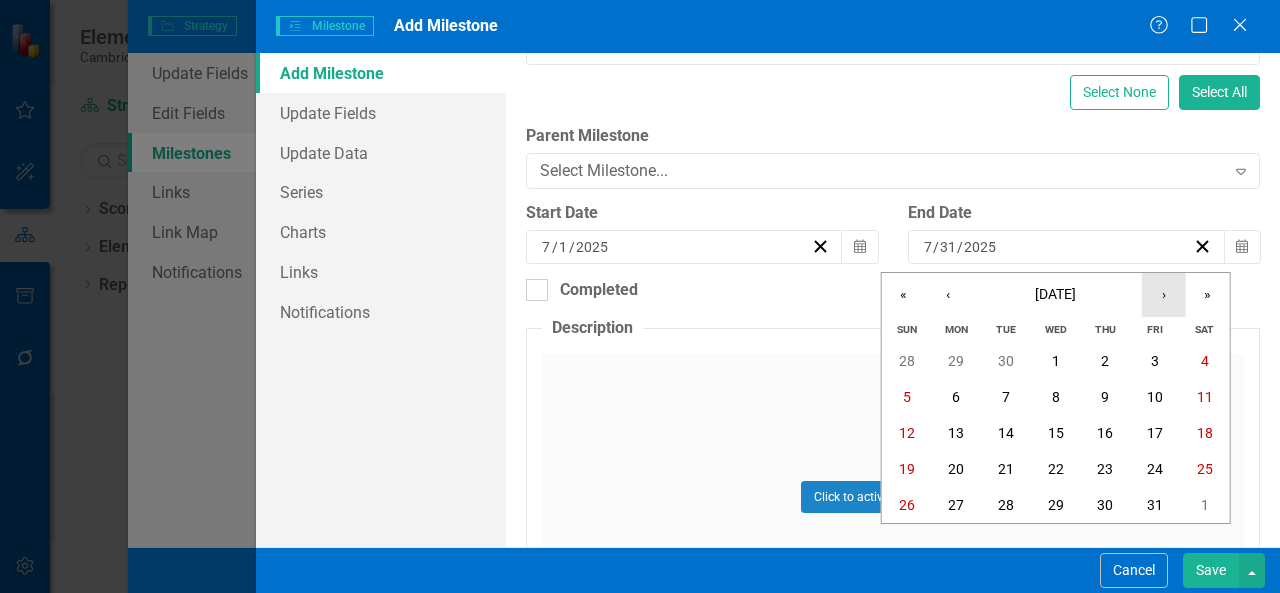 click on "›" at bounding box center [1164, 295] 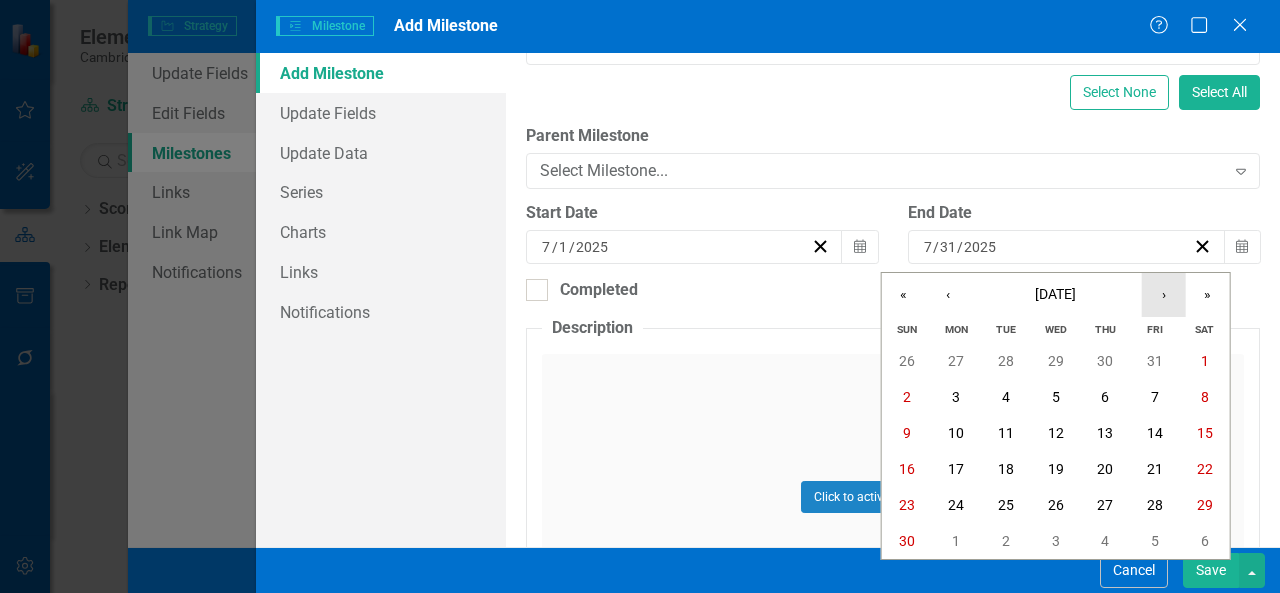 click on "›" at bounding box center [1164, 295] 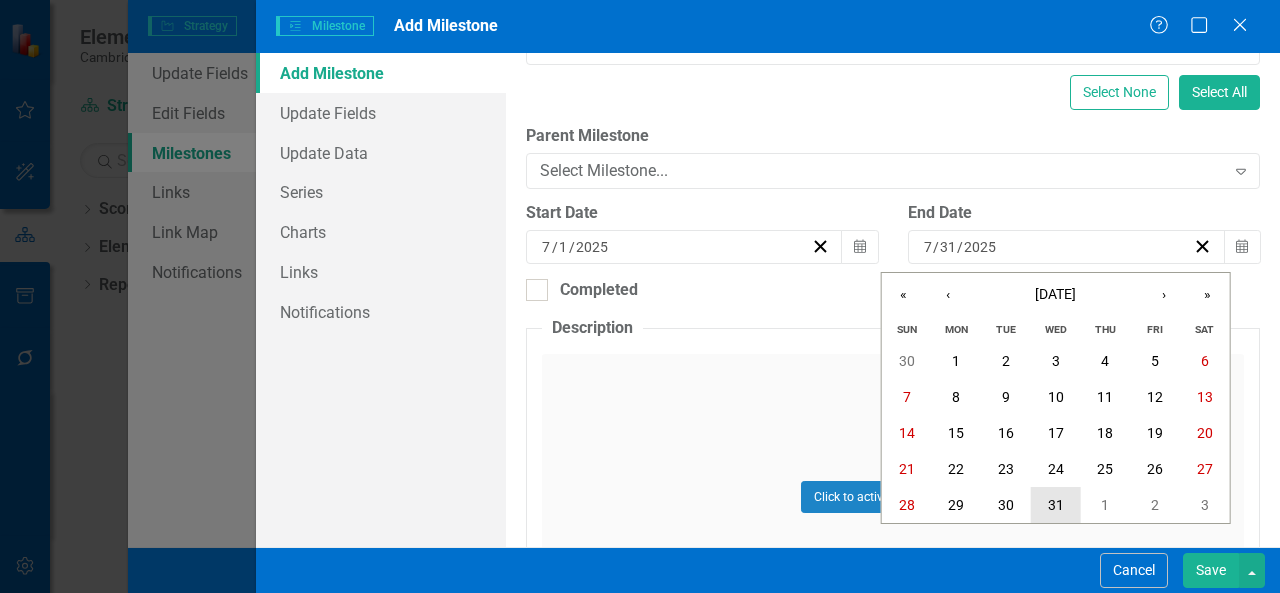 click on "31" at bounding box center [1056, 505] 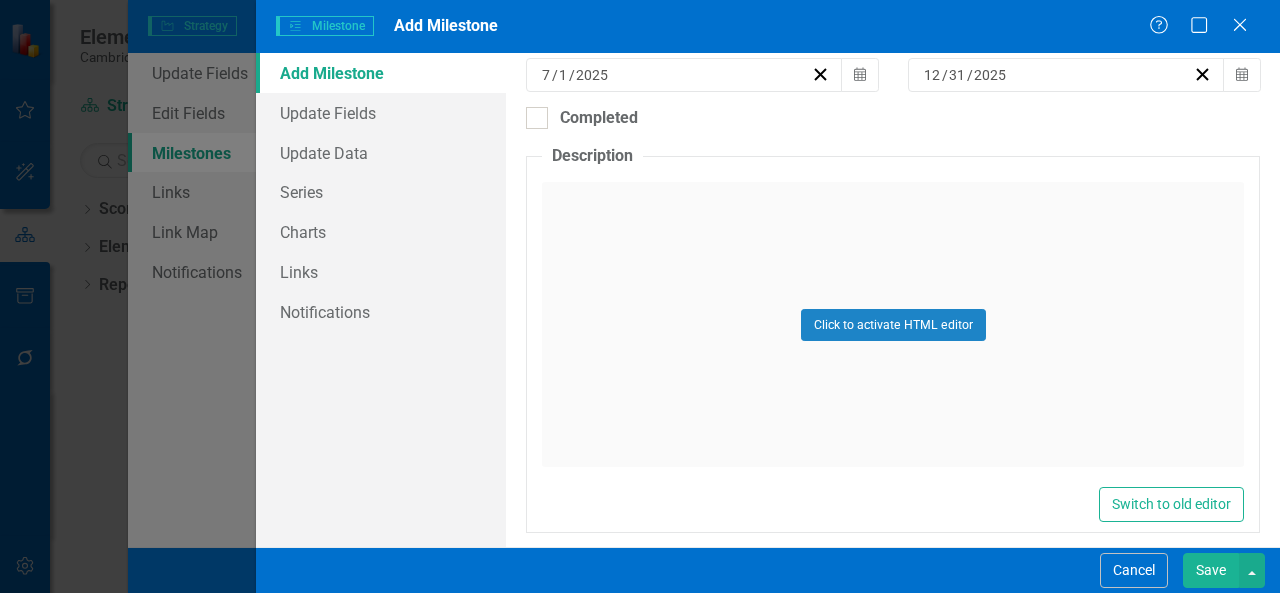 scroll, scrollTop: 800, scrollLeft: 0, axis: vertical 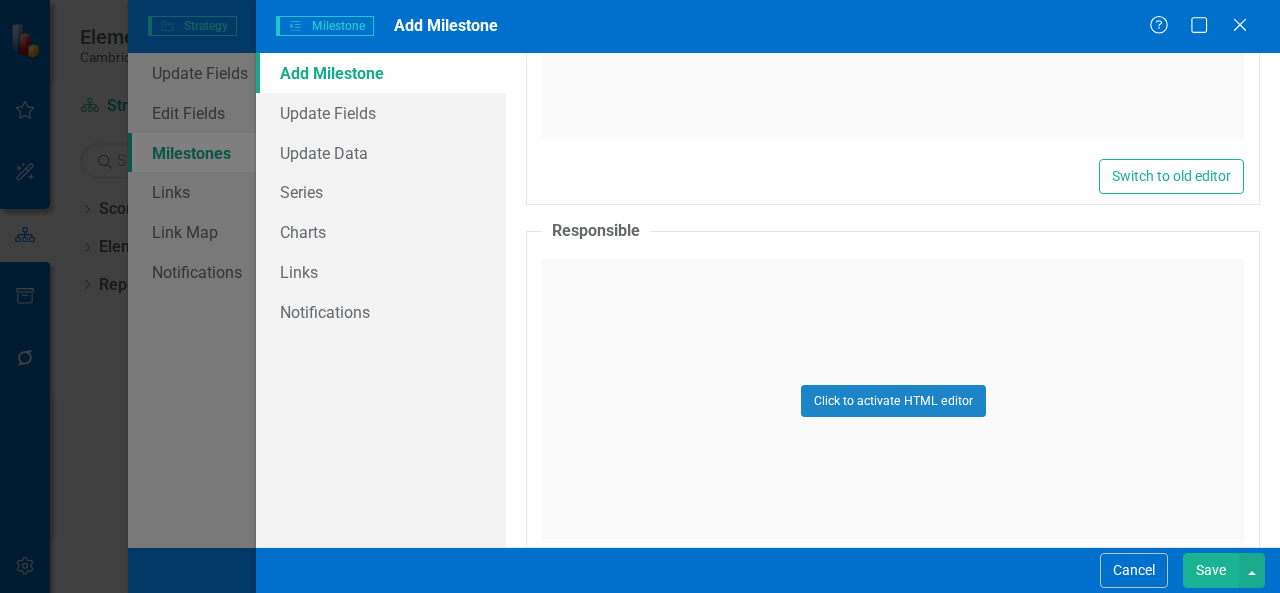 click on "Save" at bounding box center (1211, 570) 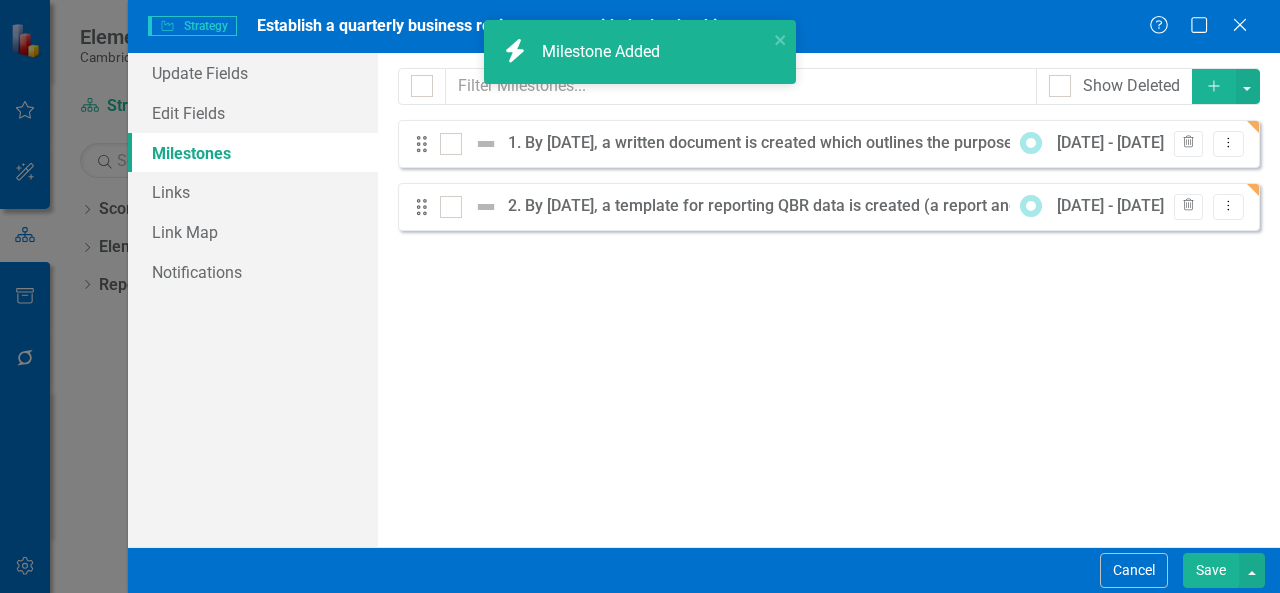 click on "Add" 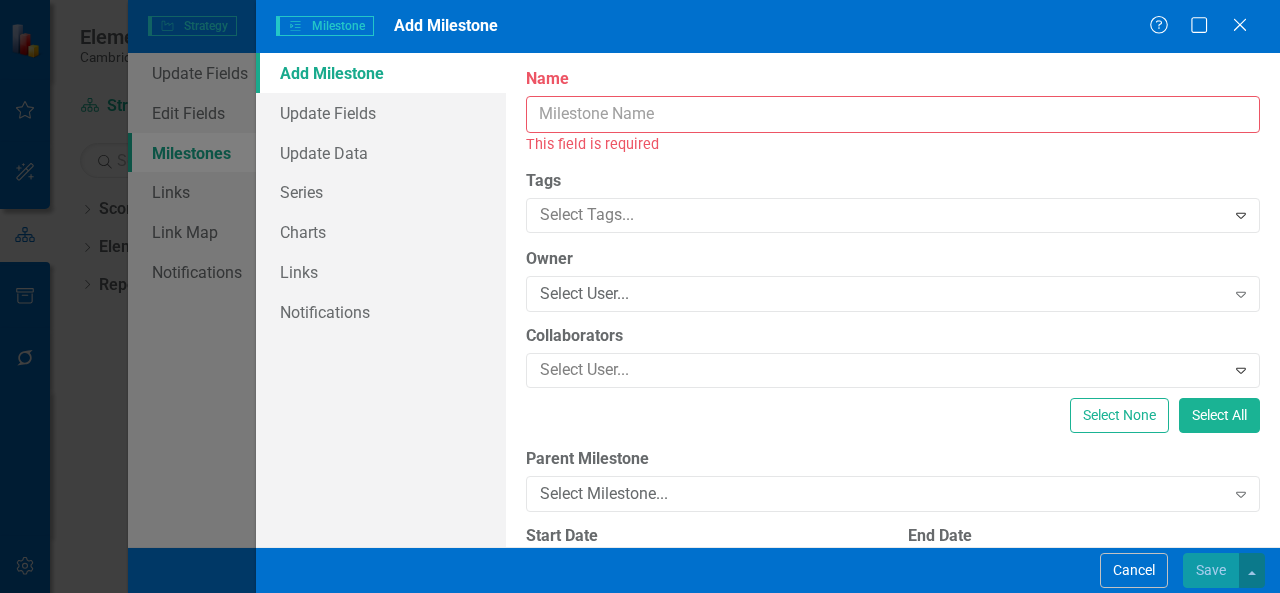click on "Name" at bounding box center (893, 114) 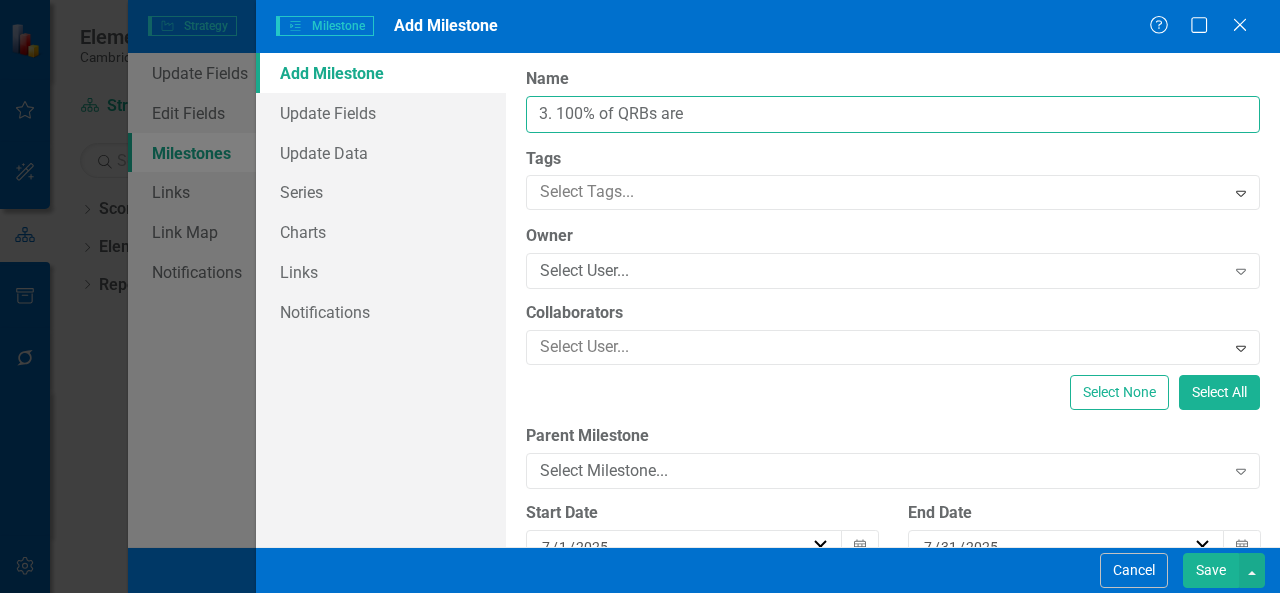 click on "3. 100% of QRBs are" at bounding box center [893, 114] 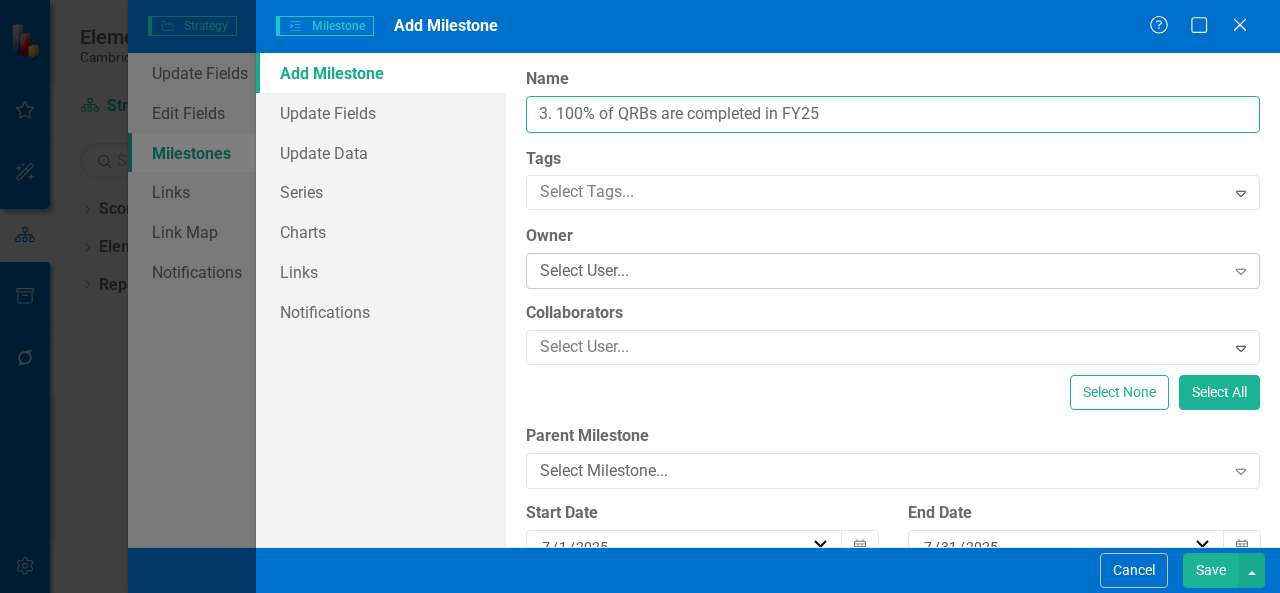 type on "3. 100% of QRBs are completed in FY25" 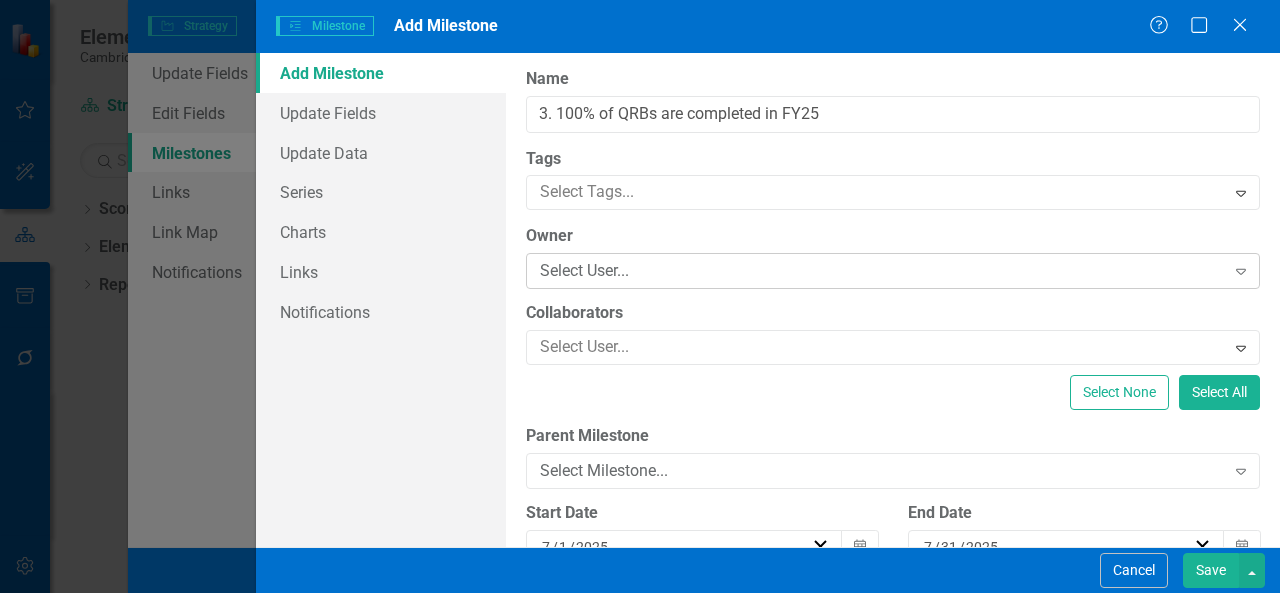 click on "Select User..." at bounding box center [882, 271] 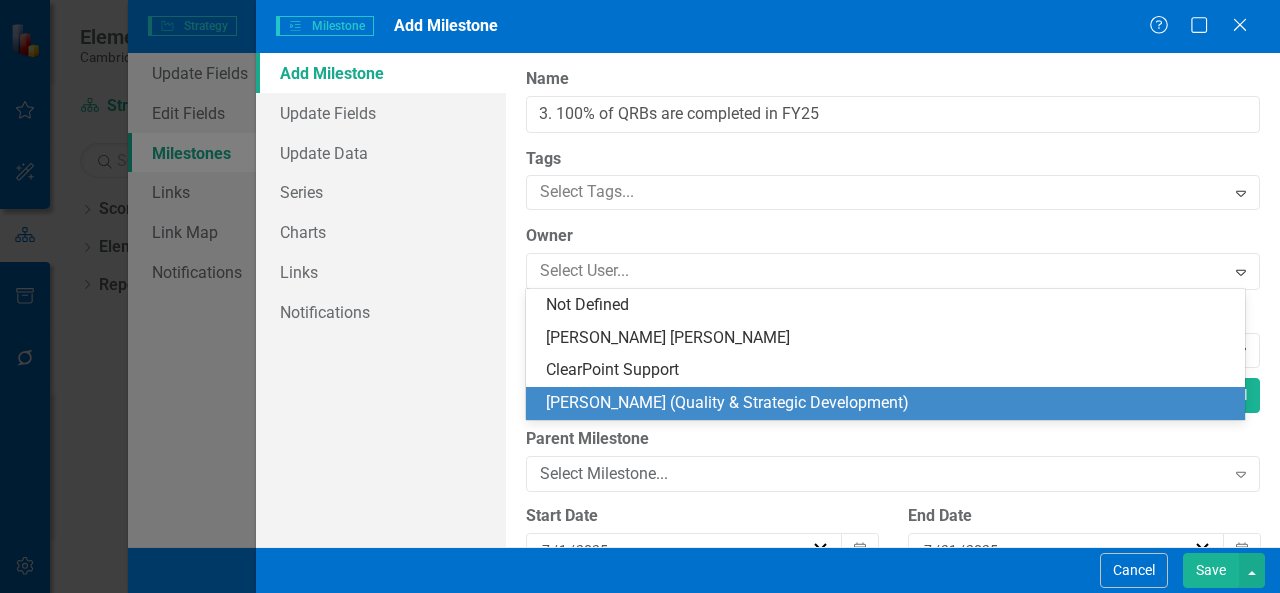 click on "[PERSON_NAME] (Quality & Strategic Development)" at bounding box center (889, 403) 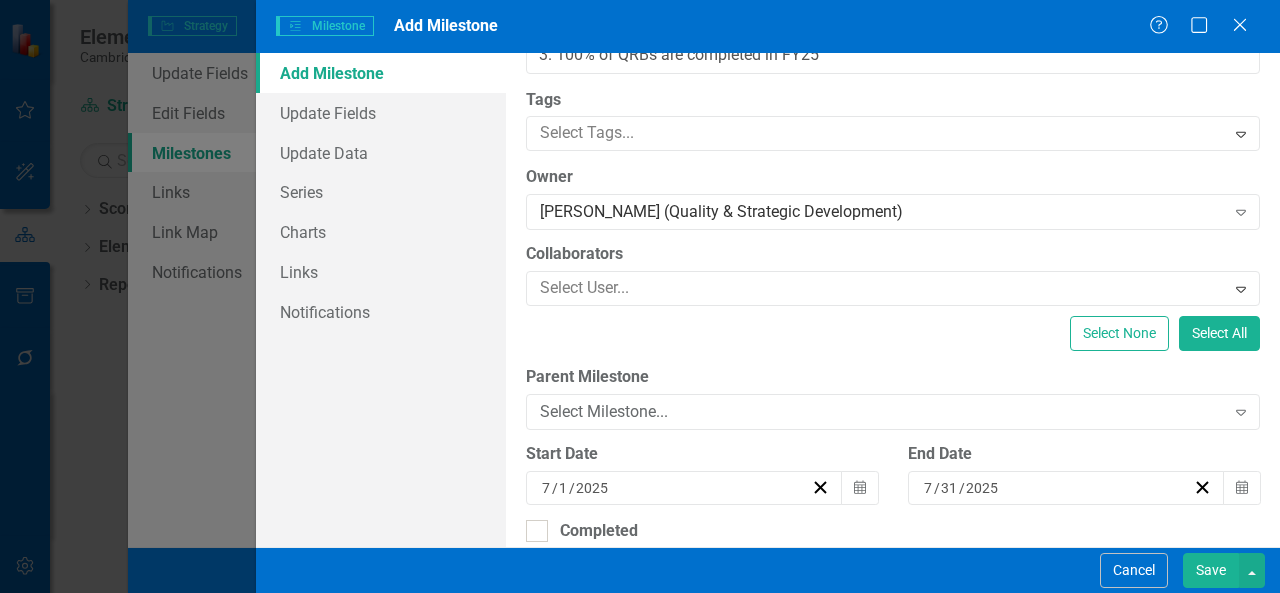 scroll, scrollTop: 200, scrollLeft: 0, axis: vertical 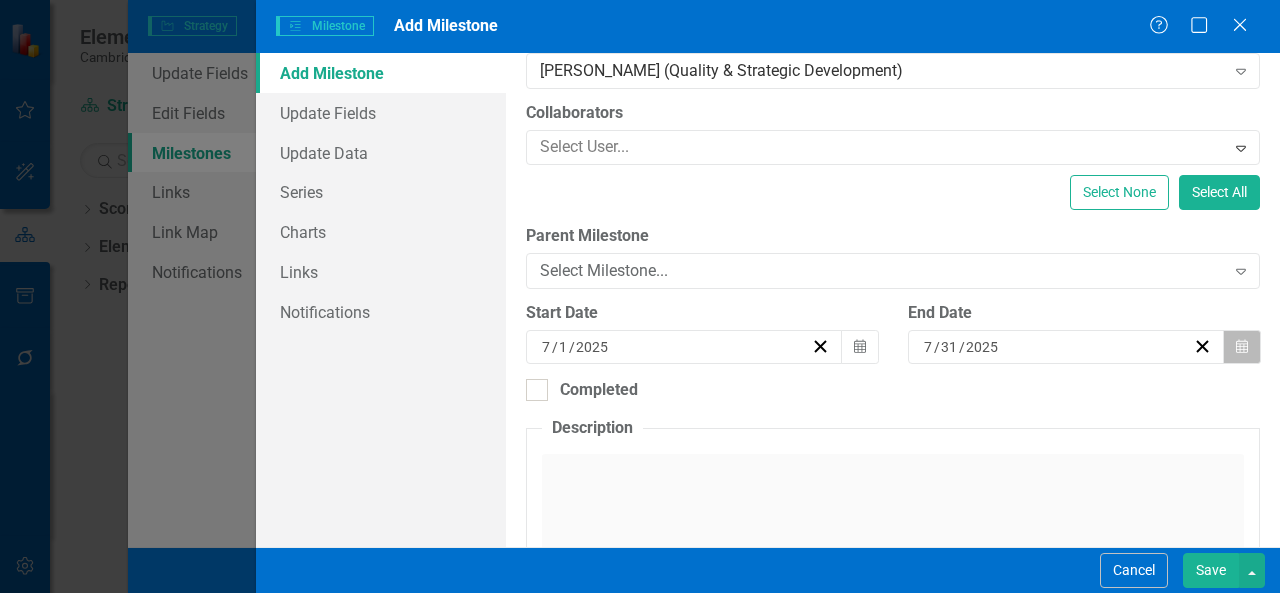 click on "Calendar" at bounding box center [1242, 347] 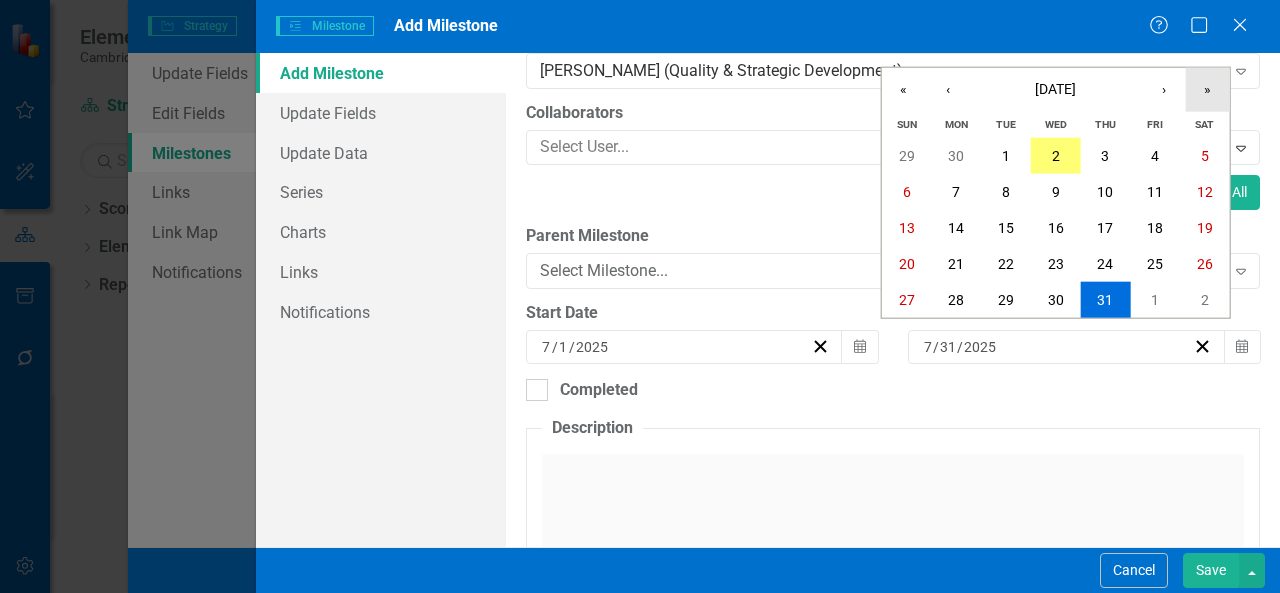 click on "»" at bounding box center (1208, 90) 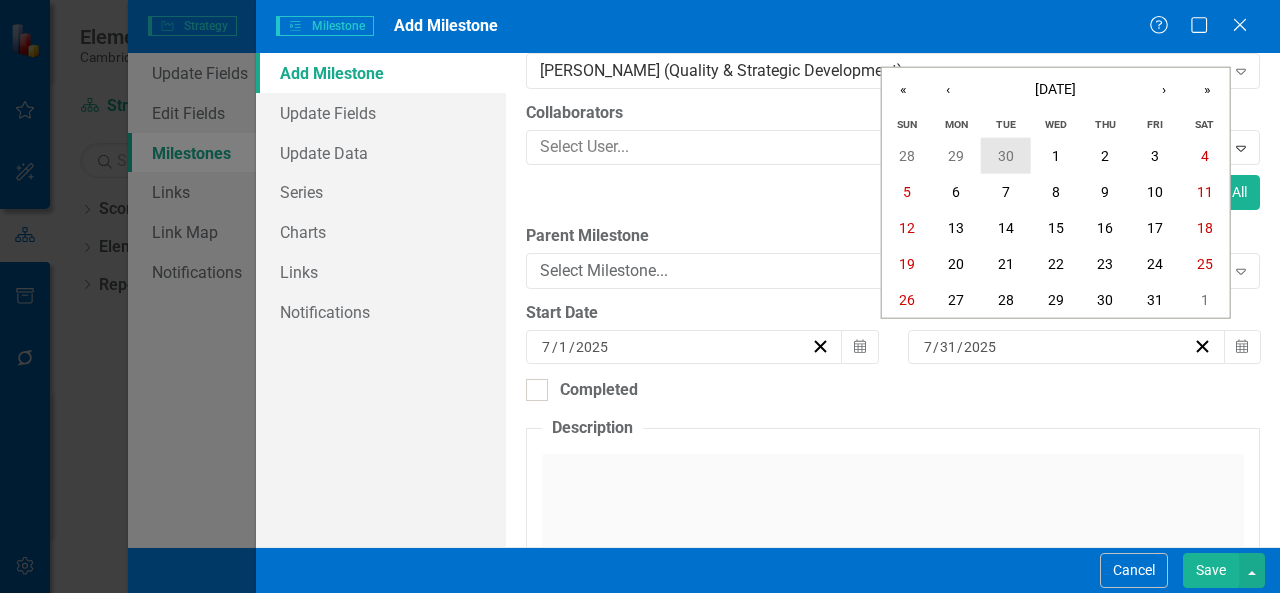 click on "30" at bounding box center [1006, 156] 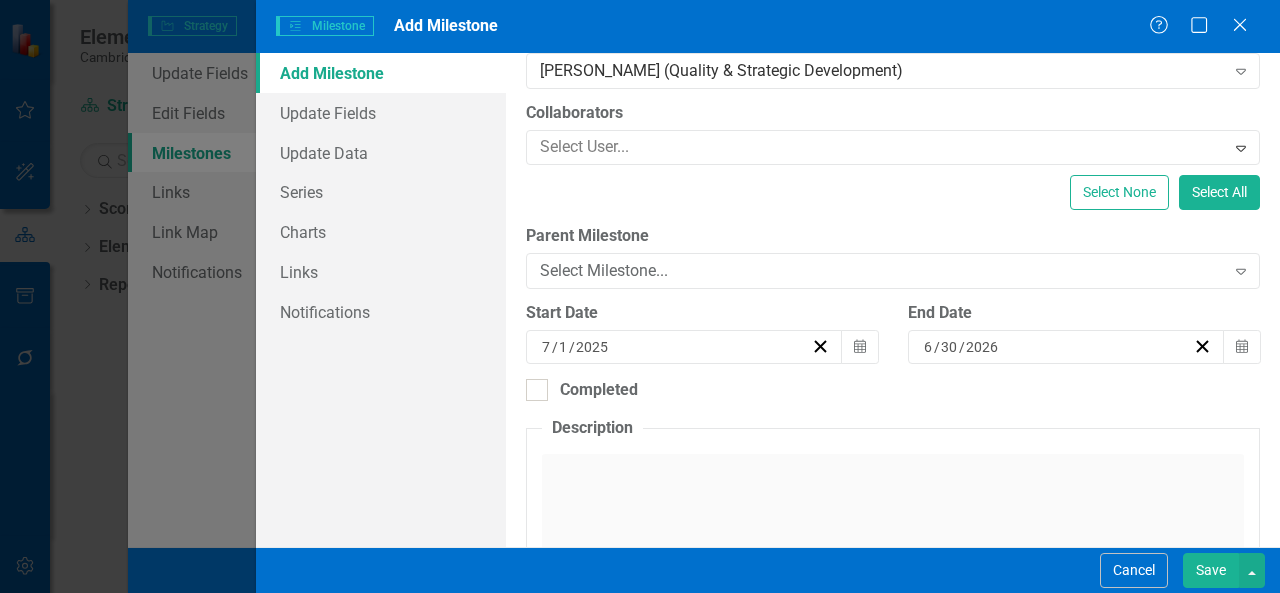 click on "Save" at bounding box center (1211, 570) 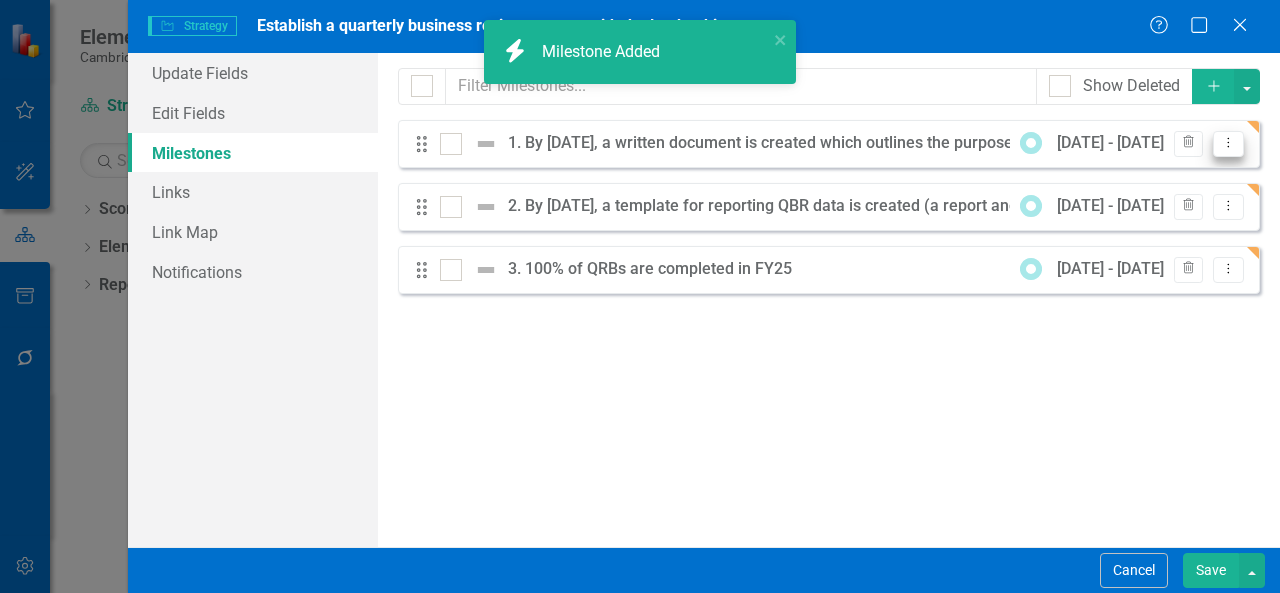 scroll, scrollTop: 0, scrollLeft: 0, axis: both 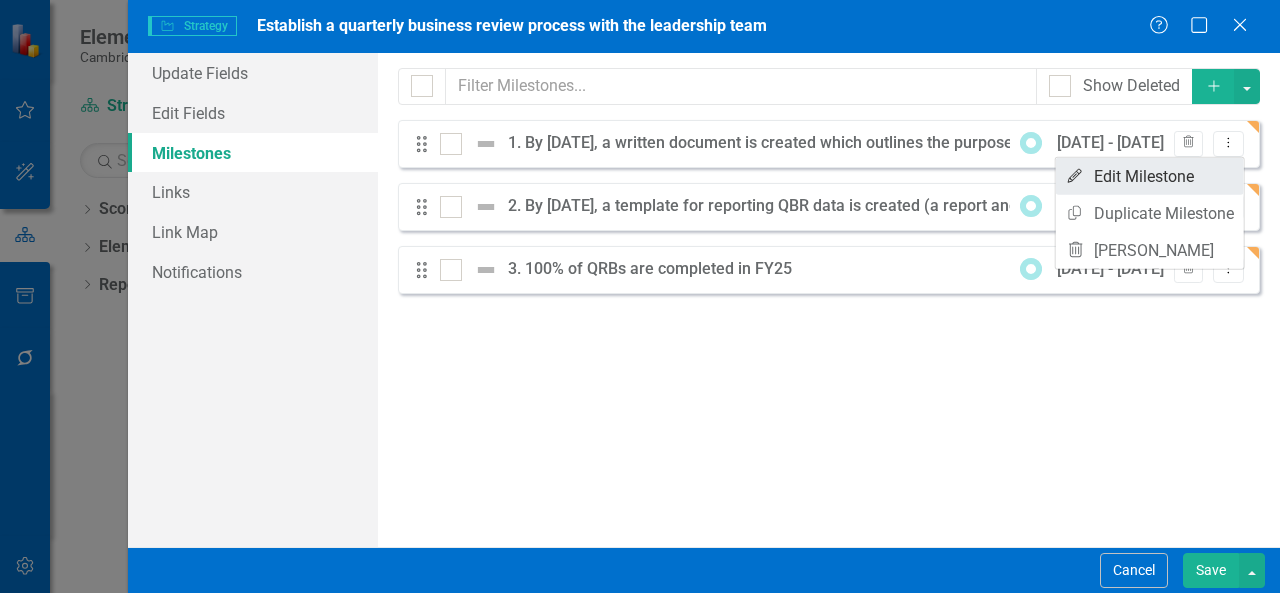 click on "Edit Edit Milestone" at bounding box center [1150, 176] 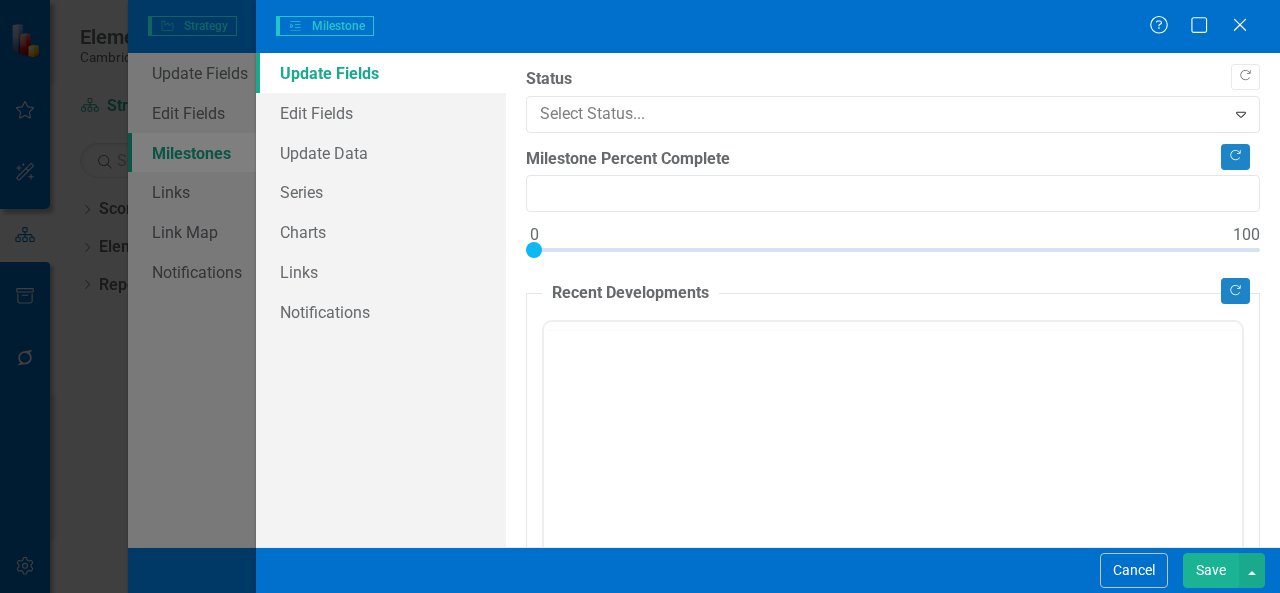 type on "0" 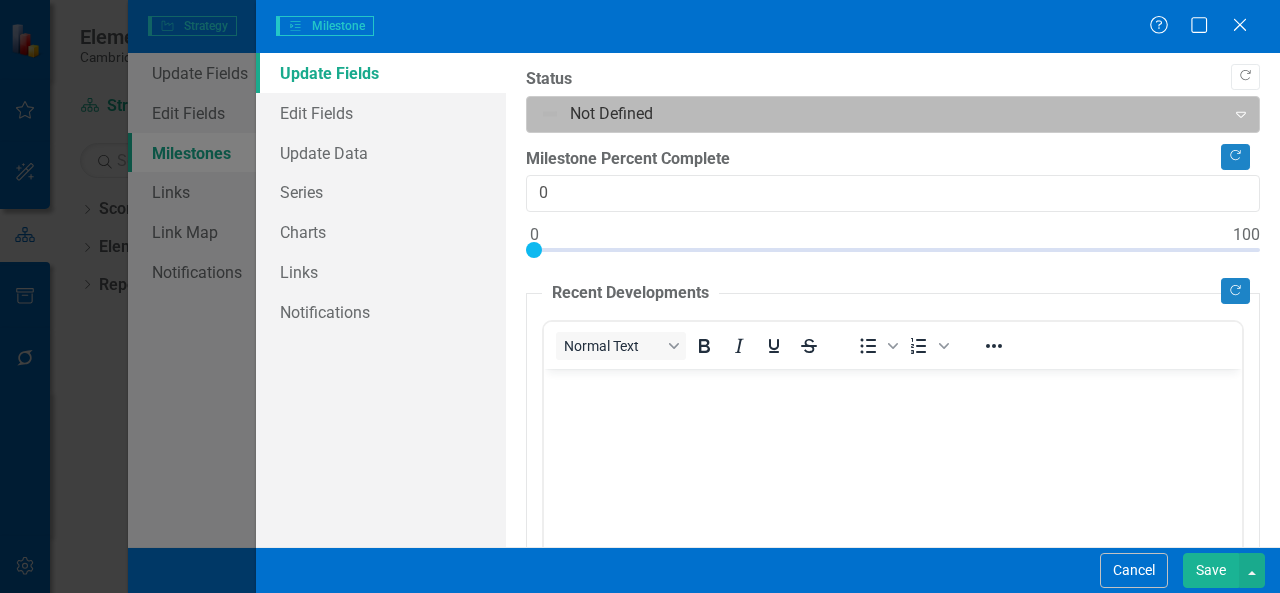 scroll, scrollTop: 0, scrollLeft: 0, axis: both 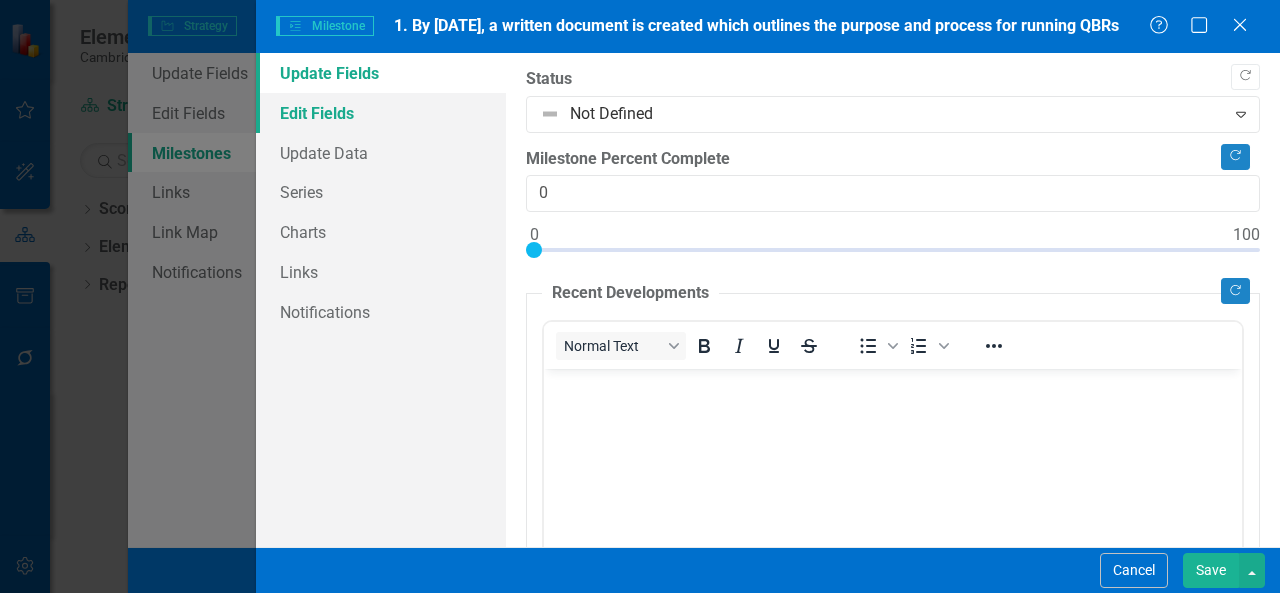 click on "Edit Fields" at bounding box center [381, 113] 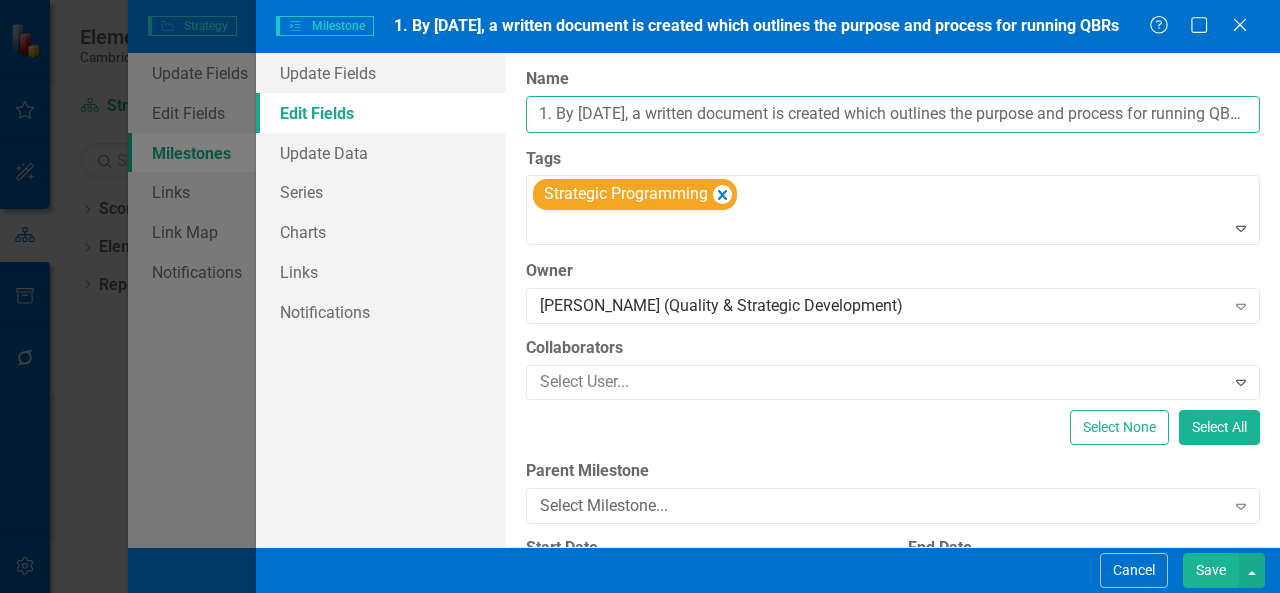 click on "1. By [DATE], a written document is created which outlines the purpose and process for running QBRs" at bounding box center (893, 114) 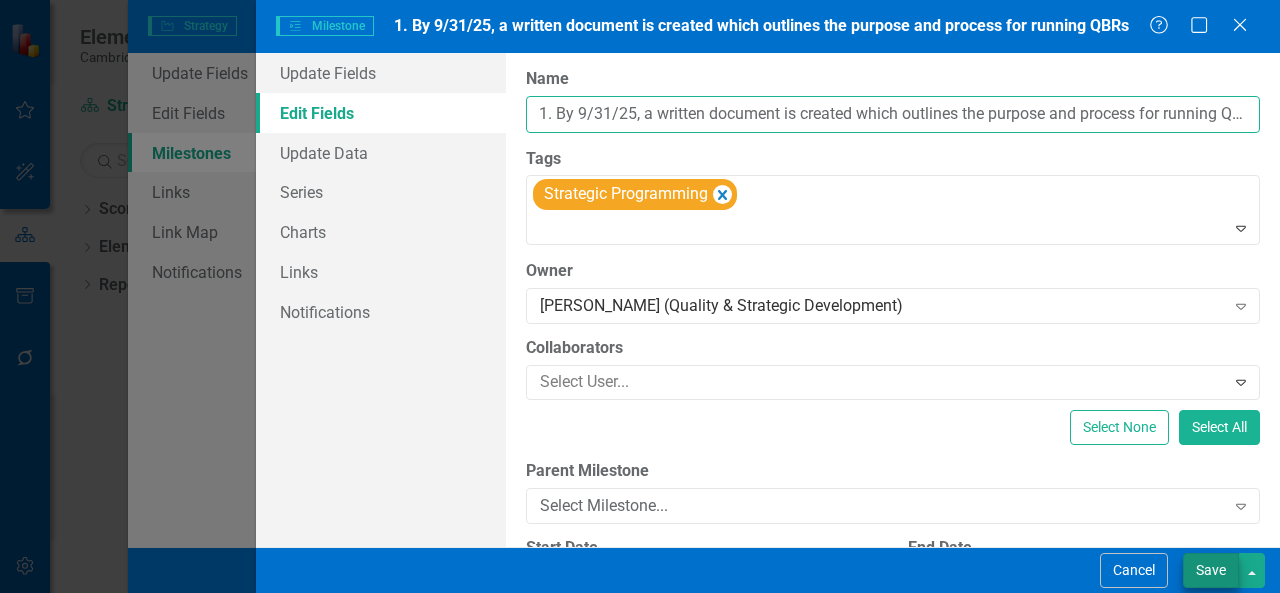 type on "1. By 9/31/25, a written document is created which outlines the purpose and process for running QBRs" 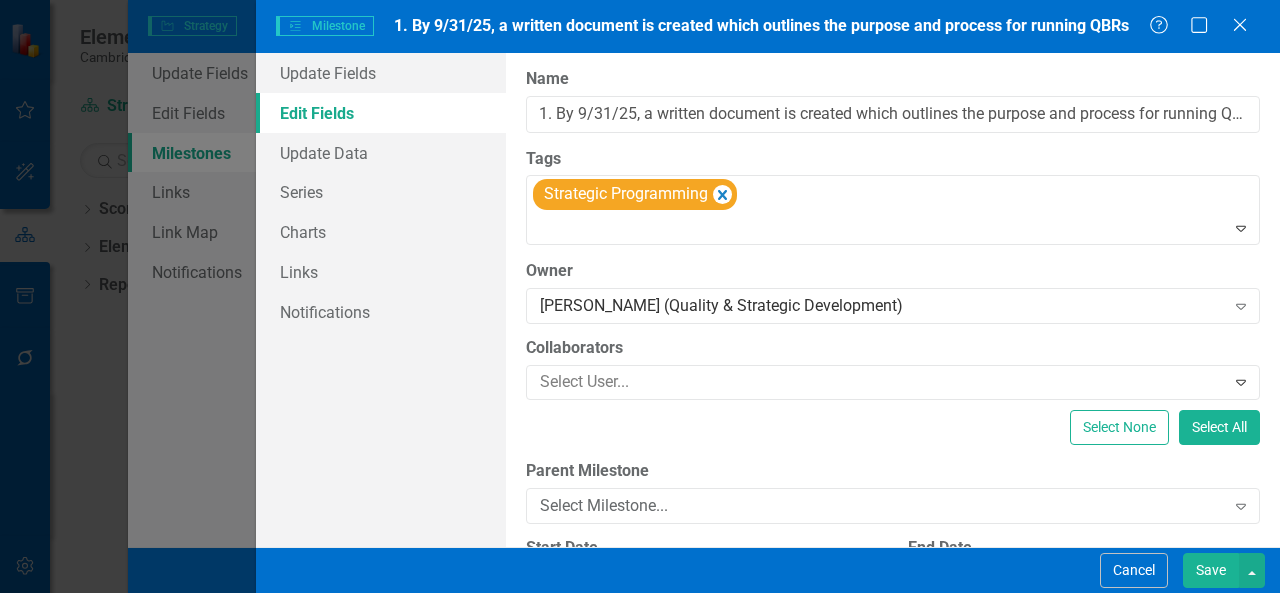 click on "Save" at bounding box center (1211, 570) 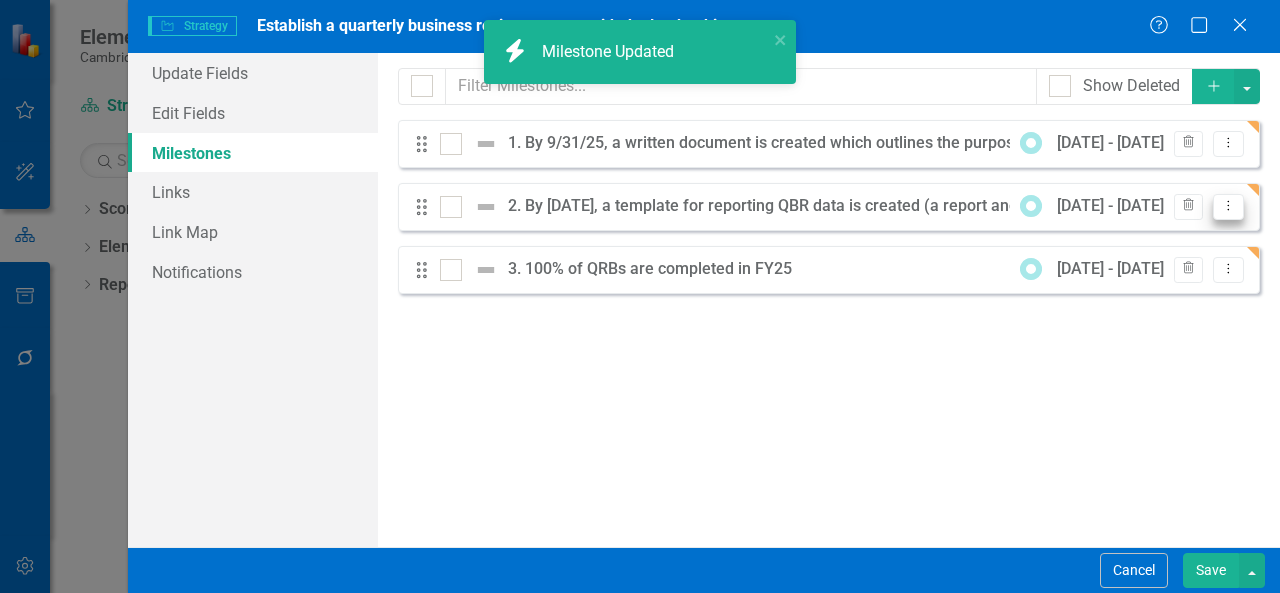 click 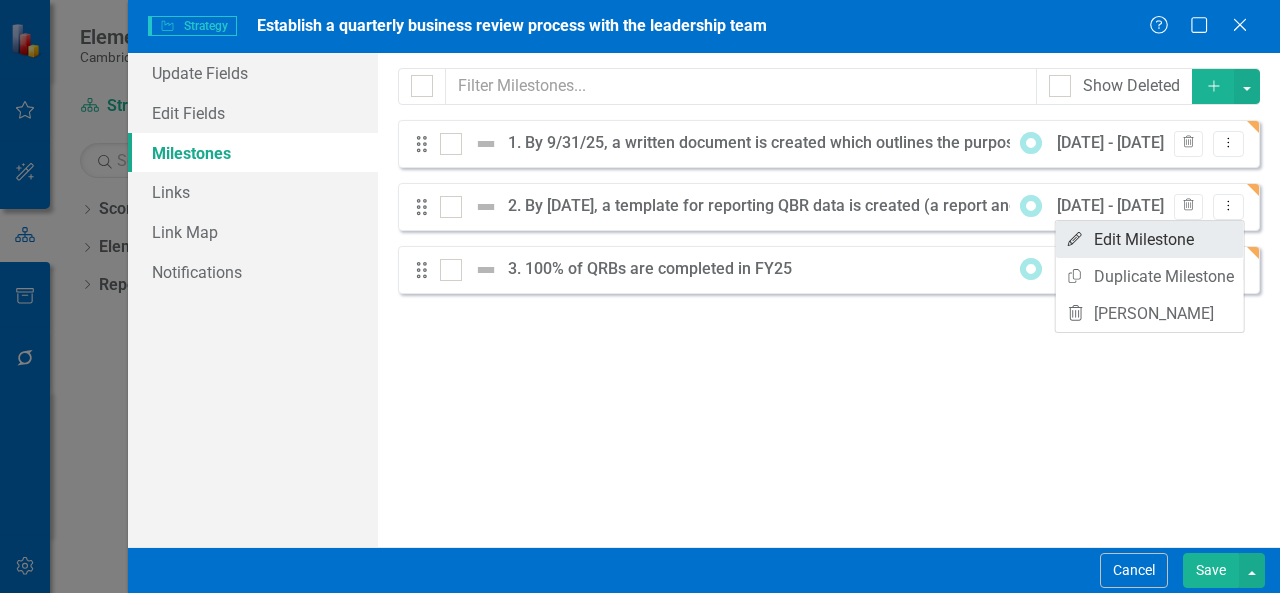click on "Edit Edit Milestone" at bounding box center [1150, 239] 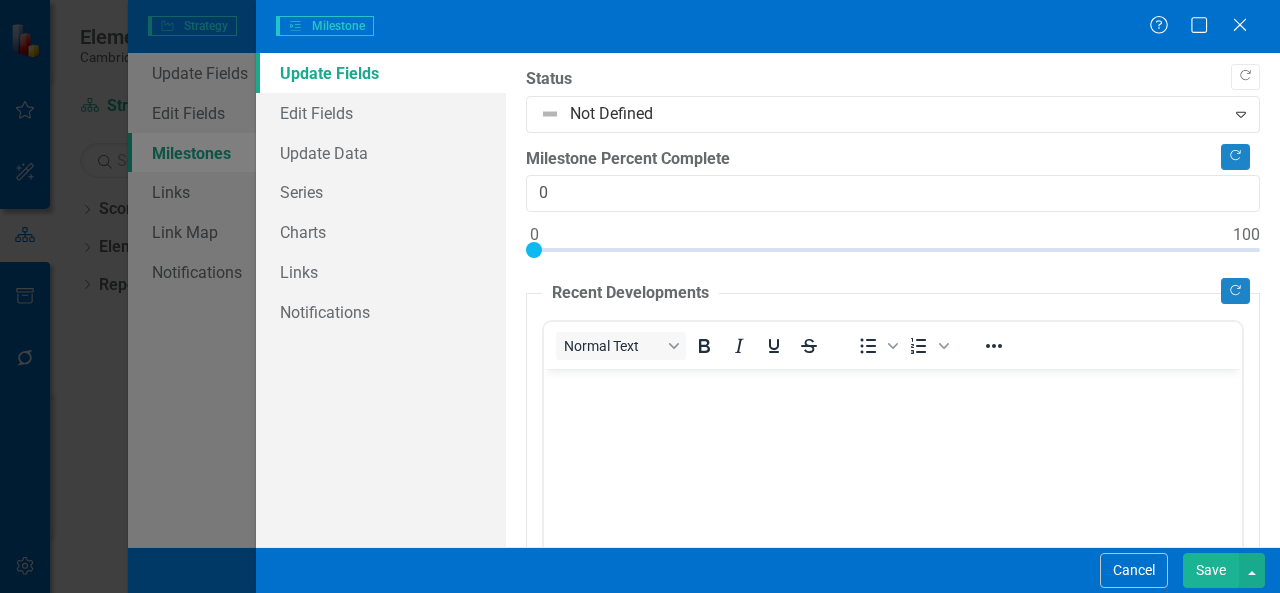 scroll, scrollTop: 0, scrollLeft: 0, axis: both 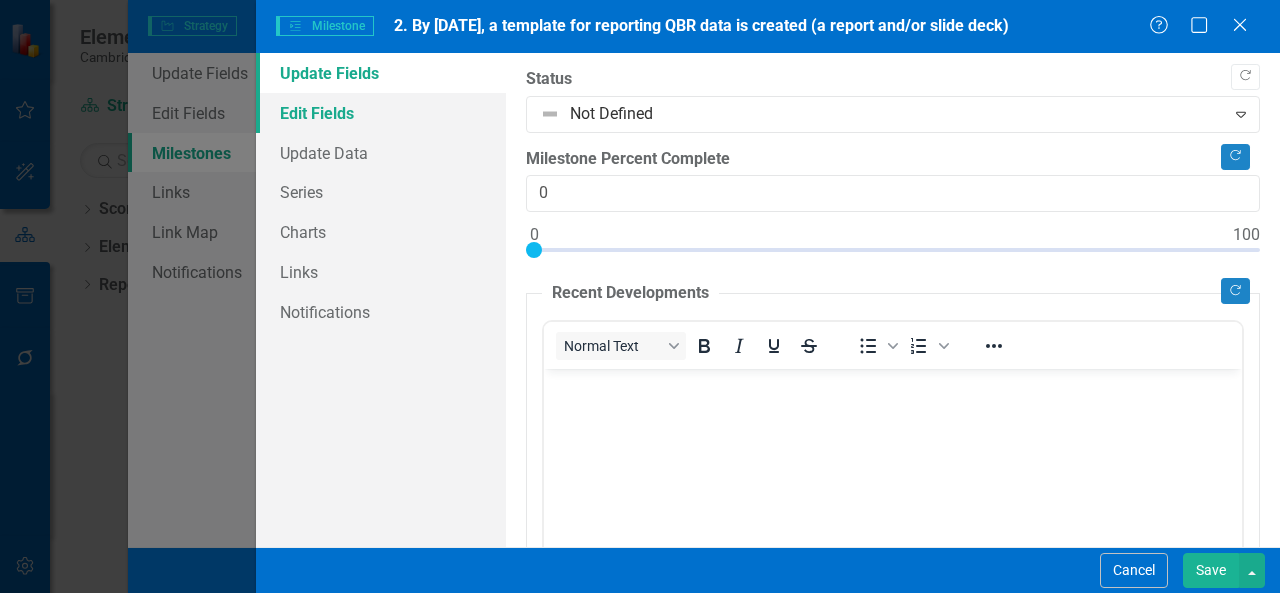 click on "Edit Fields" at bounding box center [381, 113] 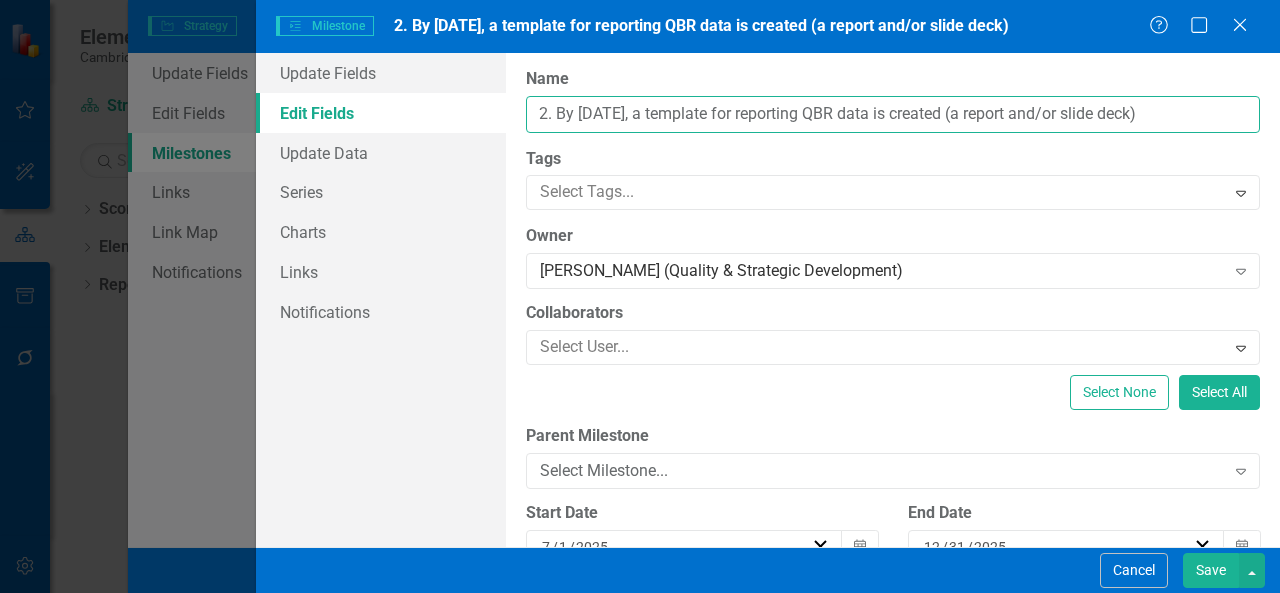 drag, startPoint x: 592, startPoint y: 116, endPoint x: 580, endPoint y: 116, distance: 12 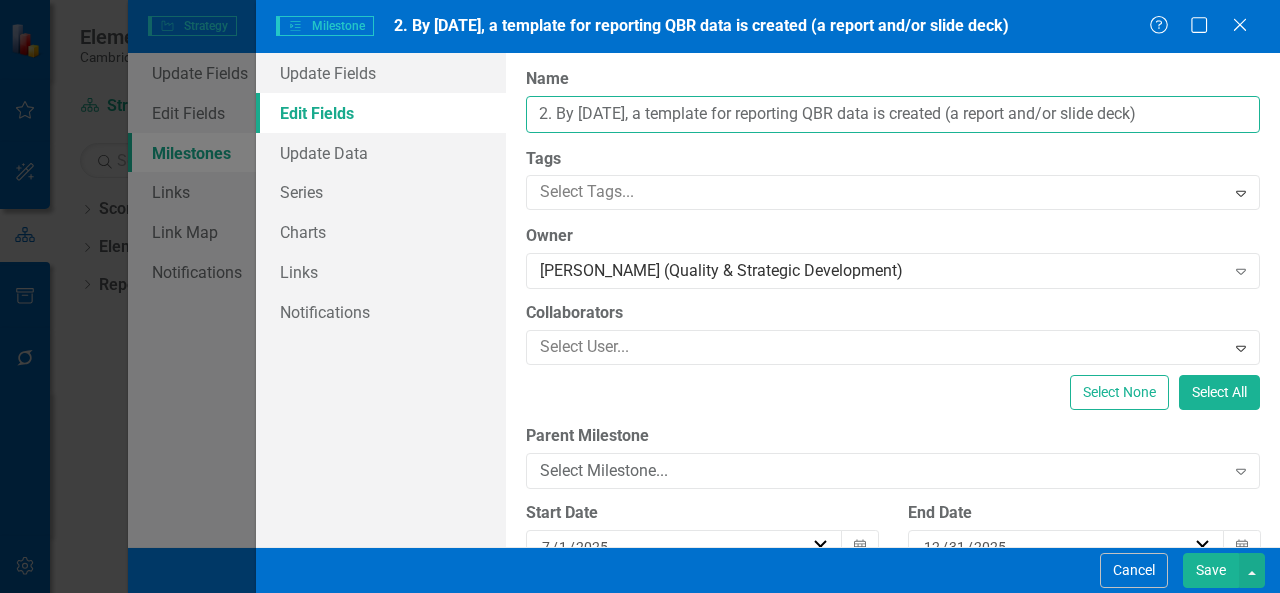 click on "2. By [DATE], a template for reporting QBR data is created (a report and/or slide deck)" at bounding box center (893, 114) 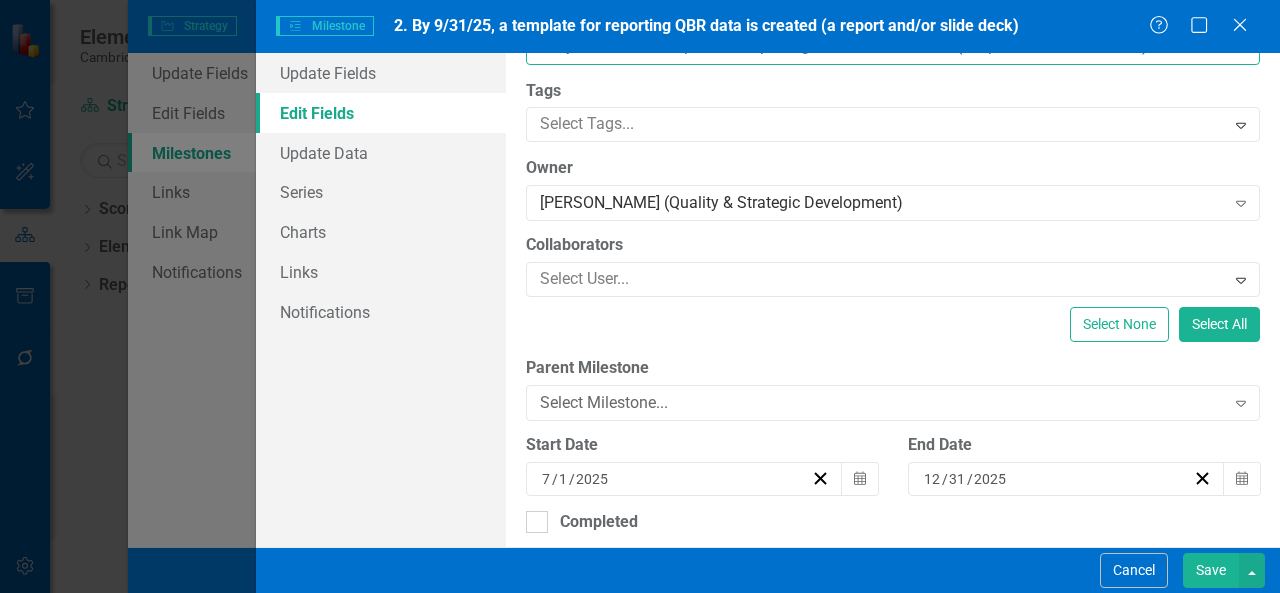 scroll, scrollTop: 100, scrollLeft: 0, axis: vertical 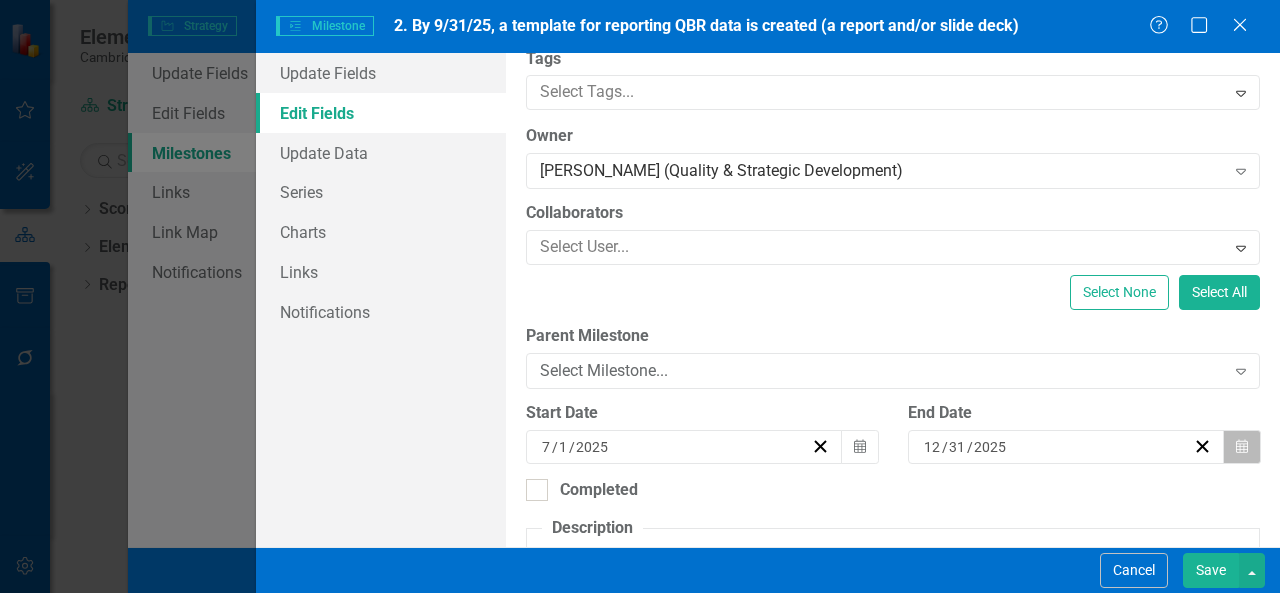 click on "Calendar" at bounding box center (1242, 447) 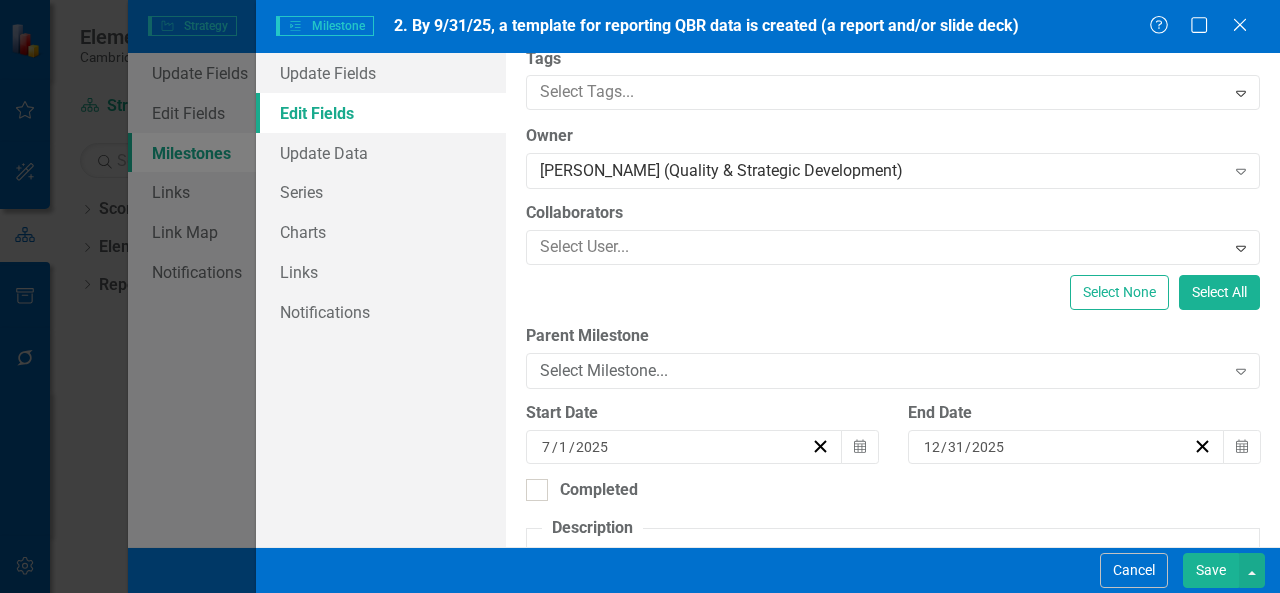 click on "‹" at bounding box center [976, 486] 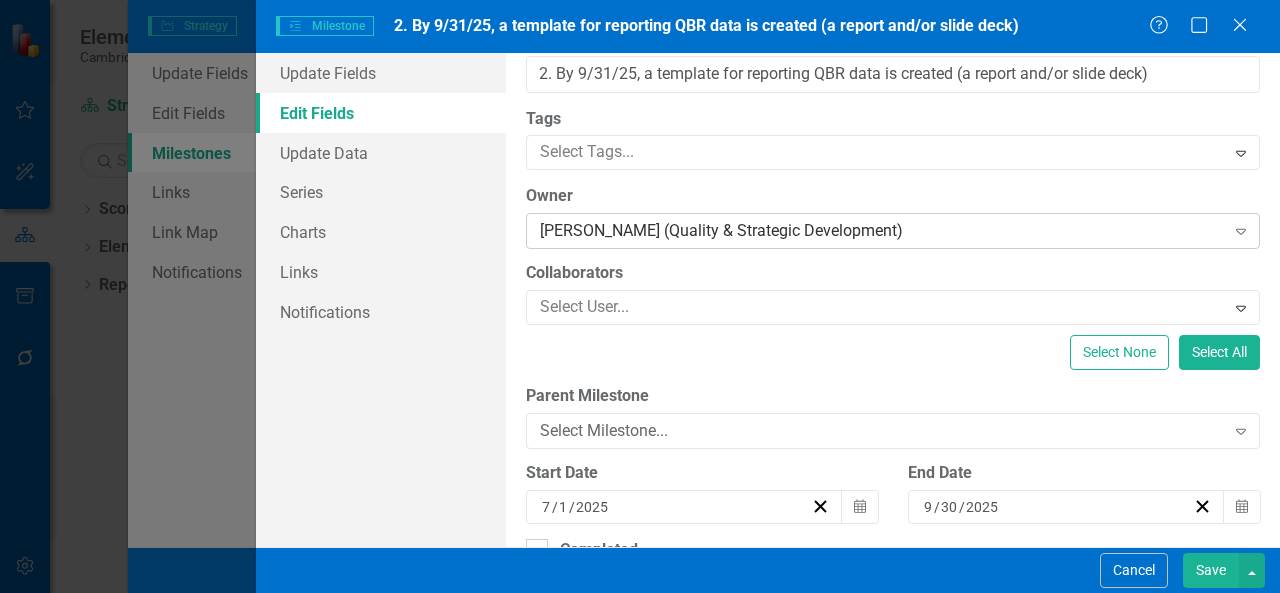 scroll, scrollTop: 0, scrollLeft: 0, axis: both 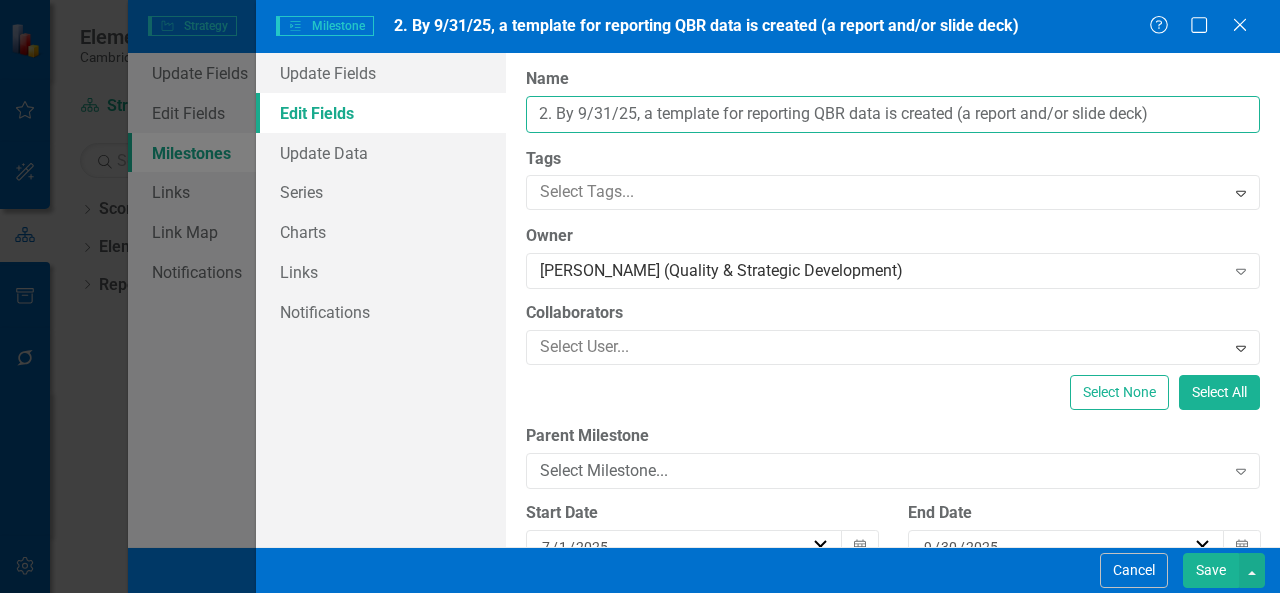 click on "2. By 9/31/25, a template for reporting QBR data is created (a report and/or slide deck)" at bounding box center (893, 114) 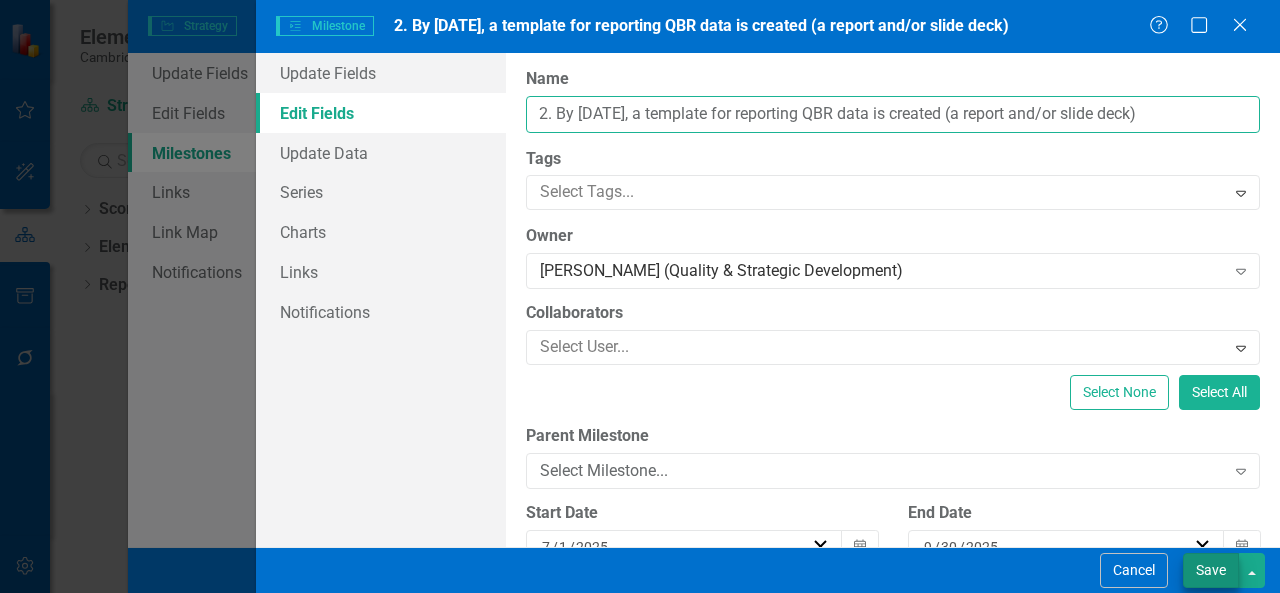 type on "2. By 9/30/25, a template for reporting QBR data is created (a report and/or slide deck)" 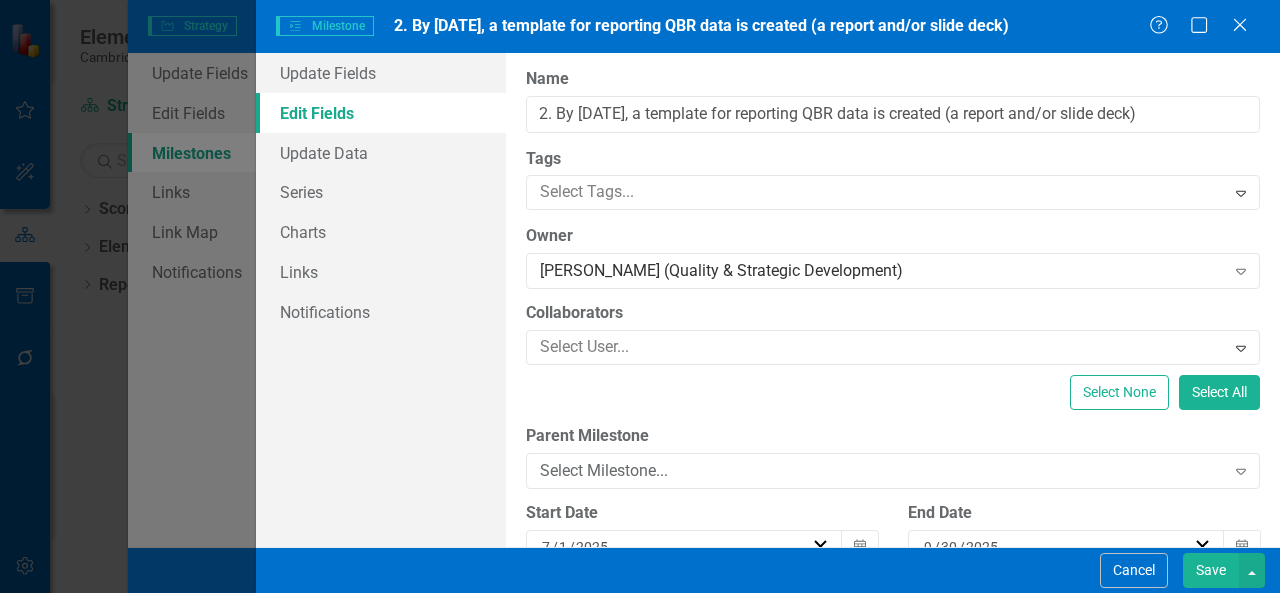 click on "Save" at bounding box center [1211, 570] 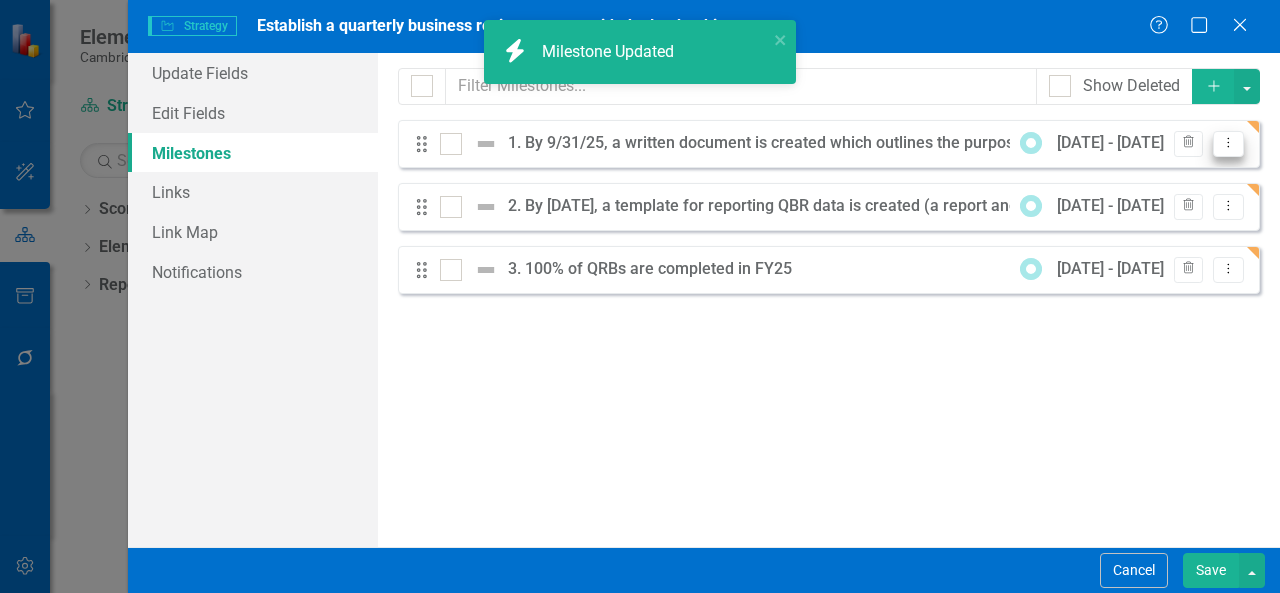 click on "Dropdown Menu" 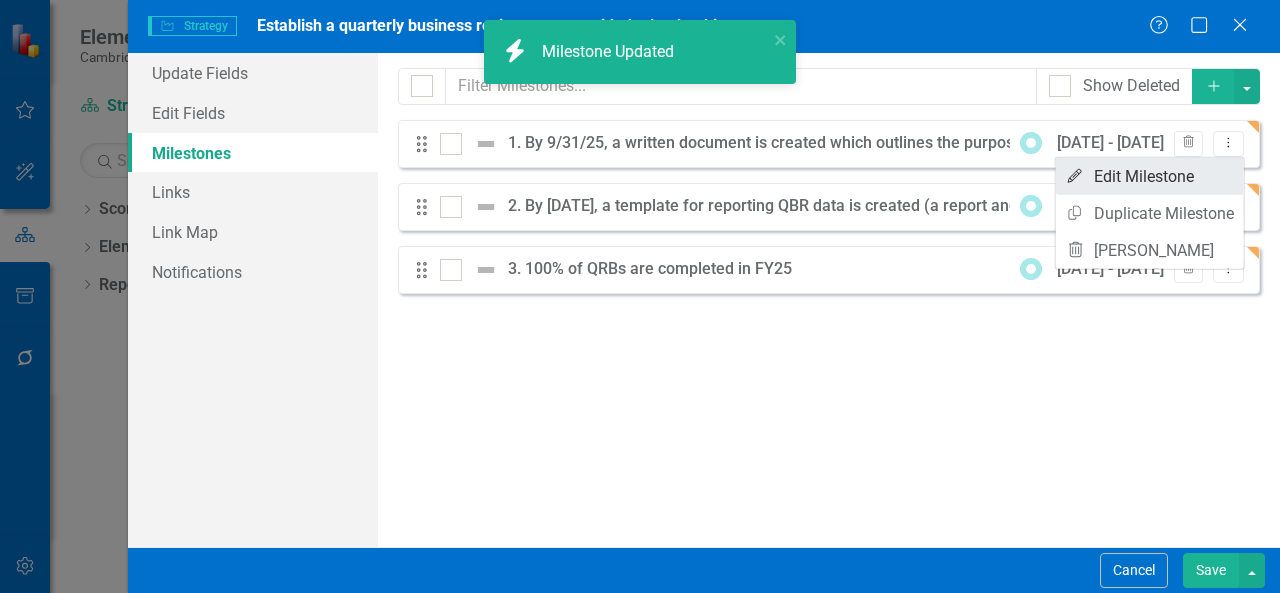 click on "Edit Edit Milestone" at bounding box center [1150, 176] 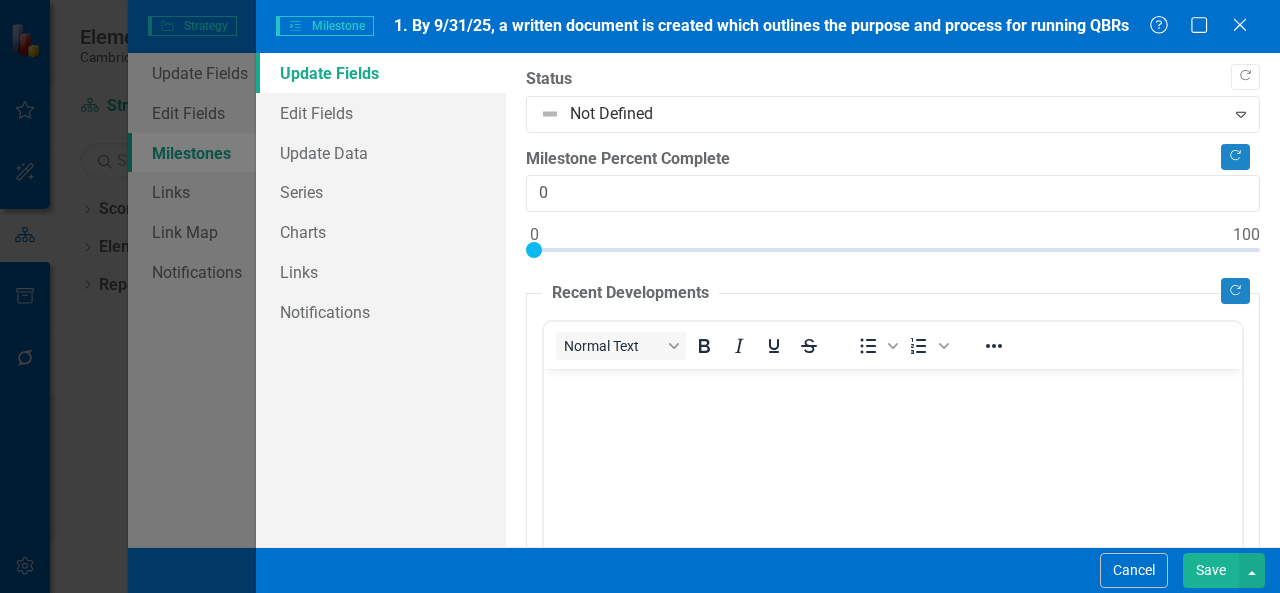 scroll, scrollTop: 0, scrollLeft: 0, axis: both 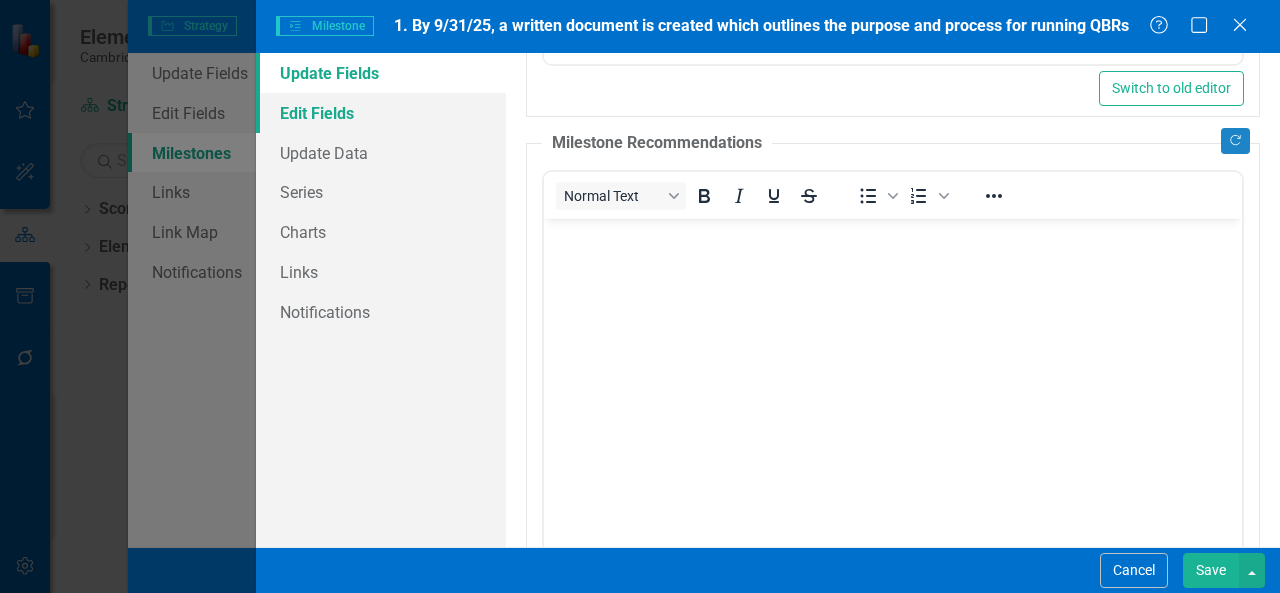click on "Edit Fields" at bounding box center [381, 113] 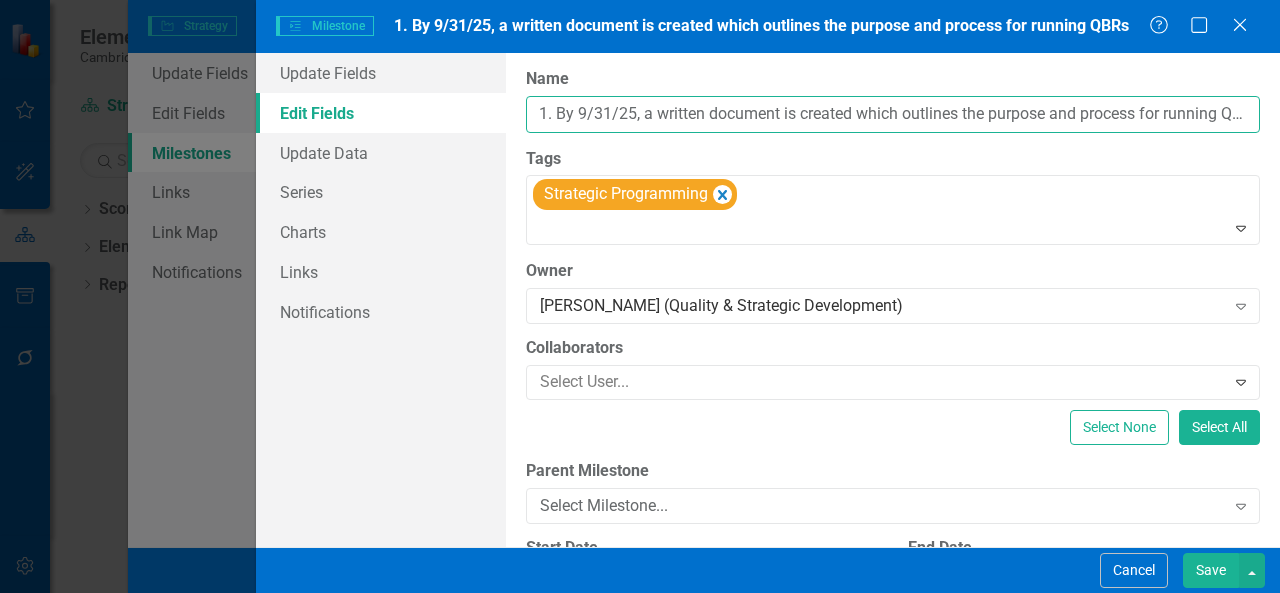 click on "1. By 9/31/25, a written document is created which outlines the purpose and process for running QBRs" at bounding box center (893, 114) 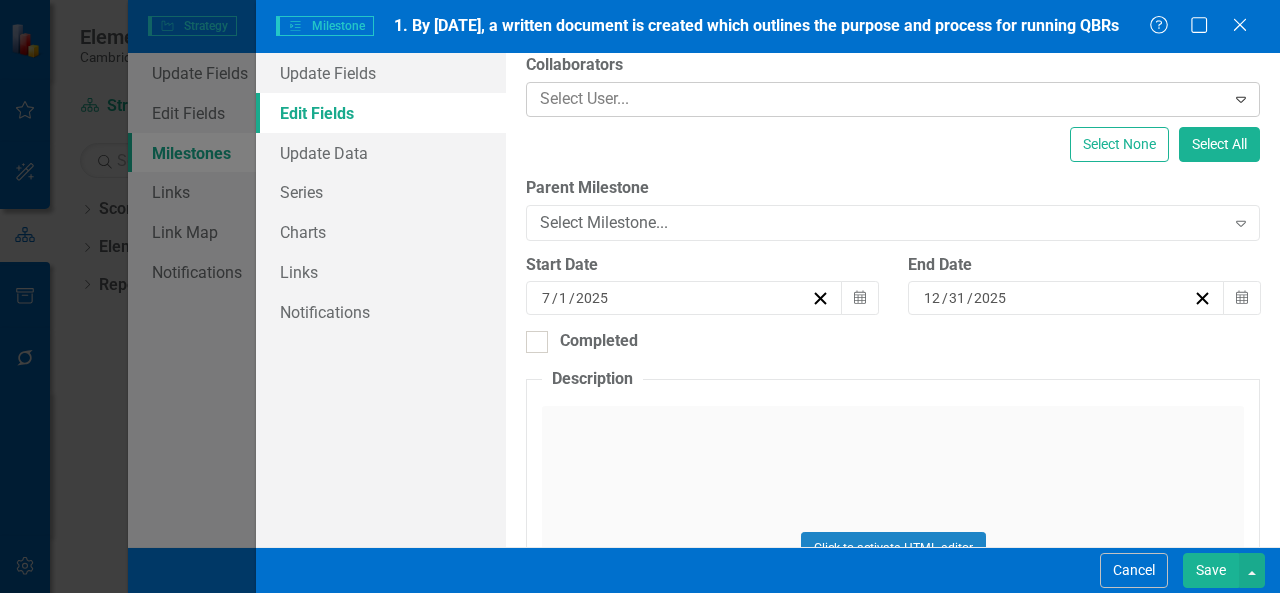 scroll, scrollTop: 300, scrollLeft: 0, axis: vertical 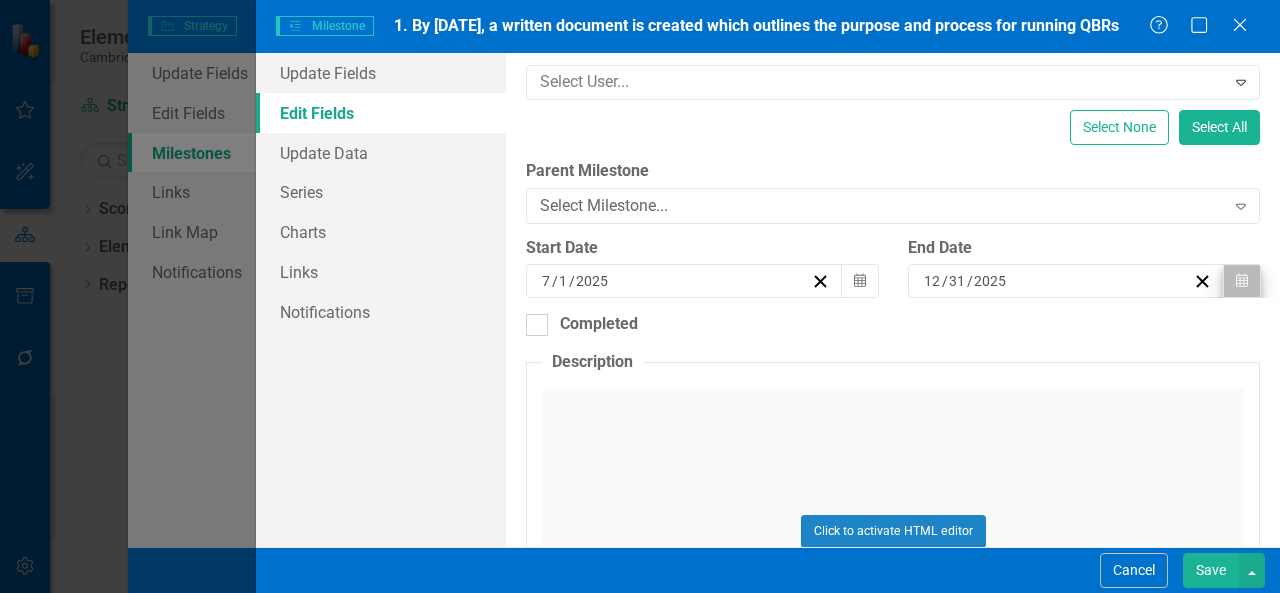 type on "1. By 9/30/25, a written document is created which outlines the purpose and process for running QBRs" 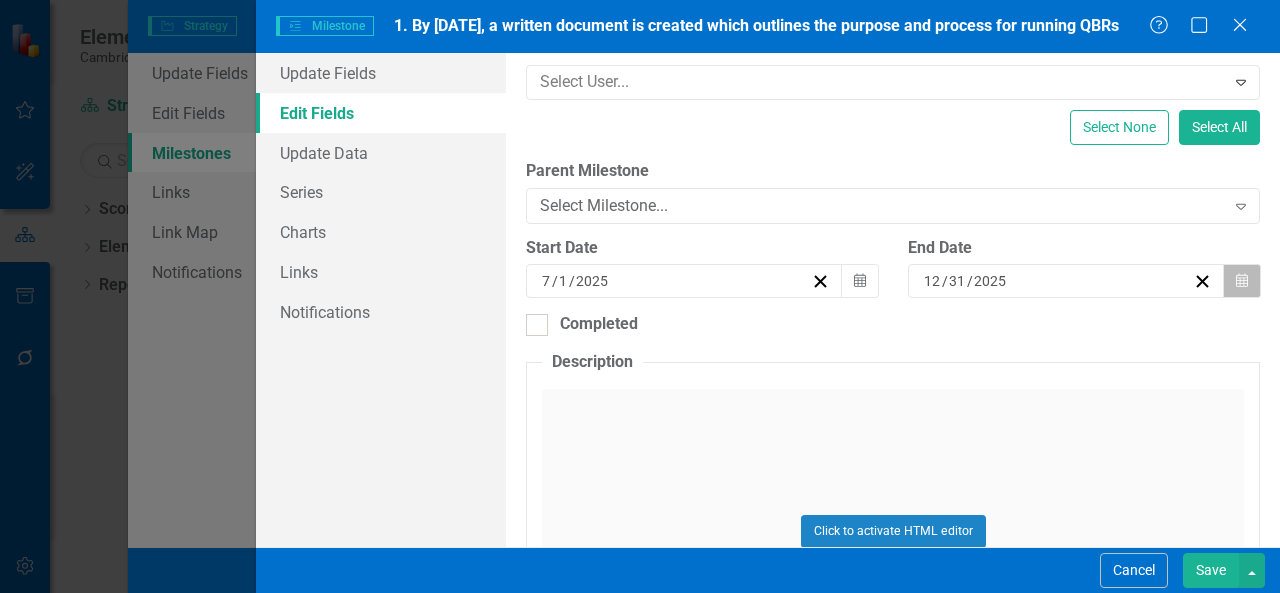 click on "Calendar" at bounding box center (1242, 281) 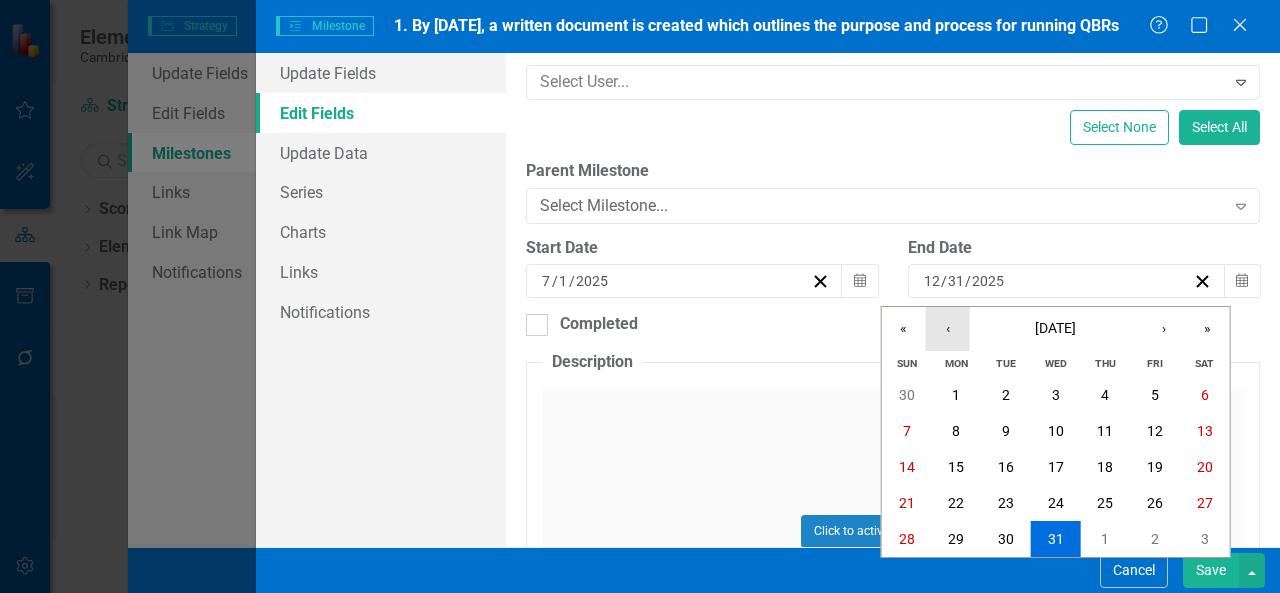 click on "‹" at bounding box center [948, 329] 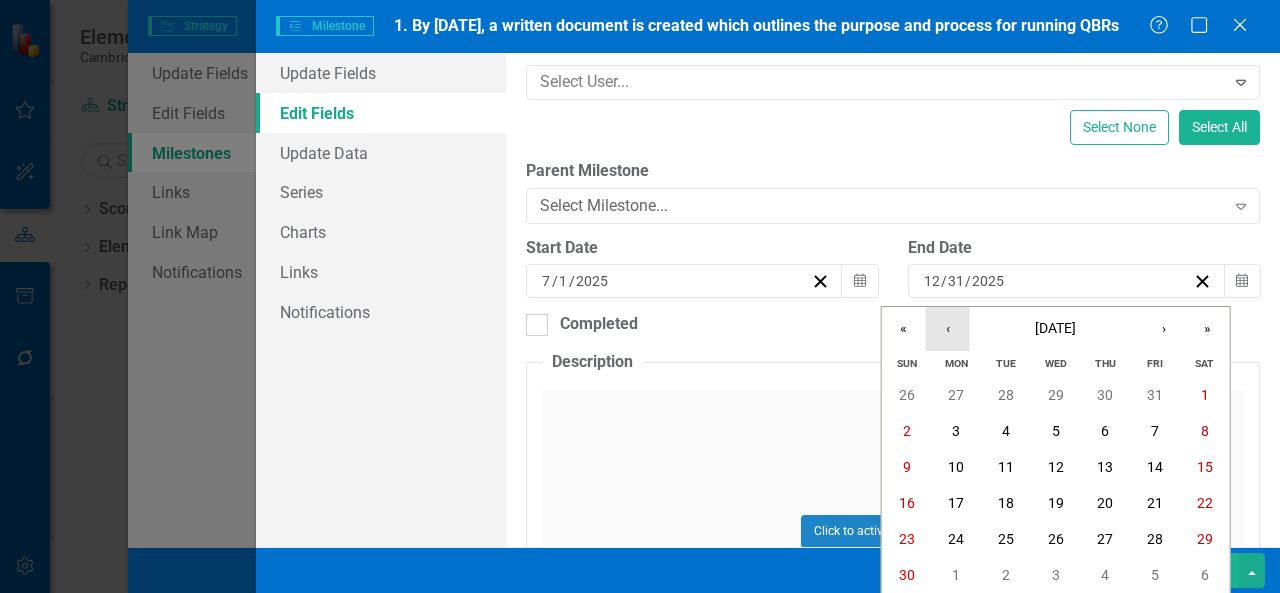 click on "‹" at bounding box center [948, 329] 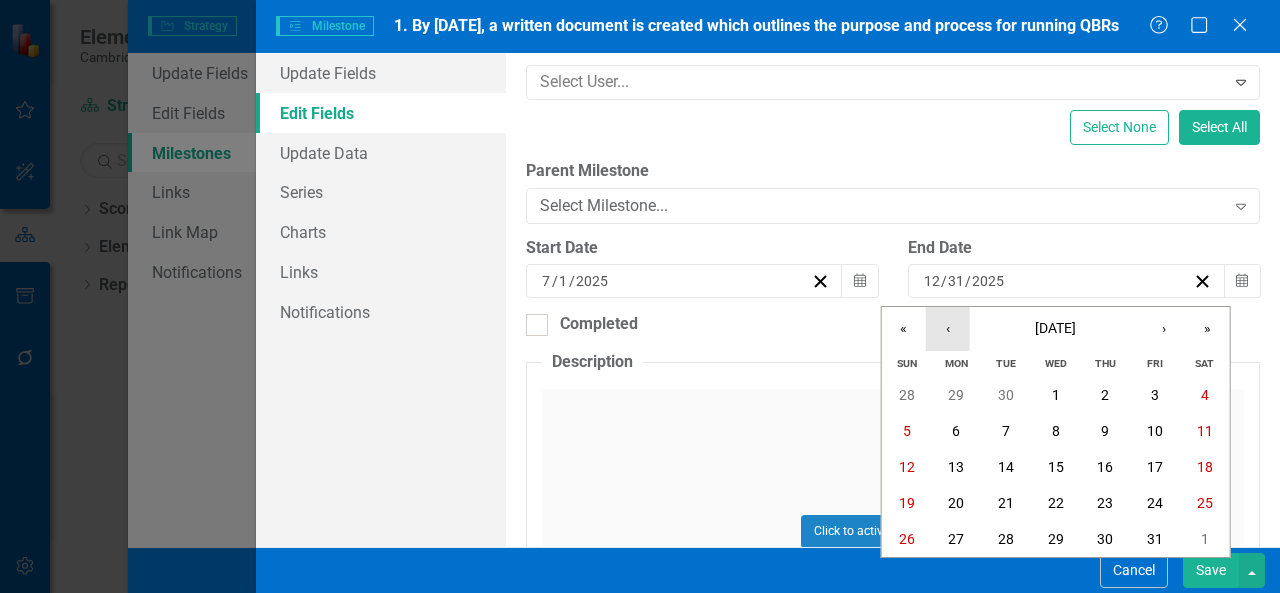 click on "‹" at bounding box center (948, 329) 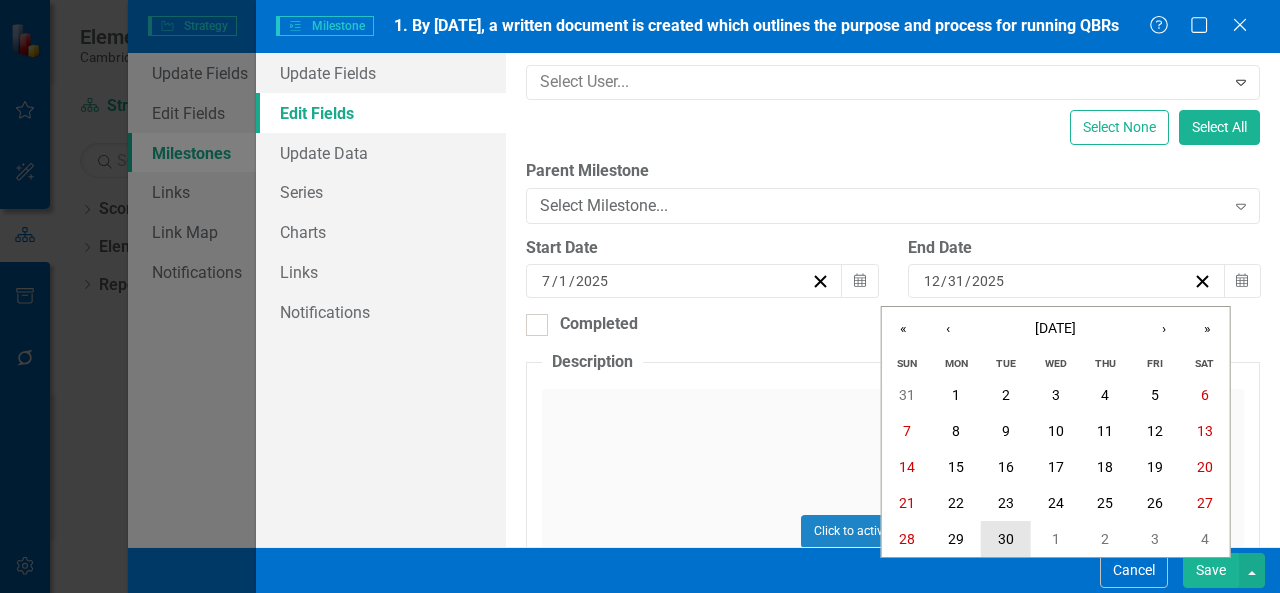 click on "30" at bounding box center [1006, 539] 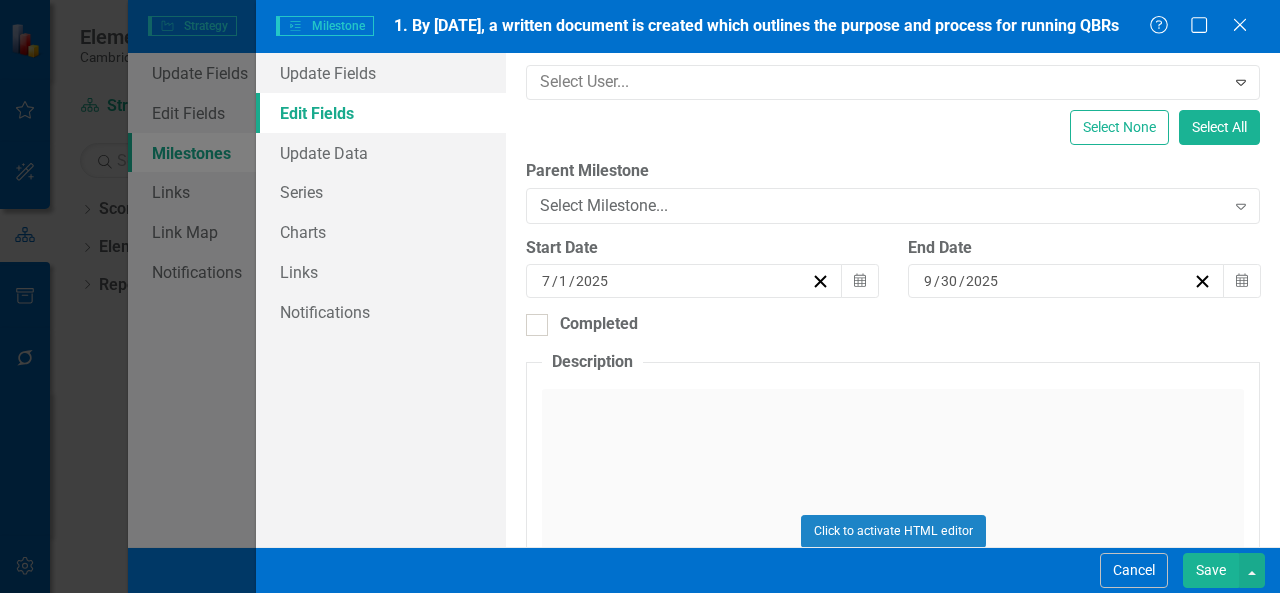 click on "Save" at bounding box center [1211, 570] 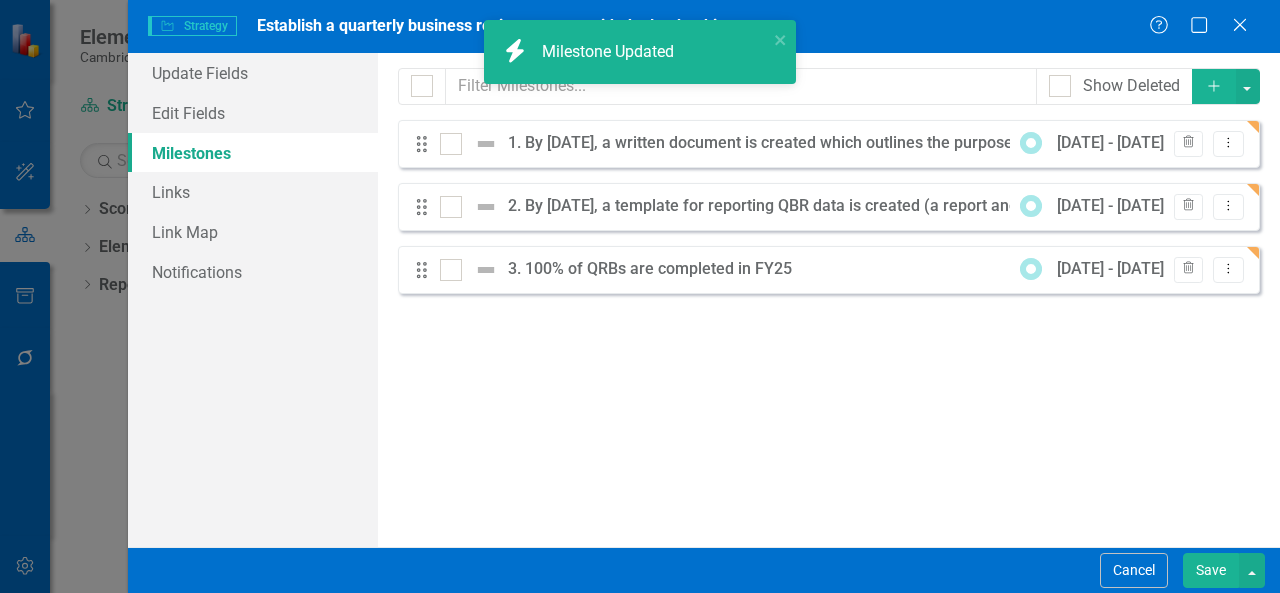 click on "Add" 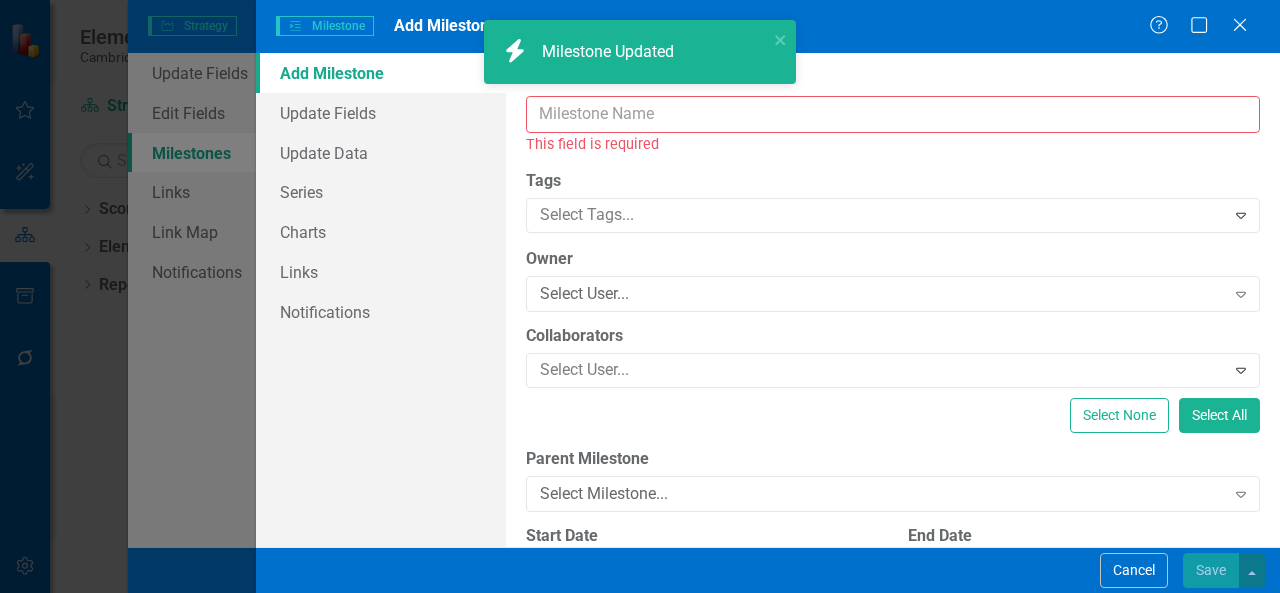 click on "Name" at bounding box center (893, 114) 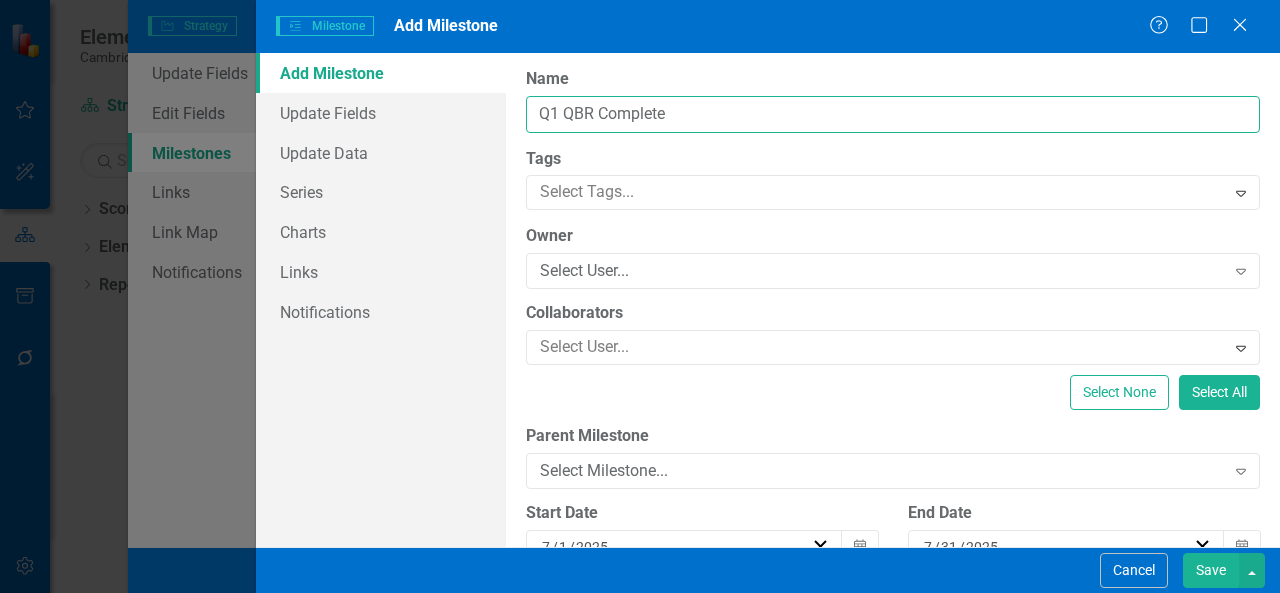 scroll, scrollTop: 100, scrollLeft: 0, axis: vertical 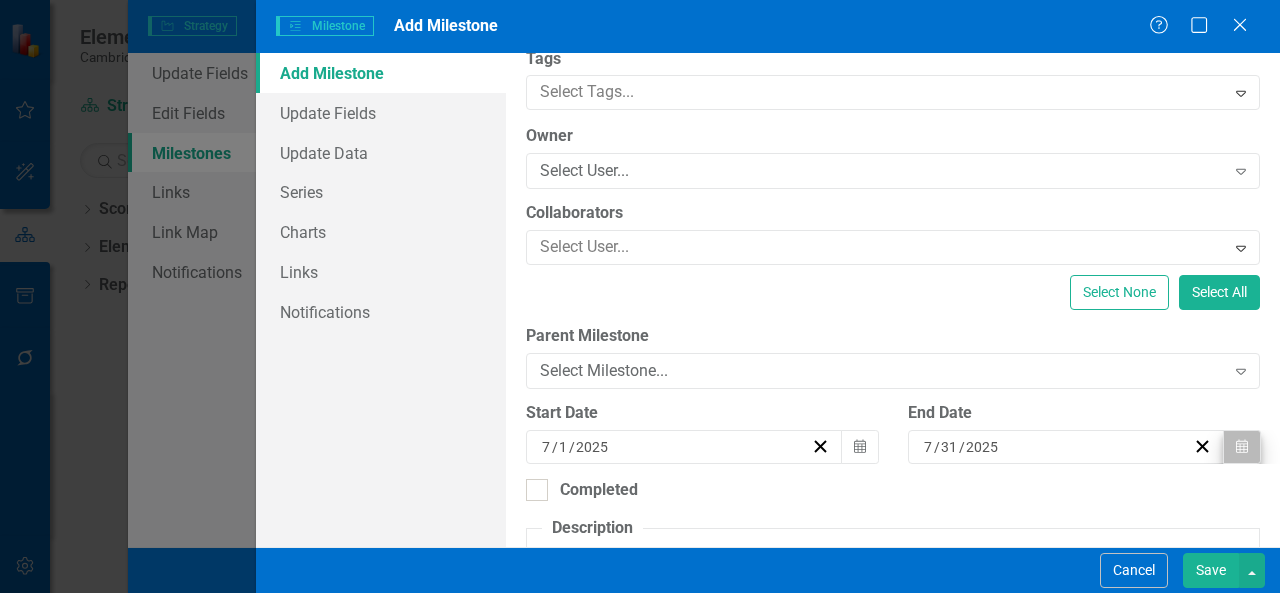 type on "Q1 QBR Complete" 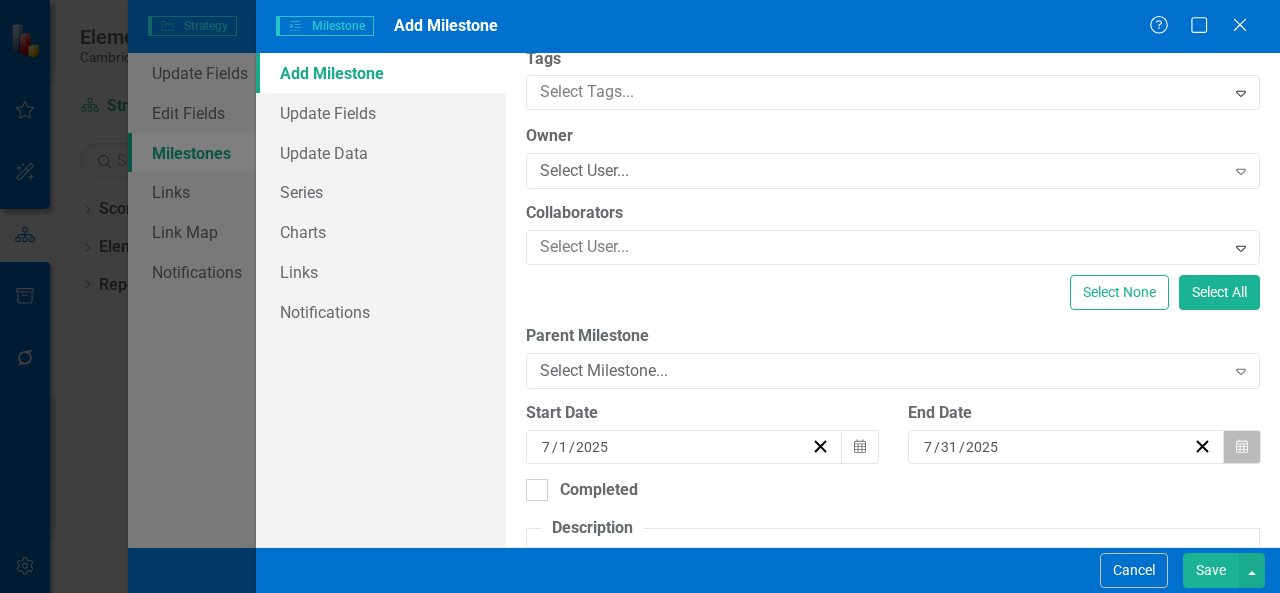 click 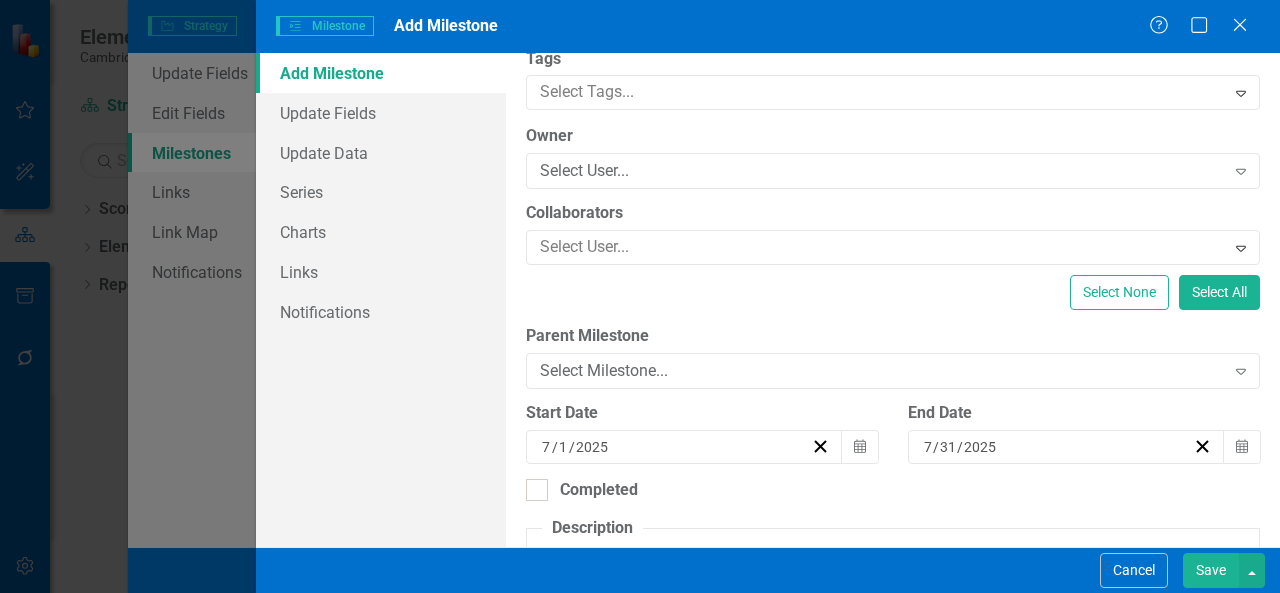 click on "›" at bounding box center [1192, 486] 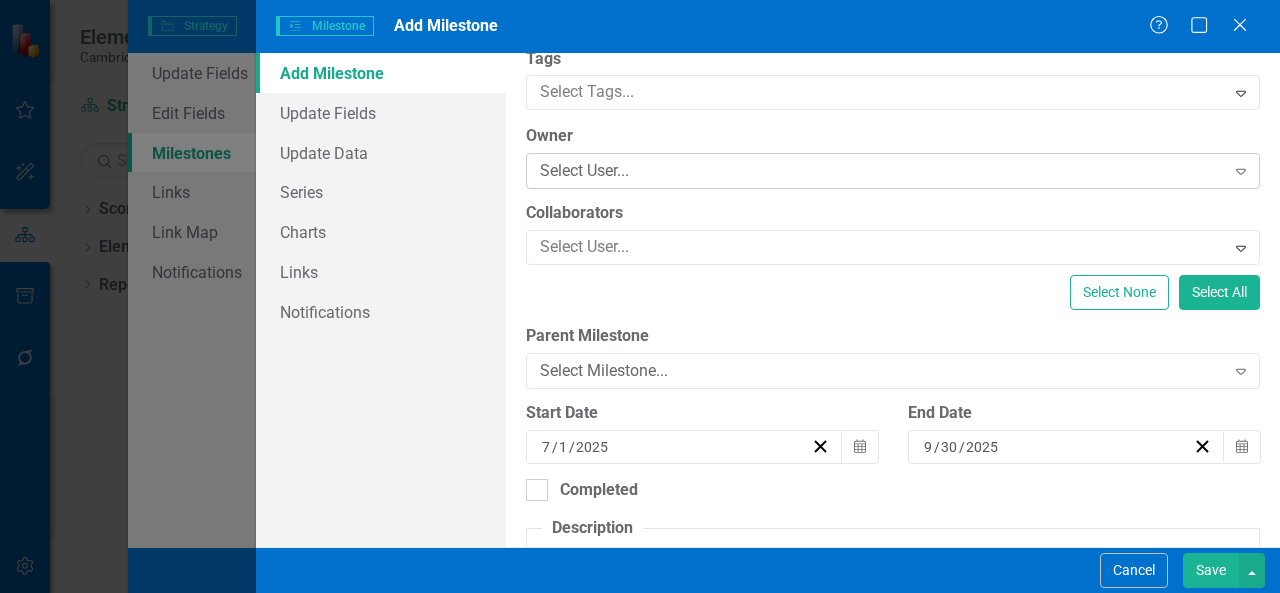 click on "Select User..." at bounding box center [882, 171] 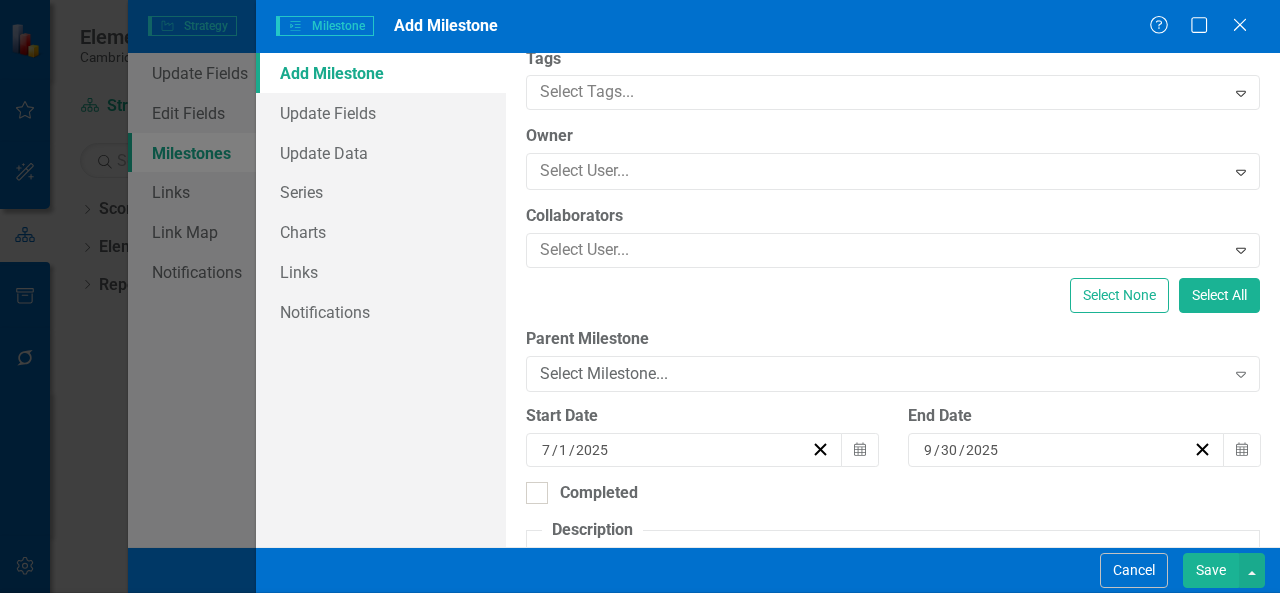 click on "[PERSON_NAME] (Quality & Strategic Development)" at bounding box center [644, 708] 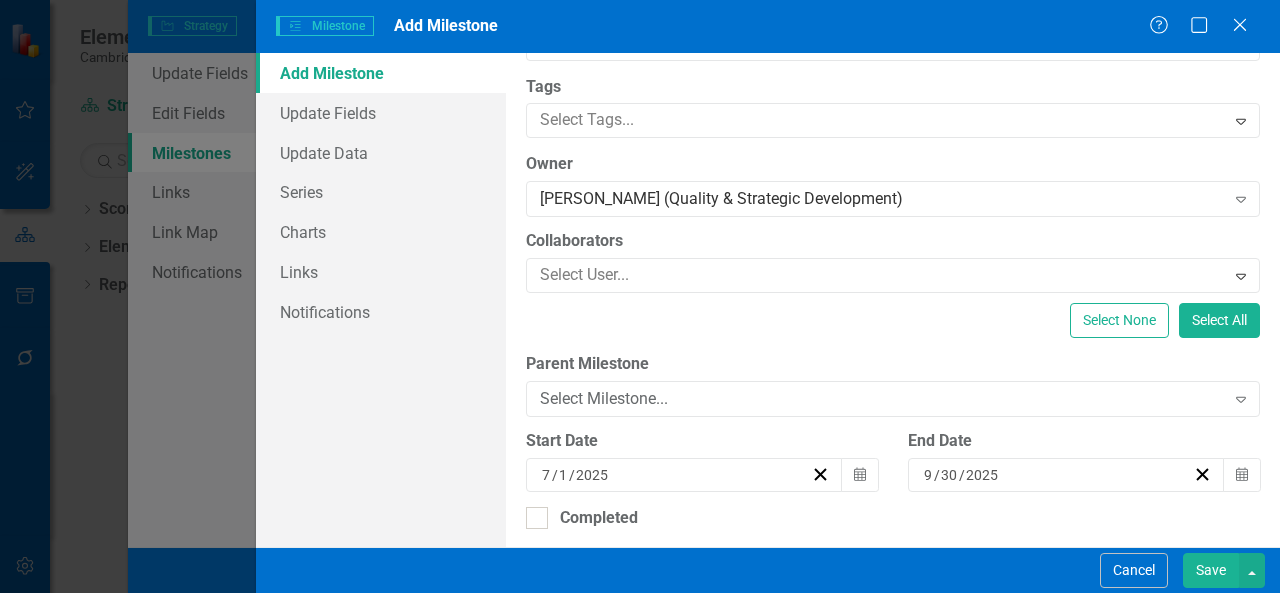 scroll, scrollTop: 0, scrollLeft: 0, axis: both 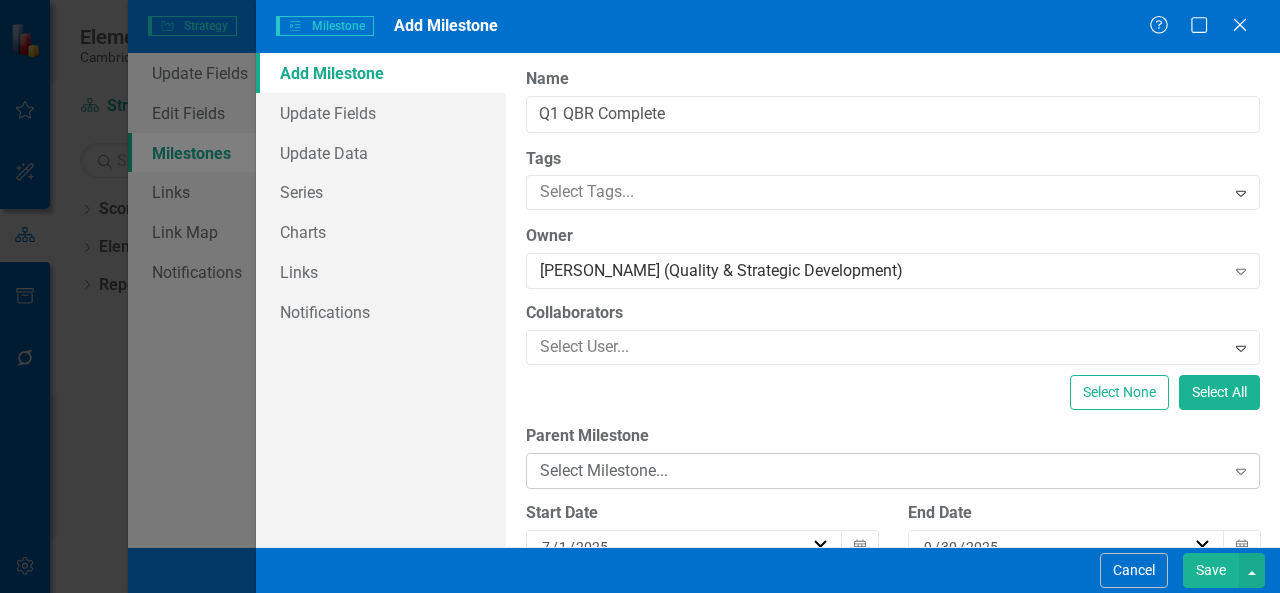 click on "Select Milestone..." at bounding box center (882, 471) 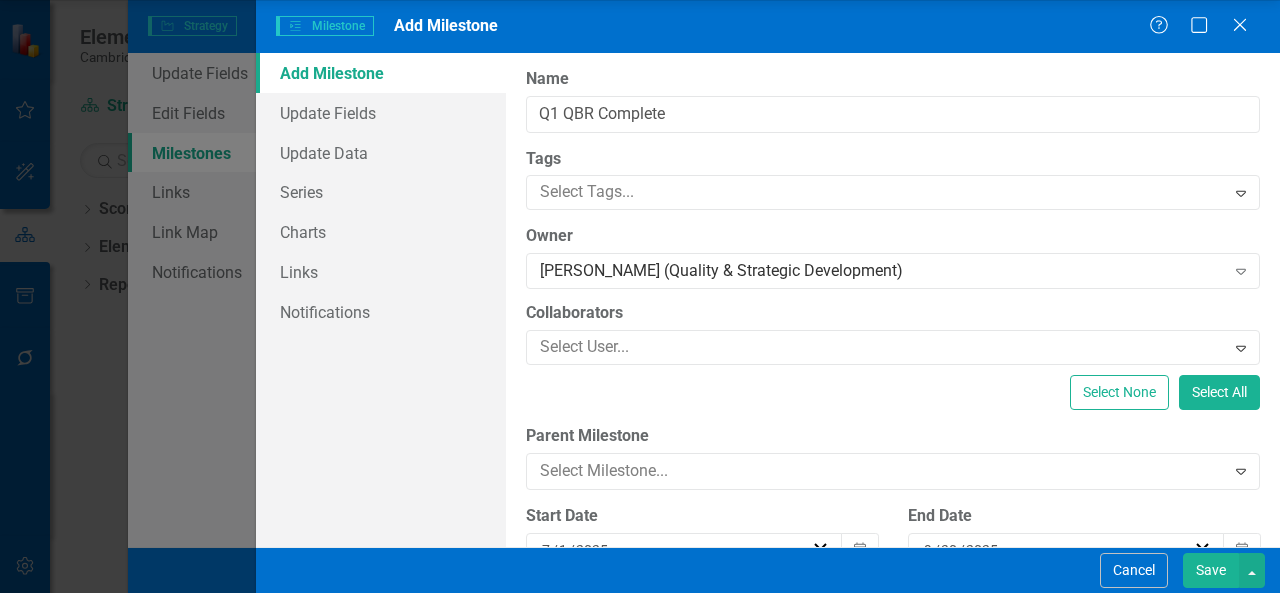 click on "3. 100% of QRBs are completed in FY25" at bounding box center (644, -17) 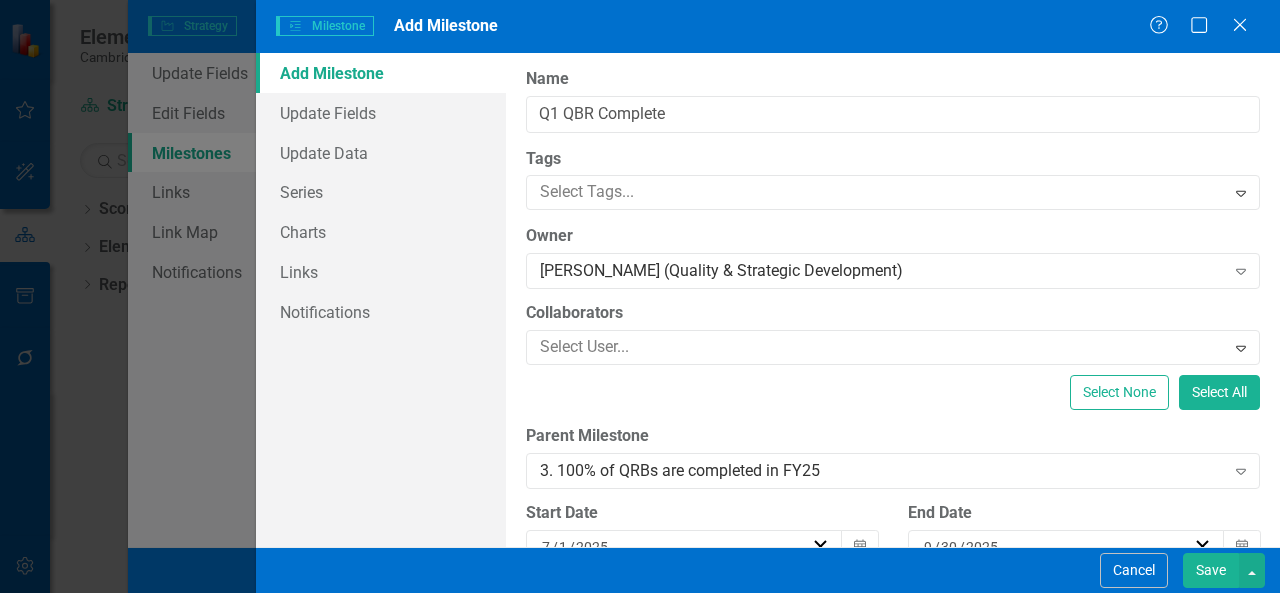 click on "Save" at bounding box center [1211, 570] 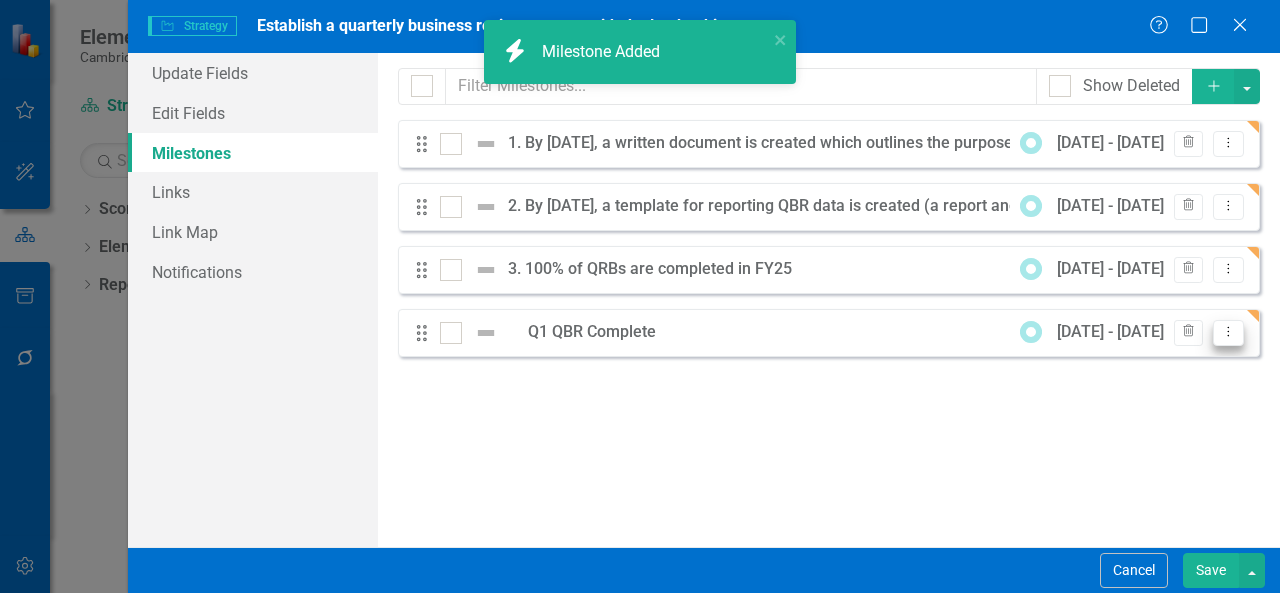 click on "Dropdown Menu" 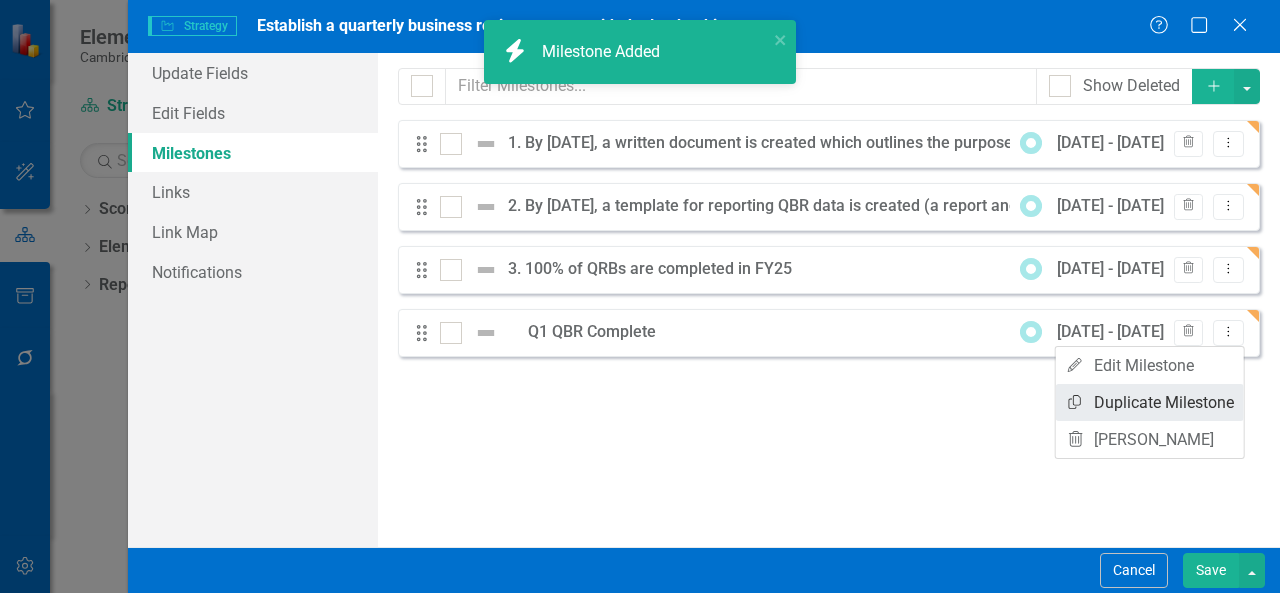 click on "Copy Duplicate Milestone" at bounding box center [1150, 402] 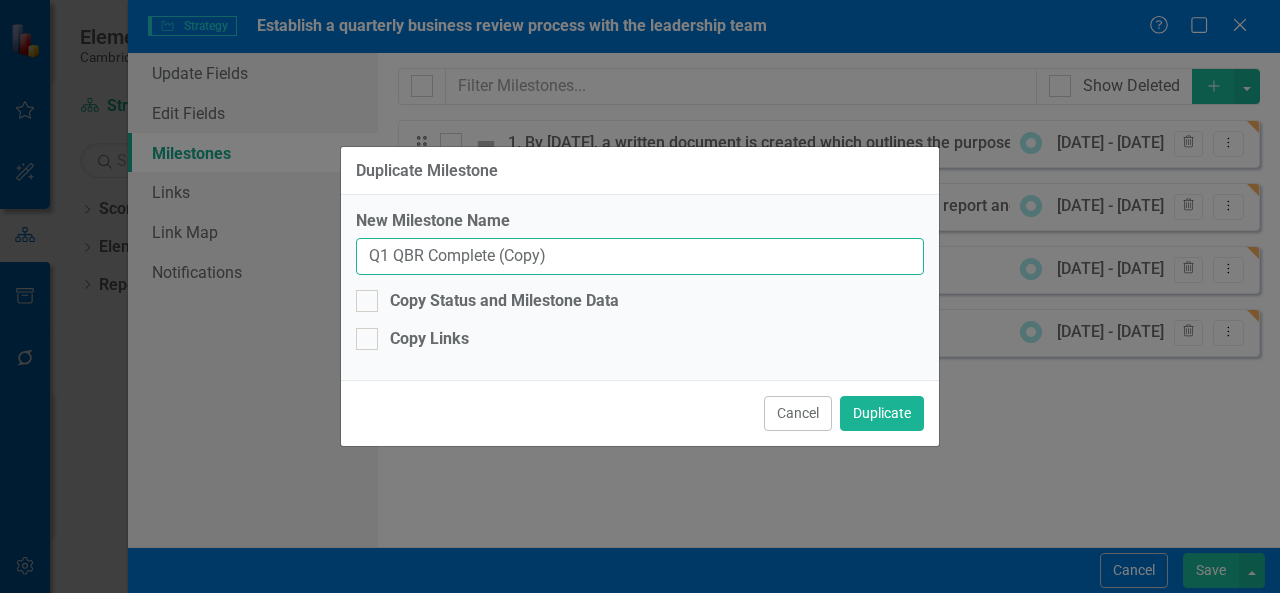 click on "Q1 QBR Complete (Copy)" at bounding box center [640, 256] 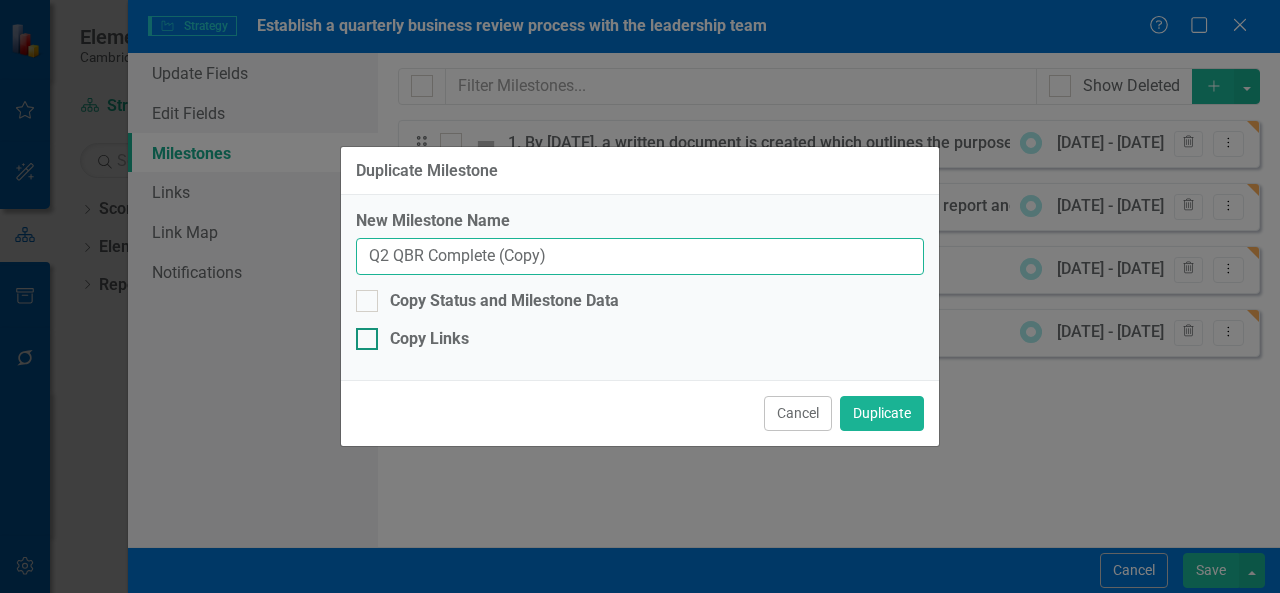 type on "Q2 QBR Complete (Copy)" 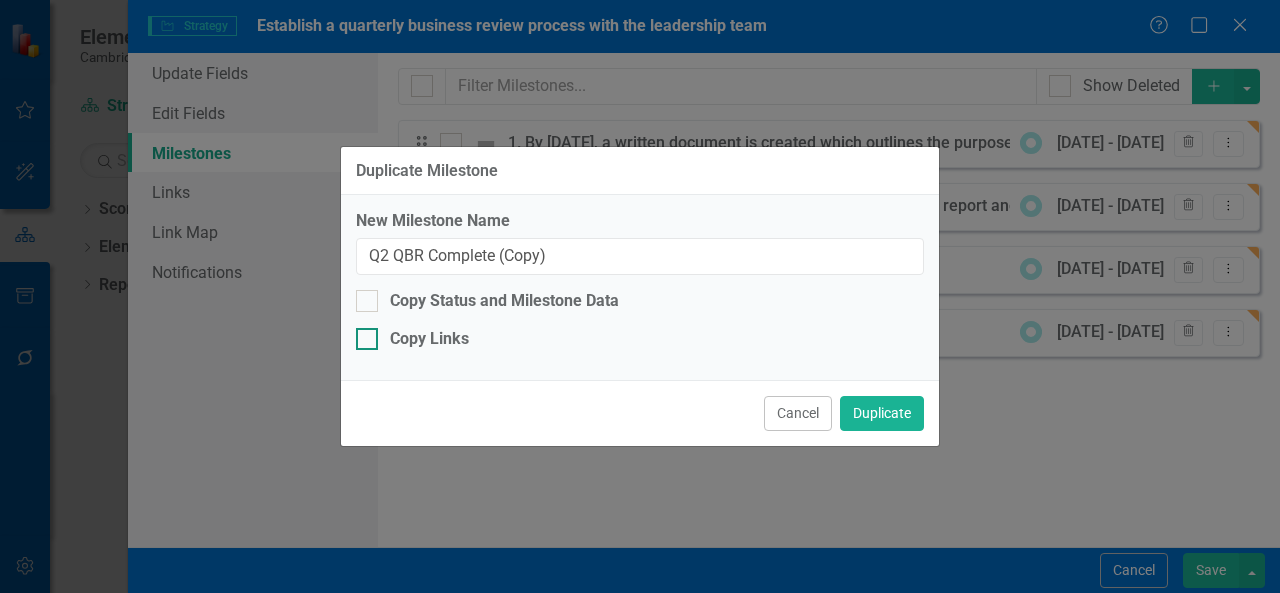 click on "Copy Links" at bounding box center (640, 339) 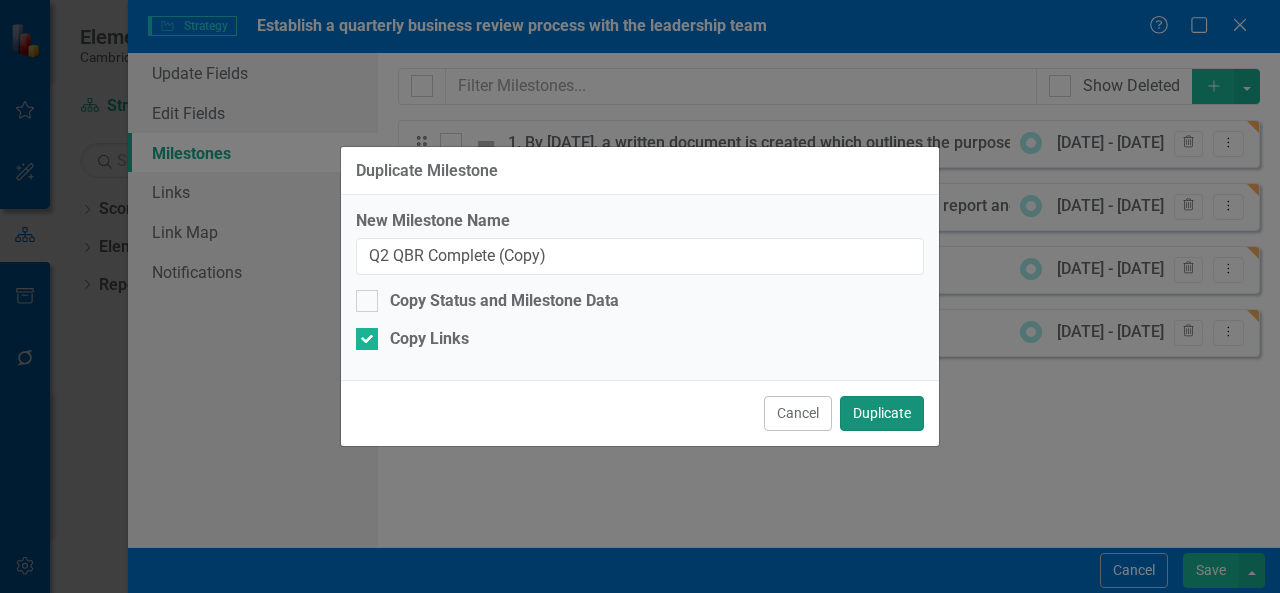 click on "Duplicate" at bounding box center (882, 413) 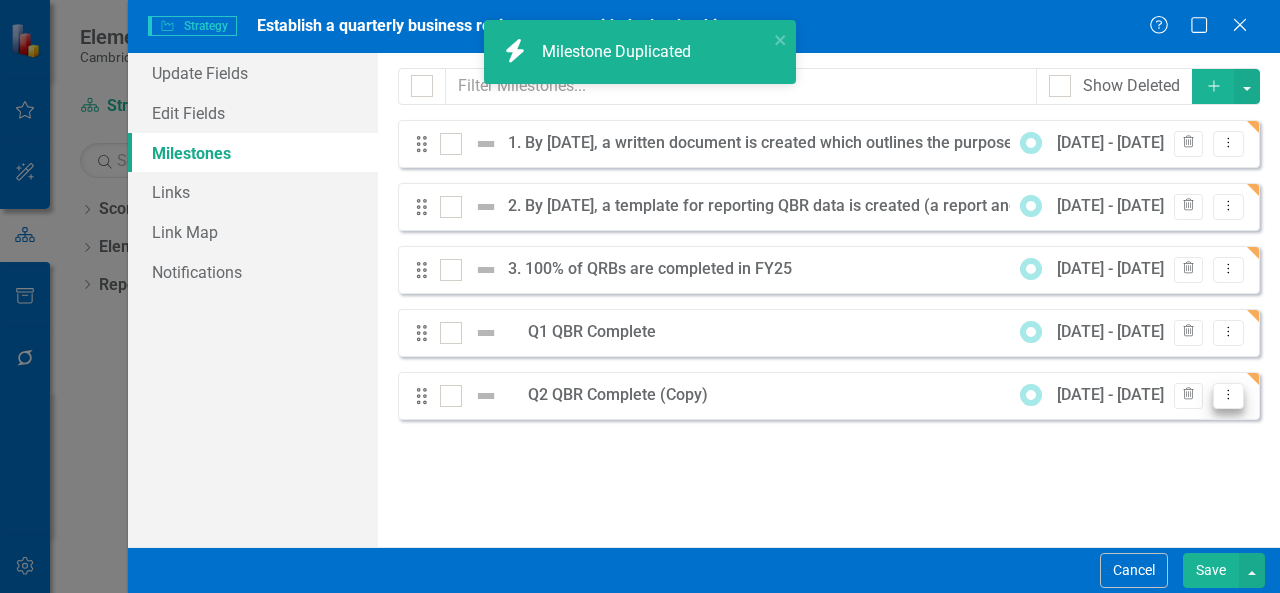 click on "Dropdown Menu" 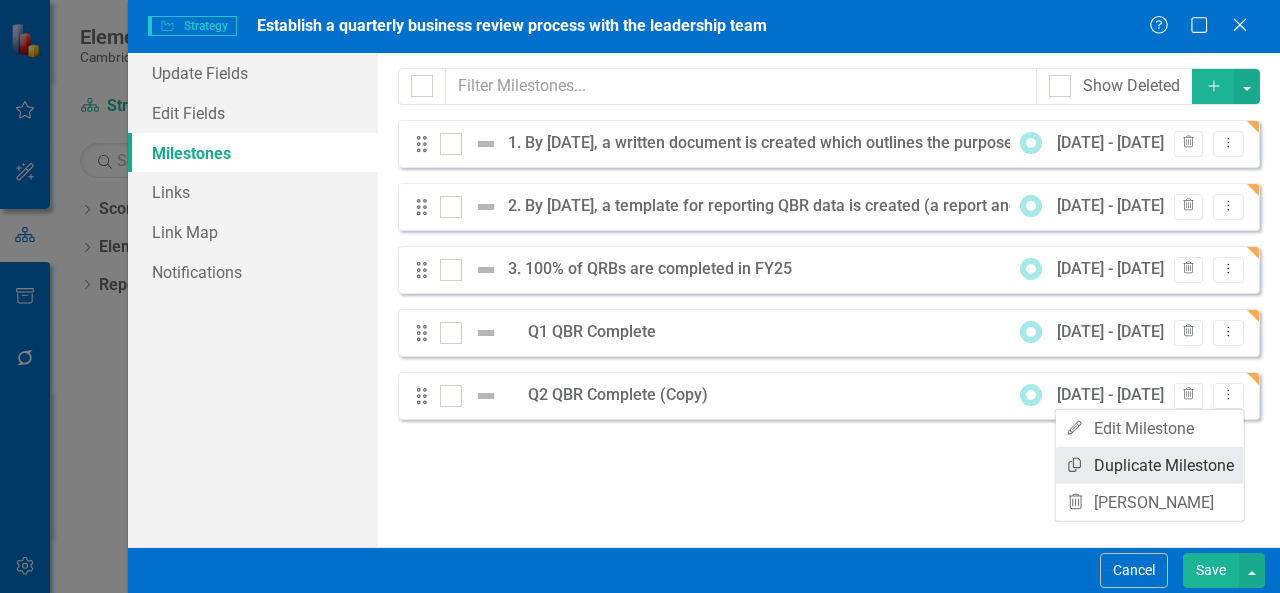 click on "Copy Duplicate Milestone" at bounding box center [1150, 465] 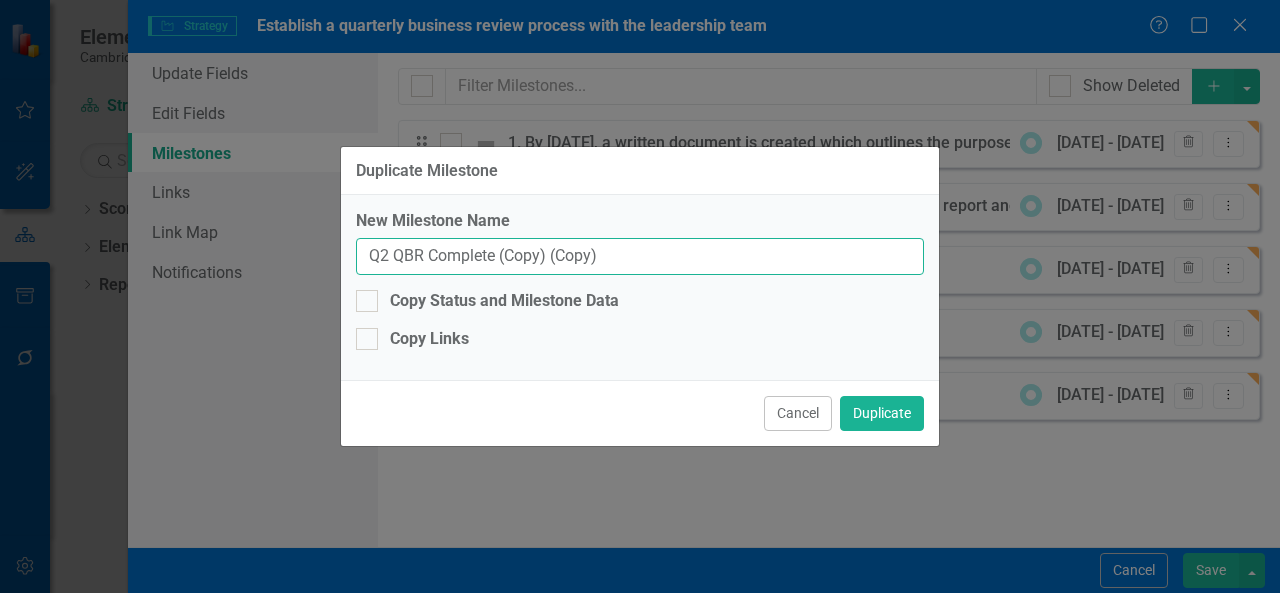 click on "Q2 QBR Complete (Copy) (Copy)" at bounding box center (640, 256) 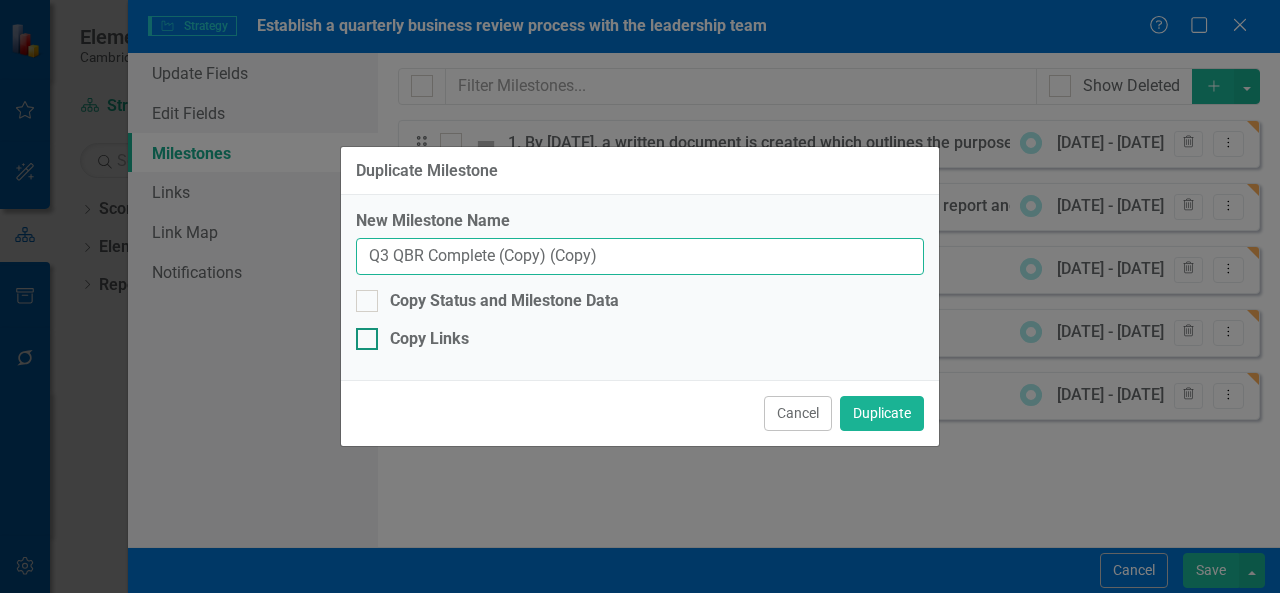 type on "Q3 QBR Complete (Copy) (Copy)" 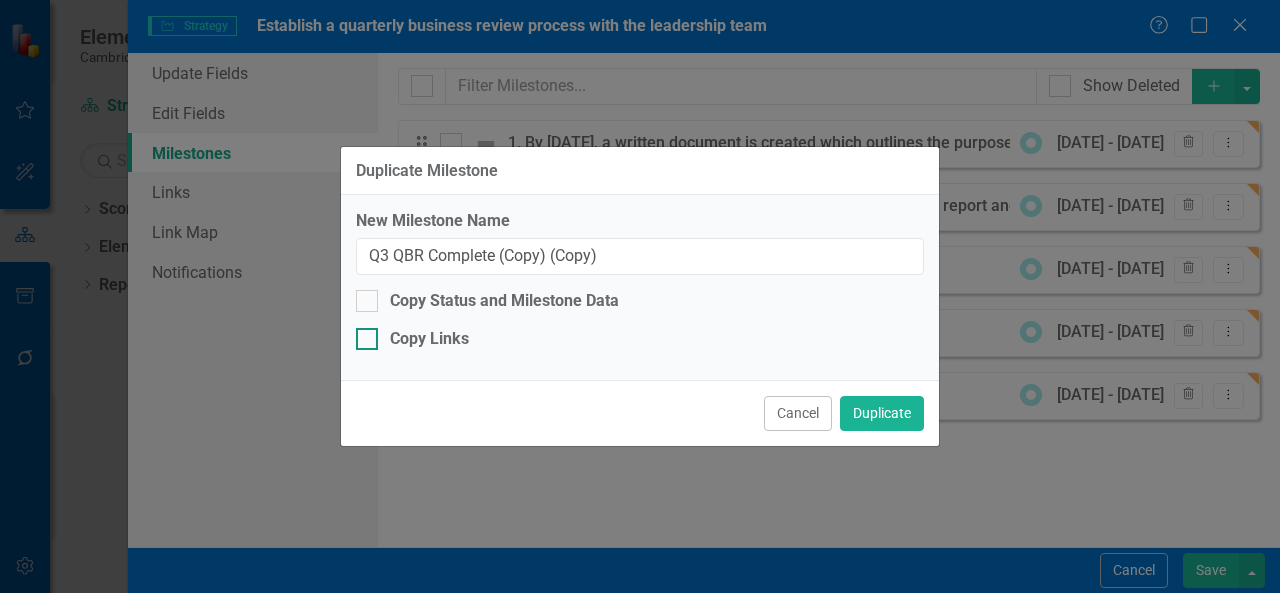 click on "Copy Links" at bounding box center (429, 339) 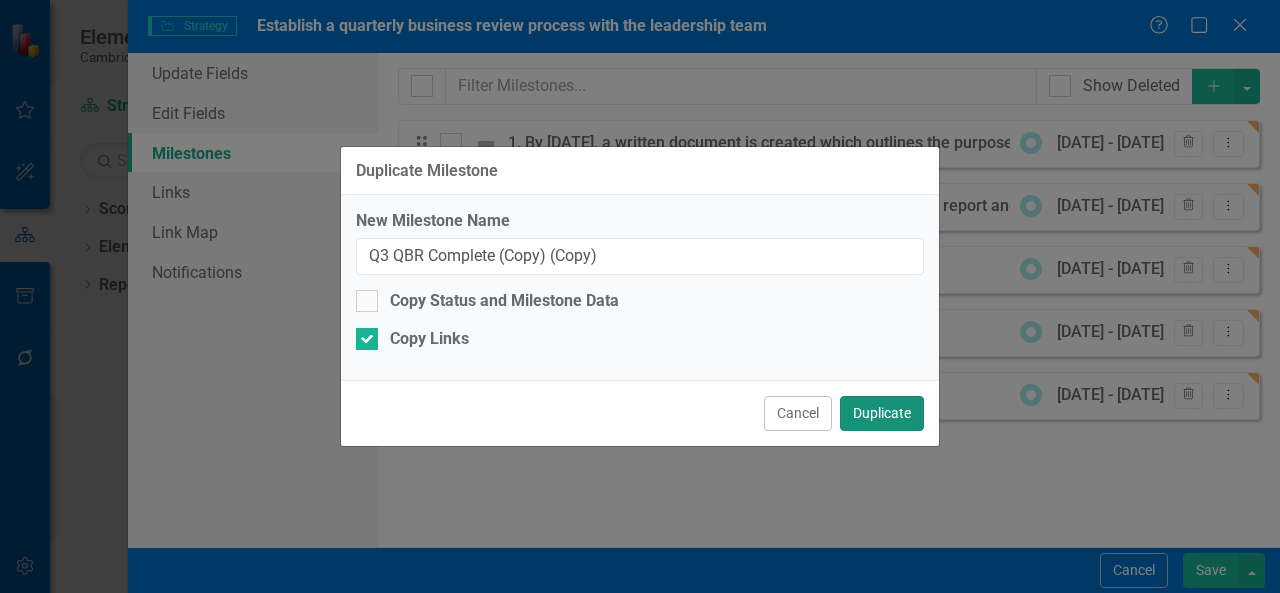 click on "Duplicate" at bounding box center (882, 413) 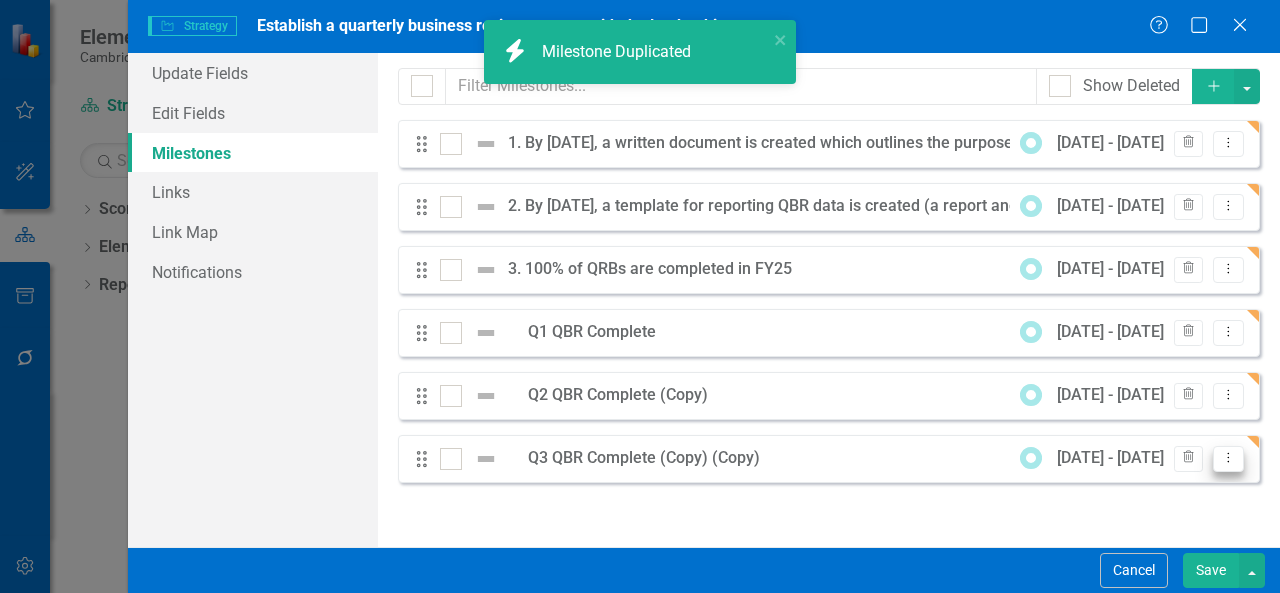 click on "Dropdown Menu" 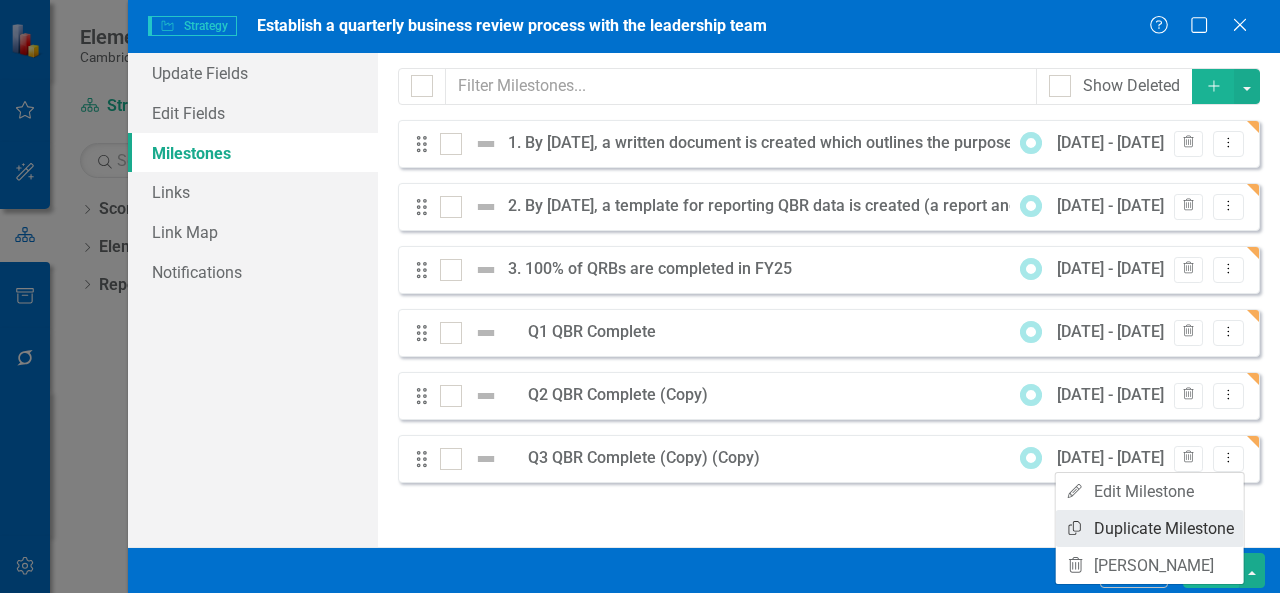 click on "Copy Duplicate Milestone" at bounding box center (1150, 528) 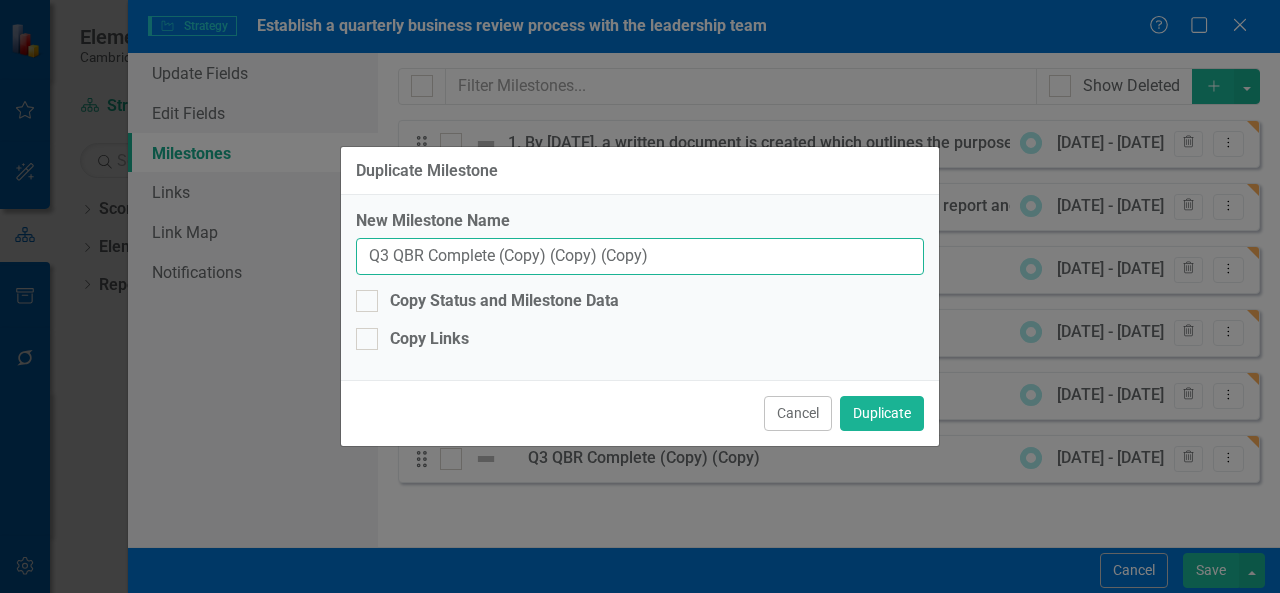 click on "Q3 QBR Complete (Copy) (Copy) (Copy)" at bounding box center [640, 256] 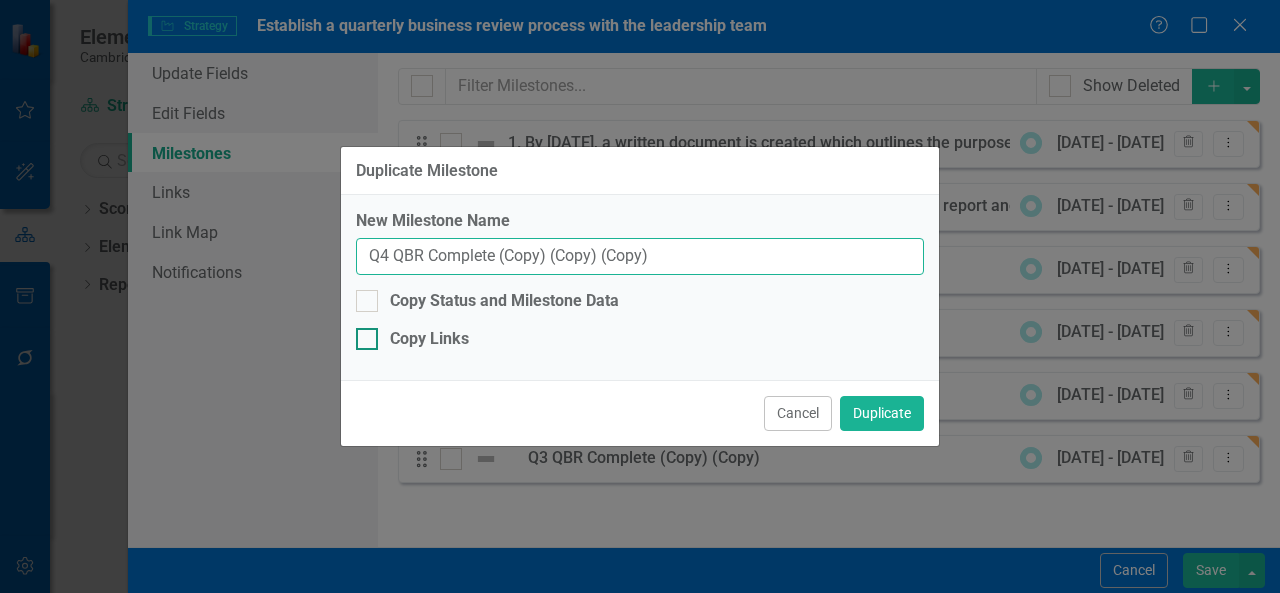 type on "Q4 QBR Complete (Copy) (Copy) (Copy)" 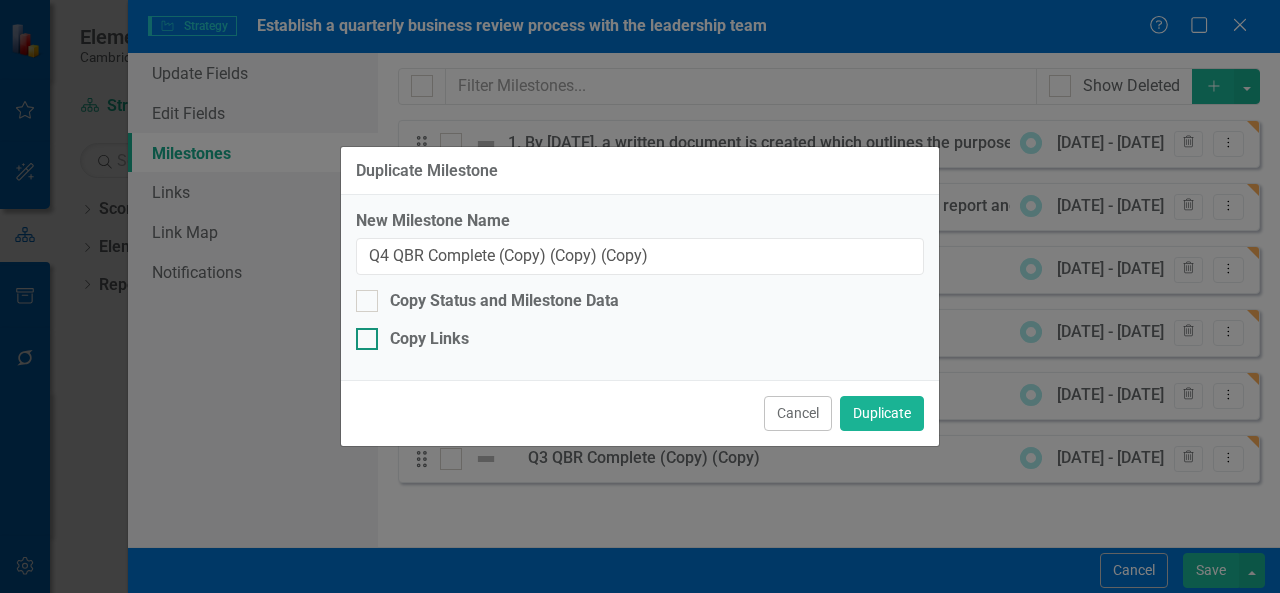 click on "Copy Links" at bounding box center [429, 339] 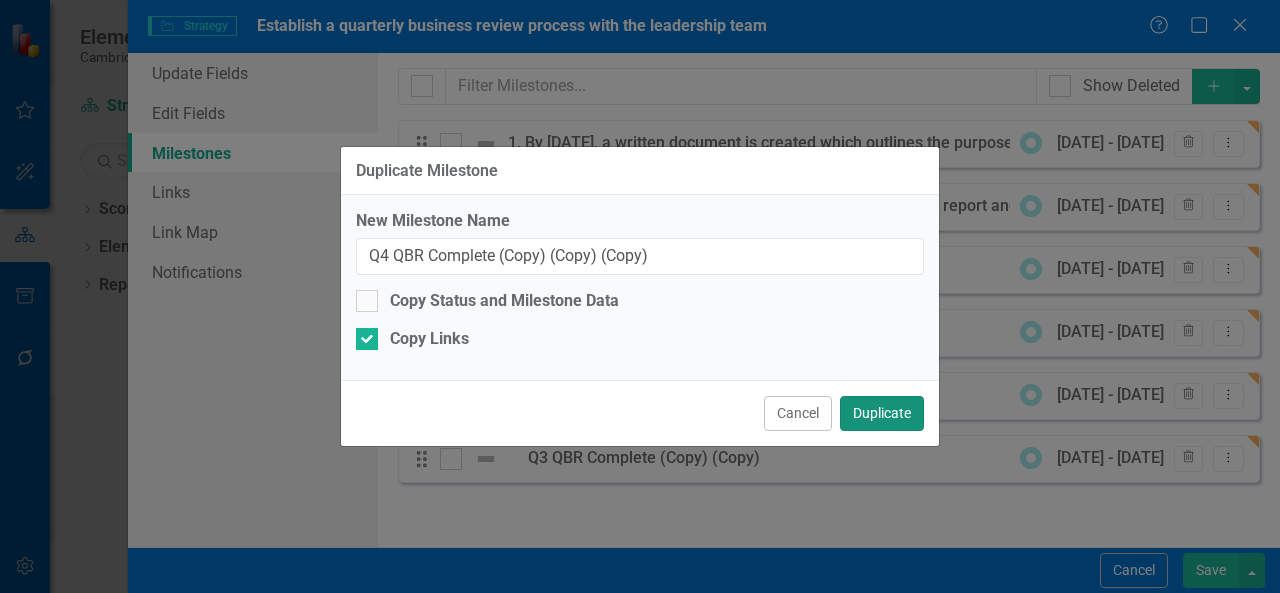 click on "Duplicate" at bounding box center (882, 413) 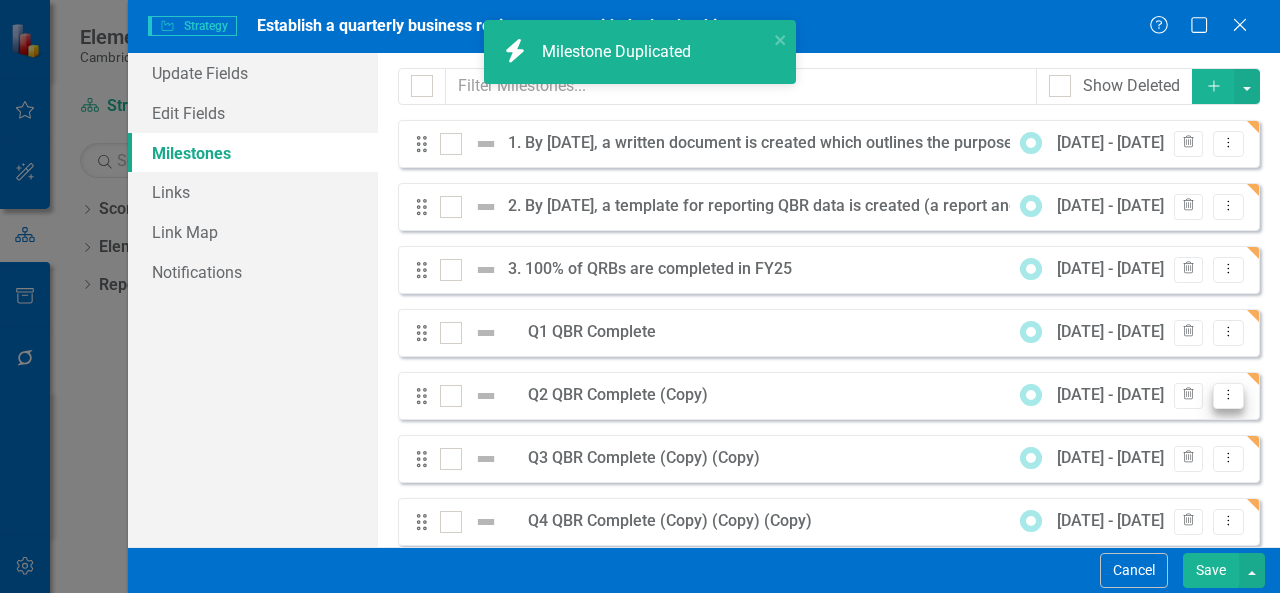 click on "Dropdown Menu" at bounding box center [1228, 396] 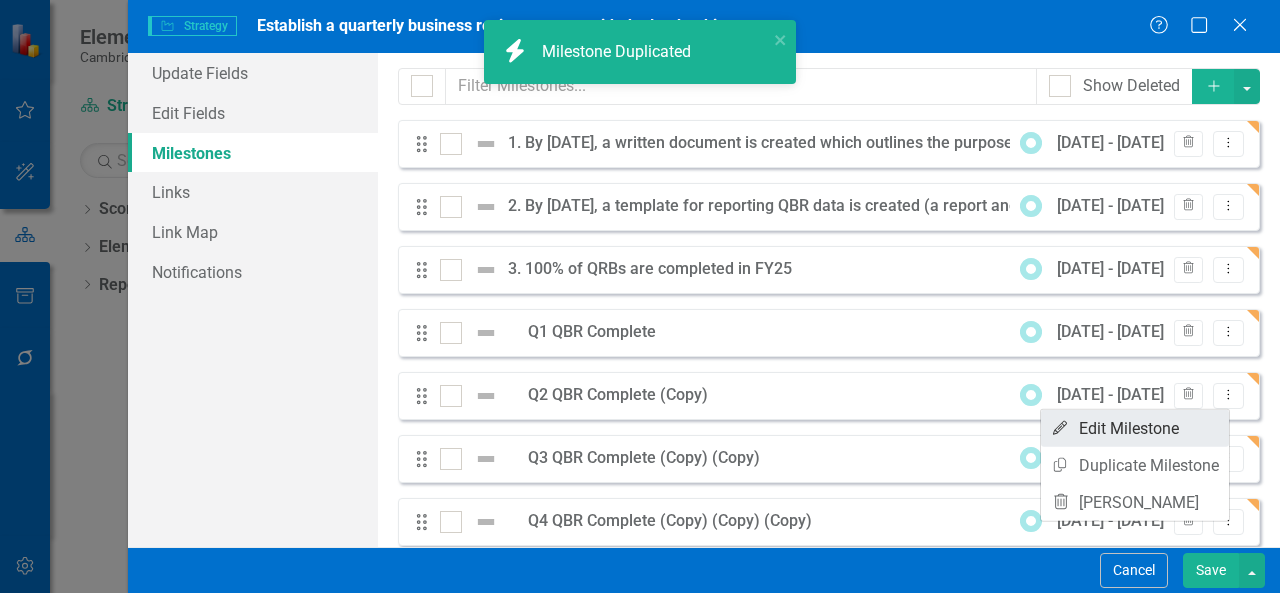 click on "Edit Edit Milestone" at bounding box center (1135, 428) 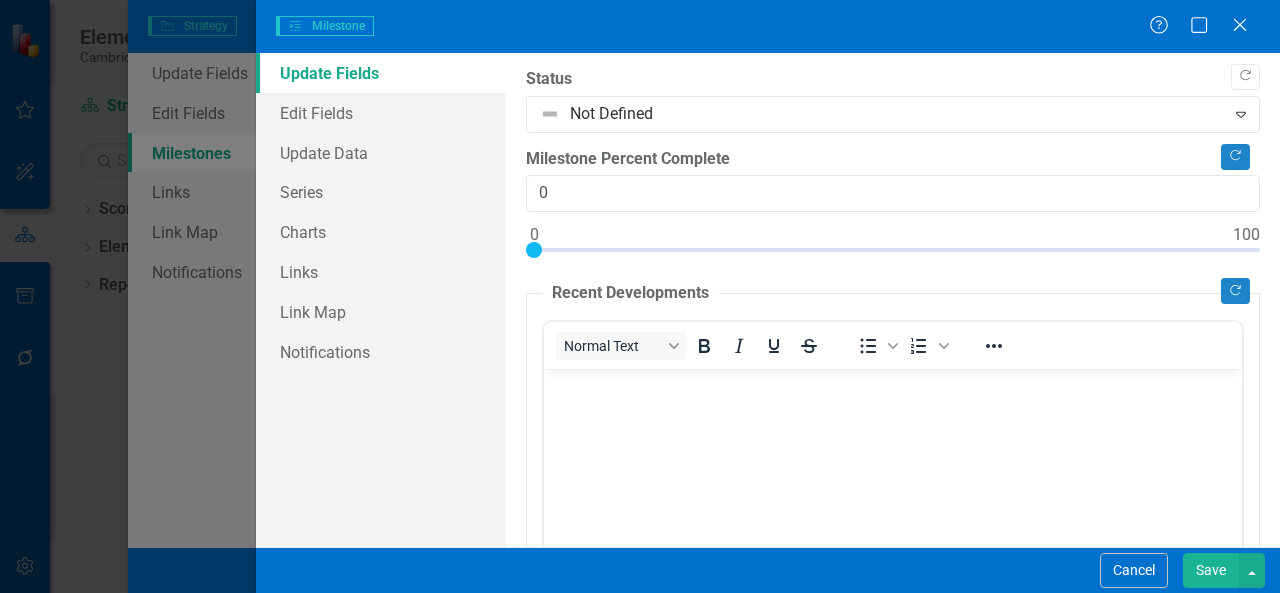 scroll, scrollTop: 0, scrollLeft: 0, axis: both 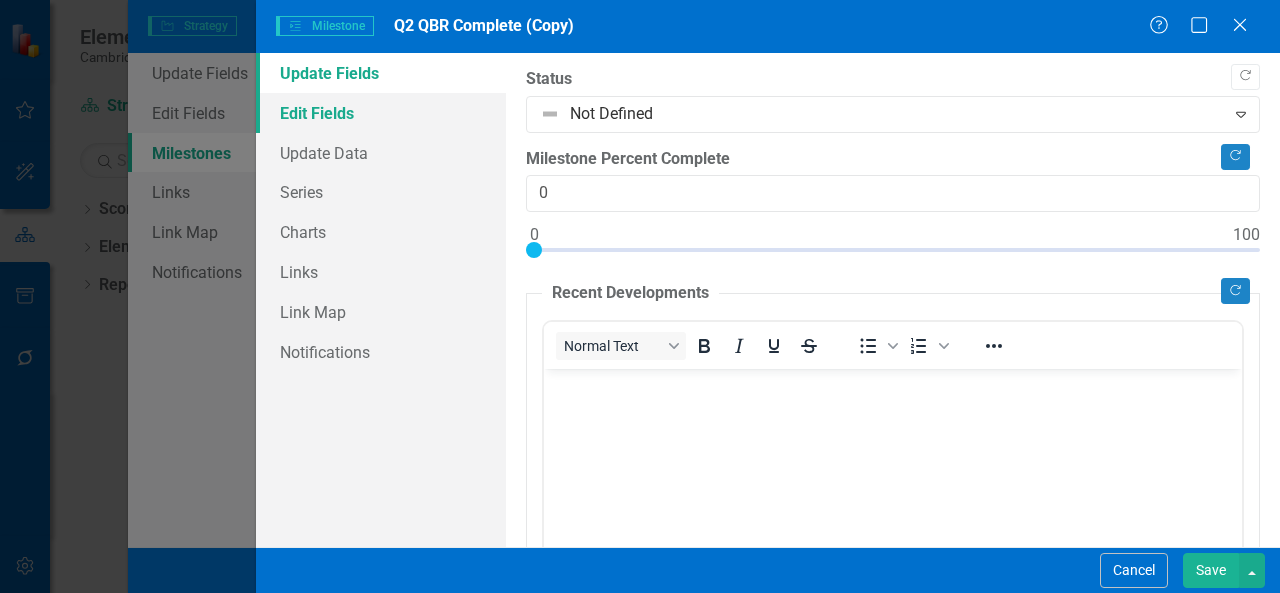 click on "Edit Fields" at bounding box center (381, 113) 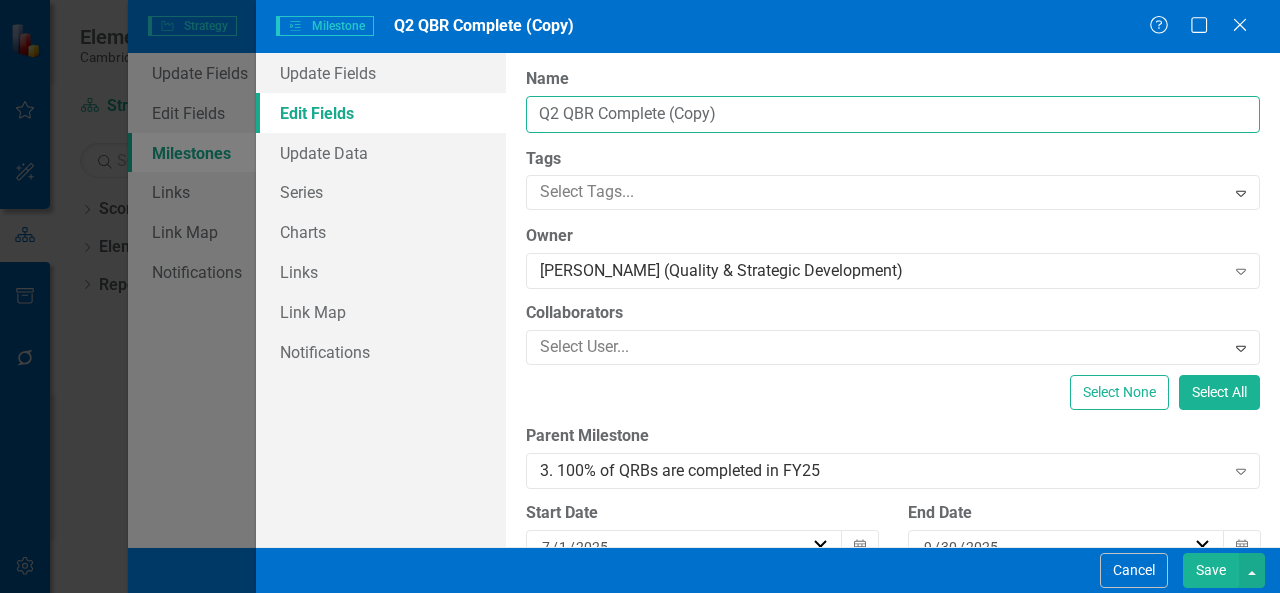 drag, startPoint x: 724, startPoint y: 117, endPoint x: 672, endPoint y: 117, distance: 52 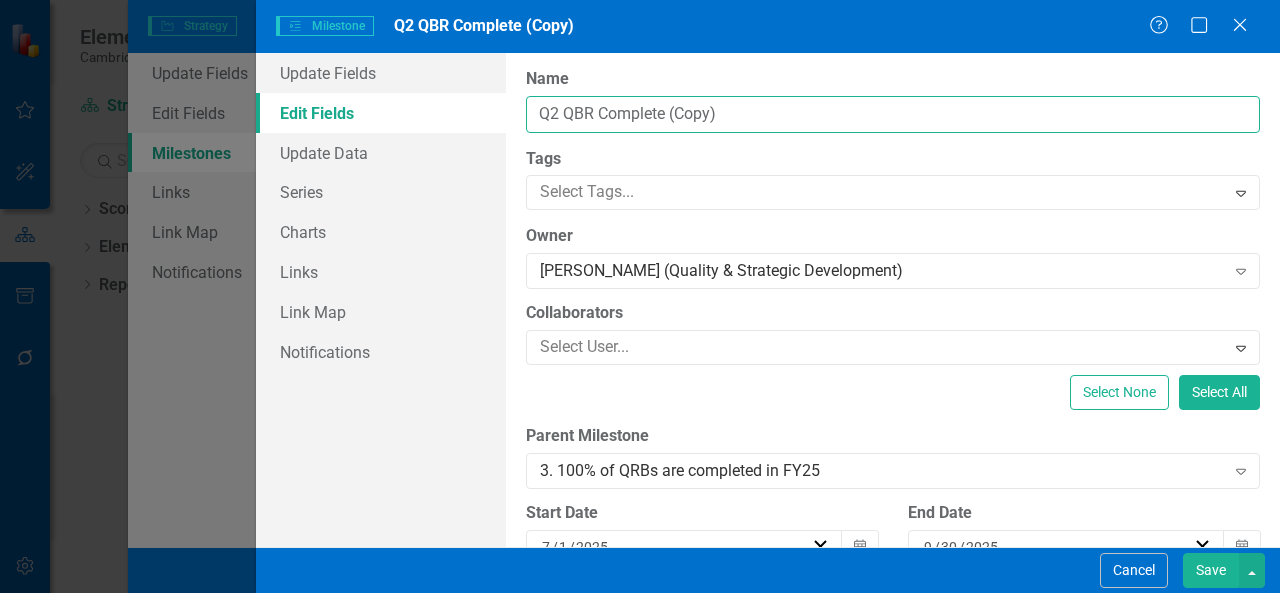 click on "Q2 QBR Complete (Copy)" at bounding box center (893, 114) 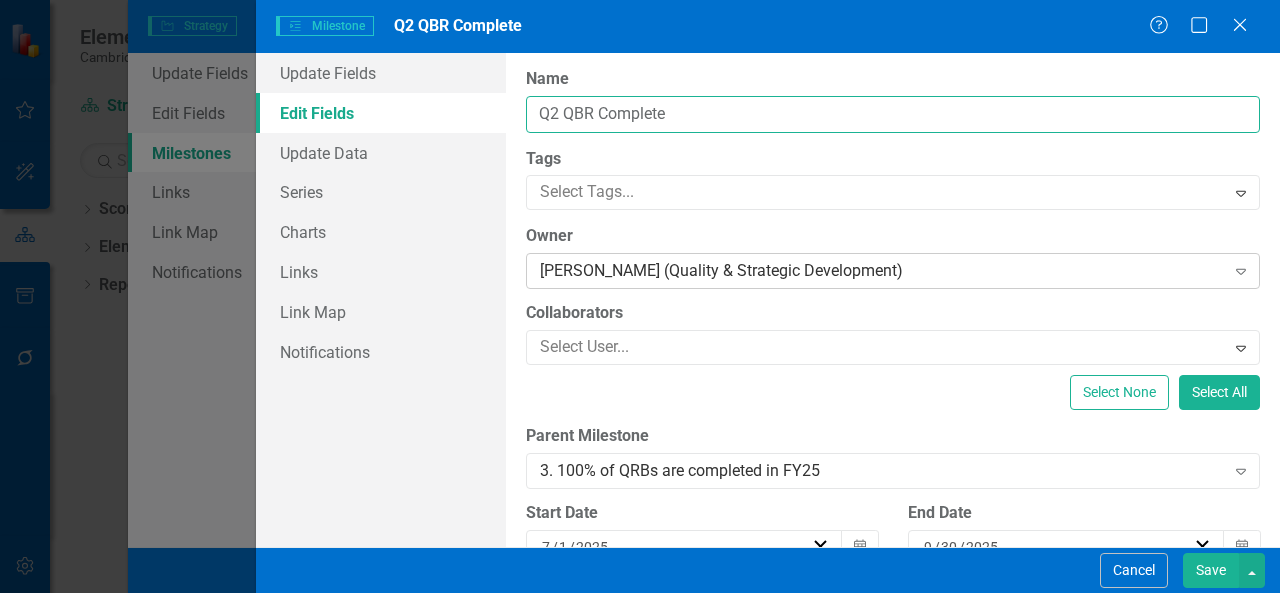 scroll, scrollTop: 200, scrollLeft: 0, axis: vertical 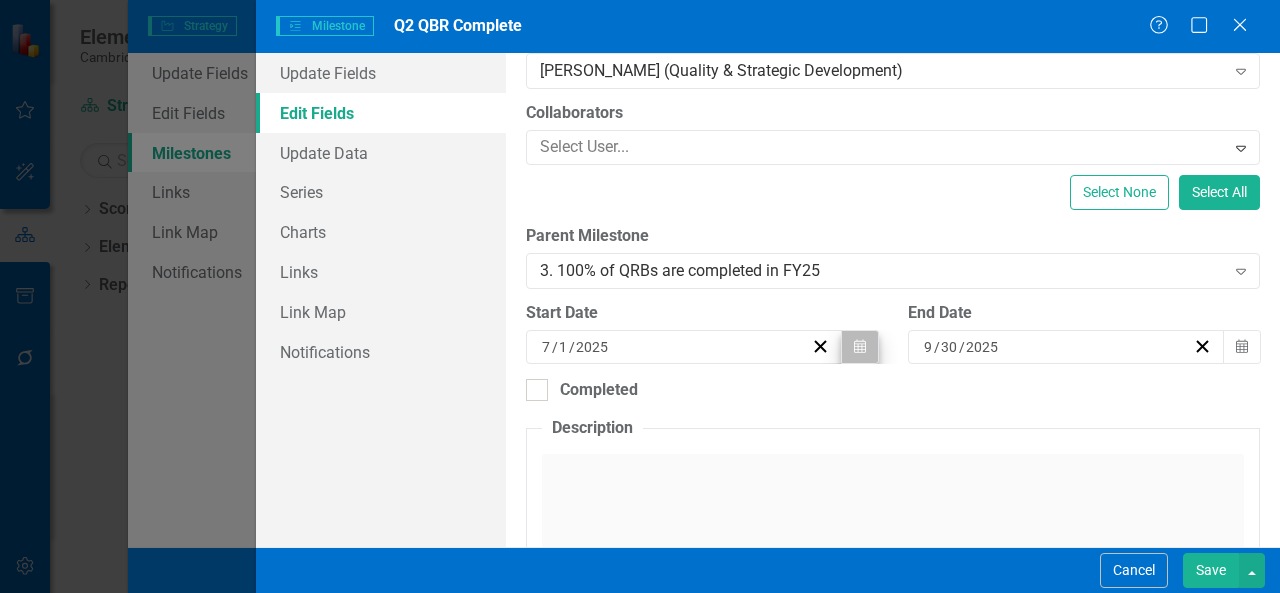 type on "Q2 QBR Complete" 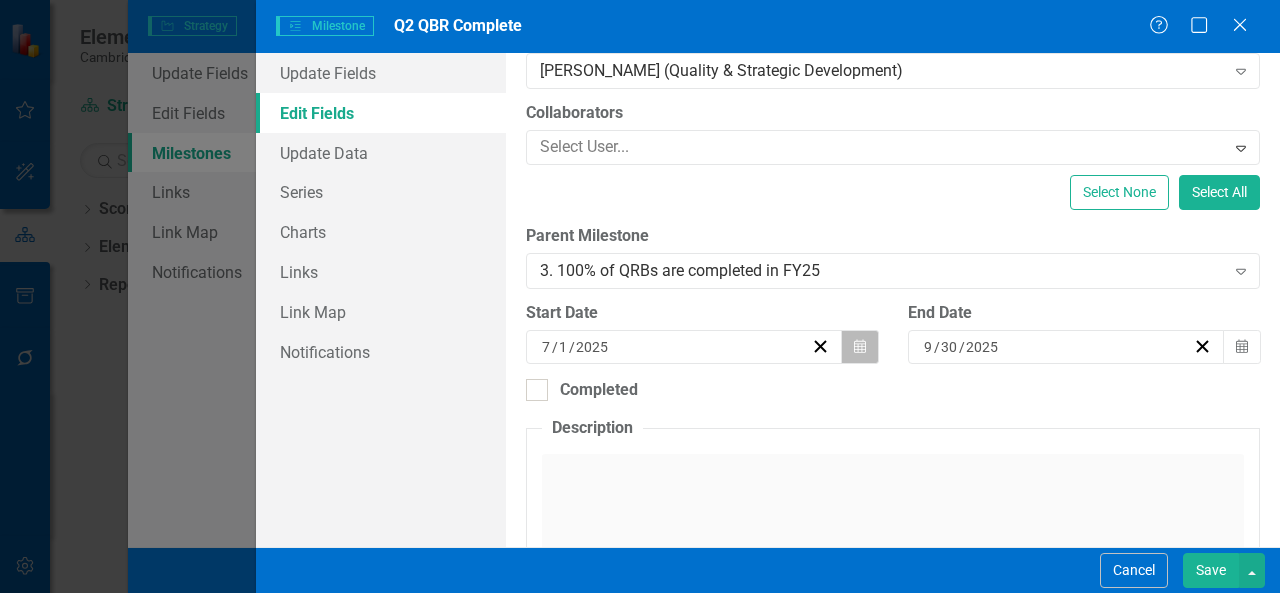 click on "Calendar" 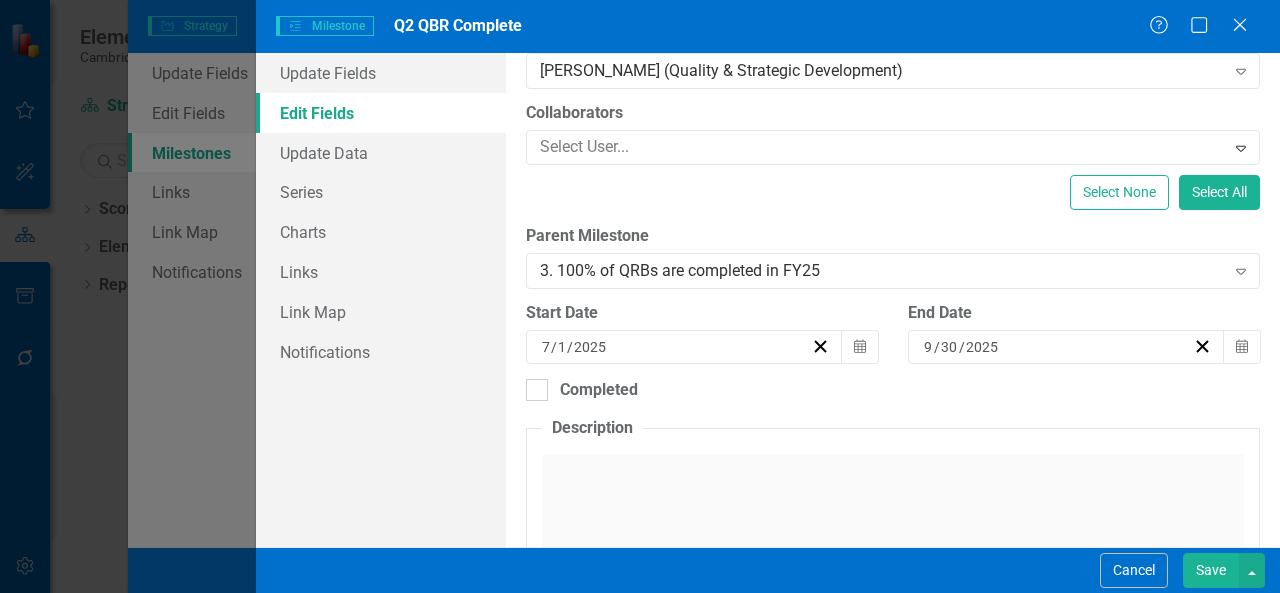 click on "›" at bounding box center [810, 386] 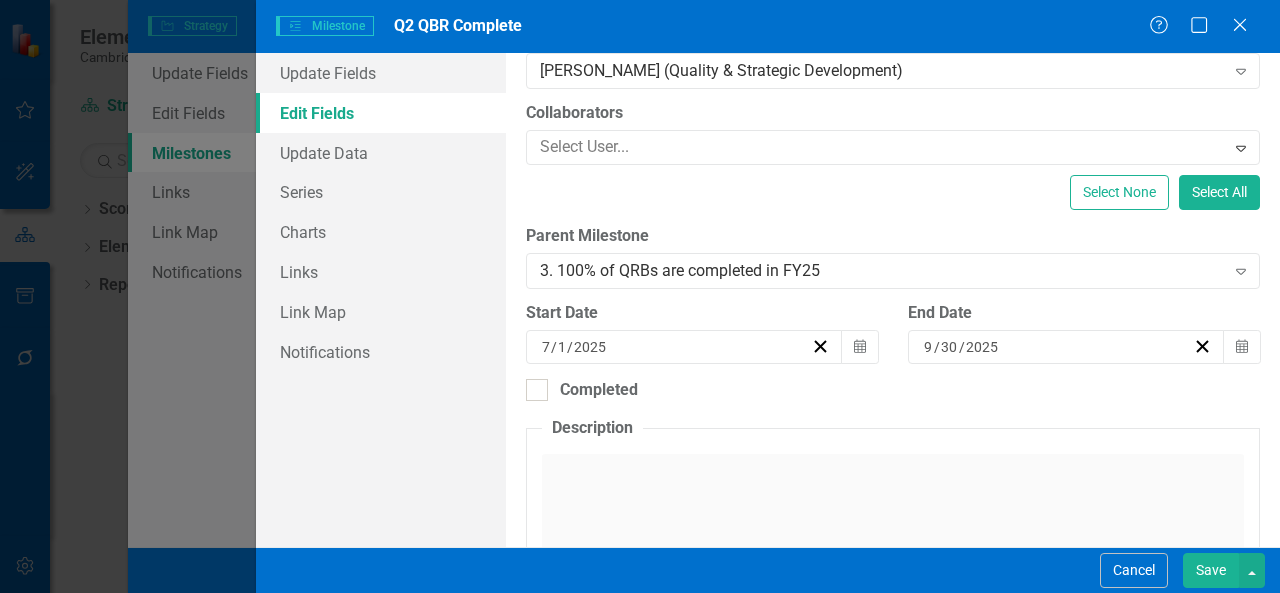click on "›" at bounding box center (810, 386) 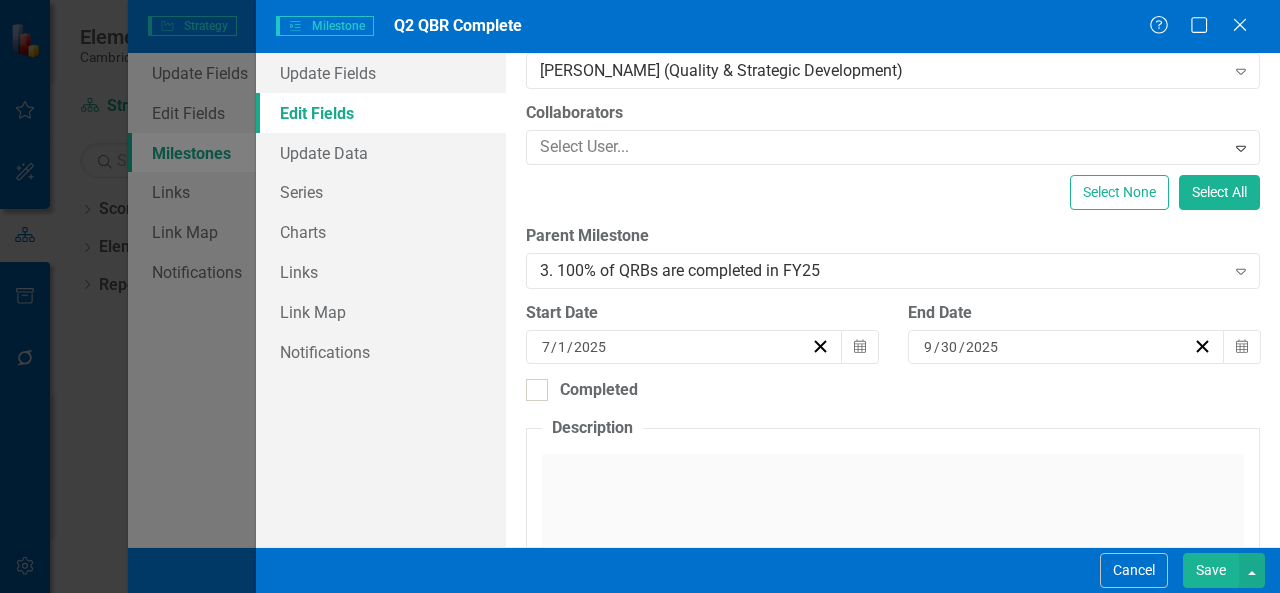 click on "1" at bounding box center (702, 452) 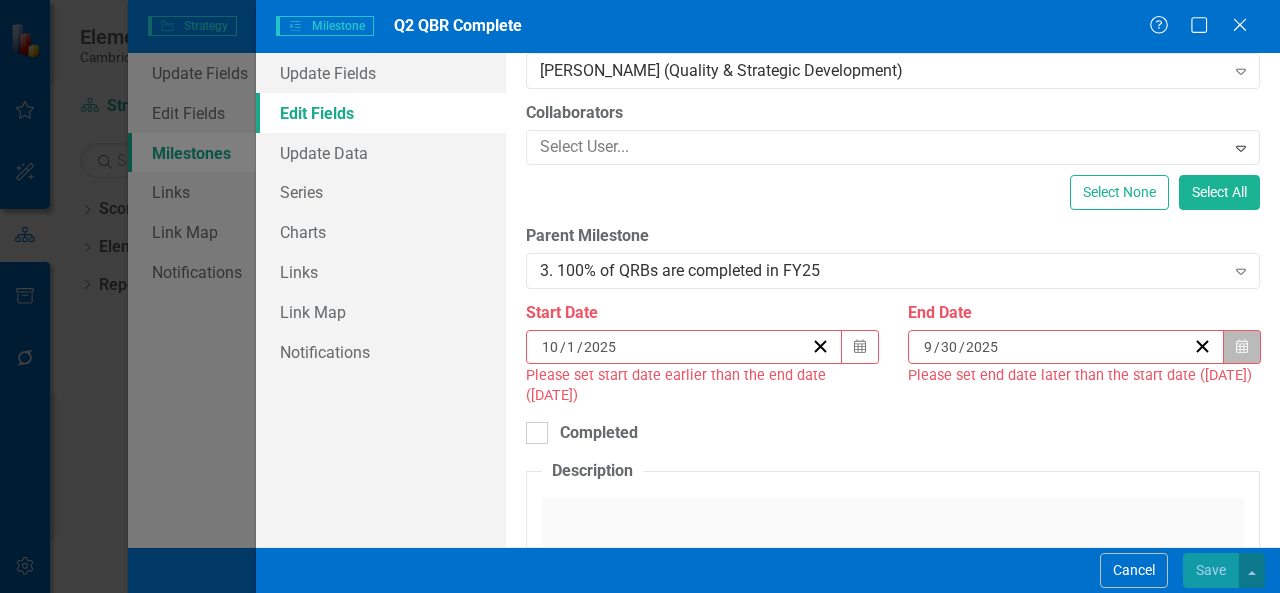 click on "Calendar" 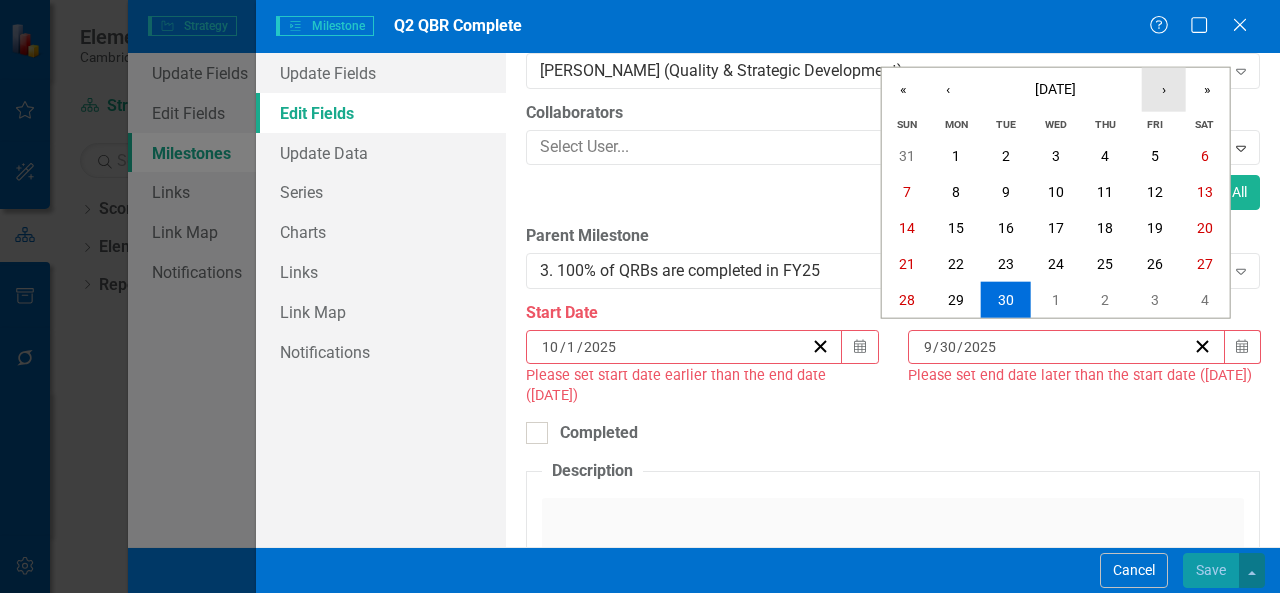 click on "›" at bounding box center (1164, 90) 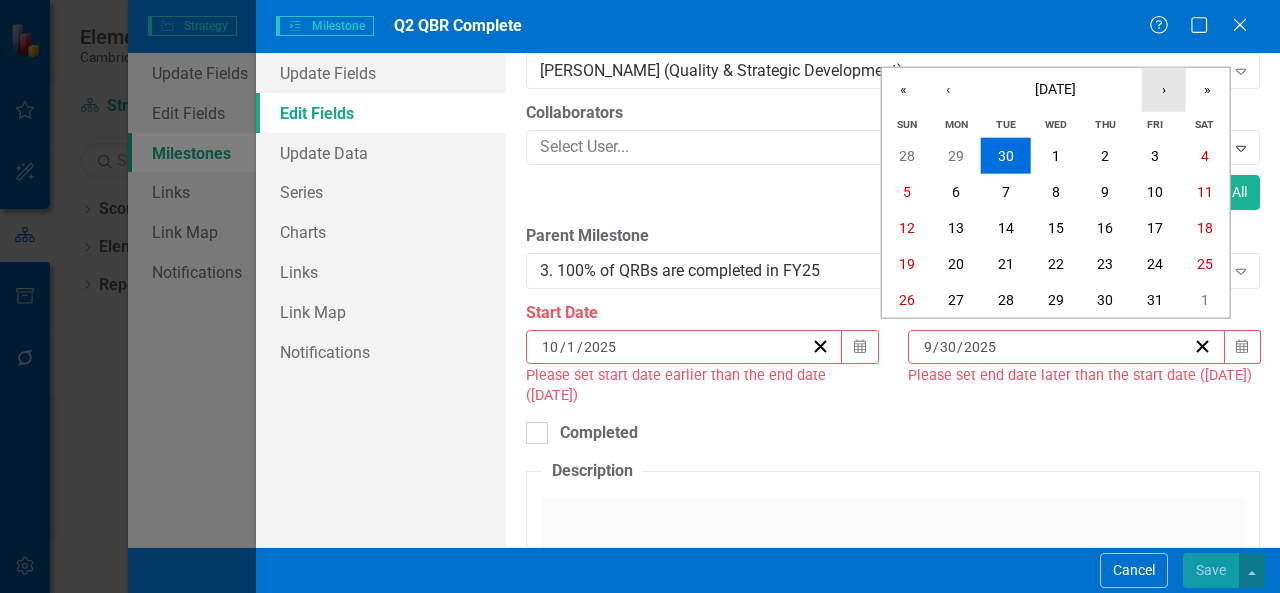 click on "›" at bounding box center (1164, 90) 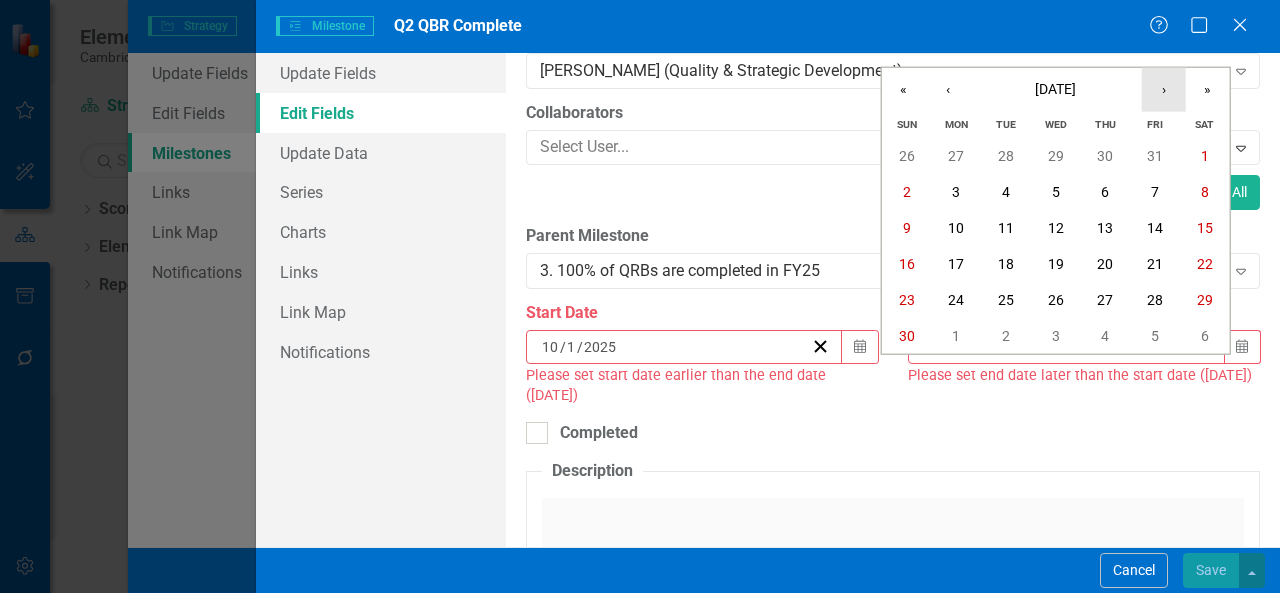 click on "›" at bounding box center (1164, 90) 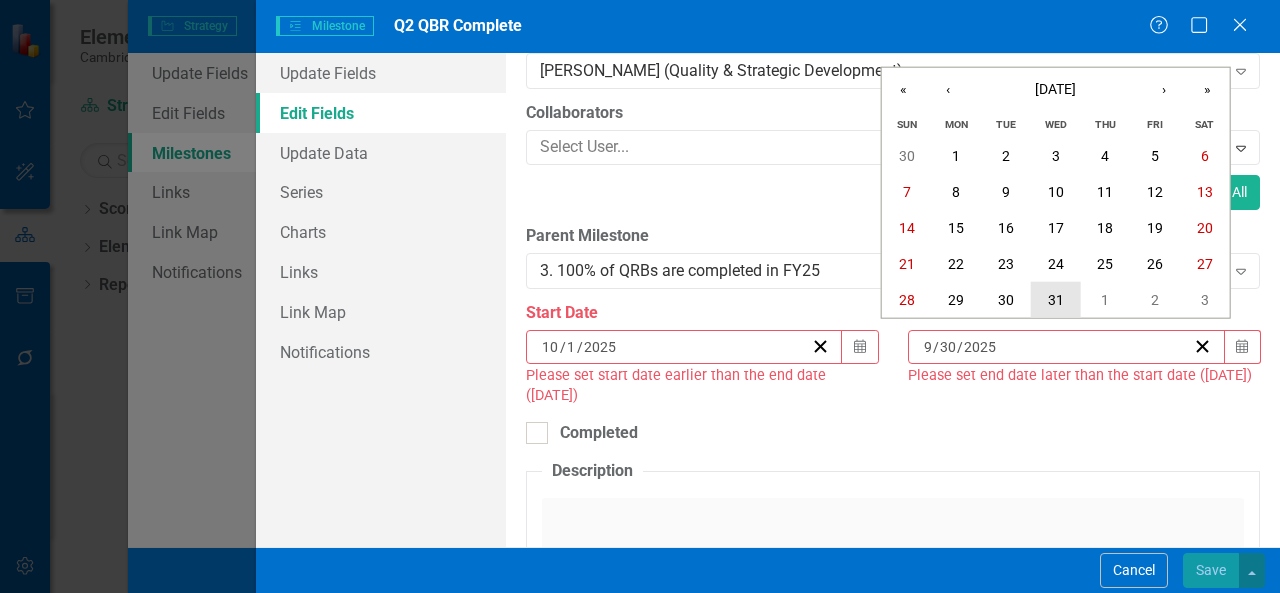 click on "31" at bounding box center [1056, 300] 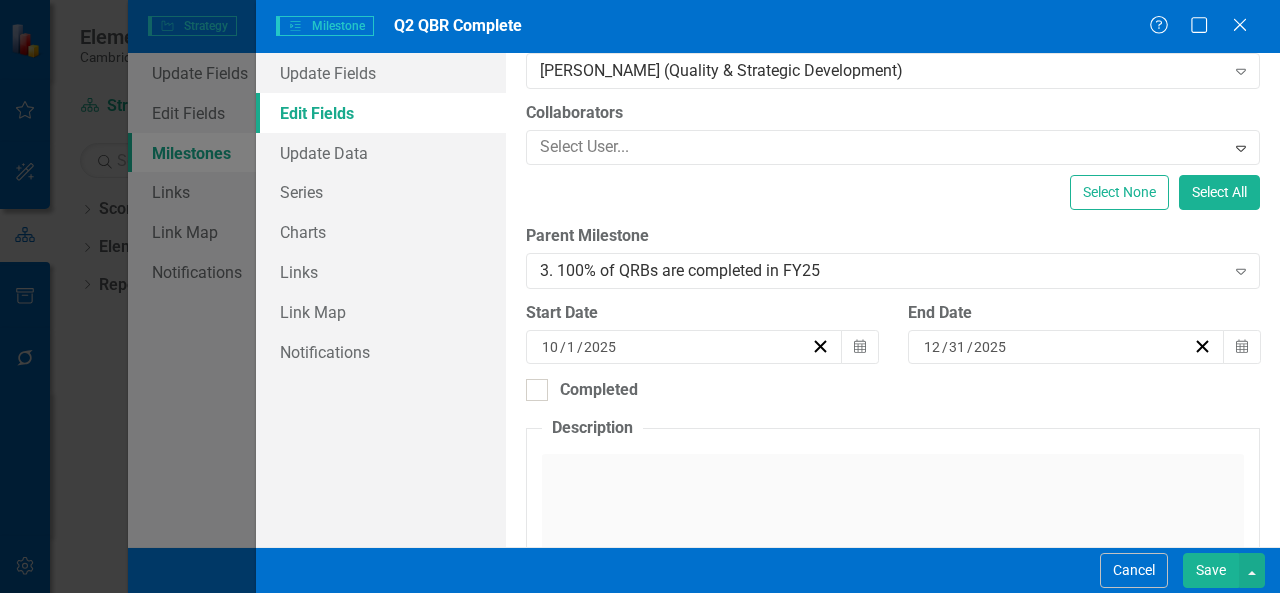 click on "Save" at bounding box center (1211, 570) 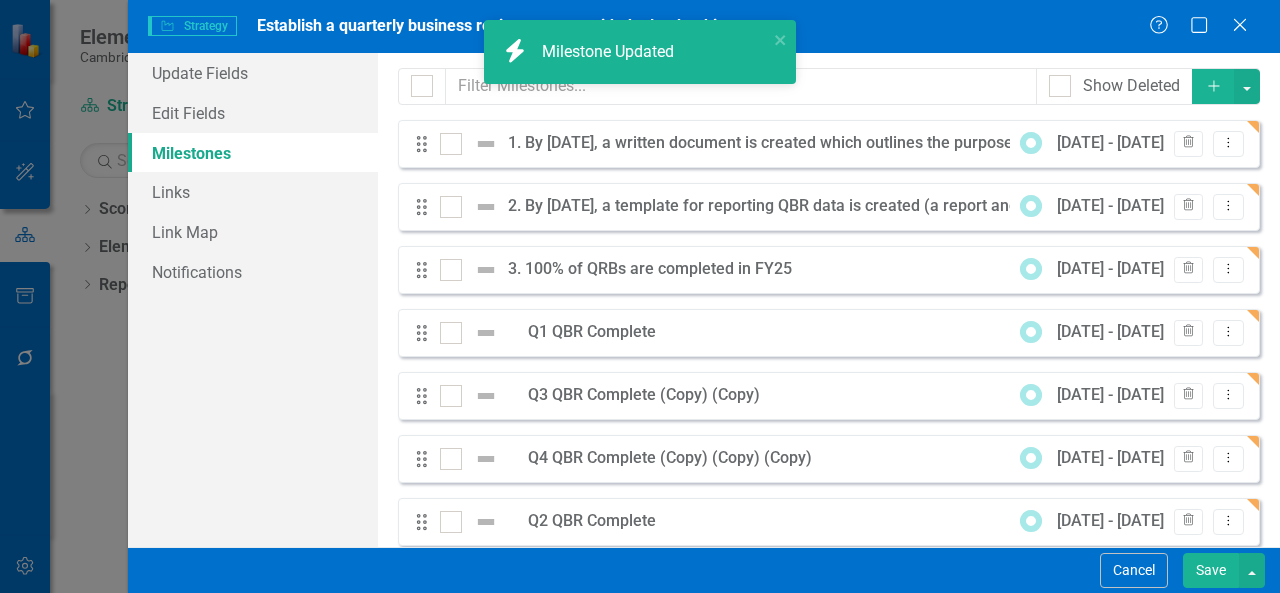 scroll, scrollTop: 28, scrollLeft: 0, axis: vertical 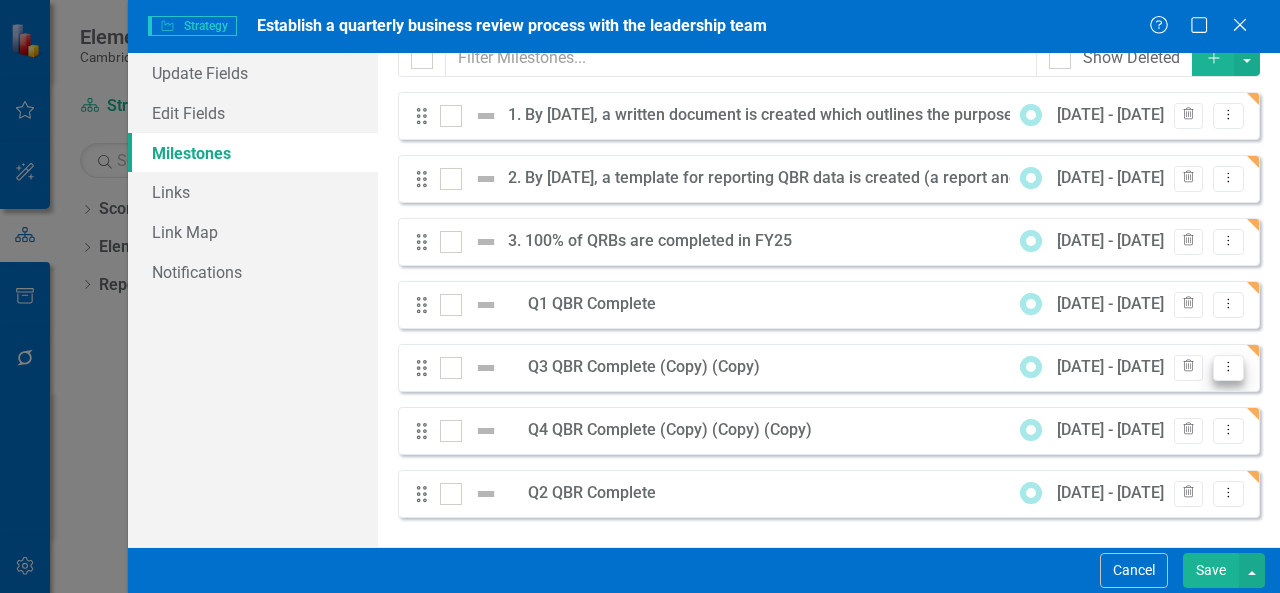 click on "Dropdown Menu" 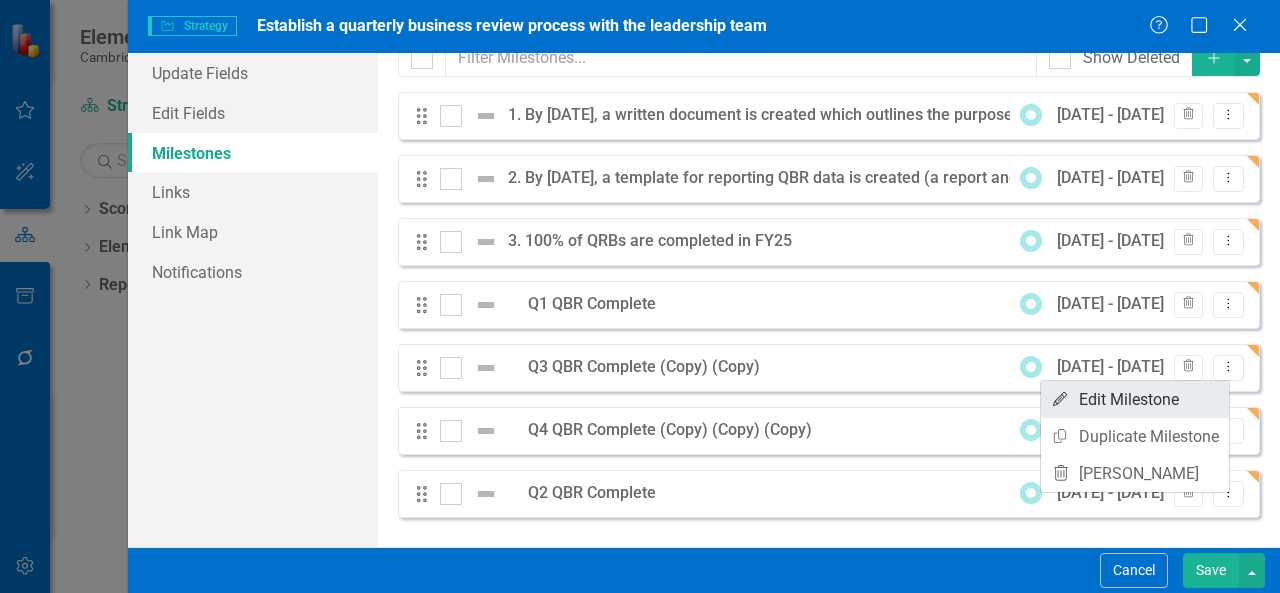 click on "Edit Edit Milestone" at bounding box center (1135, 399) 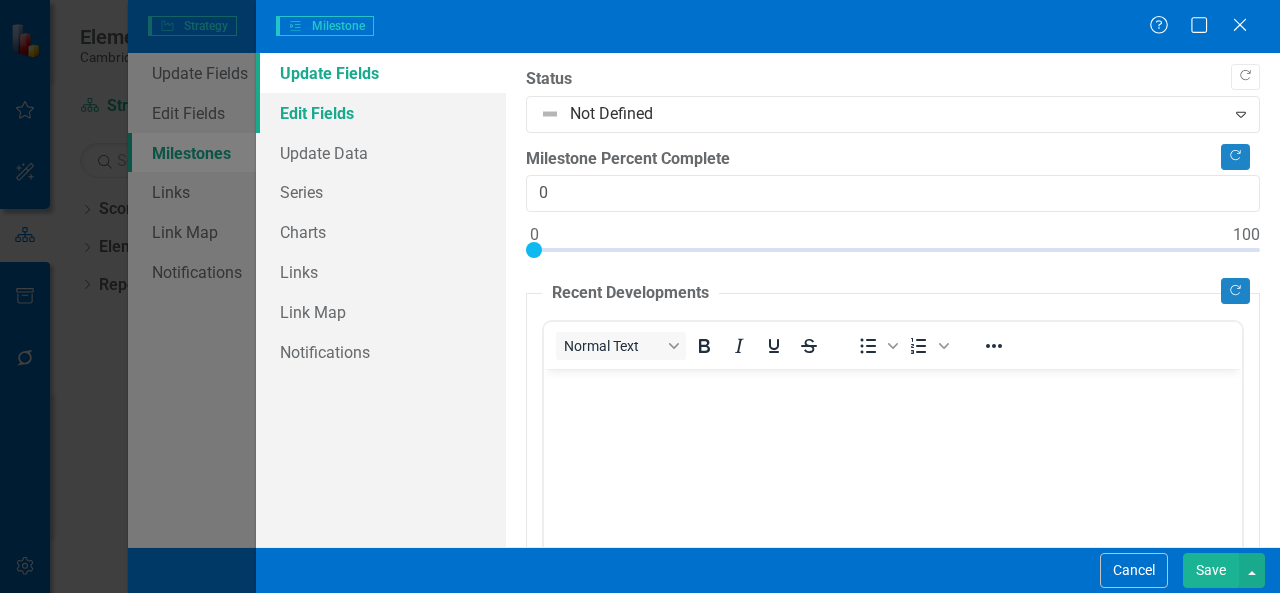 scroll, scrollTop: 0, scrollLeft: 0, axis: both 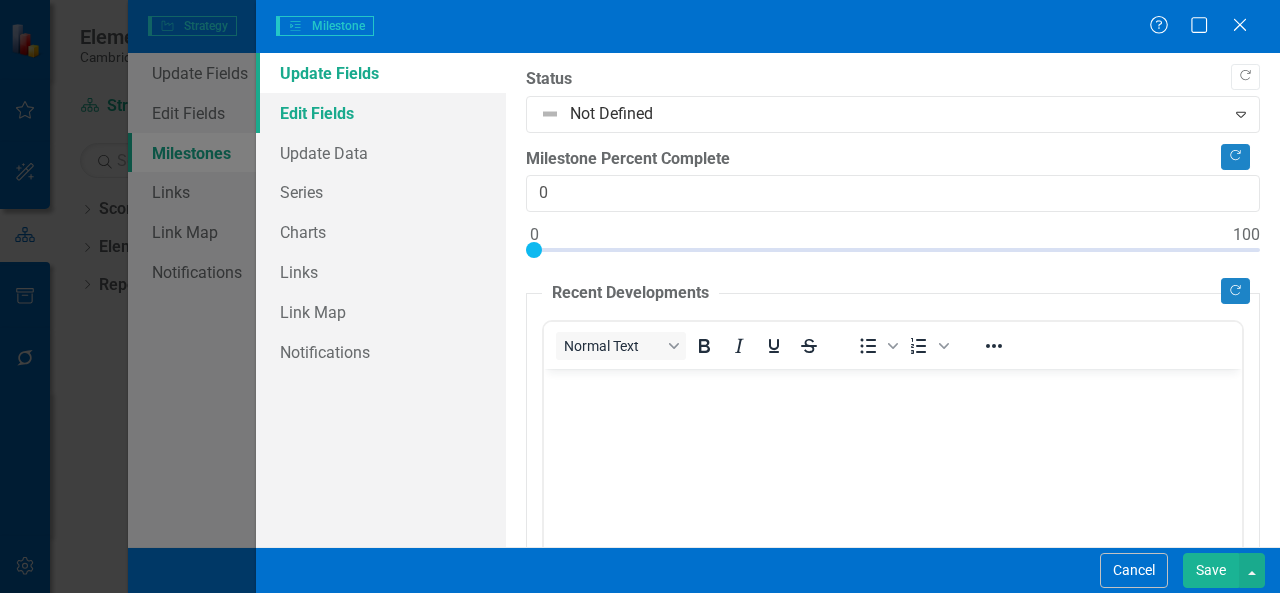 click on "Edit Fields" at bounding box center (381, 113) 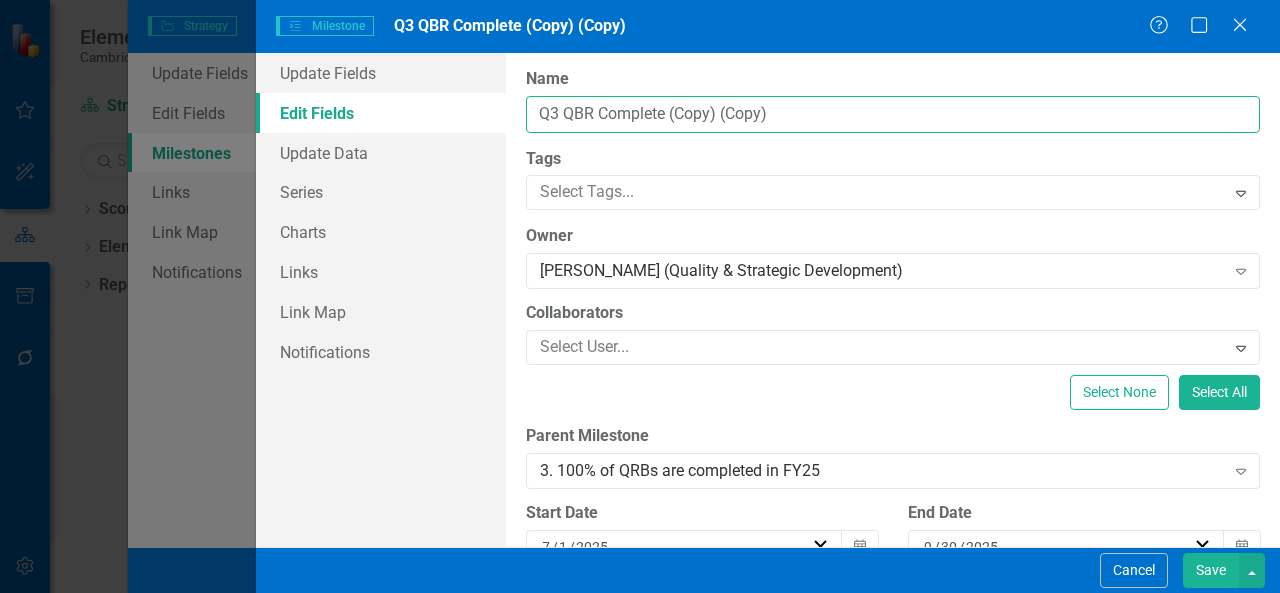 drag, startPoint x: 780, startPoint y: 115, endPoint x: 666, endPoint y: 108, distance: 114.21471 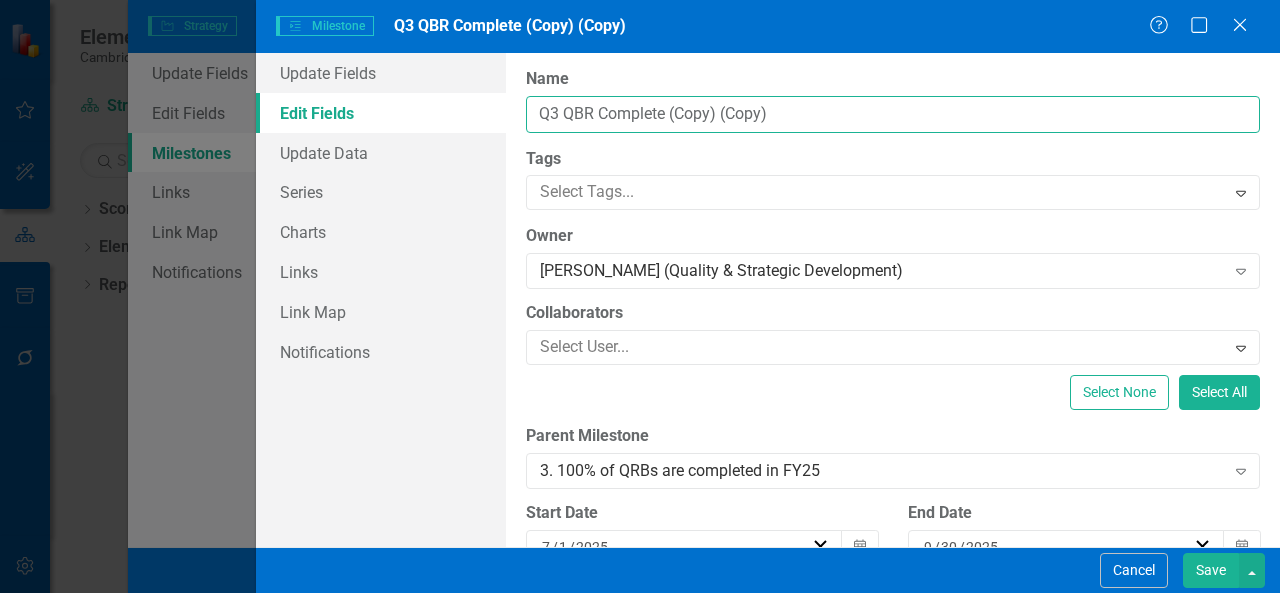 click on "Q3 QBR Complete (Copy) (Copy)" at bounding box center [893, 114] 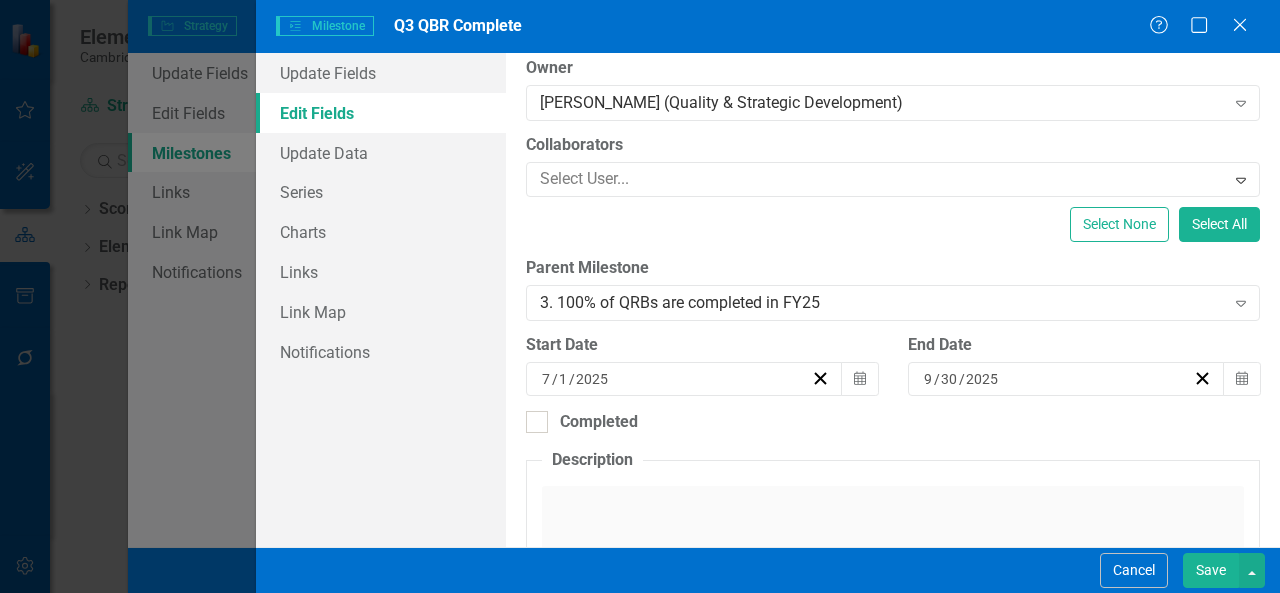 scroll, scrollTop: 200, scrollLeft: 0, axis: vertical 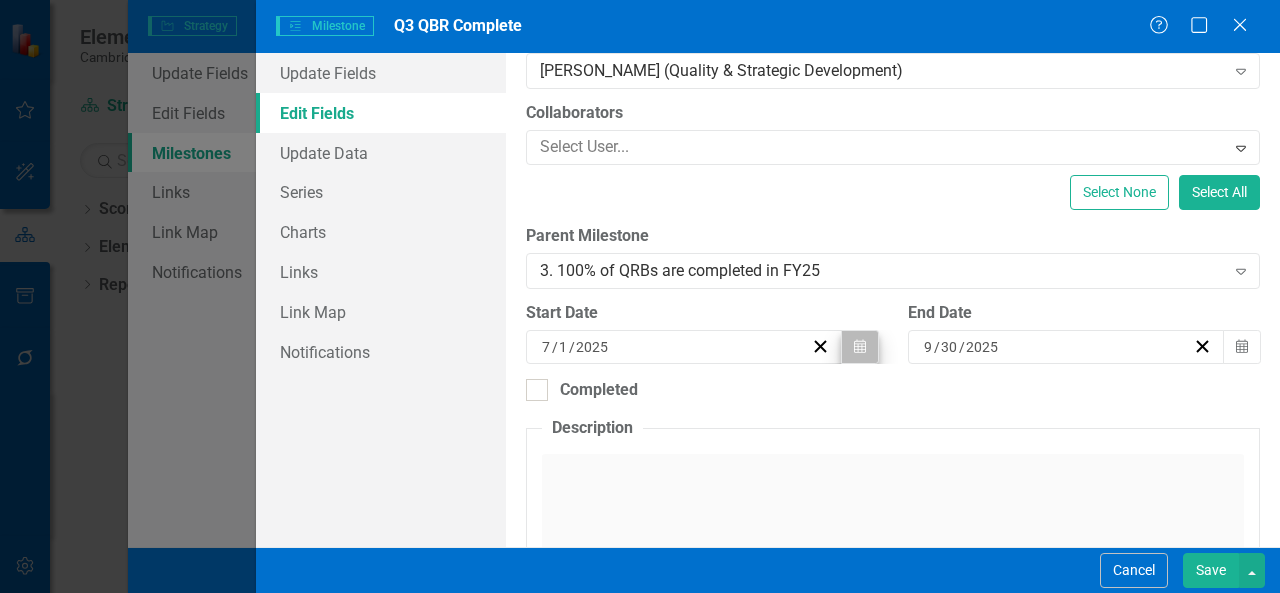 type on "Q3 QBR Complete" 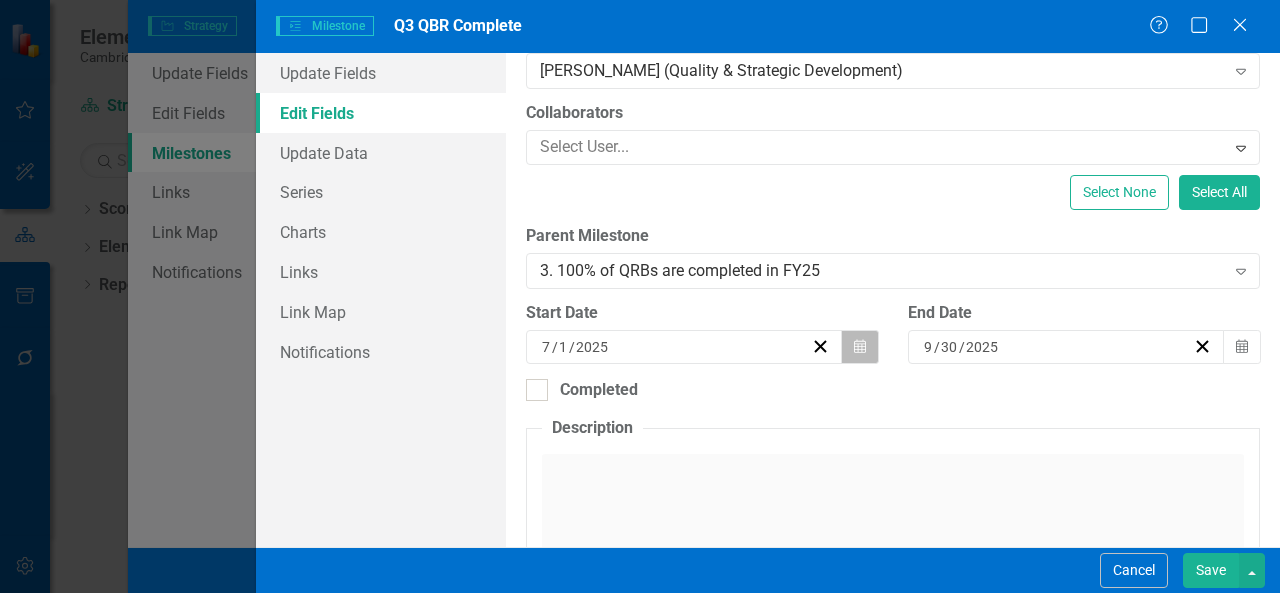 click 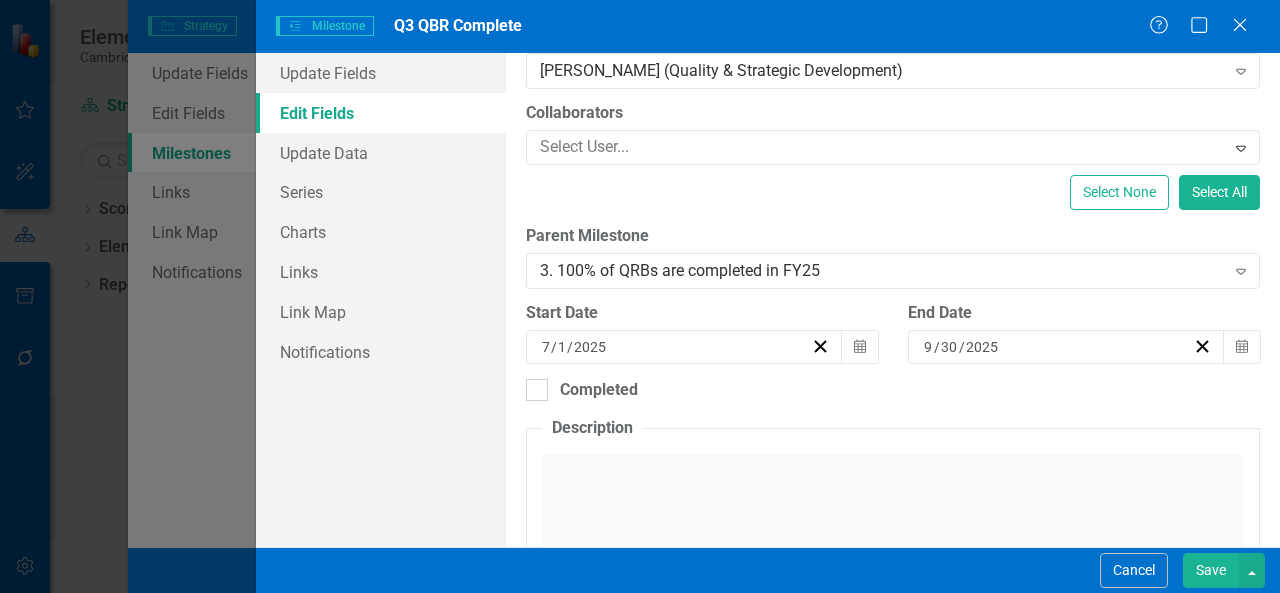 click on "›" at bounding box center (810, 386) 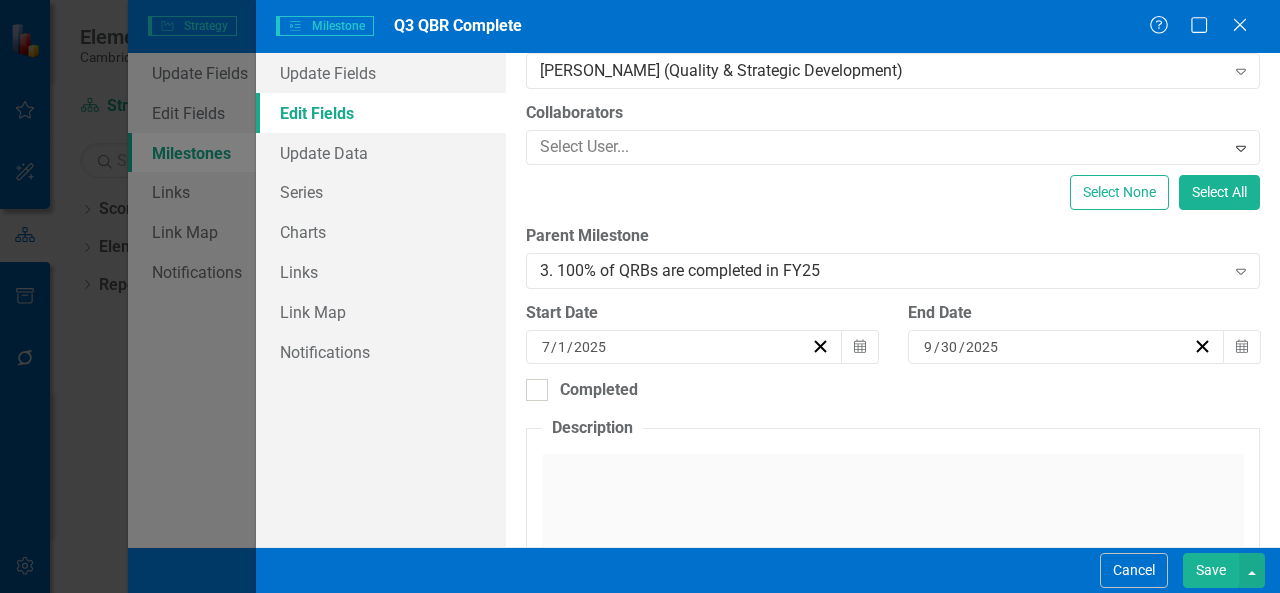 click on "›" at bounding box center (810, 386) 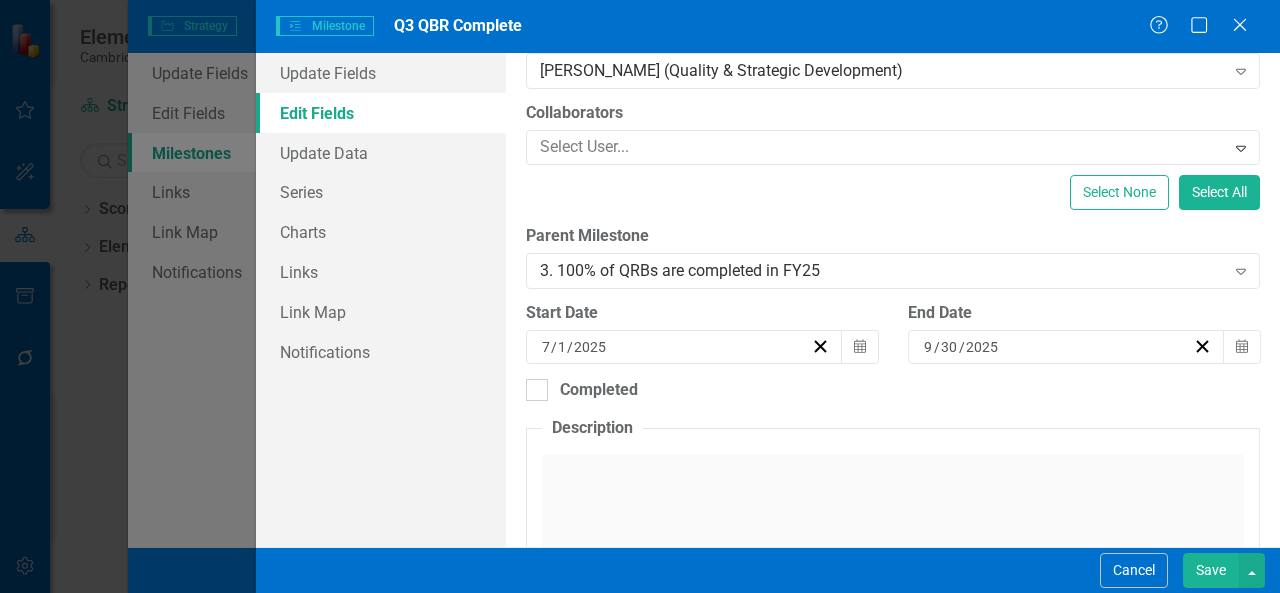 click on "1" at bounding box center (752, 452) 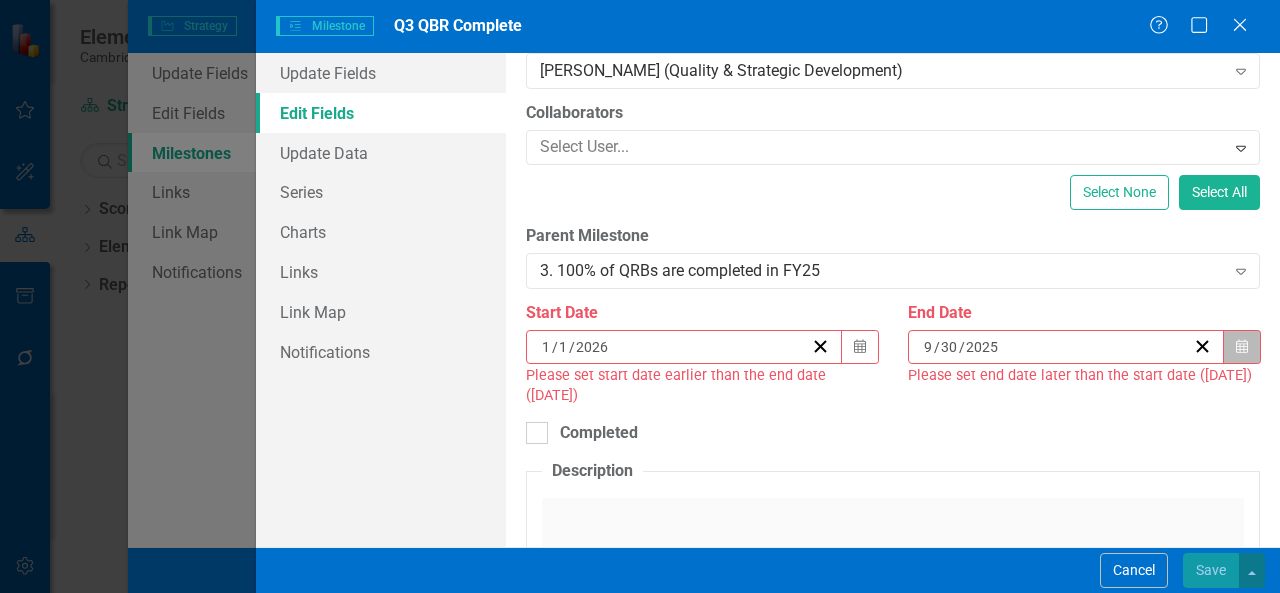 click 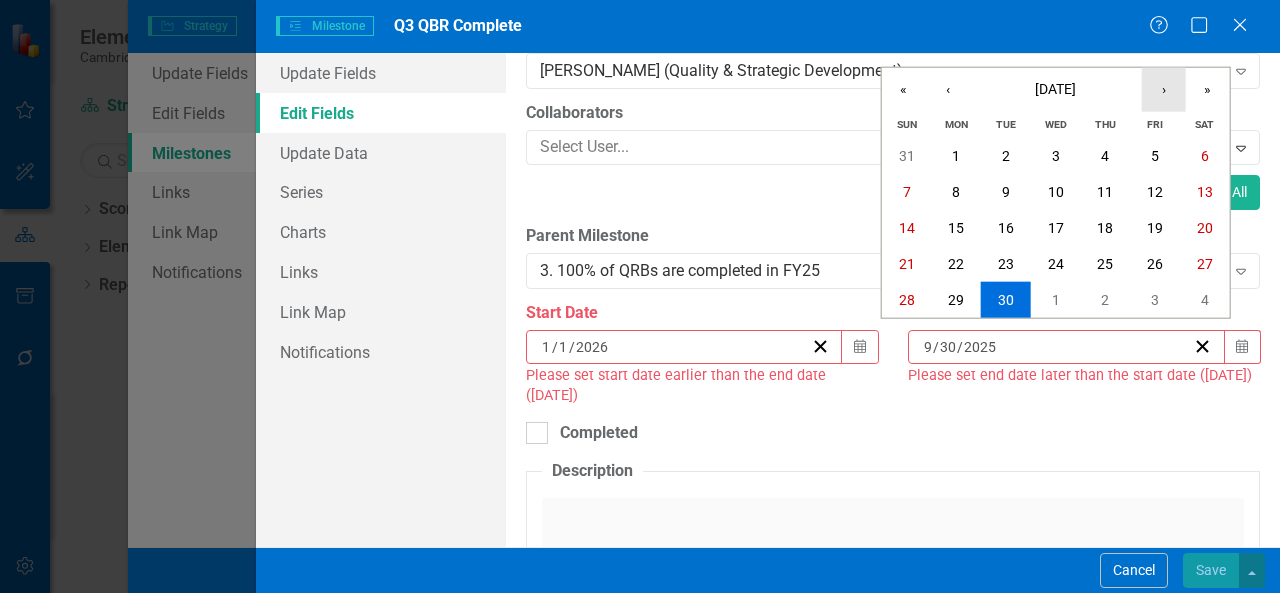 click on "›" at bounding box center [1164, 90] 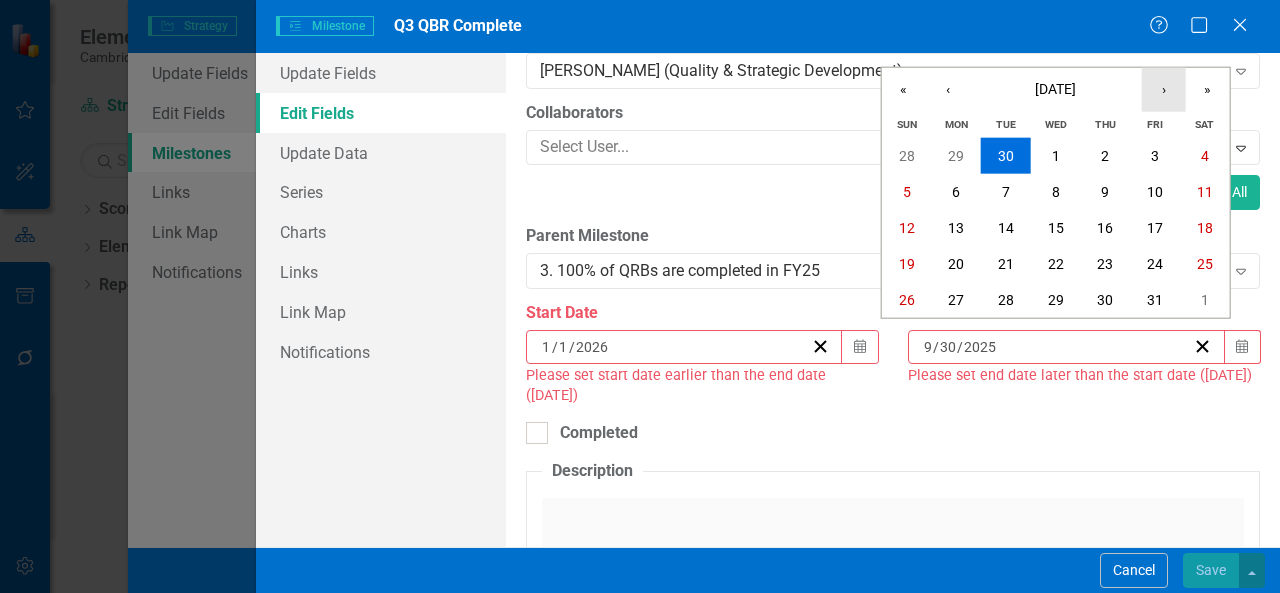 click on "›" at bounding box center [1164, 90] 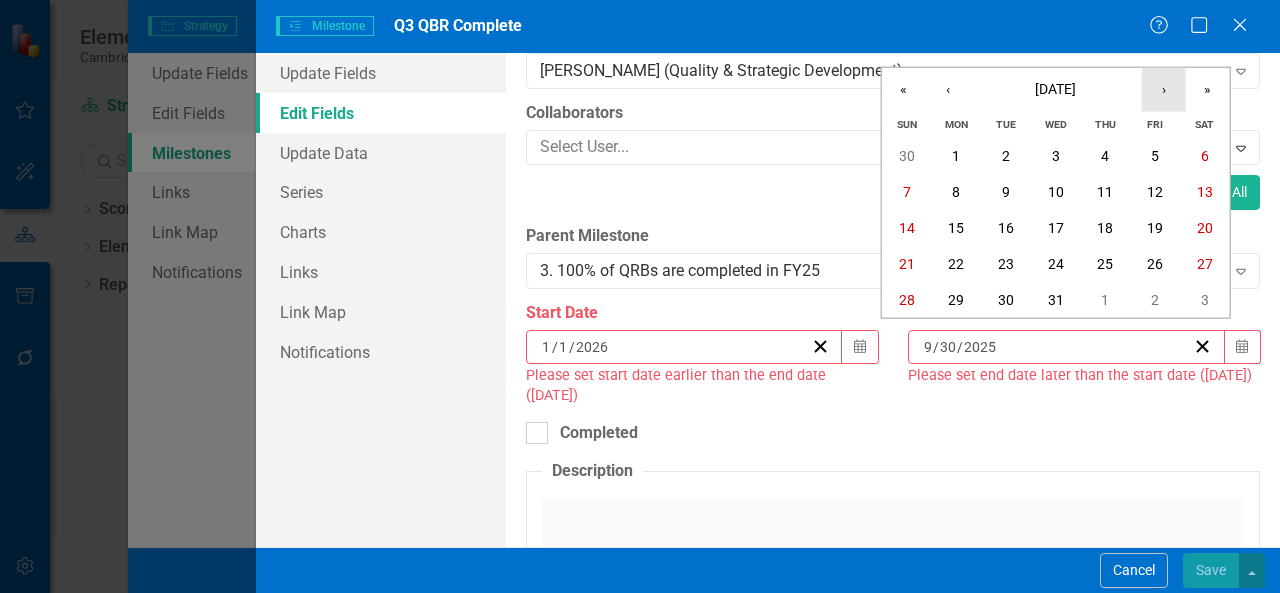 click on "›" at bounding box center [1164, 90] 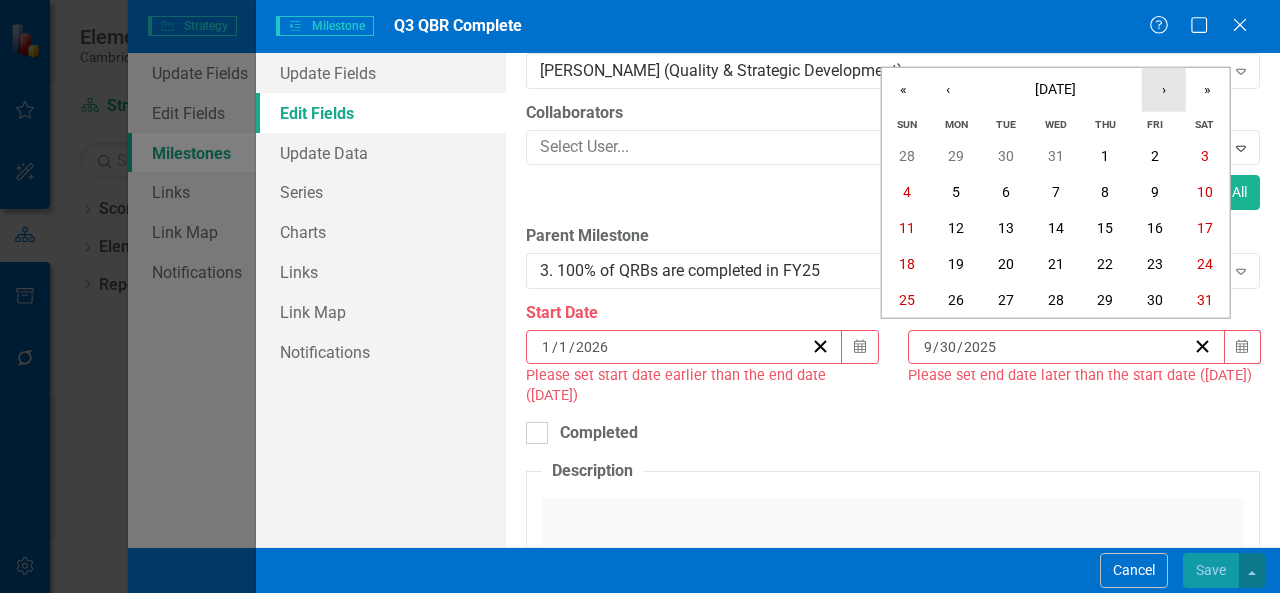 click on "›" at bounding box center [1164, 90] 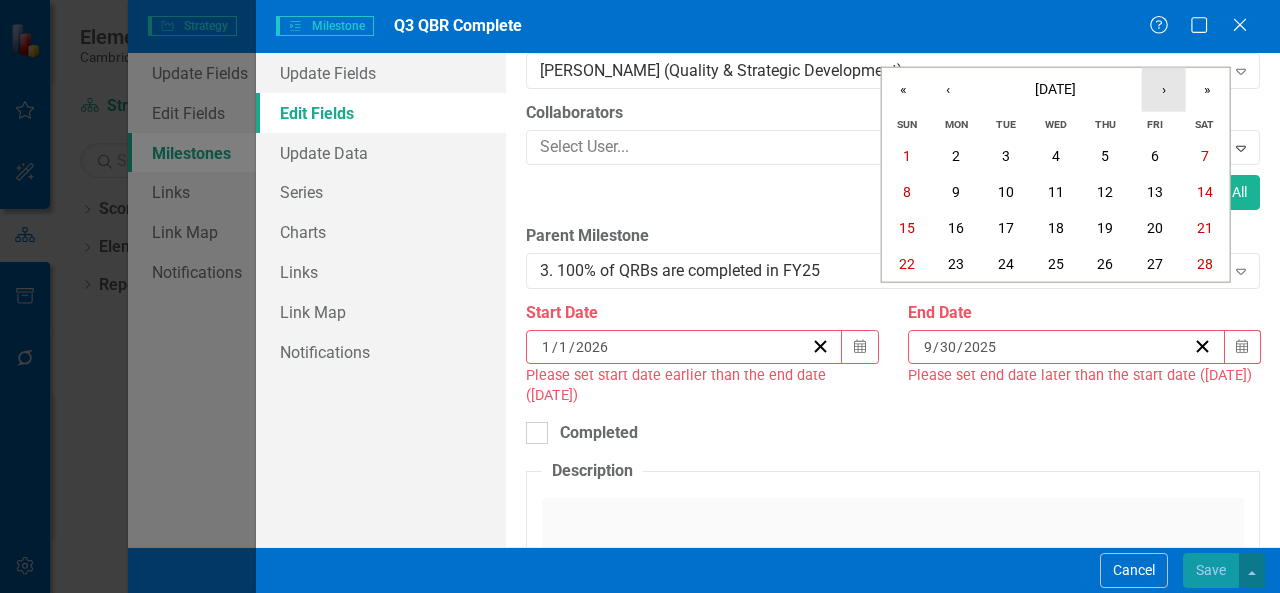 click on "›" at bounding box center [1164, 90] 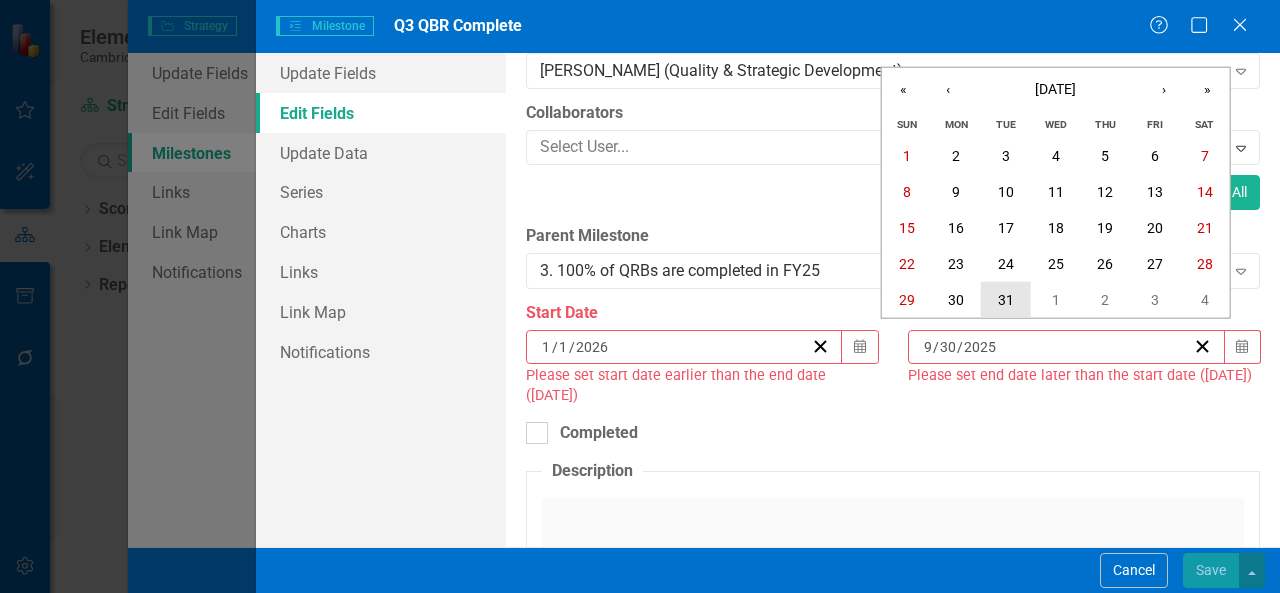 click on "31" at bounding box center [1006, 300] 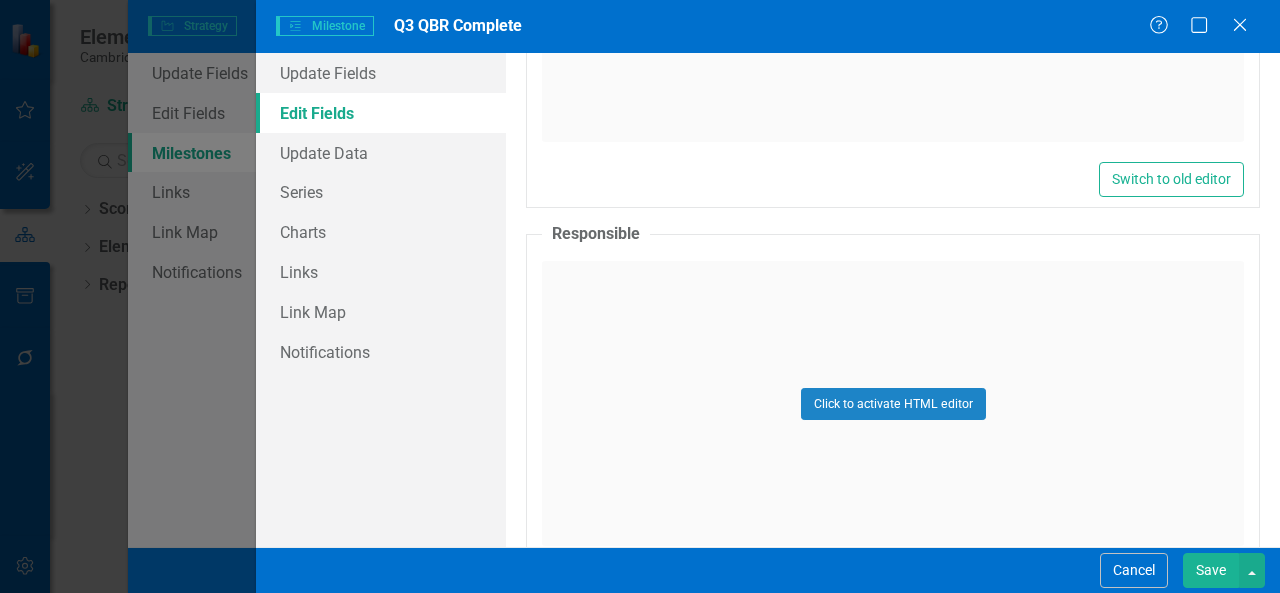 scroll, scrollTop: 800, scrollLeft: 0, axis: vertical 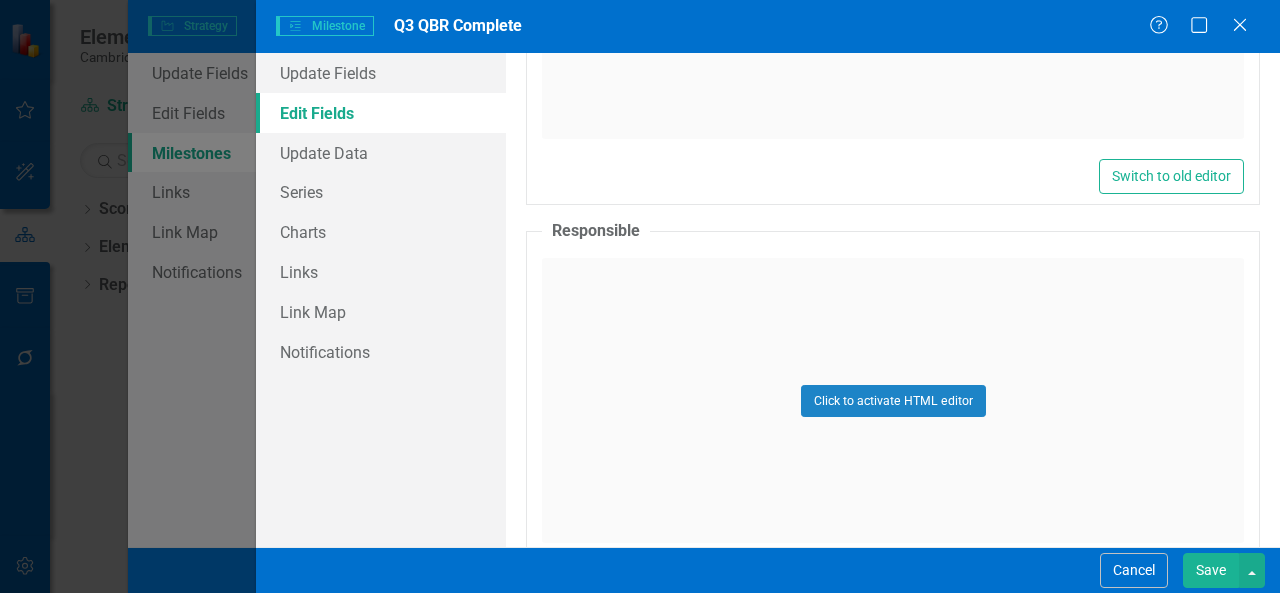 click on "Save" at bounding box center [1211, 570] 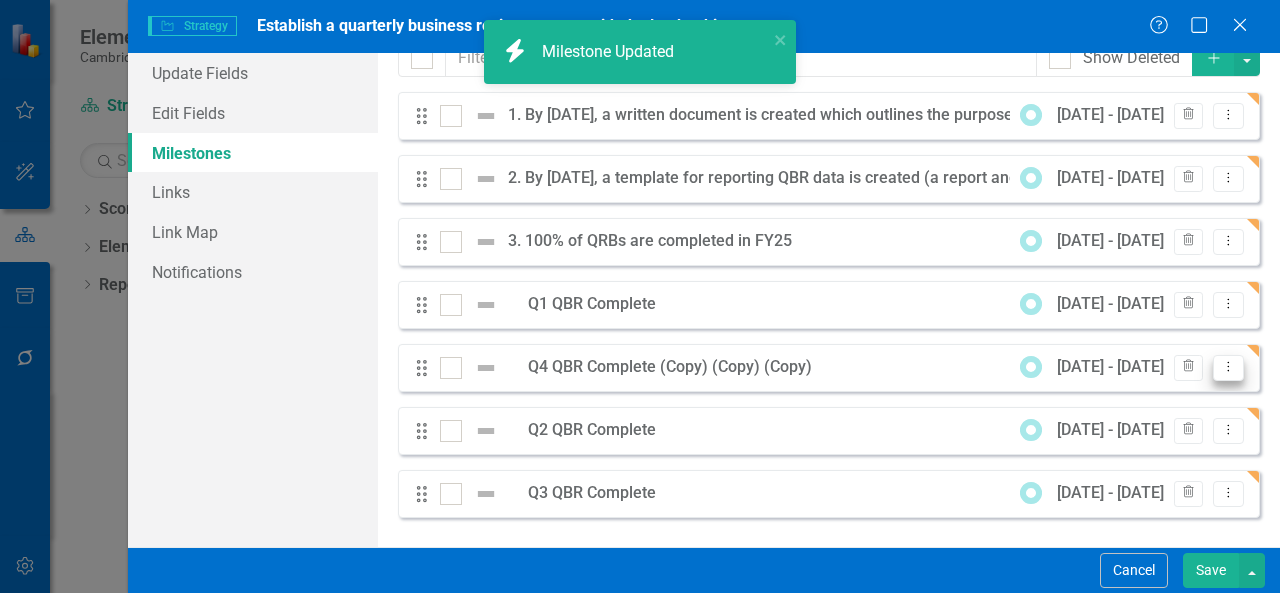 click on "Dropdown Menu" at bounding box center [1228, 368] 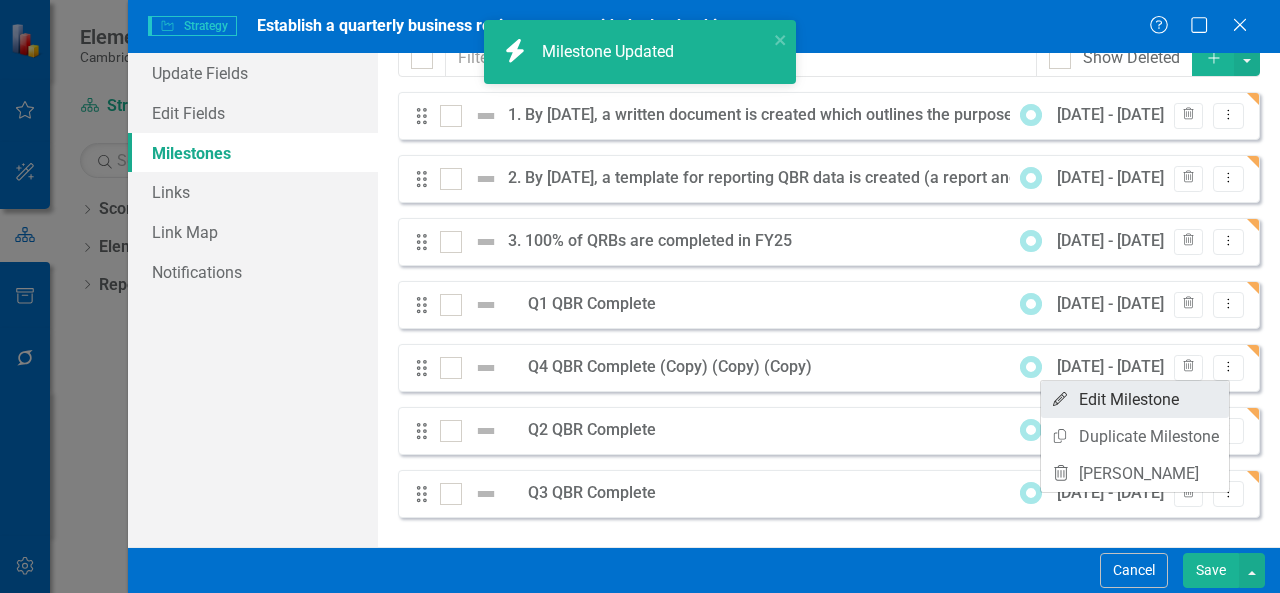 click on "Edit Edit Milestone" at bounding box center (1135, 399) 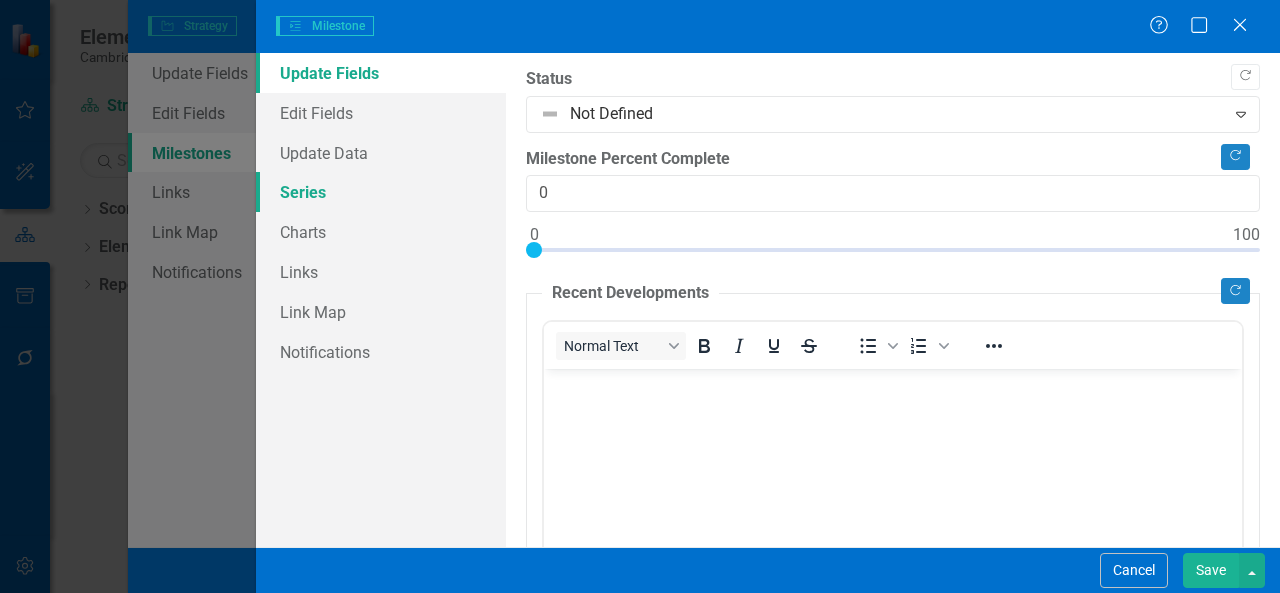 scroll, scrollTop: 0, scrollLeft: 0, axis: both 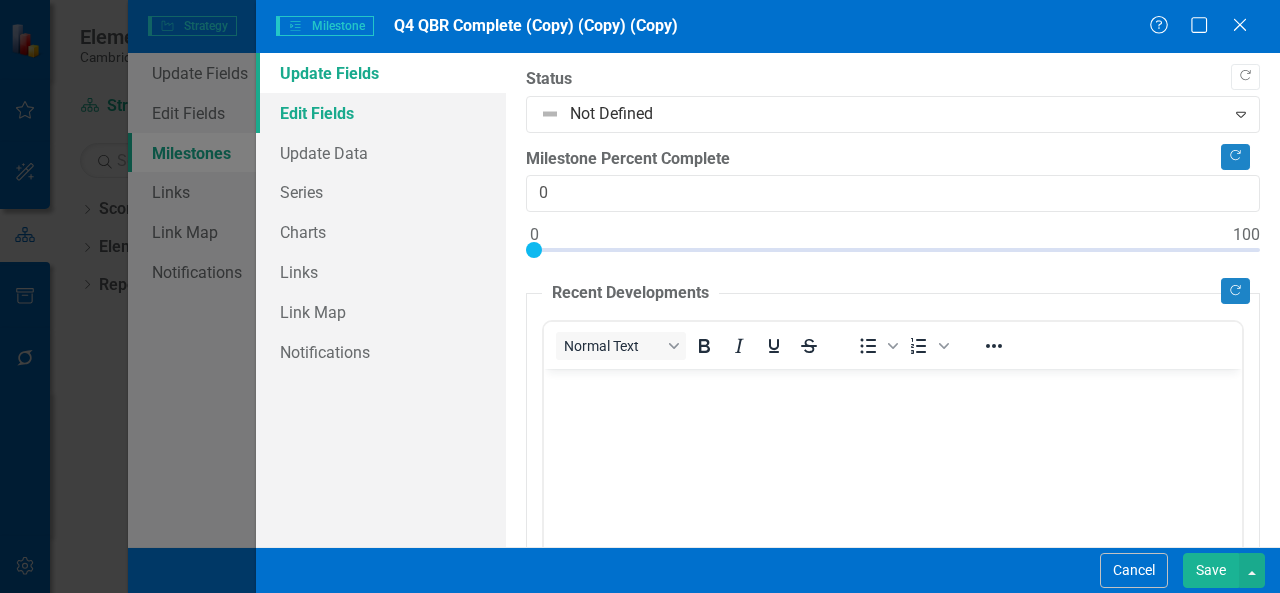 click on "Edit Fields" at bounding box center [381, 113] 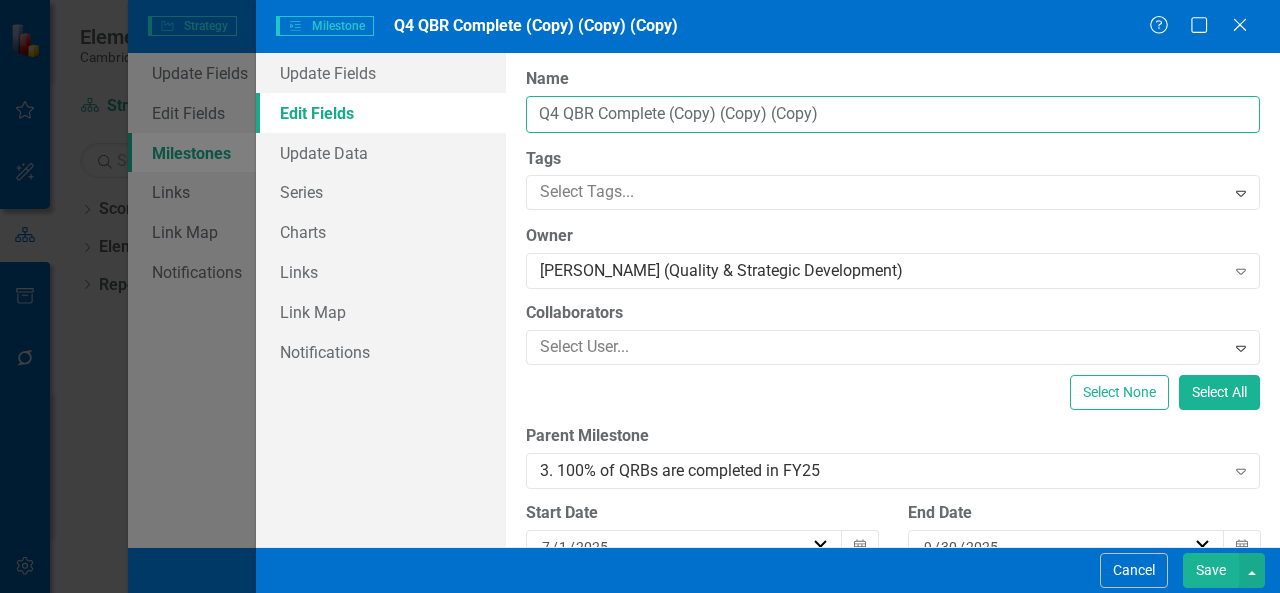 drag, startPoint x: 848, startPoint y: 117, endPoint x: 666, endPoint y: 115, distance: 182.01099 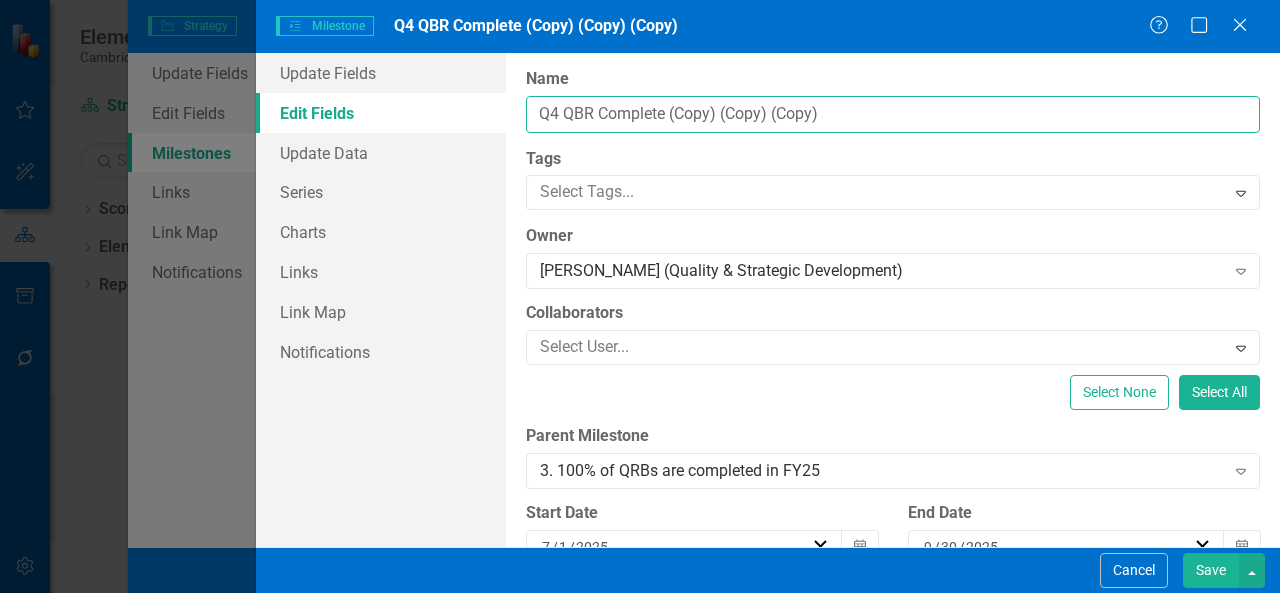 click on "Q4 QBR Complete (Copy) (Copy) (Copy)" at bounding box center (893, 114) 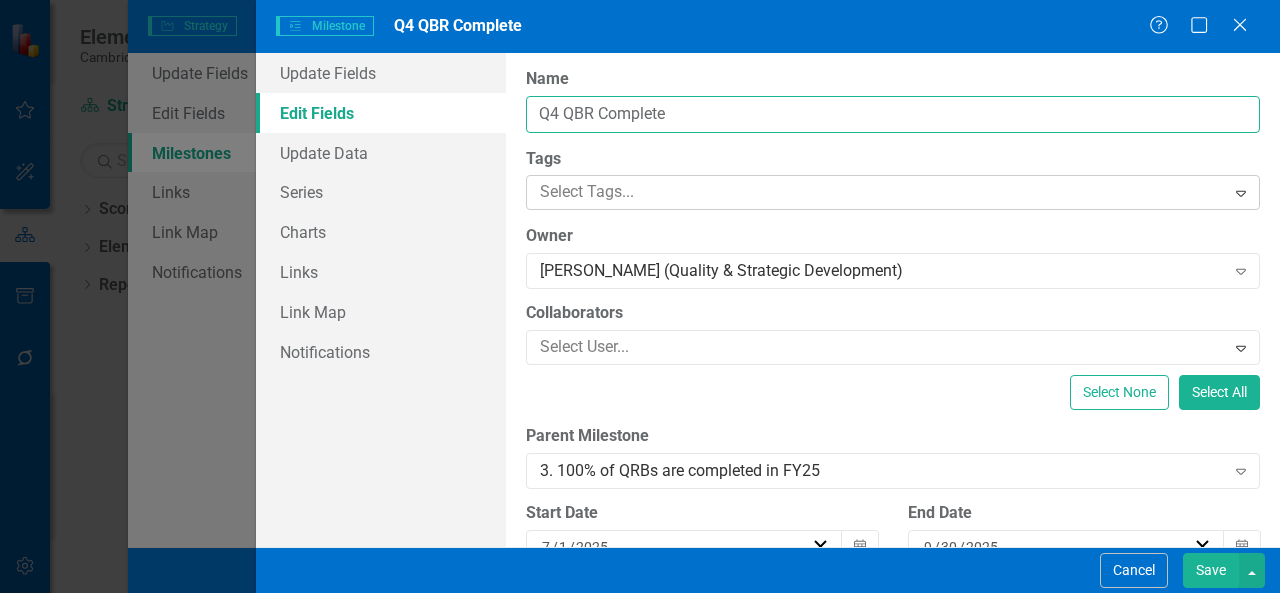 type on "Q4 QBR Complete" 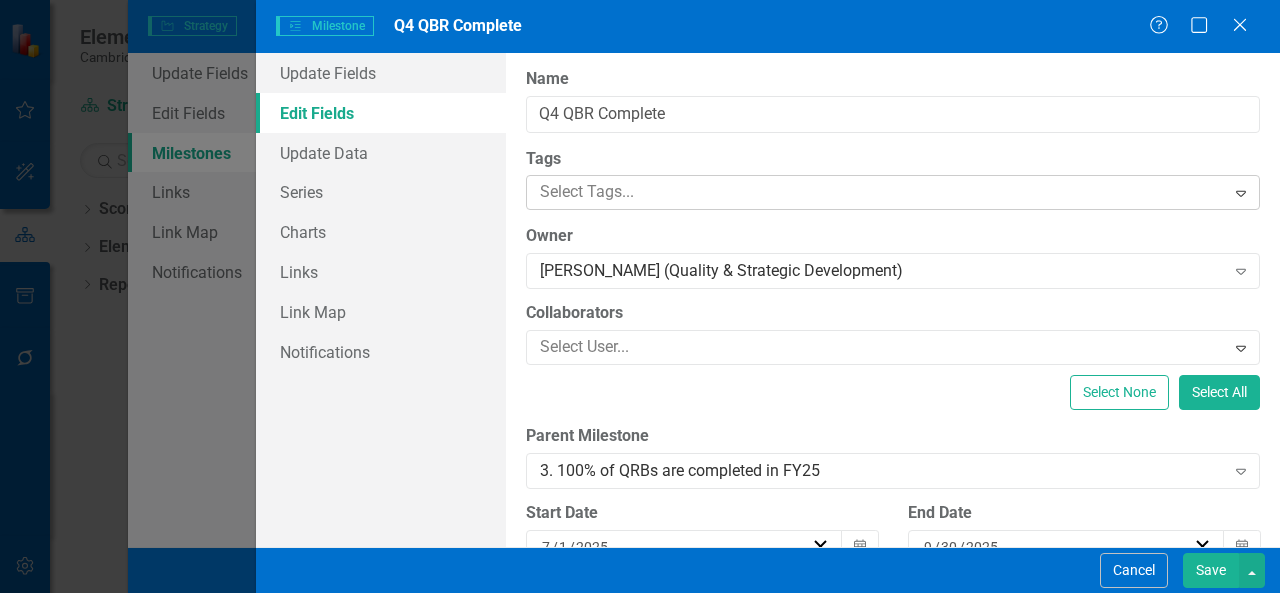 click on "Select Tags..." at bounding box center (876, 192) 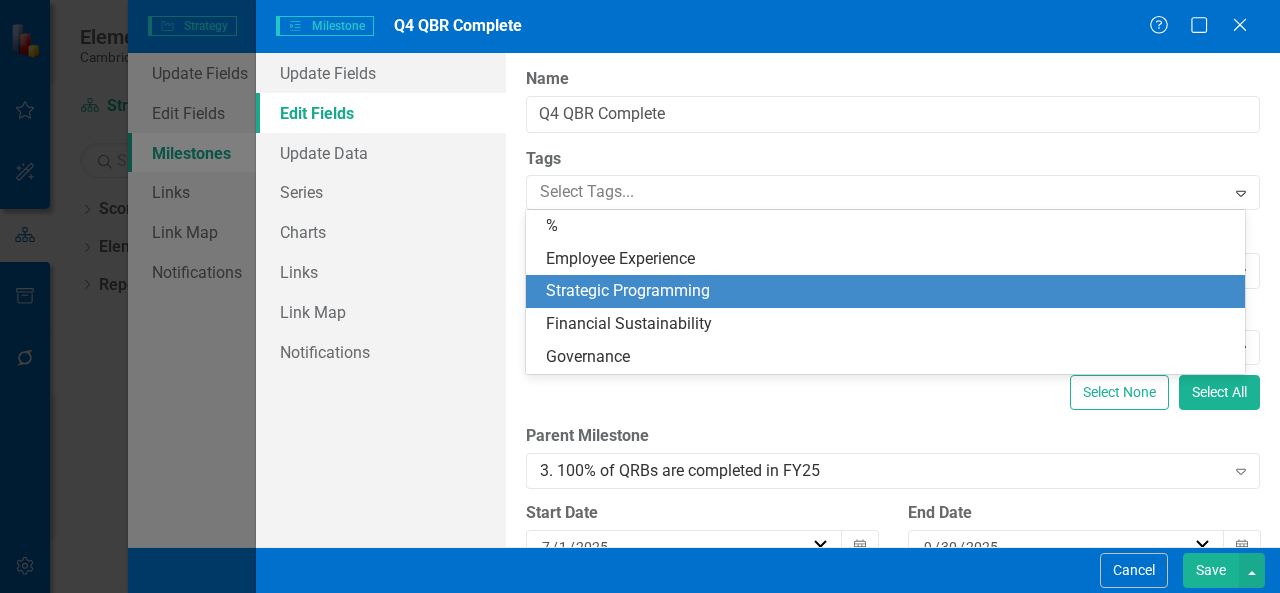 click on "Strategic Programming" at bounding box center (628, 290) 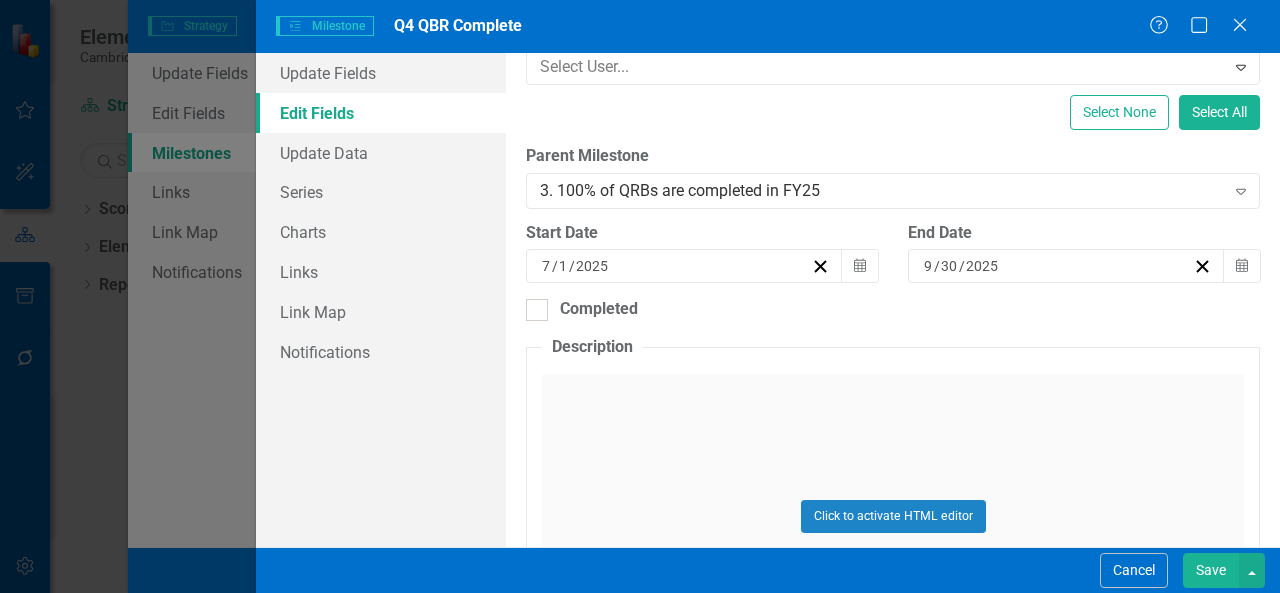 scroll, scrollTop: 300, scrollLeft: 0, axis: vertical 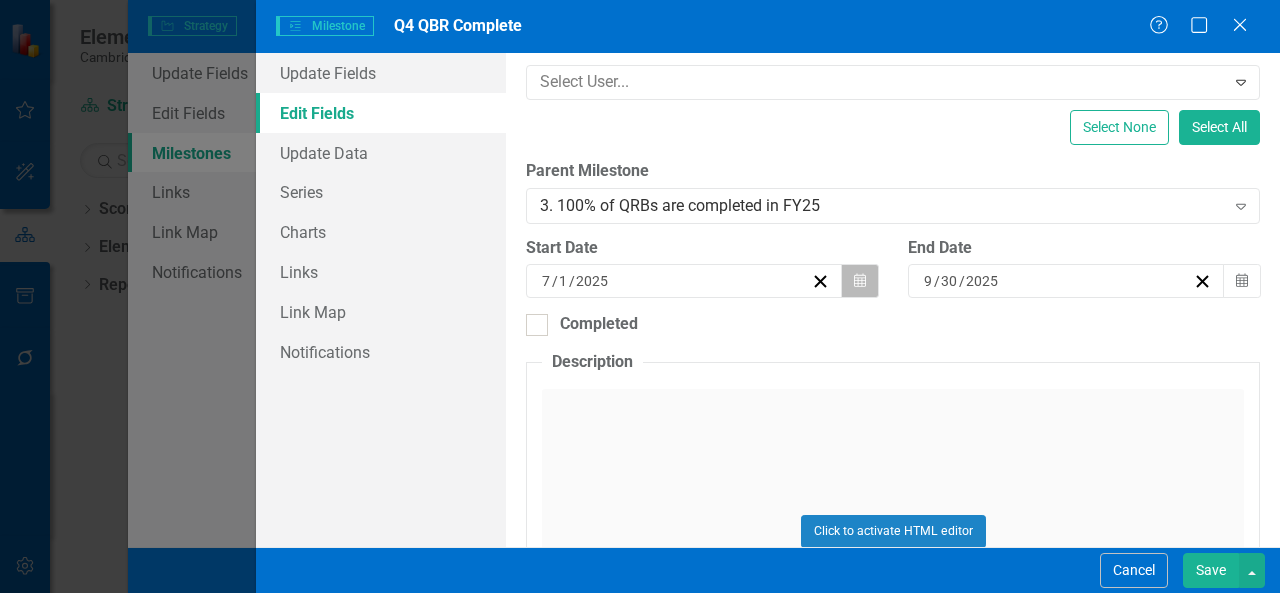 click on "Calendar" 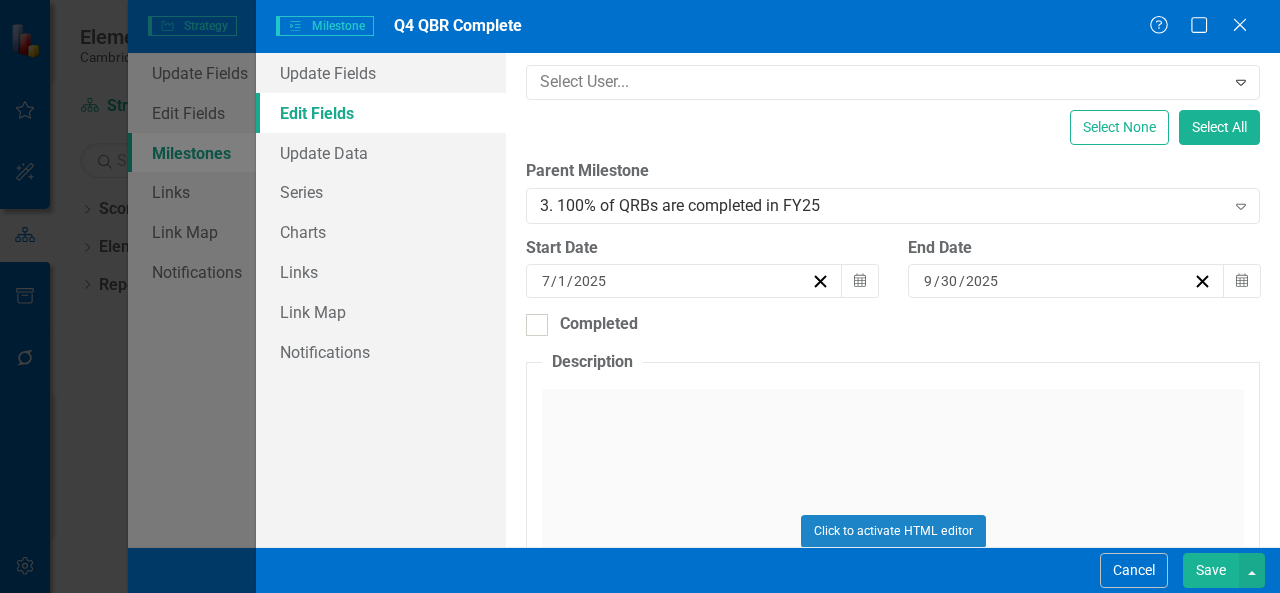 click on "»" at bounding box center (854, 320) 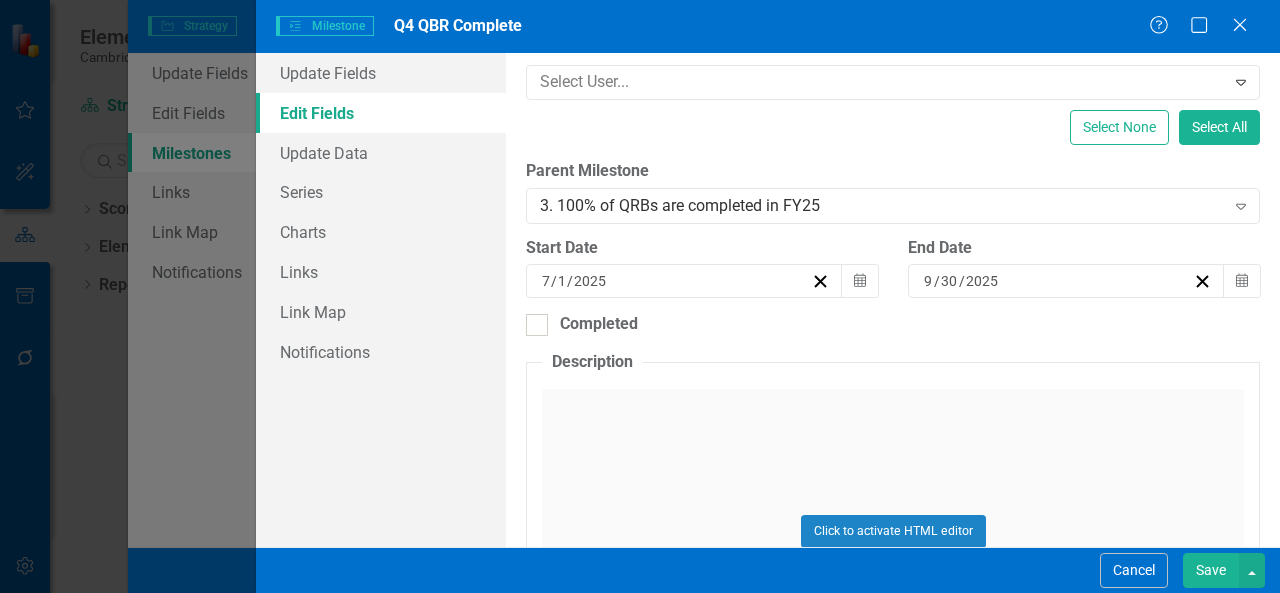 click on "‹" at bounding box center [594, 320] 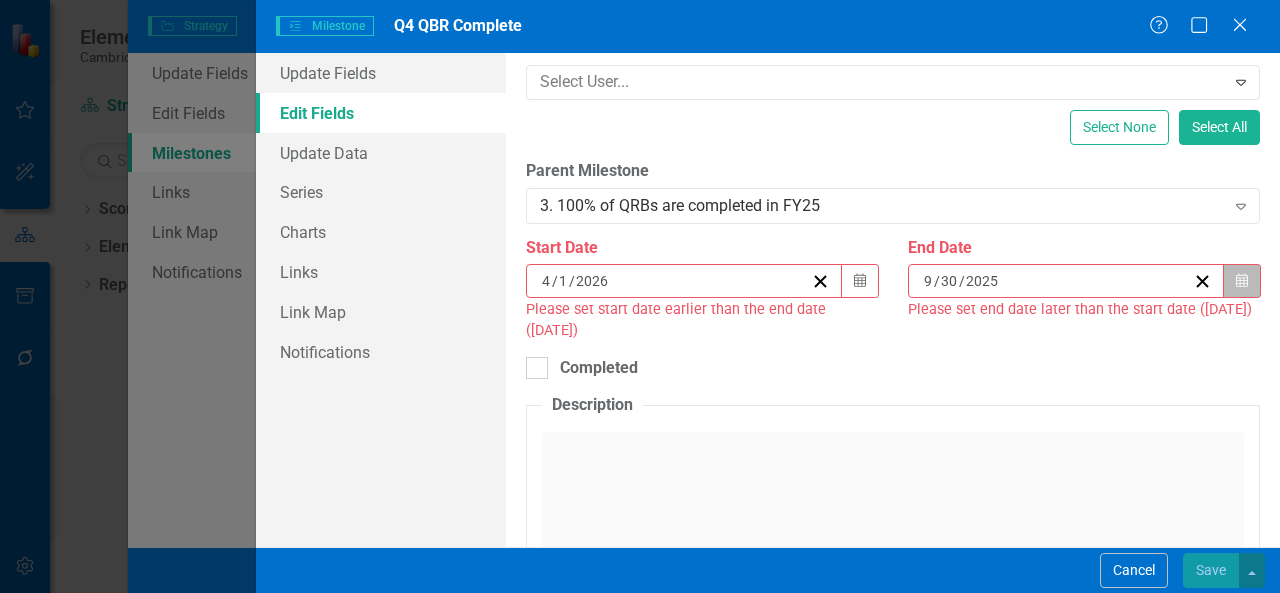 click on "Calendar" at bounding box center (1242, 281) 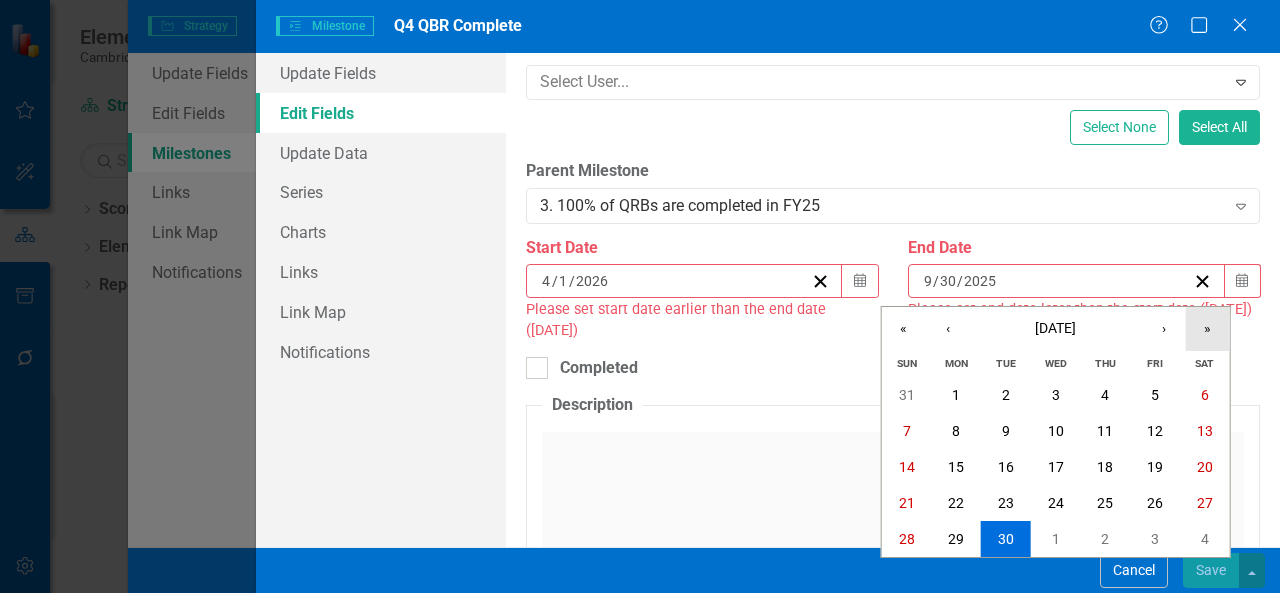 click on "»" at bounding box center [1208, 329] 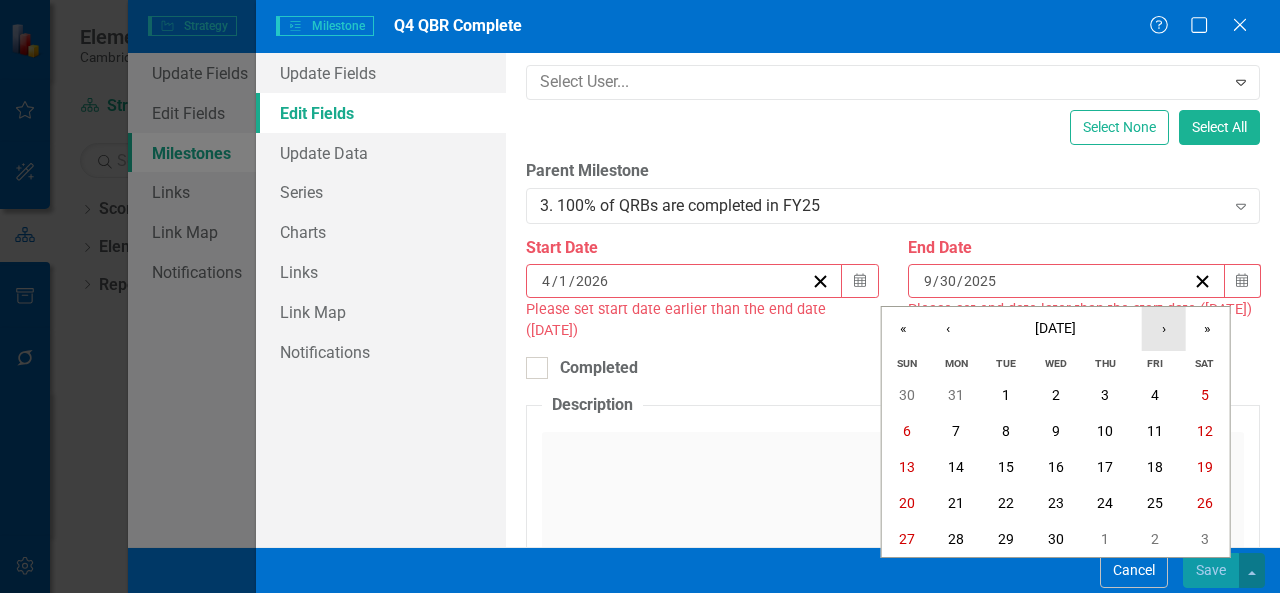 click on "›" at bounding box center [1164, 329] 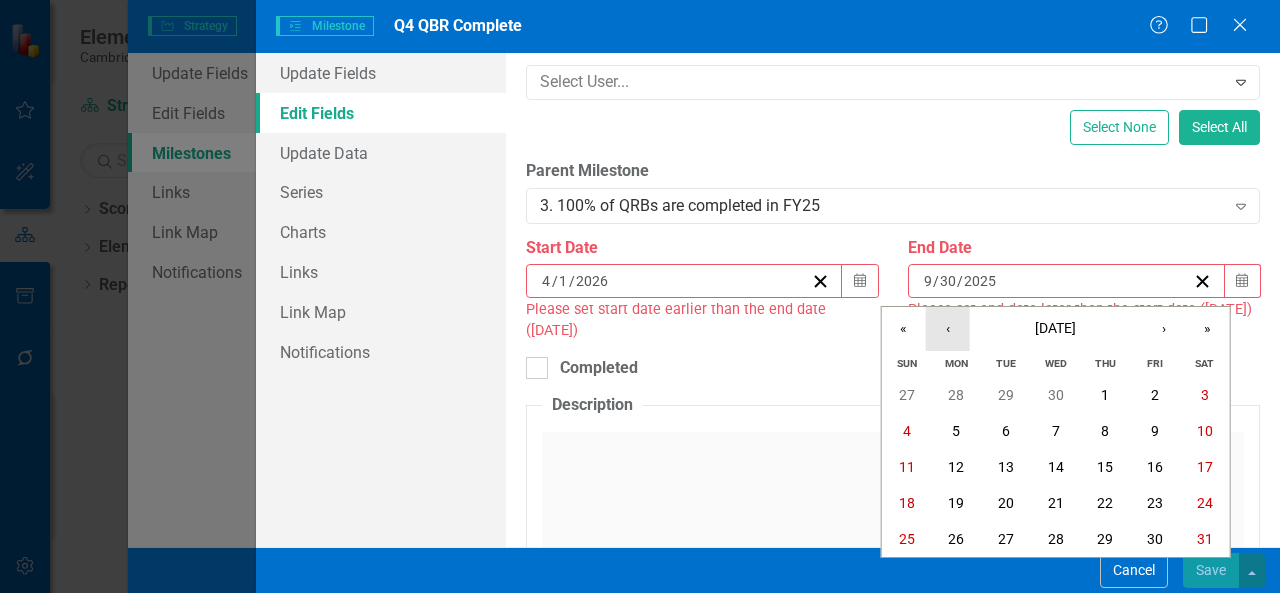 click on "‹" at bounding box center (948, 329) 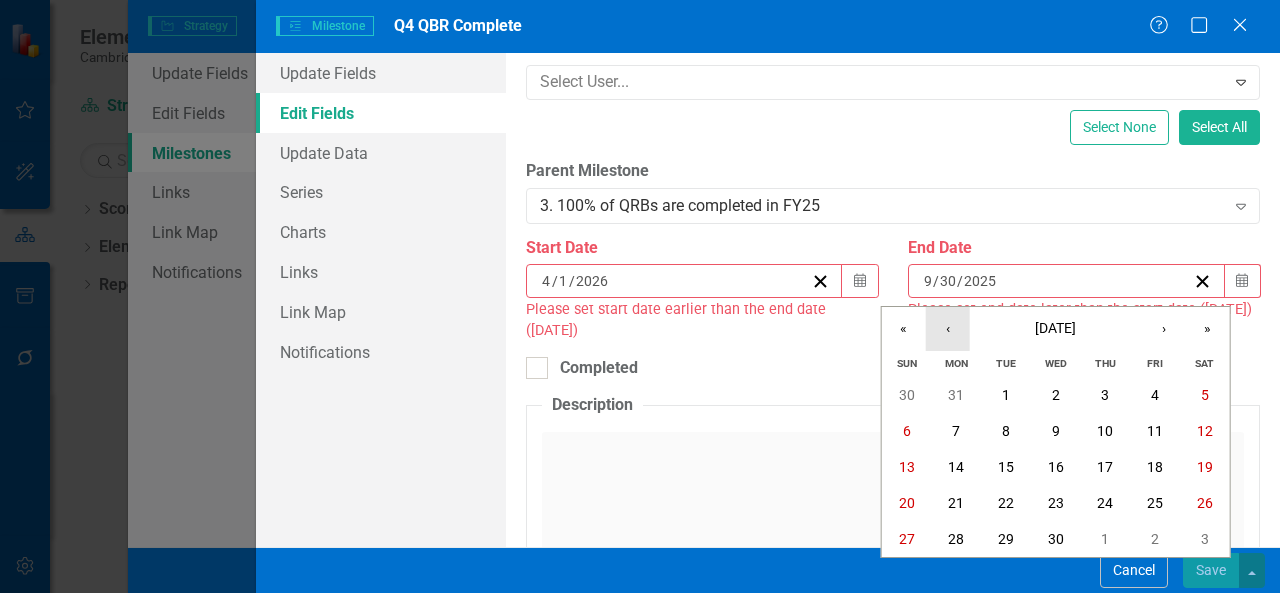 click on "‹" at bounding box center (948, 329) 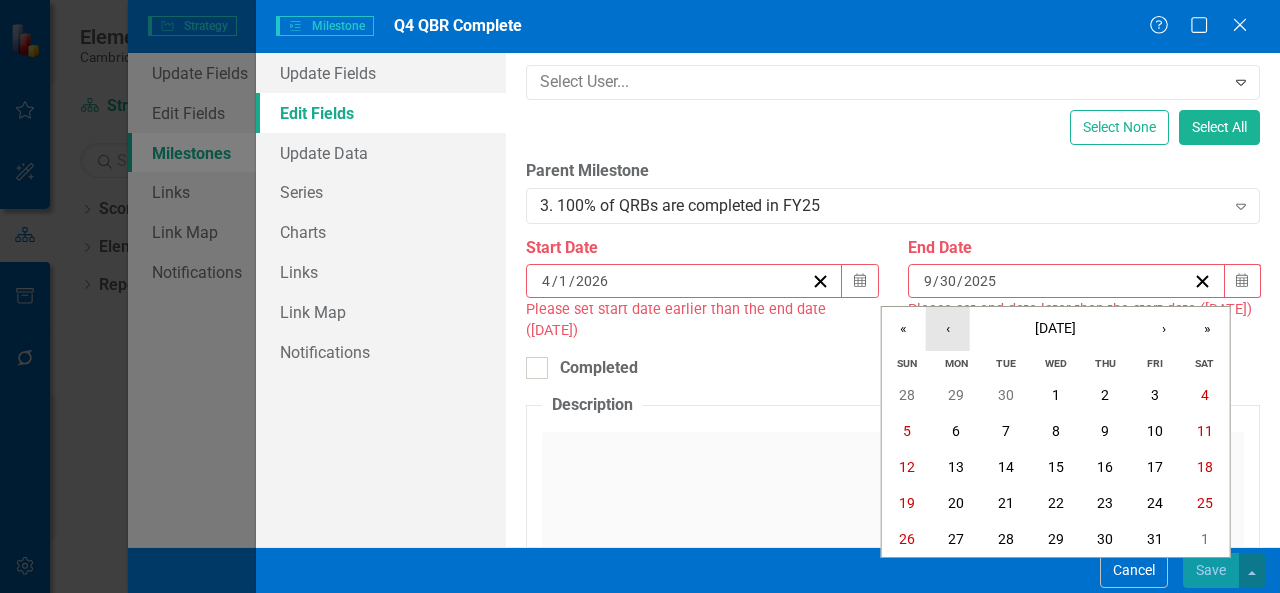 click on "‹" at bounding box center (948, 329) 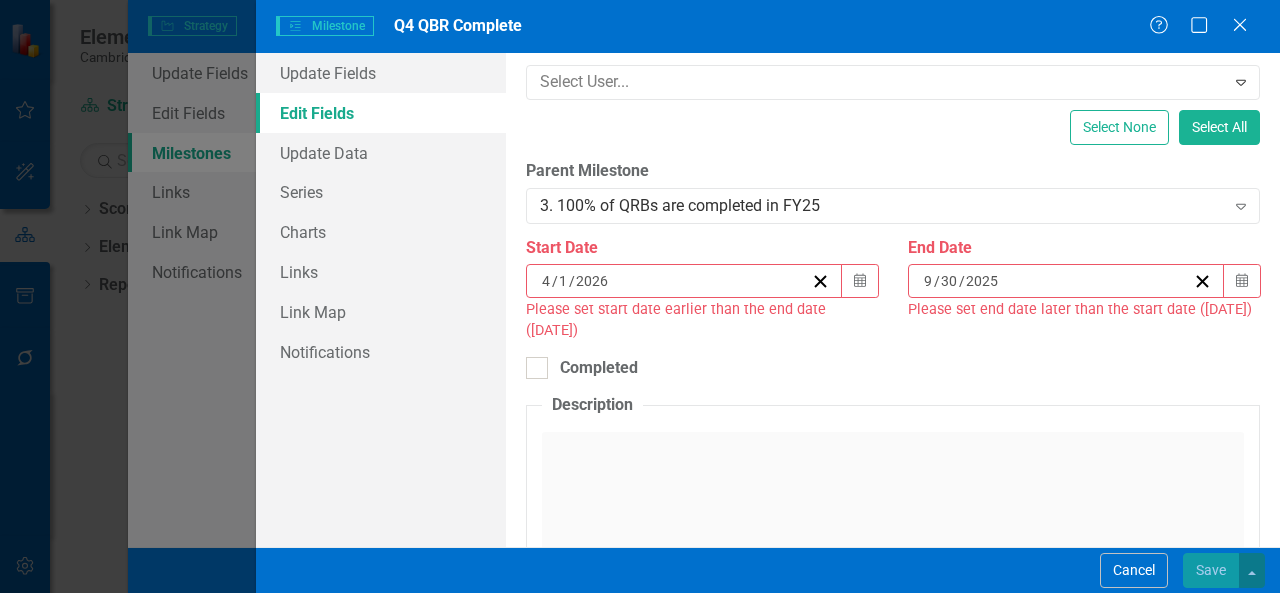 drag, startPoint x: 1177, startPoint y: 366, endPoint x: 1181, endPoint y: 443, distance: 77.10383 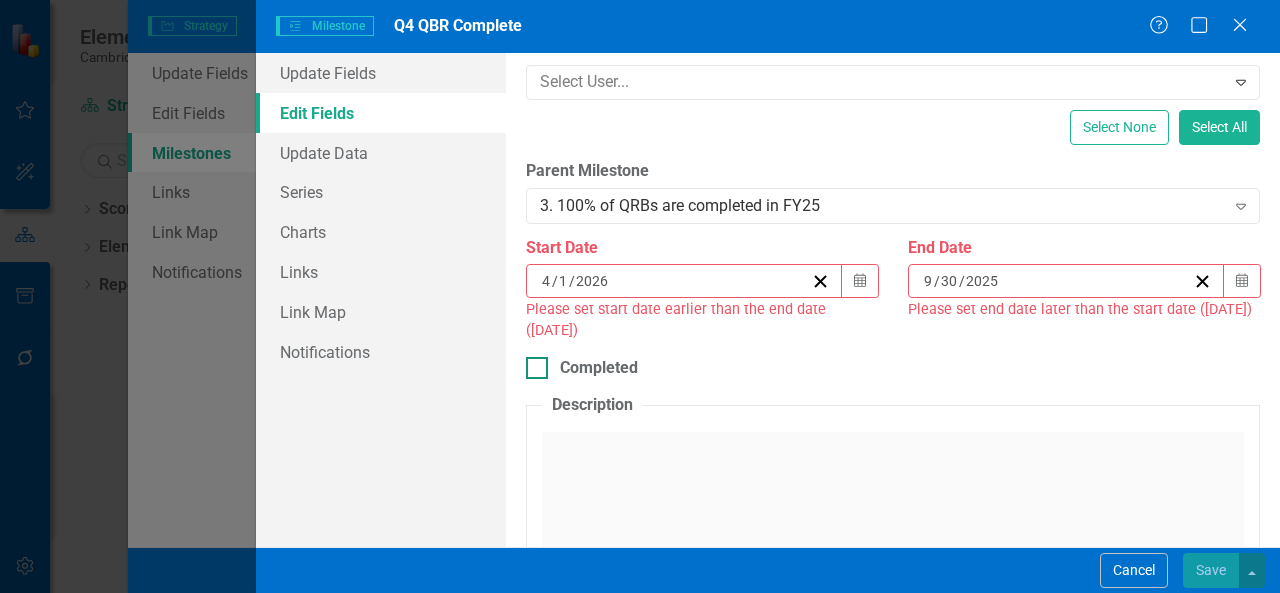drag, startPoint x: 1181, startPoint y: 443, endPoint x: 1217, endPoint y: 370, distance: 81.394104 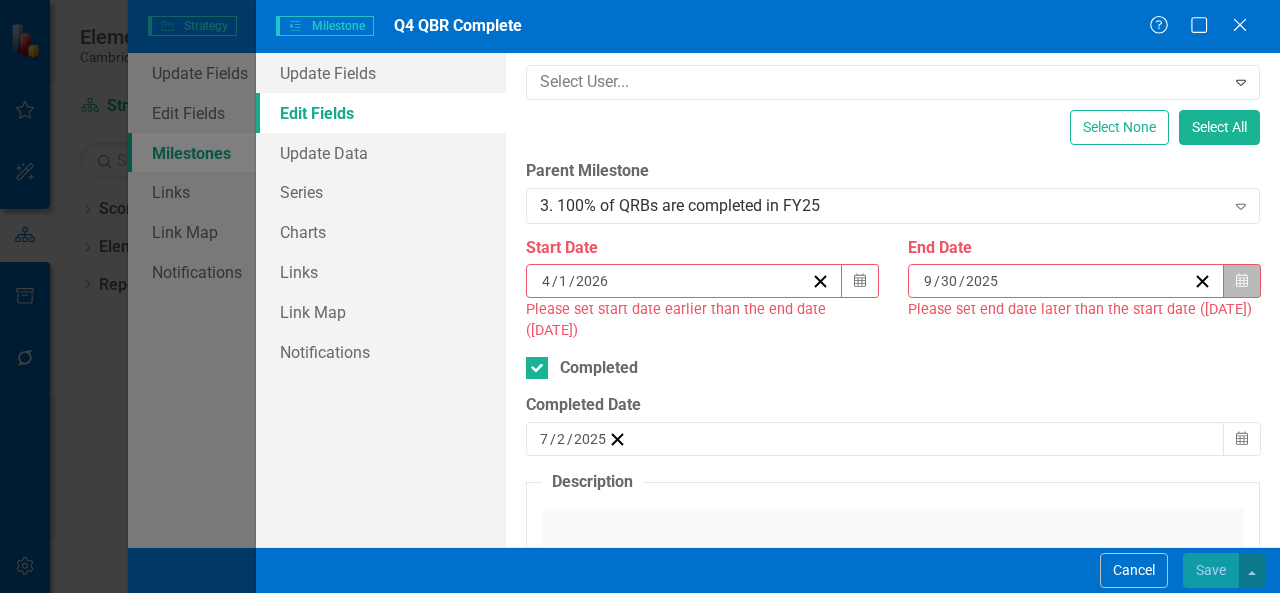 click on "Calendar" at bounding box center [1242, 281] 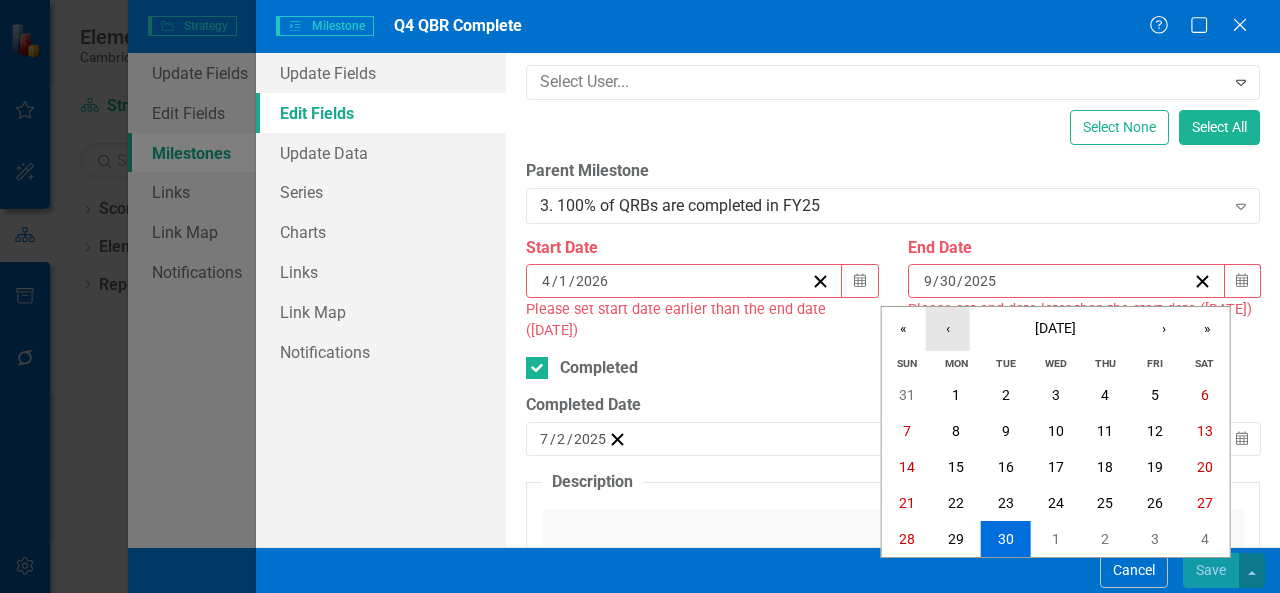 click on "‹" at bounding box center [948, 329] 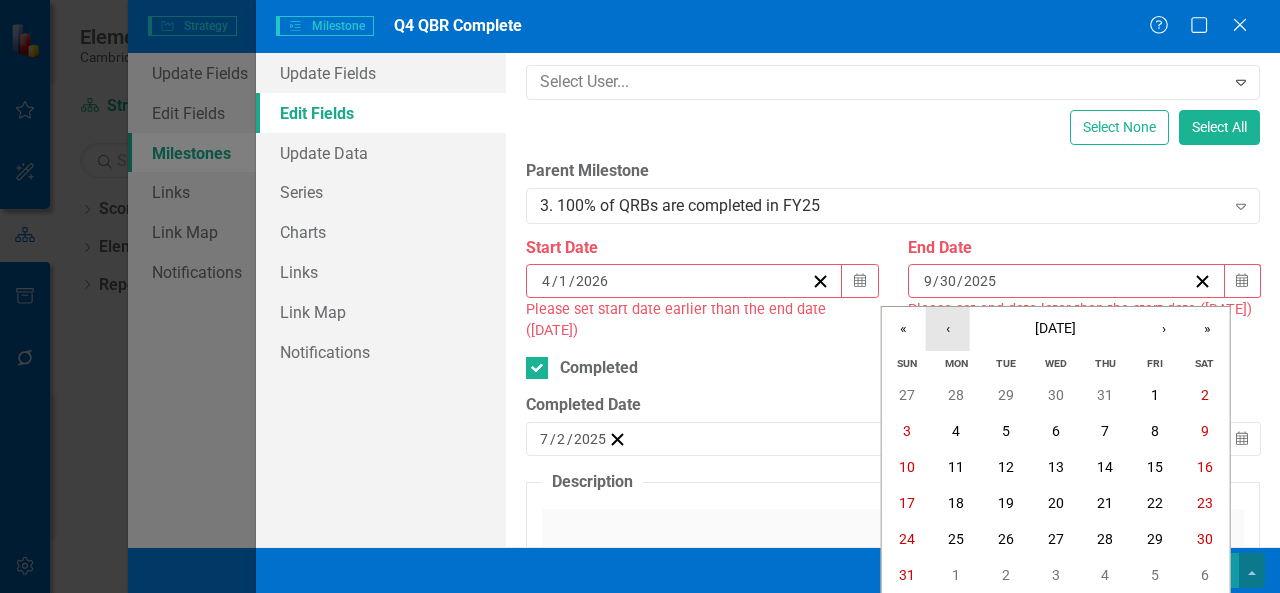 click on "‹" at bounding box center [948, 329] 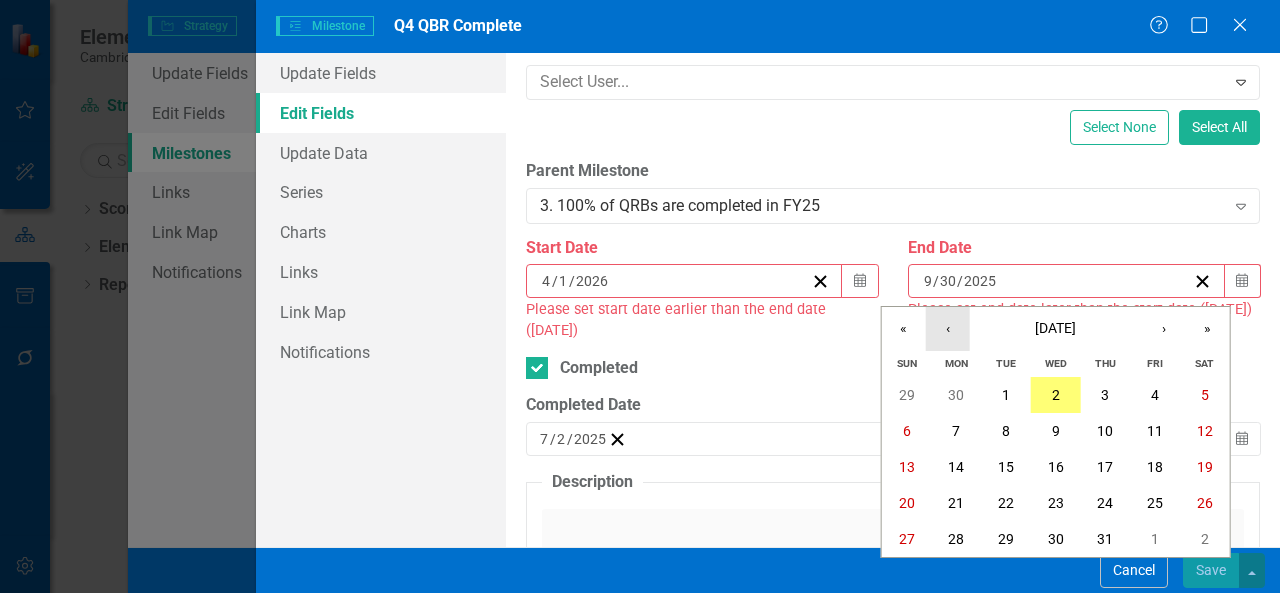 click on "‹" at bounding box center (948, 329) 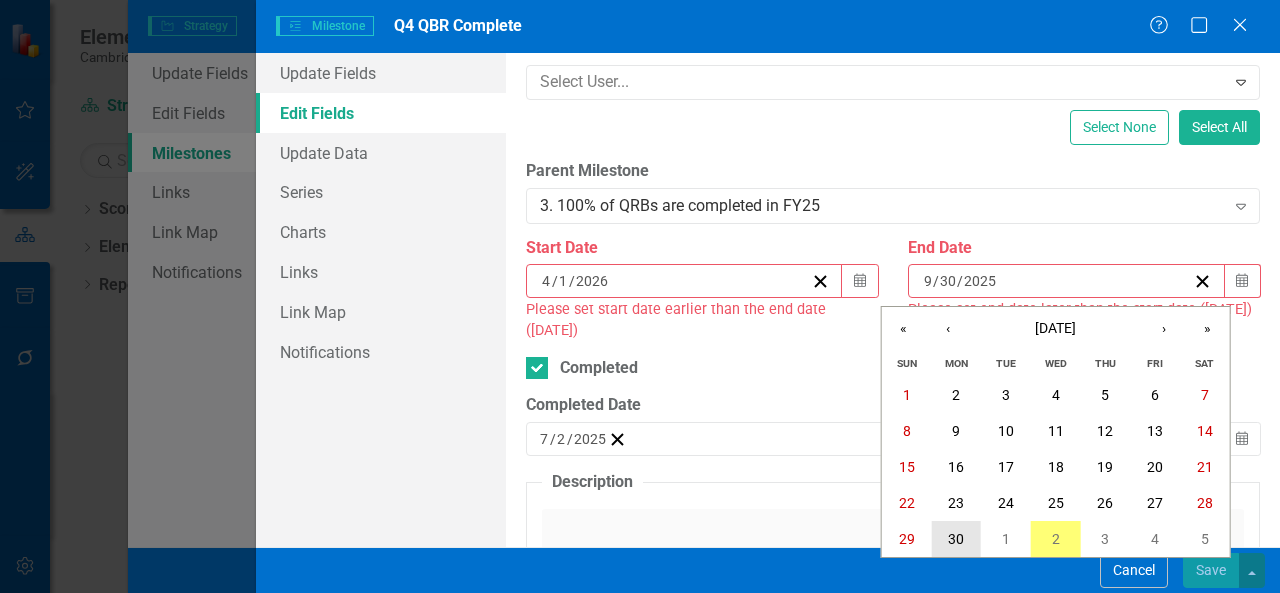 click on "30" at bounding box center [956, 539] 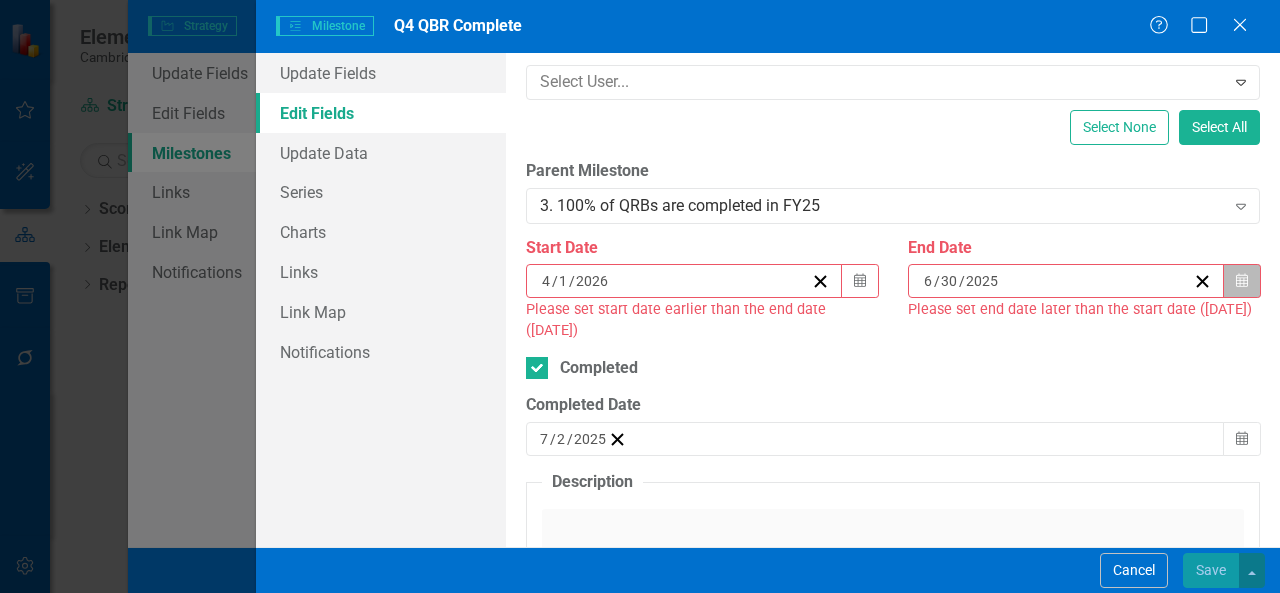 click on "Calendar" at bounding box center (1242, 281) 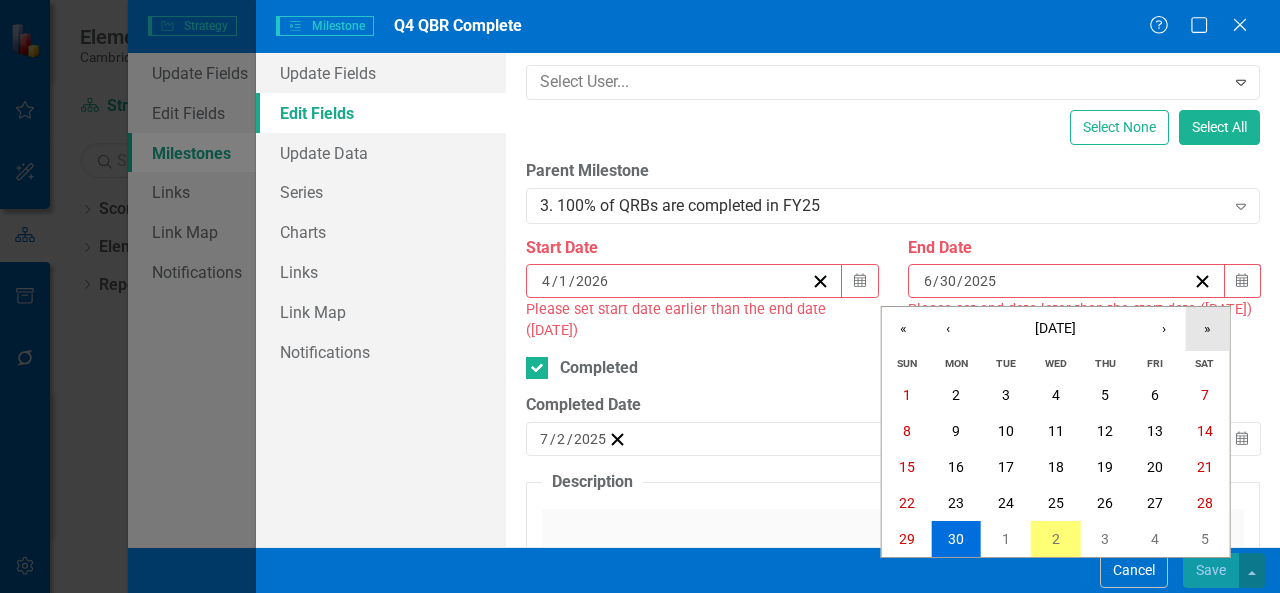 click on "»" at bounding box center (1208, 329) 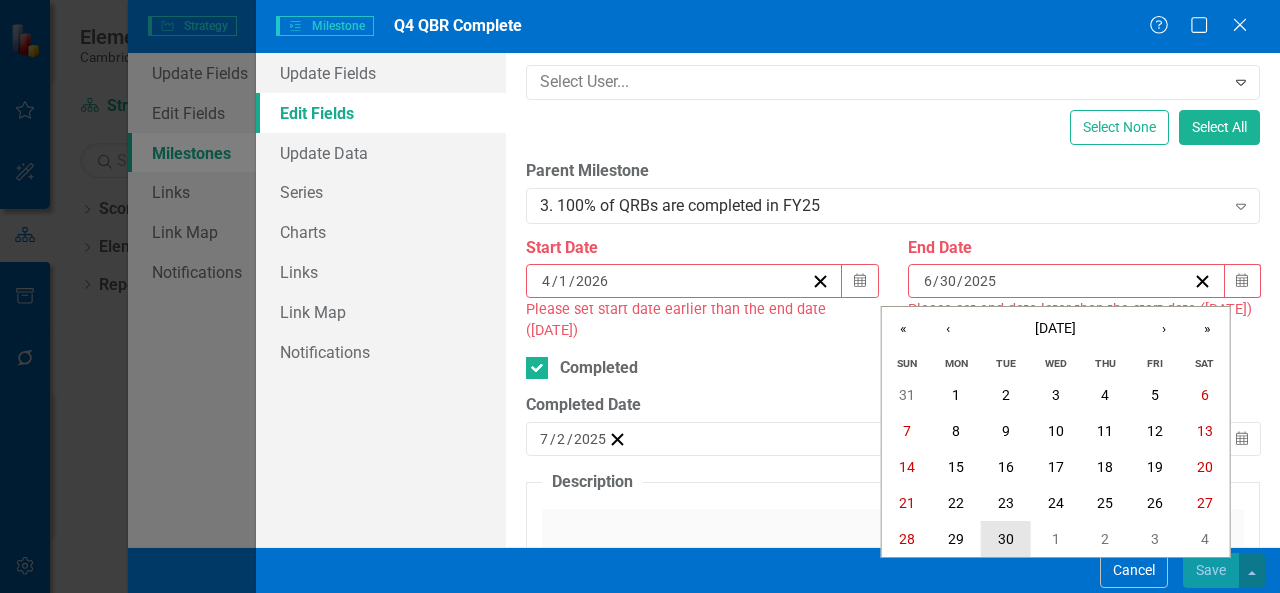 click on "30" at bounding box center (1006, 539) 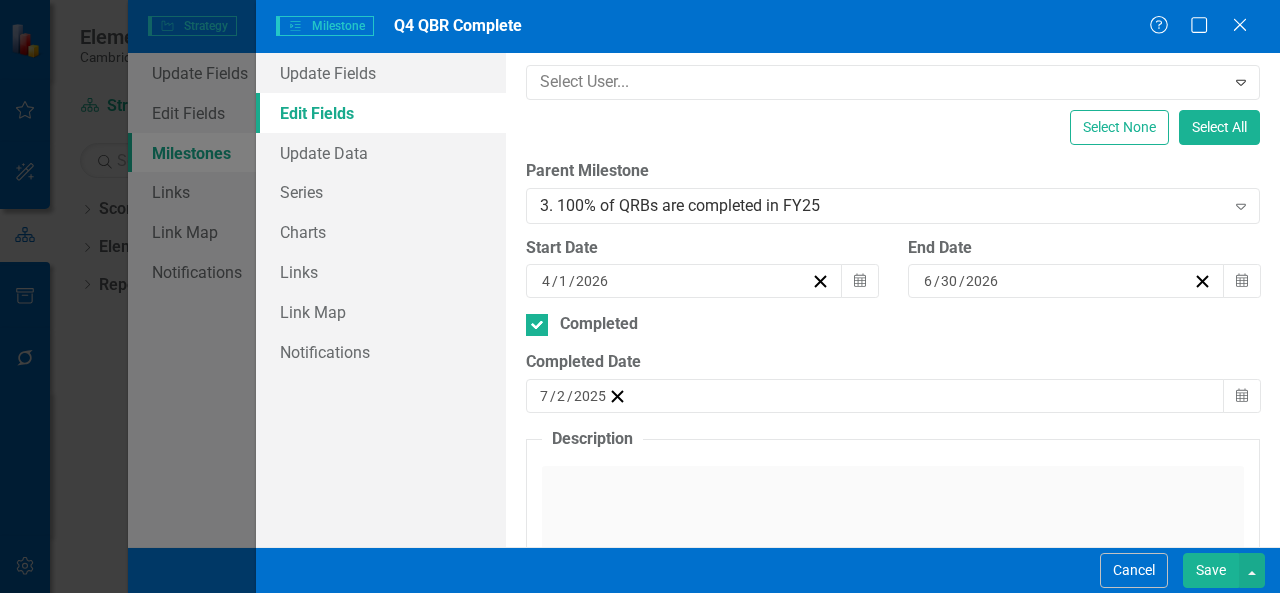 click on "Save" at bounding box center (1211, 570) 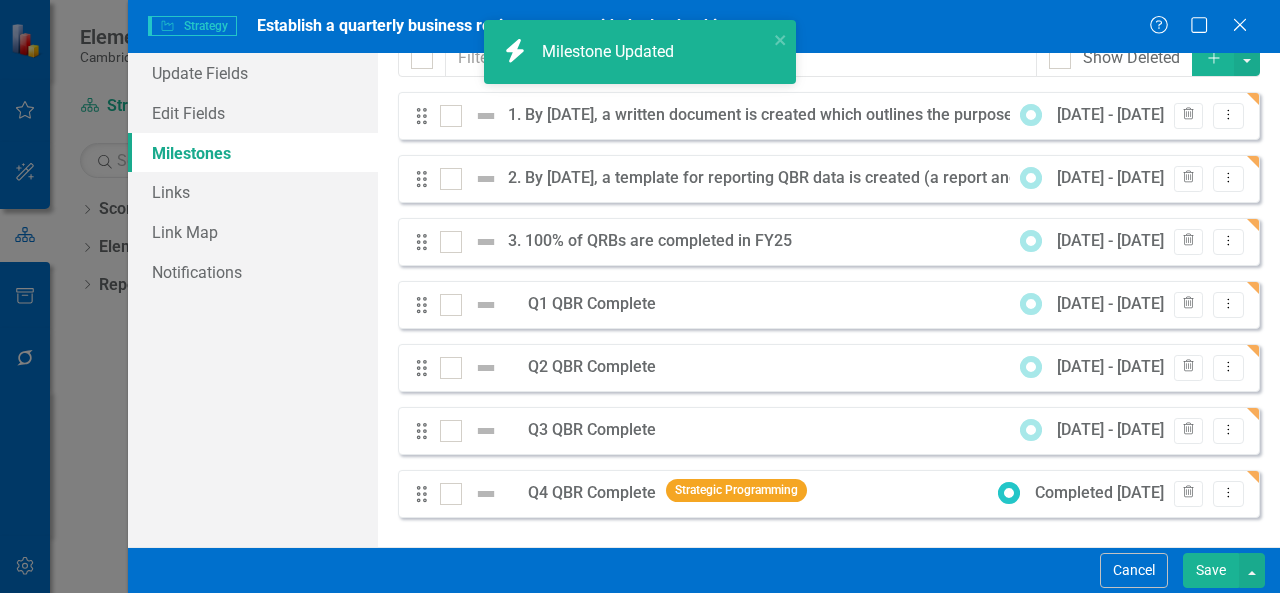 checkbox on "true" 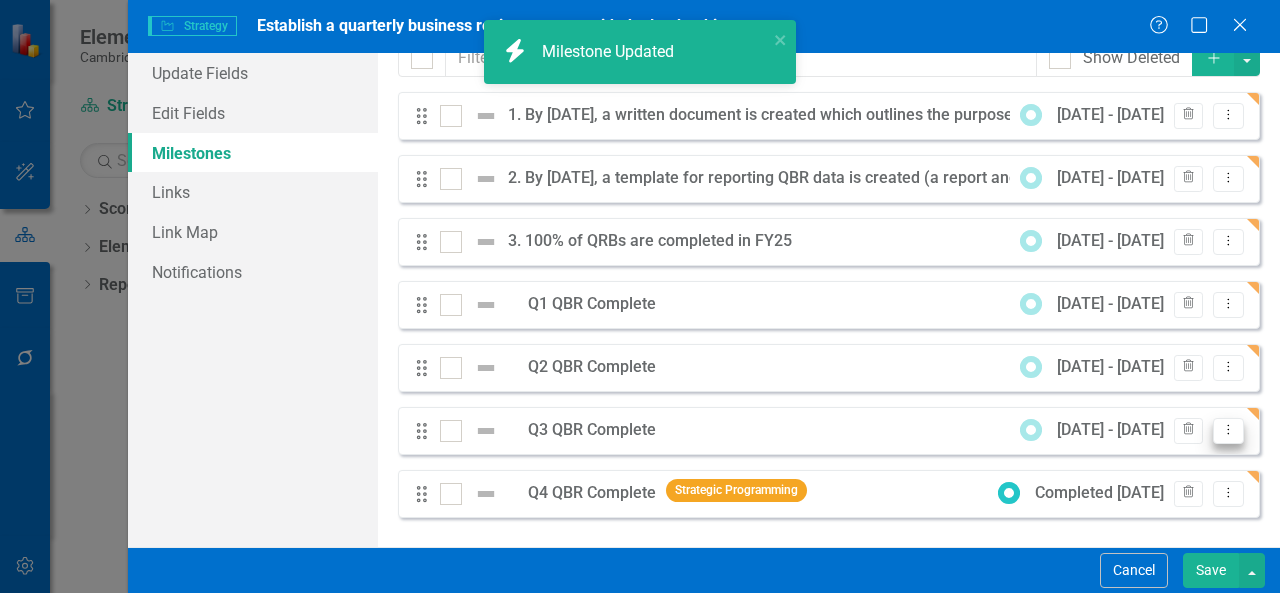 click 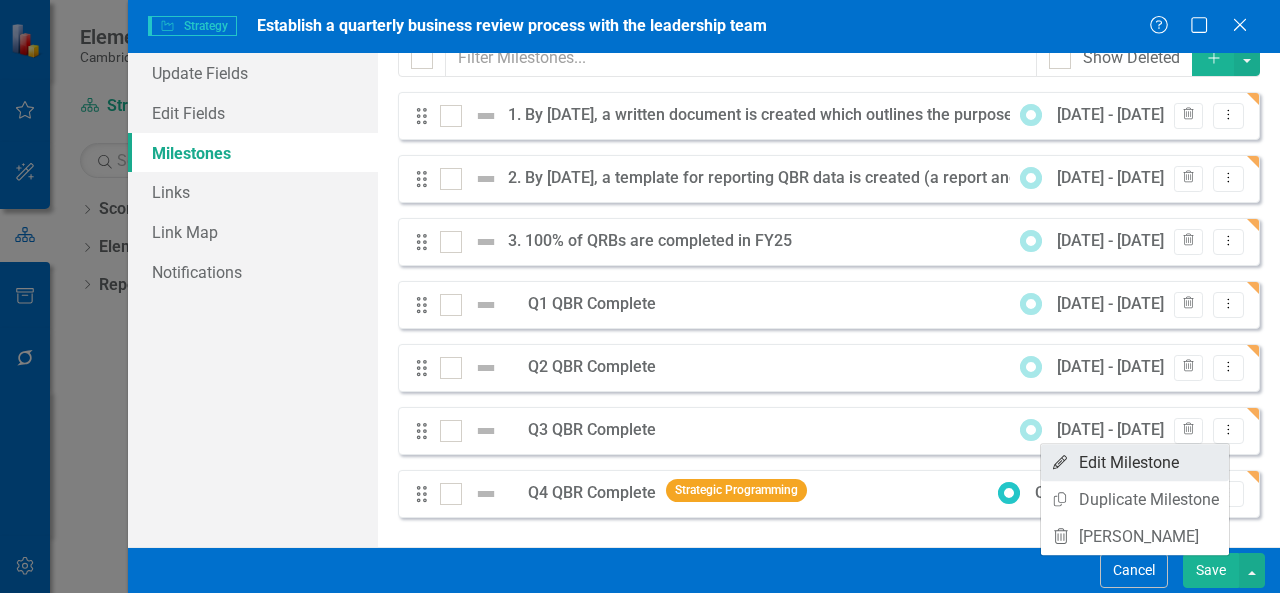 click on "Edit Edit Milestone" at bounding box center [1135, 462] 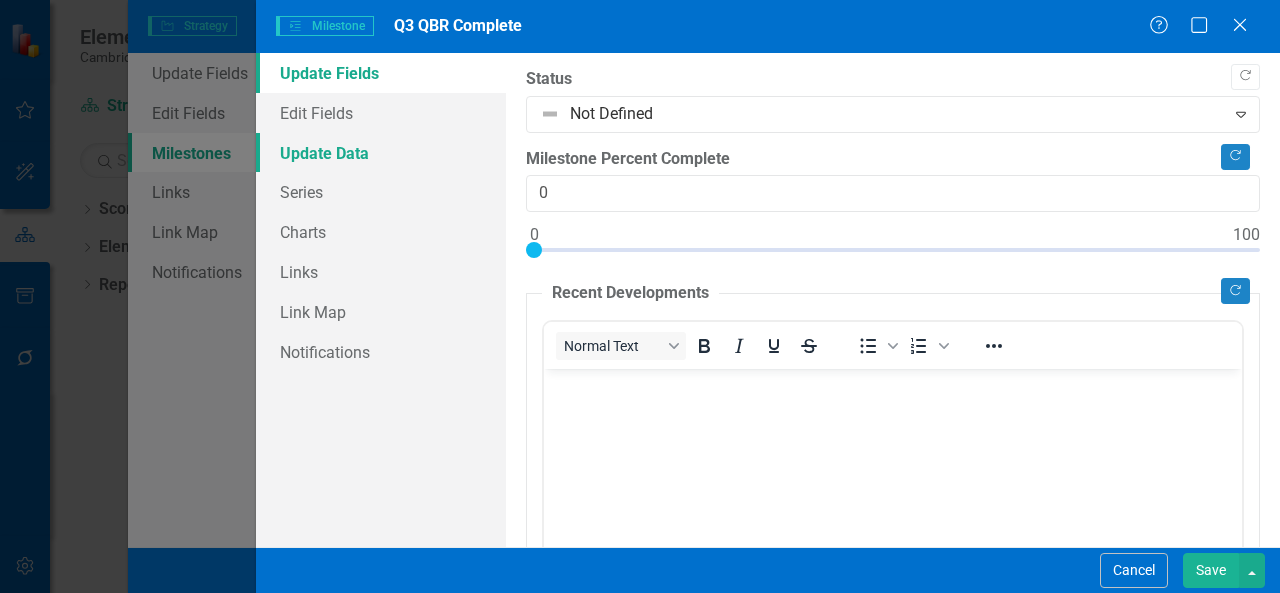 scroll, scrollTop: 0, scrollLeft: 0, axis: both 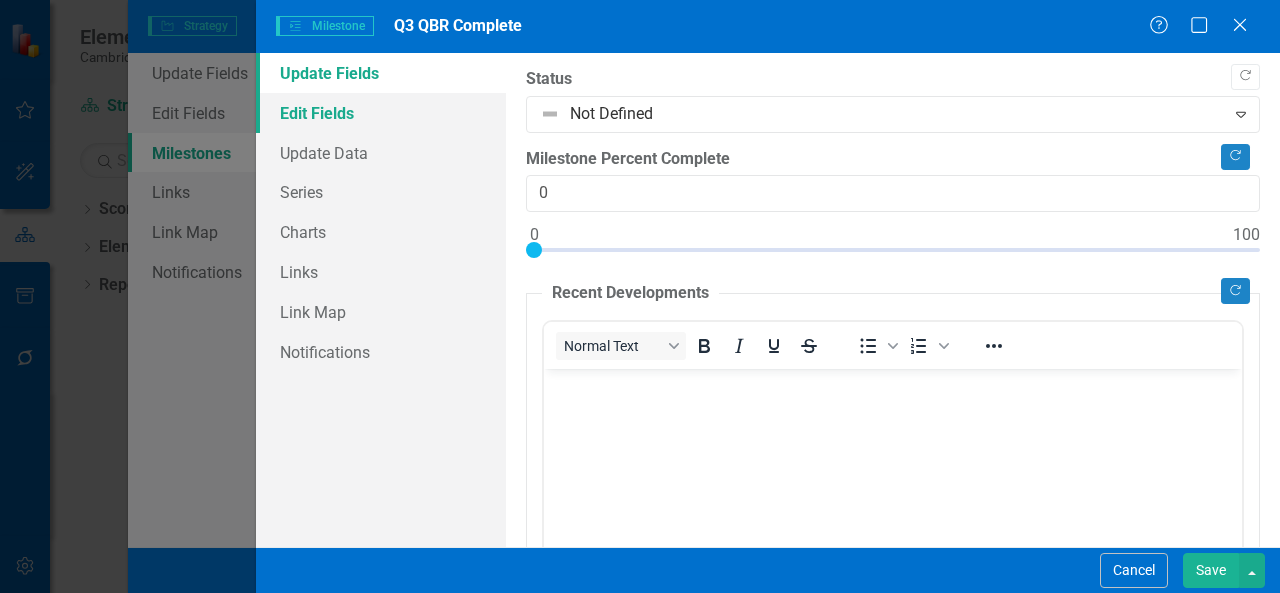 click on "Edit Fields" at bounding box center [381, 113] 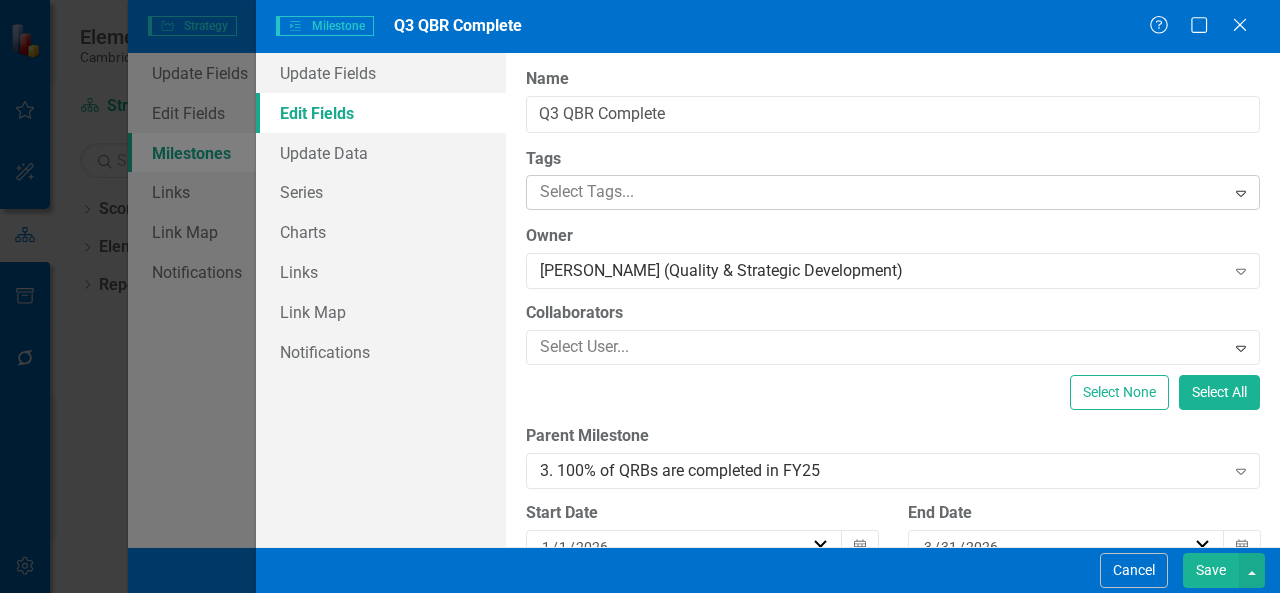 click at bounding box center [878, 192] 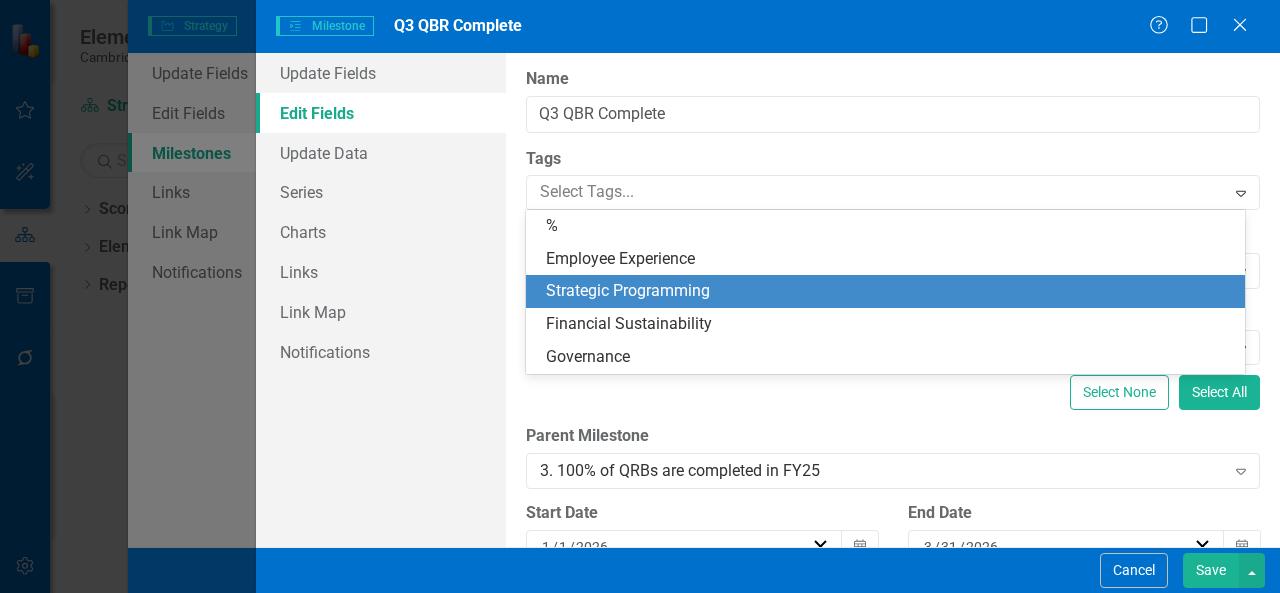click on "Strategic Programming" at bounding box center [885, 291] 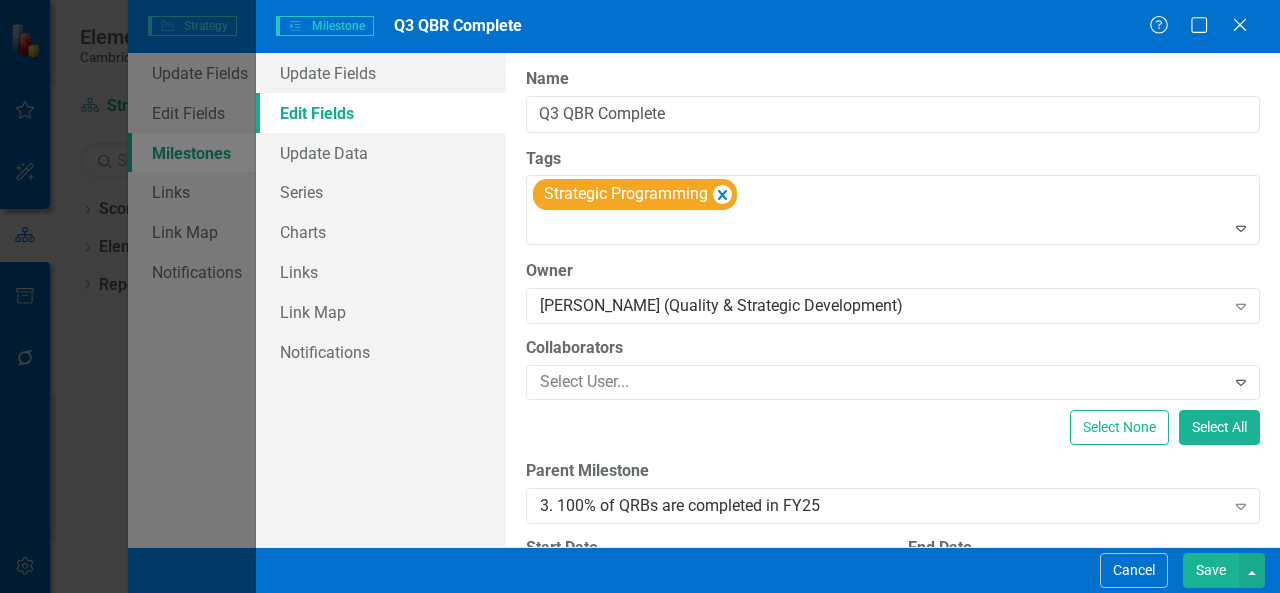 click on "Save" at bounding box center (1211, 570) 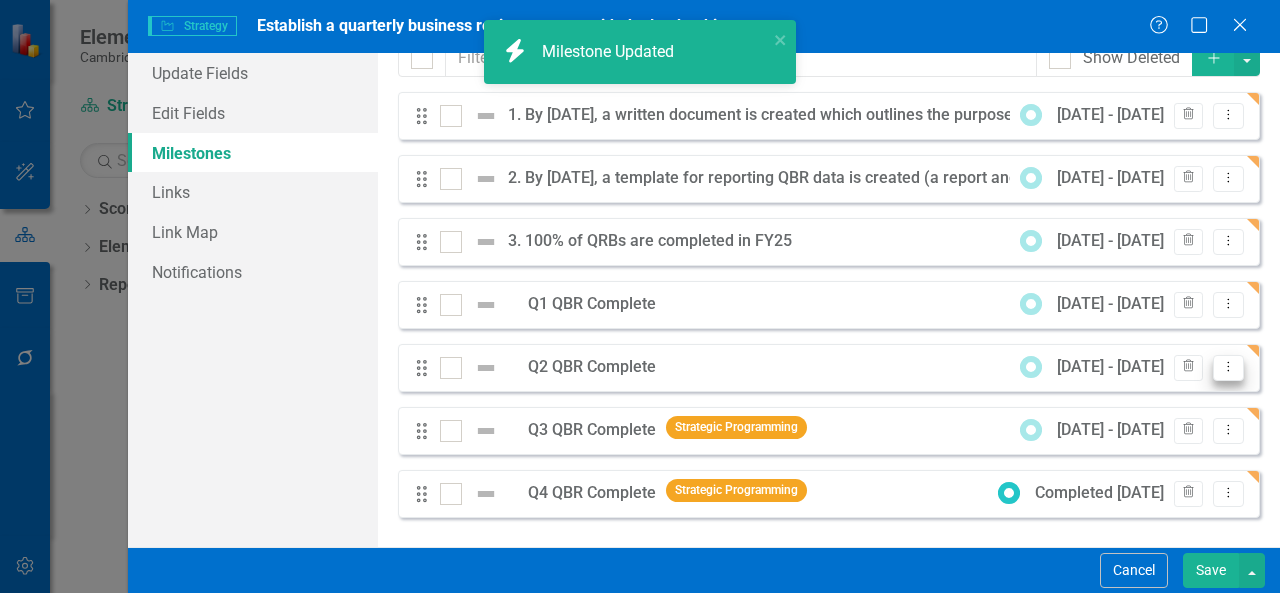 click 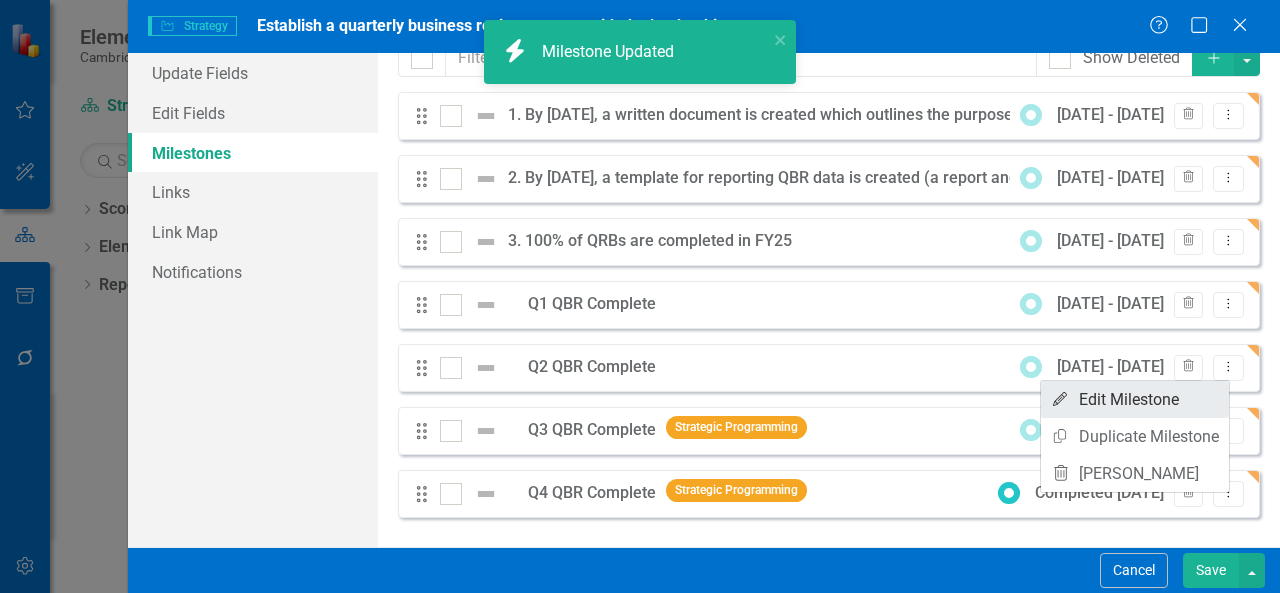 click on "Edit Edit Milestone" at bounding box center (1135, 399) 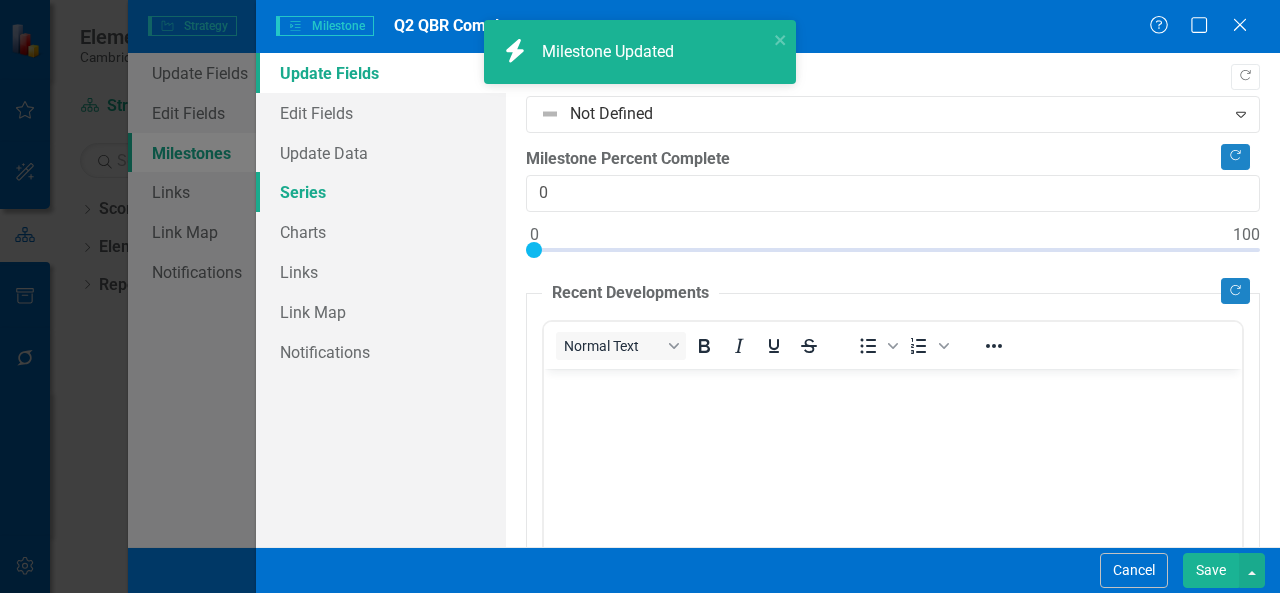 scroll, scrollTop: 0, scrollLeft: 0, axis: both 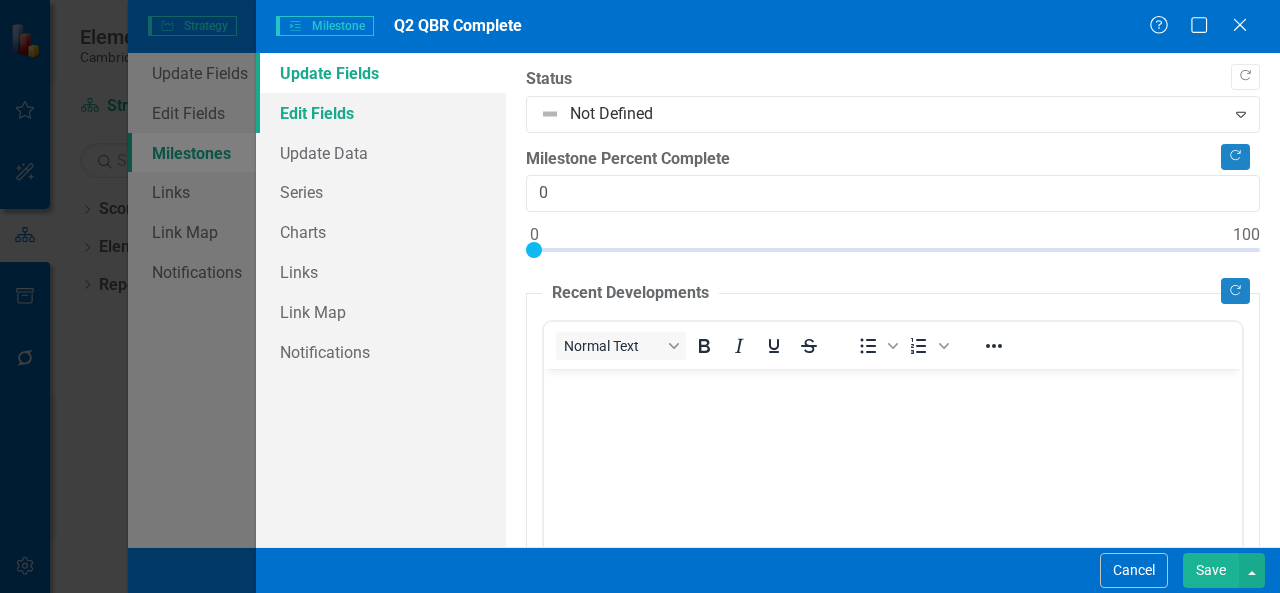click on "Edit Fields" at bounding box center (381, 113) 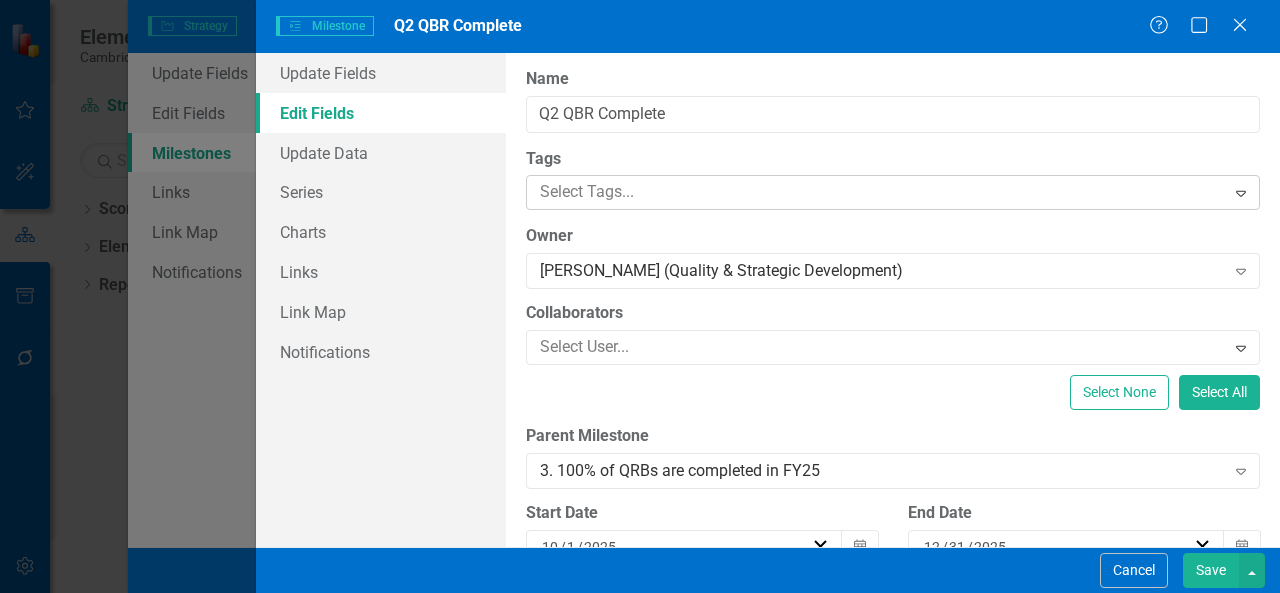 click at bounding box center [878, 192] 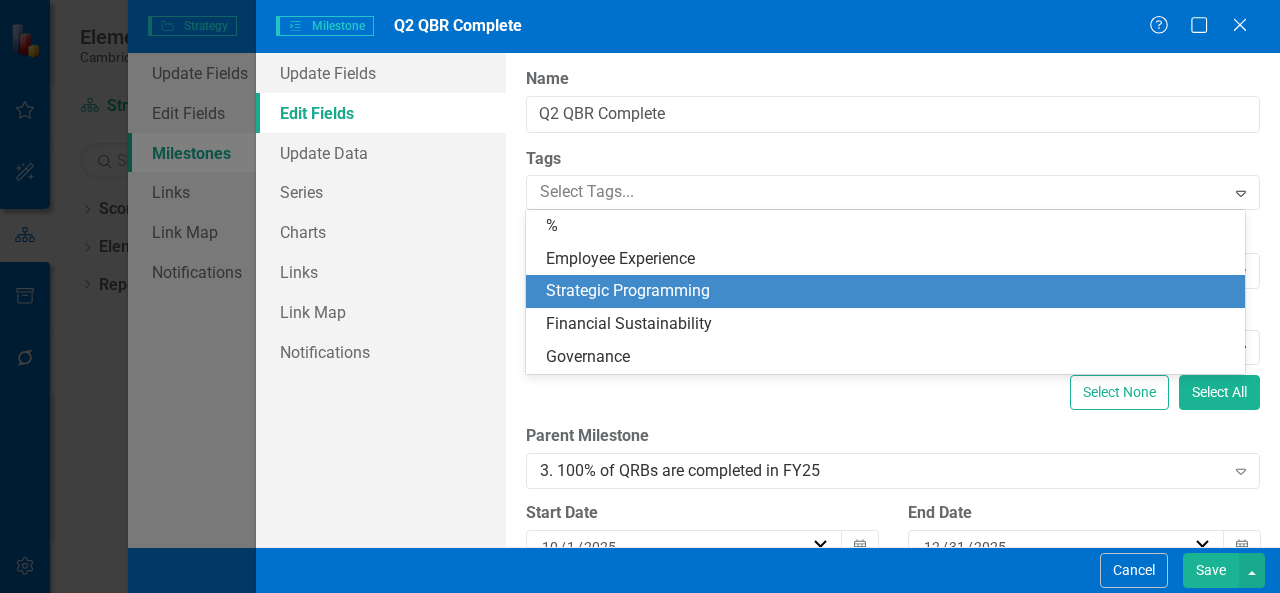 click on "Strategic Programming" at bounding box center (889, 291) 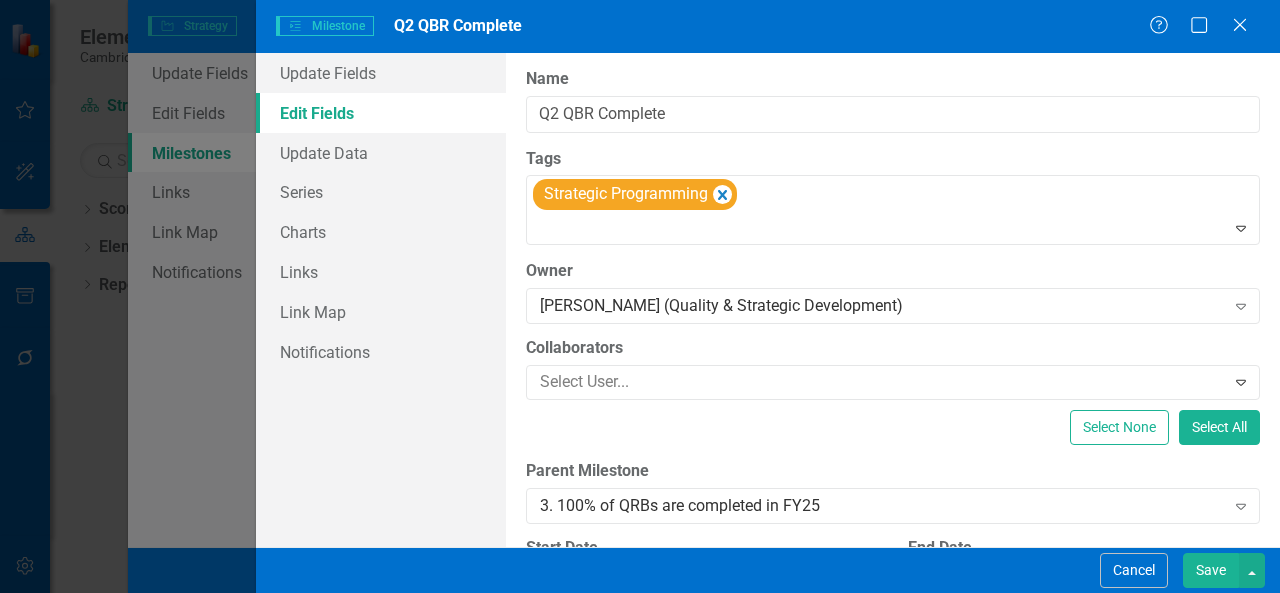 click on "Save" at bounding box center (1211, 570) 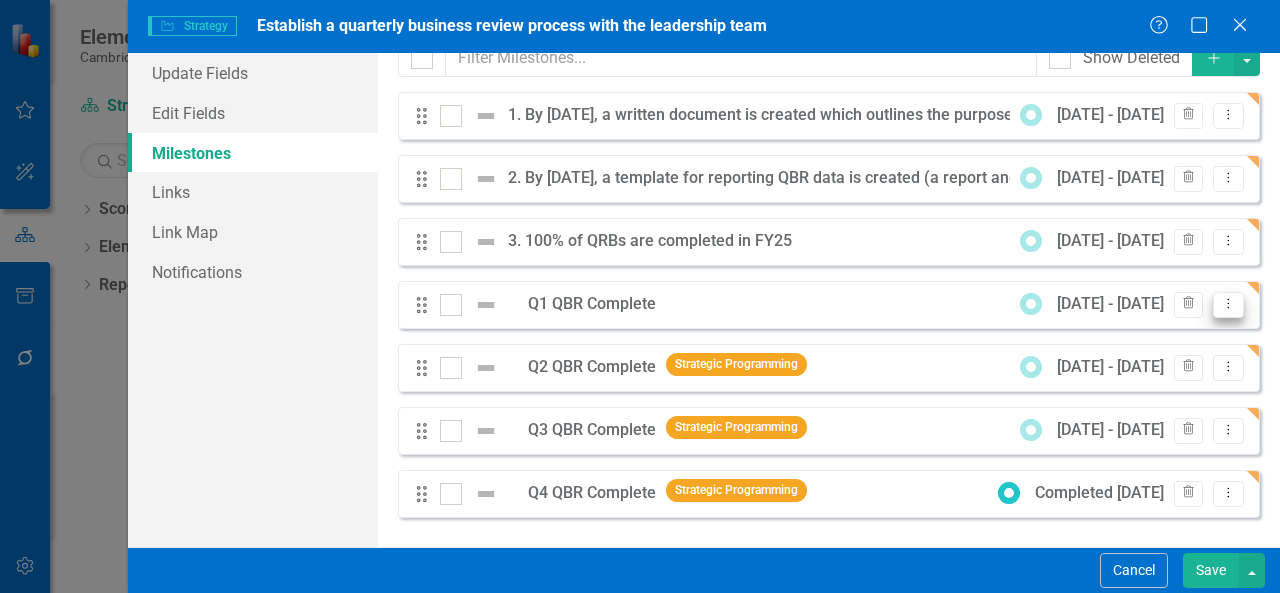 click on "Dropdown Menu" 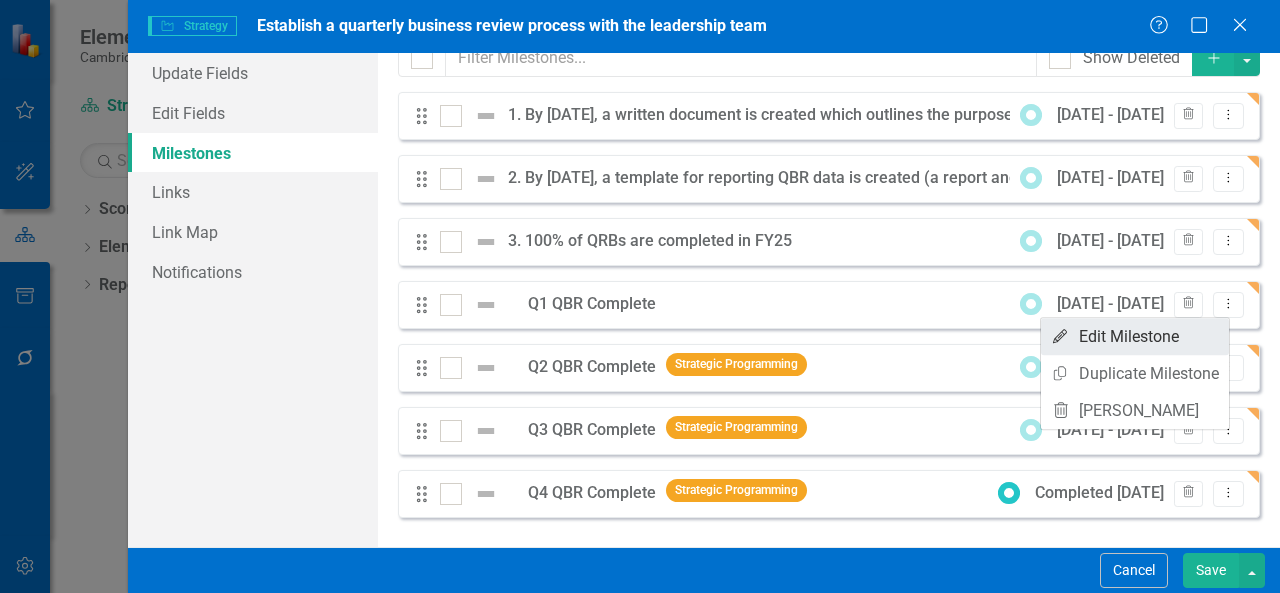 click on "Edit Edit Milestone" at bounding box center [1135, 336] 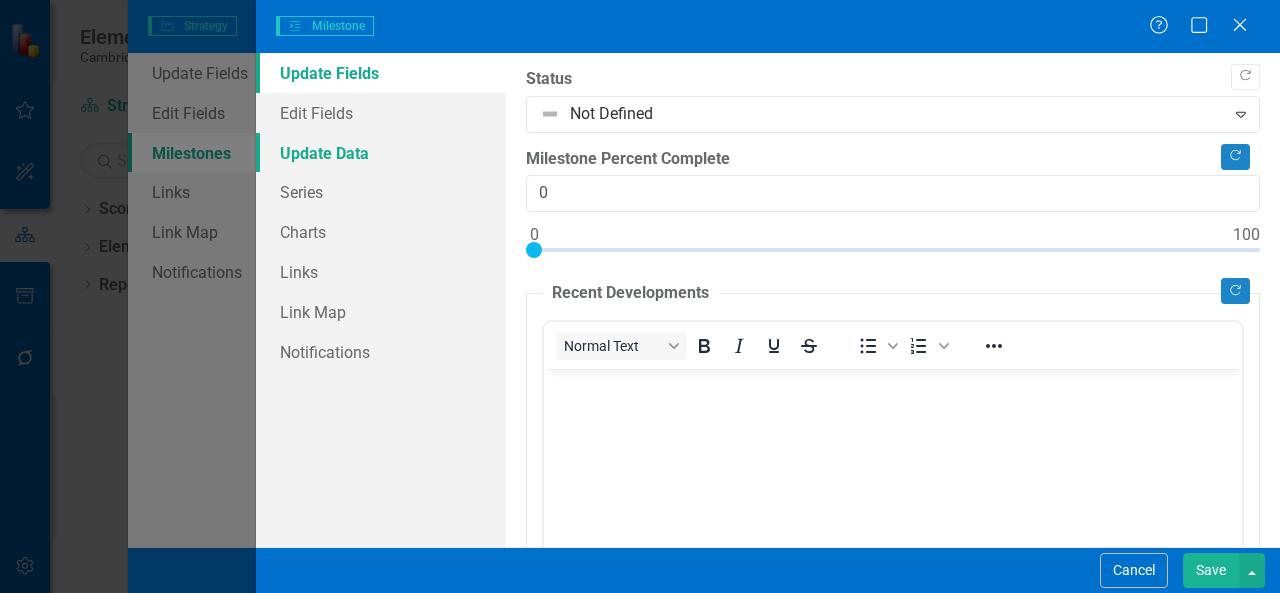 scroll, scrollTop: 0, scrollLeft: 0, axis: both 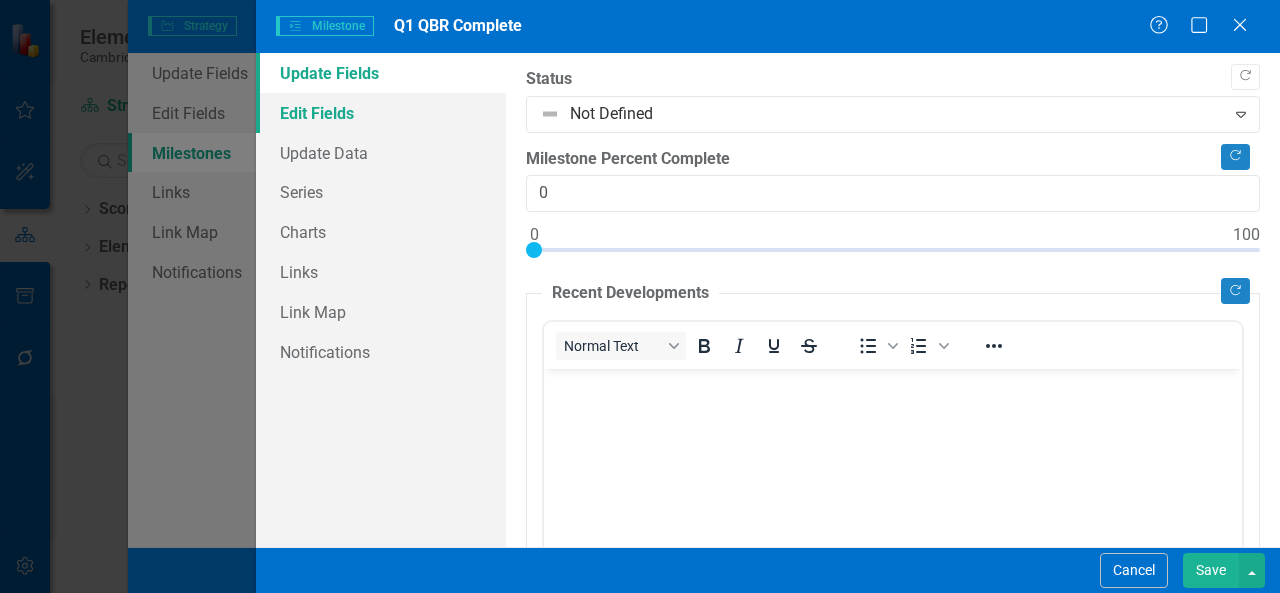 click on "Edit Fields" at bounding box center (381, 113) 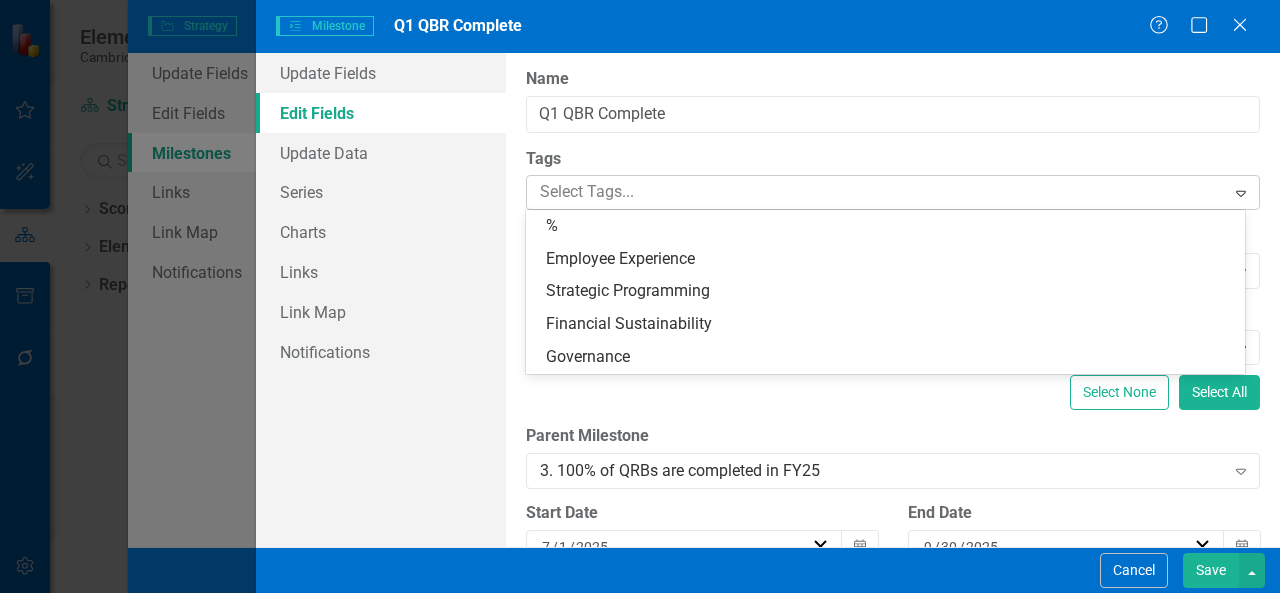 click at bounding box center (878, 192) 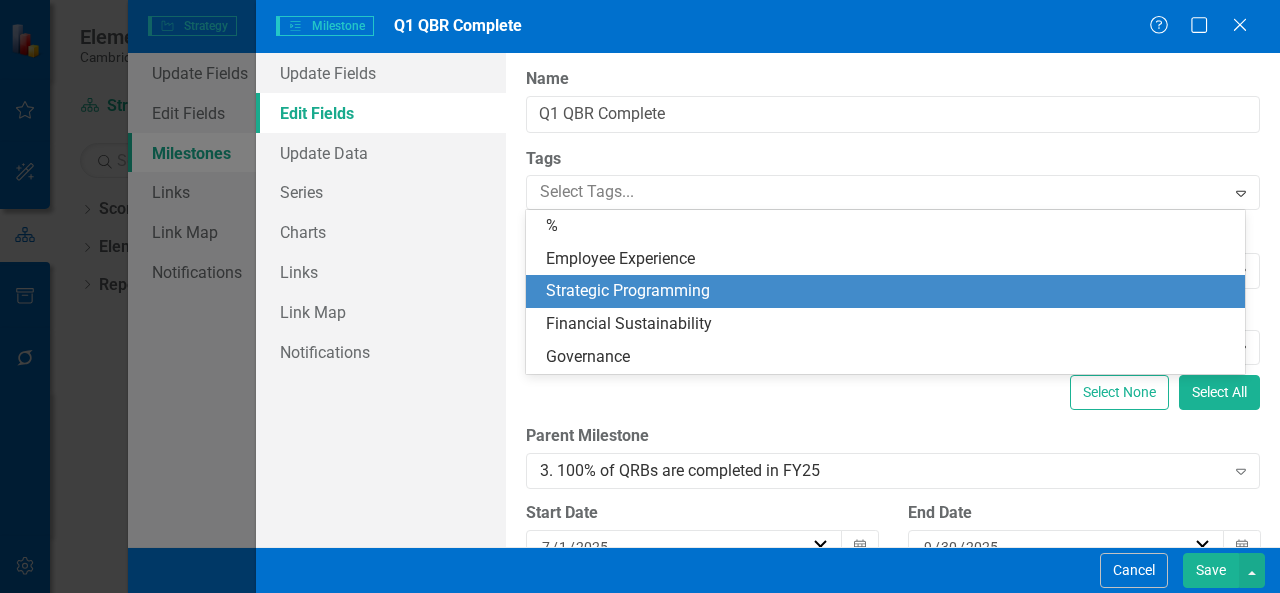 click on "Strategic Programming" at bounding box center [628, 290] 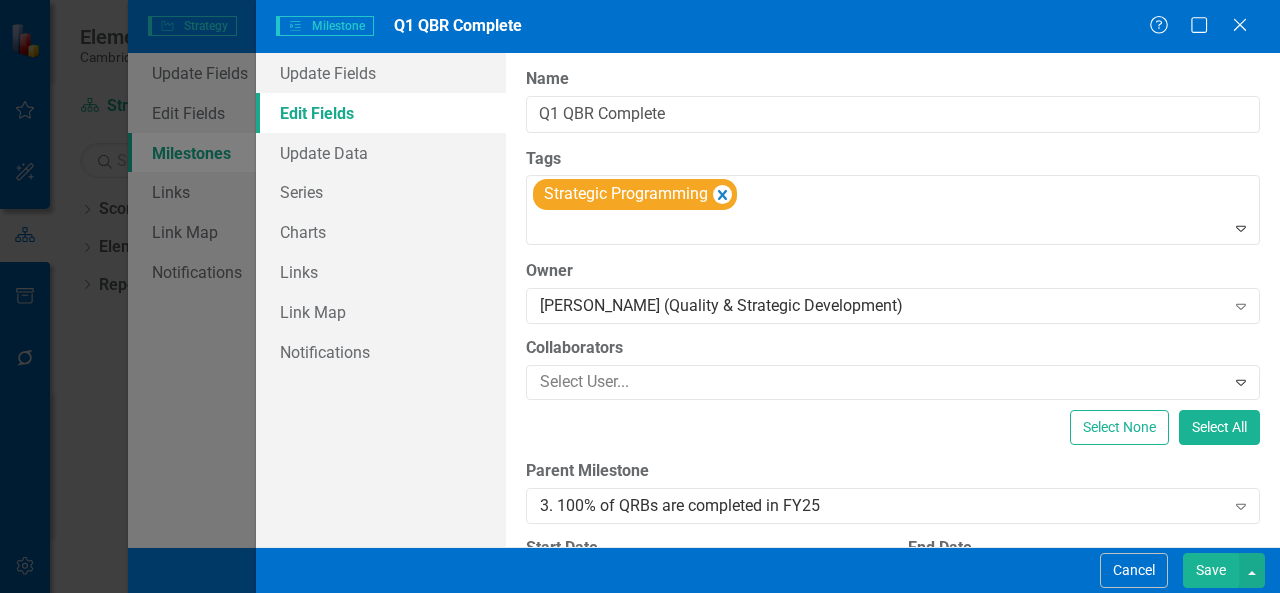 click on "Save" at bounding box center (1211, 570) 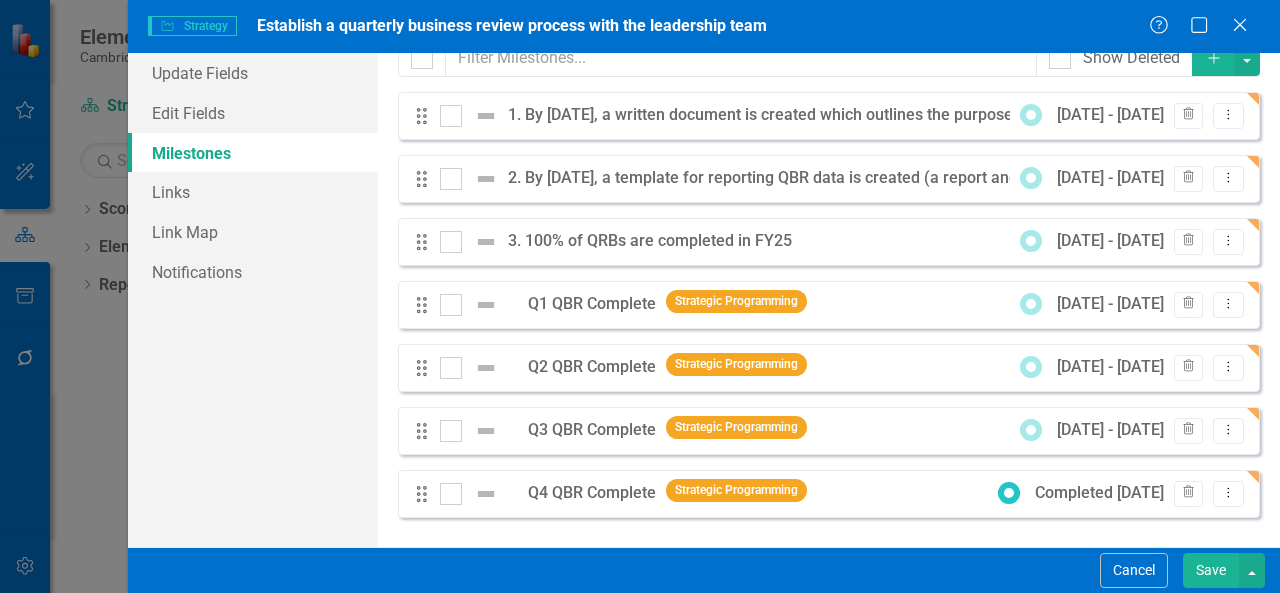 click 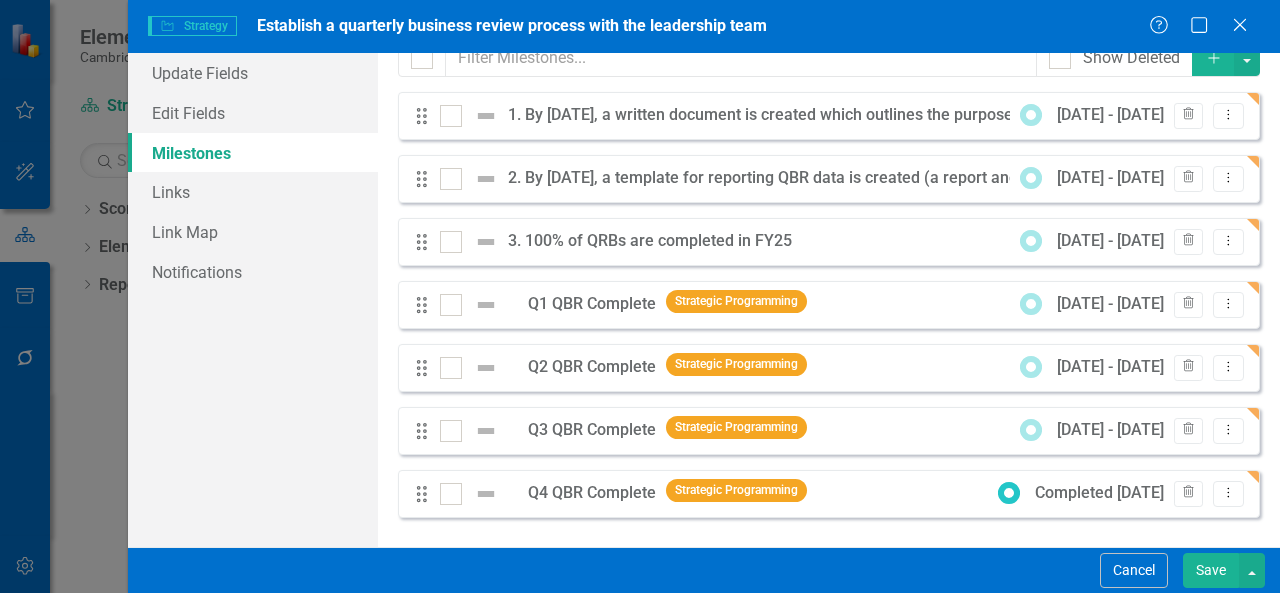 click 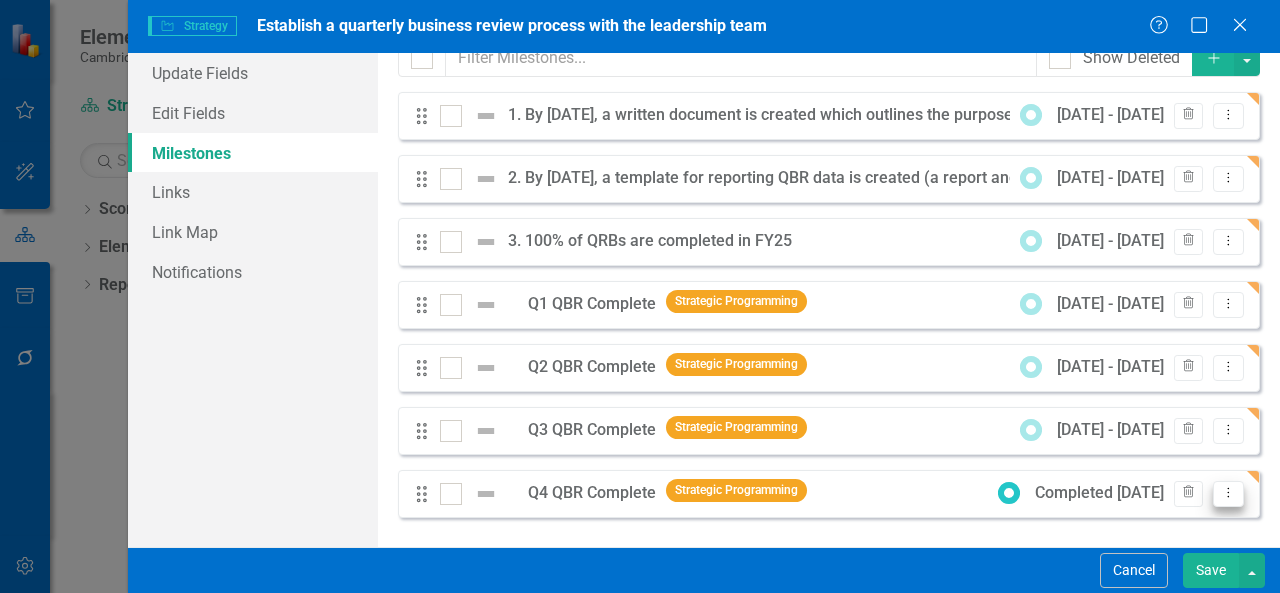 click on "Dropdown Menu" 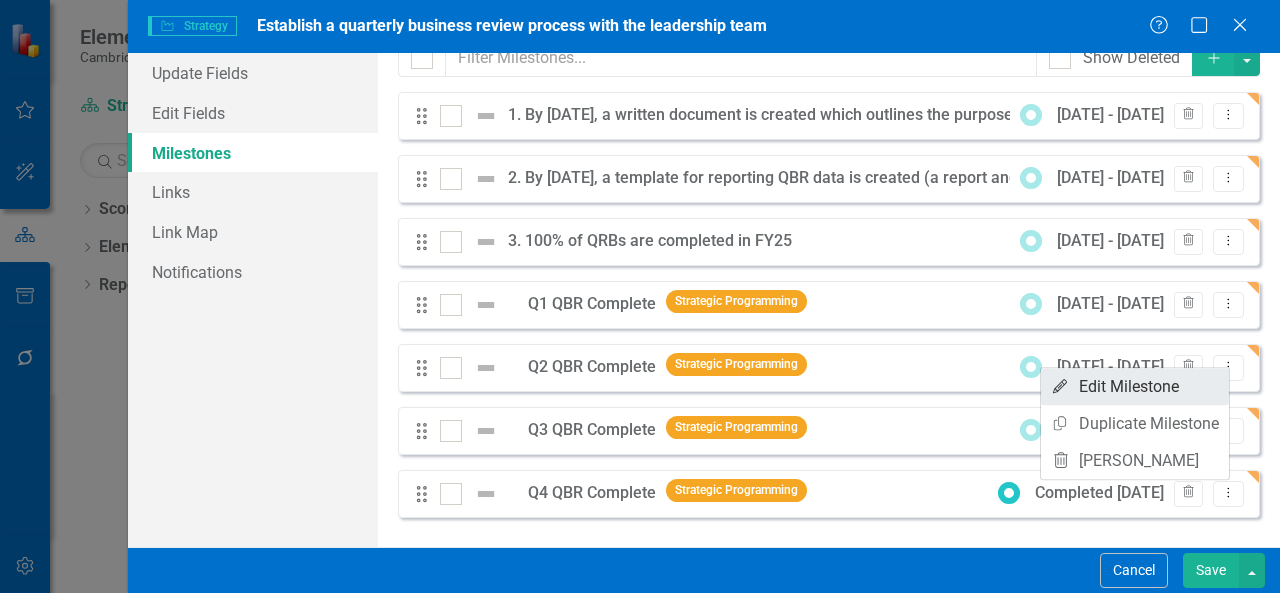 click on "Edit Edit Milestone" at bounding box center (1135, 386) 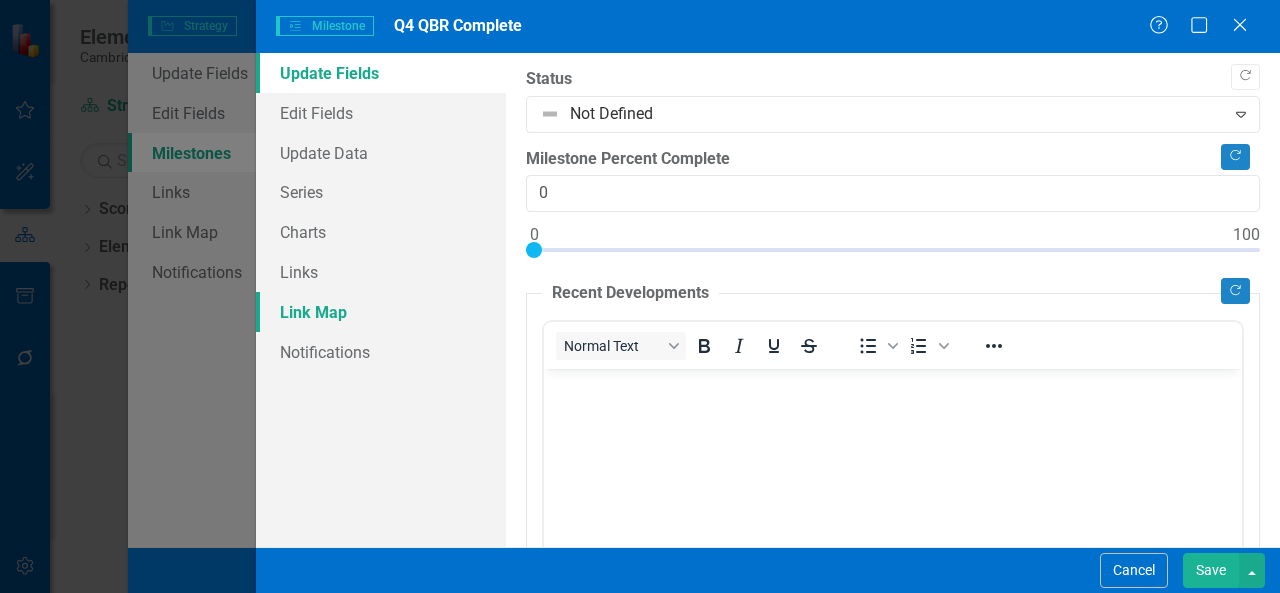 scroll, scrollTop: 0, scrollLeft: 0, axis: both 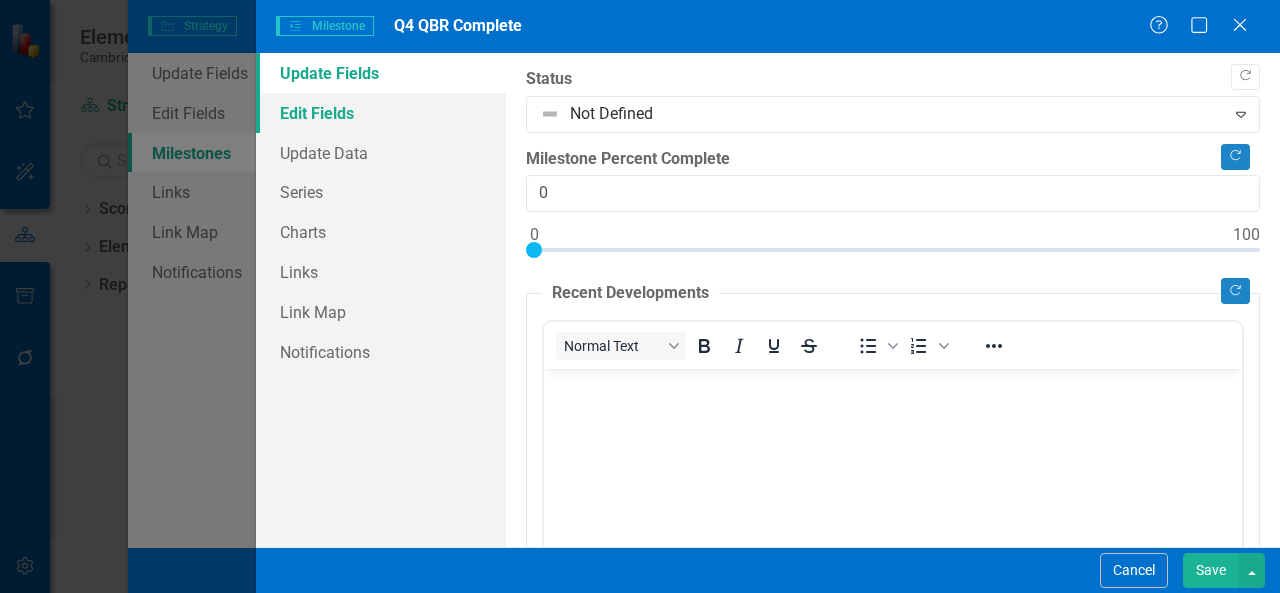 click on "Edit Fields" at bounding box center [381, 113] 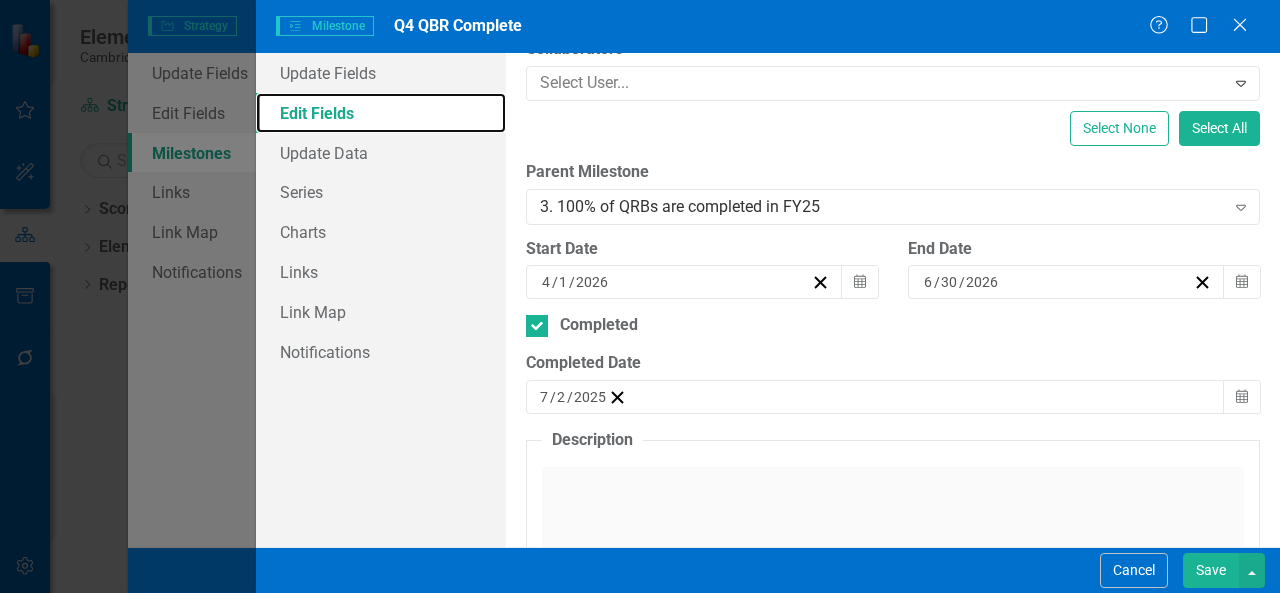 scroll, scrollTop: 300, scrollLeft: 0, axis: vertical 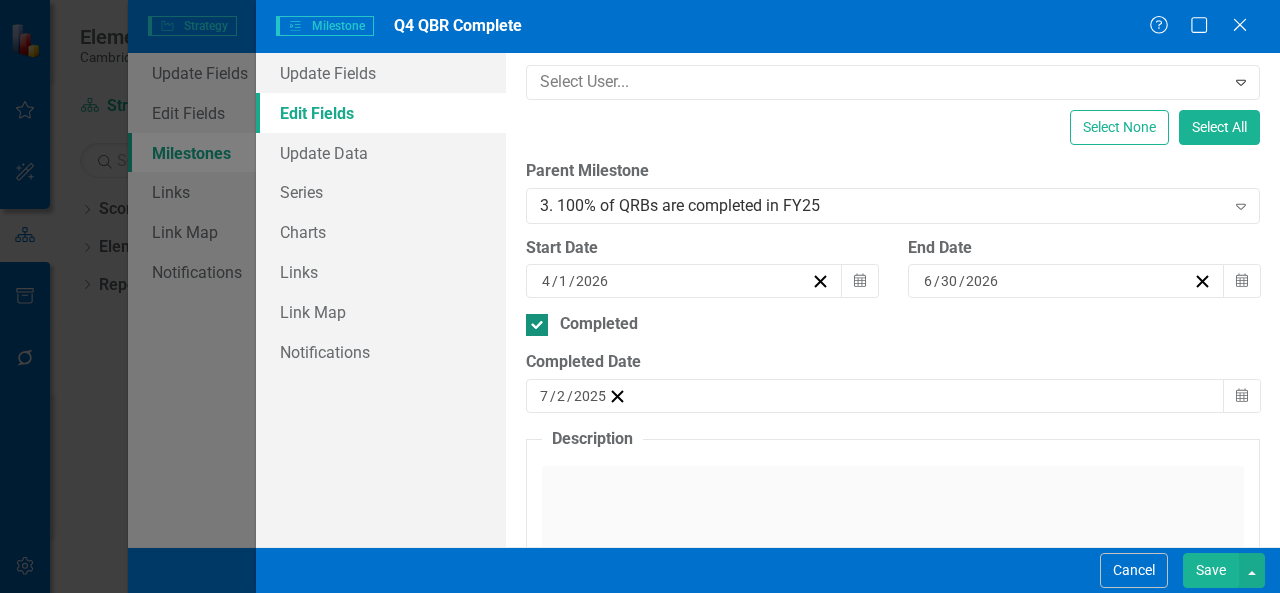 click on "Completed" at bounding box center (532, 320) 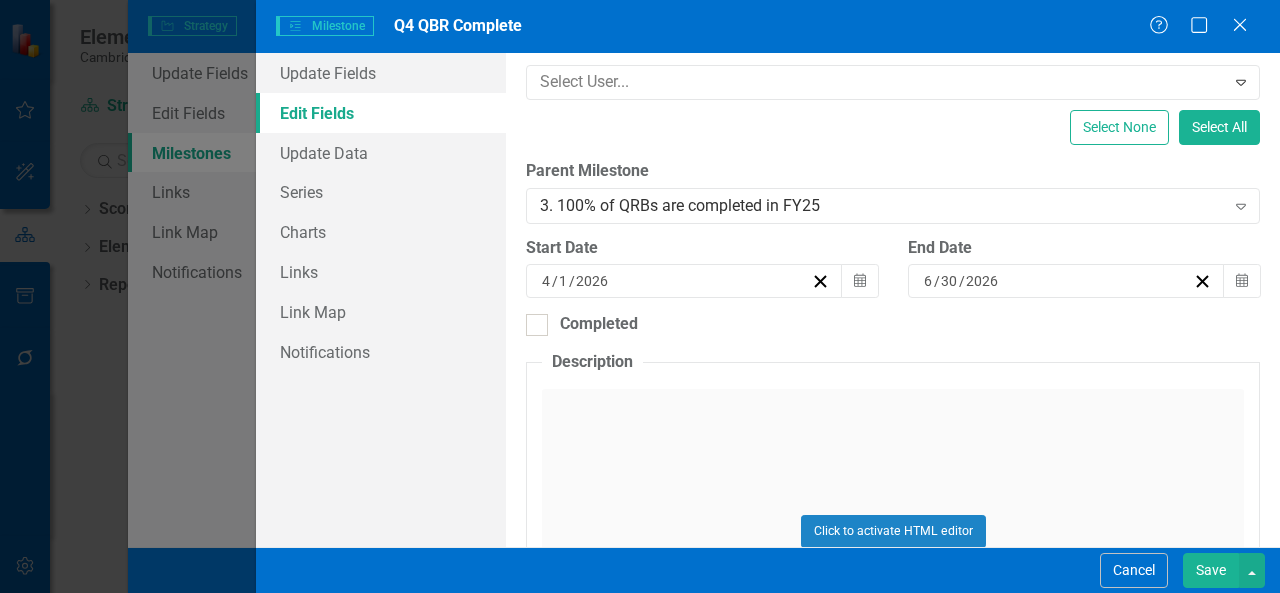 click on "Save" at bounding box center [1211, 570] 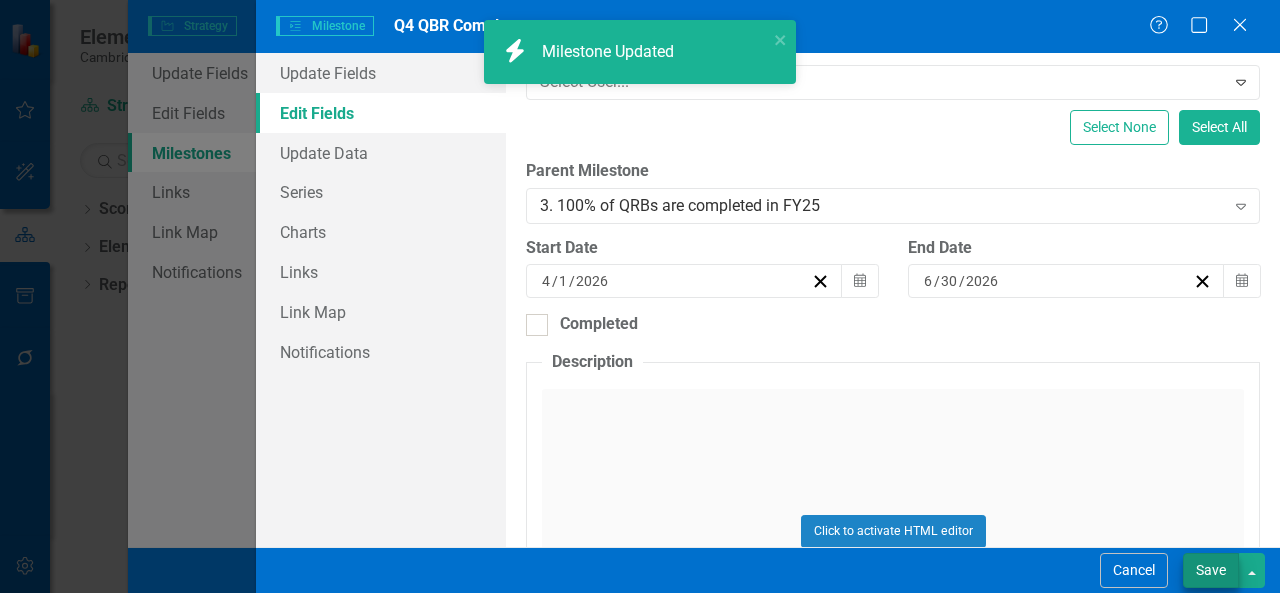 checkbox on "false" 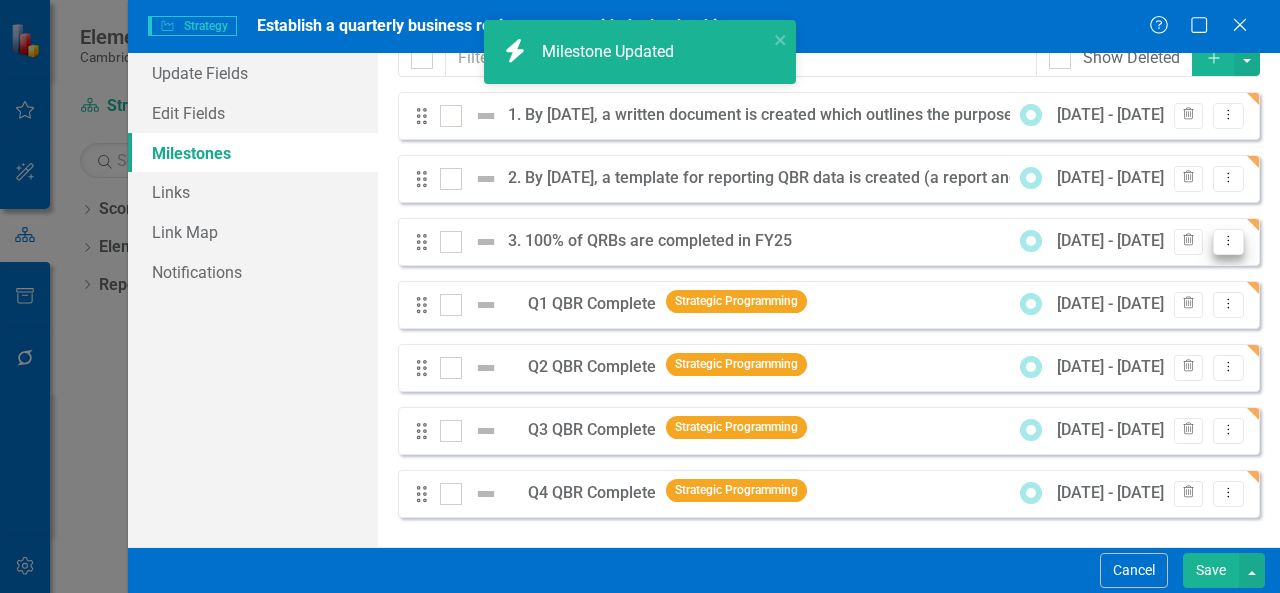 click on "Dropdown Menu" 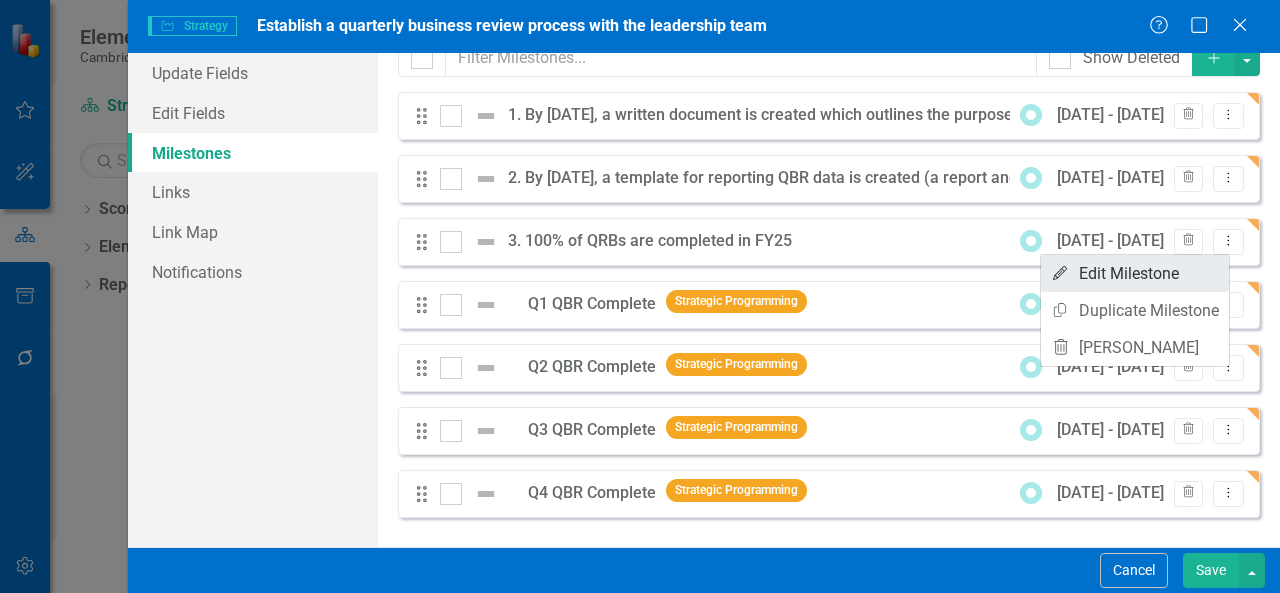 click on "Edit Edit Milestone" at bounding box center [1135, 273] 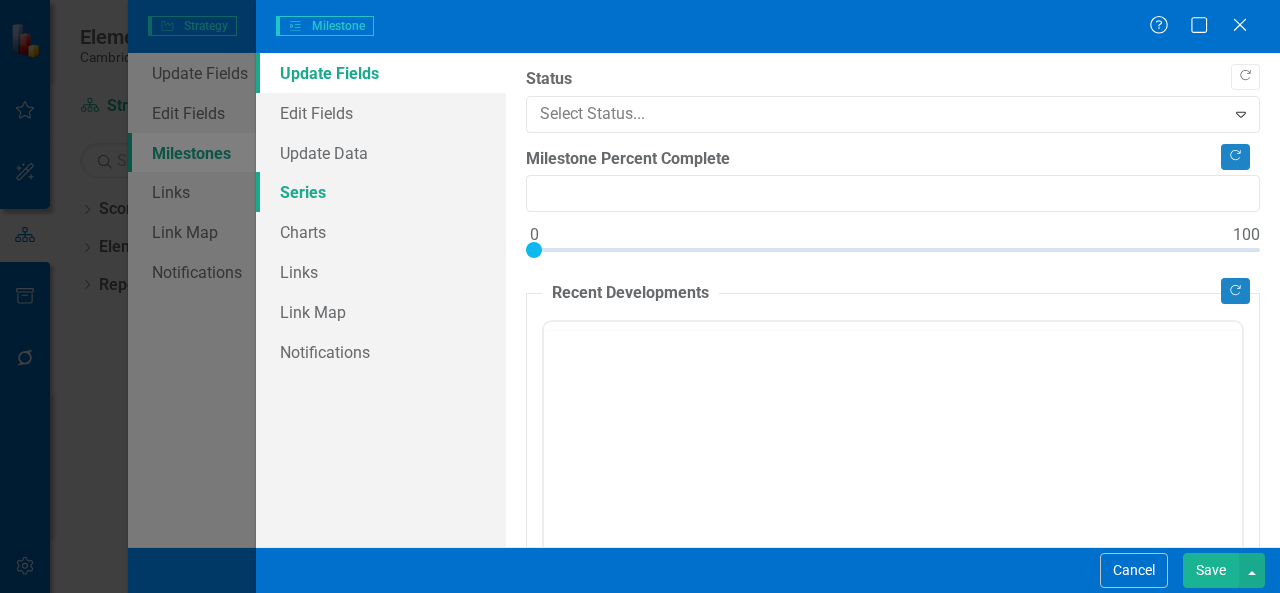 type on "0" 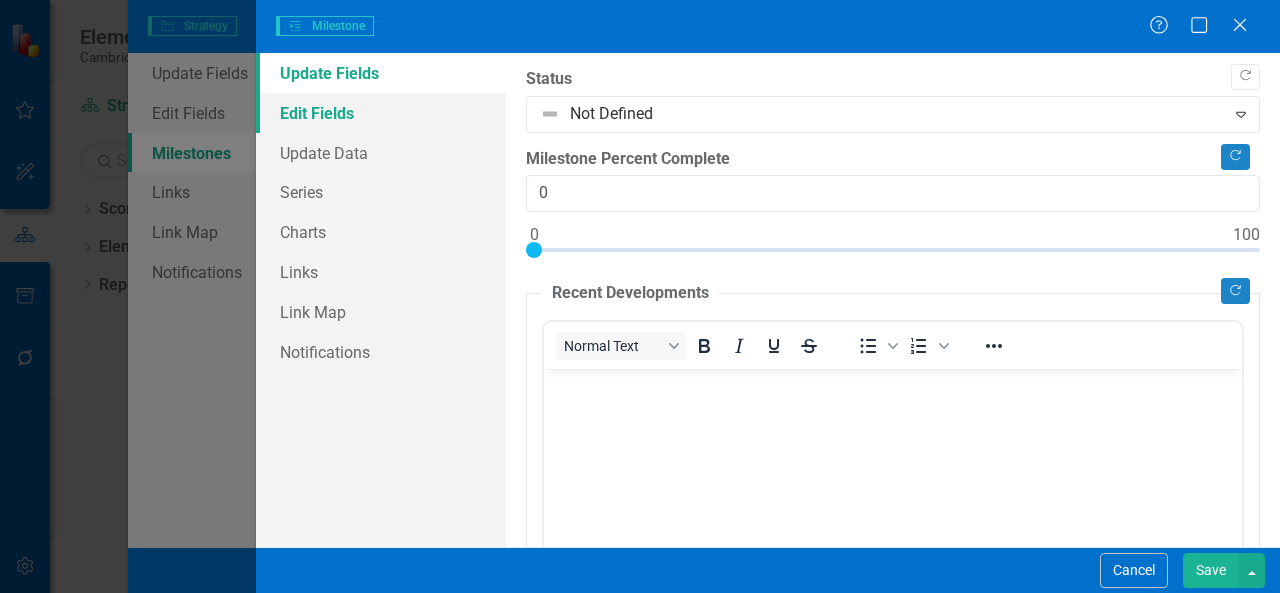 scroll, scrollTop: 0, scrollLeft: 0, axis: both 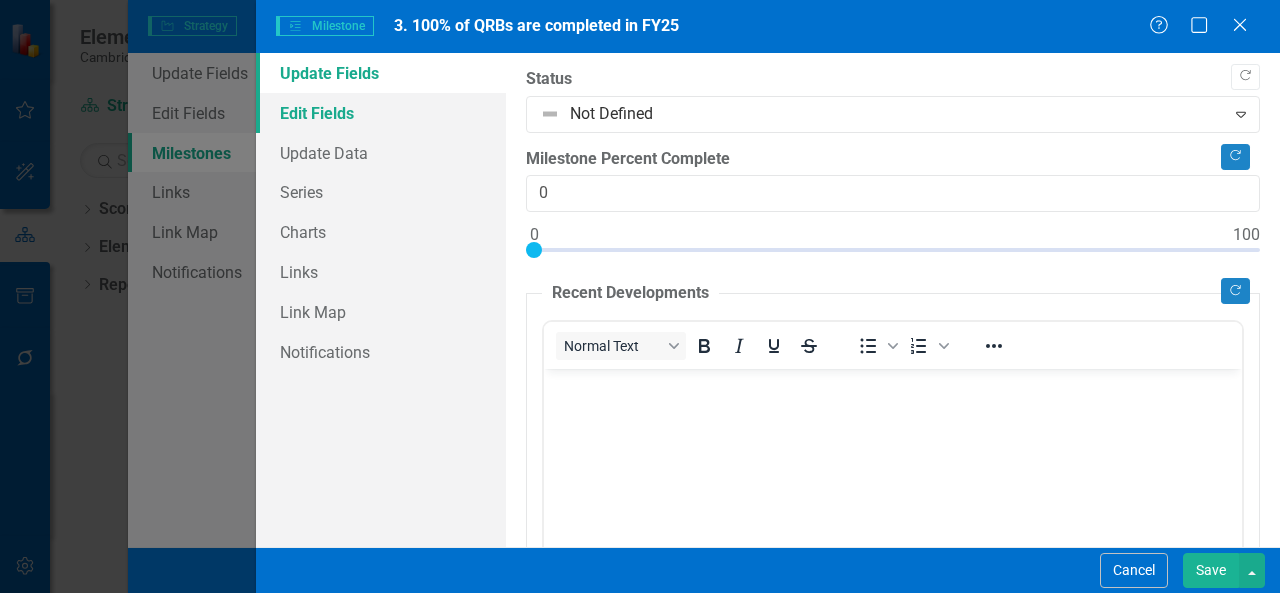 click on "Edit Fields" at bounding box center (381, 113) 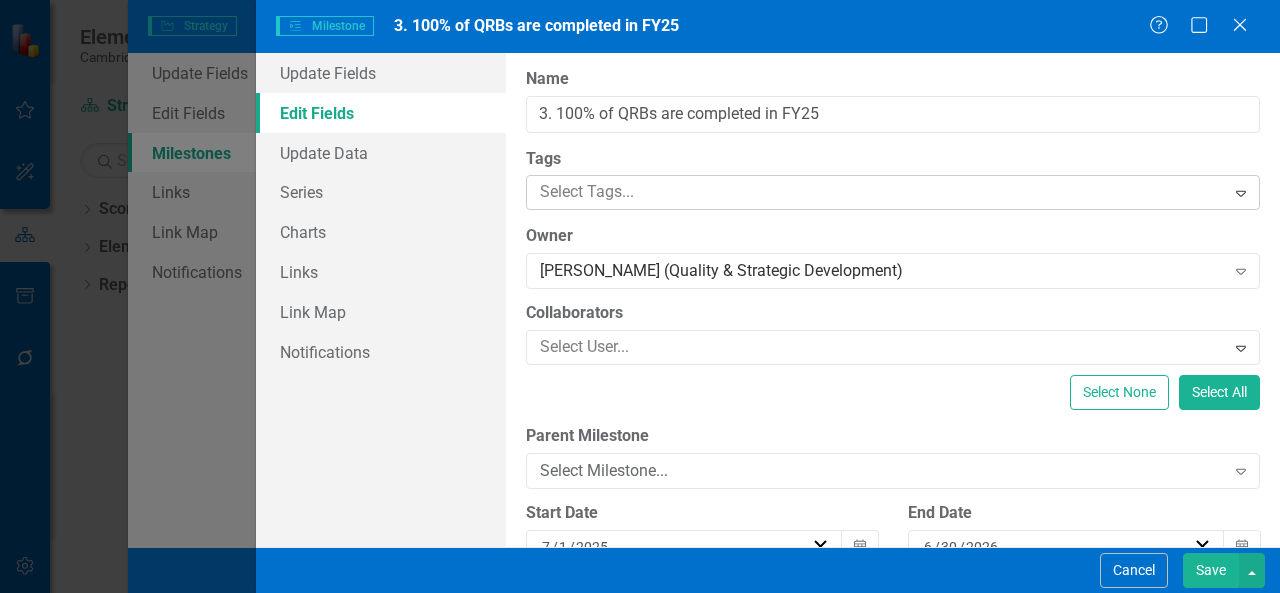 click on "Select Tags..." at bounding box center (876, 192) 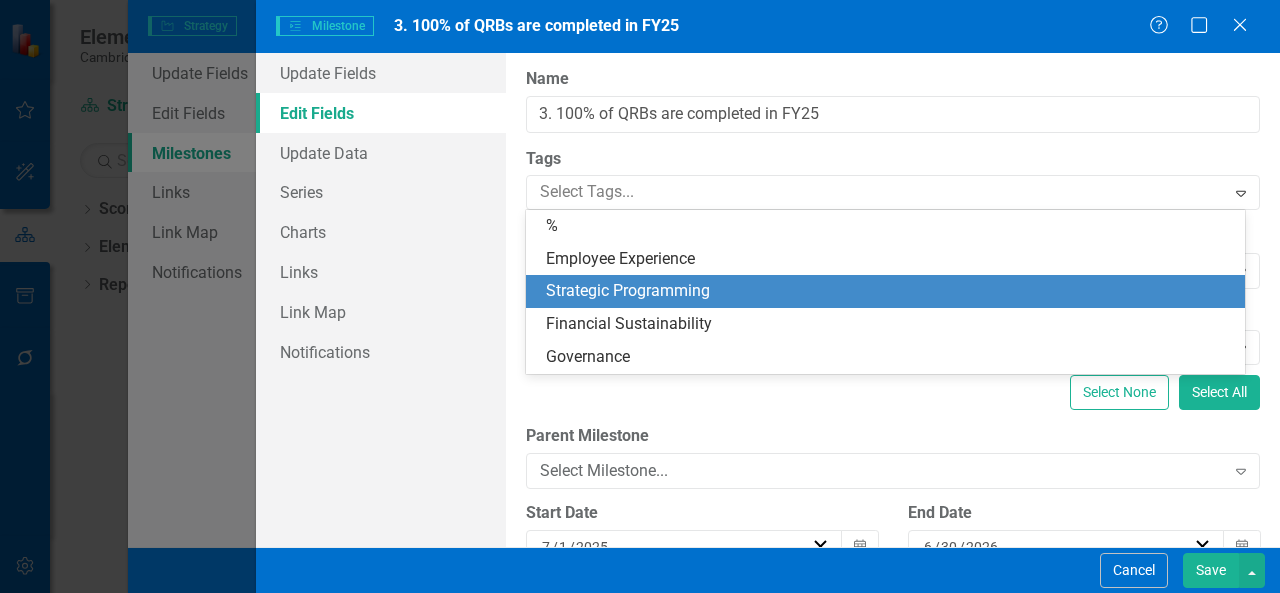 click on "Strategic Programming" at bounding box center (628, 290) 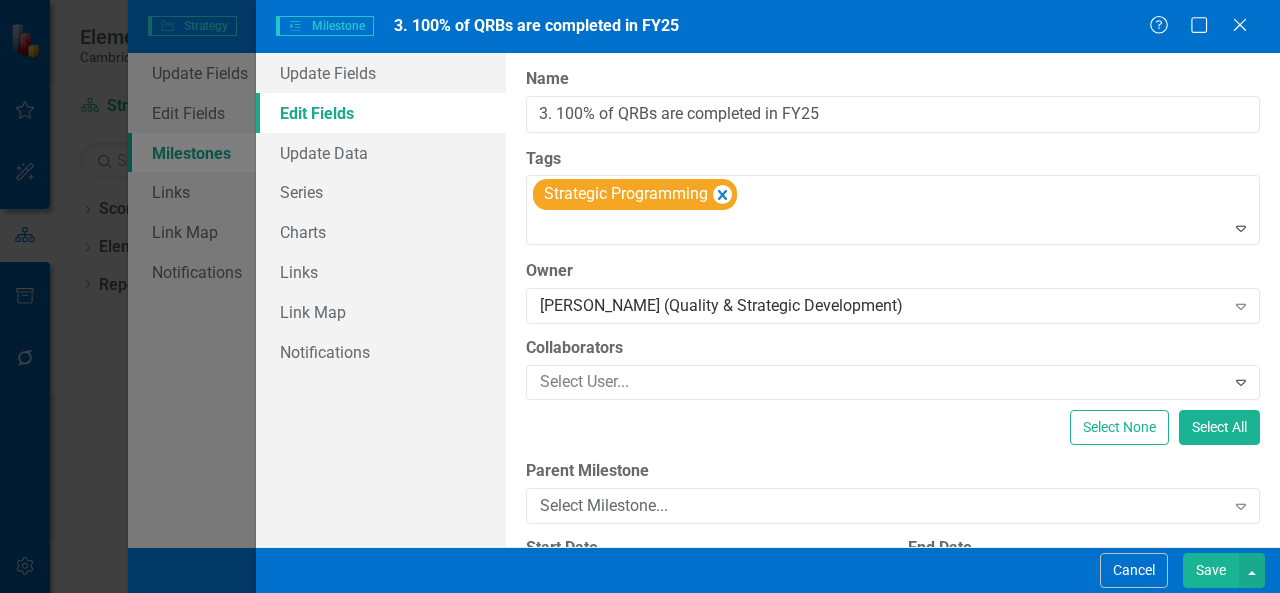 click on "Save" at bounding box center (1211, 570) 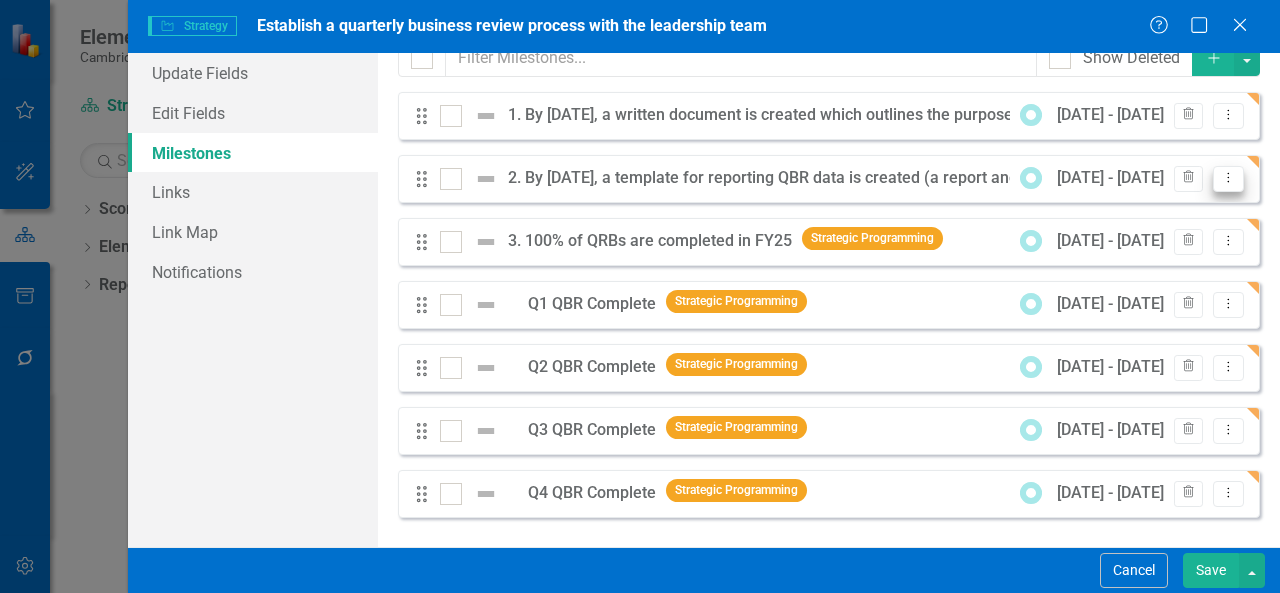 click on "Dropdown Menu" at bounding box center [1228, 179] 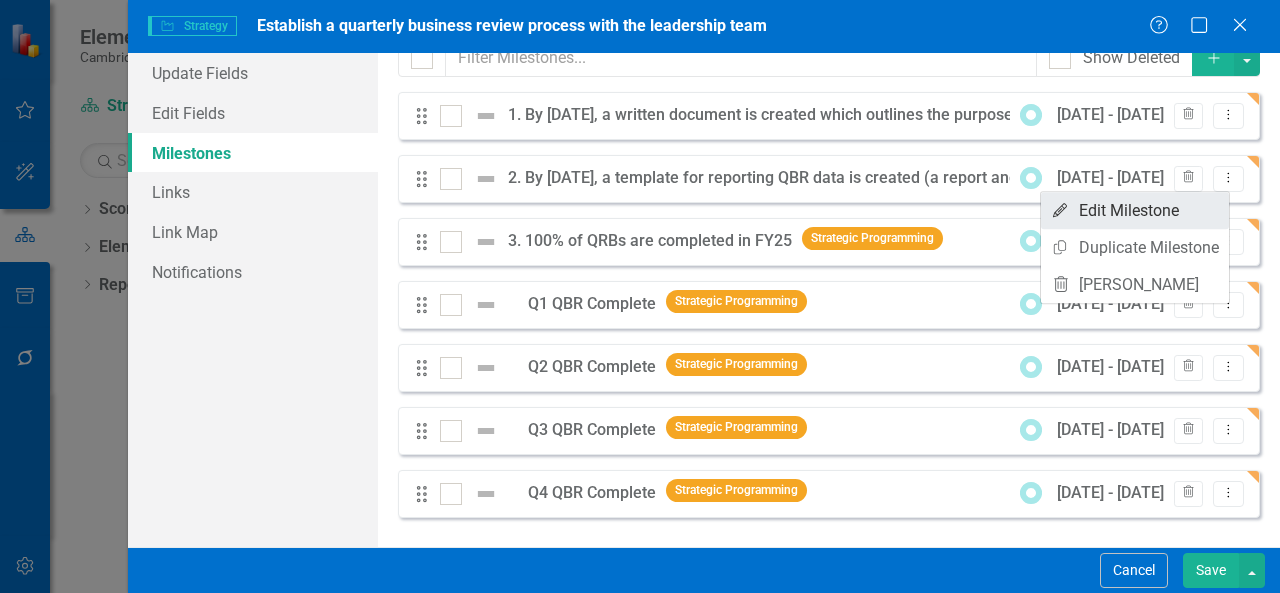 click on "Edit Edit Milestone" at bounding box center (1135, 210) 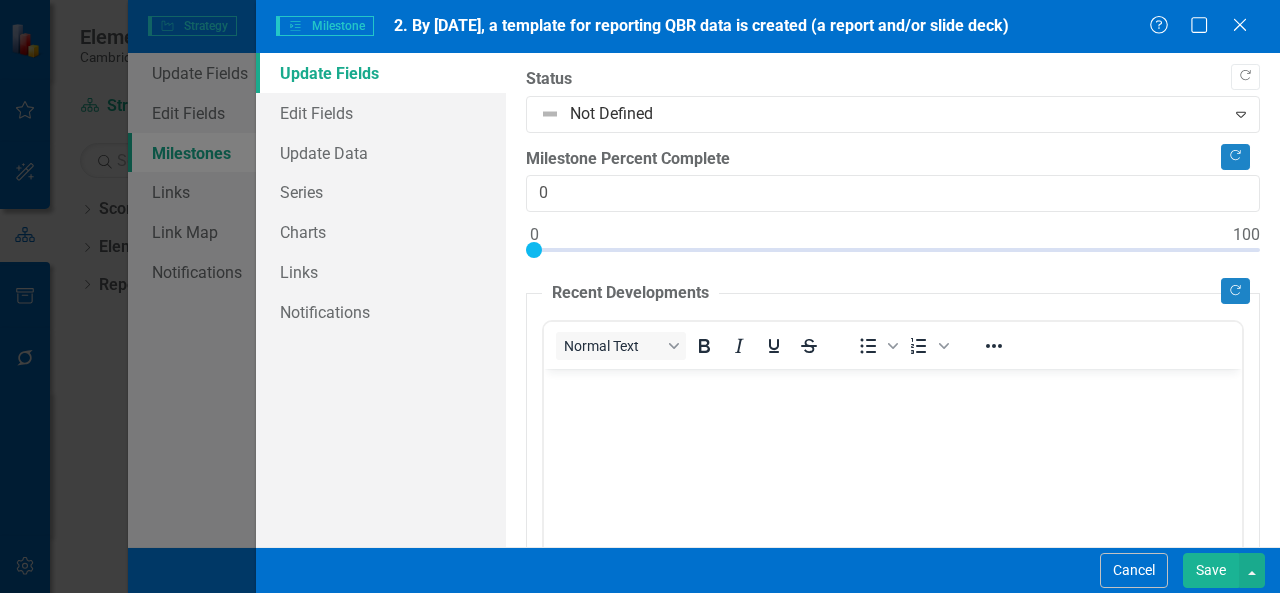 scroll, scrollTop: 0, scrollLeft: 0, axis: both 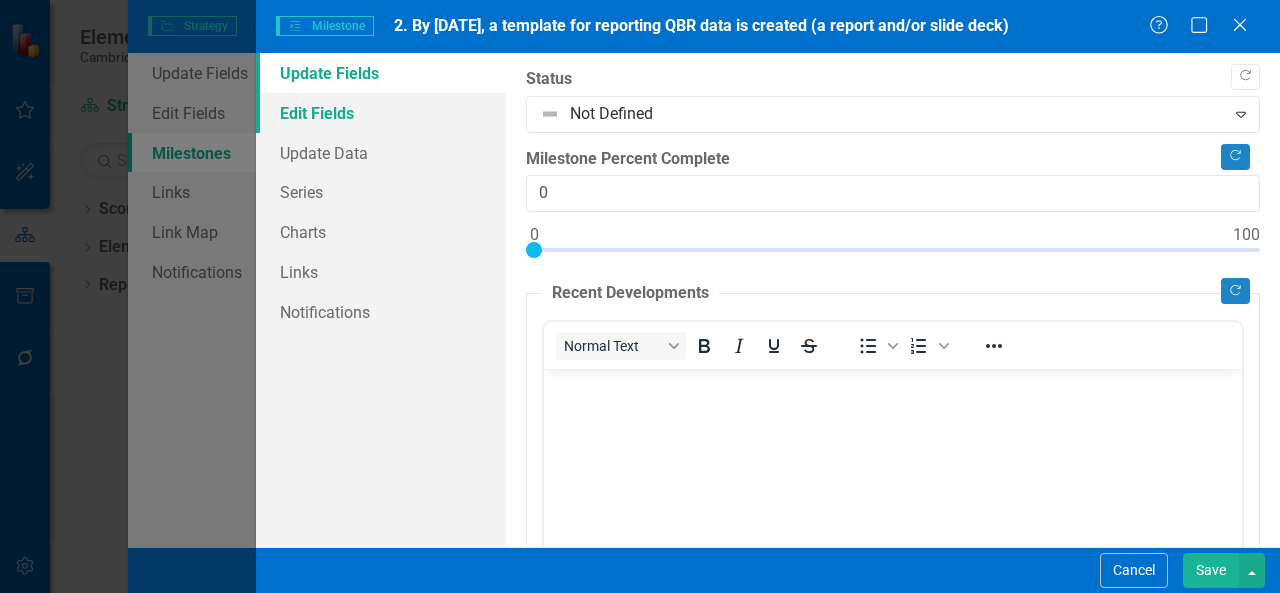 click on "Edit Fields" at bounding box center [381, 113] 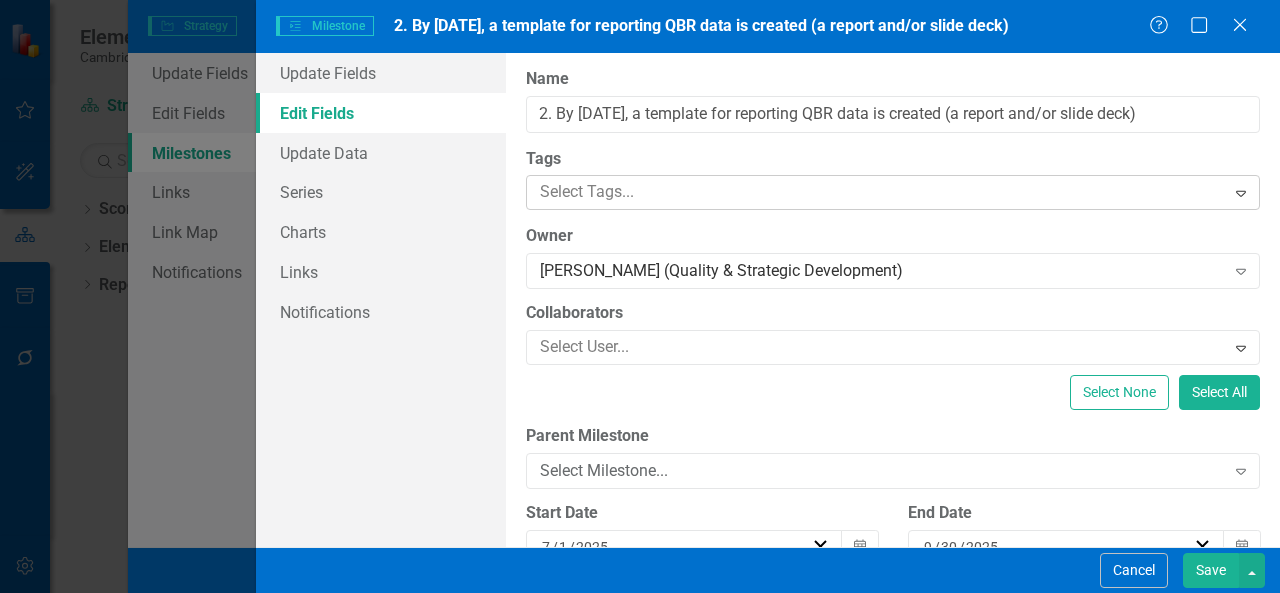 click at bounding box center (878, 192) 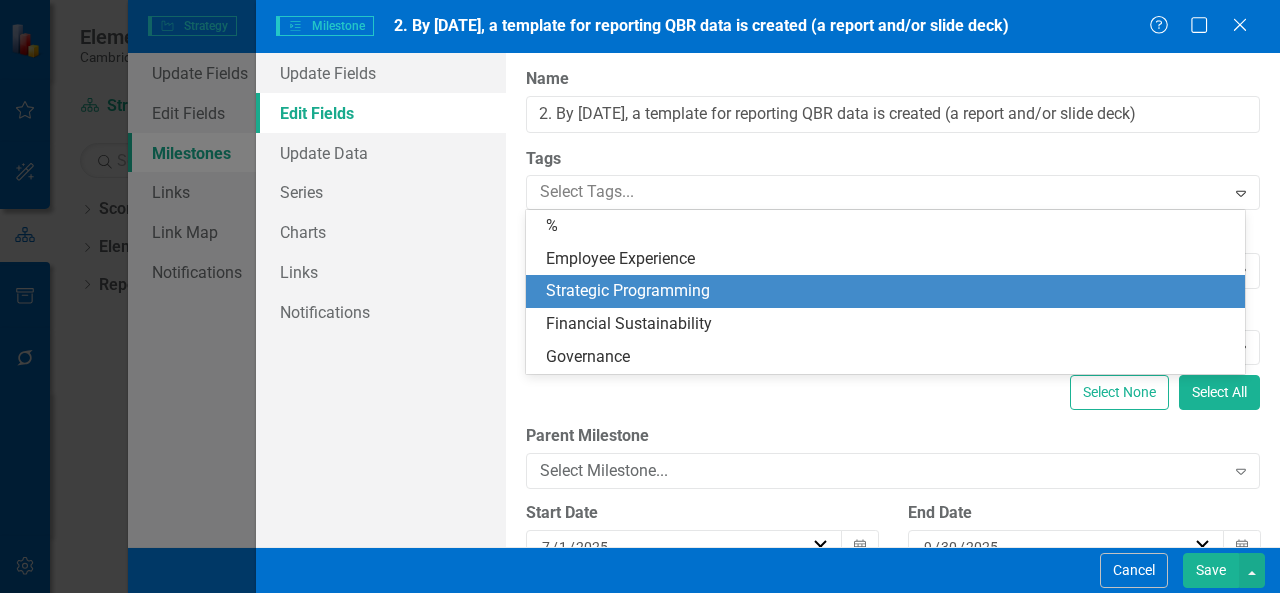 click on "Strategic Programming" at bounding box center (628, 290) 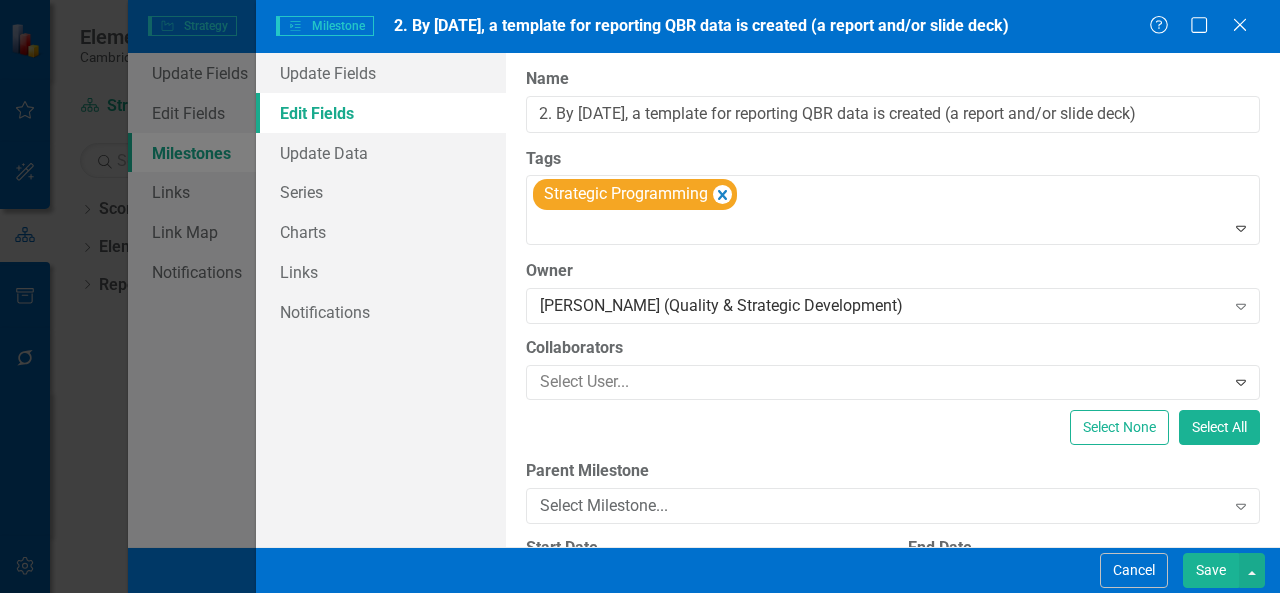 click on "Save" at bounding box center (1211, 570) 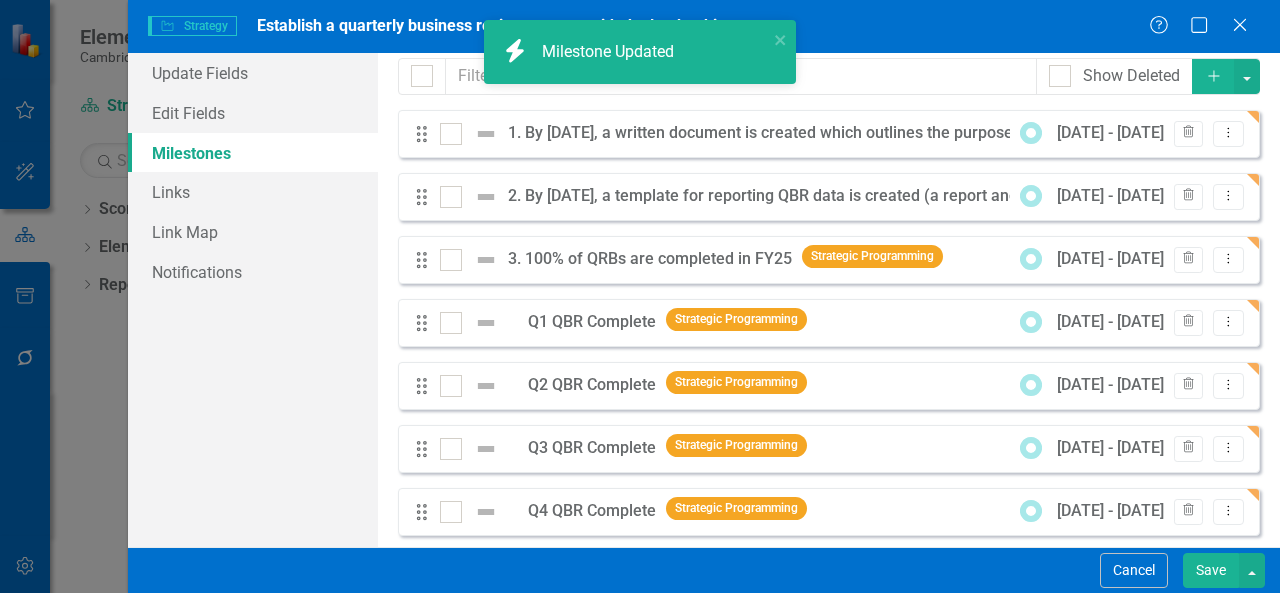 scroll, scrollTop: 0, scrollLeft: 0, axis: both 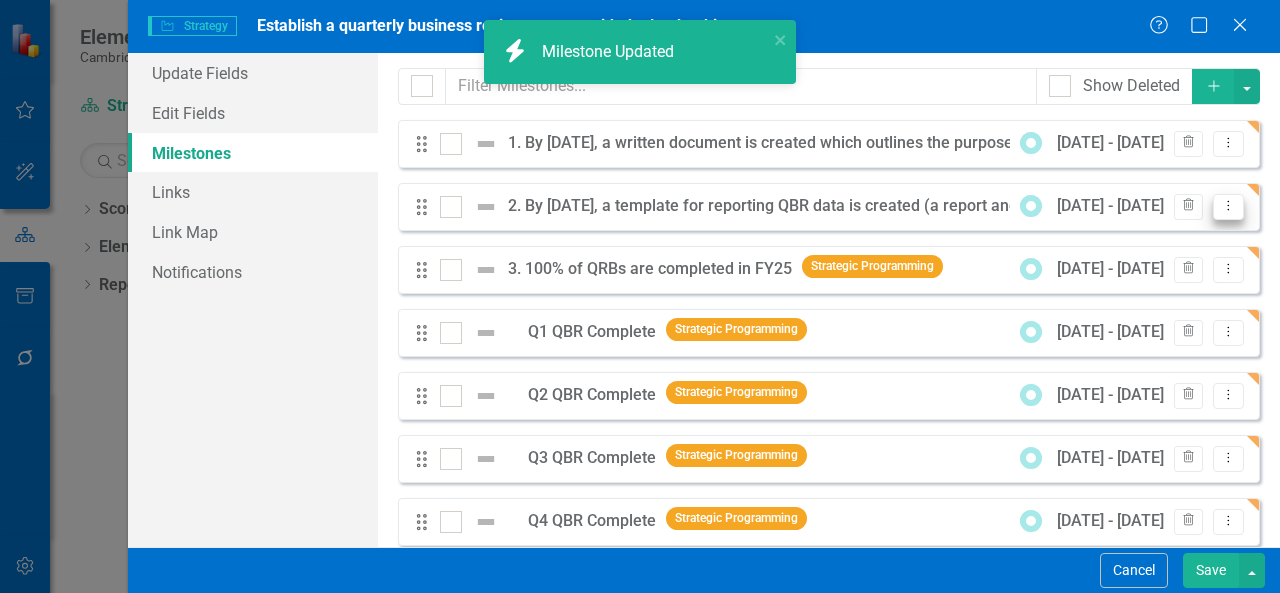 click on "Dropdown Menu" 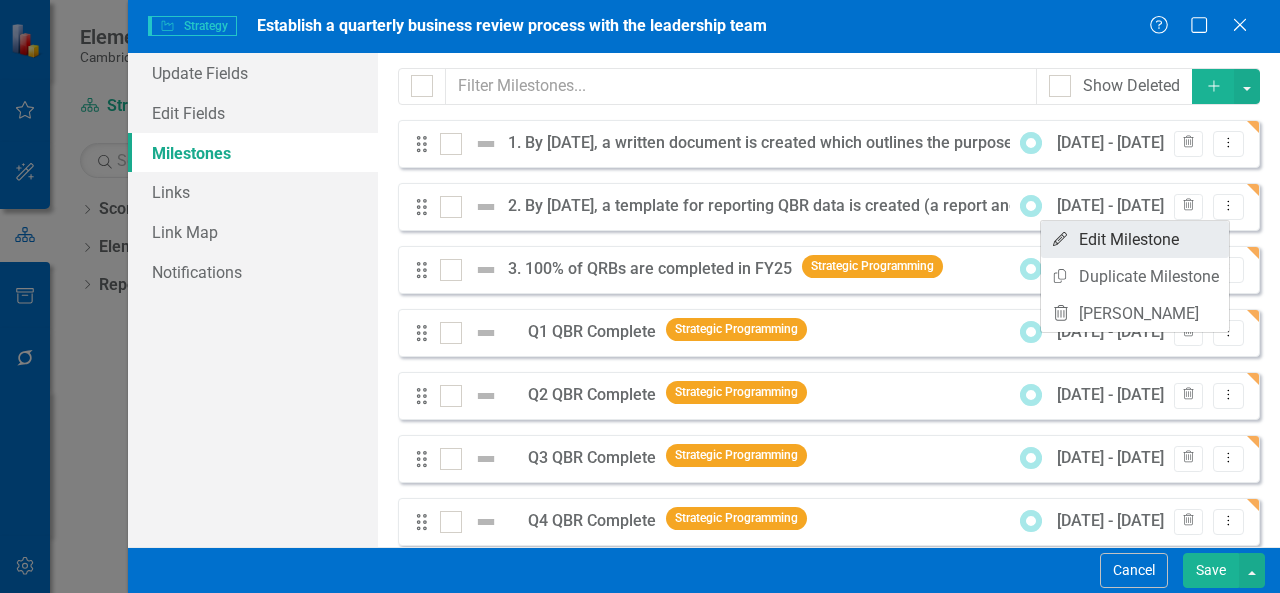 click on "Edit Edit Milestone" at bounding box center (1135, 239) 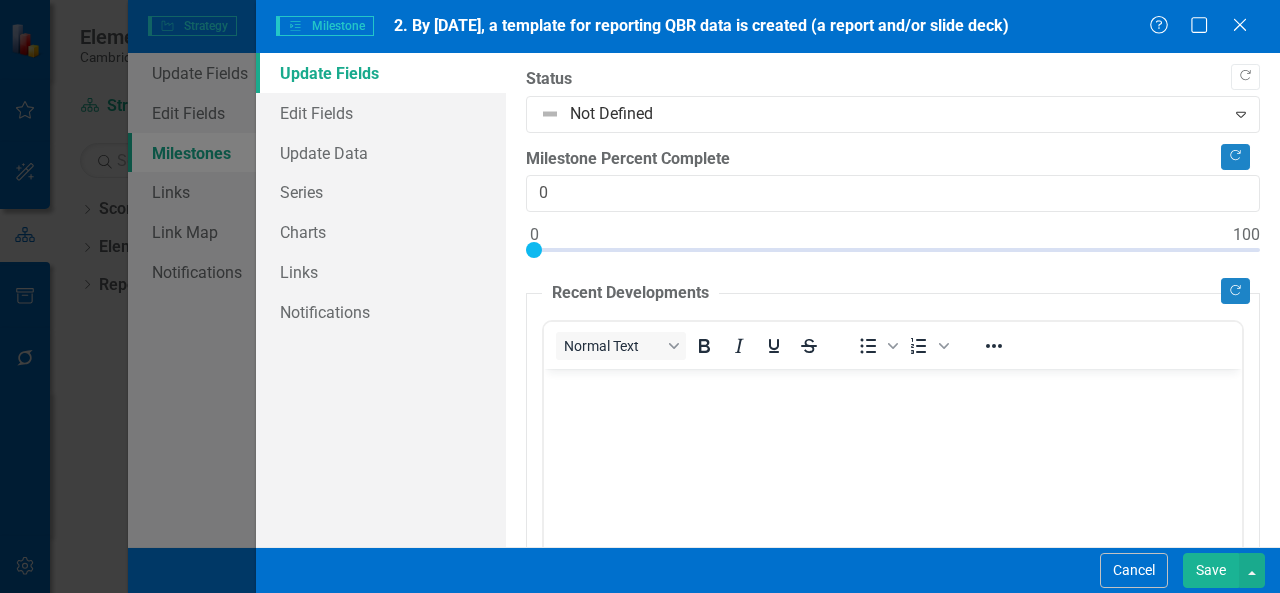scroll, scrollTop: 0, scrollLeft: 0, axis: both 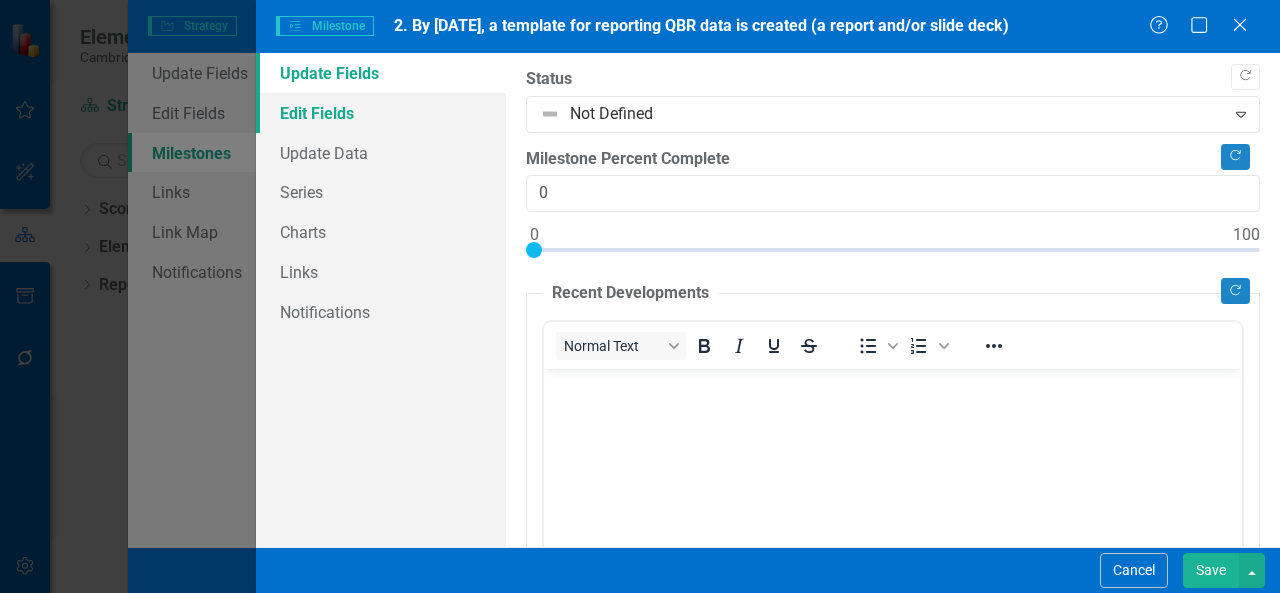 click on "Edit Fields" at bounding box center (381, 113) 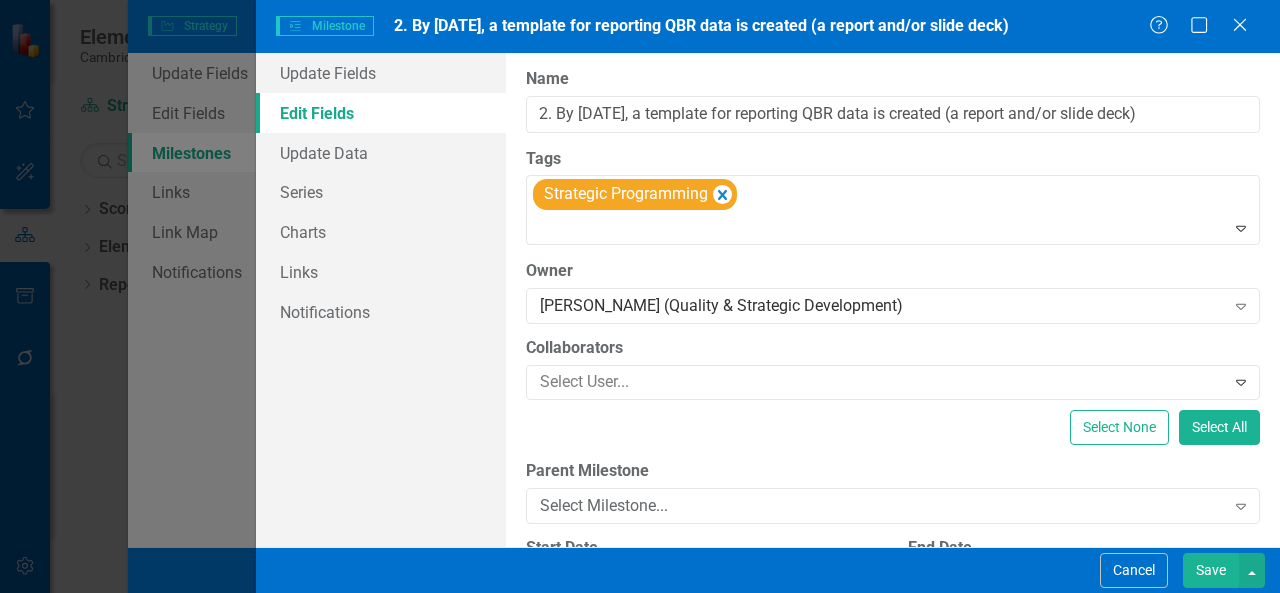 click on "Save" at bounding box center [1211, 570] 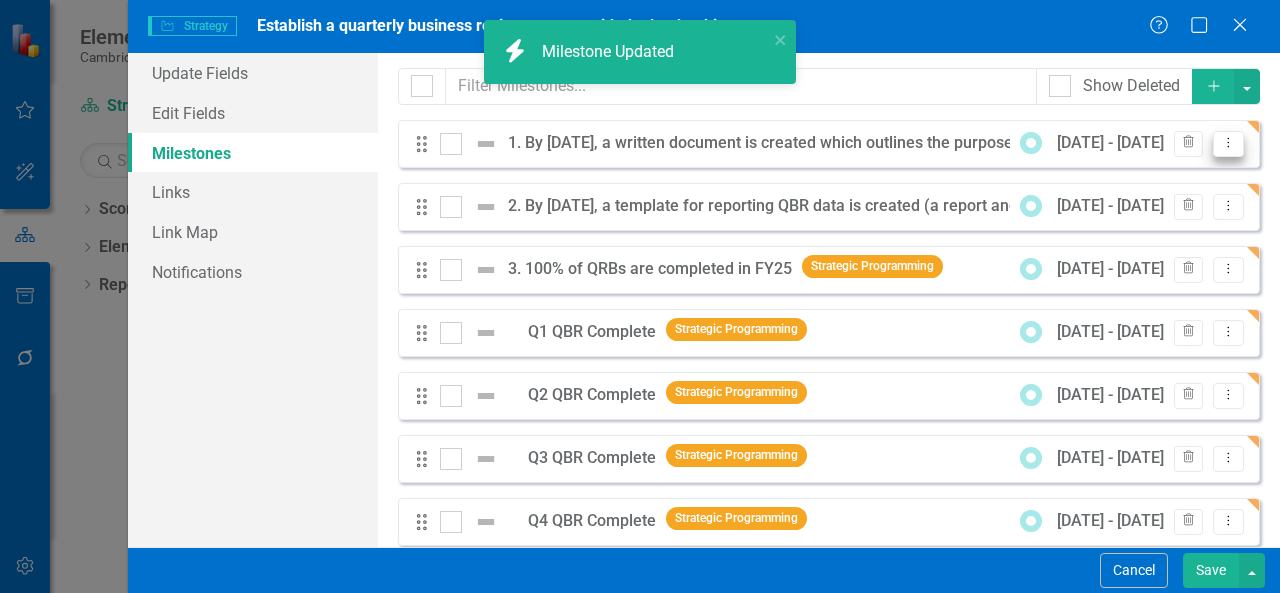 click on "Dropdown Menu" 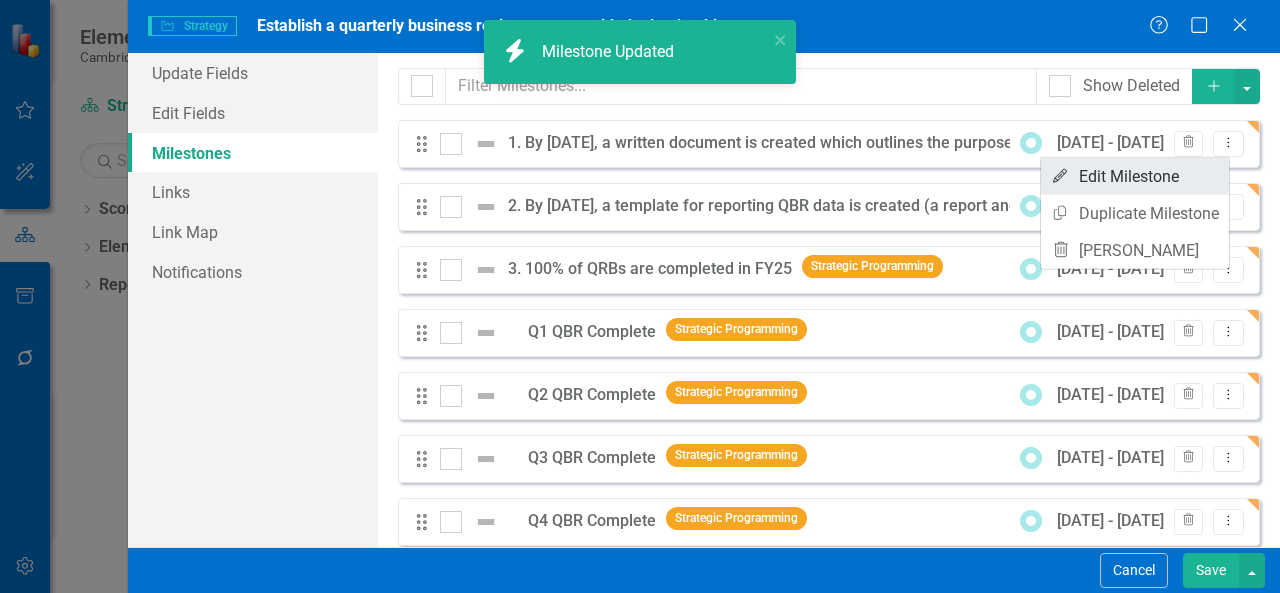 click on "Edit Edit Milestone" at bounding box center (1135, 176) 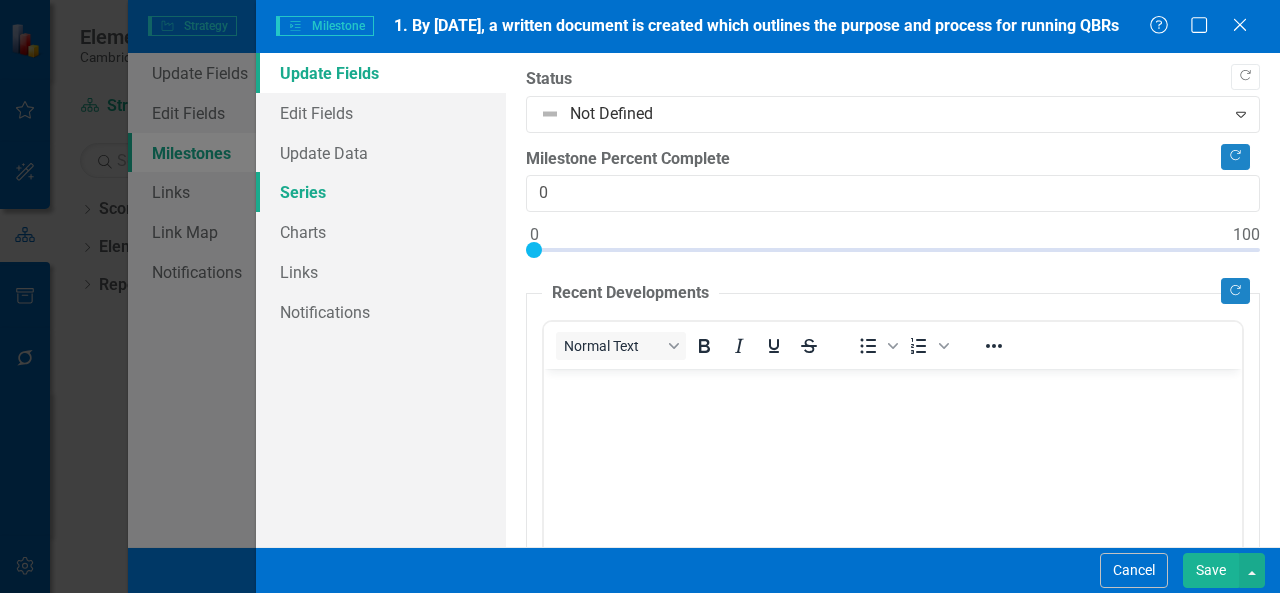 scroll, scrollTop: 0, scrollLeft: 0, axis: both 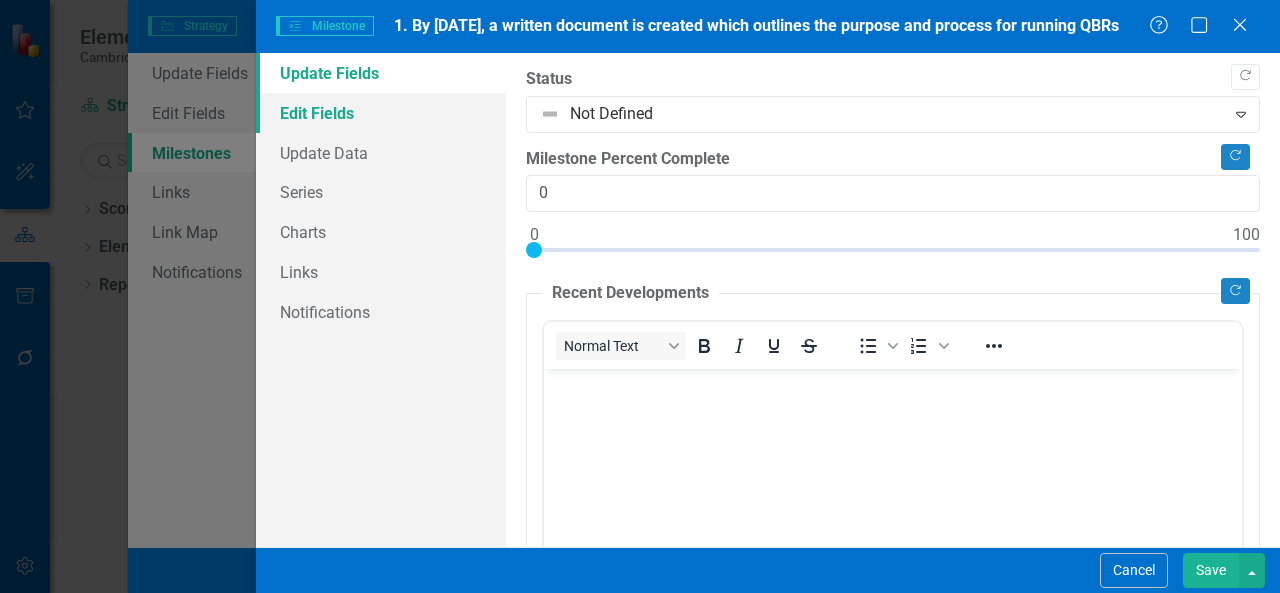 click on "Edit Fields" at bounding box center (381, 113) 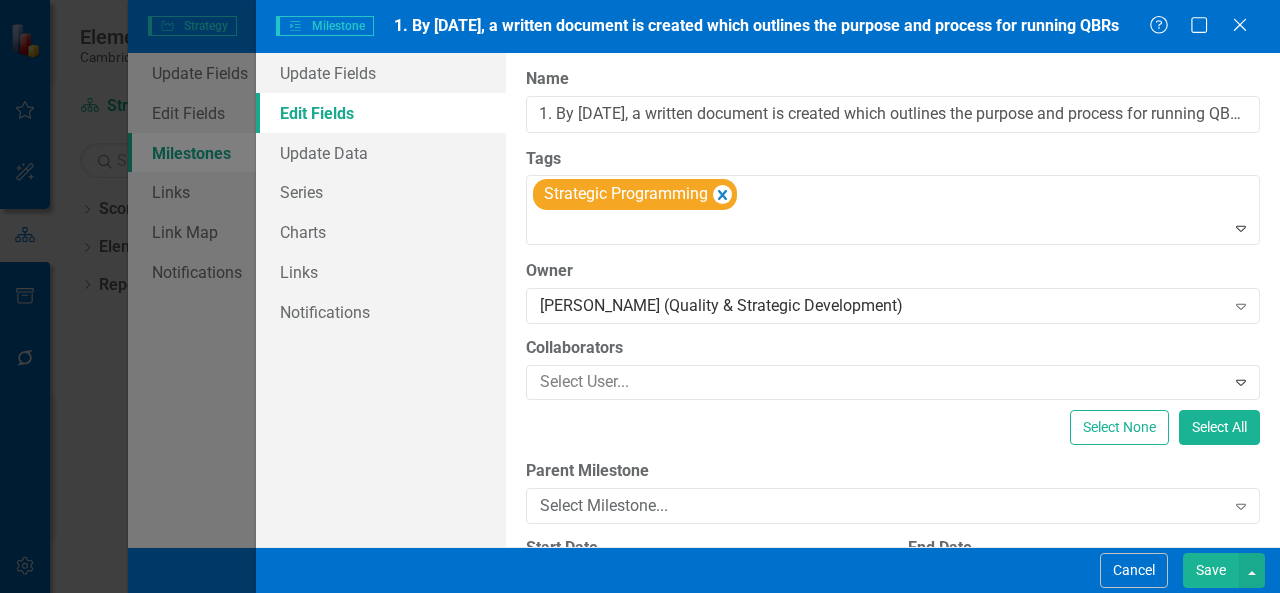 click on "Save" at bounding box center [1211, 570] 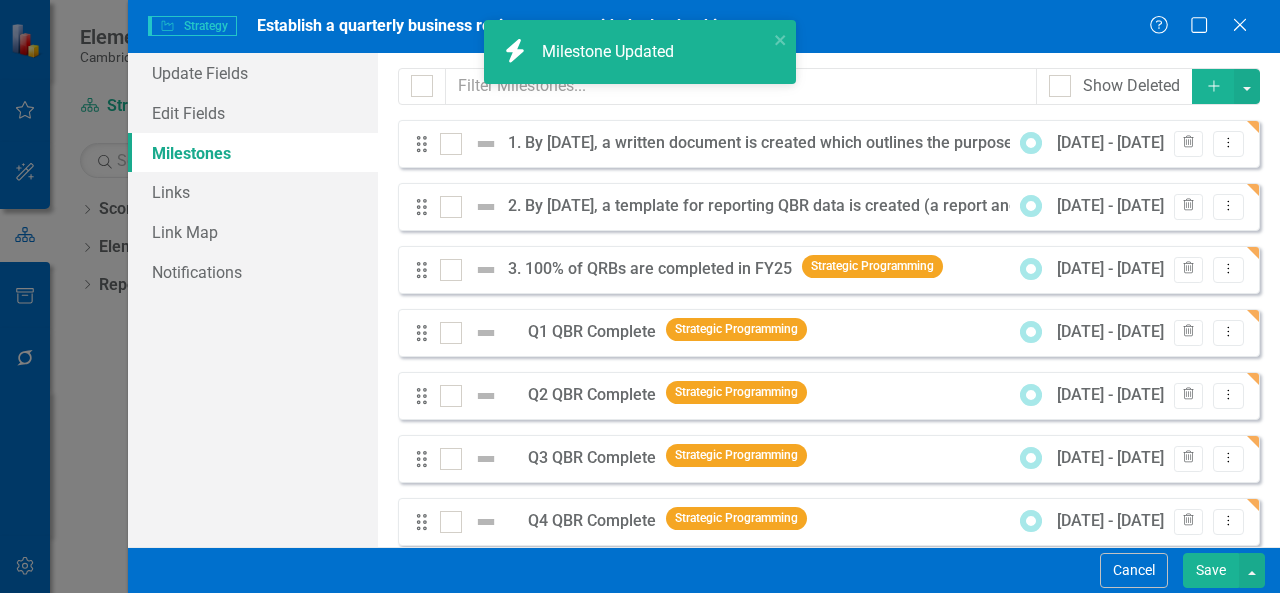 click on "Save" at bounding box center [1211, 570] 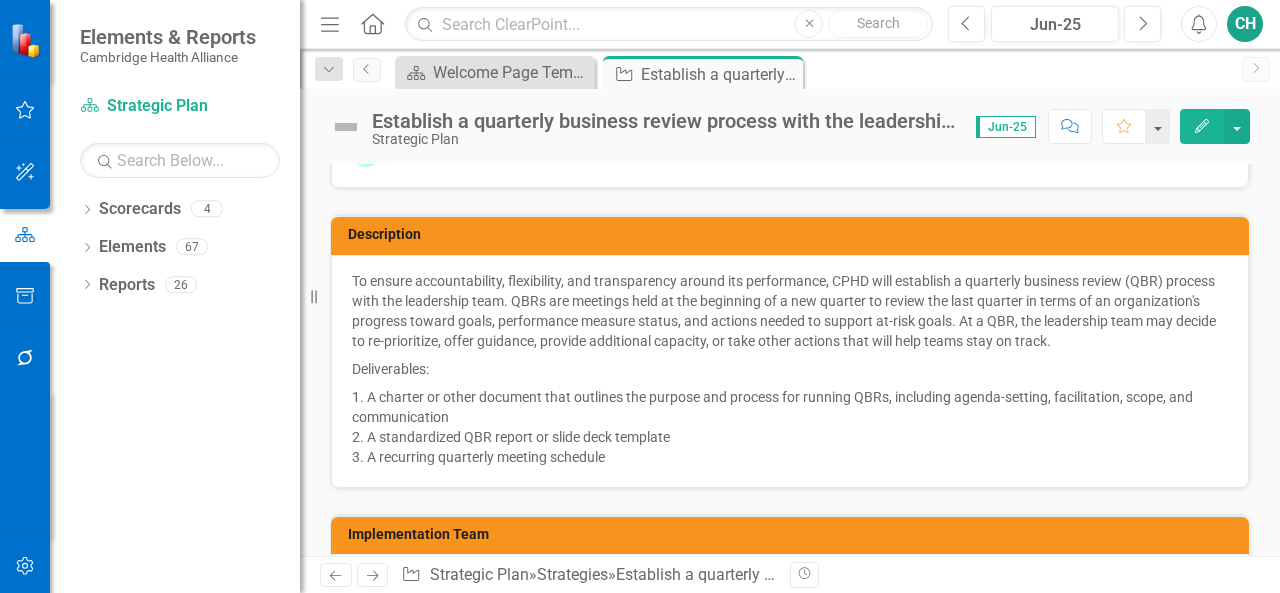 scroll, scrollTop: 0, scrollLeft: 0, axis: both 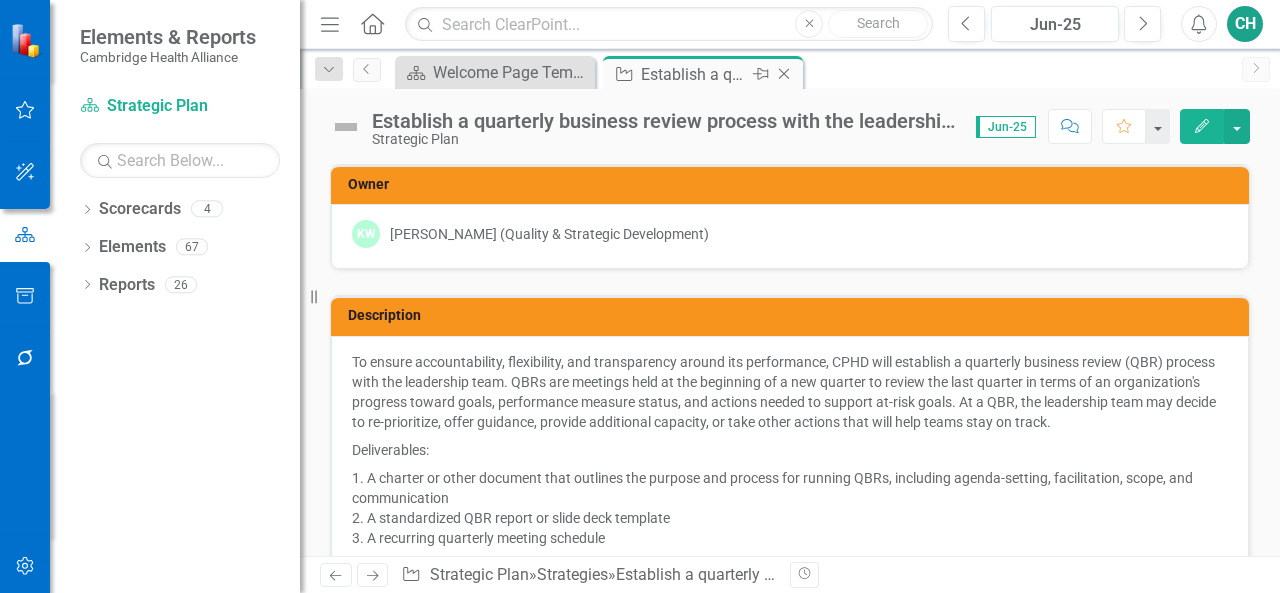 click on "Close" 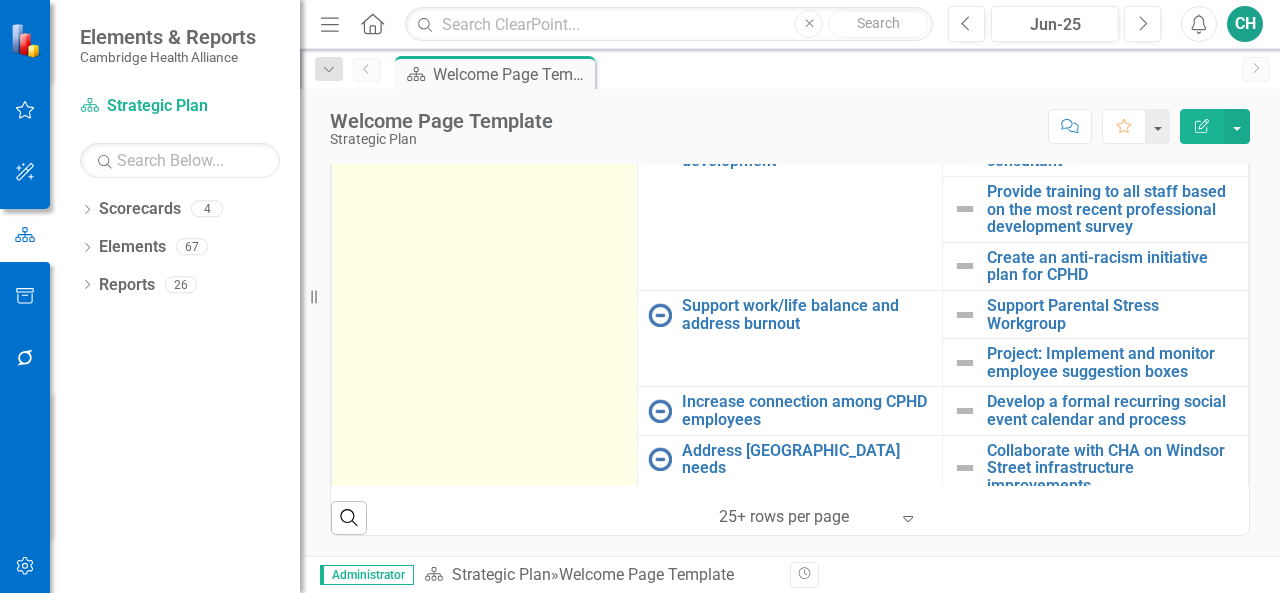 scroll, scrollTop: 1063, scrollLeft: 0, axis: vertical 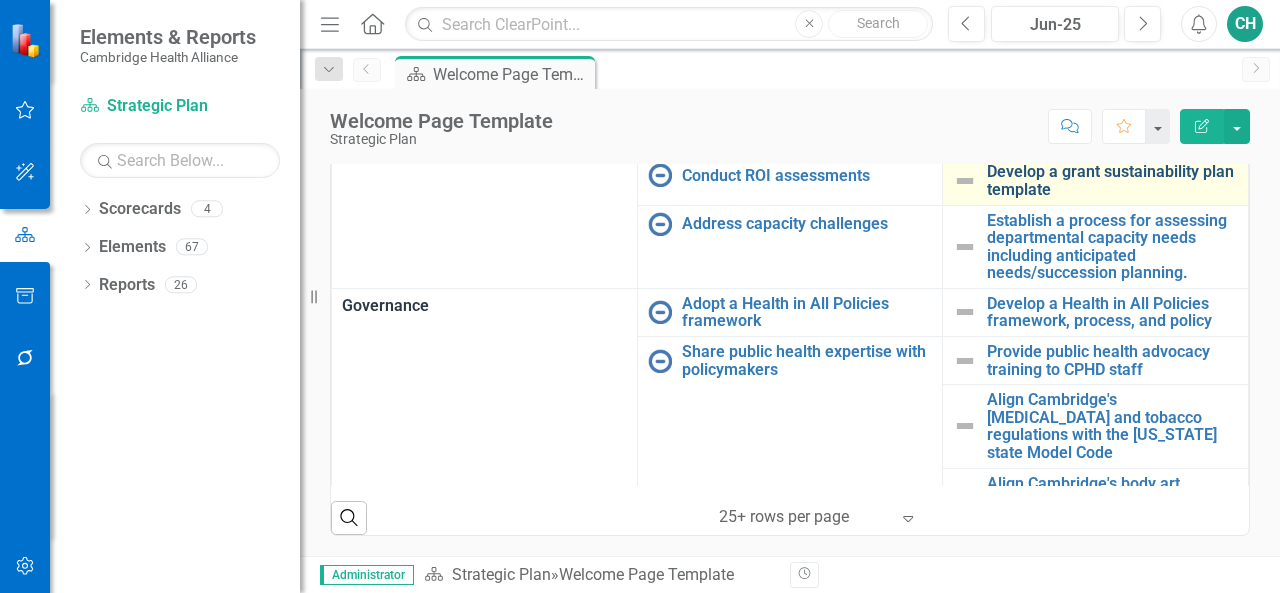 click on "Develop a grant sustainability plan template" at bounding box center [1112, 180] 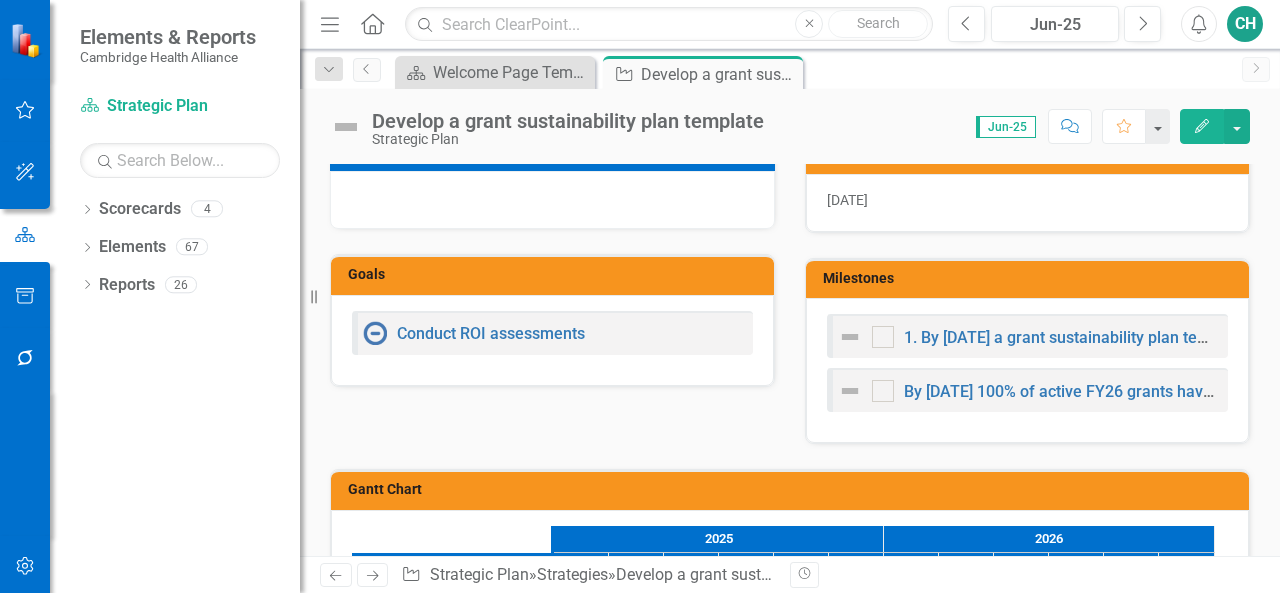 scroll, scrollTop: 544, scrollLeft: 0, axis: vertical 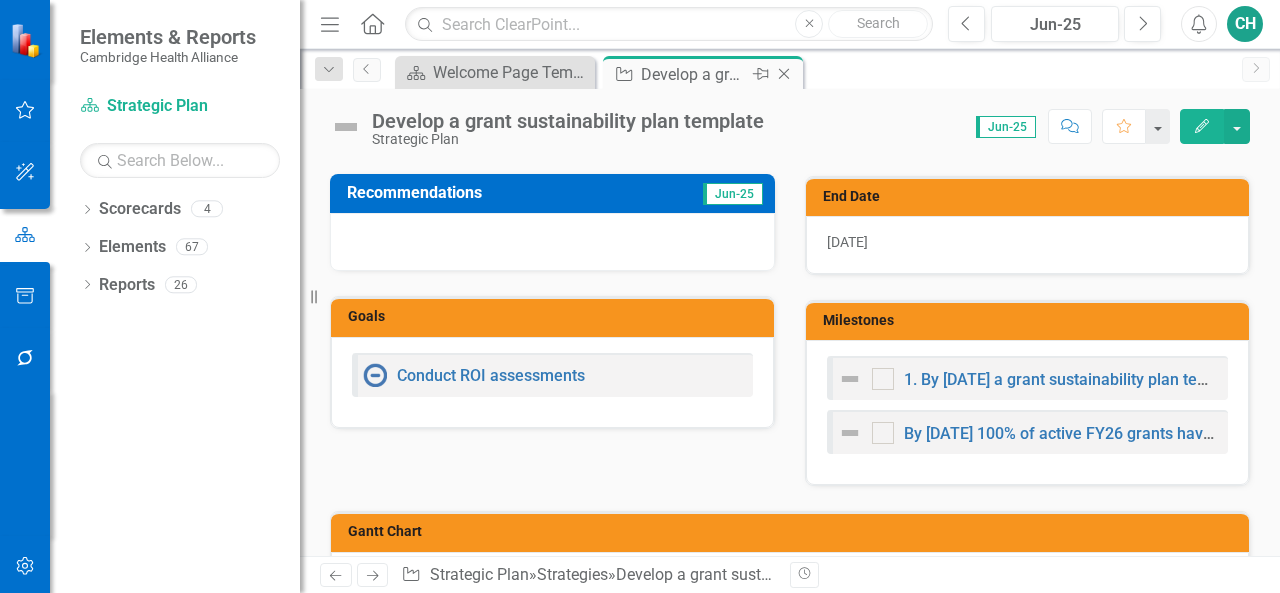 click on "Close" 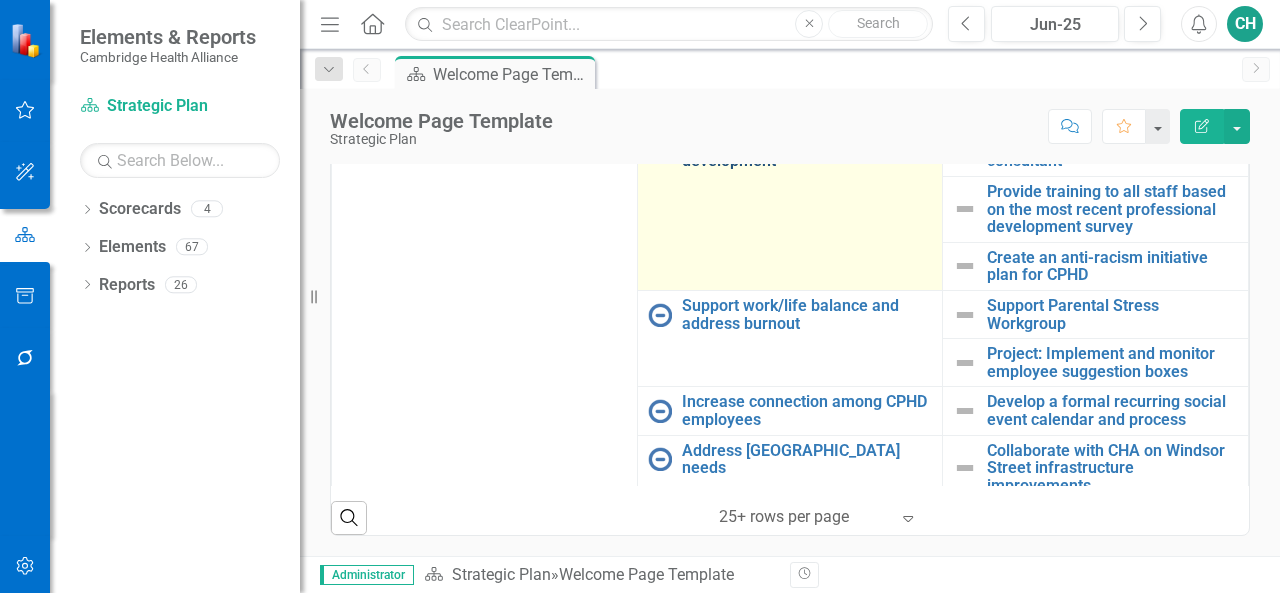scroll, scrollTop: 1063, scrollLeft: 0, axis: vertical 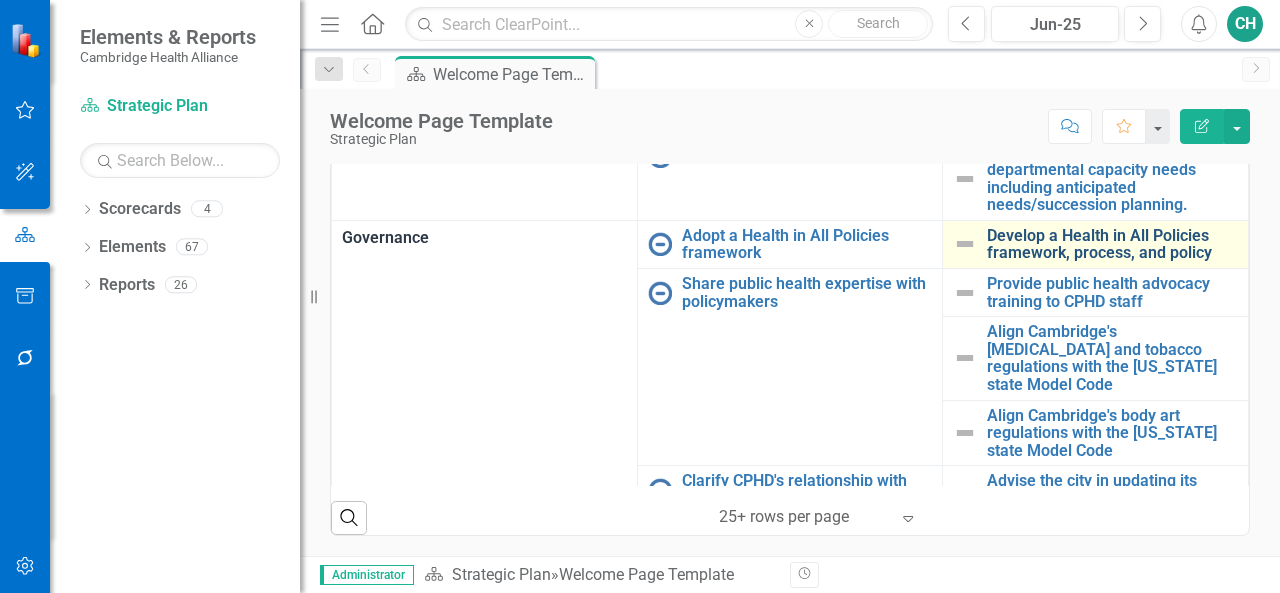 click on "Develop a Health in All Policies framework, process, and policy" at bounding box center [1112, 244] 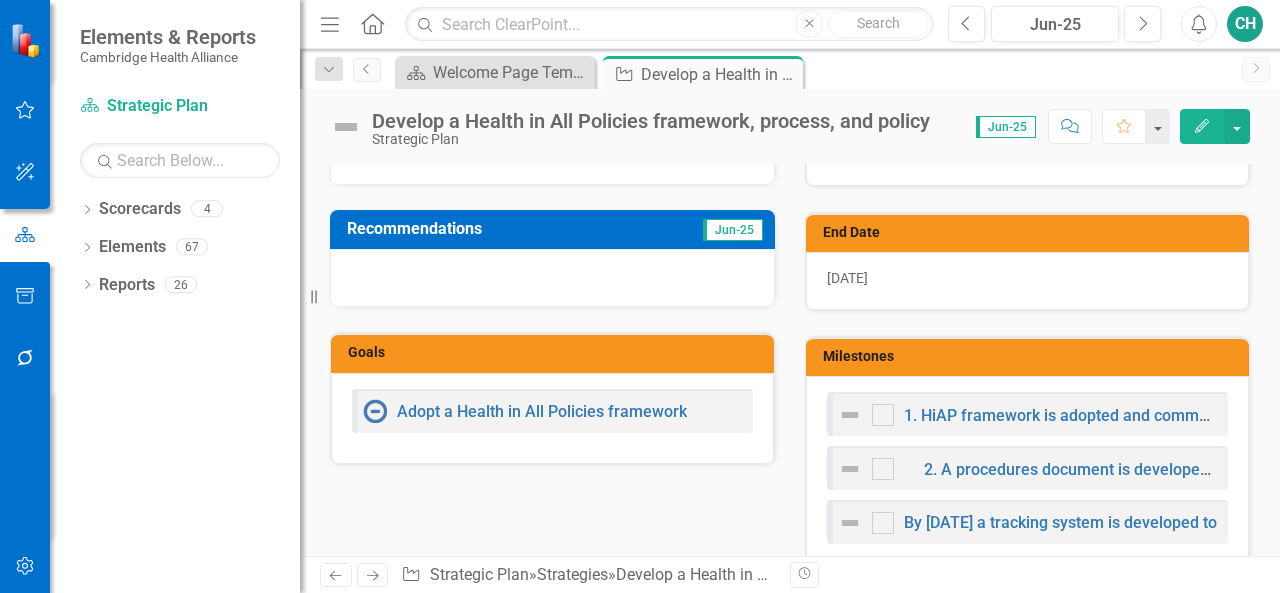 scroll, scrollTop: 700, scrollLeft: 0, axis: vertical 